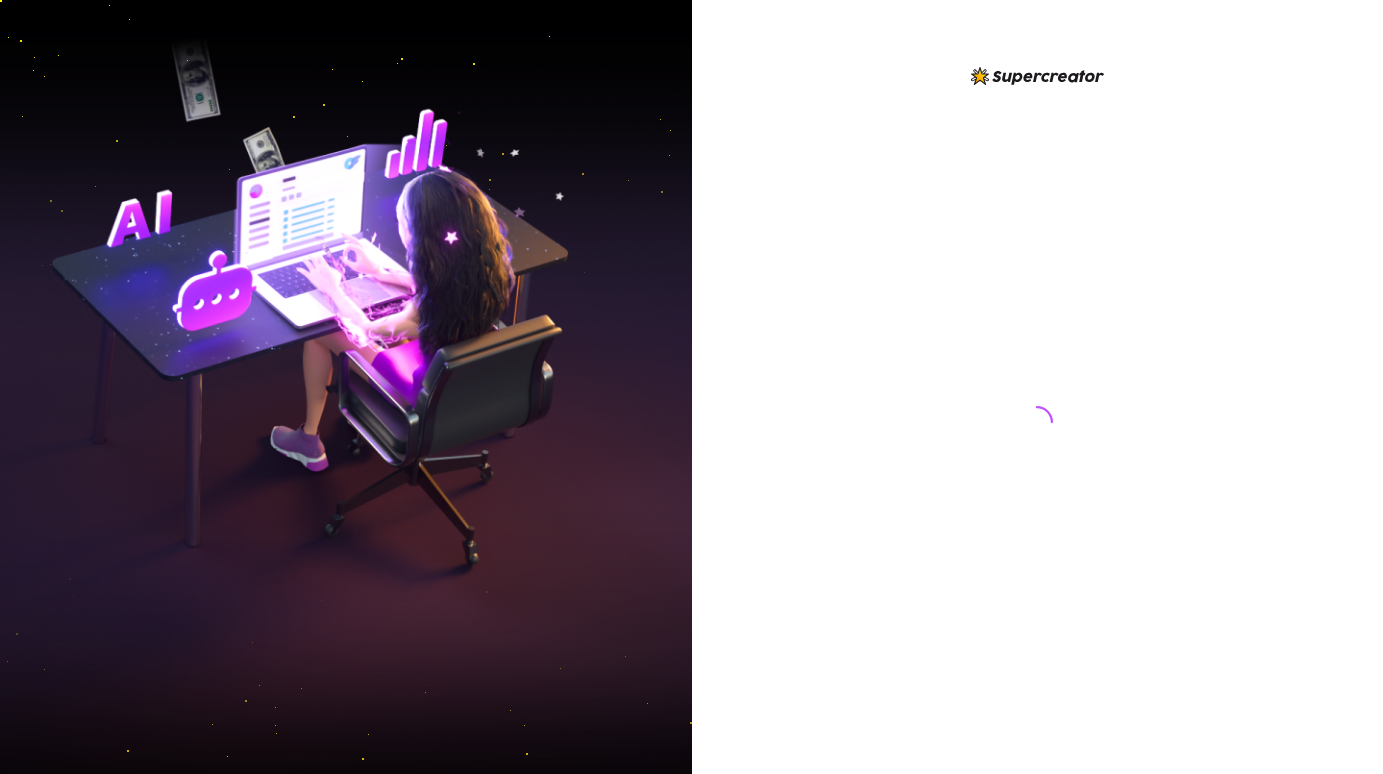 scroll, scrollTop: 0, scrollLeft: 0, axis: both 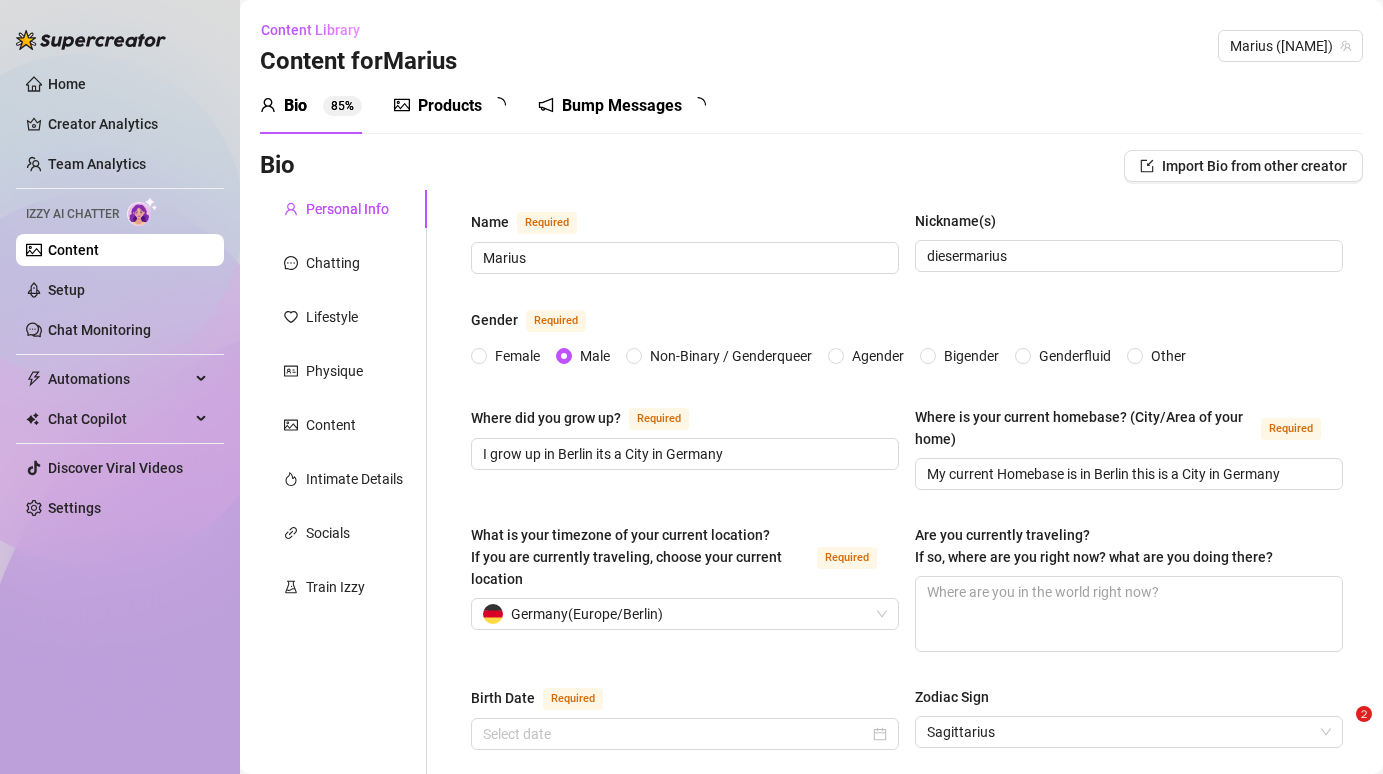 type 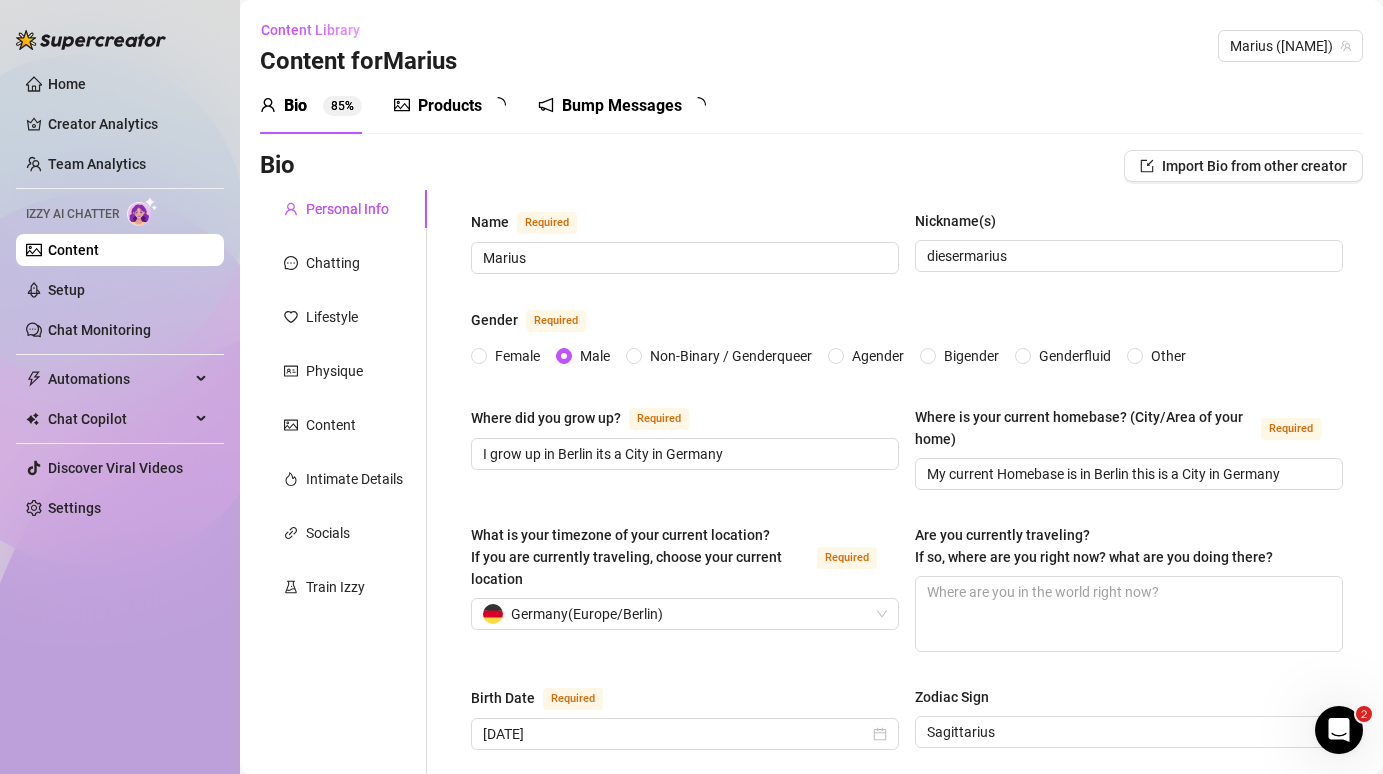 scroll, scrollTop: 0, scrollLeft: 0, axis: both 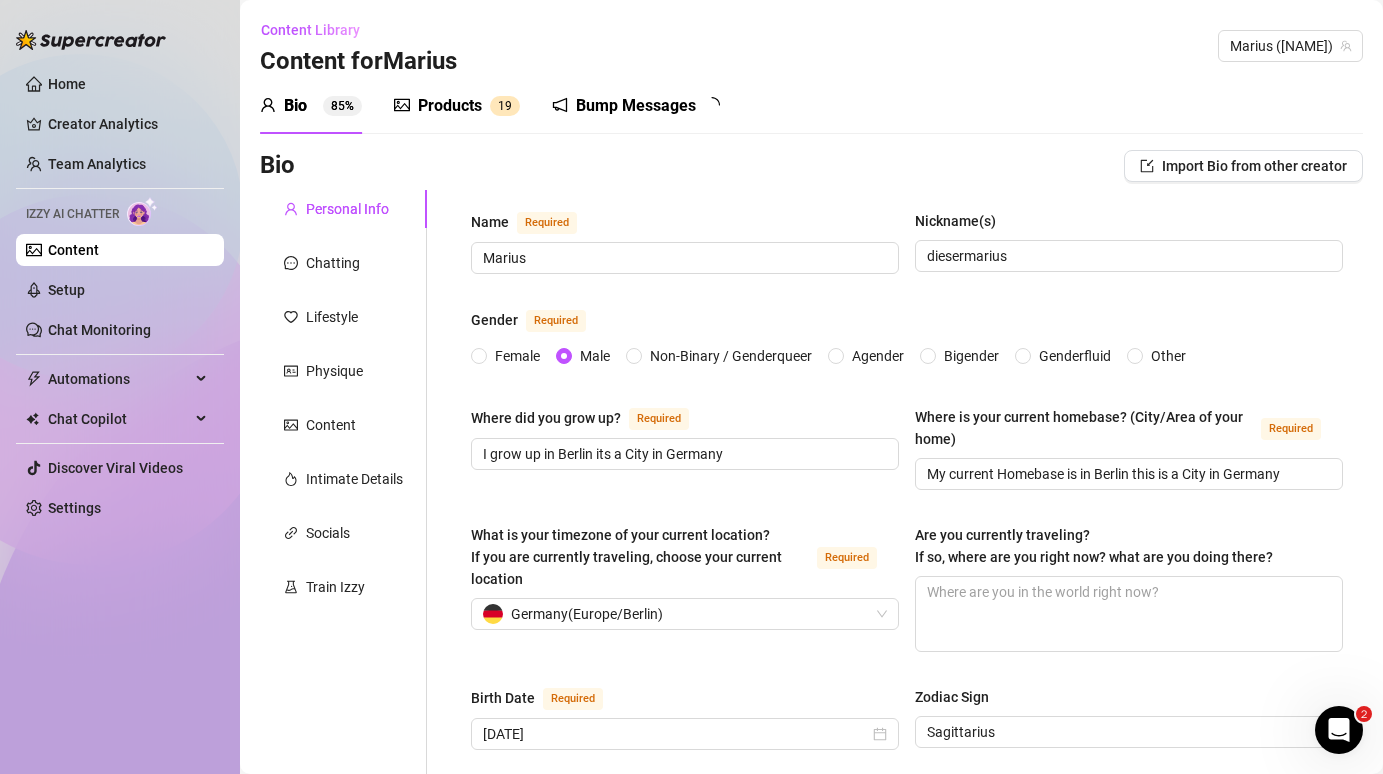 click on "Bump Messages" at bounding box center [636, 106] 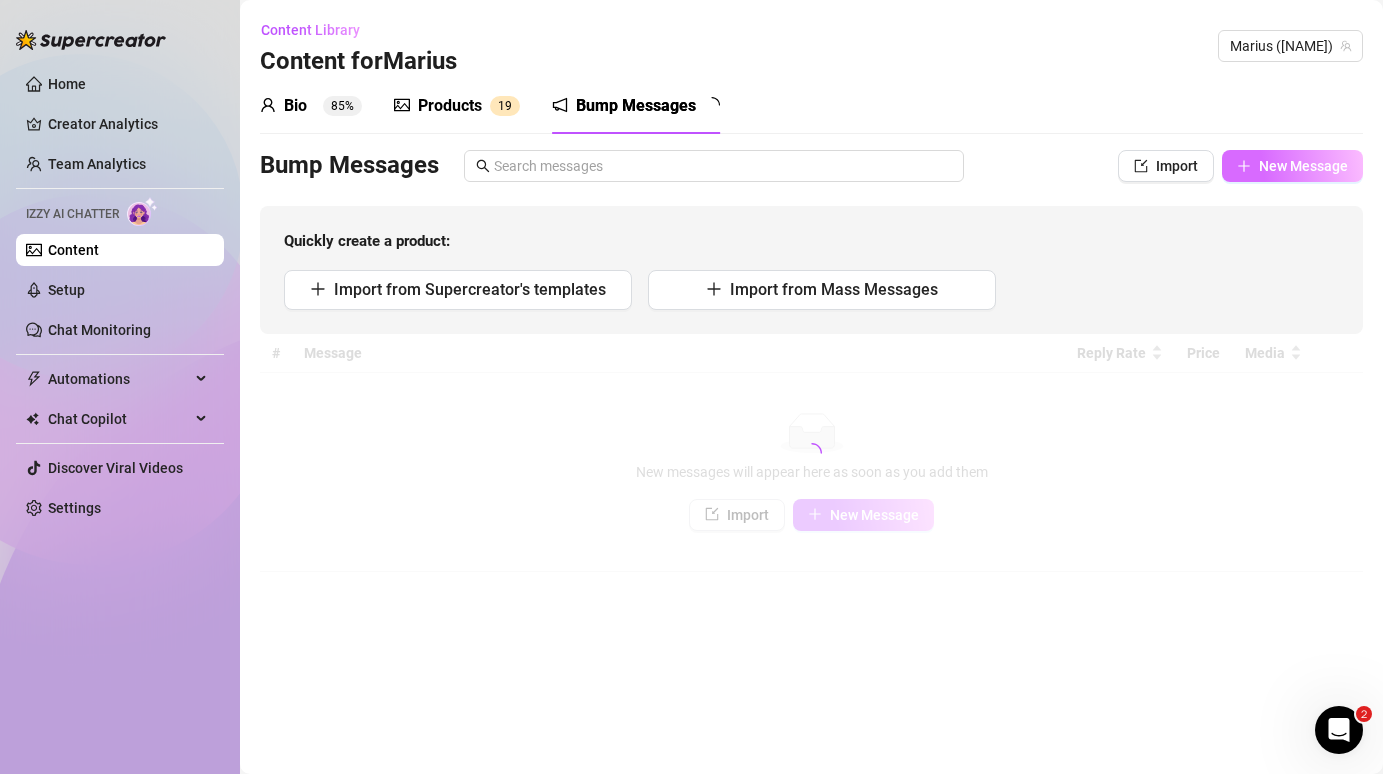 click 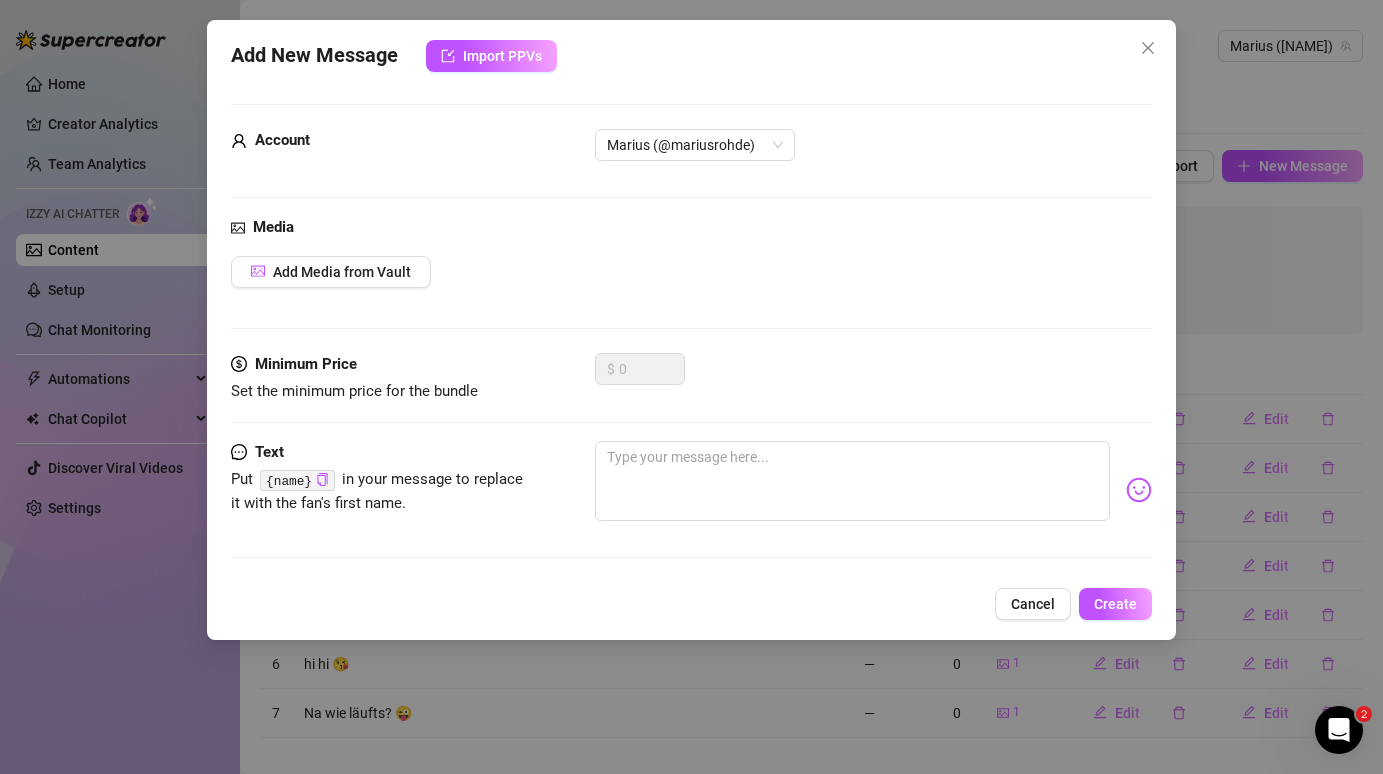 click on "Minimum Price Set the minimum price for the bundle $ 0" at bounding box center [691, 397] 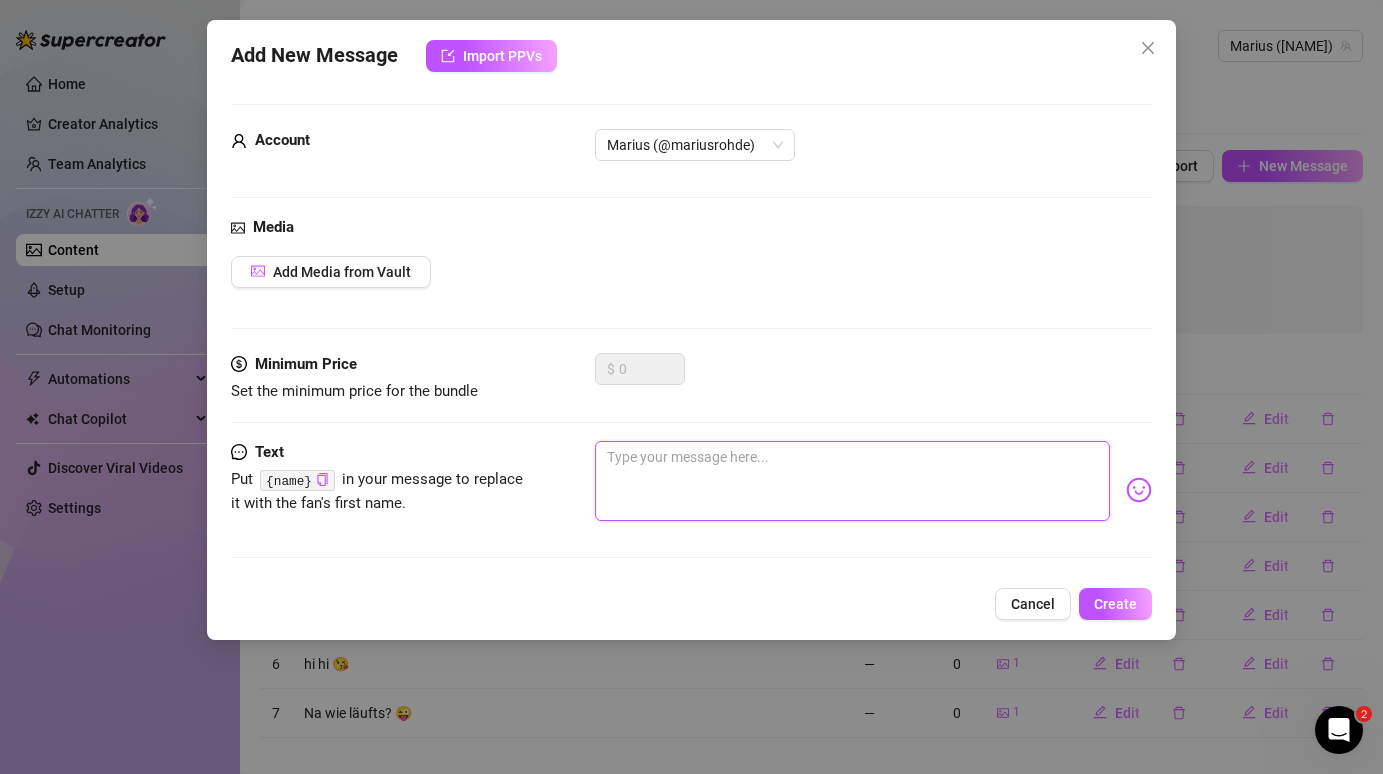 click at bounding box center (852, 481) 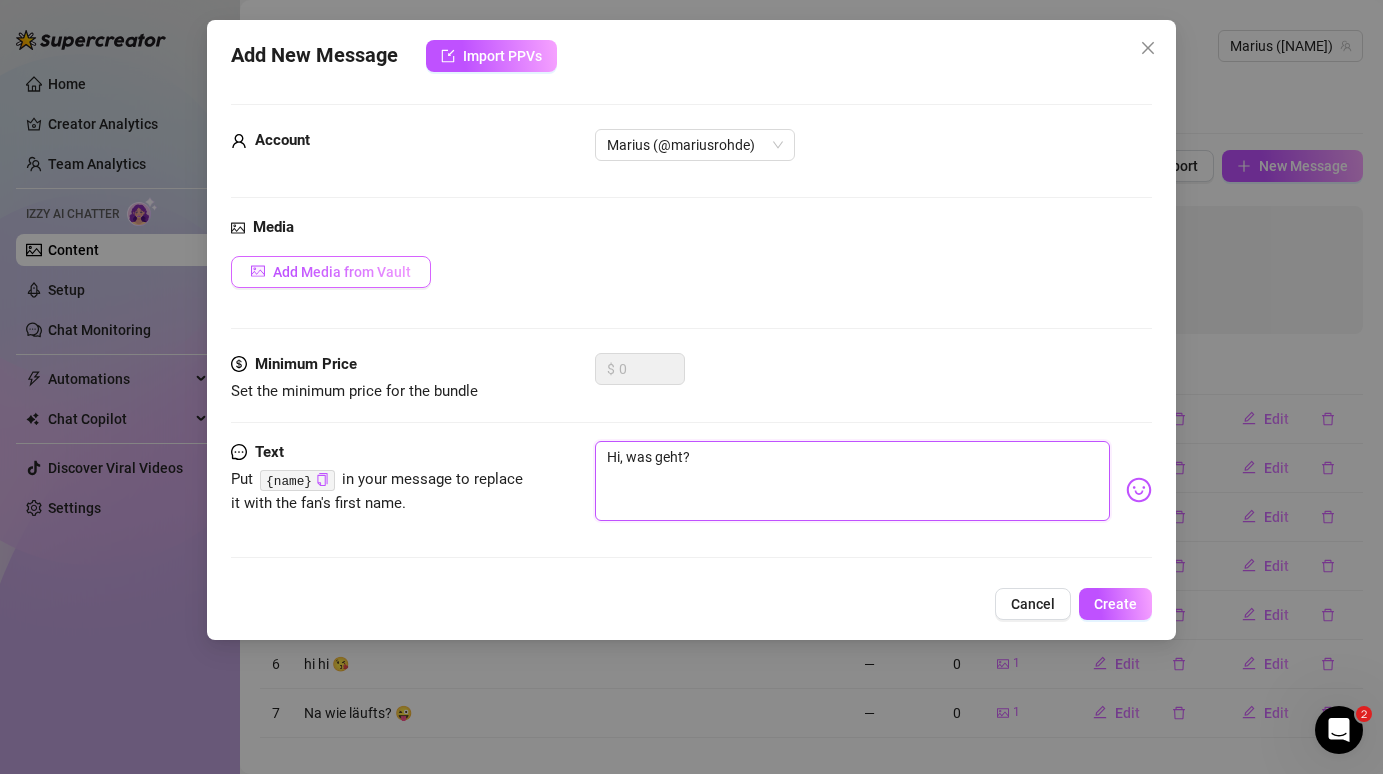 type on "Hi, was geht?" 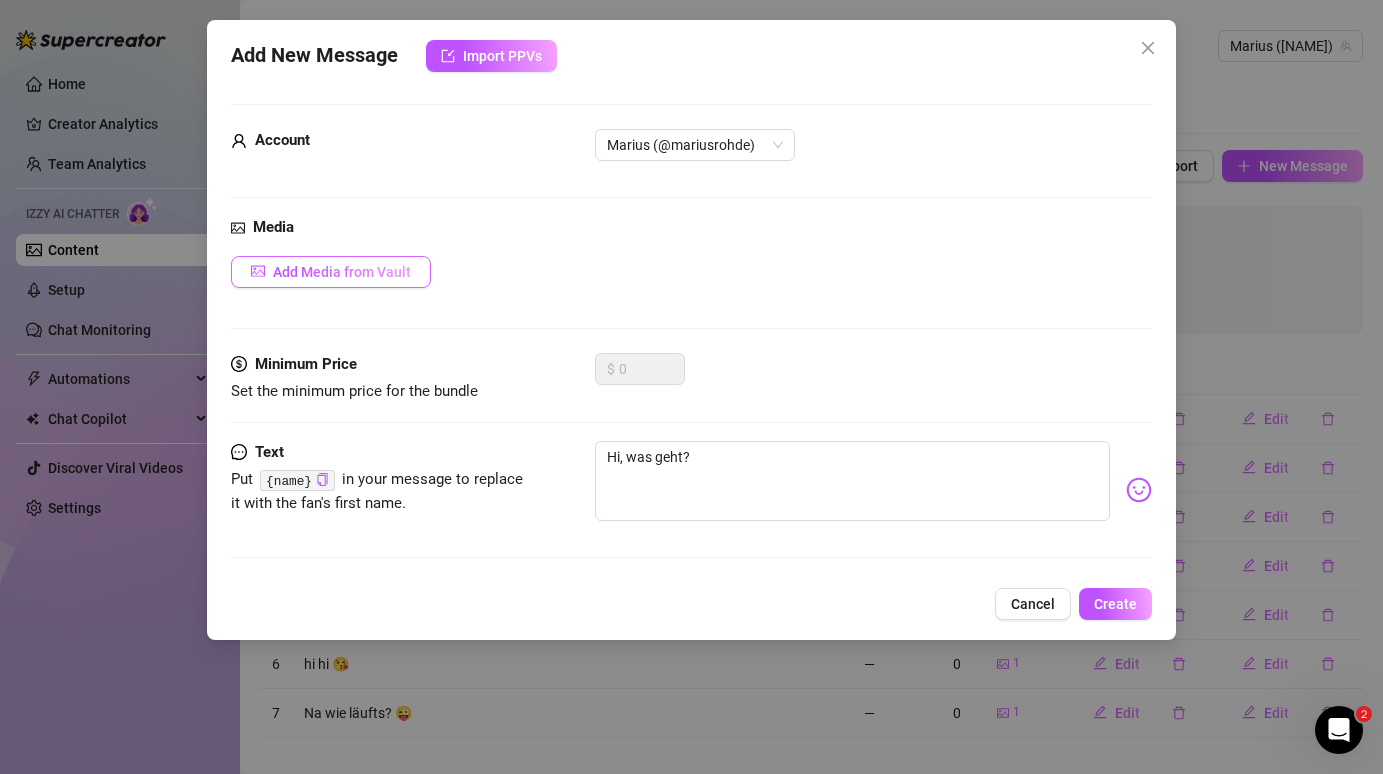 click on "Add Media from Vault" at bounding box center (342, 272) 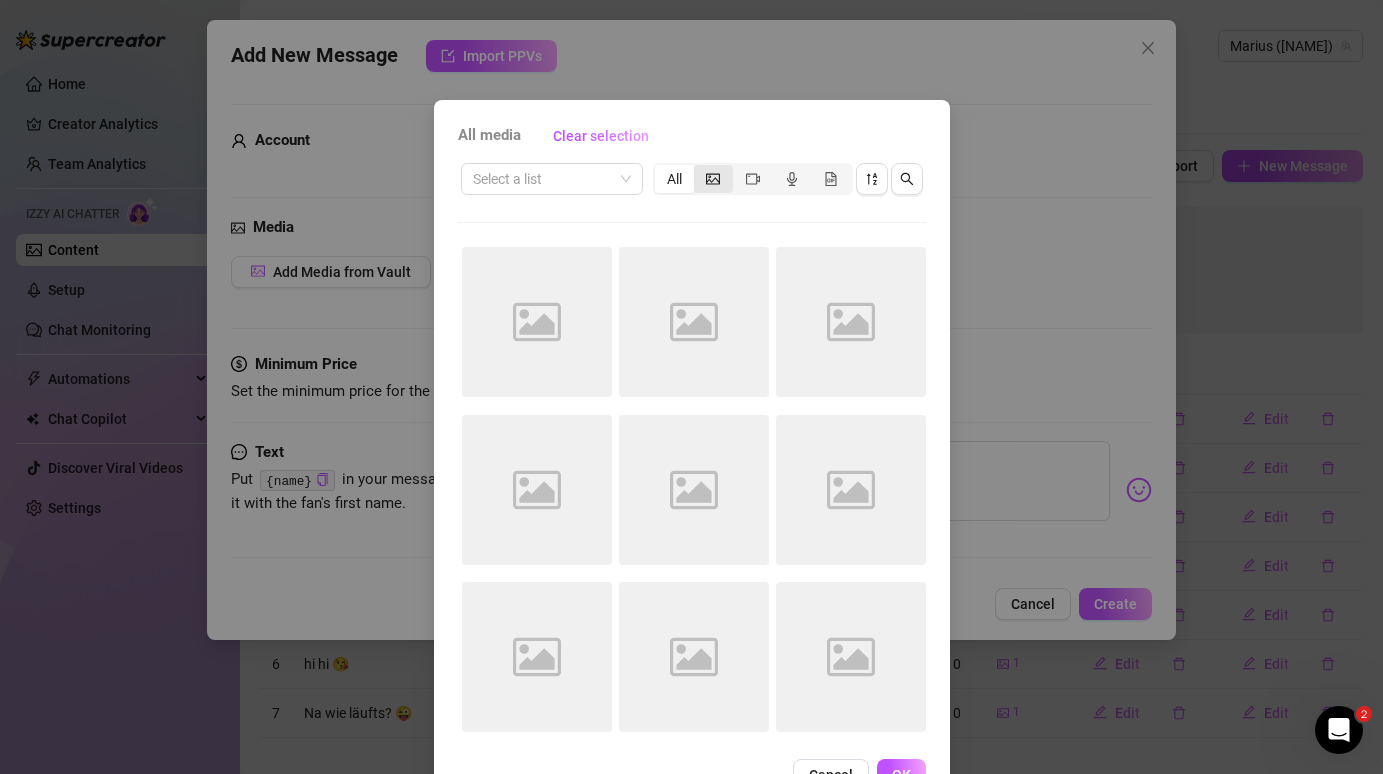 click at bounding box center [713, 179] 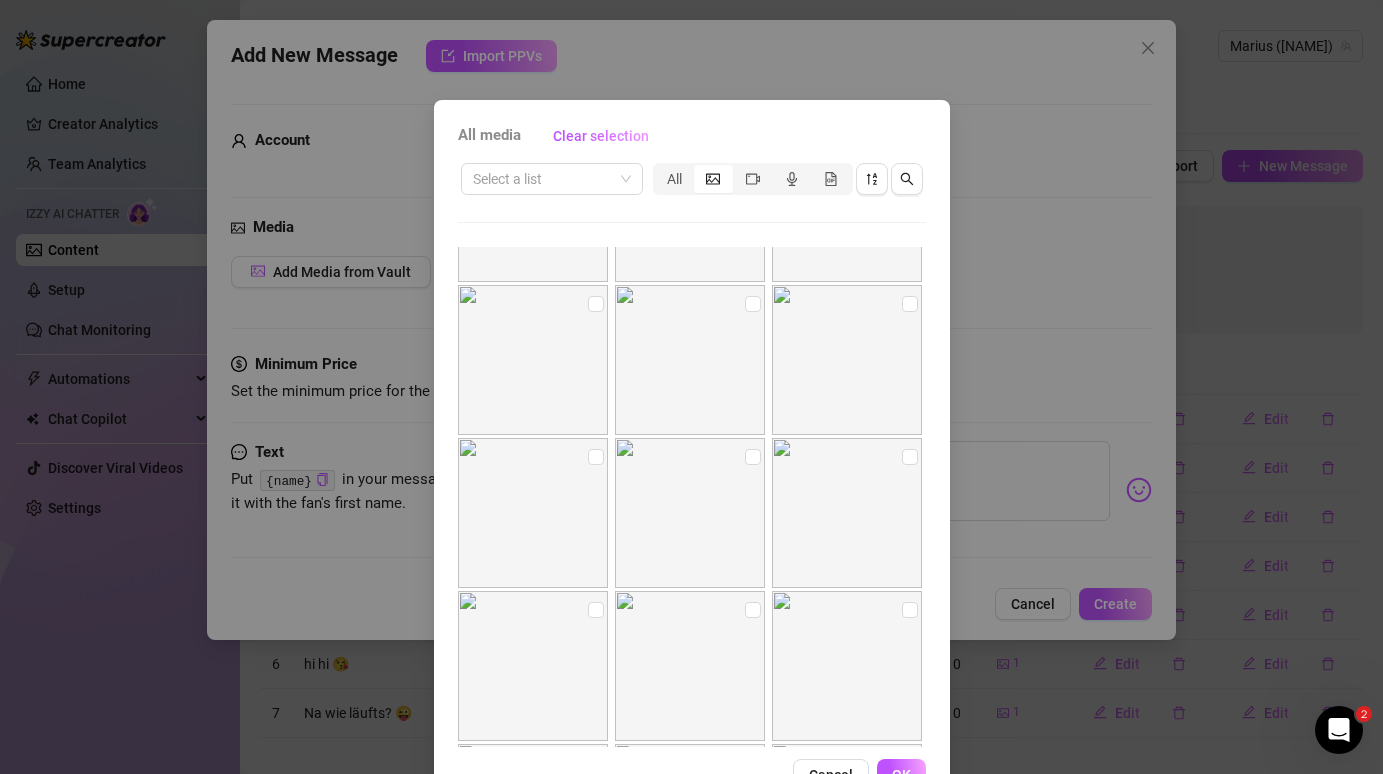 scroll, scrollTop: 270, scrollLeft: 0, axis: vertical 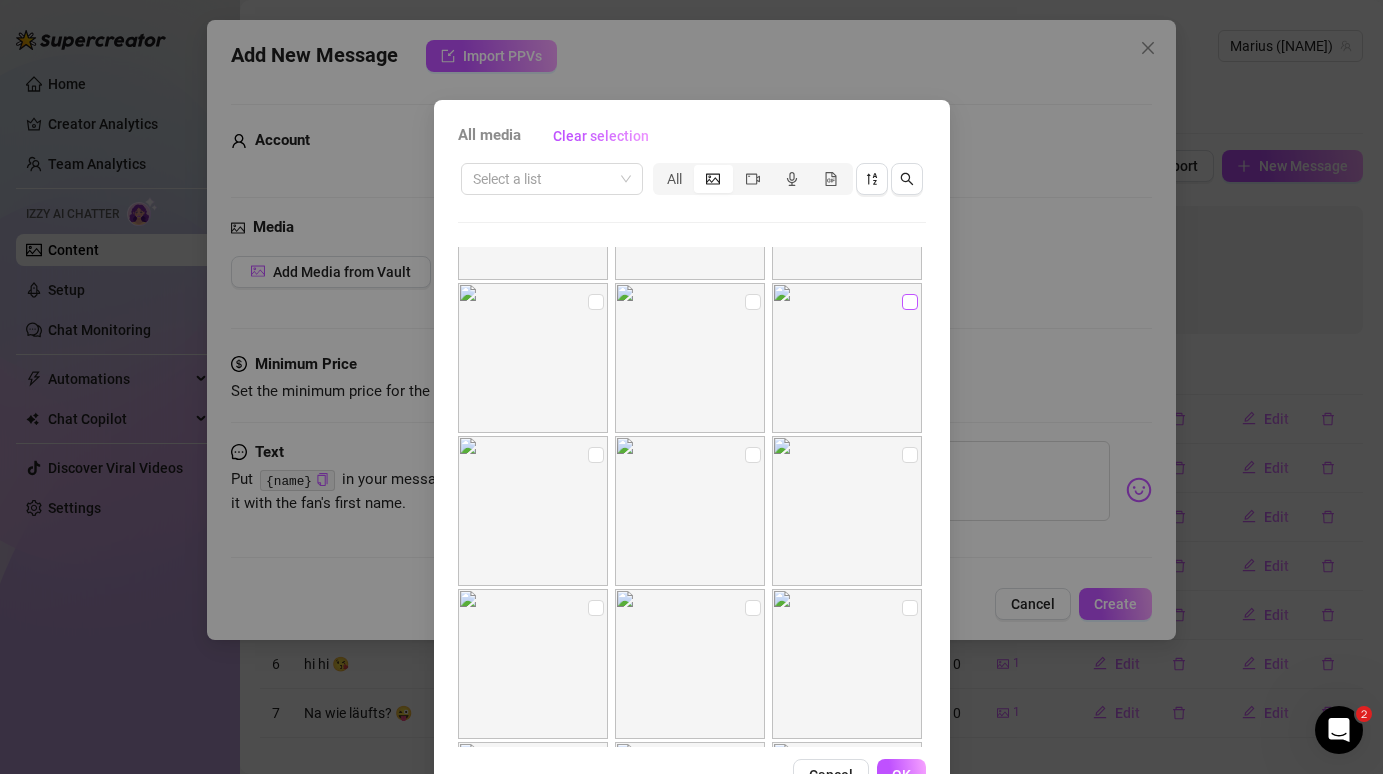 click at bounding box center (910, 302) 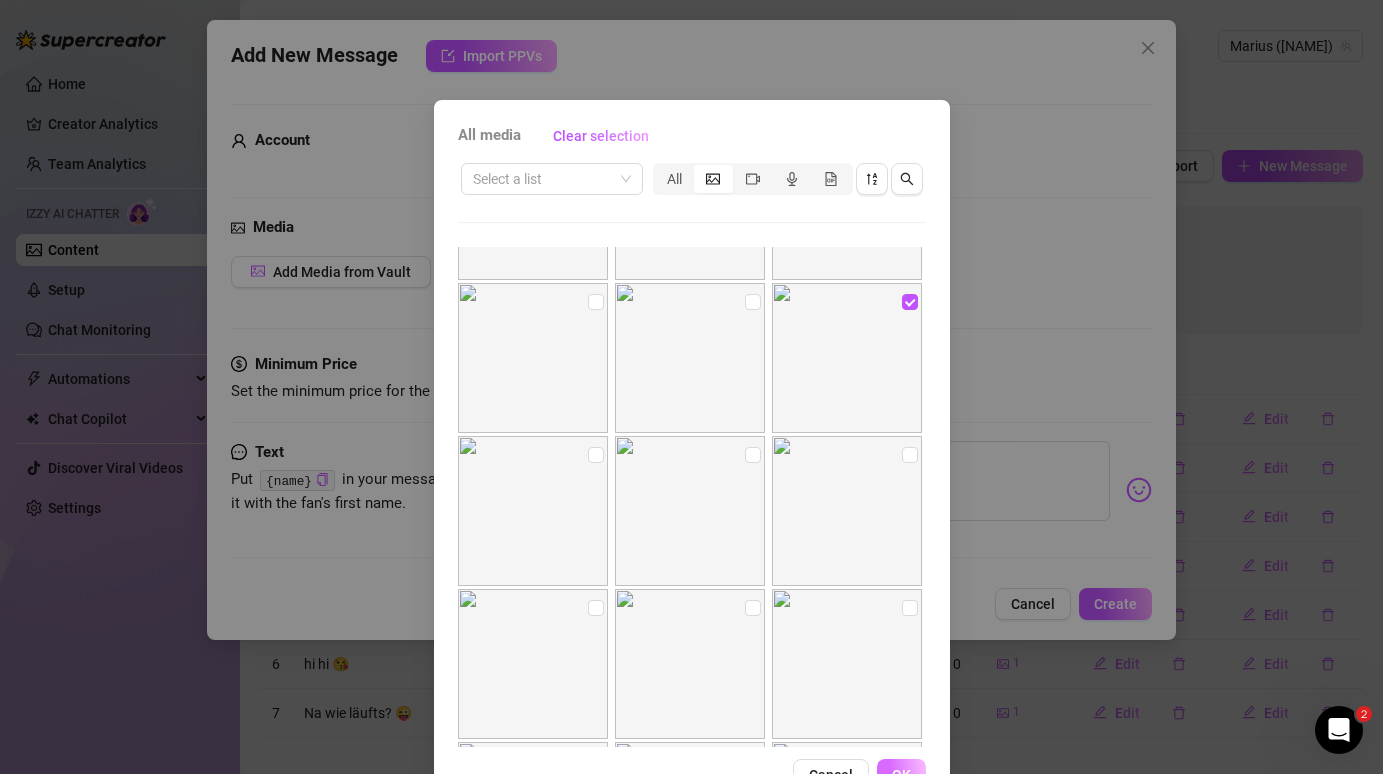 click on "OK" at bounding box center [901, 775] 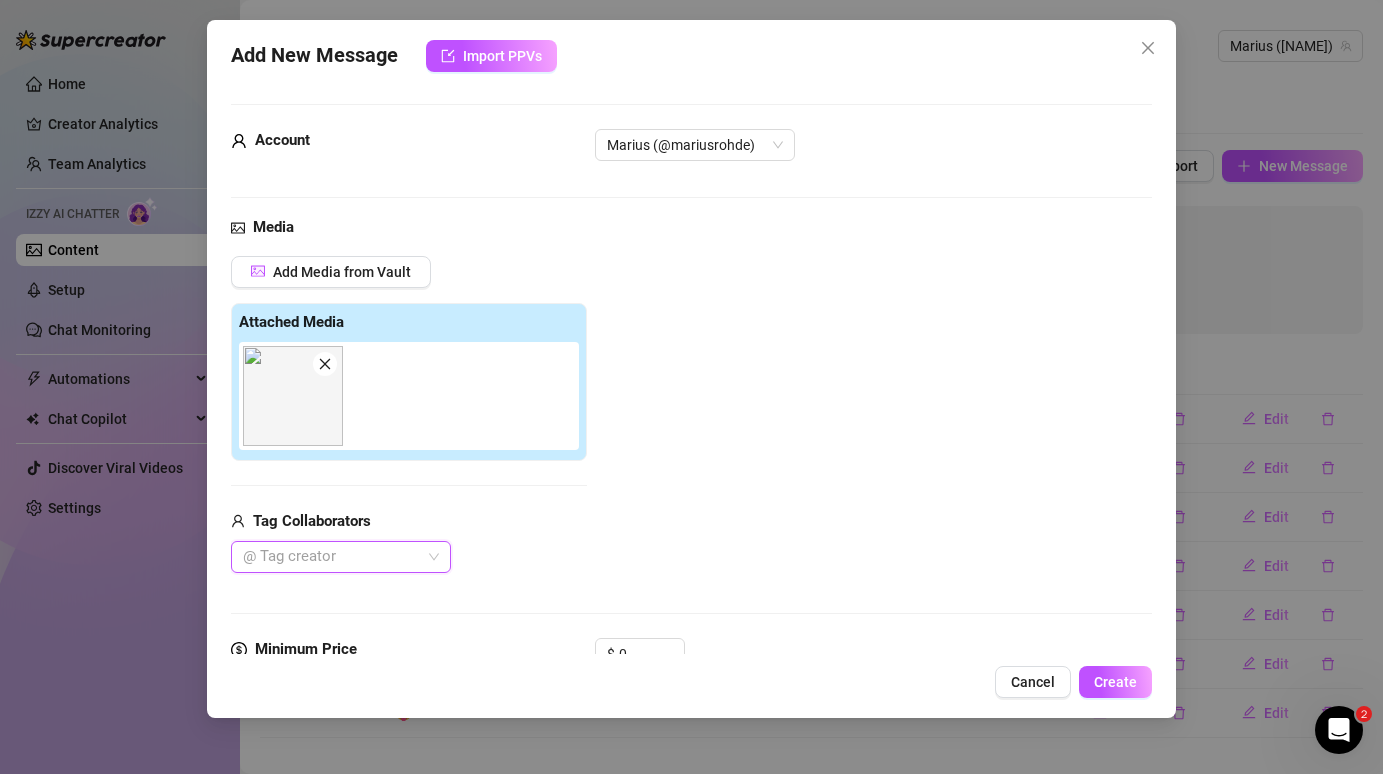 scroll, scrollTop: 207, scrollLeft: 0, axis: vertical 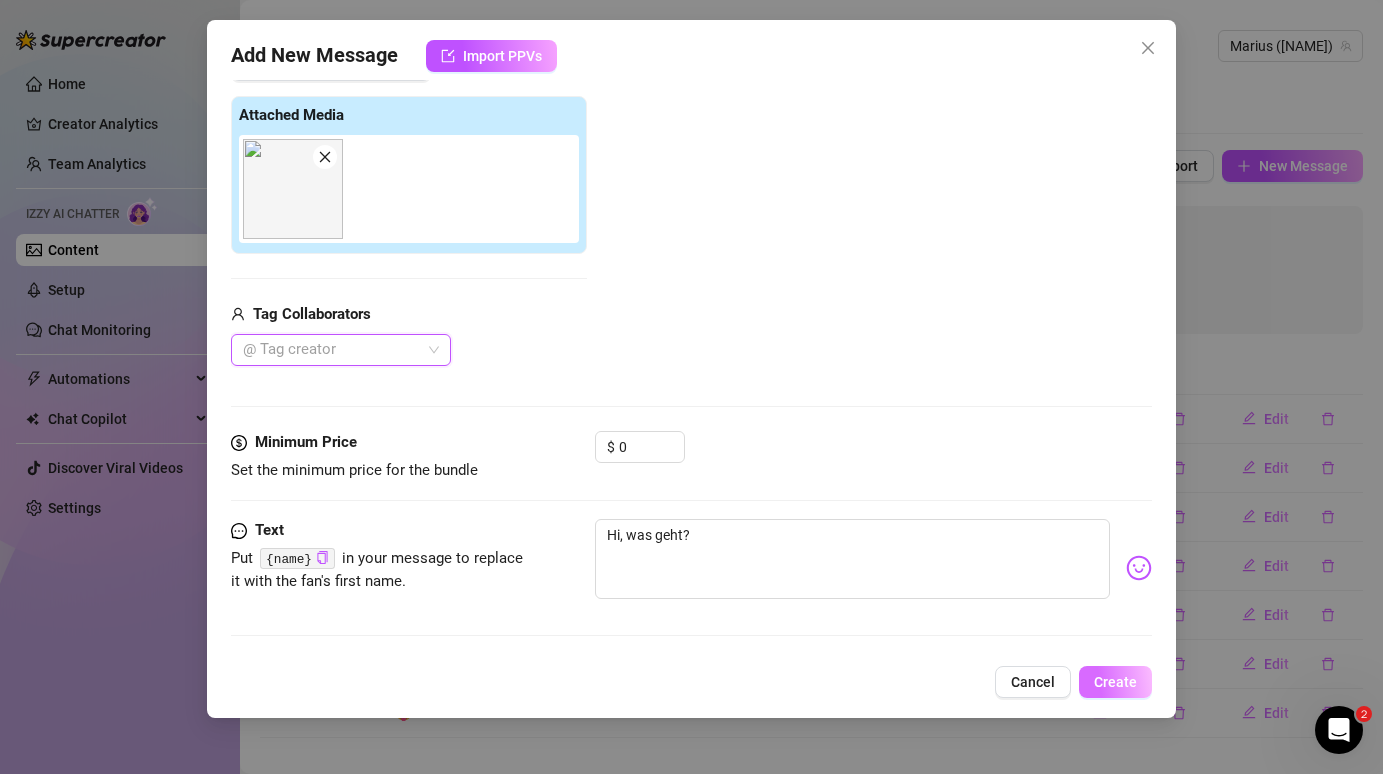 click on "Create" at bounding box center (1115, 682) 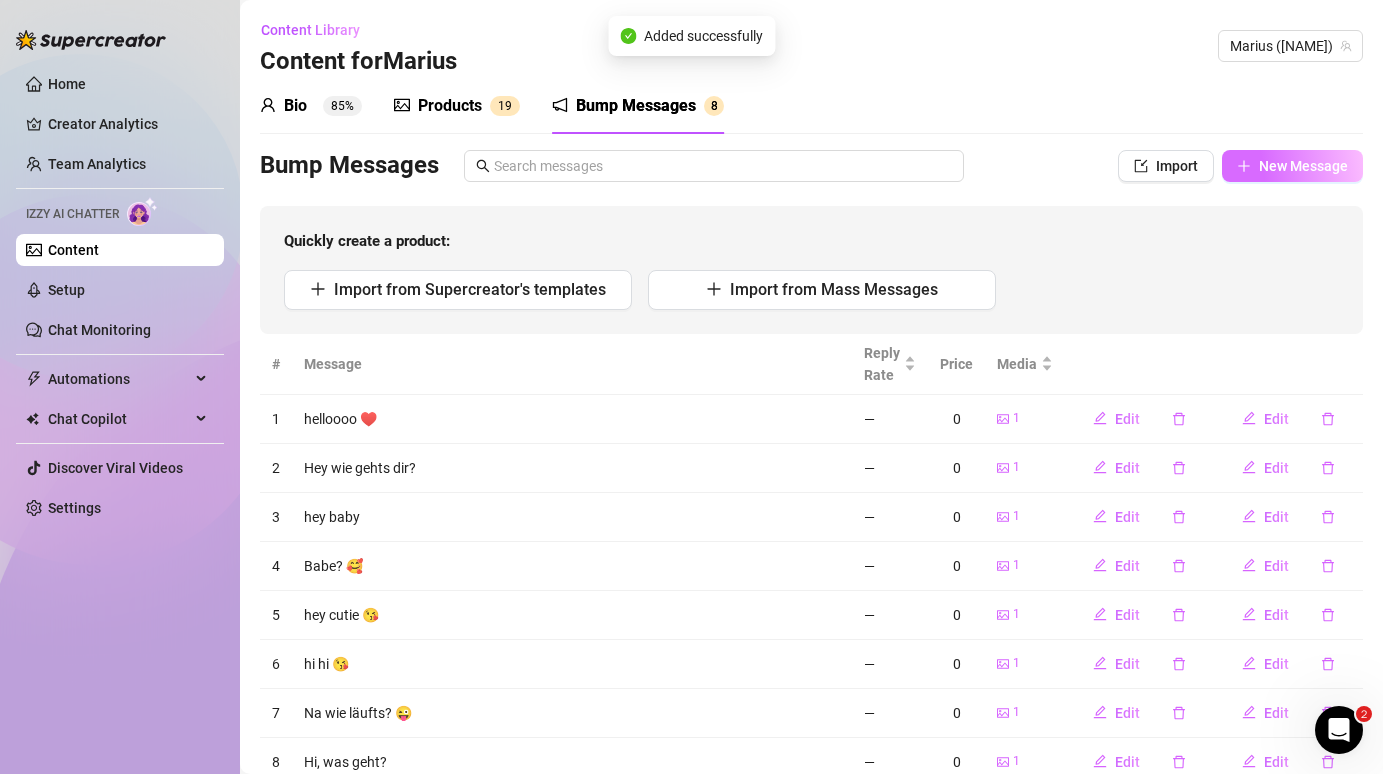 click on "New Message" at bounding box center (1292, 166) 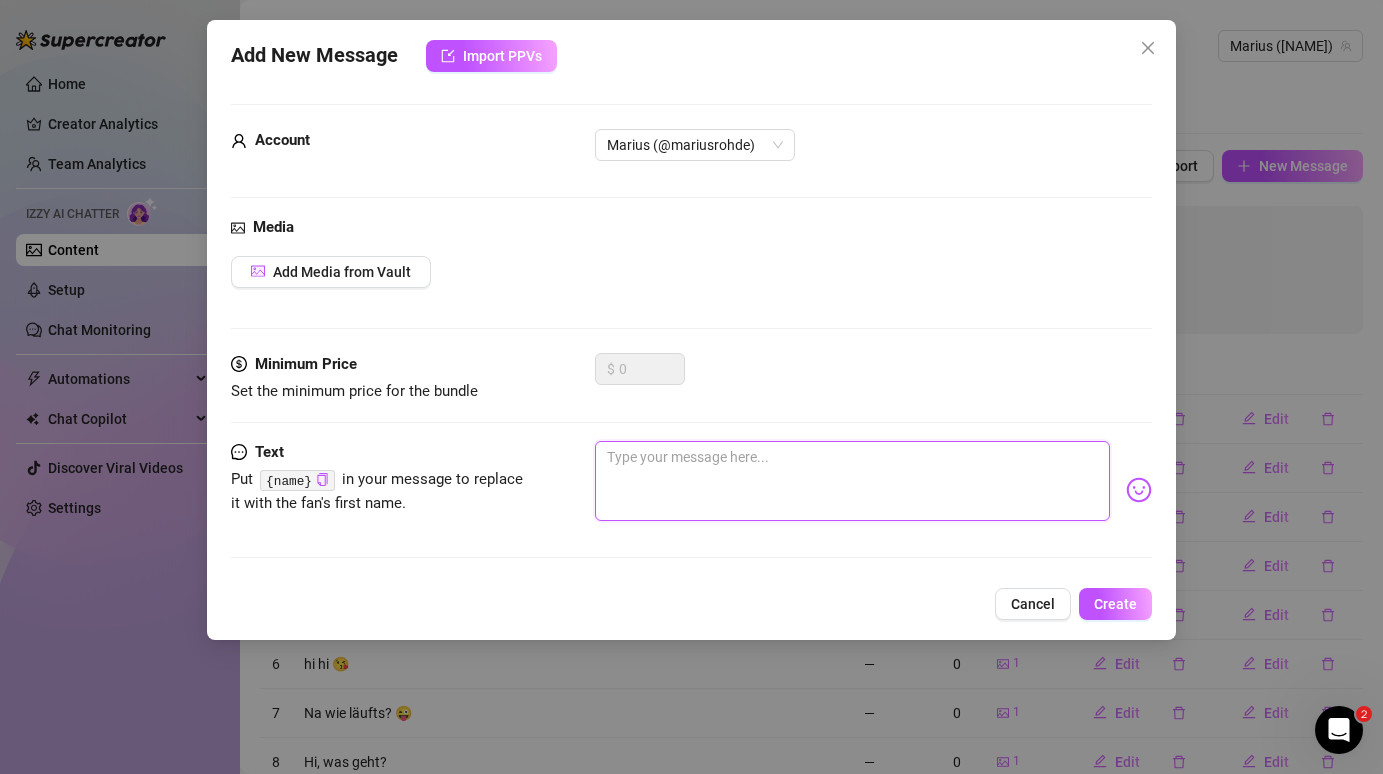 click at bounding box center (852, 481) 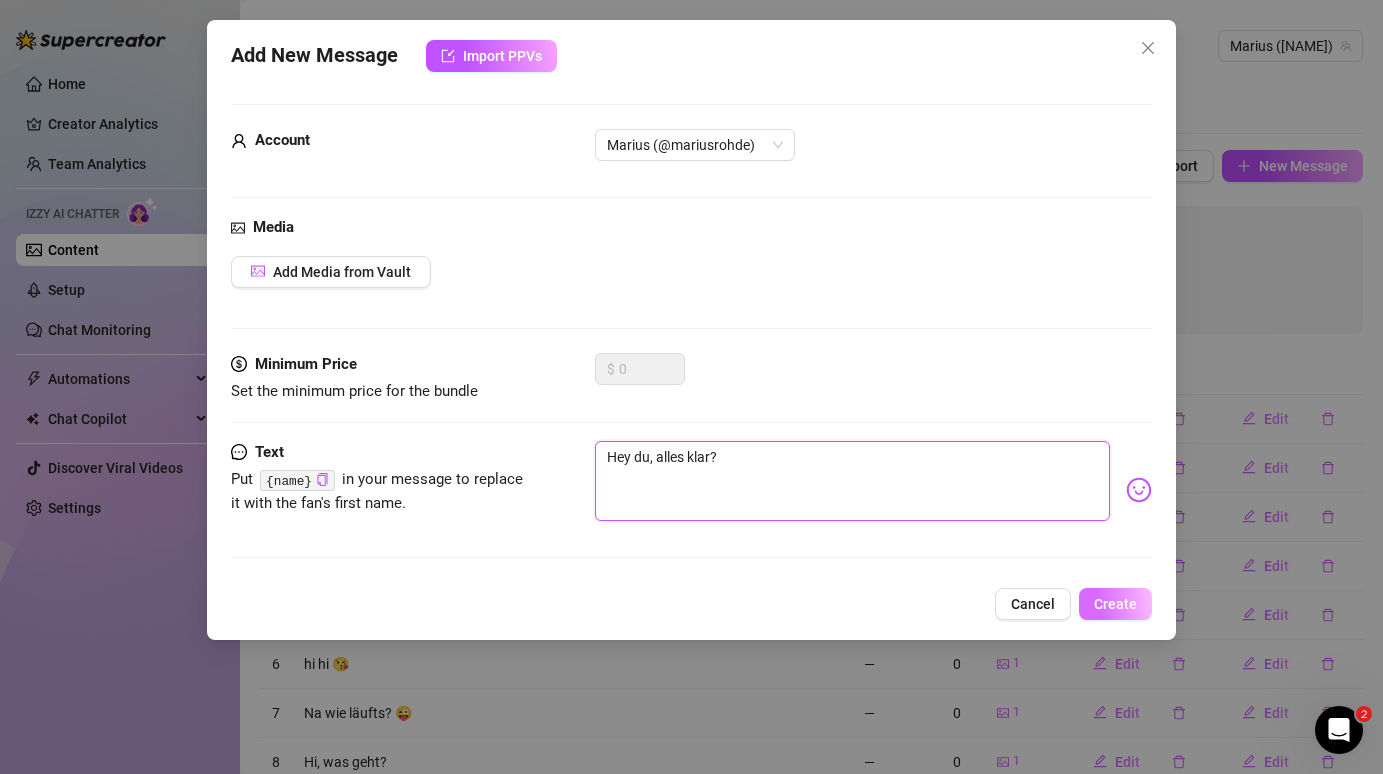 type on "Hey du, alles klar?" 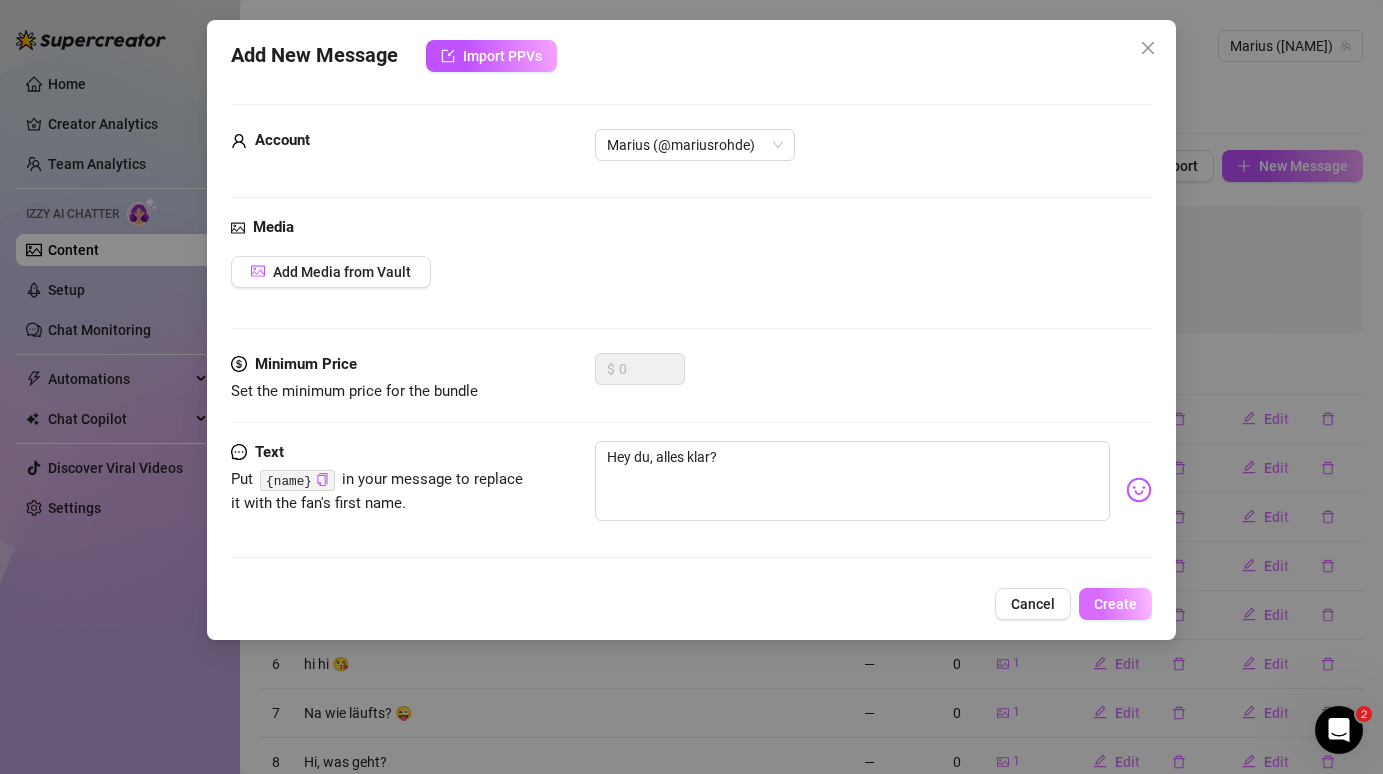 click on "Create" at bounding box center [1115, 604] 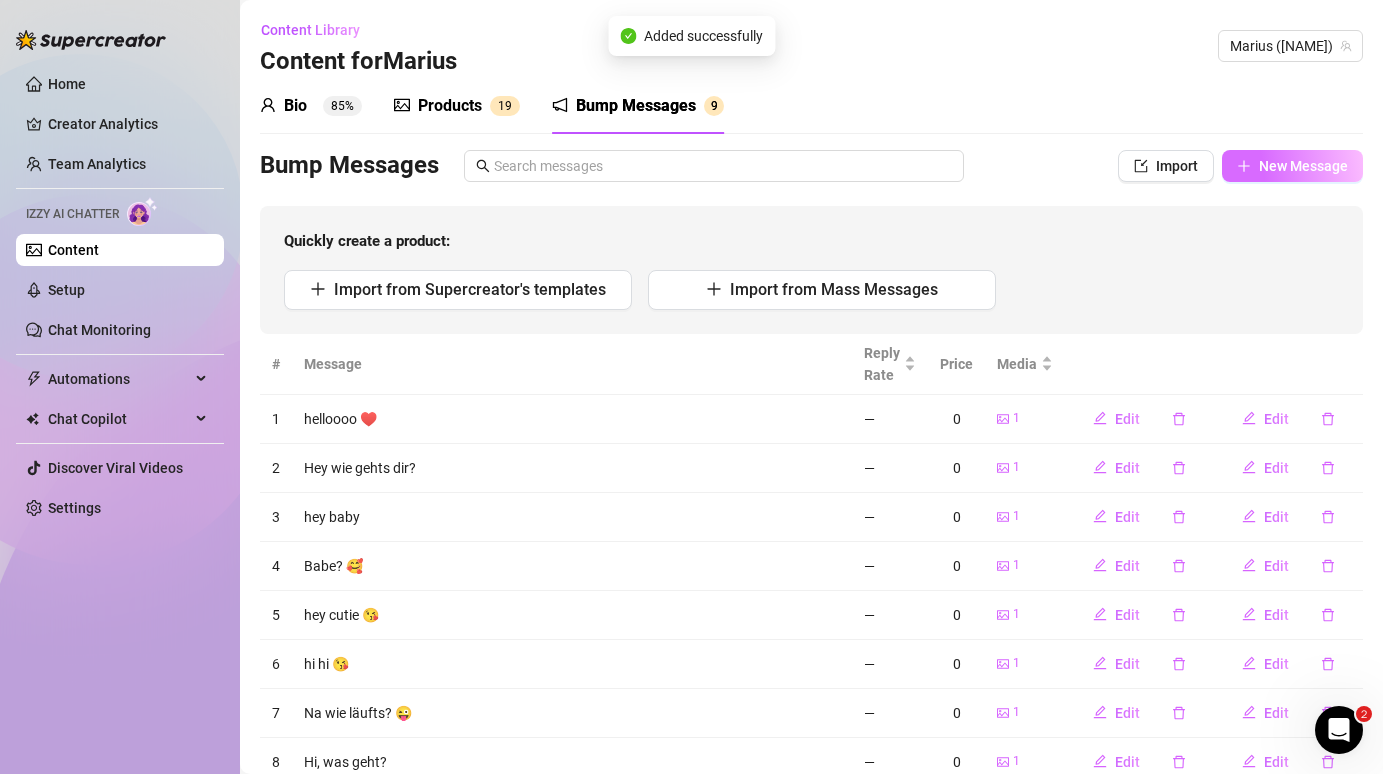 click on "New Message" at bounding box center [1303, 166] 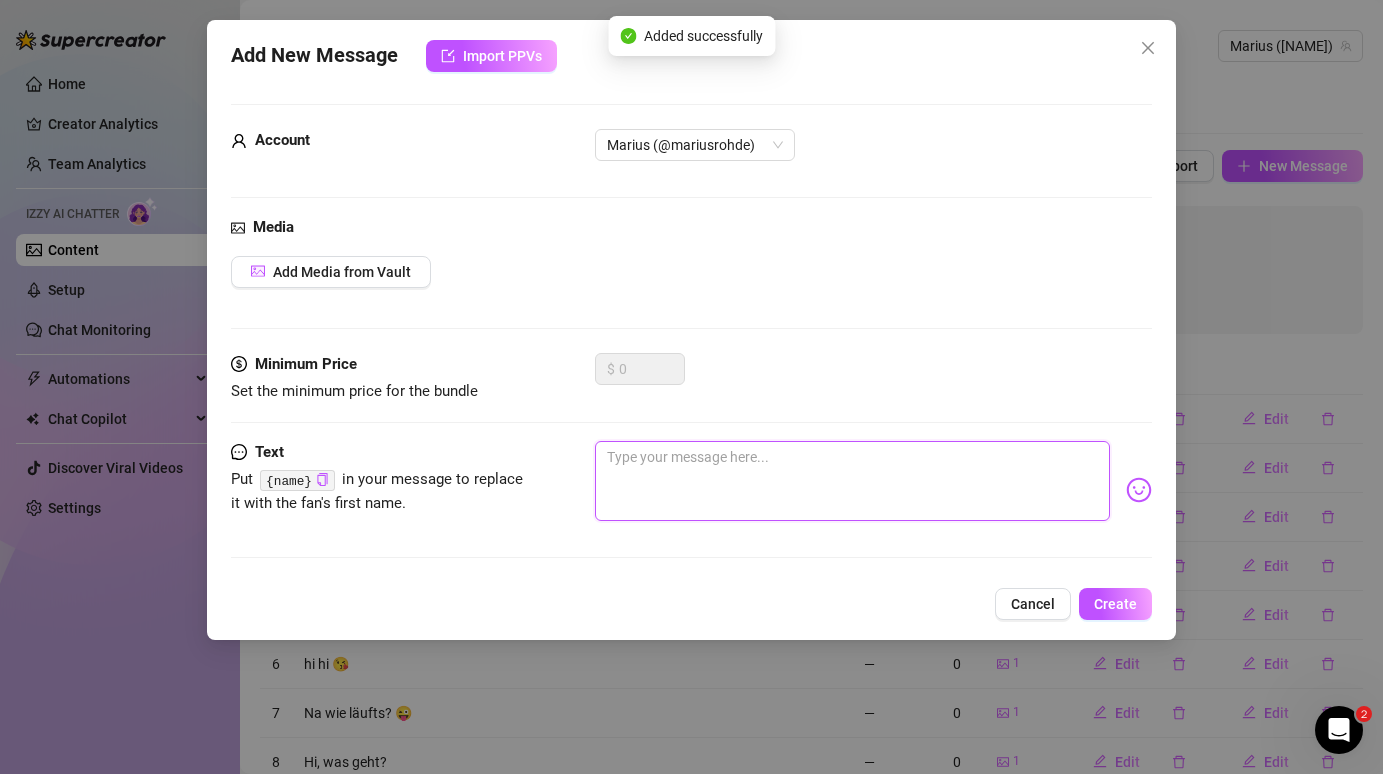 click at bounding box center (852, 481) 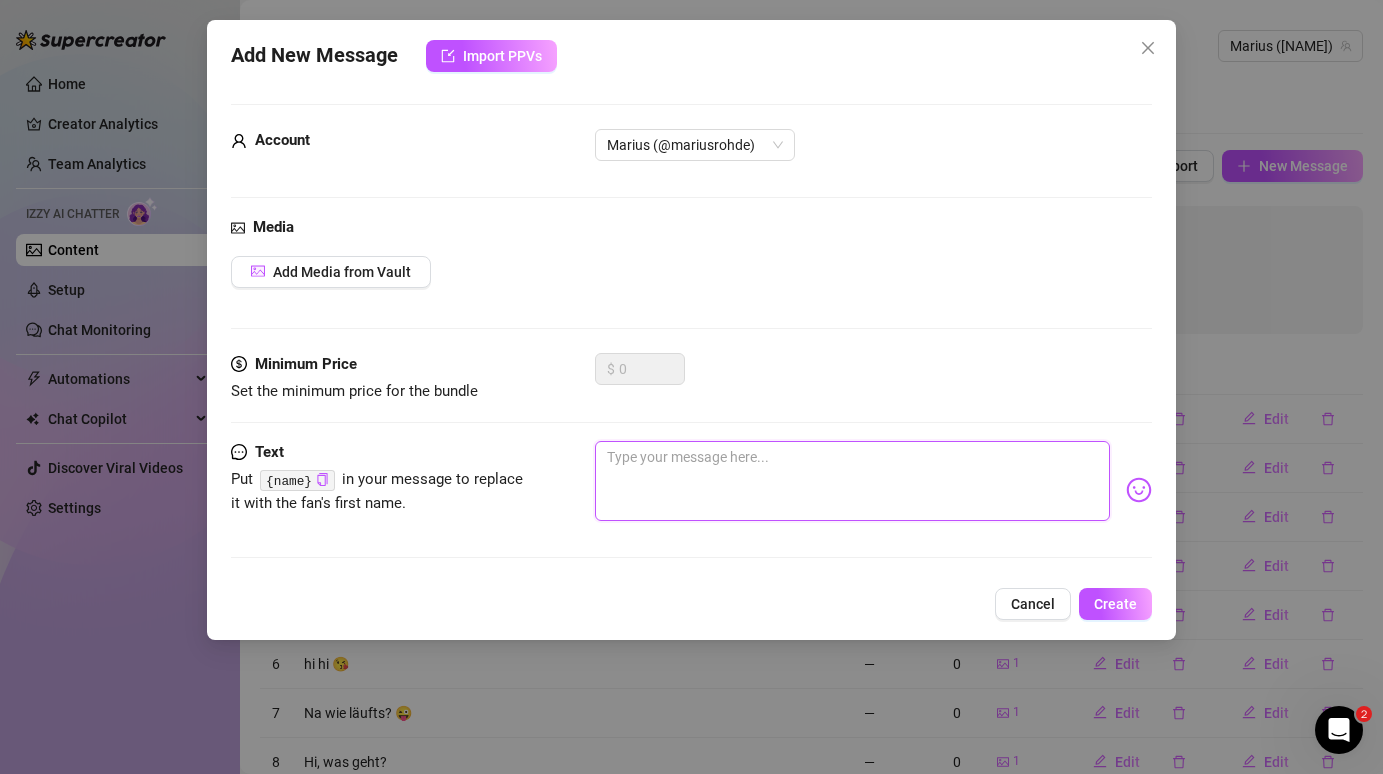 click at bounding box center [852, 481] 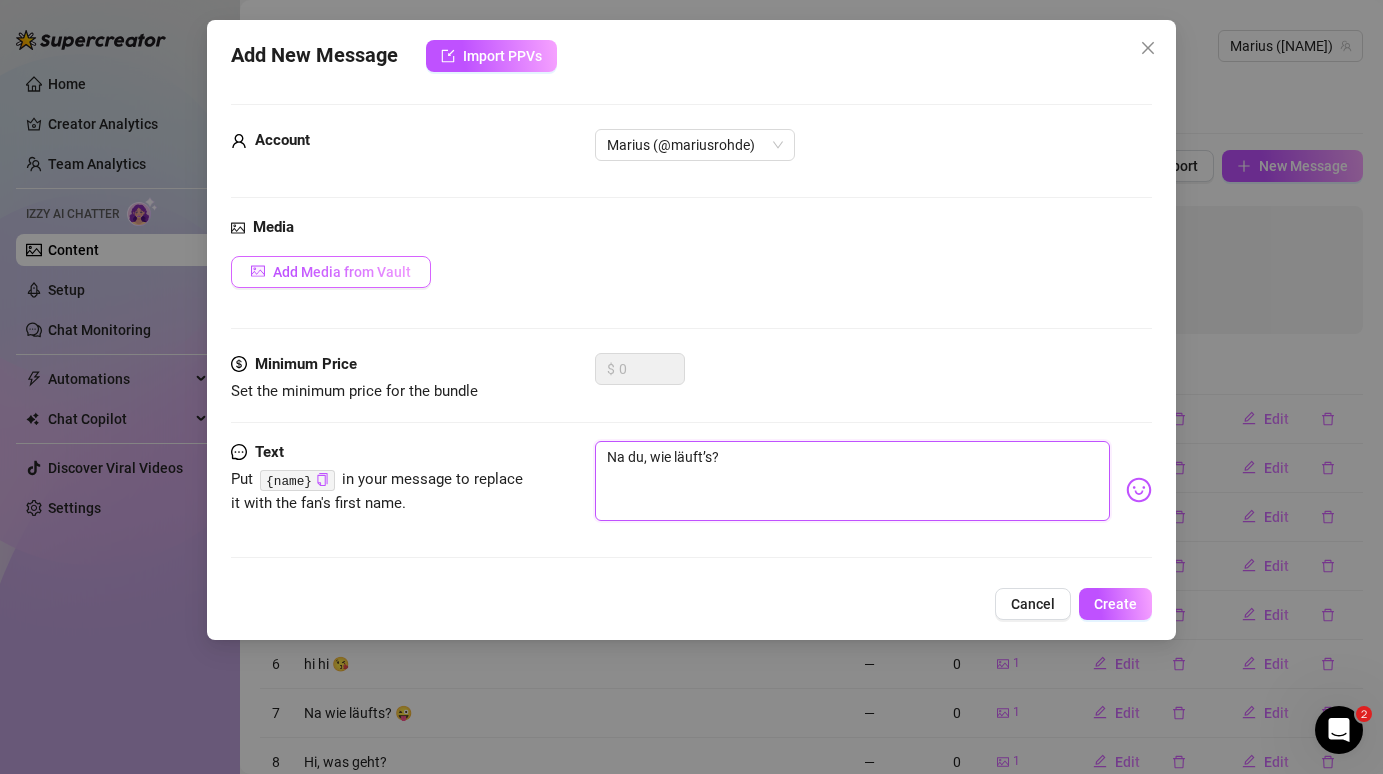 type on "Na du, wie läuft’s?" 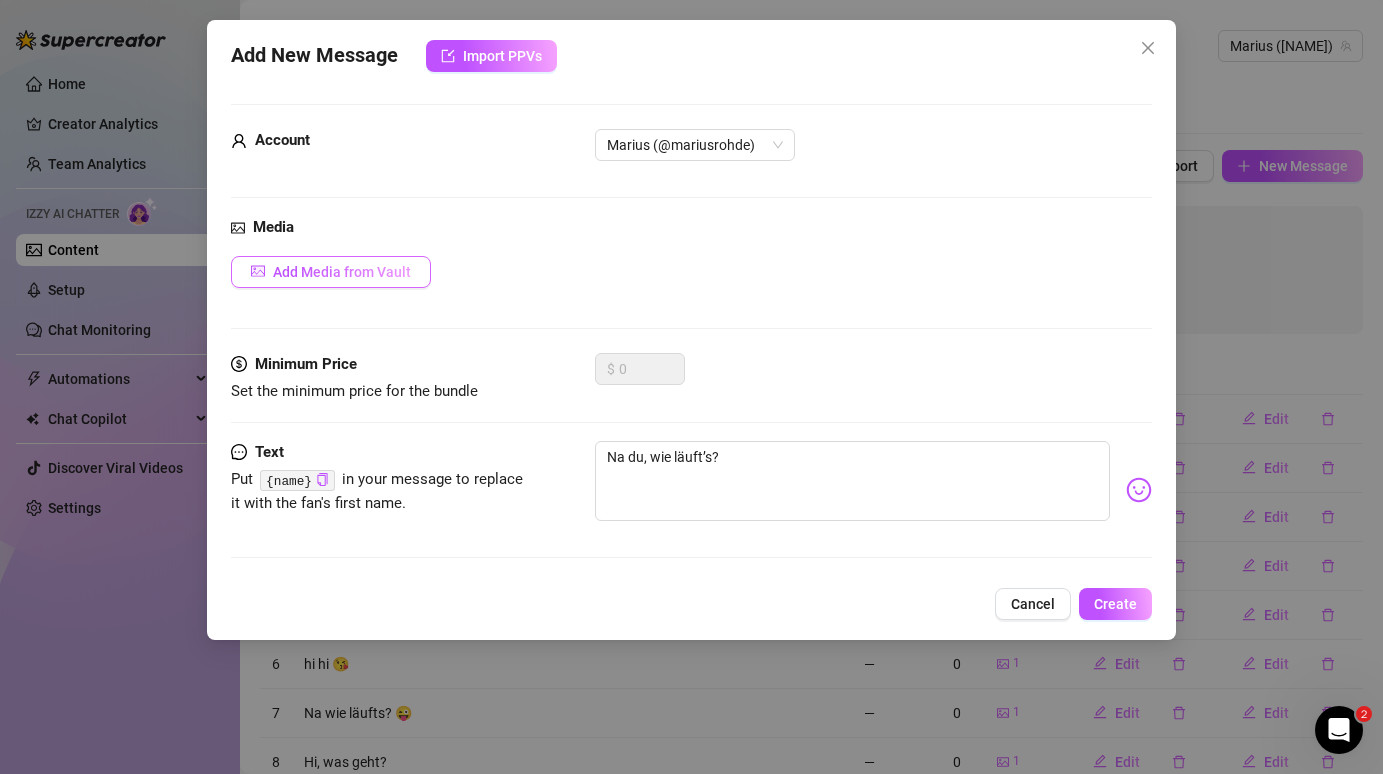 click on "Add Media from Vault" at bounding box center [331, 272] 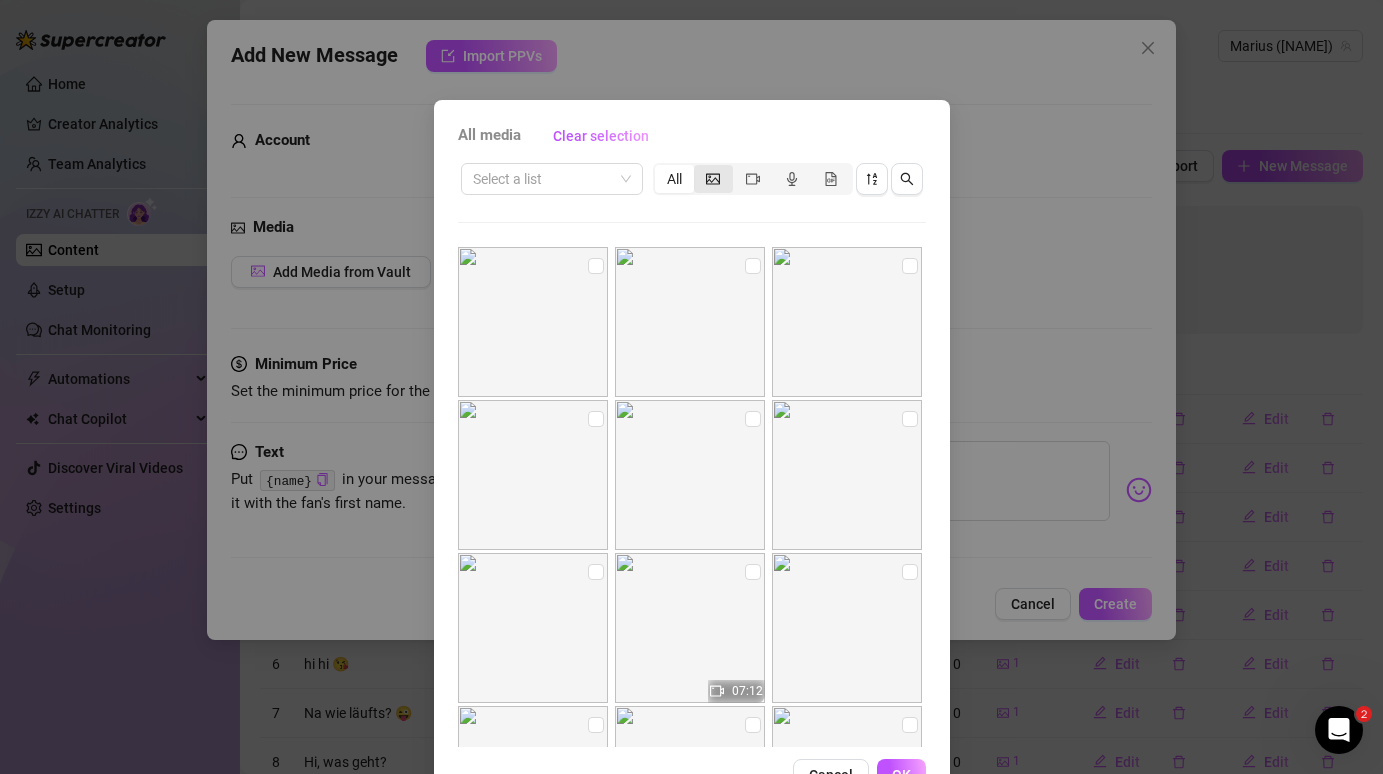 click 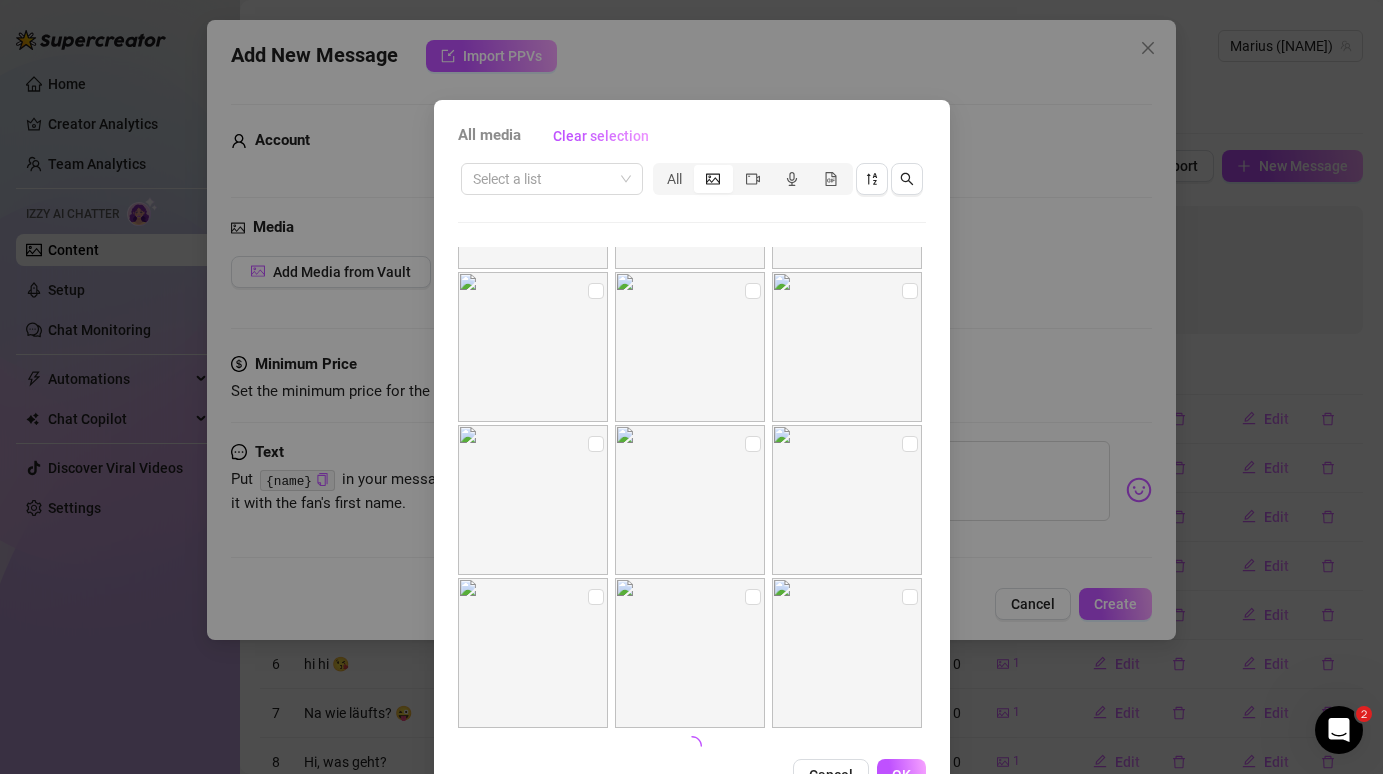 scroll, scrollTop: 3202, scrollLeft: 0, axis: vertical 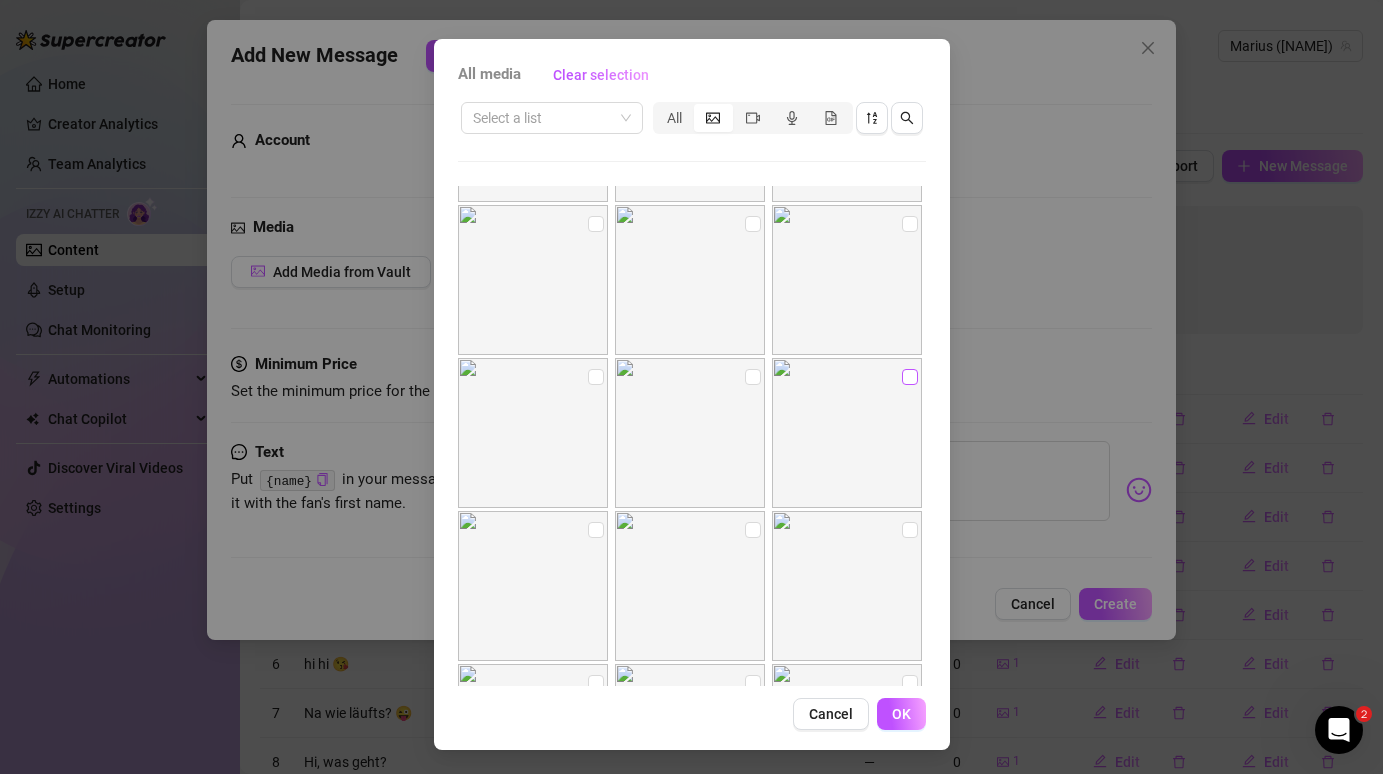 click at bounding box center [910, 377] 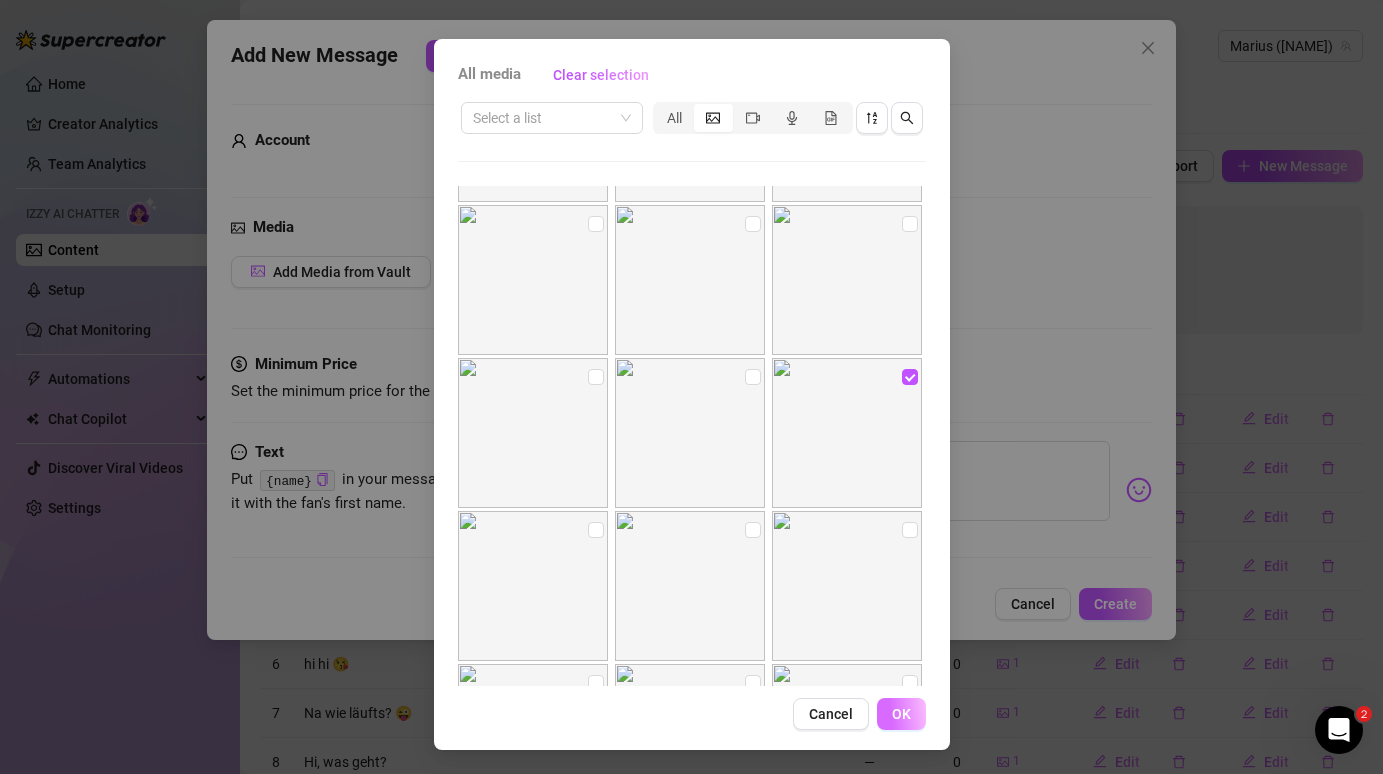 click on "OK" at bounding box center [901, 714] 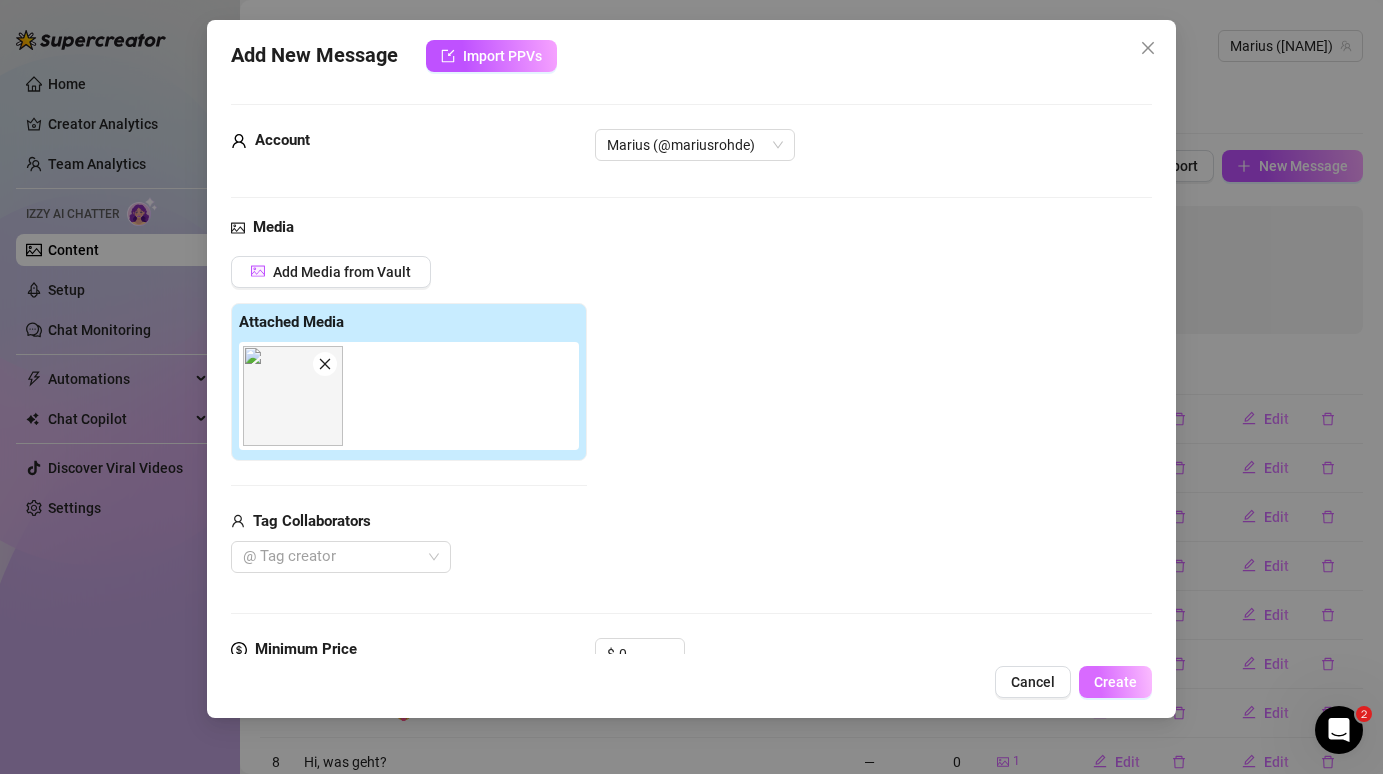 click on "Create" at bounding box center (1115, 682) 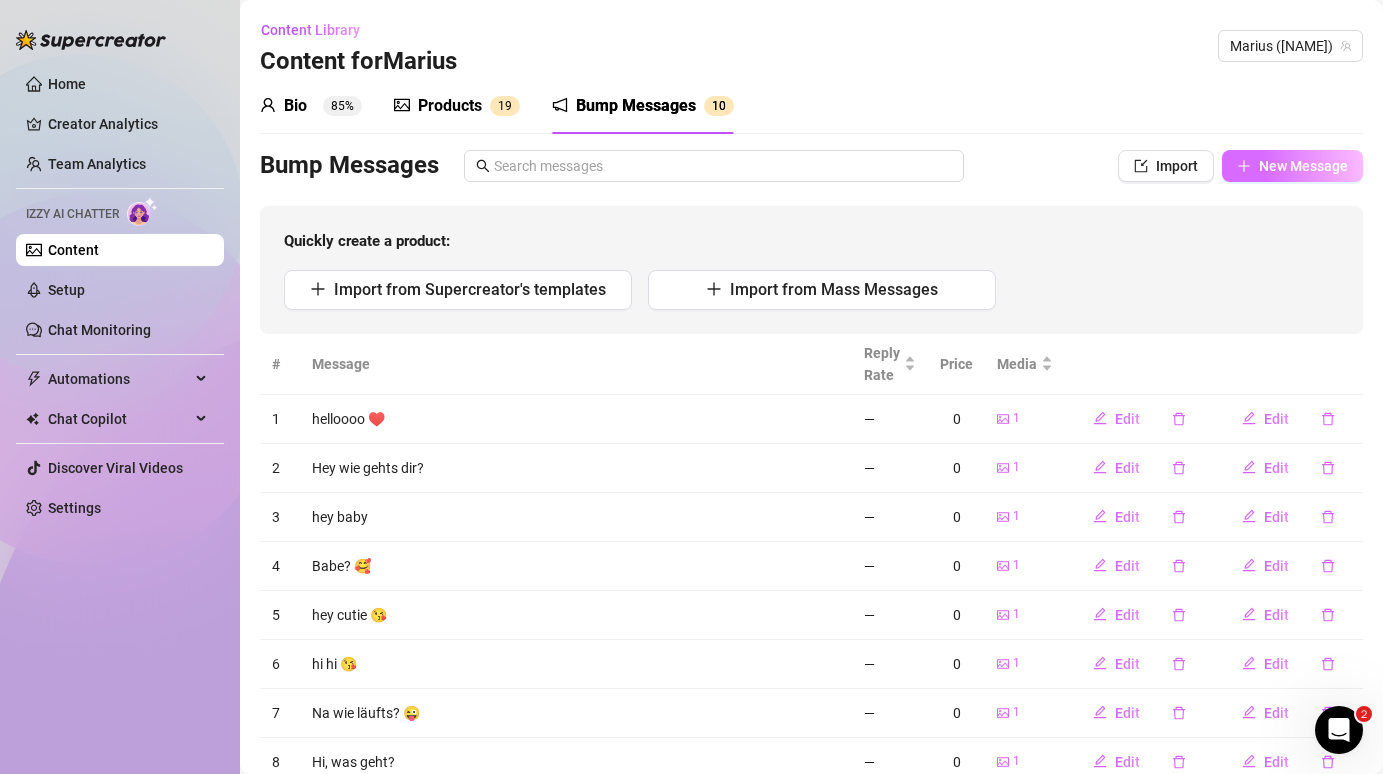 click on "New Message" at bounding box center (1303, 166) 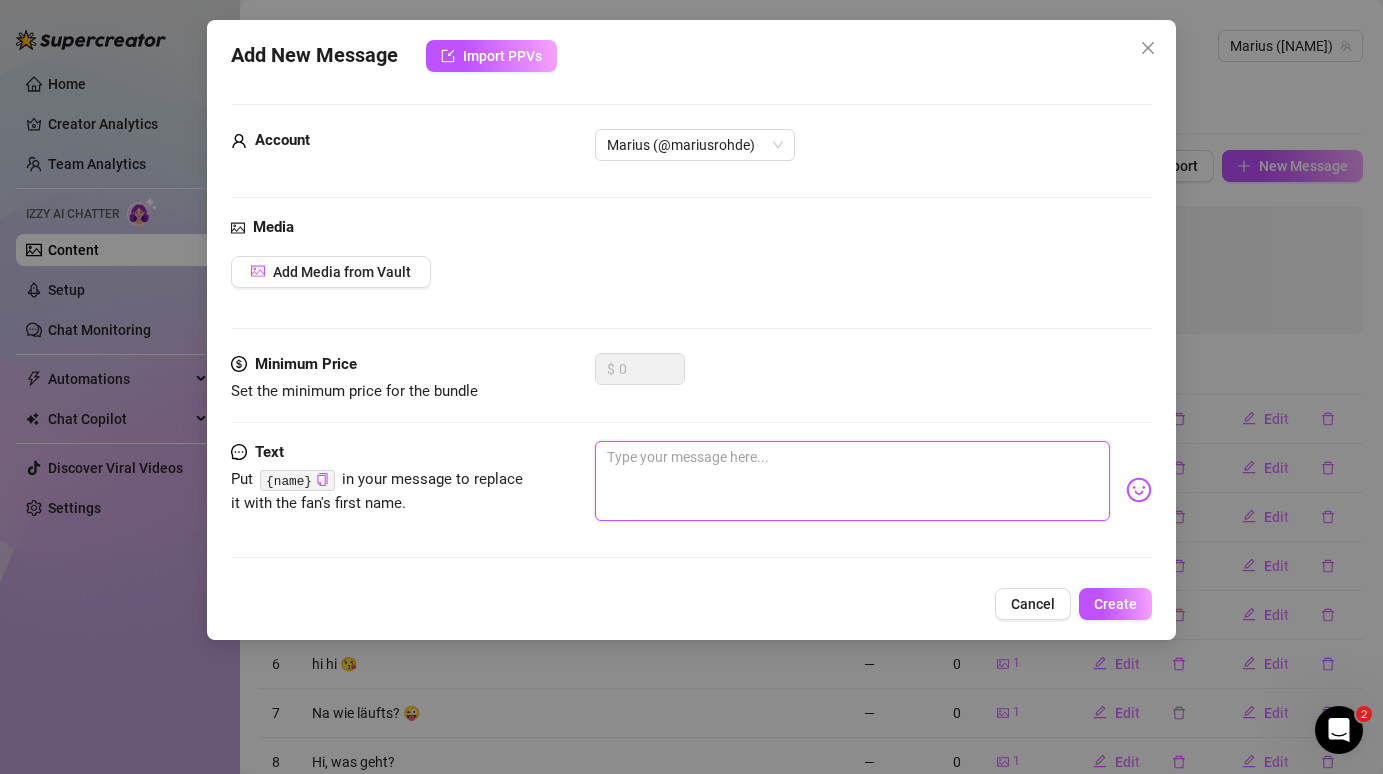 click at bounding box center [852, 481] 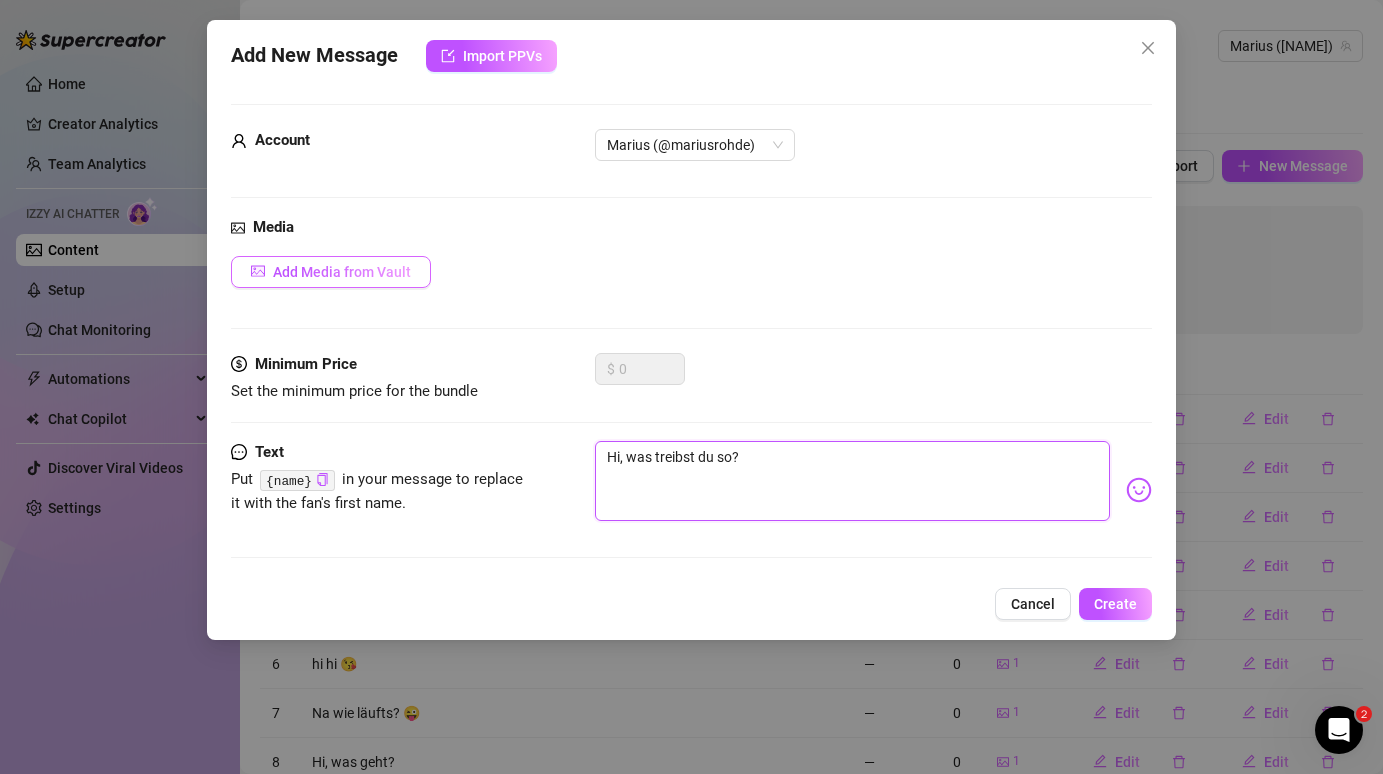 type on "Hi, was treibst du so?" 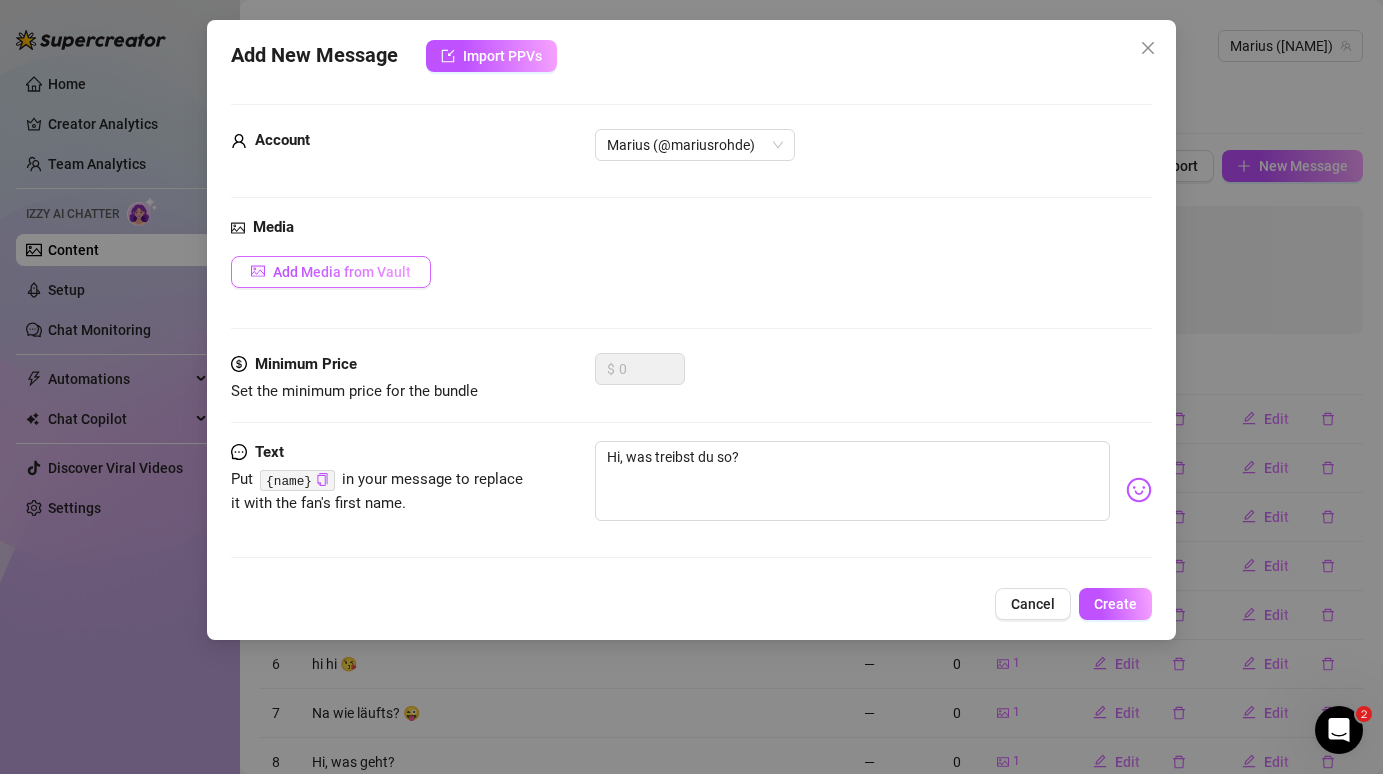 click on "Add Media from Vault" at bounding box center [342, 272] 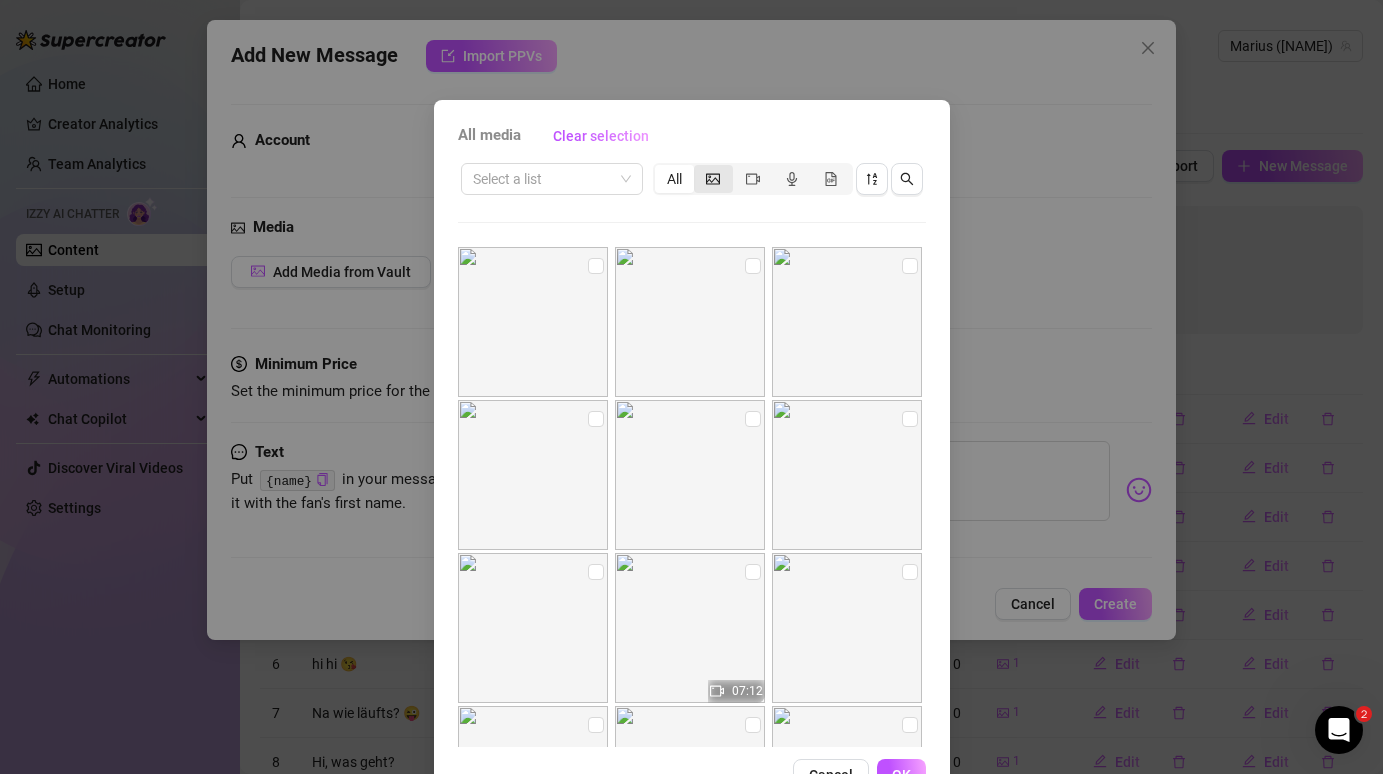 click at bounding box center (713, 179) 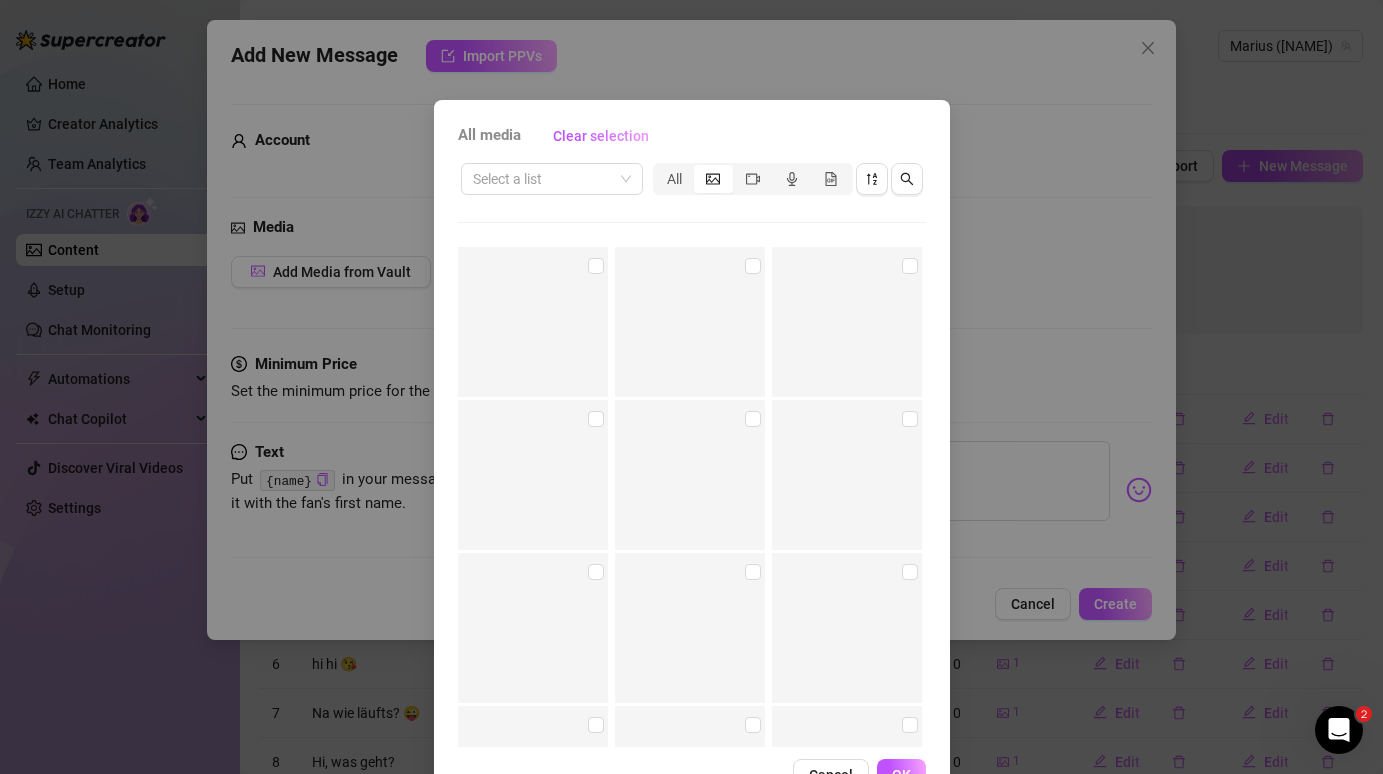 scroll, scrollTop: 13081, scrollLeft: 0, axis: vertical 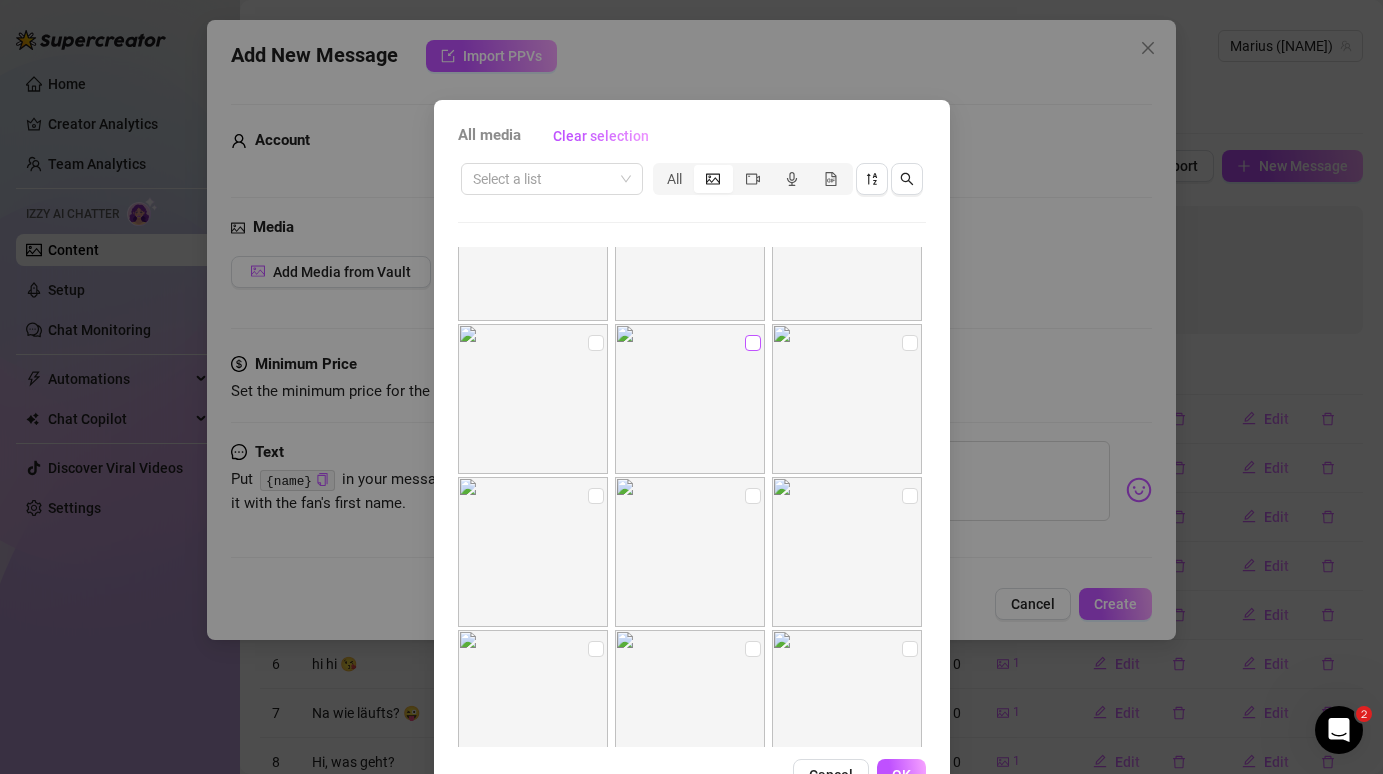 click at bounding box center [753, 343] 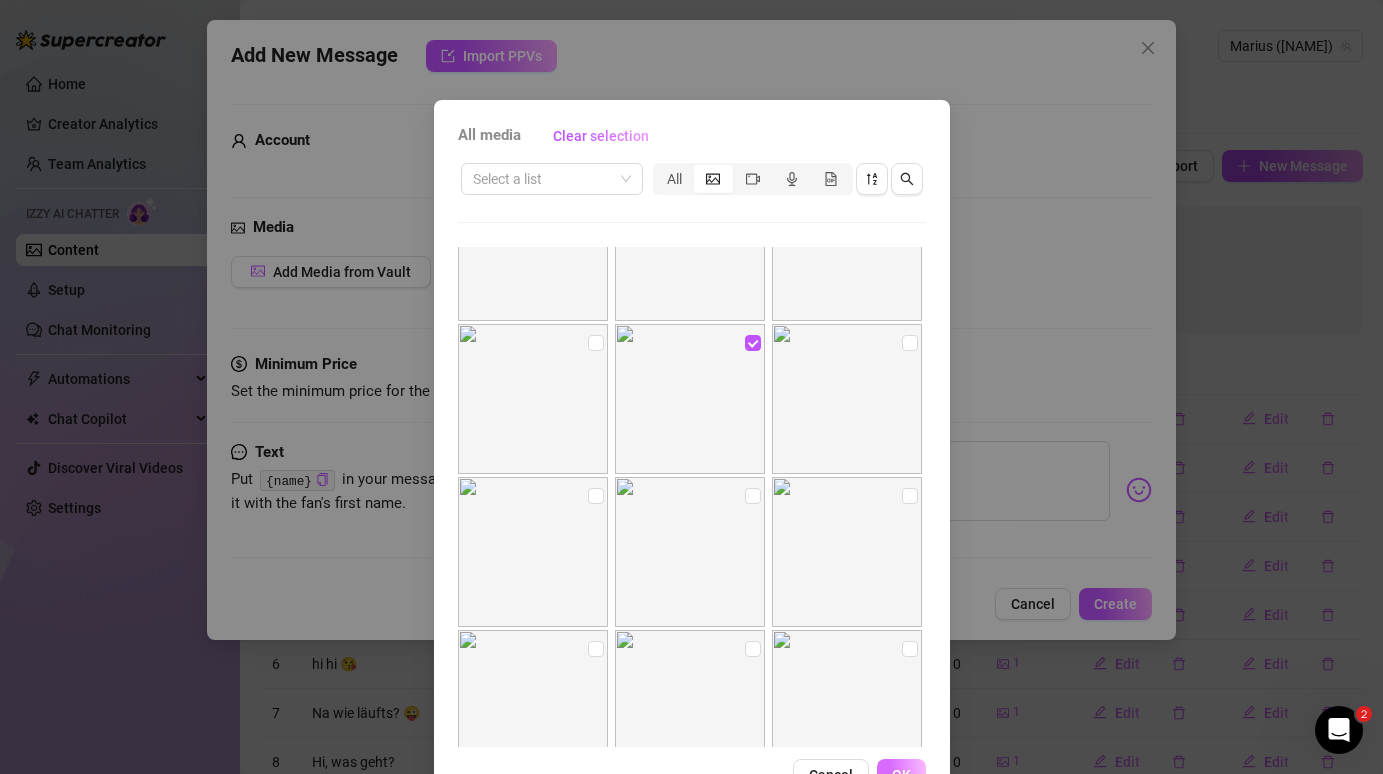 click on "OK" at bounding box center [901, 775] 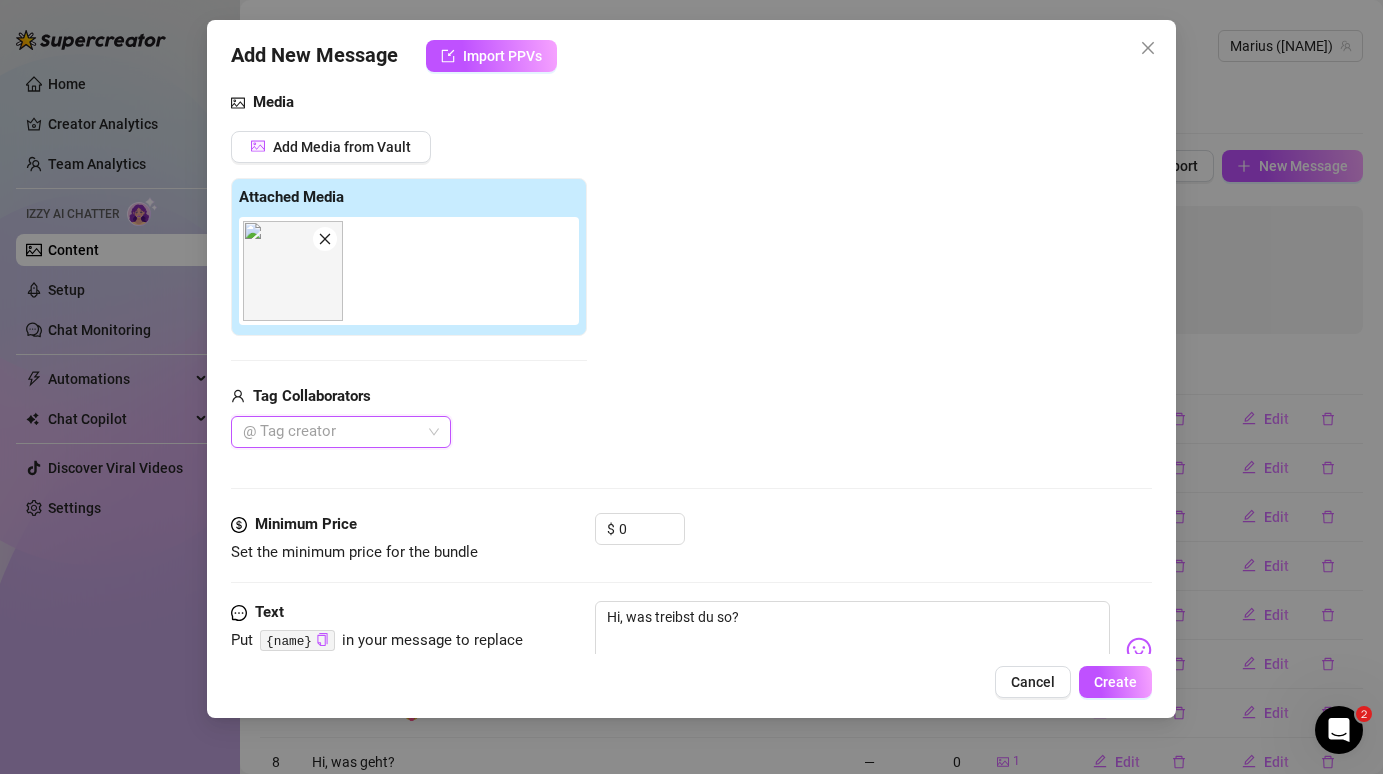 scroll, scrollTop: 135, scrollLeft: 0, axis: vertical 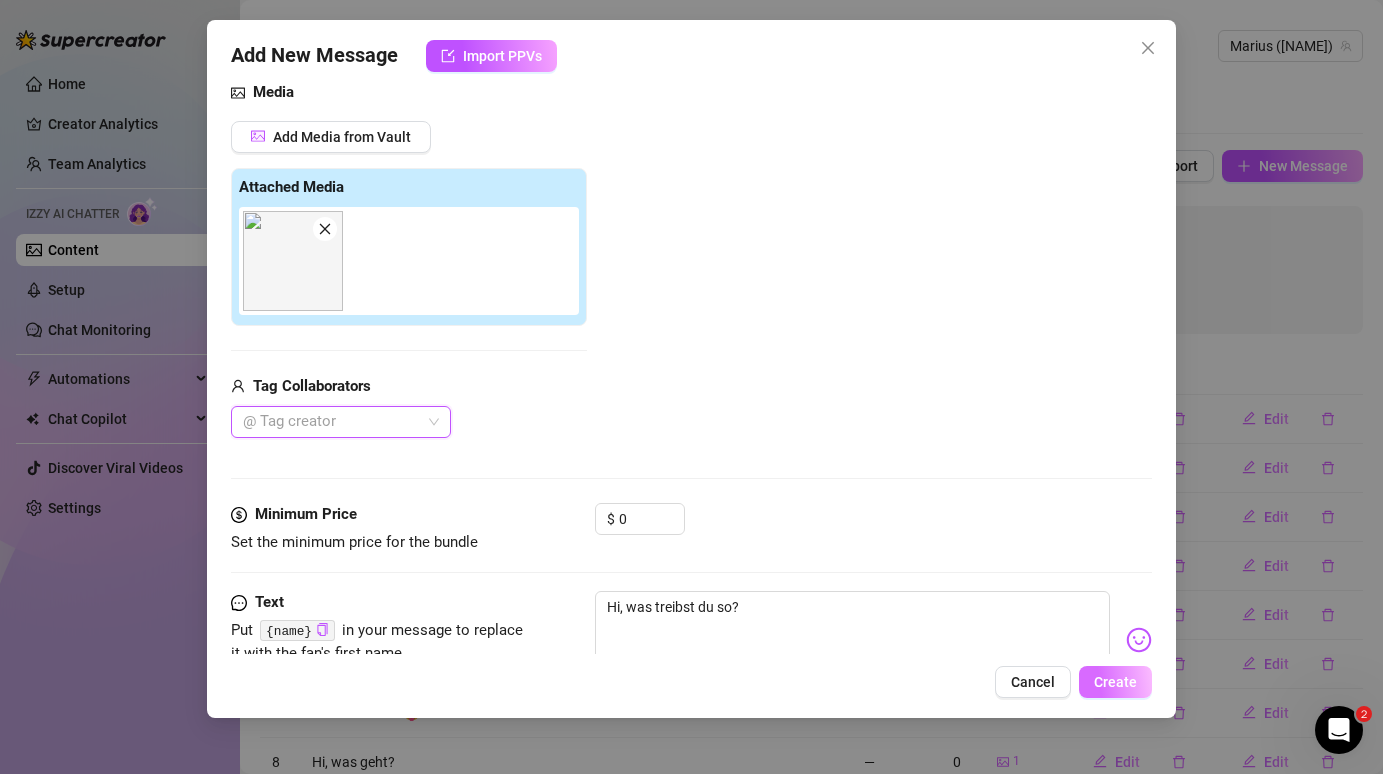 click on "Create" at bounding box center [1115, 682] 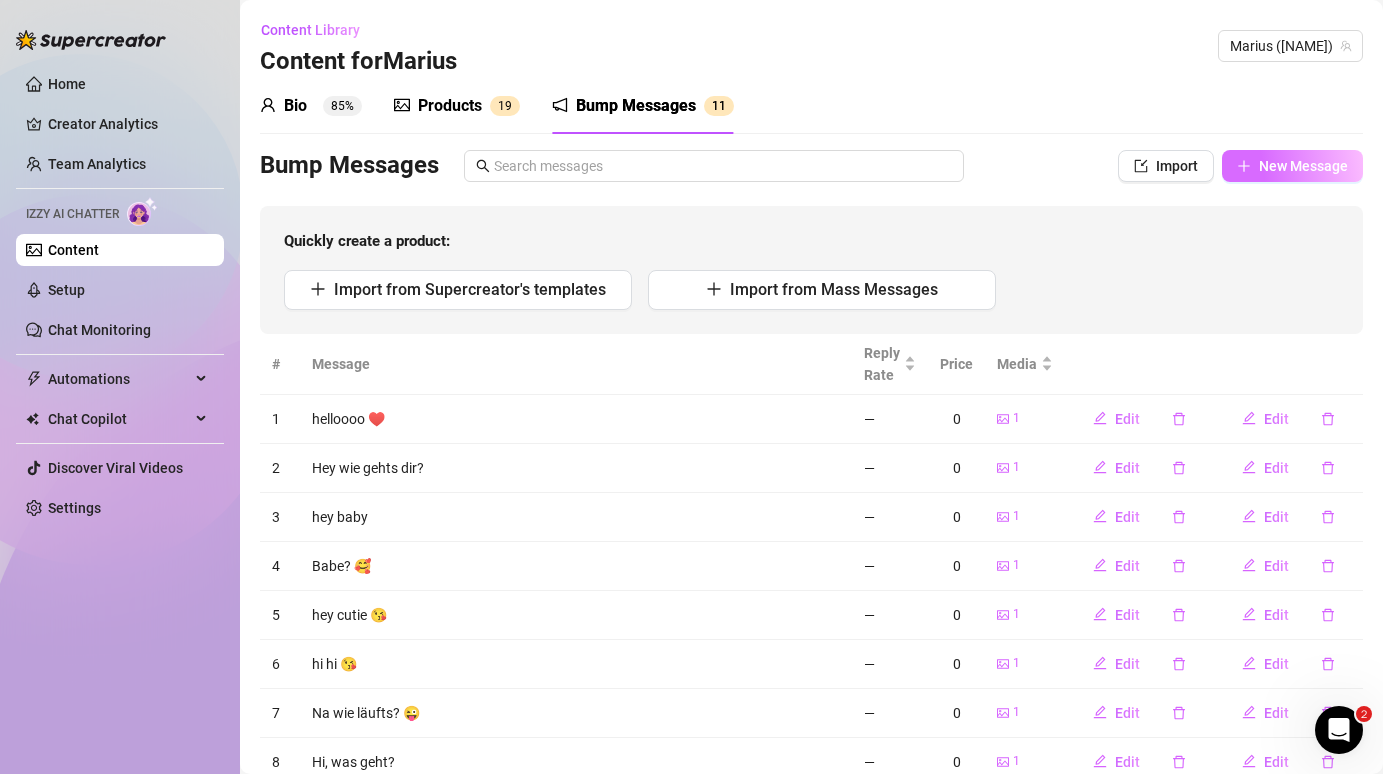 click on "New Message" at bounding box center (1303, 166) 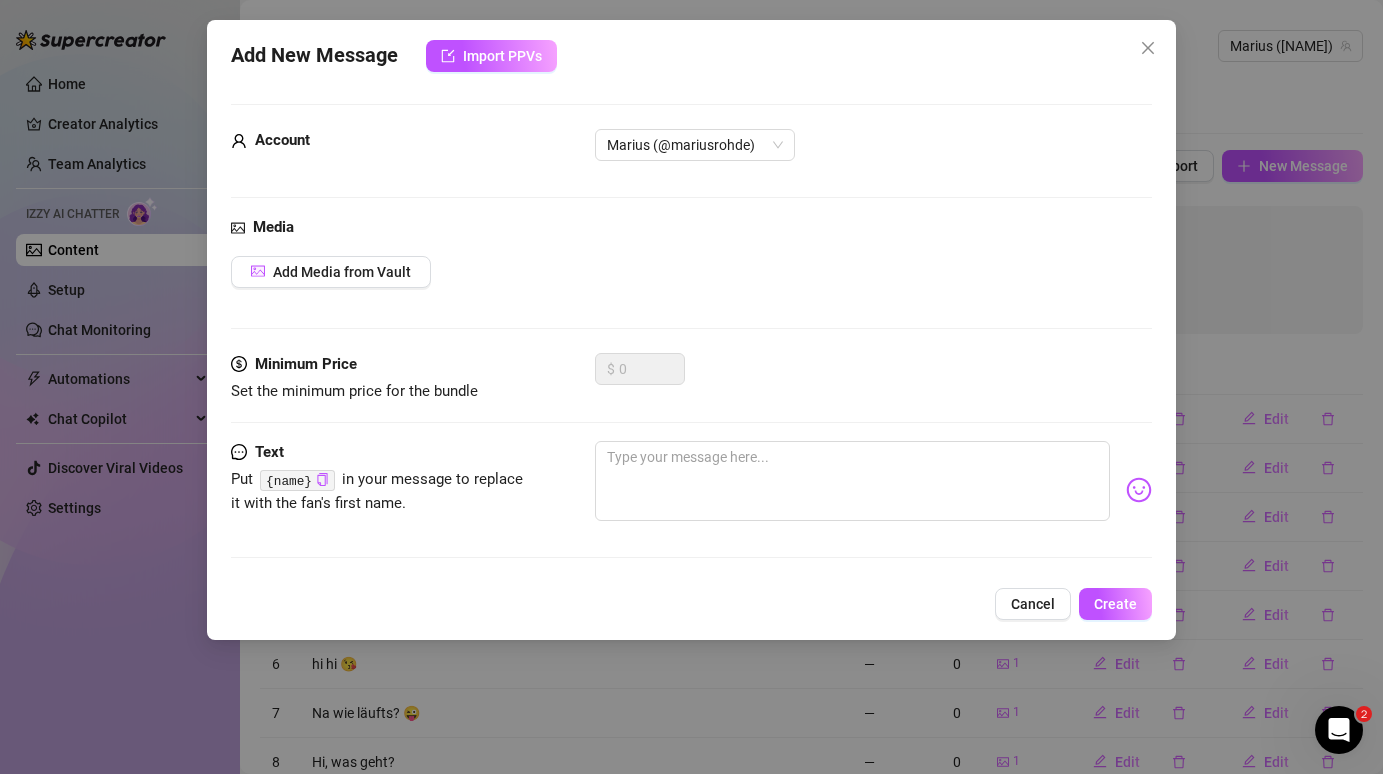click on "Minimum Price Set the minimum price for the bundle $ 0" at bounding box center (691, 397) 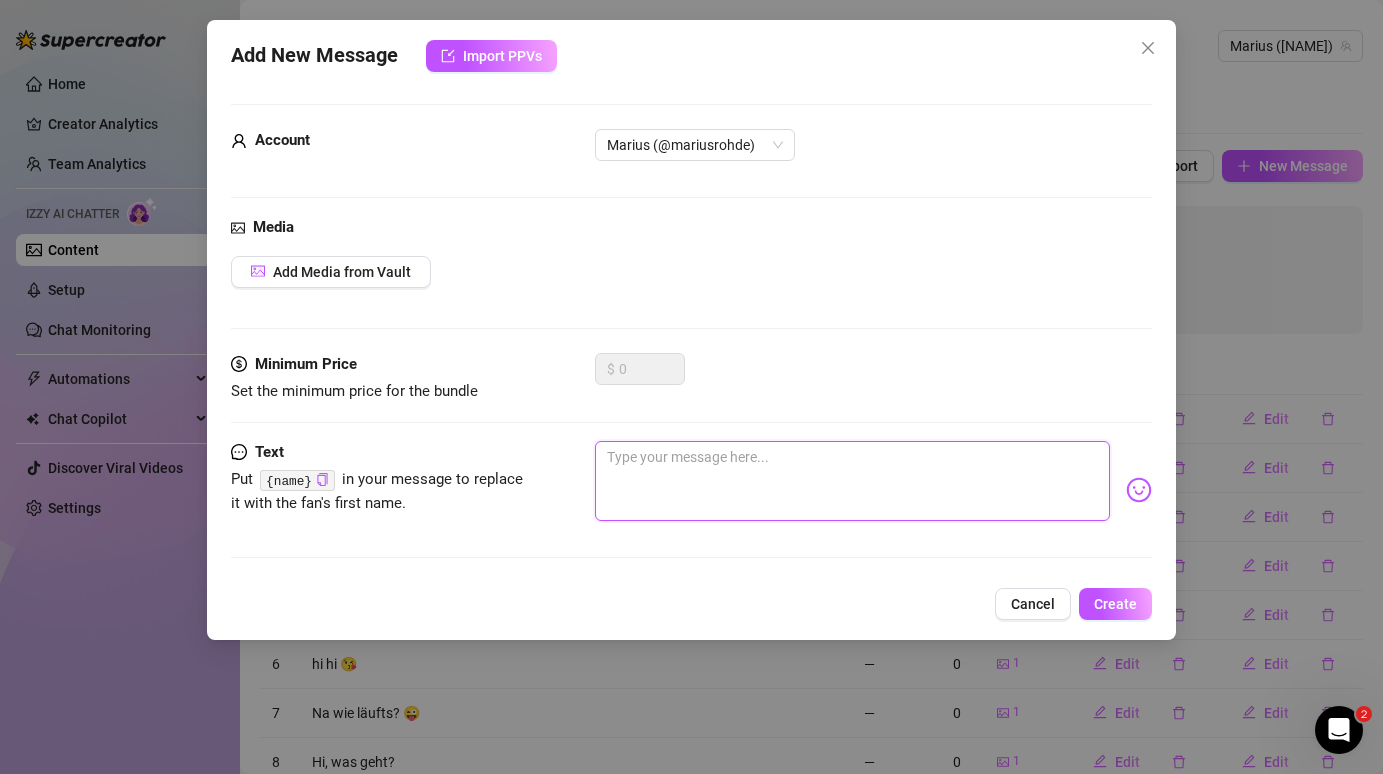 click at bounding box center (852, 481) 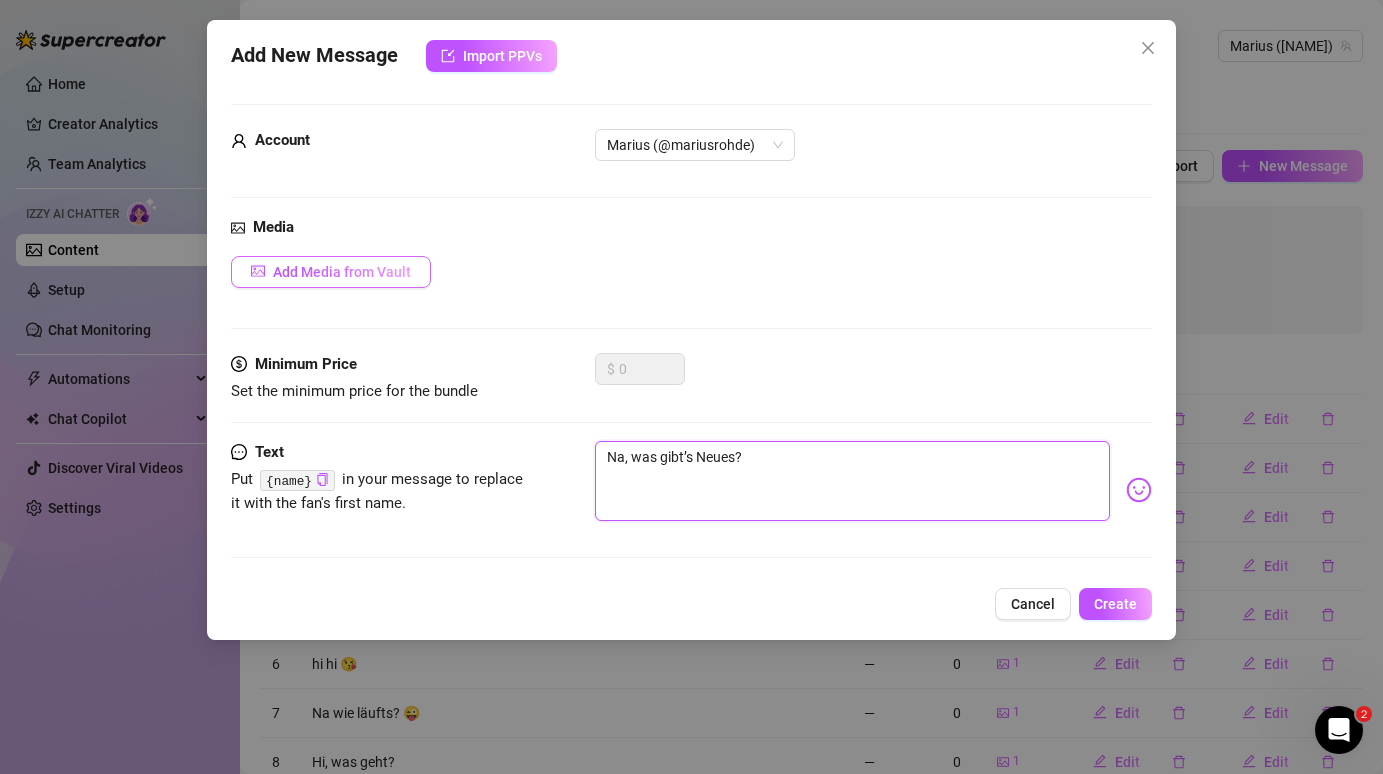 type on "Na, was gibt’s Neues?" 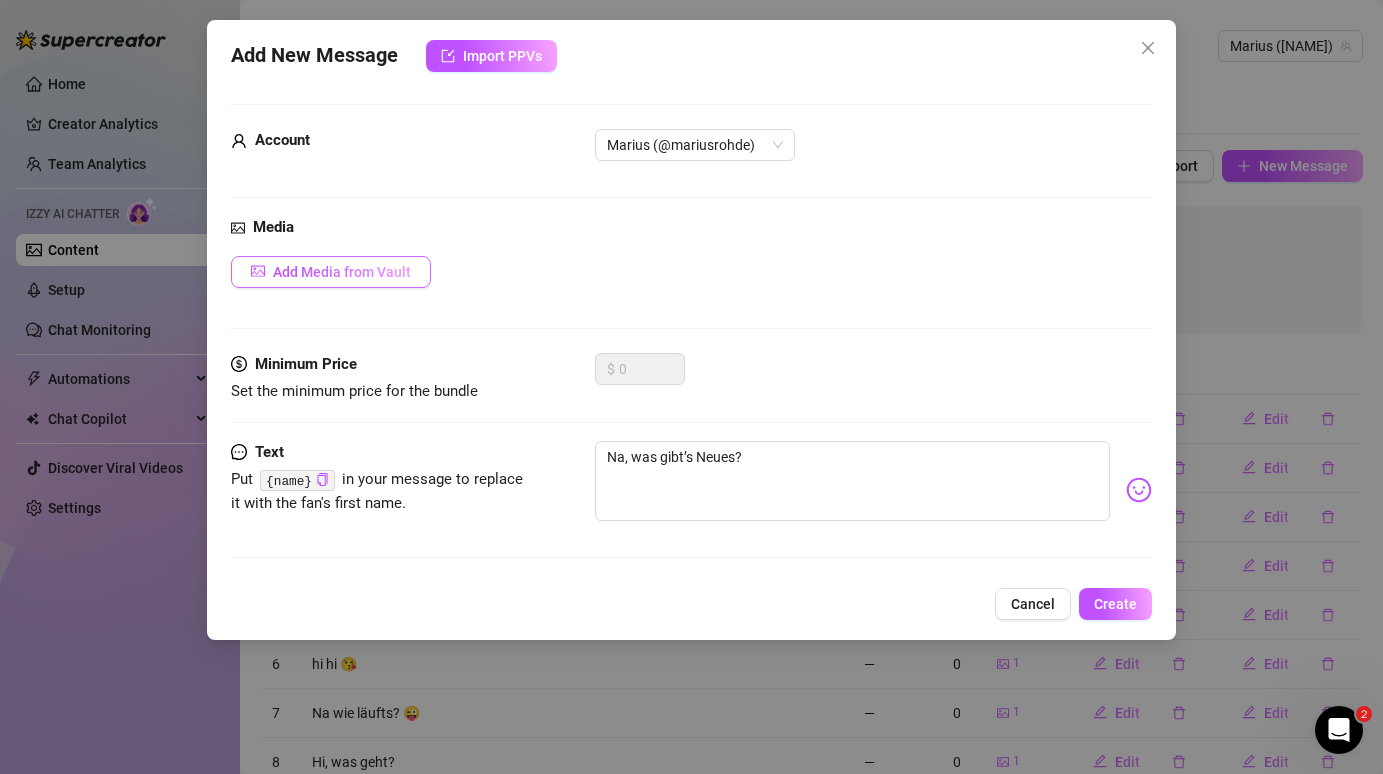 click on "Add Media from Vault" at bounding box center [331, 272] 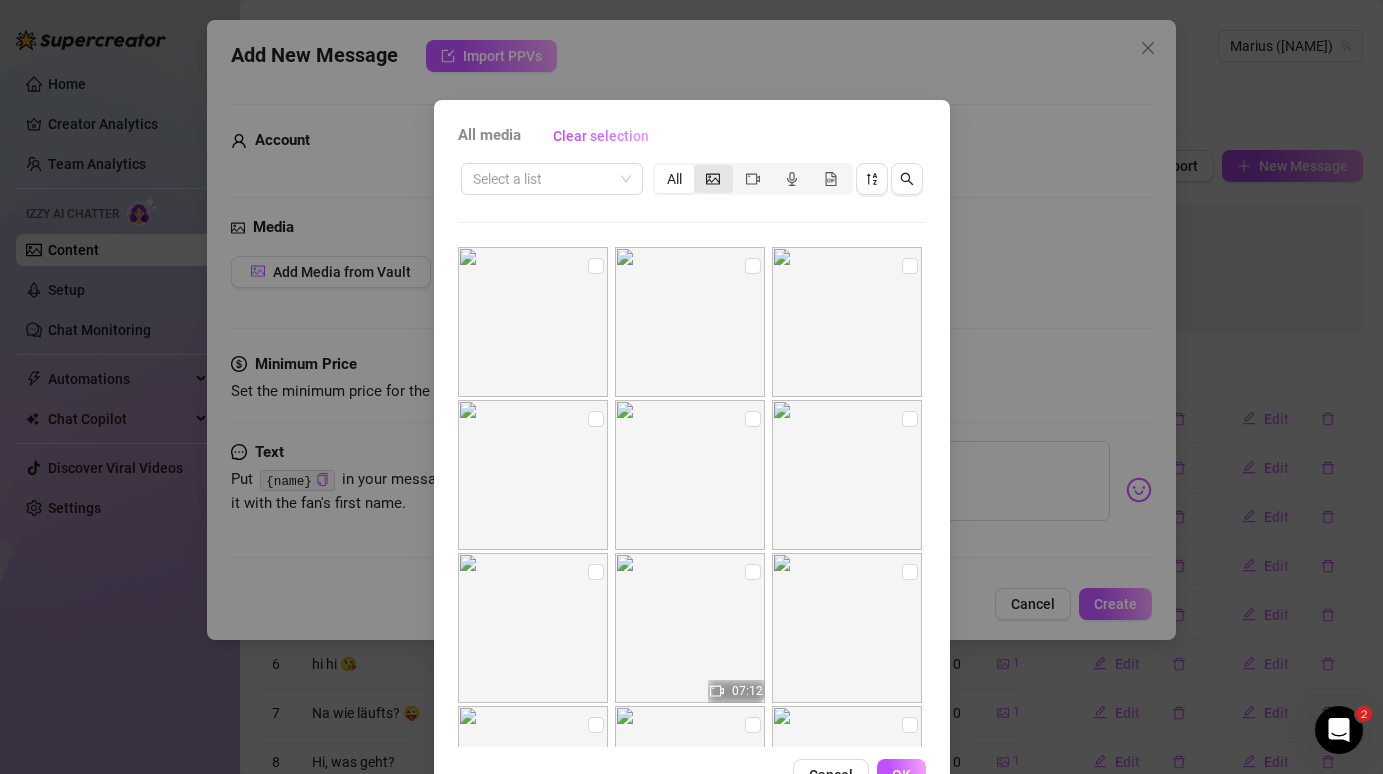 click 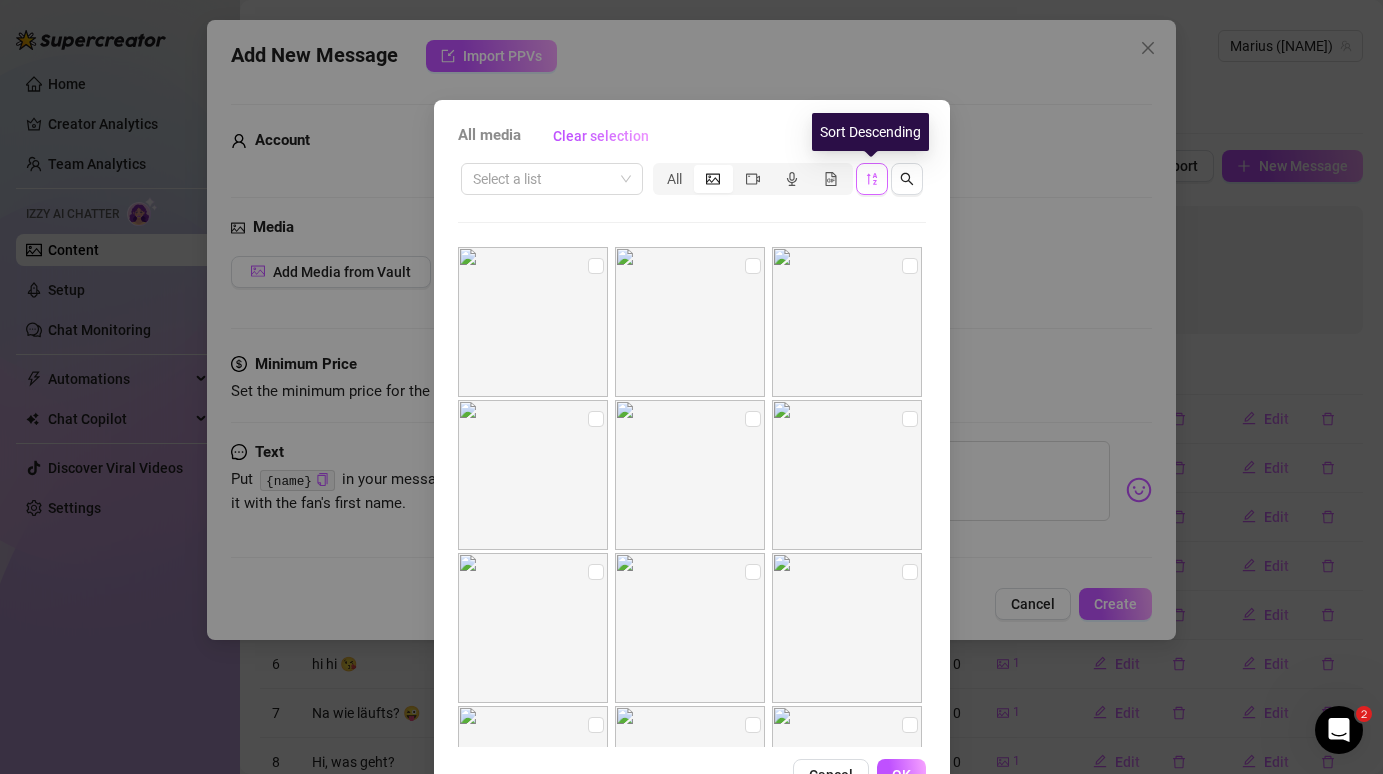 click at bounding box center [872, 179] 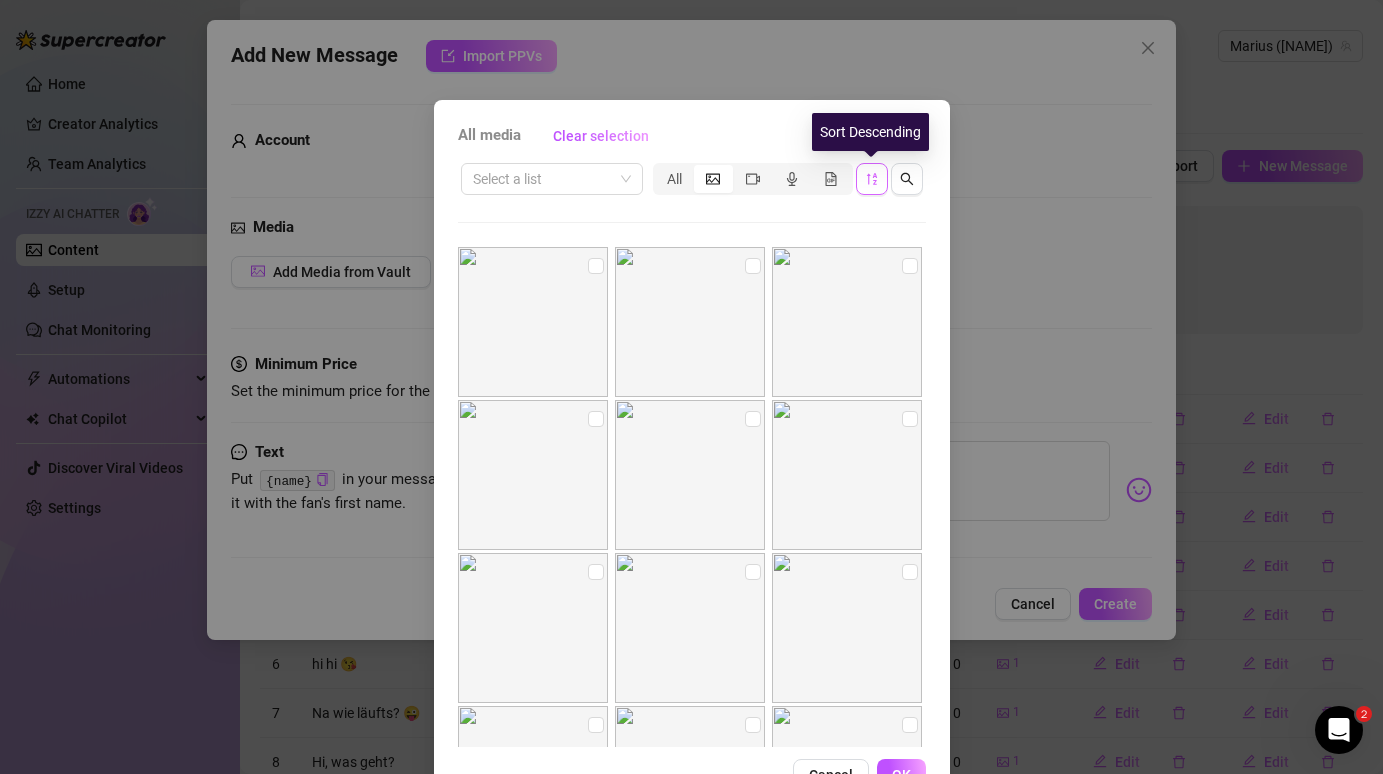 click at bounding box center (872, 179) 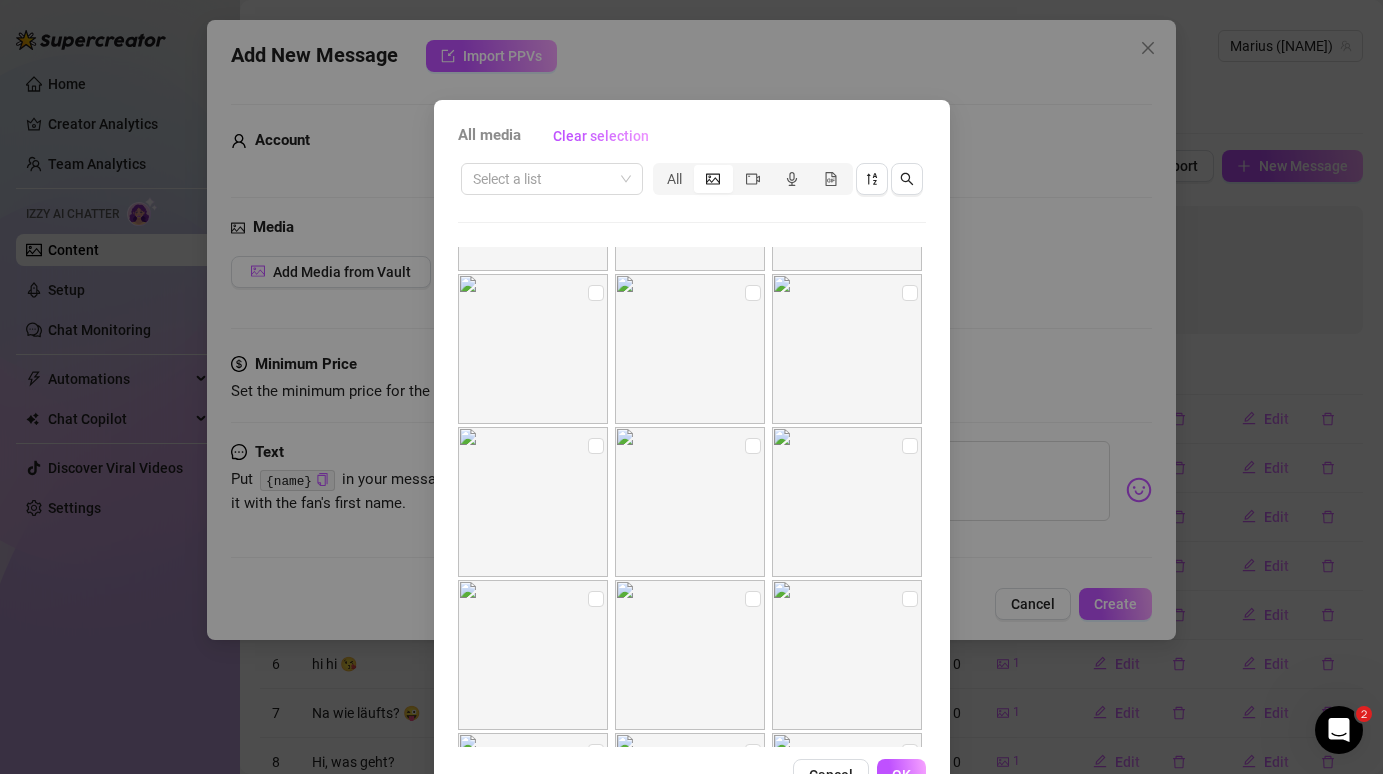 scroll, scrollTop: 15583, scrollLeft: 0, axis: vertical 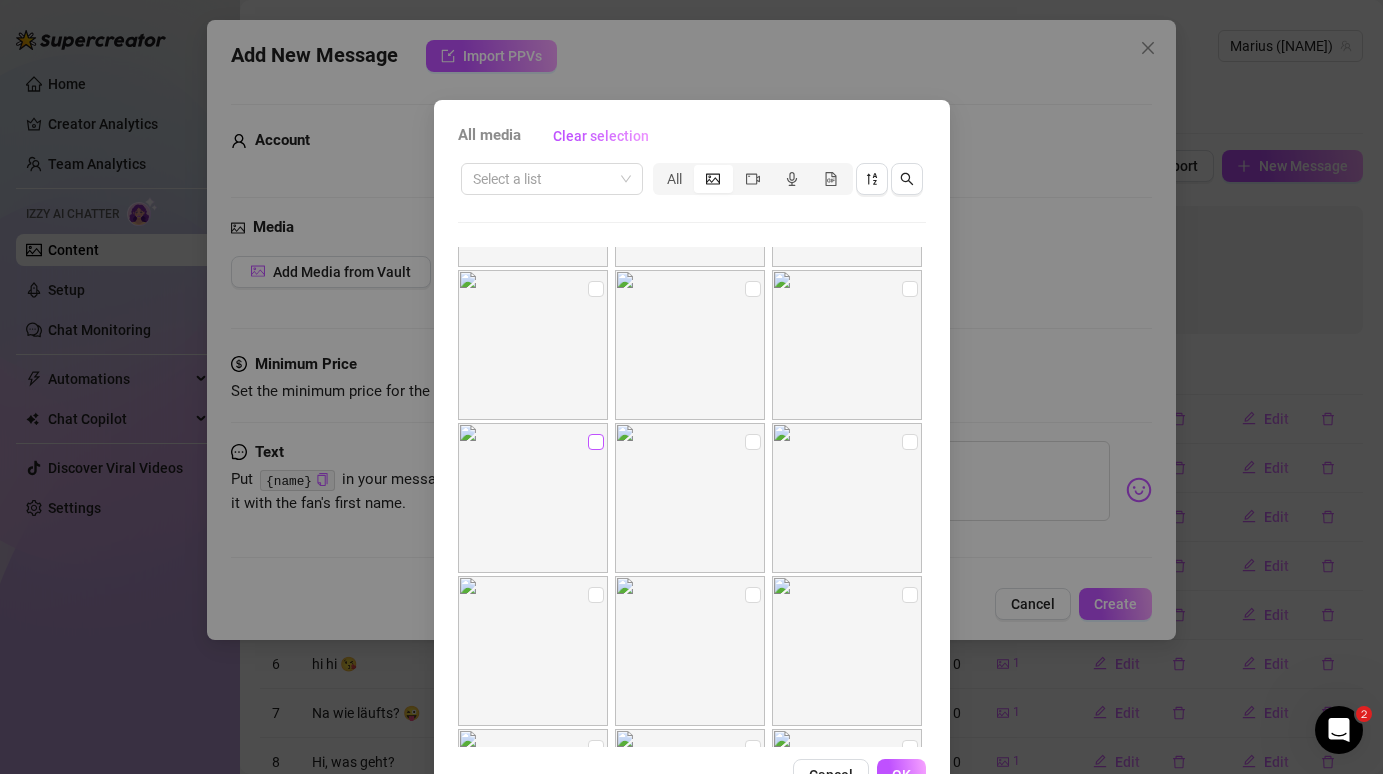 click at bounding box center (596, 442) 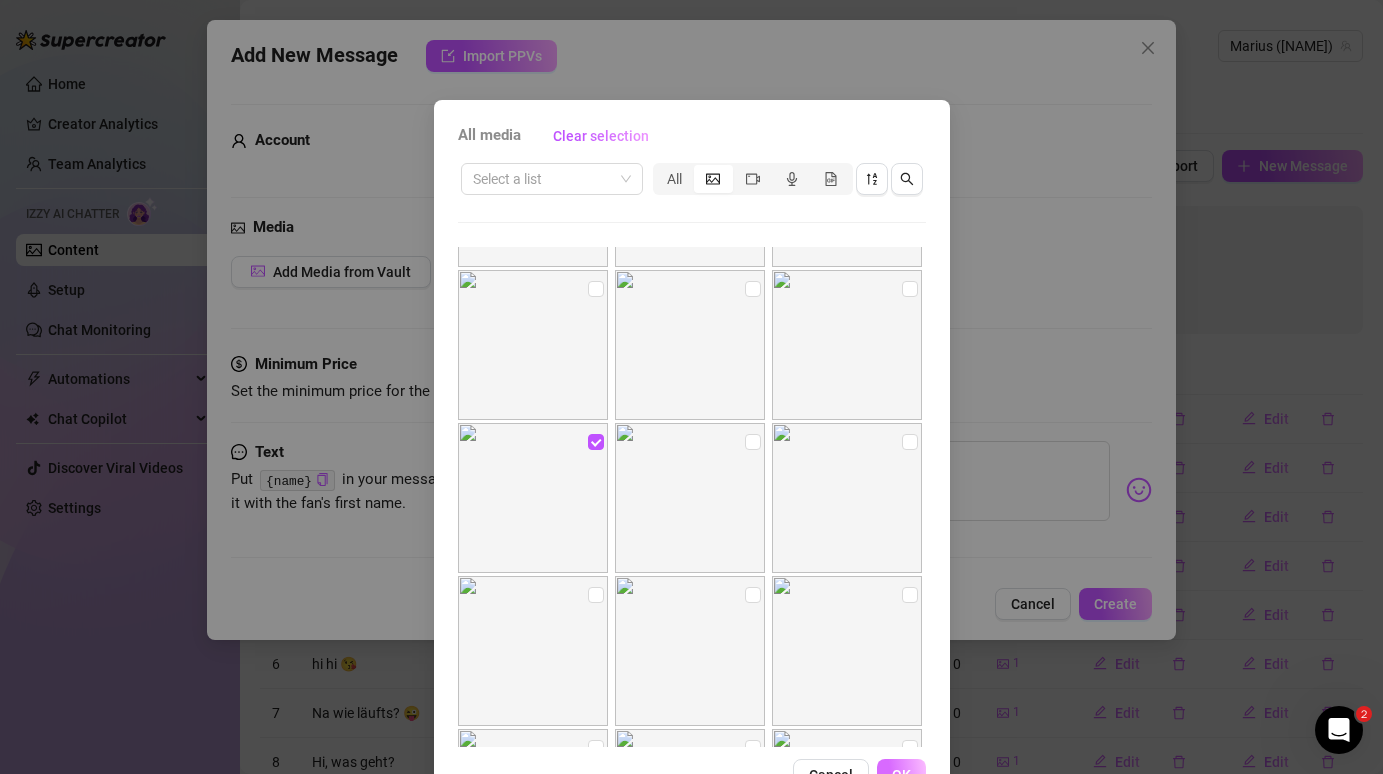 click on "OK" at bounding box center (901, 775) 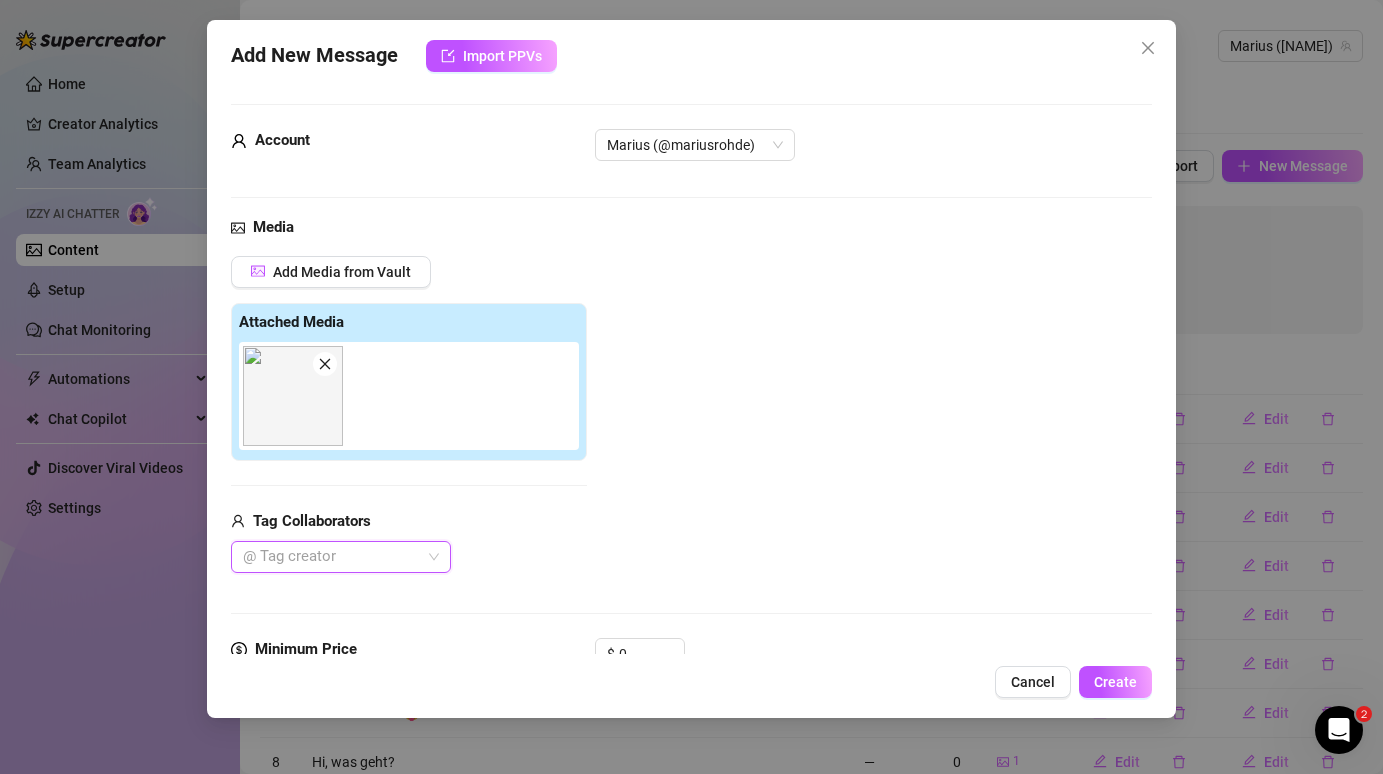 scroll, scrollTop: 187, scrollLeft: 0, axis: vertical 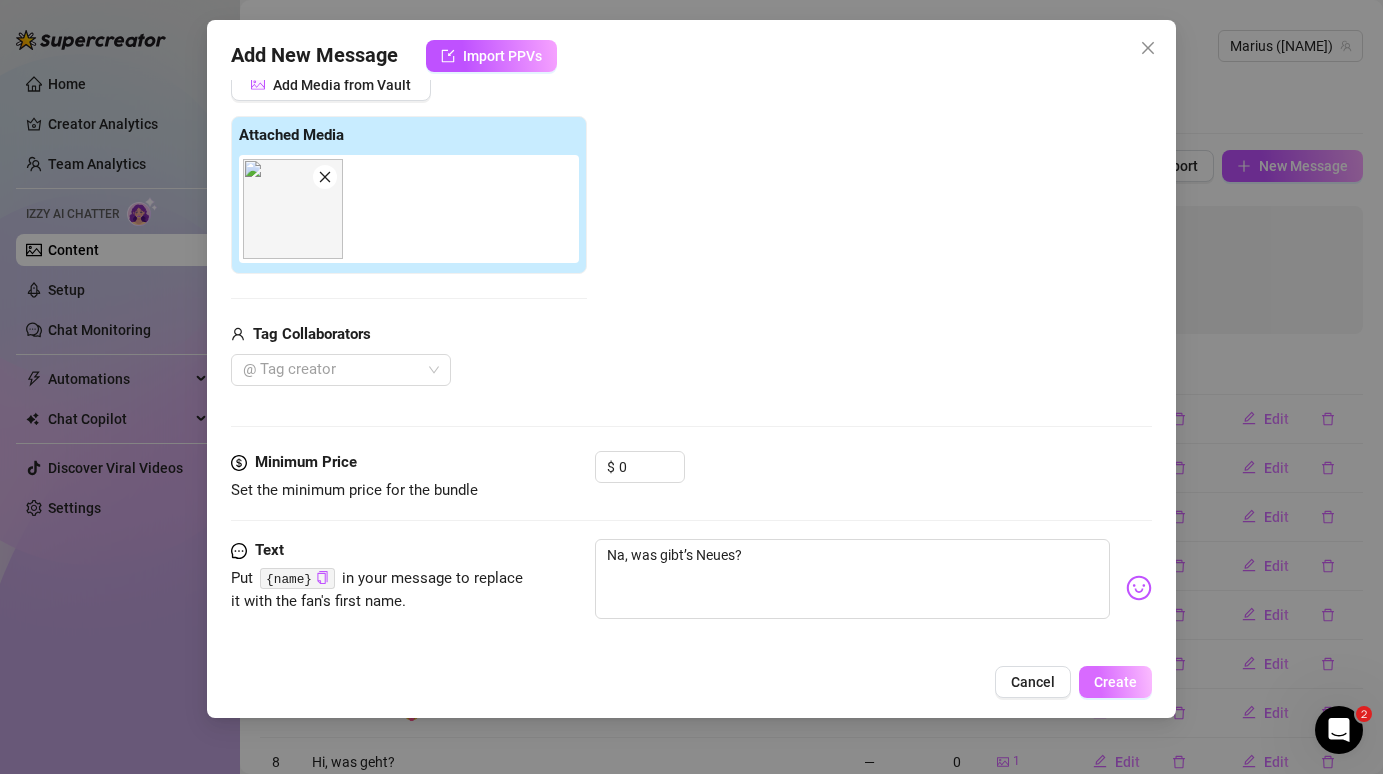 click on "Create" at bounding box center [1115, 682] 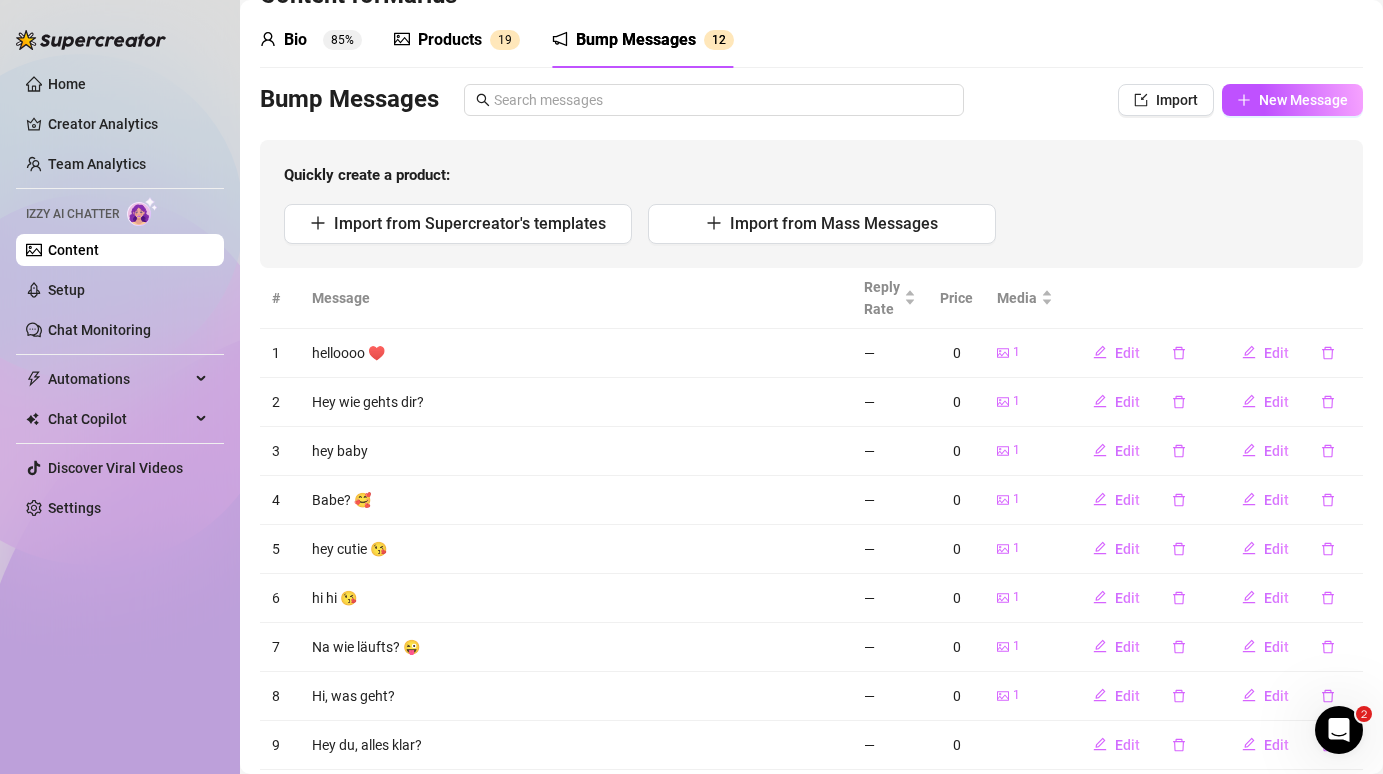 scroll, scrollTop: 0, scrollLeft: 0, axis: both 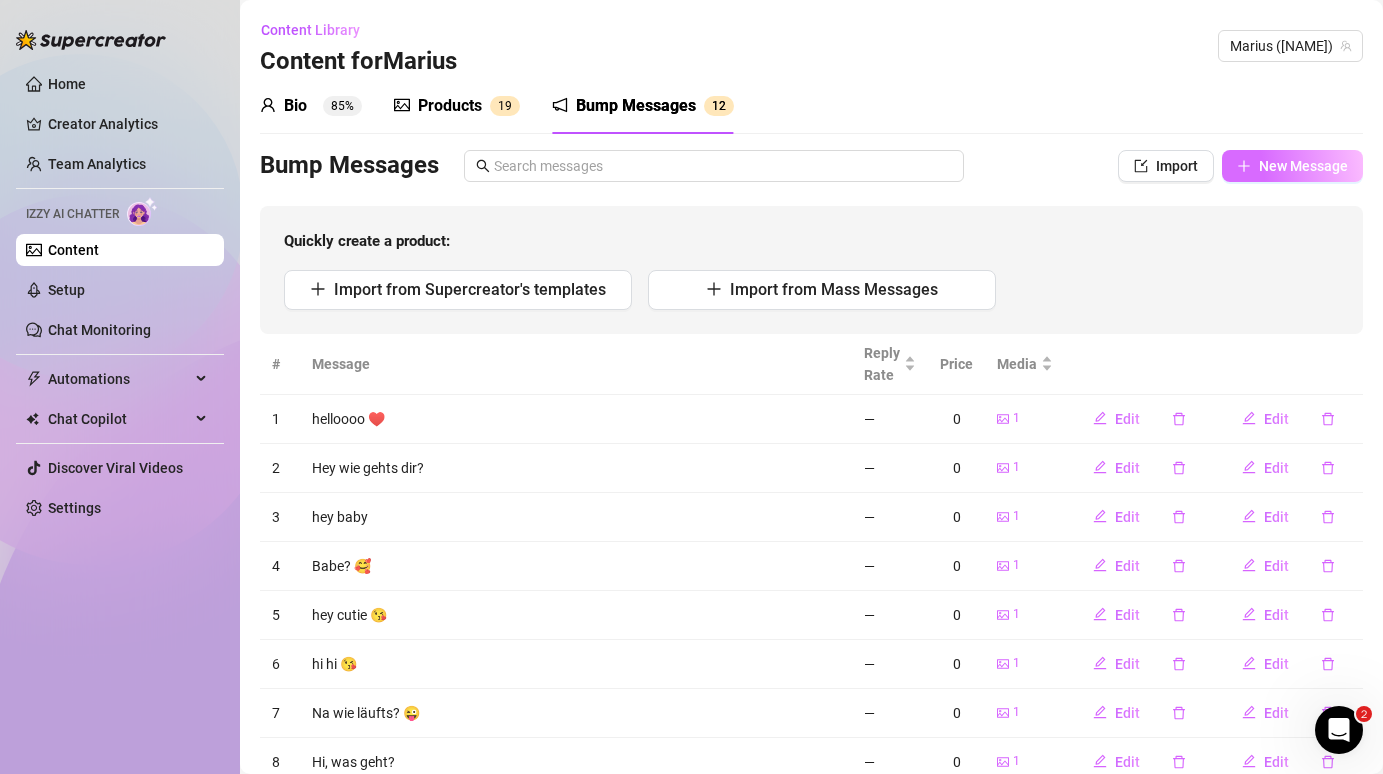 click on "New Message" at bounding box center [1303, 166] 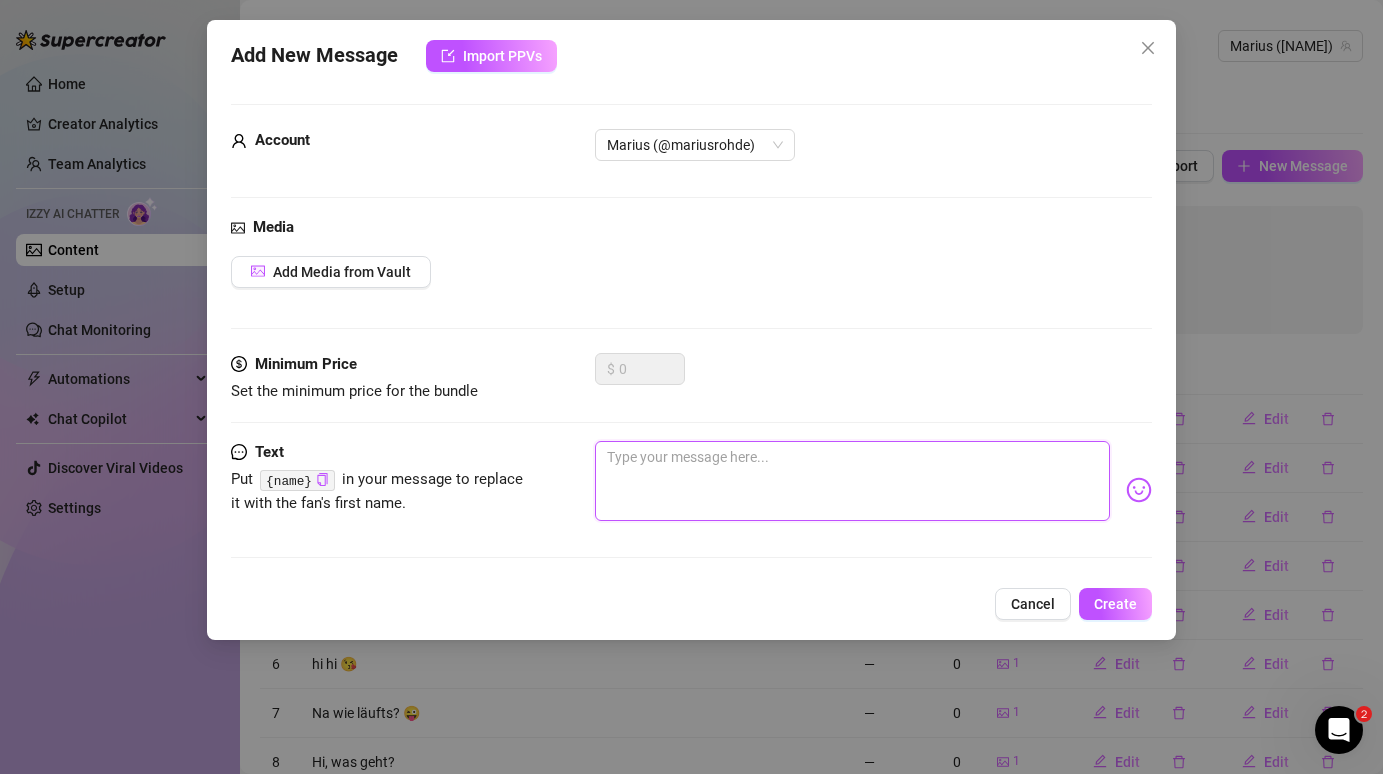 click at bounding box center (852, 481) 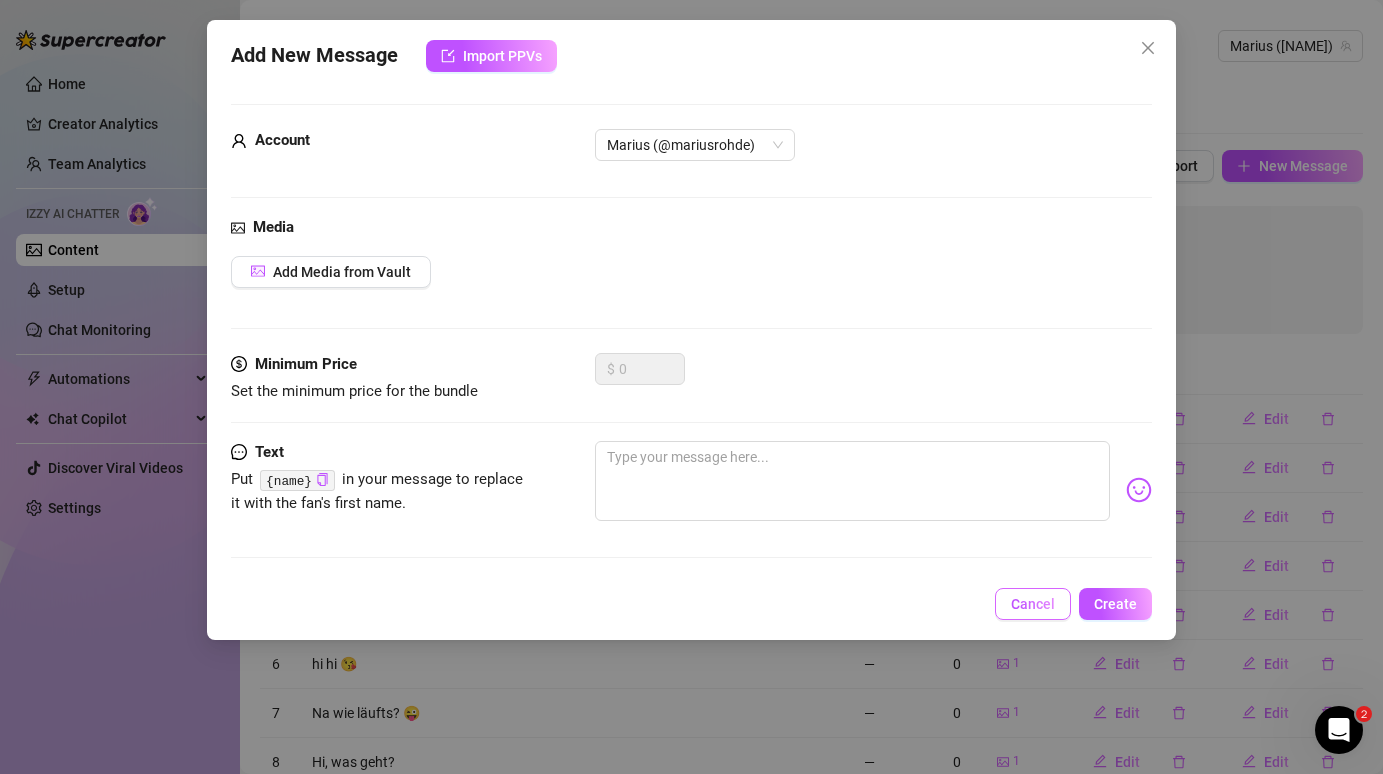 click on "Cancel" at bounding box center [1033, 604] 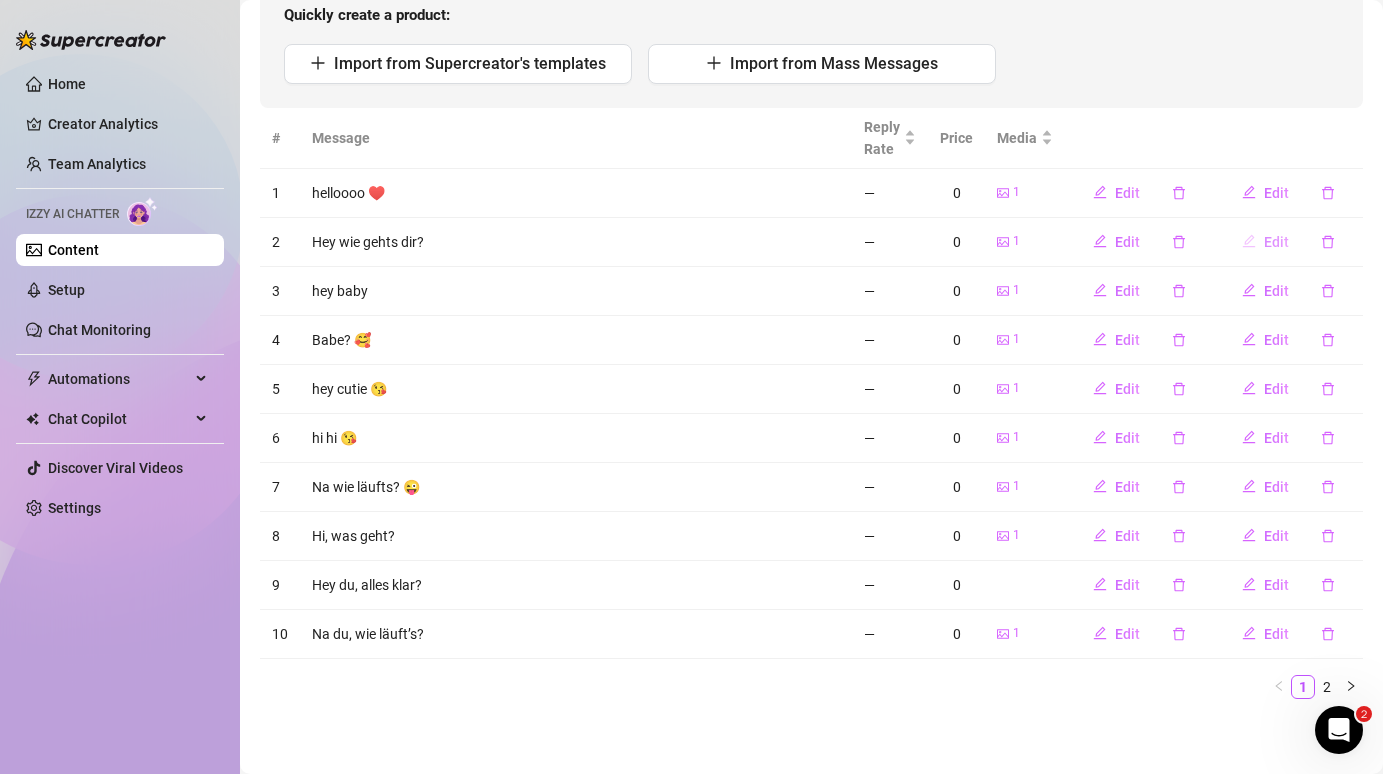 scroll, scrollTop: 0, scrollLeft: 0, axis: both 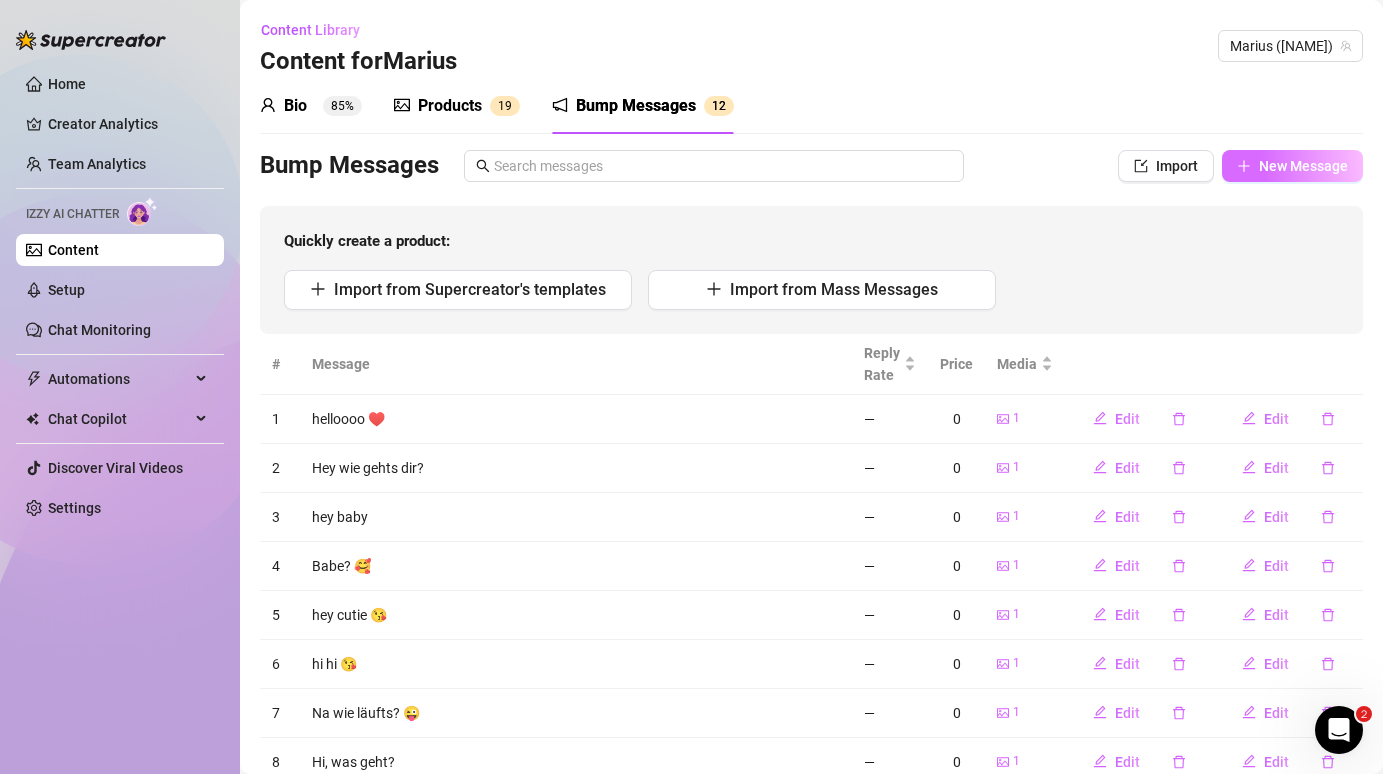 click on "New Message" at bounding box center [1303, 166] 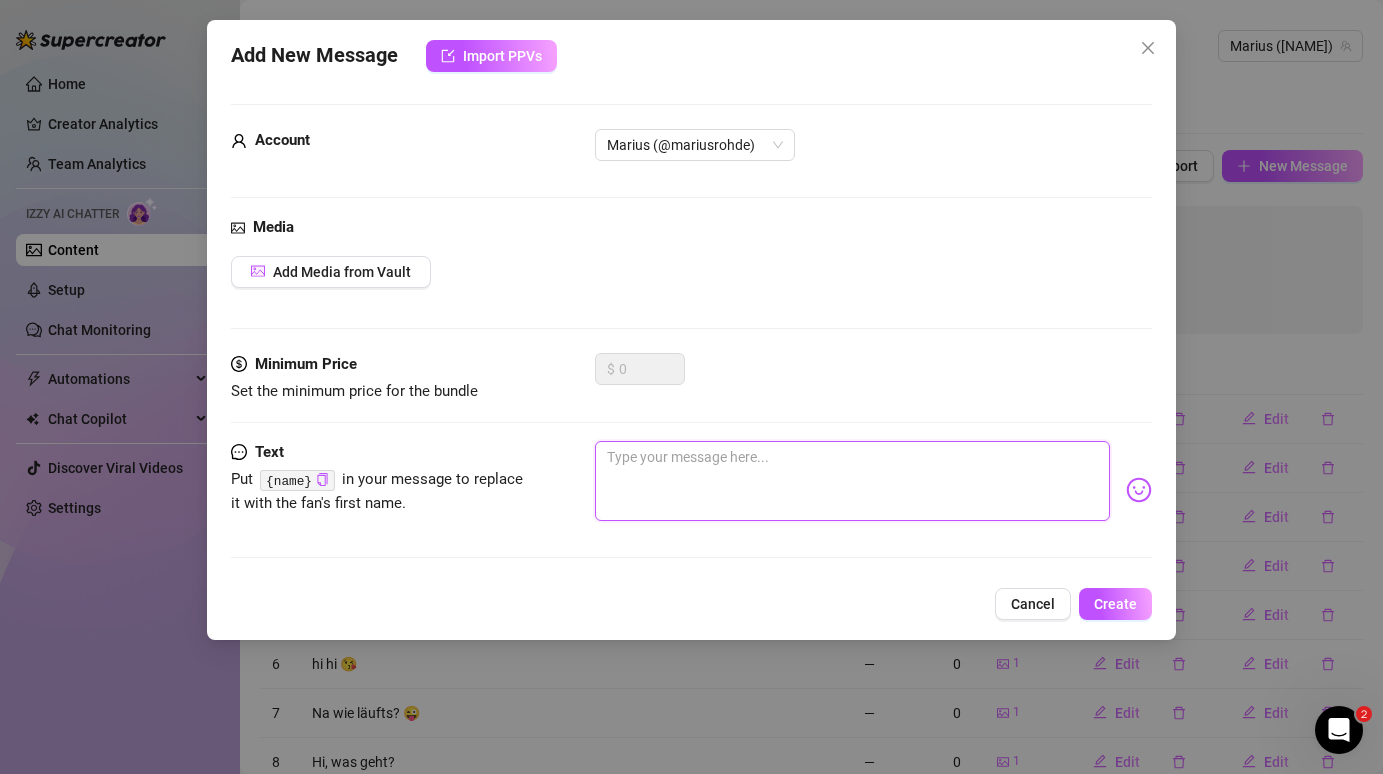 click at bounding box center [852, 481] 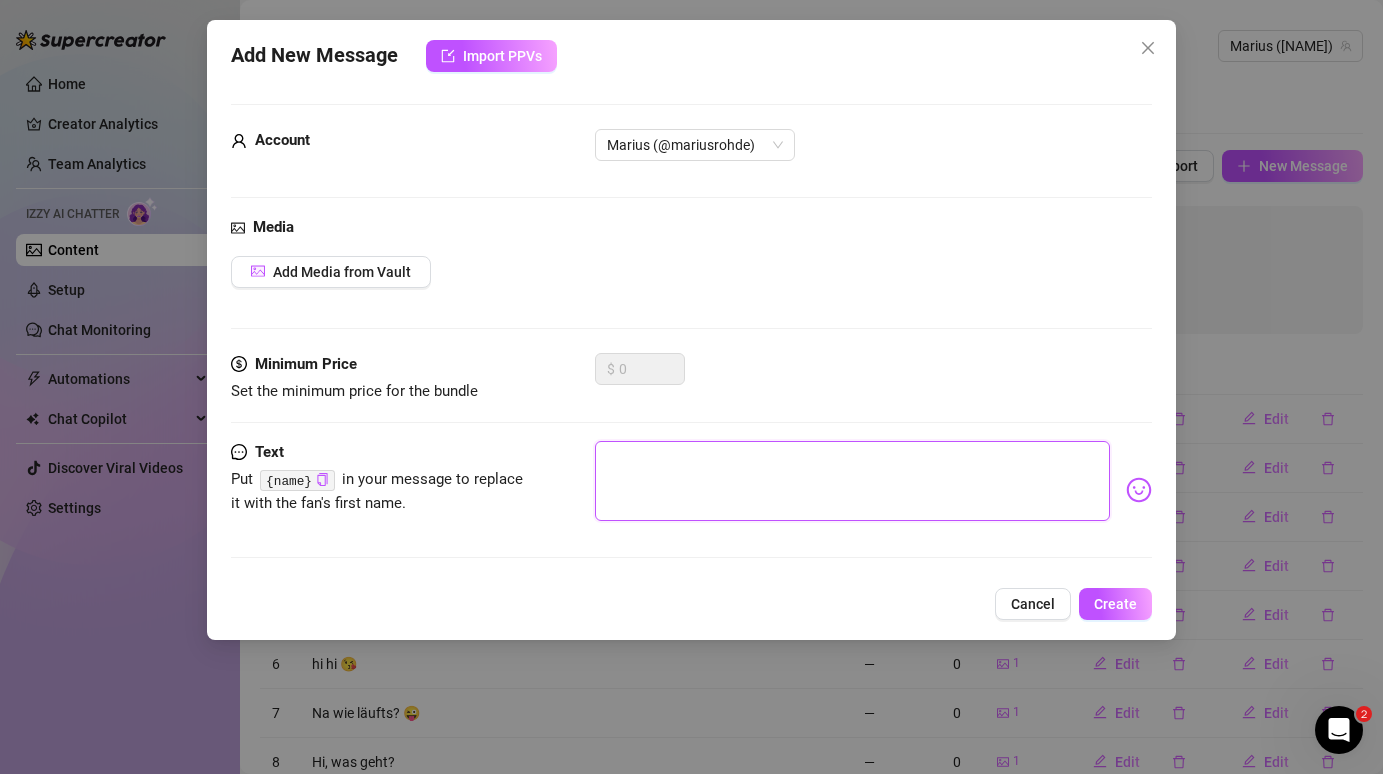 type on "Type your message here..." 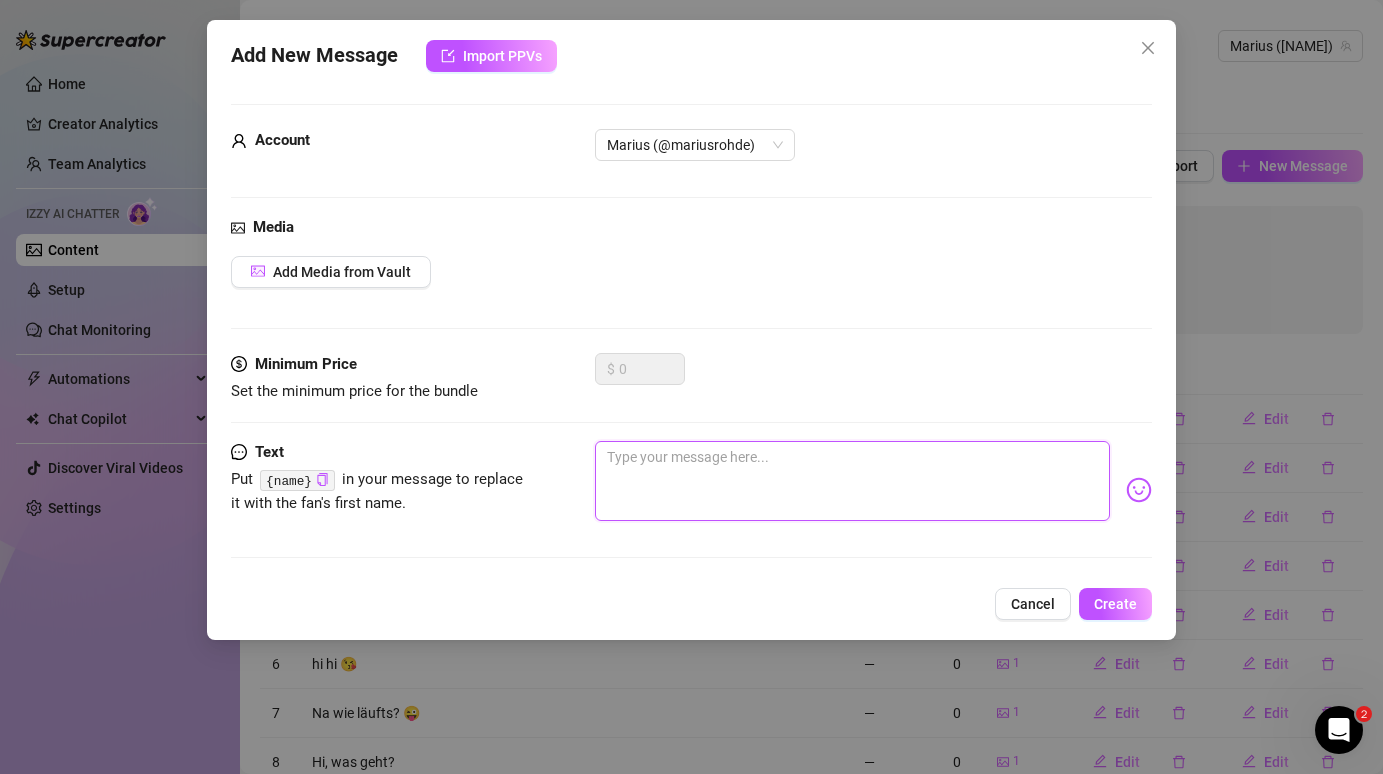 paste on "Alles entspannt bei dir?" 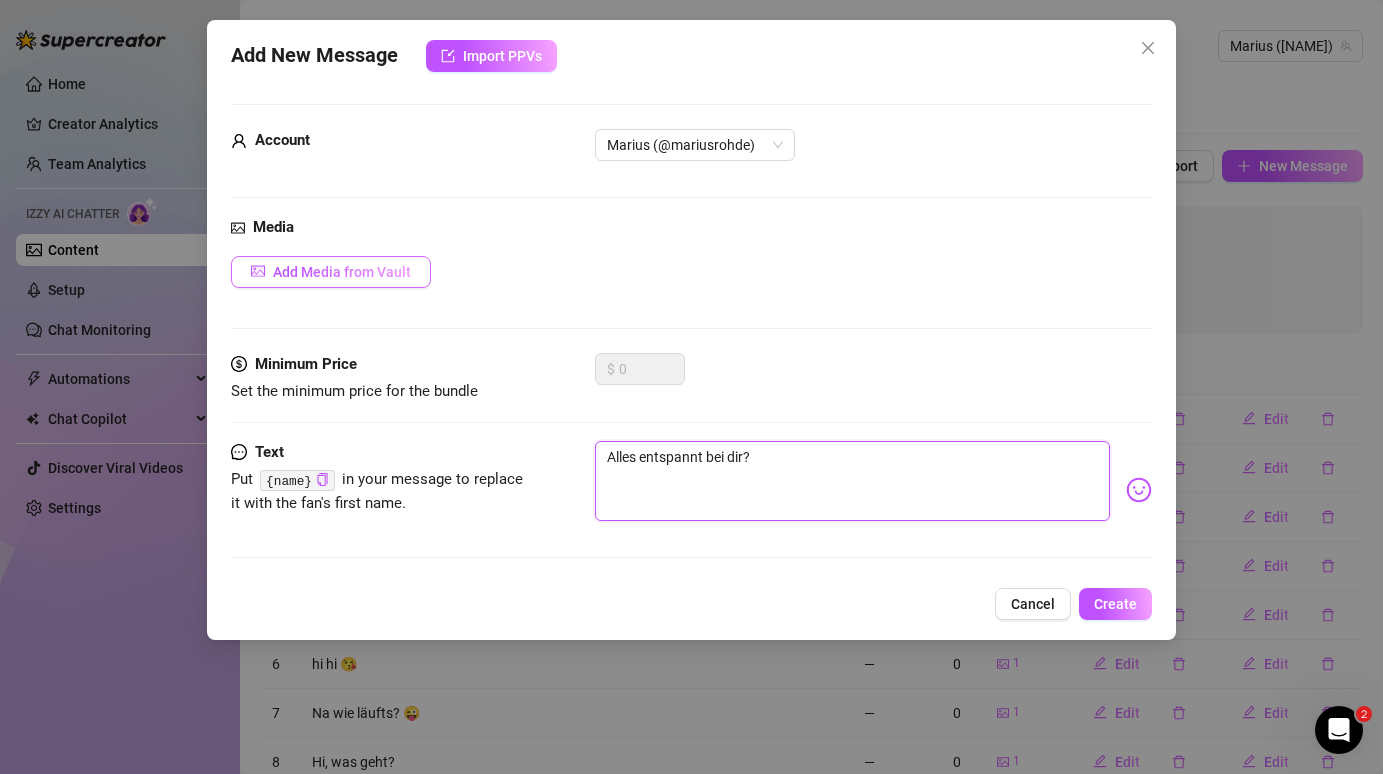 type on "Alles entspannt bei dir?" 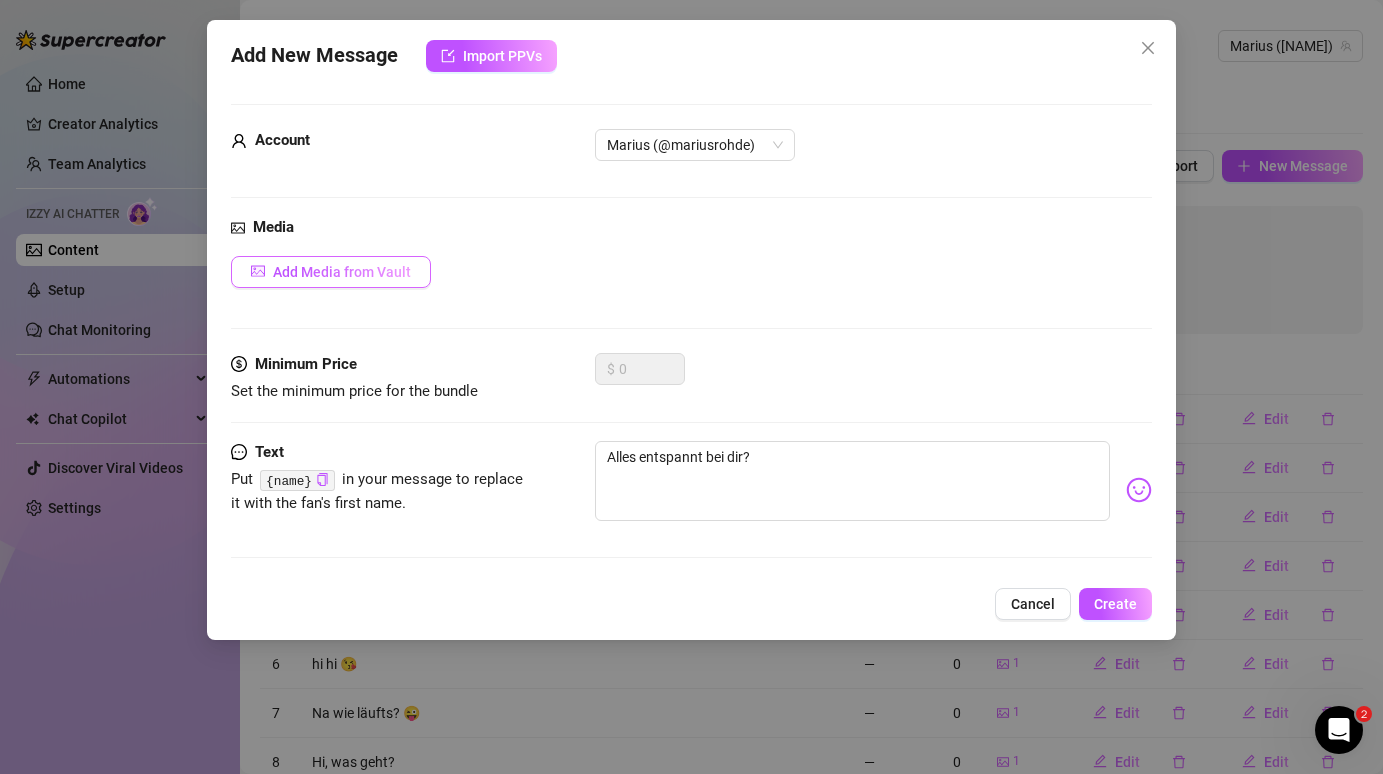 click at bounding box center (258, 272) 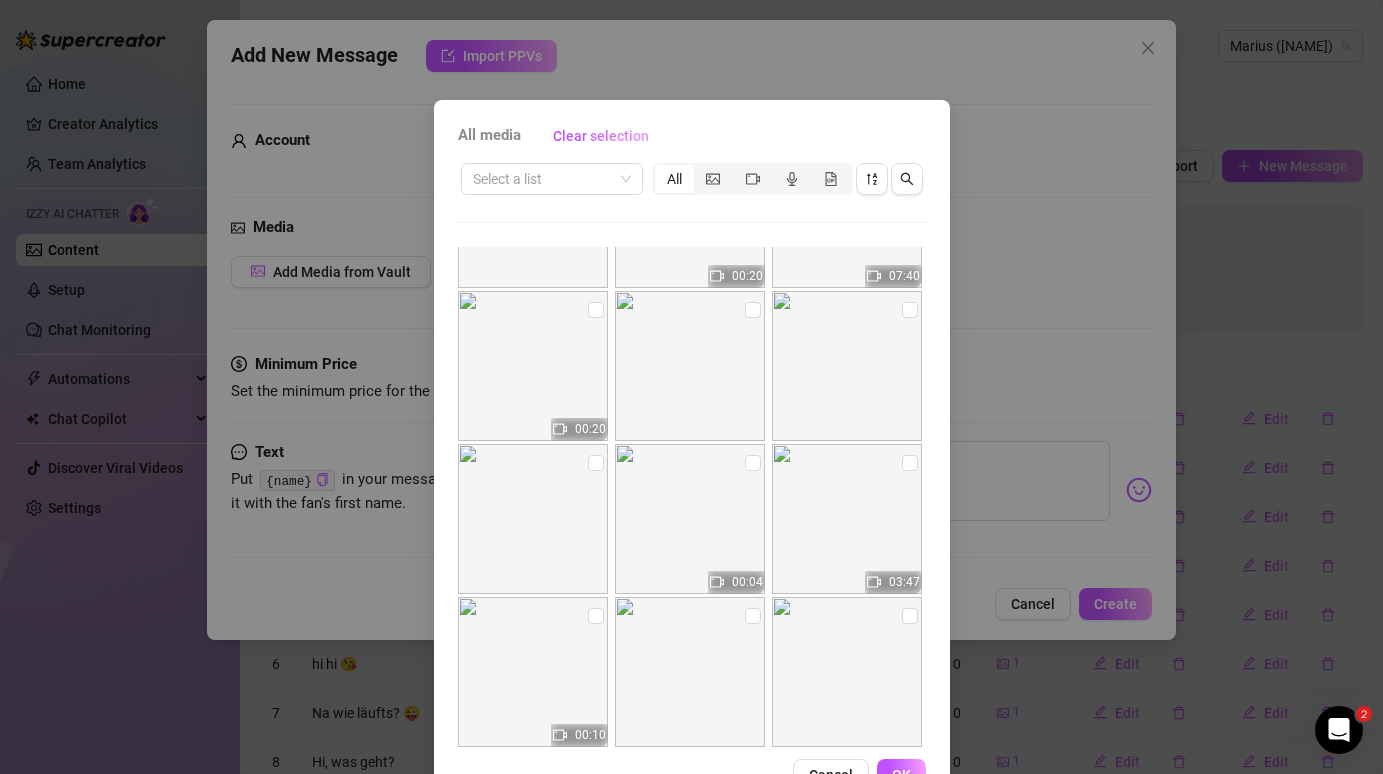 scroll, scrollTop: 754, scrollLeft: 0, axis: vertical 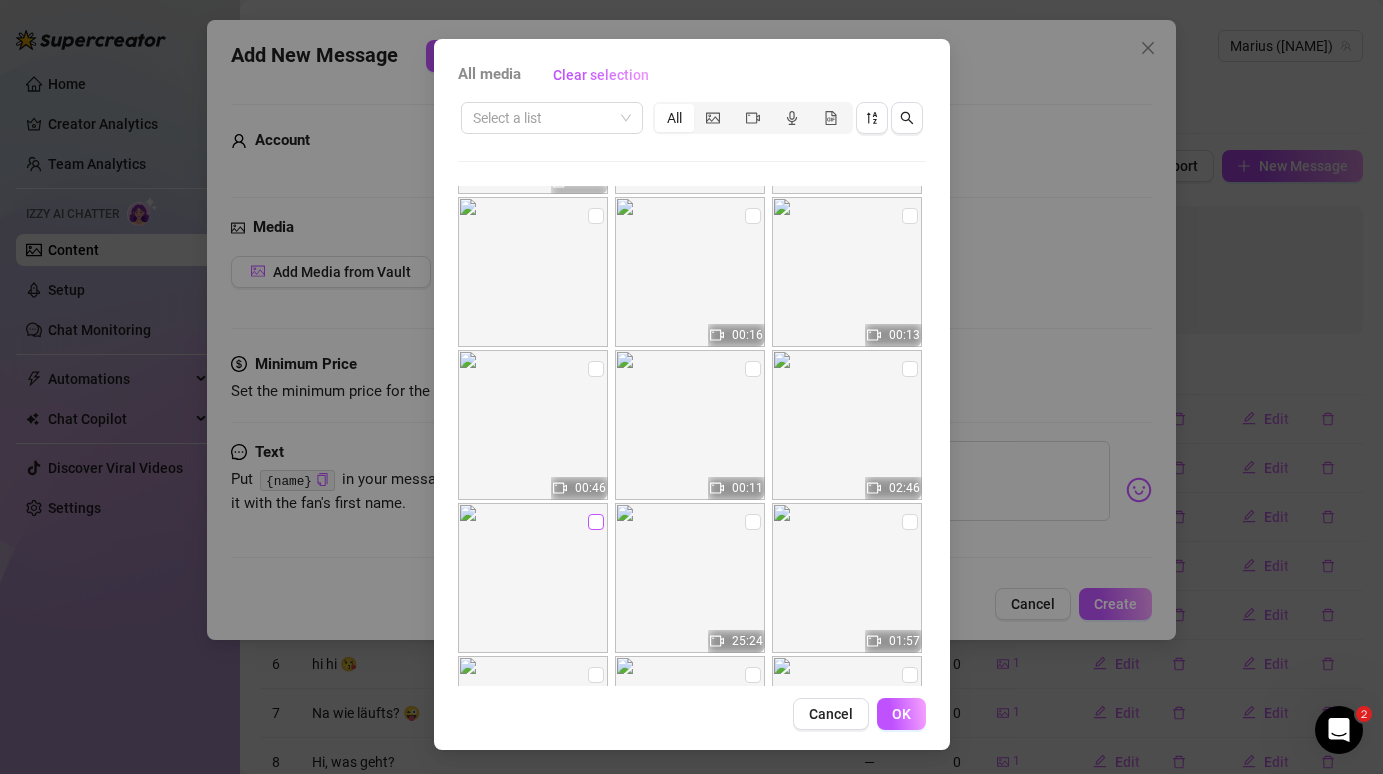 click at bounding box center (596, 522) 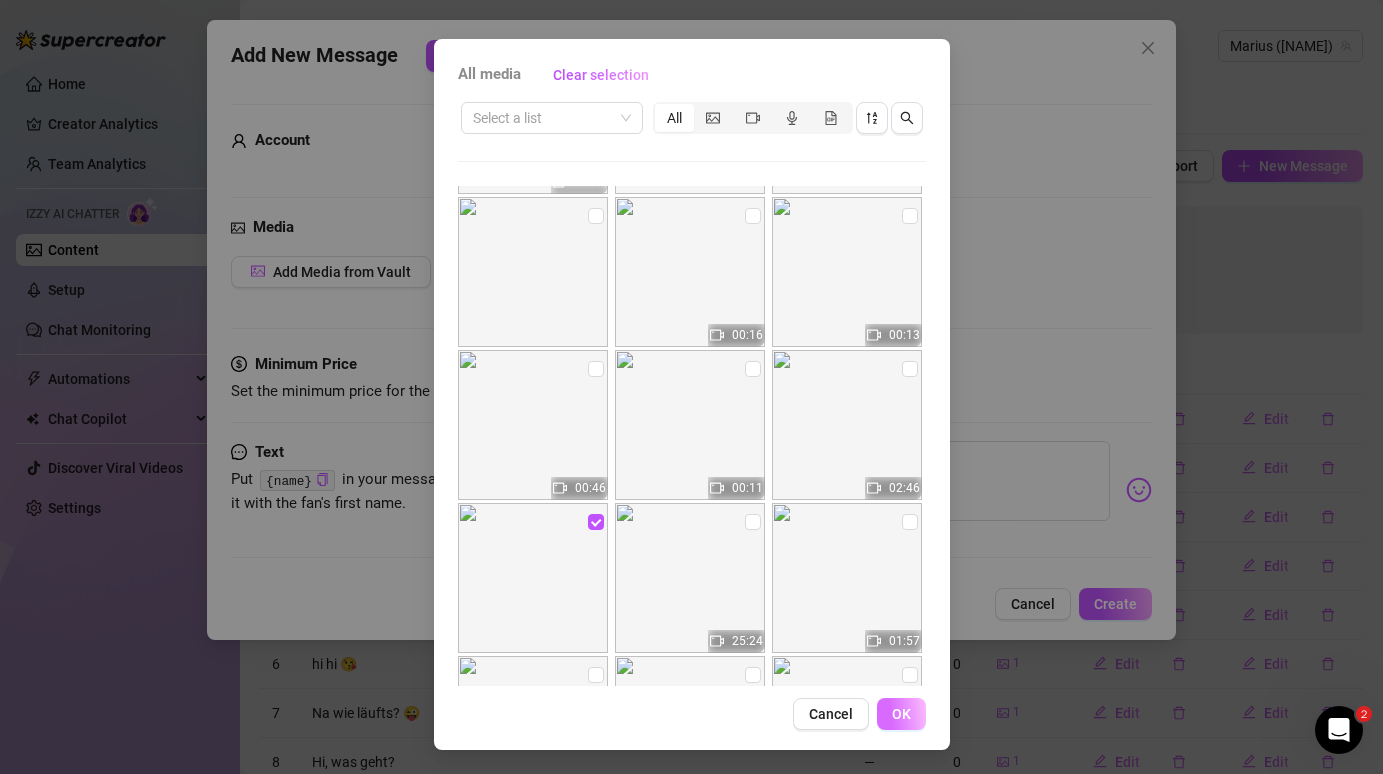 click on "OK" at bounding box center [901, 714] 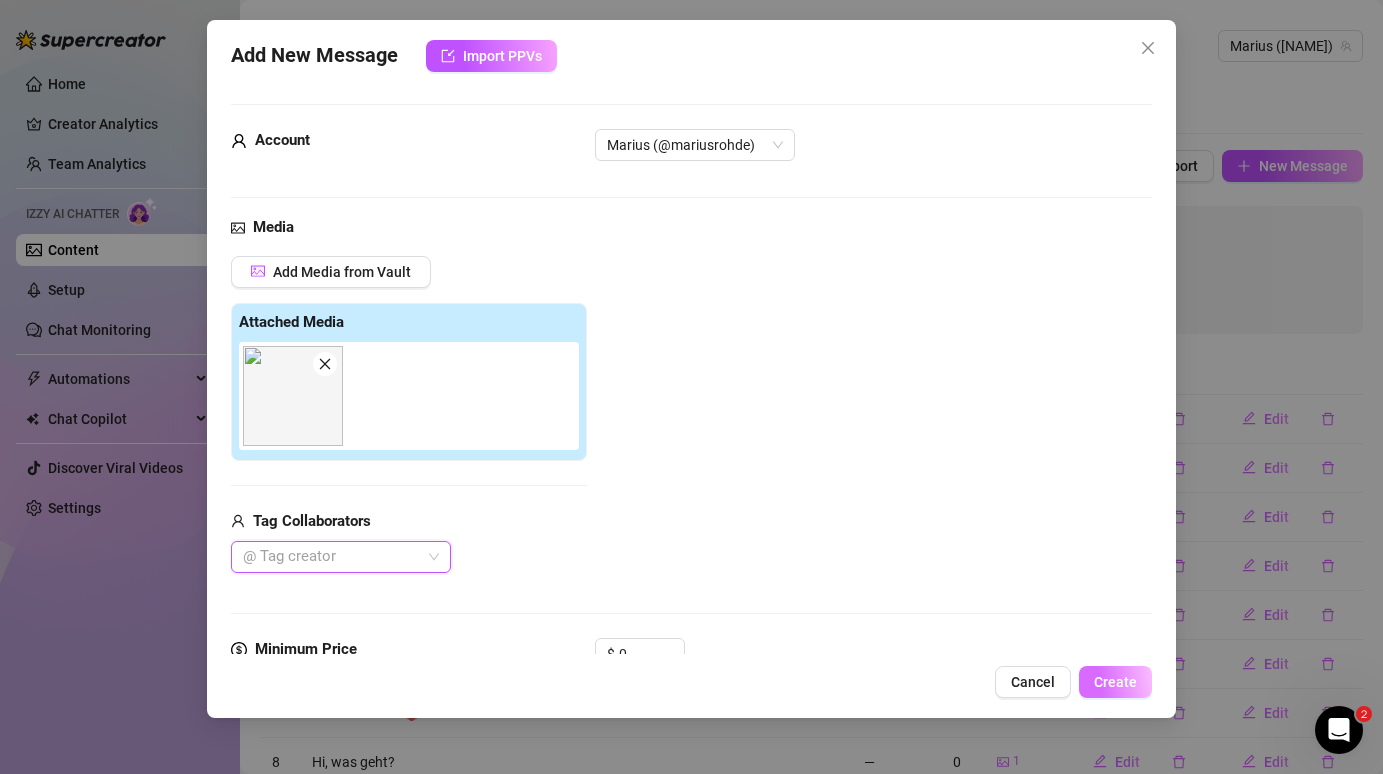 click on "Create" at bounding box center [1115, 682] 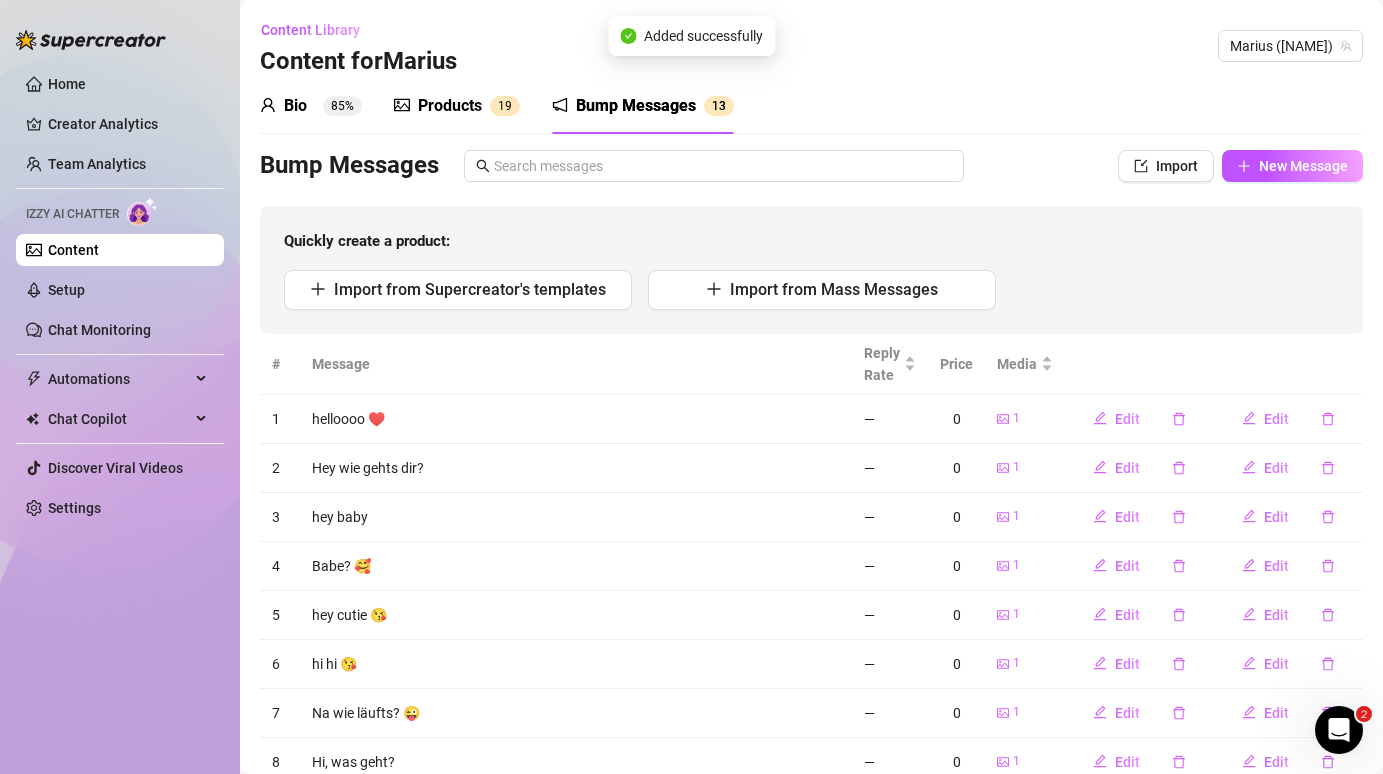 click on "Hey wie gehts dir?" at bounding box center (576, 468) 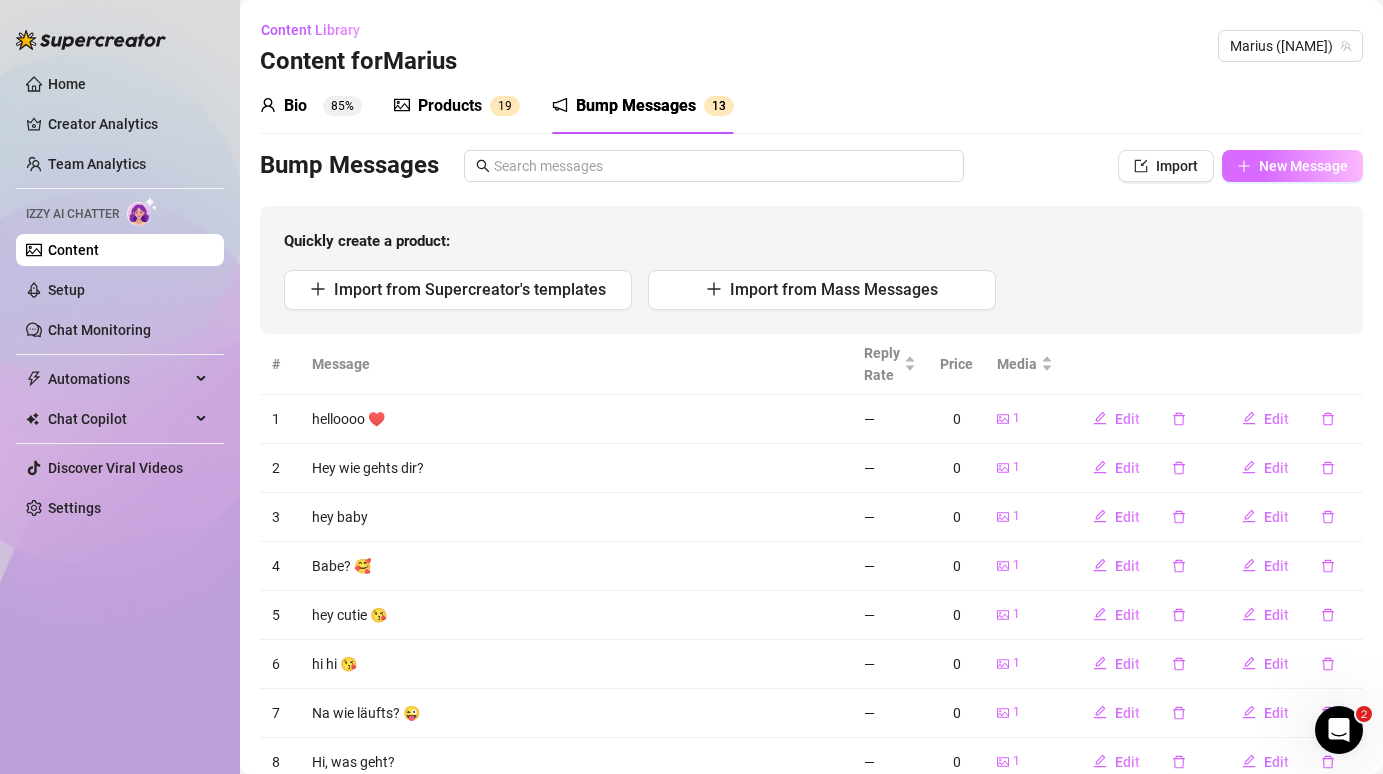 click on "New Message" at bounding box center (1303, 166) 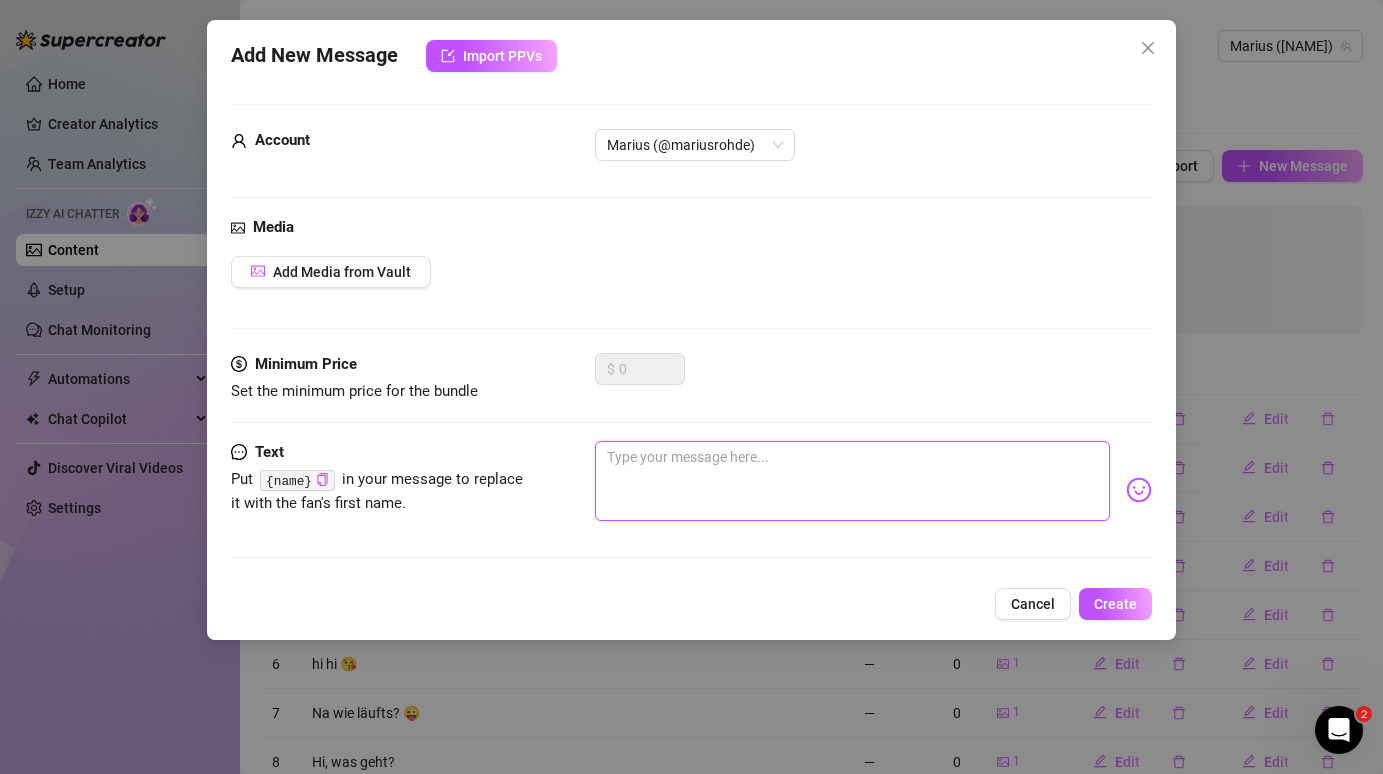 click at bounding box center (852, 481) 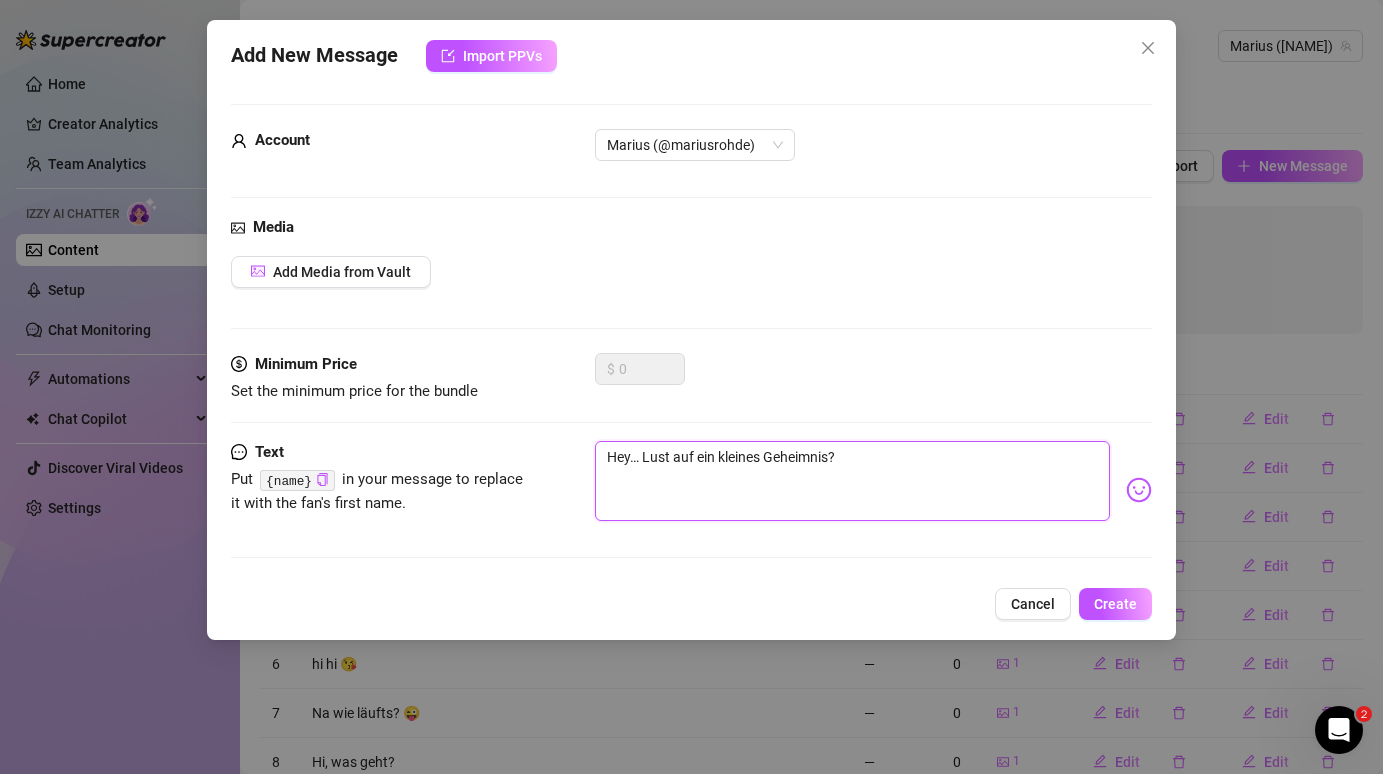 type on "Hey… Lust auf ein kleines Geheimnis?" 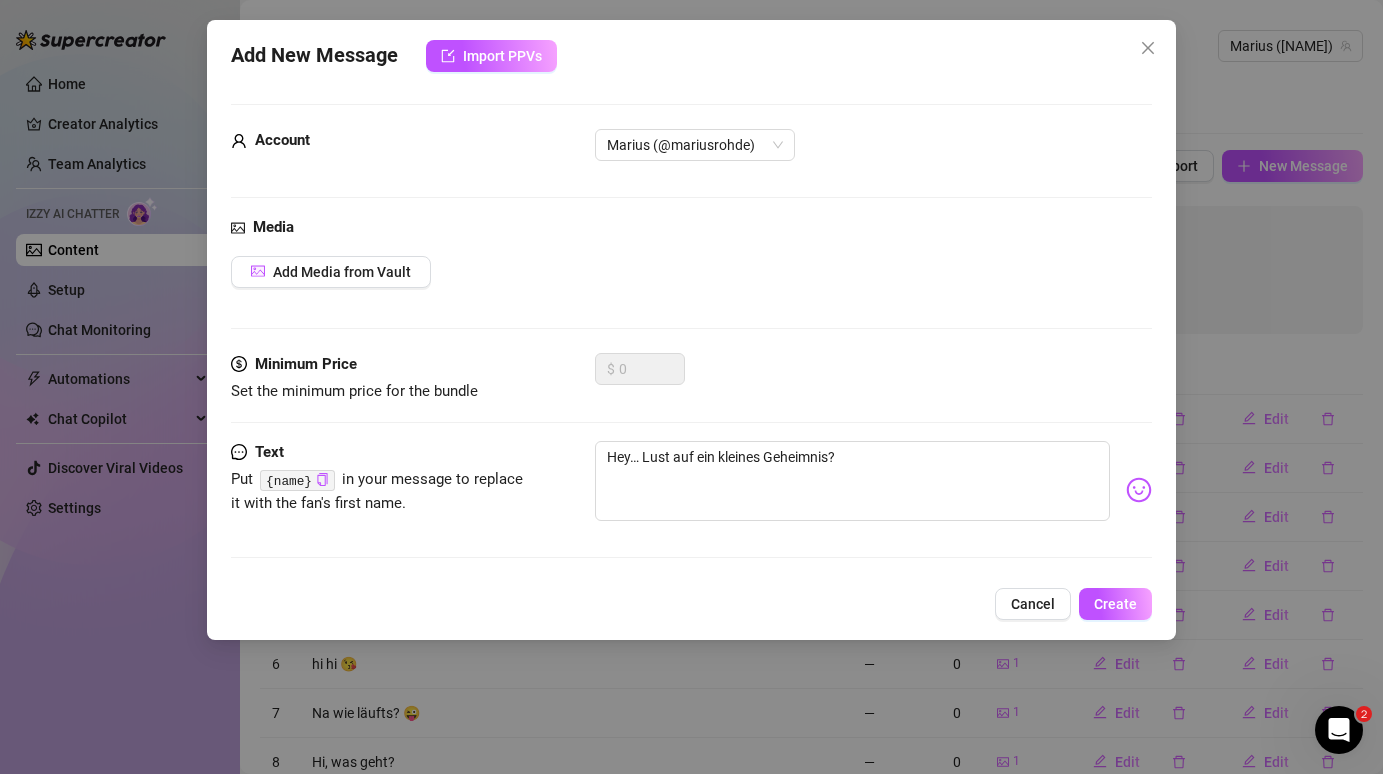 click on "Media Add Media from Vault" at bounding box center [691, 284] 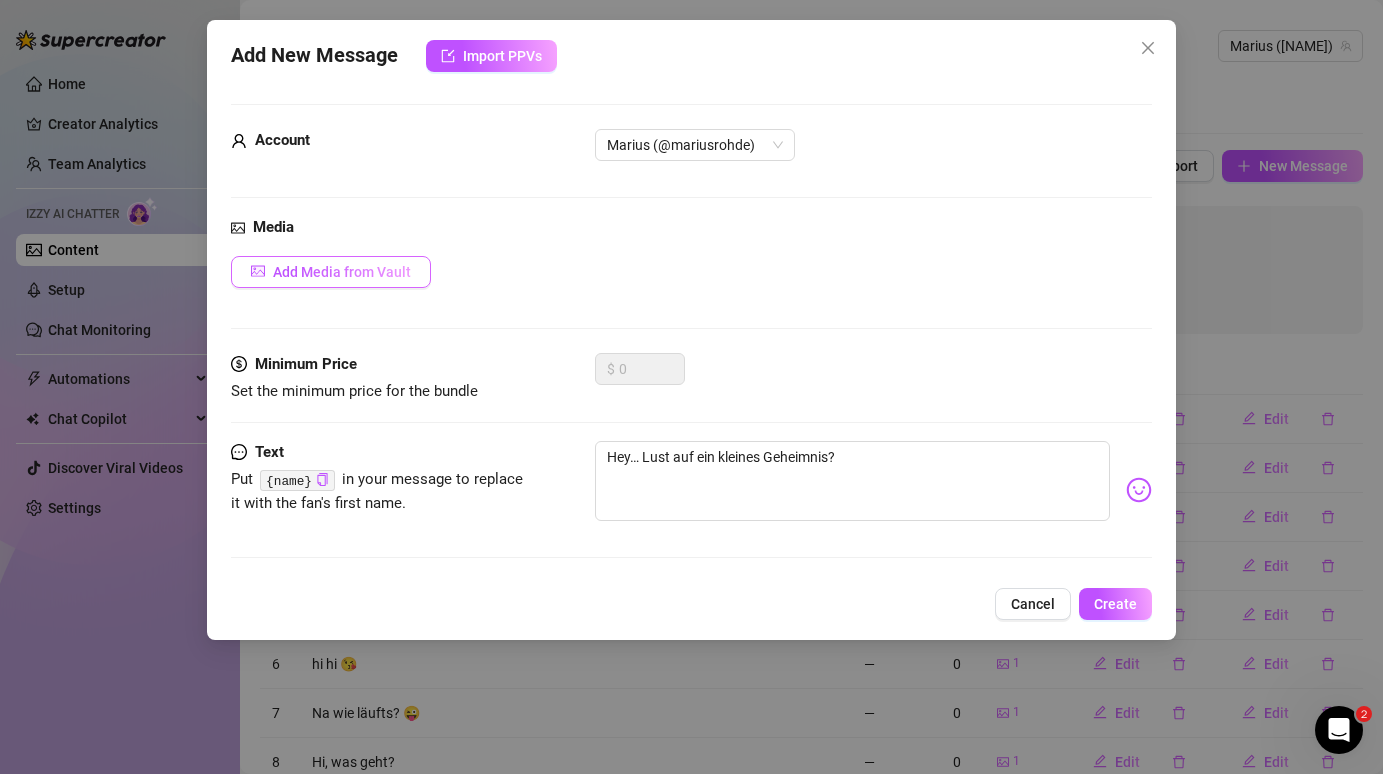 click on "Add Media from Vault" at bounding box center [342, 272] 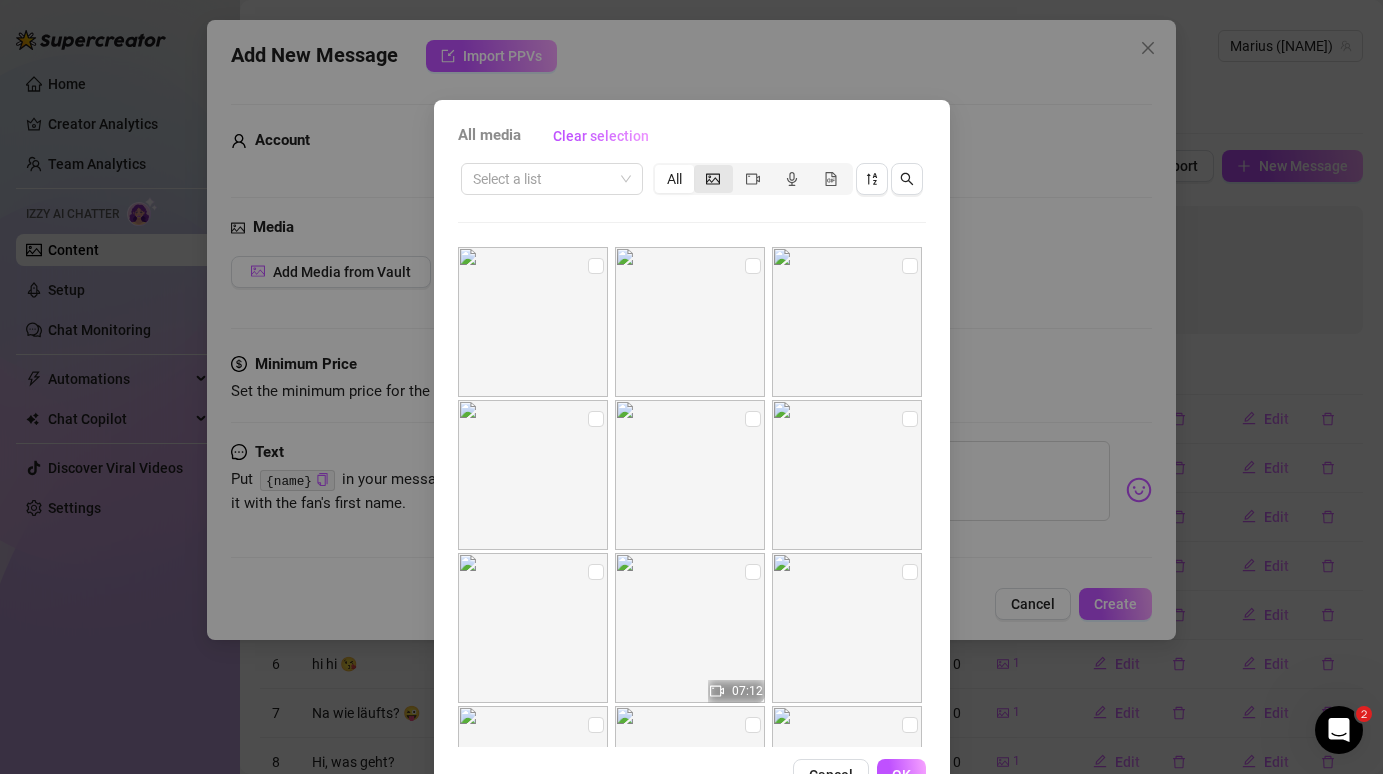 click 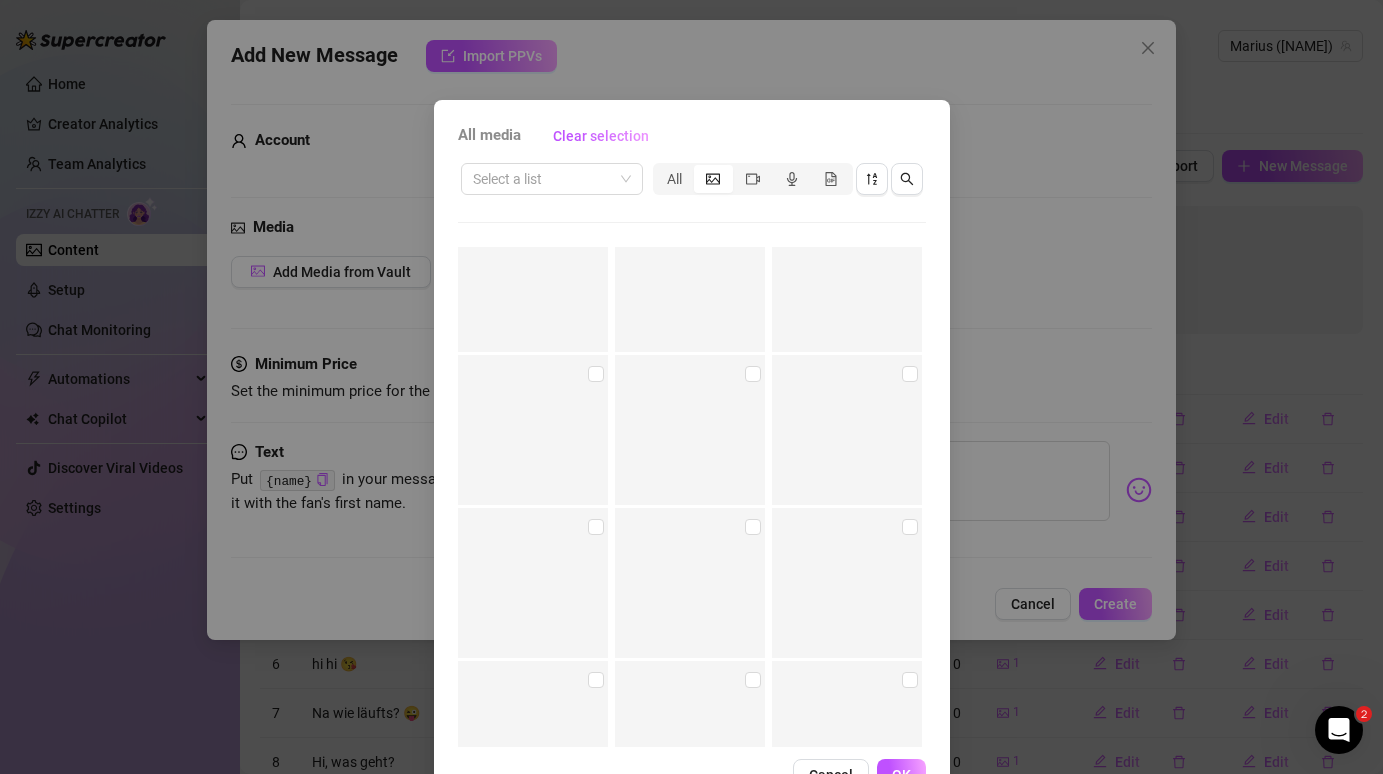 scroll, scrollTop: 20267, scrollLeft: 0, axis: vertical 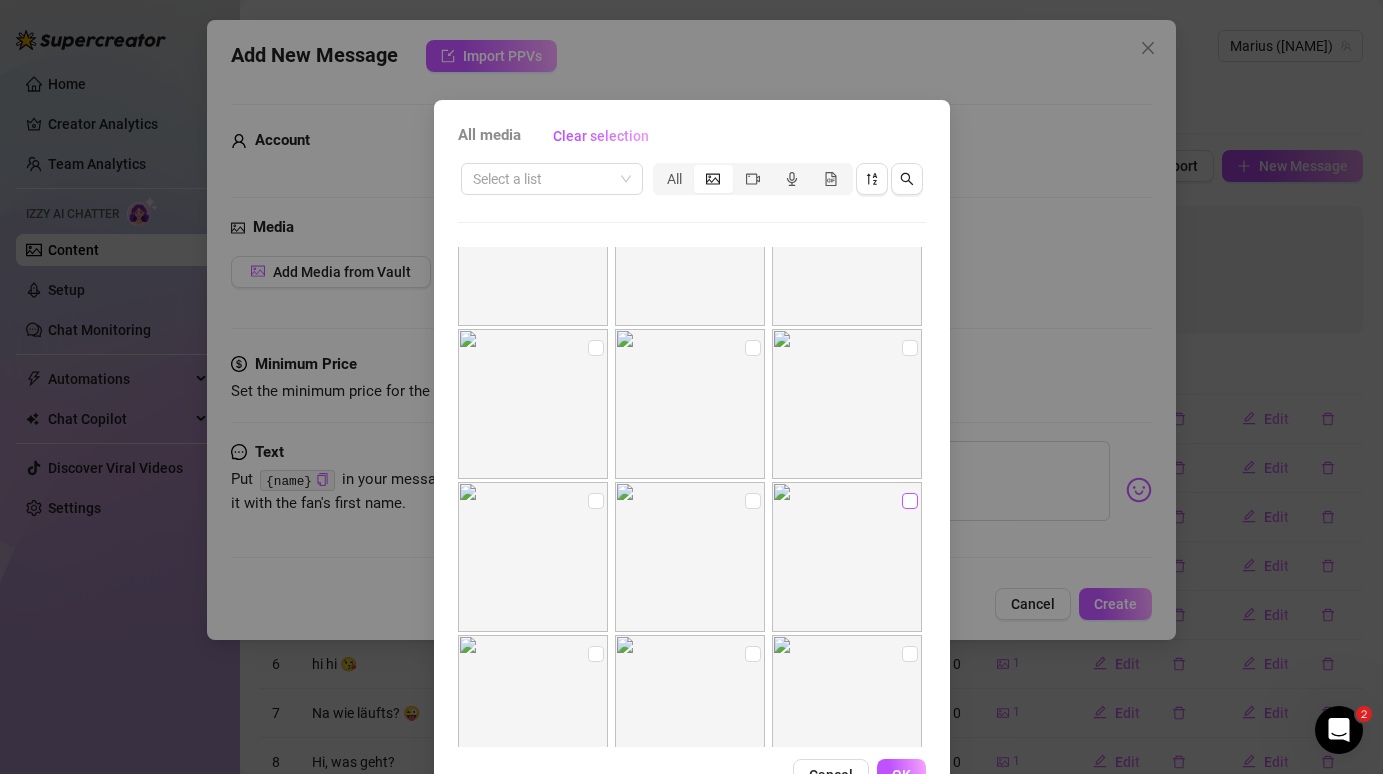 click at bounding box center [910, 501] 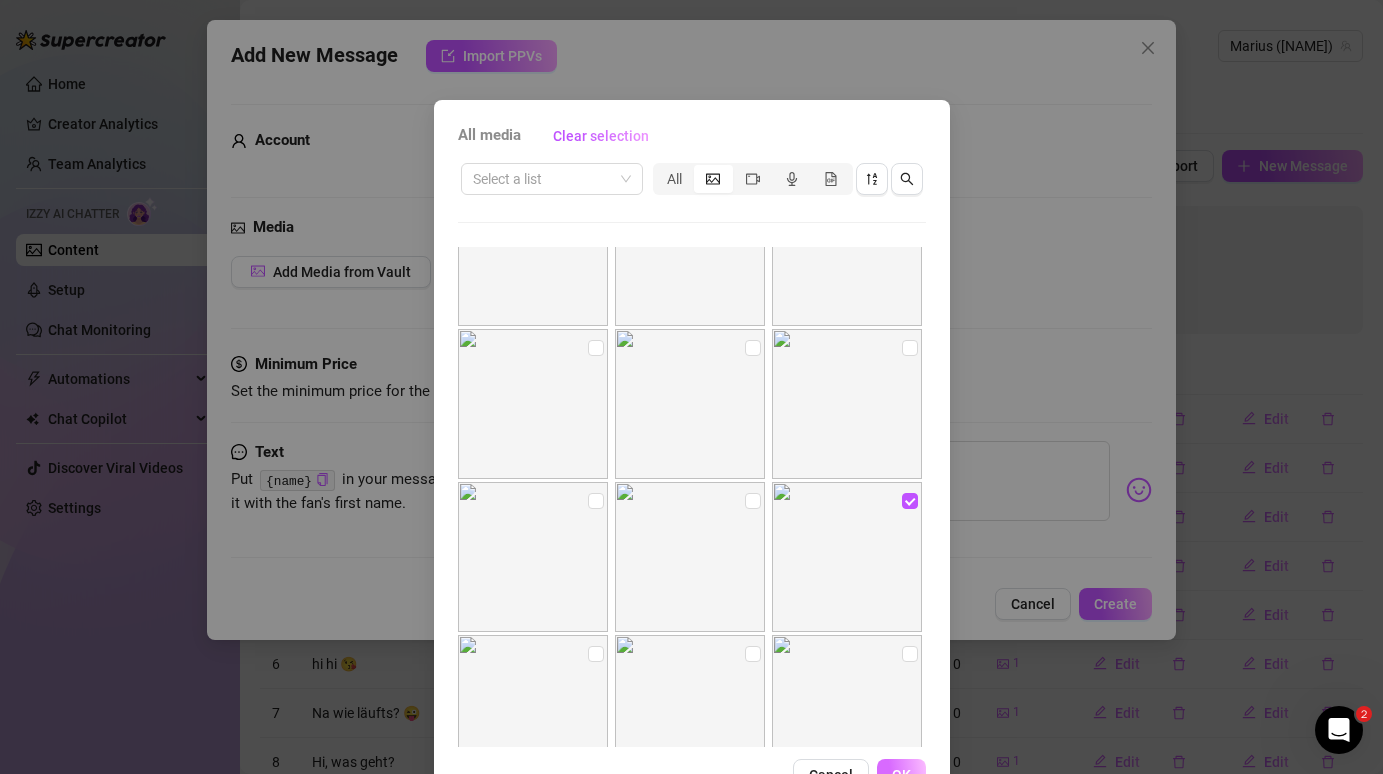 click on "OK" at bounding box center [901, 775] 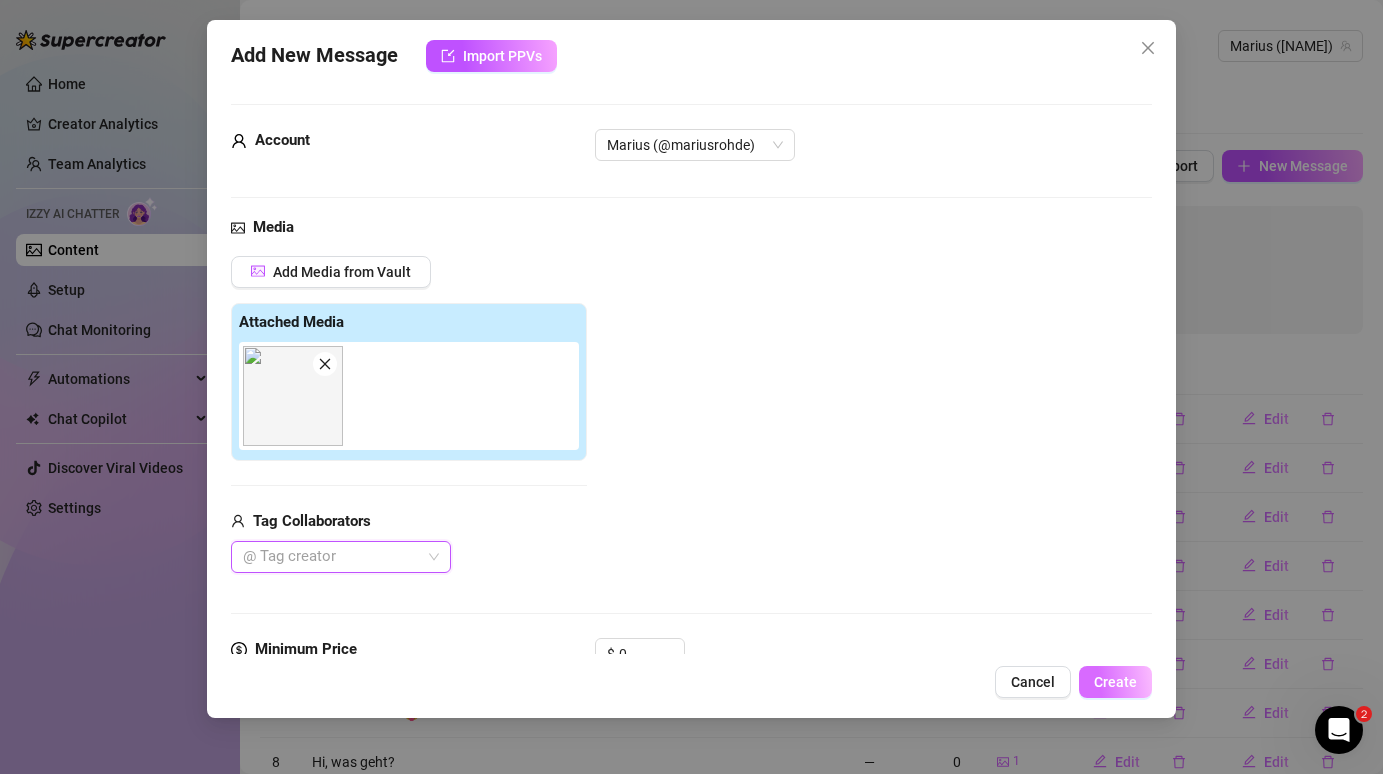 click on "Create" at bounding box center [1115, 682] 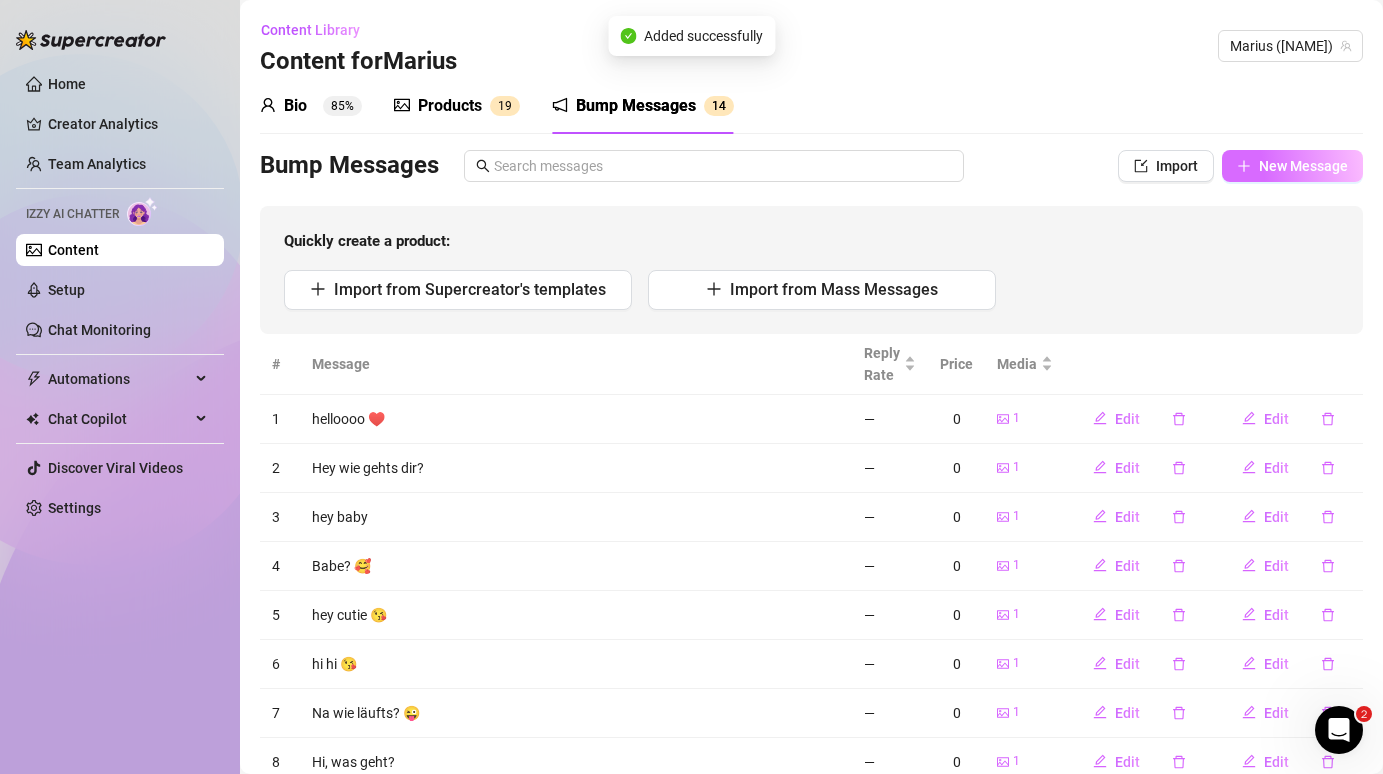 click on "New Message" at bounding box center [1303, 166] 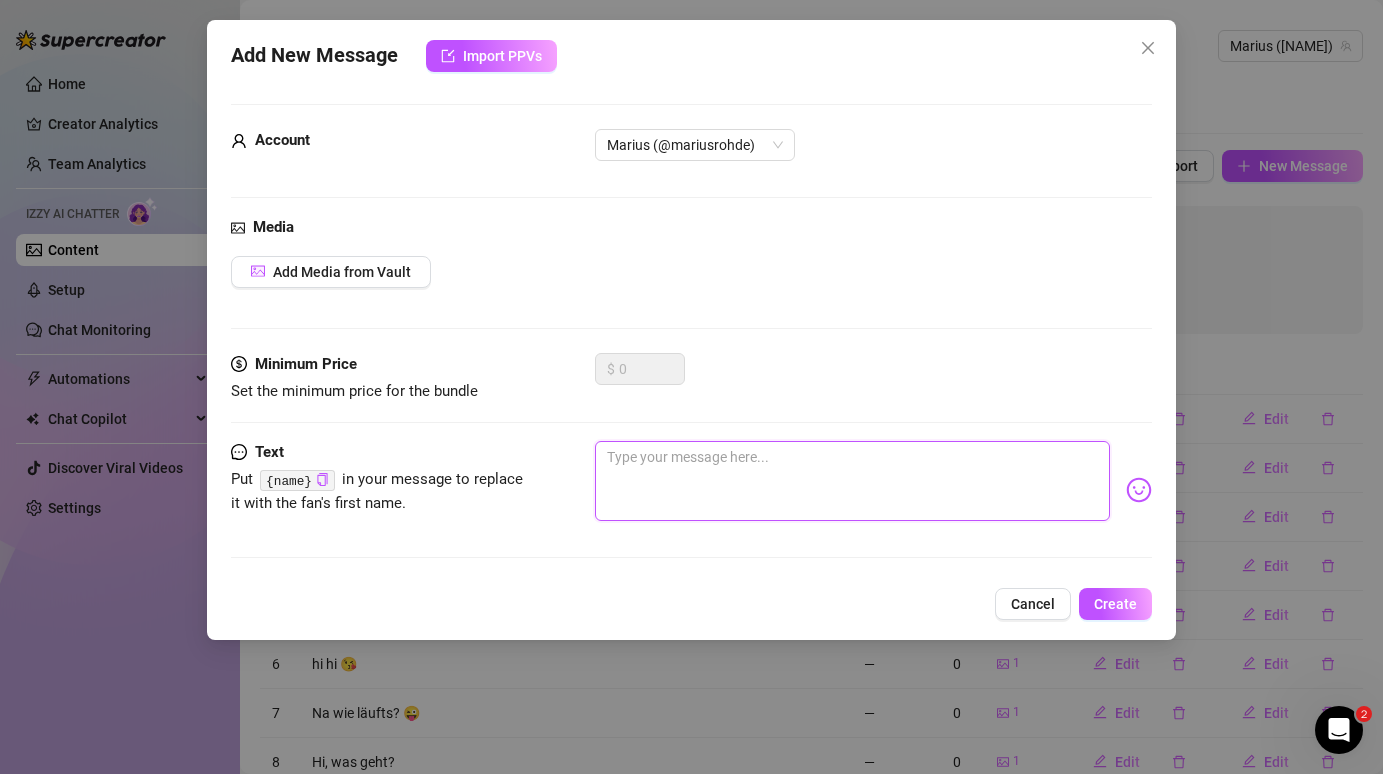 click at bounding box center [852, 481] 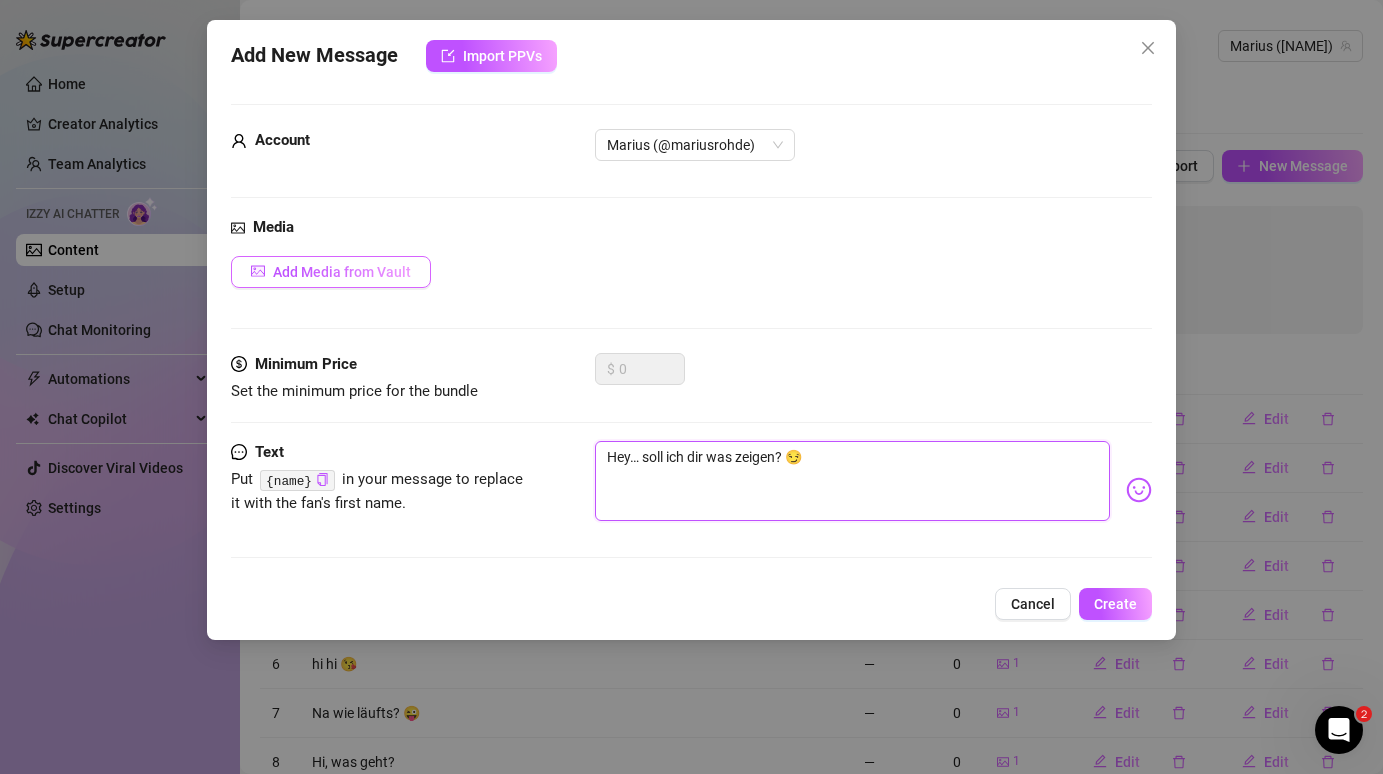 type on "Hey… soll ich dir was zeigen? 😏" 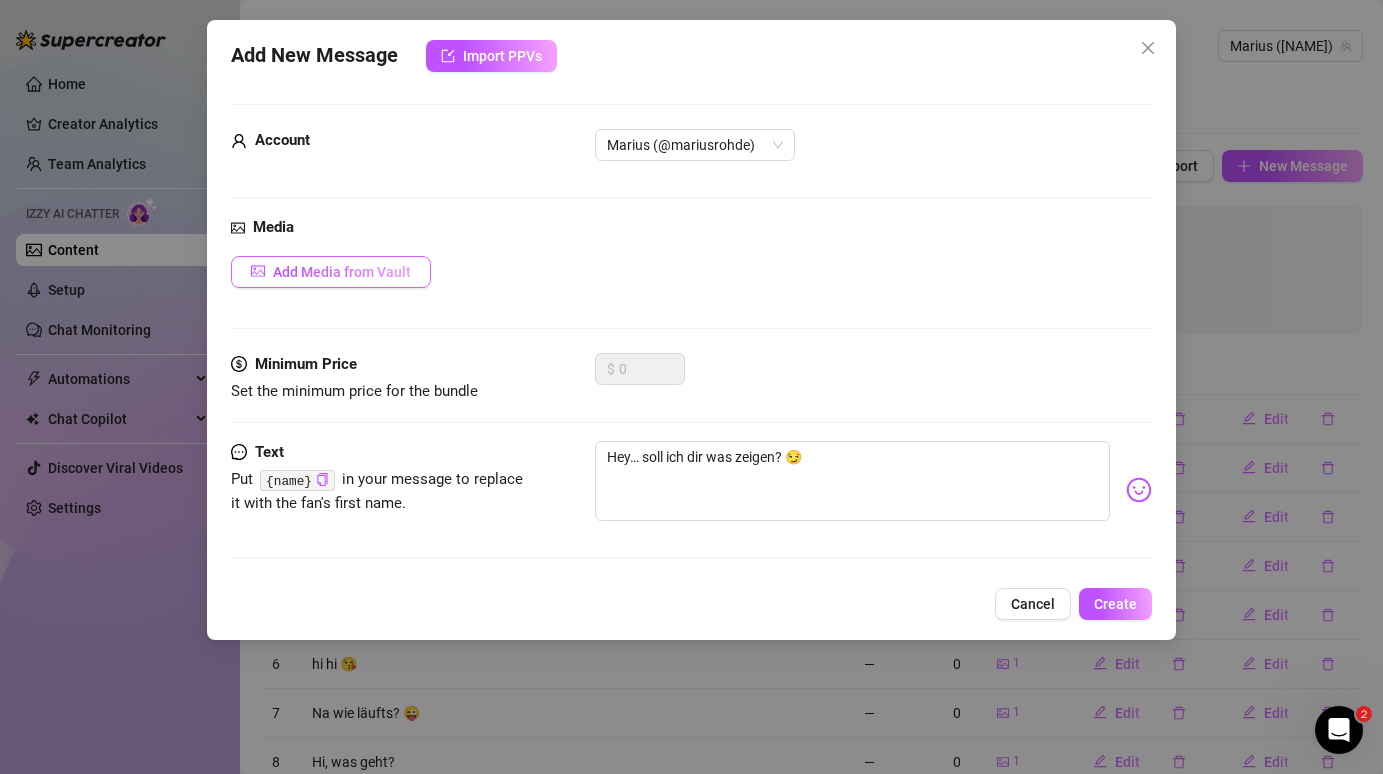 click on "Add Media from Vault" at bounding box center (342, 272) 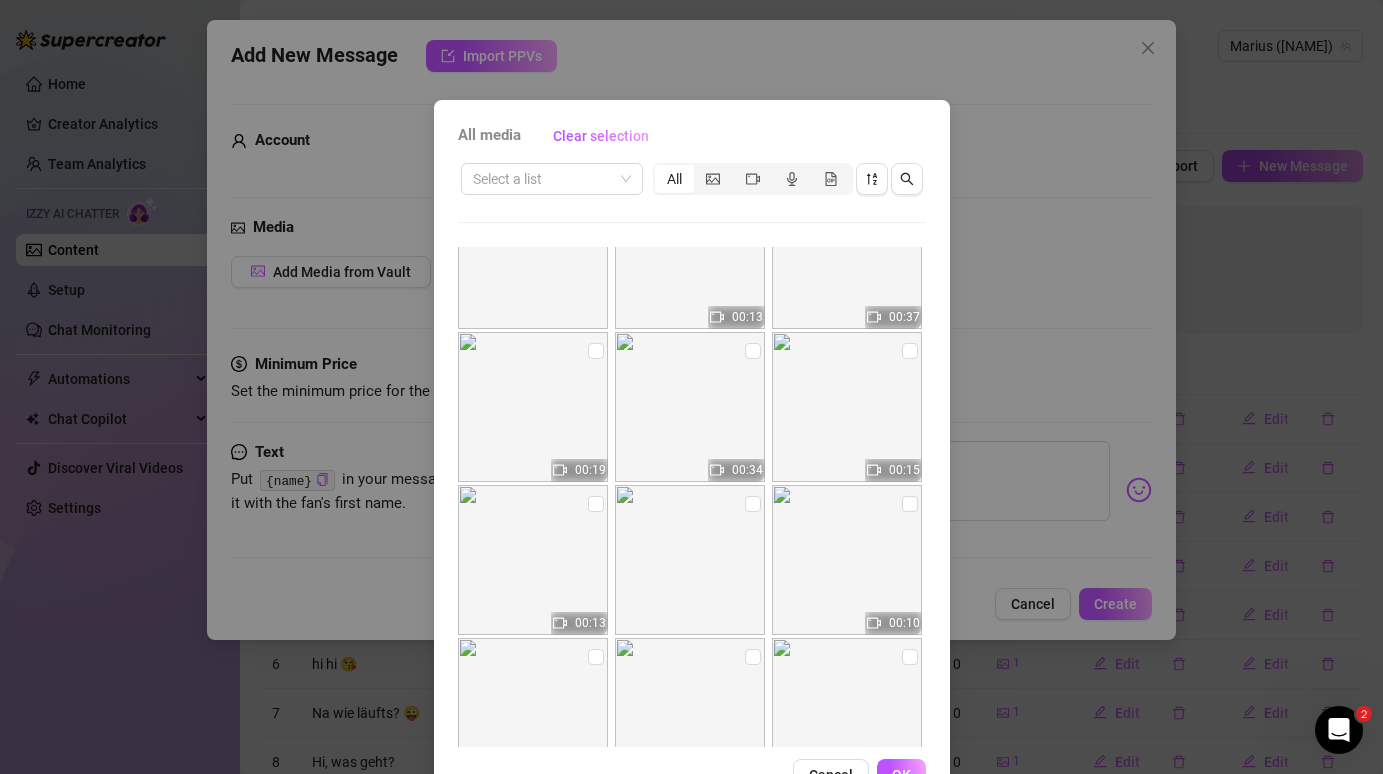 scroll, scrollTop: 19114, scrollLeft: 0, axis: vertical 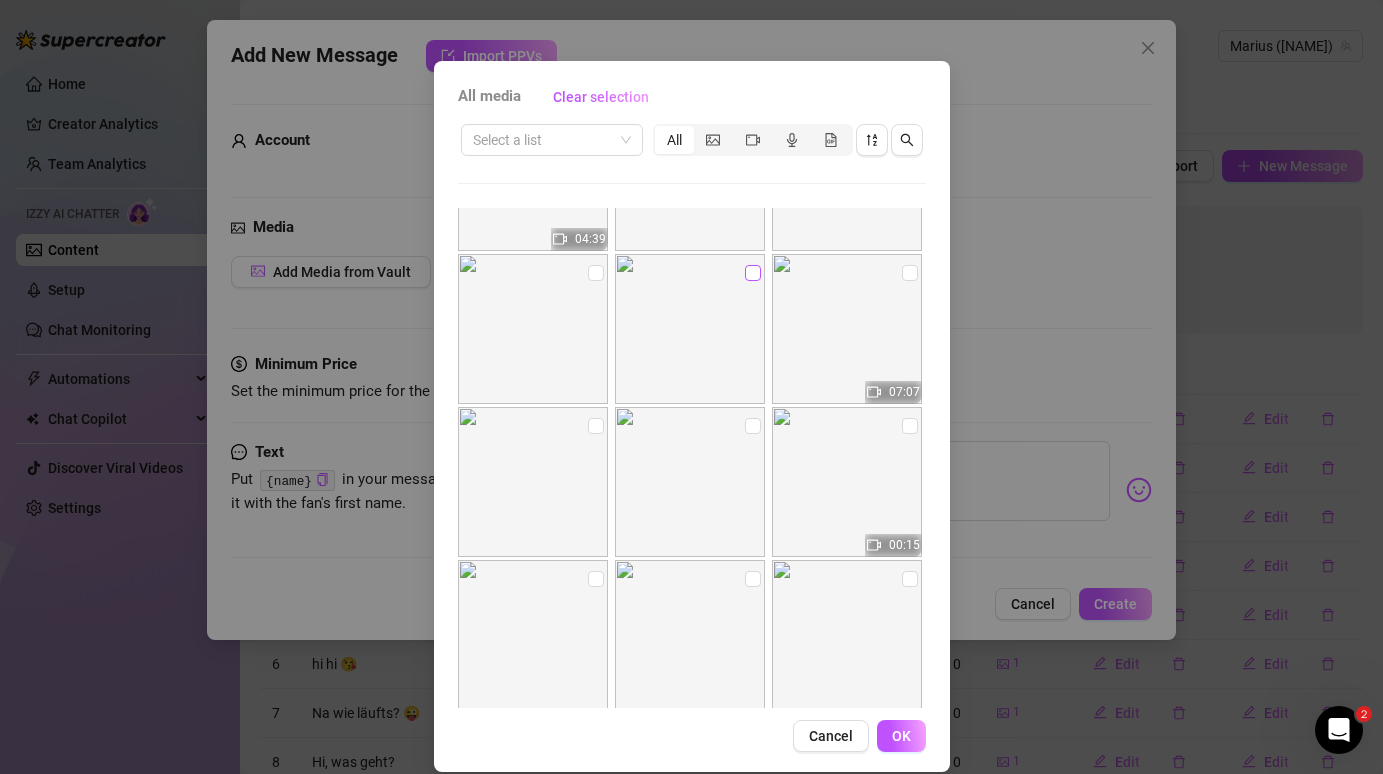 click at bounding box center (753, 273) 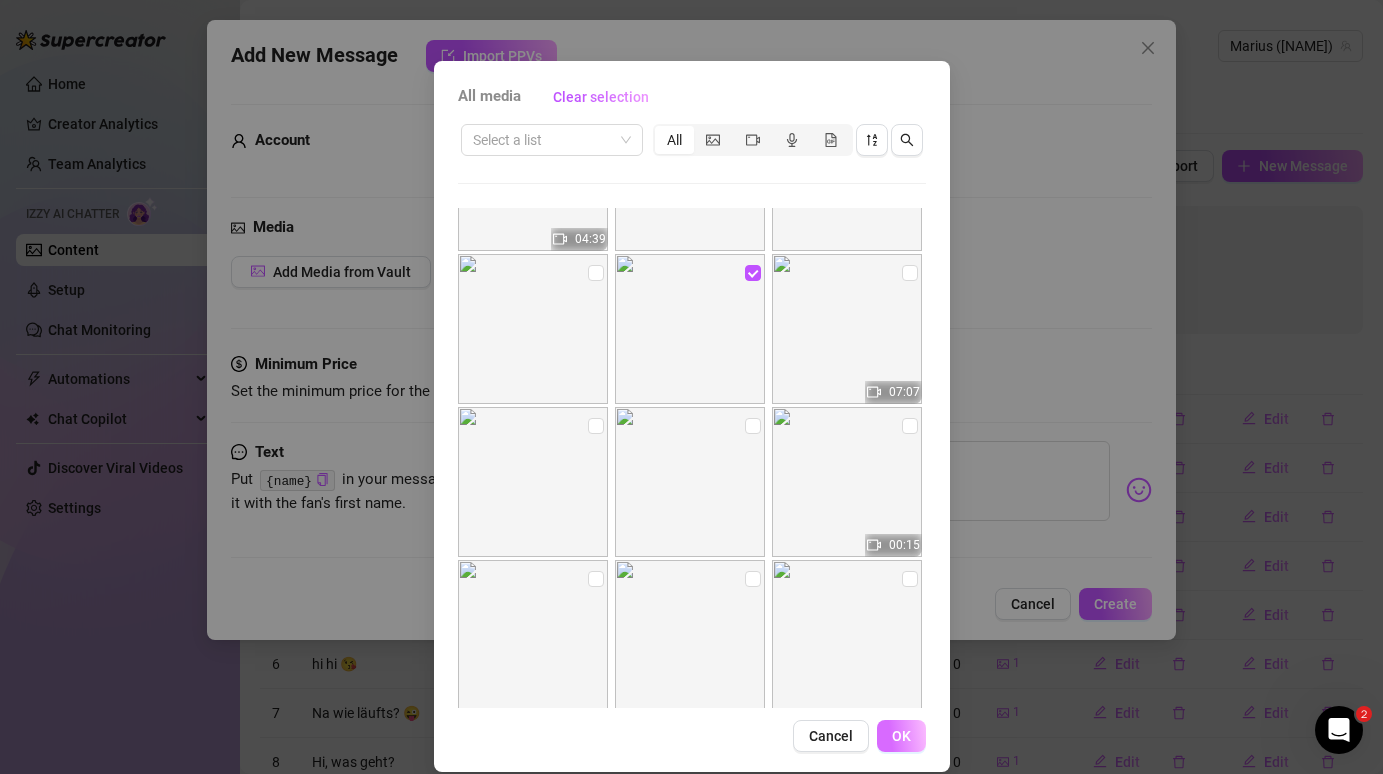 click on "OK" at bounding box center (901, 736) 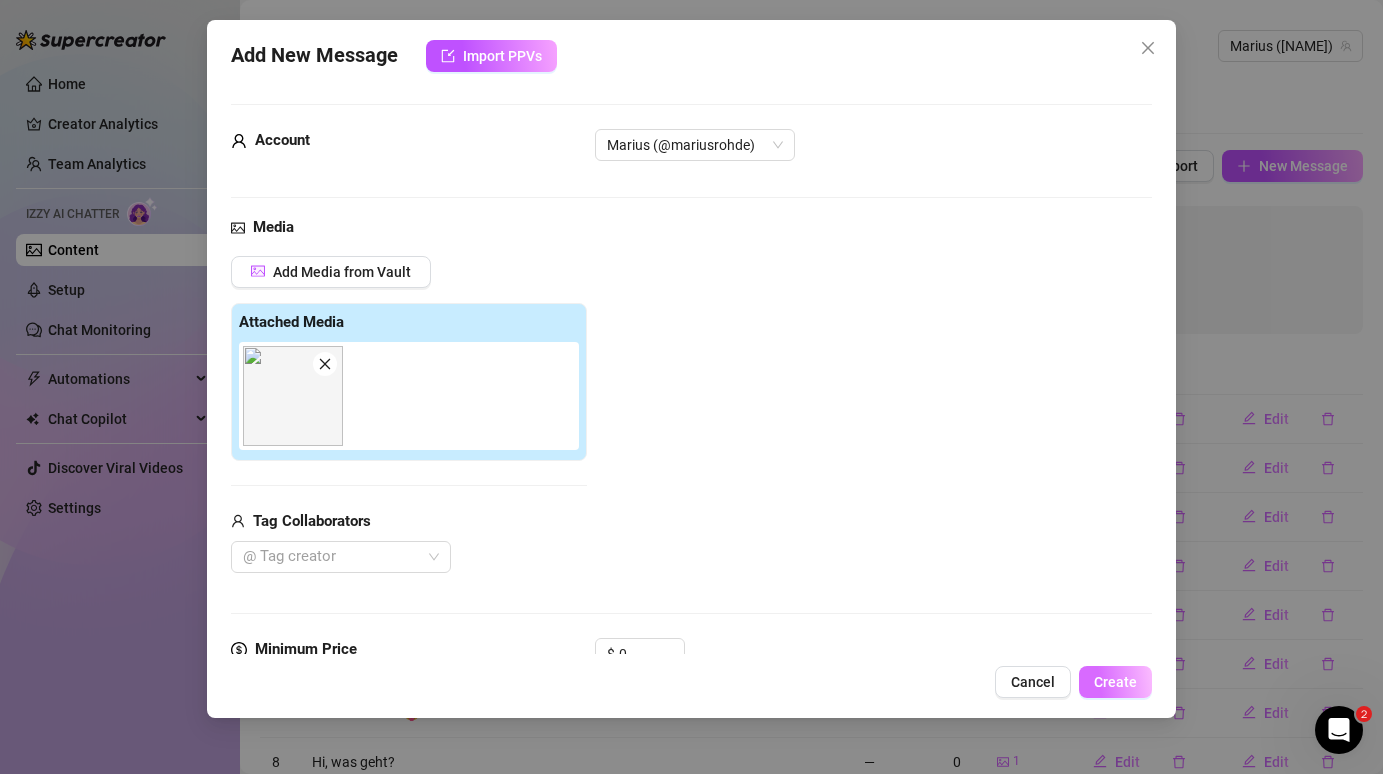click on "Create" at bounding box center [1115, 682] 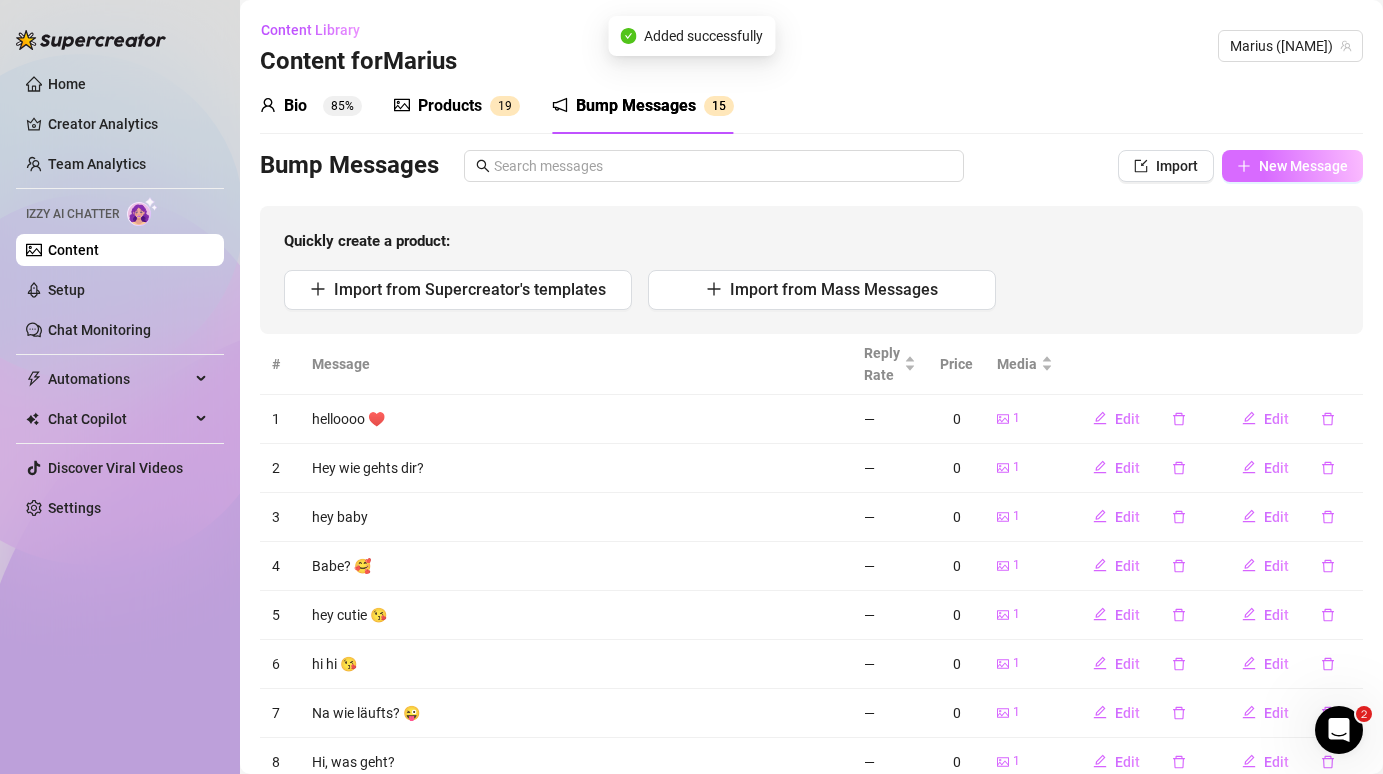 click on "New Message" at bounding box center (1292, 166) 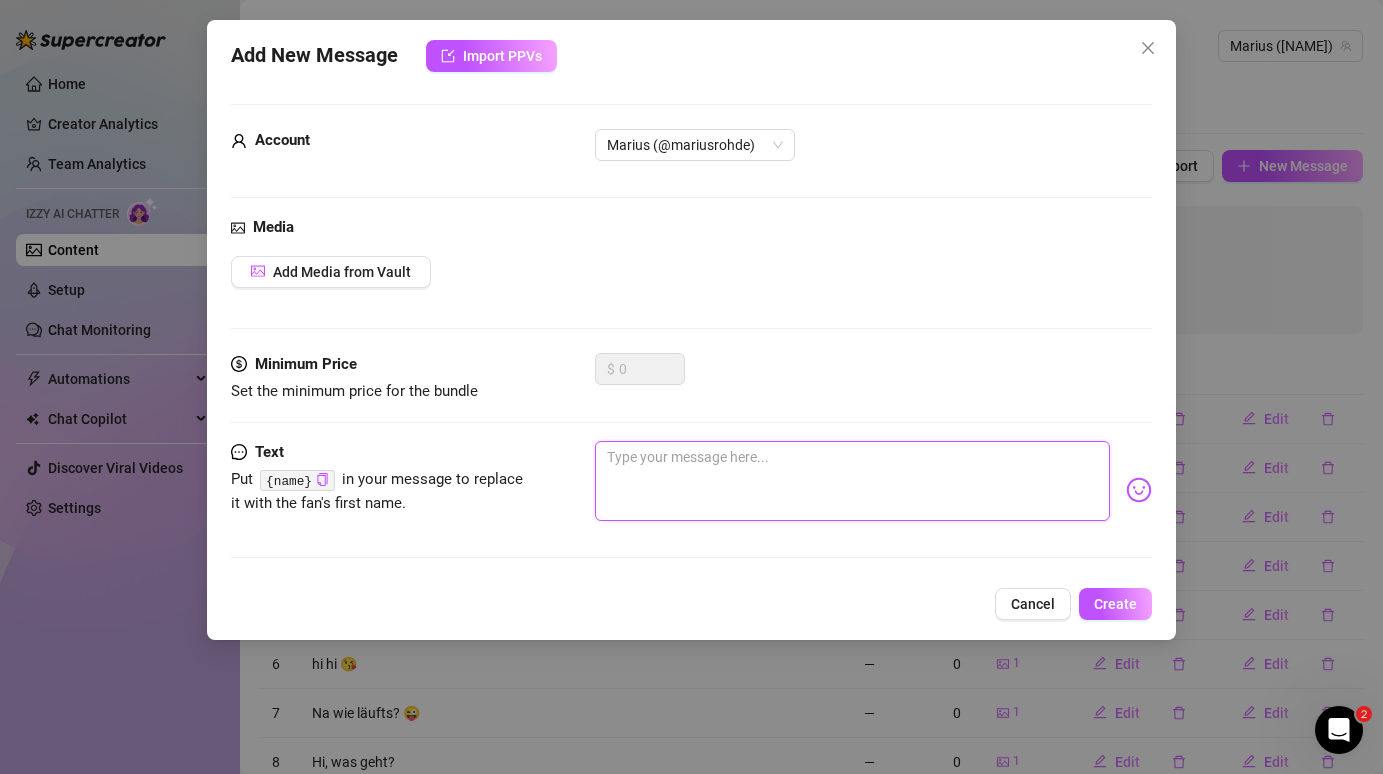 click at bounding box center [852, 481] 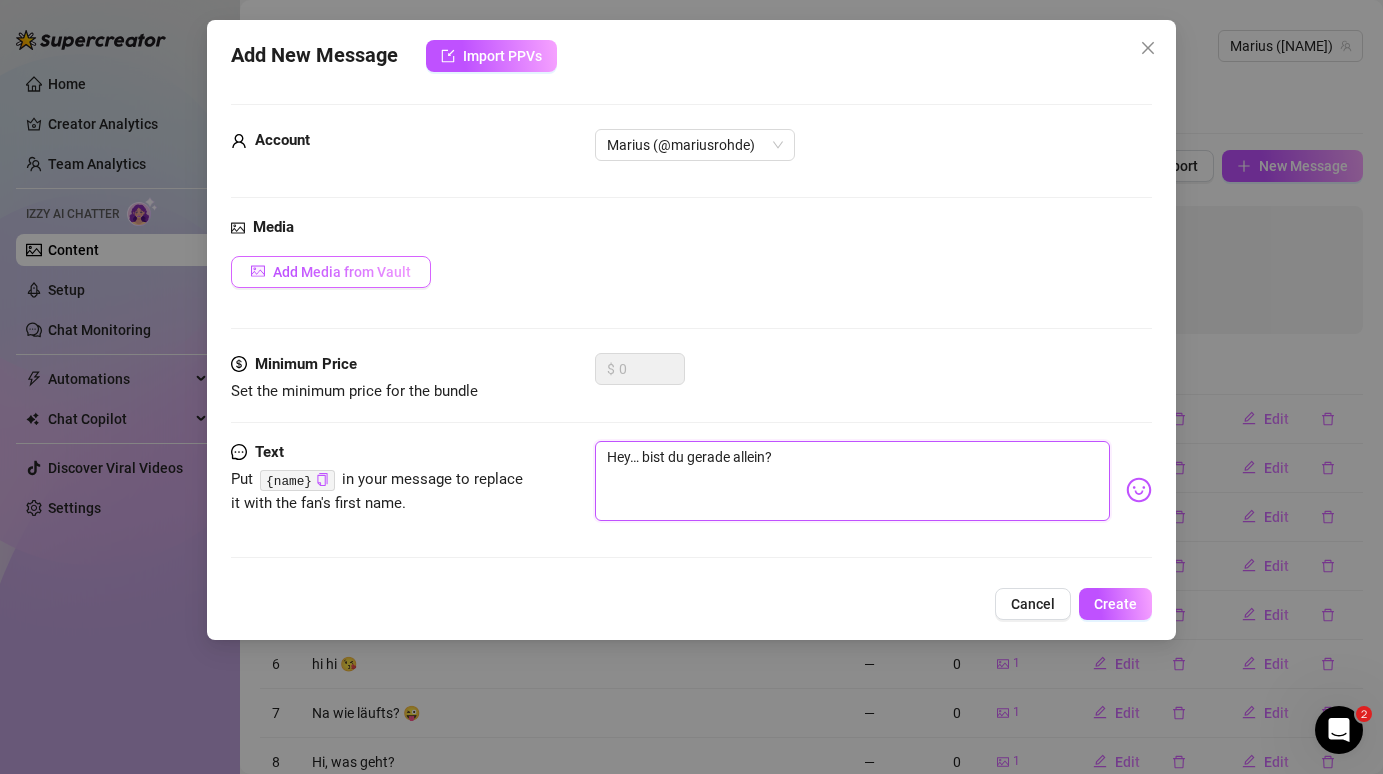 type on "Hey… bist du gerade allein?" 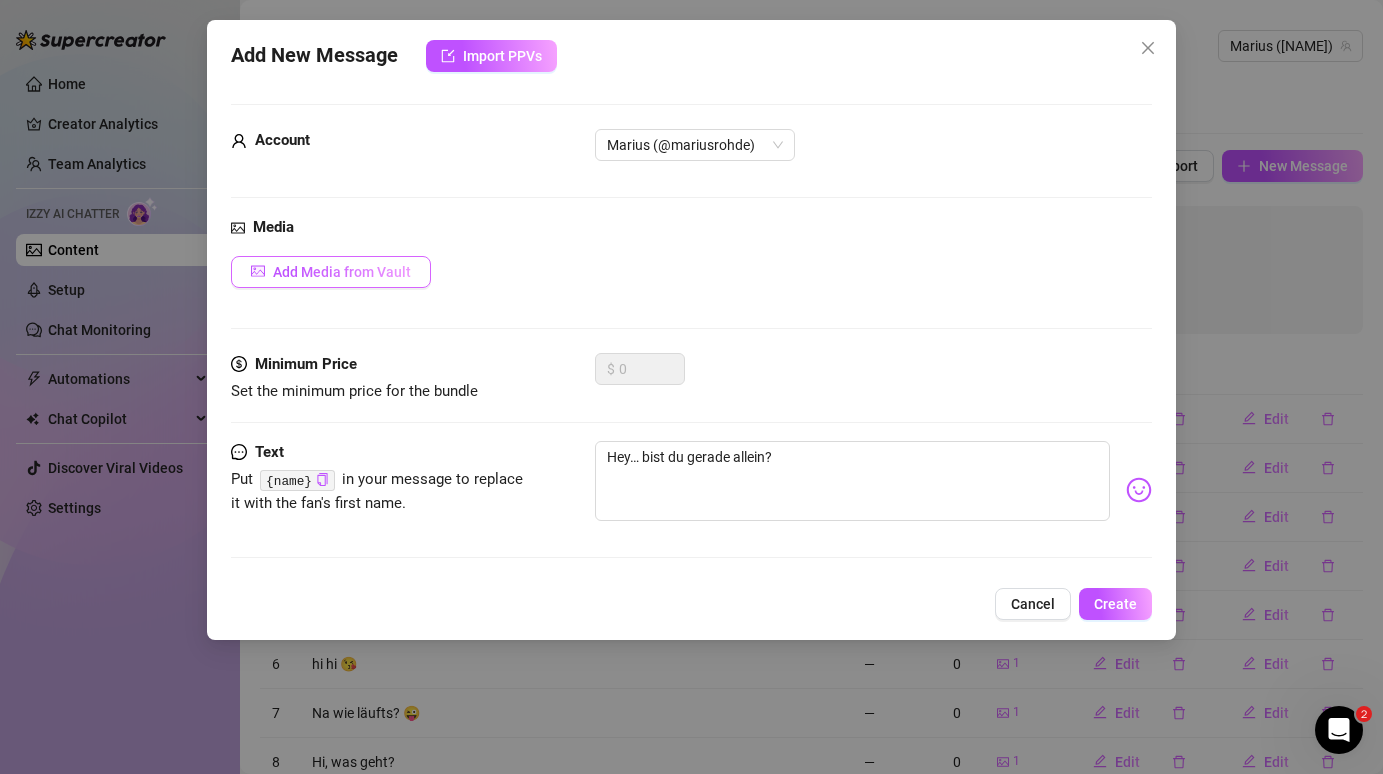 click on "Add Media from Vault" at bounding box center [342, 272] 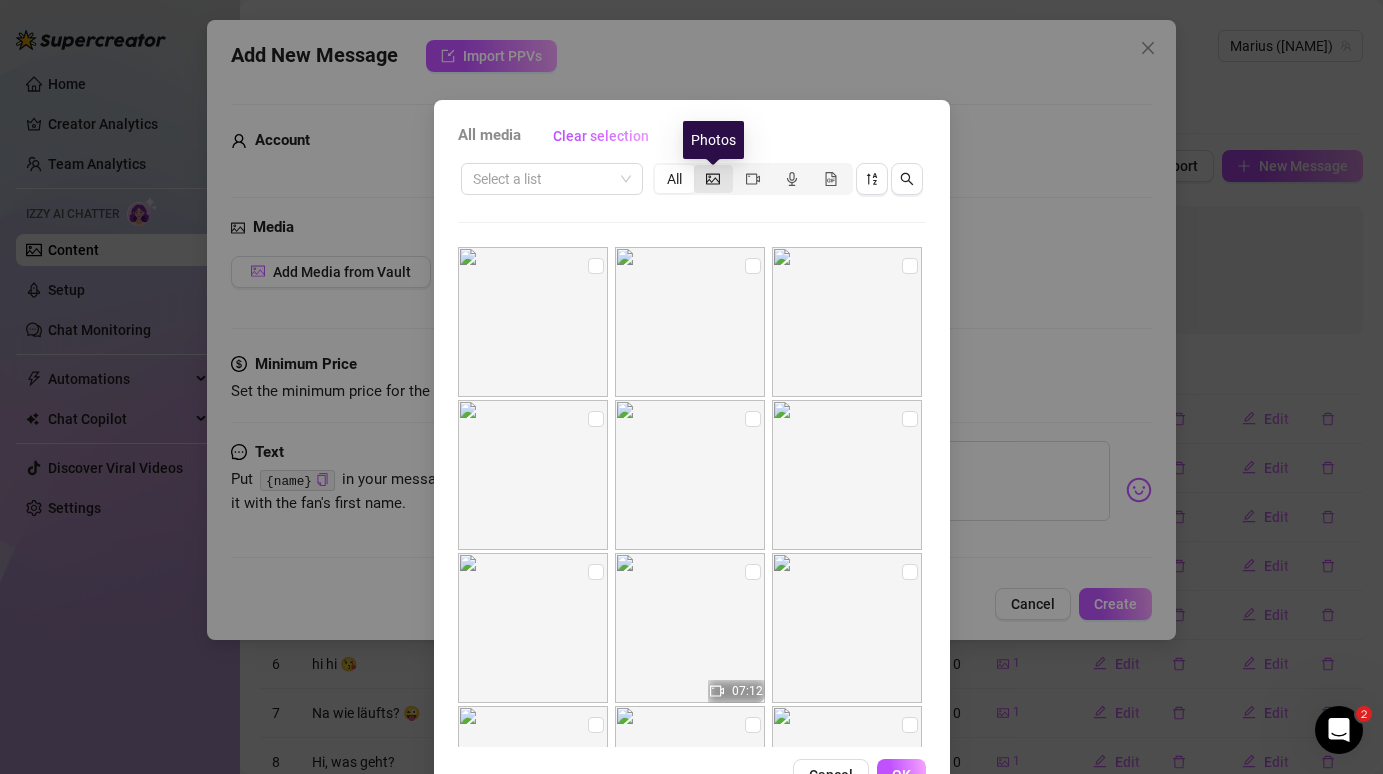 click 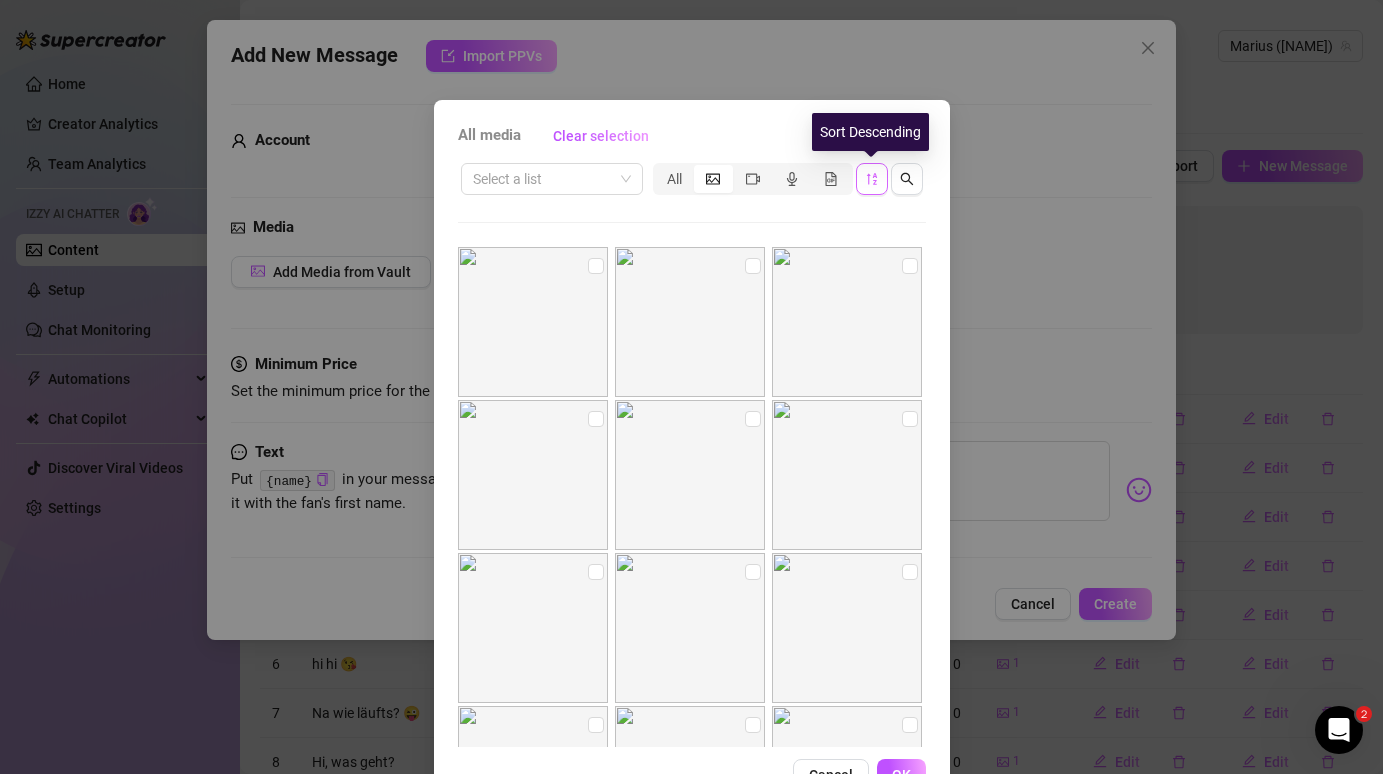 click 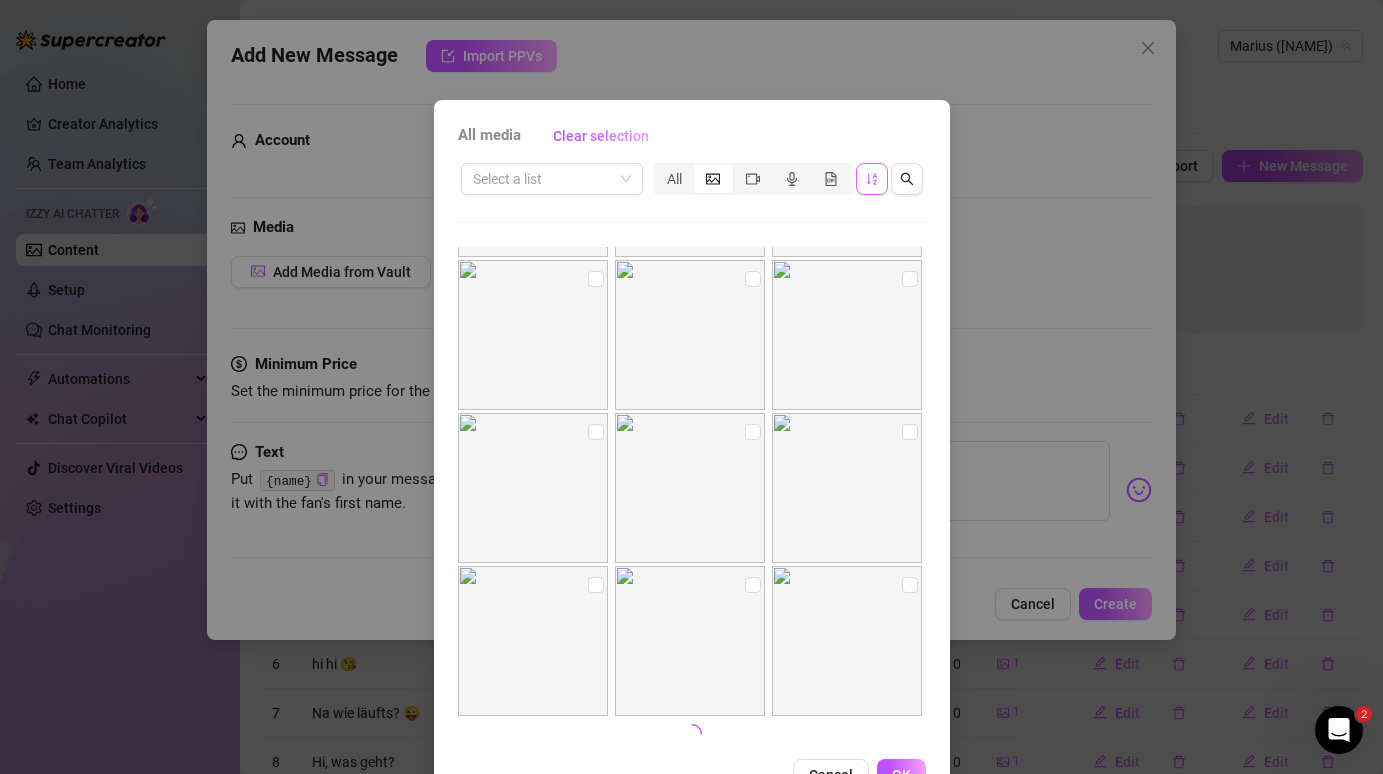 scroll, scrollTop: 1978, scrollLeft: 0, axis: vertical 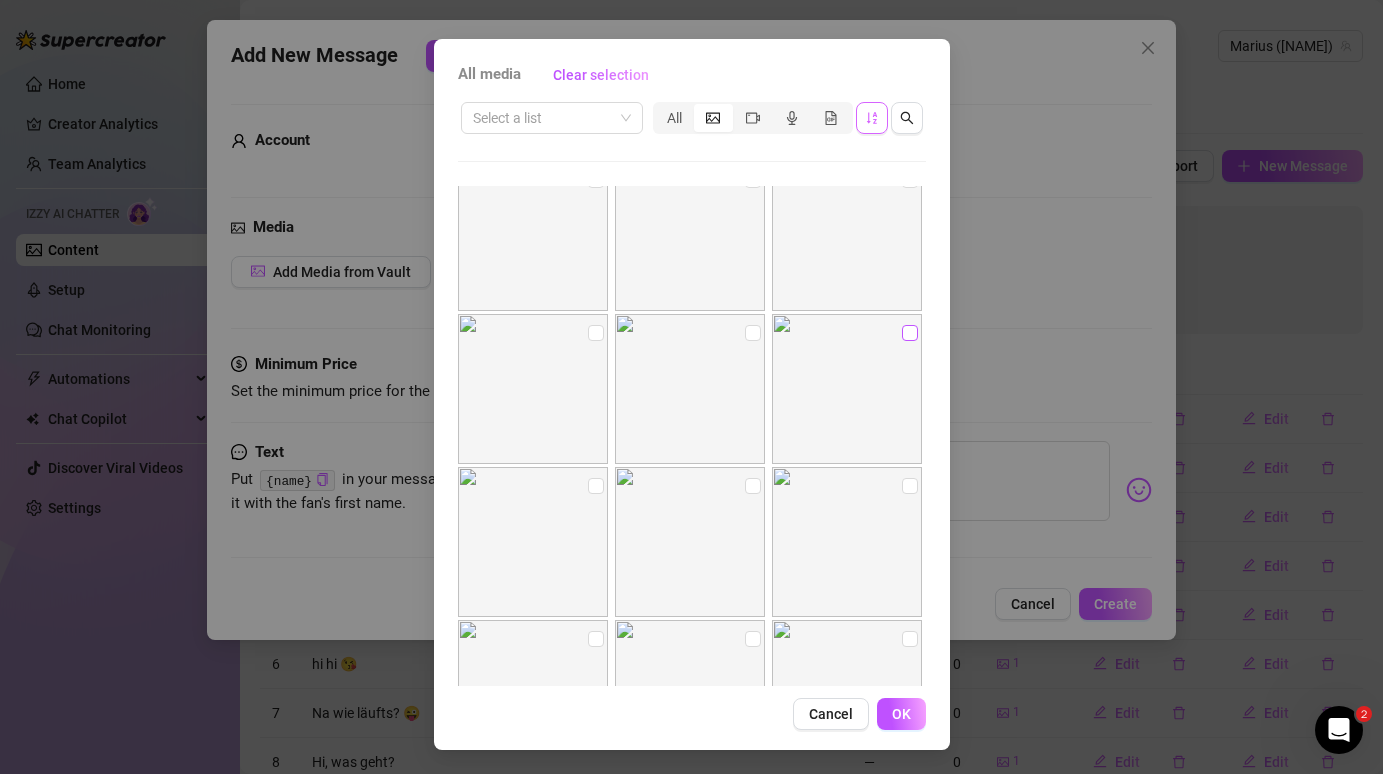 click at bounding box center [910, 333] 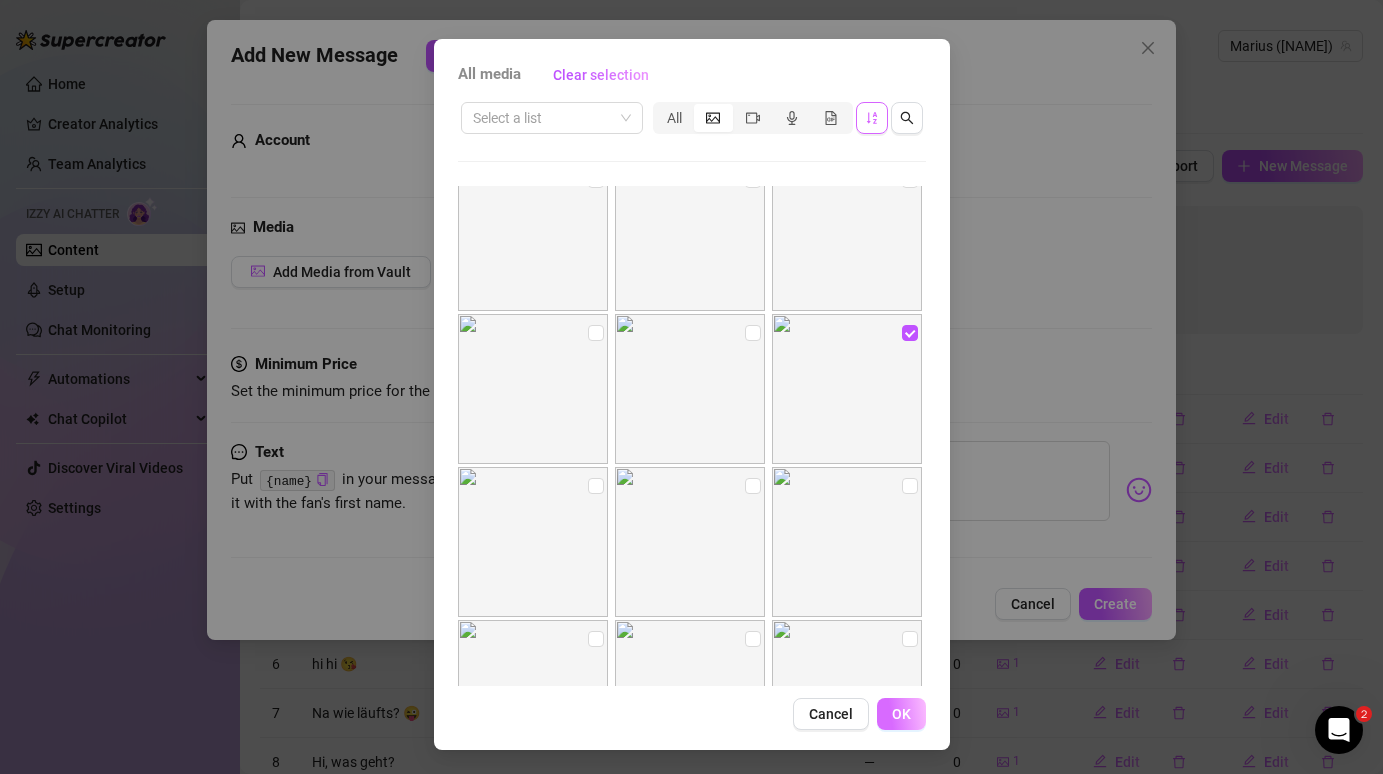 click on "OK" at bounding box center [901, 714] 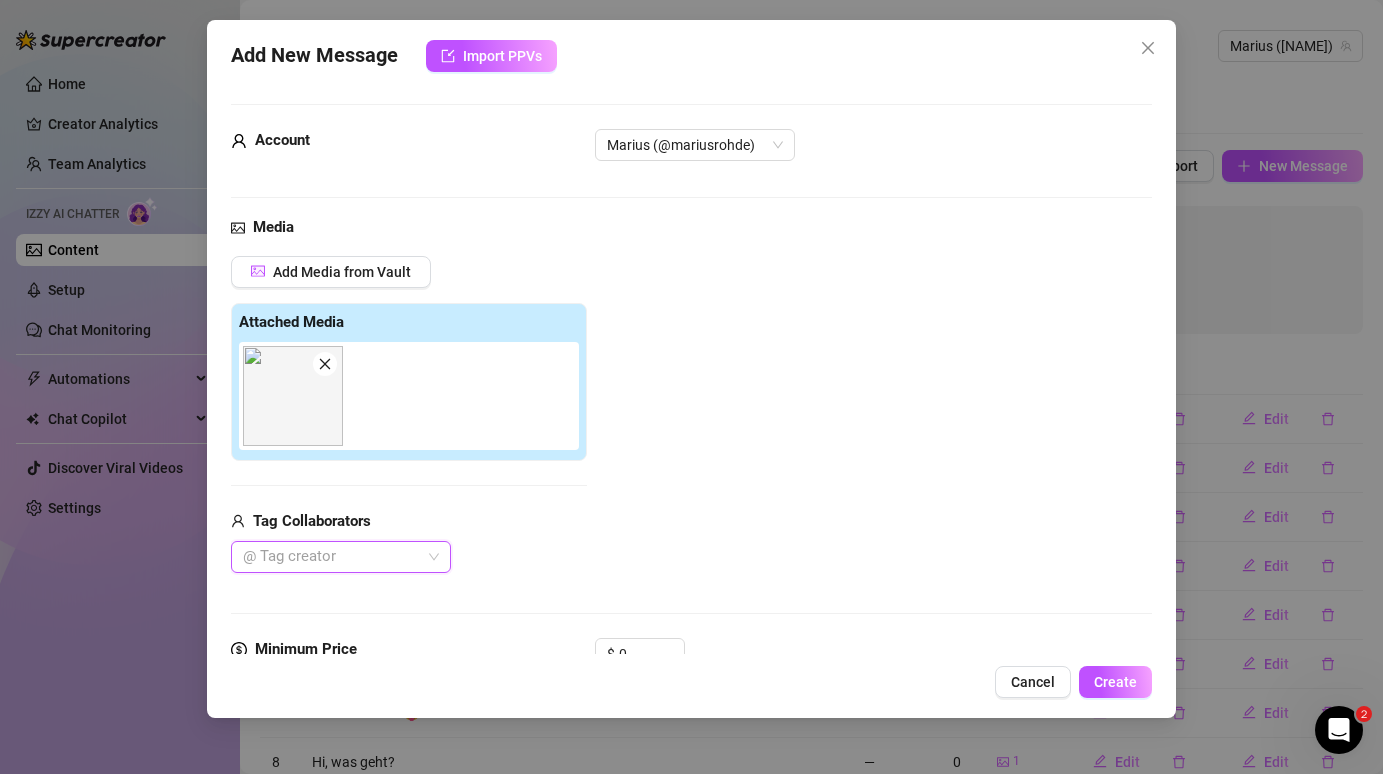 scroll, scrollTop: 207, scrollLeft: 0, axis: vertical 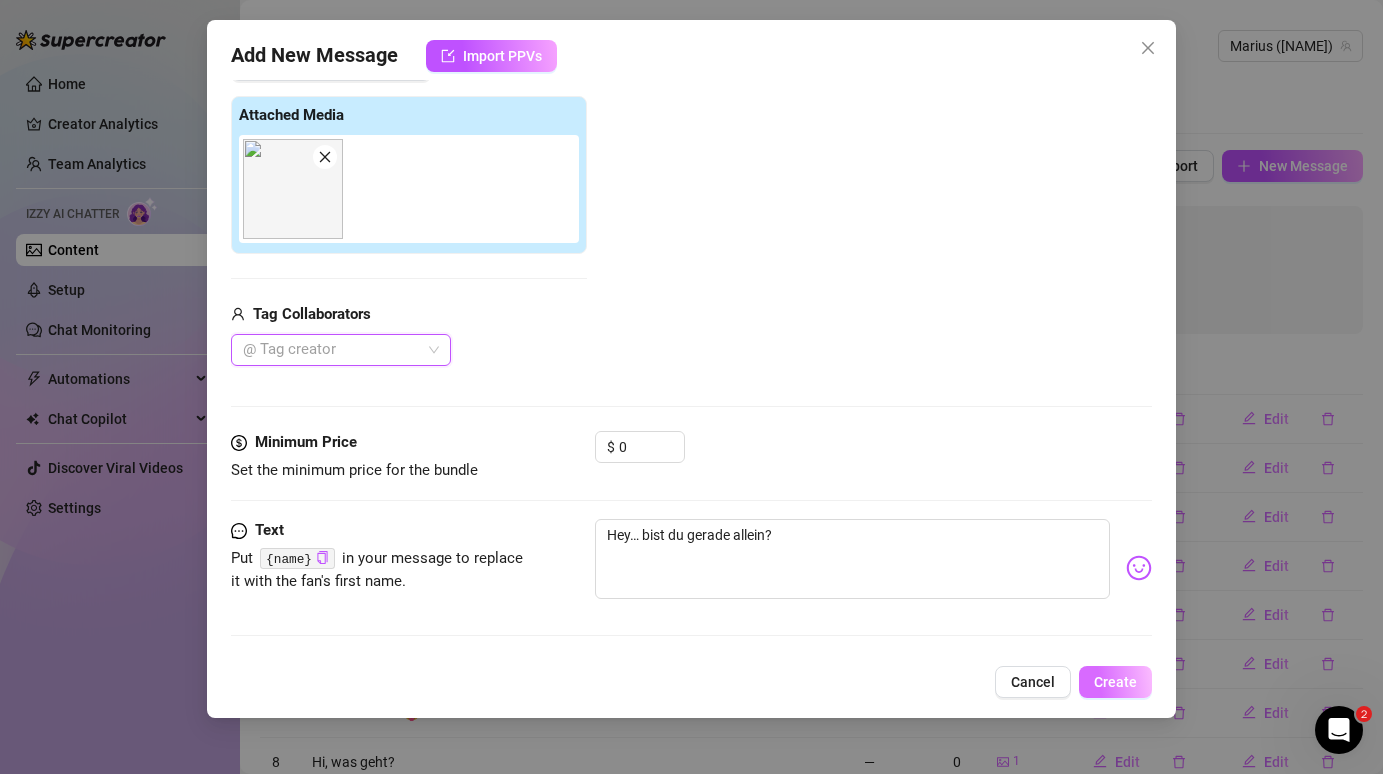 click on "Create" at bounding box center (1115, 682) 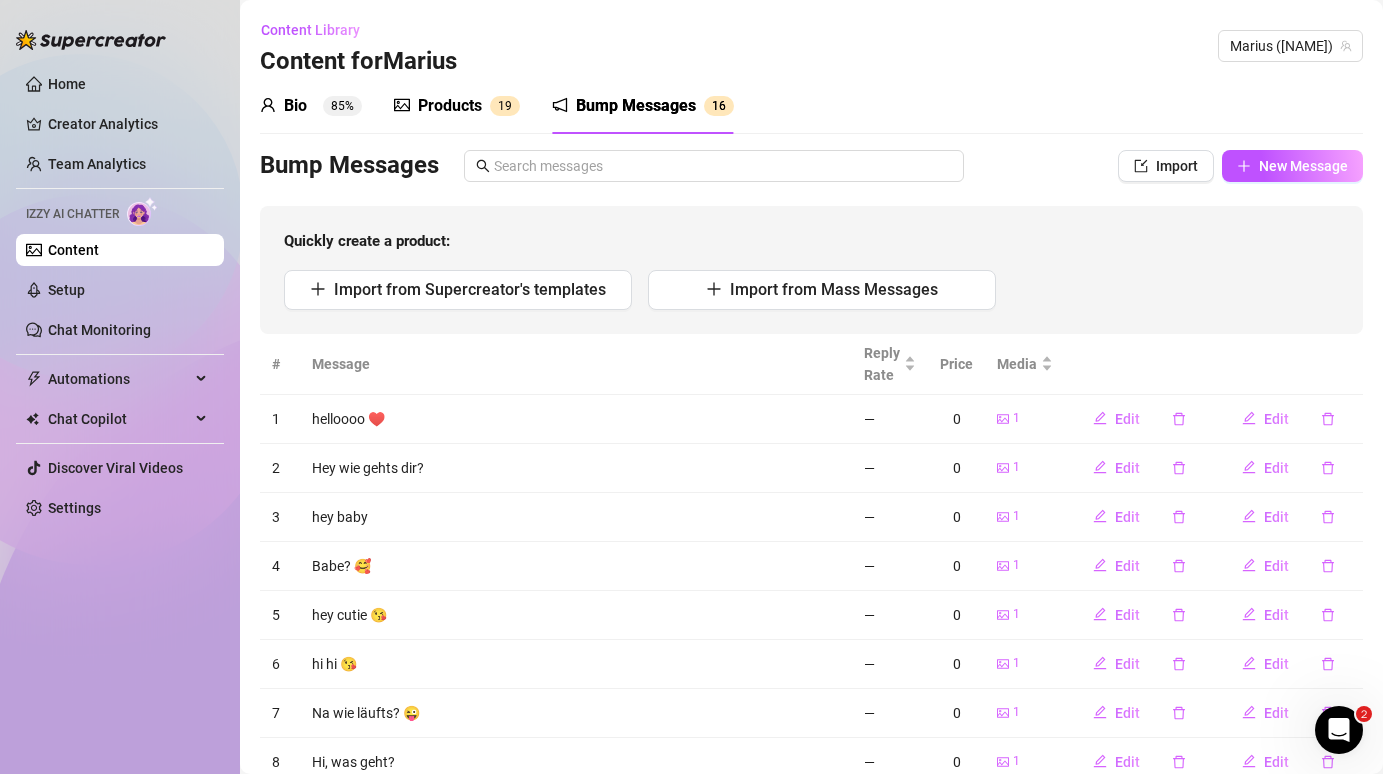 click on "Bio 85% Products 1 9 Bump Messages 1 6 Bio Import Bio from other creator Personal Info Chatting Lifestyle Physique Content Intimate Details Socials Train Izzy Name Required [FIRST] [LAST] Nickname(s) diesermarius Gender Required Female Male Non-Binary / Genderqueer Agender Bigender Genderfluid Other Where did you grow up? Required I grow up in [CITY] its a City in [COUNTRY] Where is your current homebase? (City/Area of your home) Required My current Homebase is in [CITY] this is a City in [COUNTRY] What is your timezone of your current location? If you are currently traveling, choose your current location Required [TIMEZONE] ( Europe/[CITY] ) Are you currently traveling? If so, where are you right now? what are you doing there? Birth Date Required [MONTH] [DAY]th, [YEAR] Zodiac Sign Sagittarius Sexual Orientation Required Gay Relationship Status Required Single Do you have any siblings? How many? I have 2 siblings Do you have any children? How many? Do you have any pets? I have 1 Pet What do you do for work currently? German" at bounding box center [811, 509] 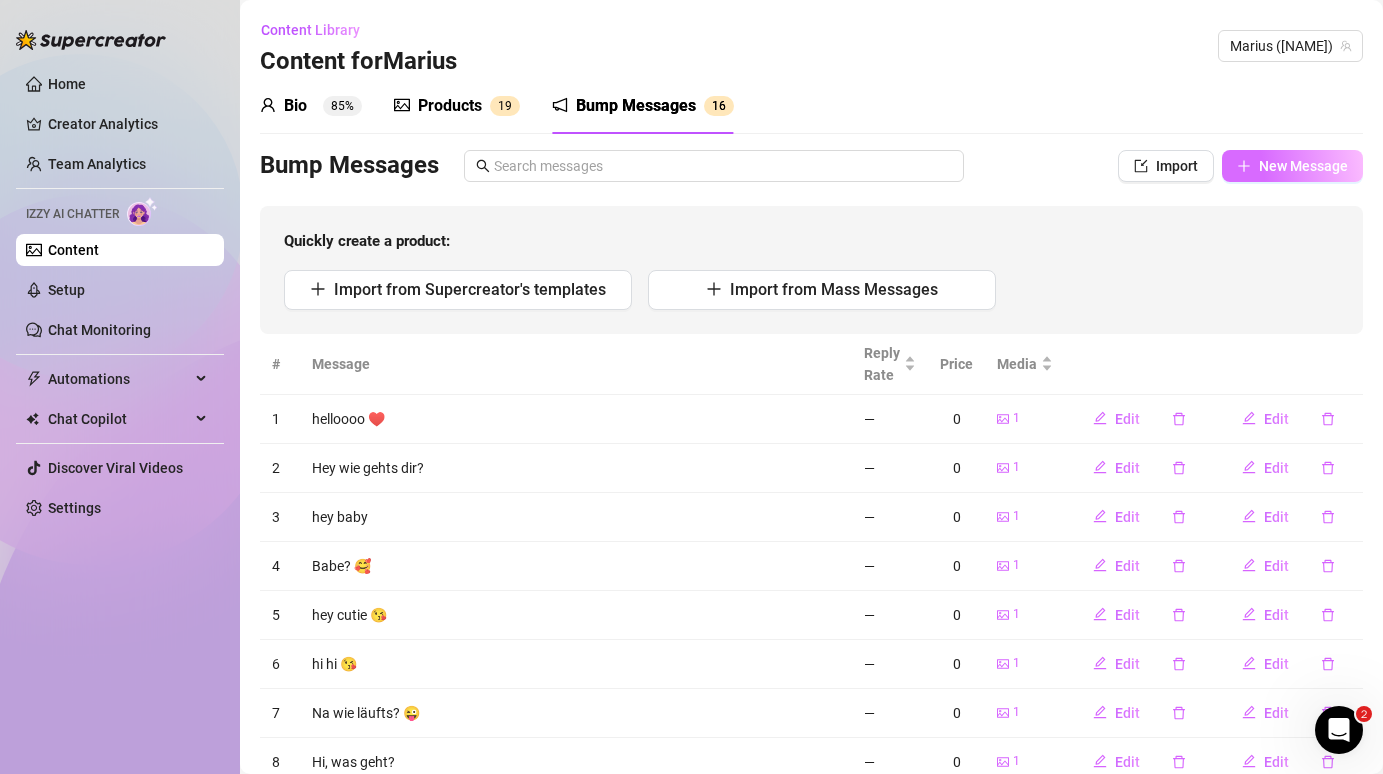 click on "New Message" at bounding box center [1303, 166] 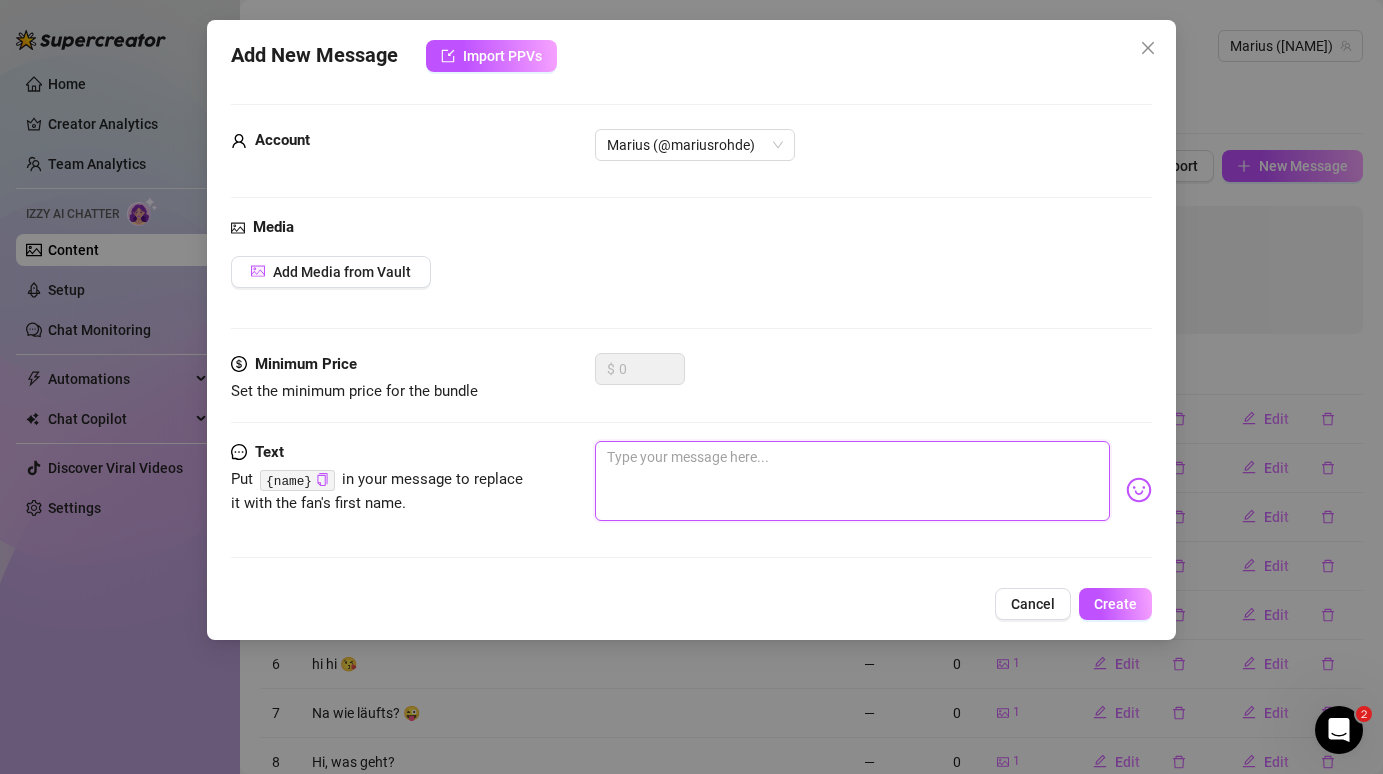 click at bounding box center (852, 481) 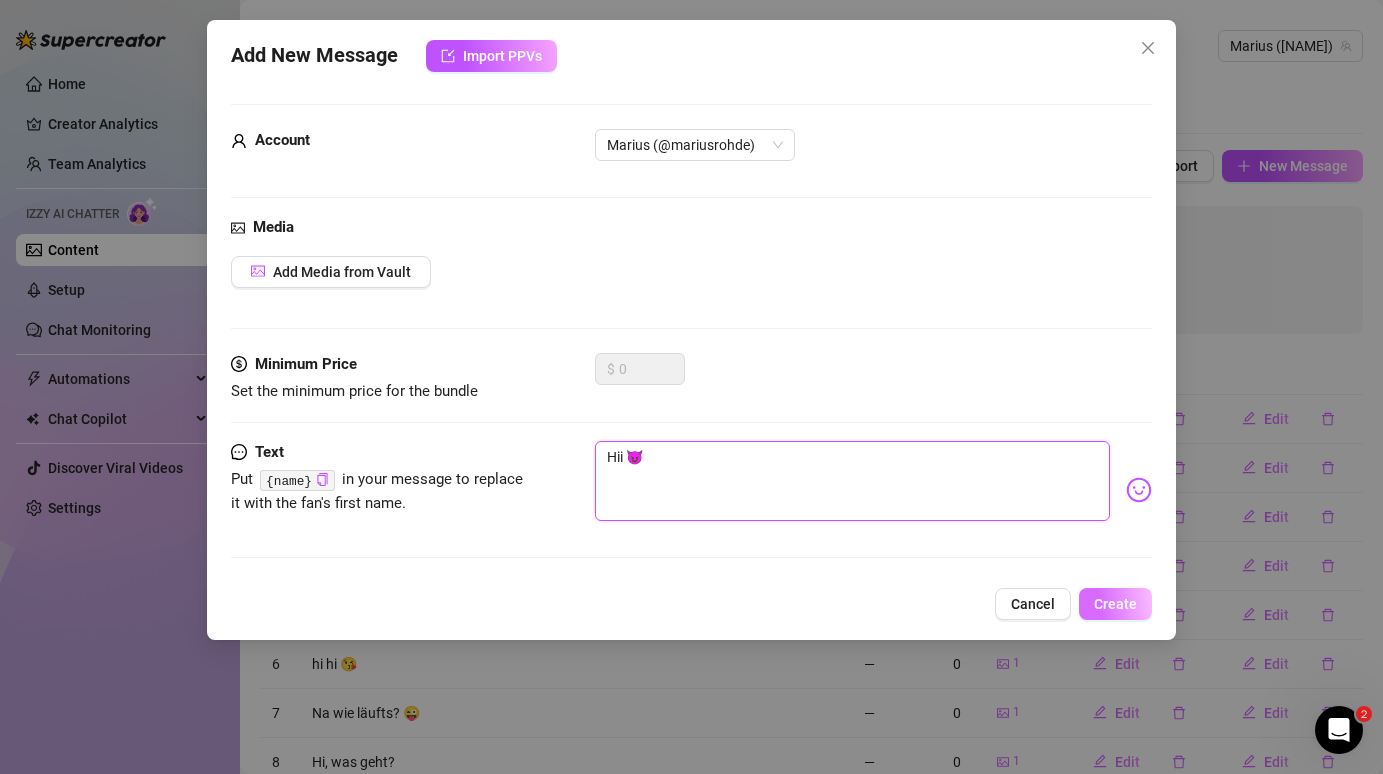 type on "Hii 😈" 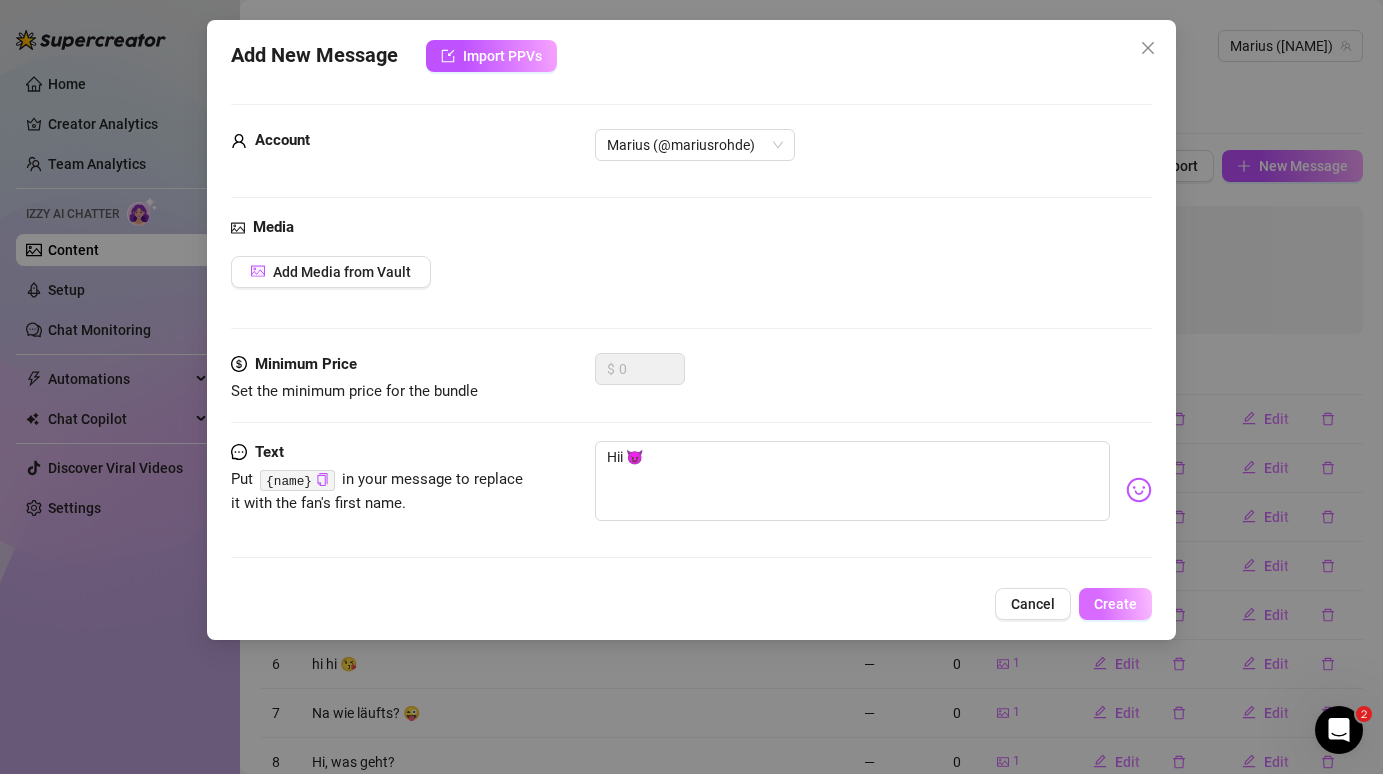 click on "Create" at bounding box center (1115, 604) 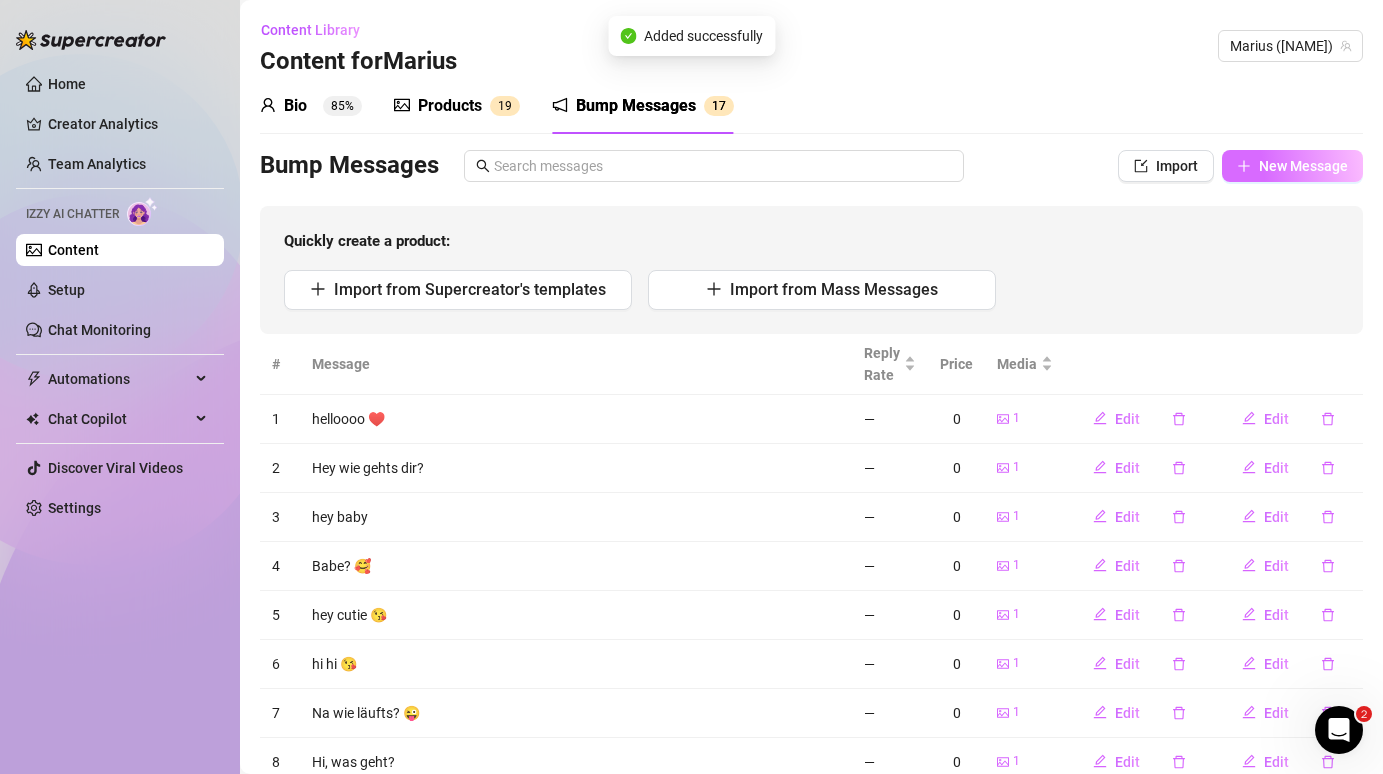 click on "New Message" at bounding box center [1303, 166] 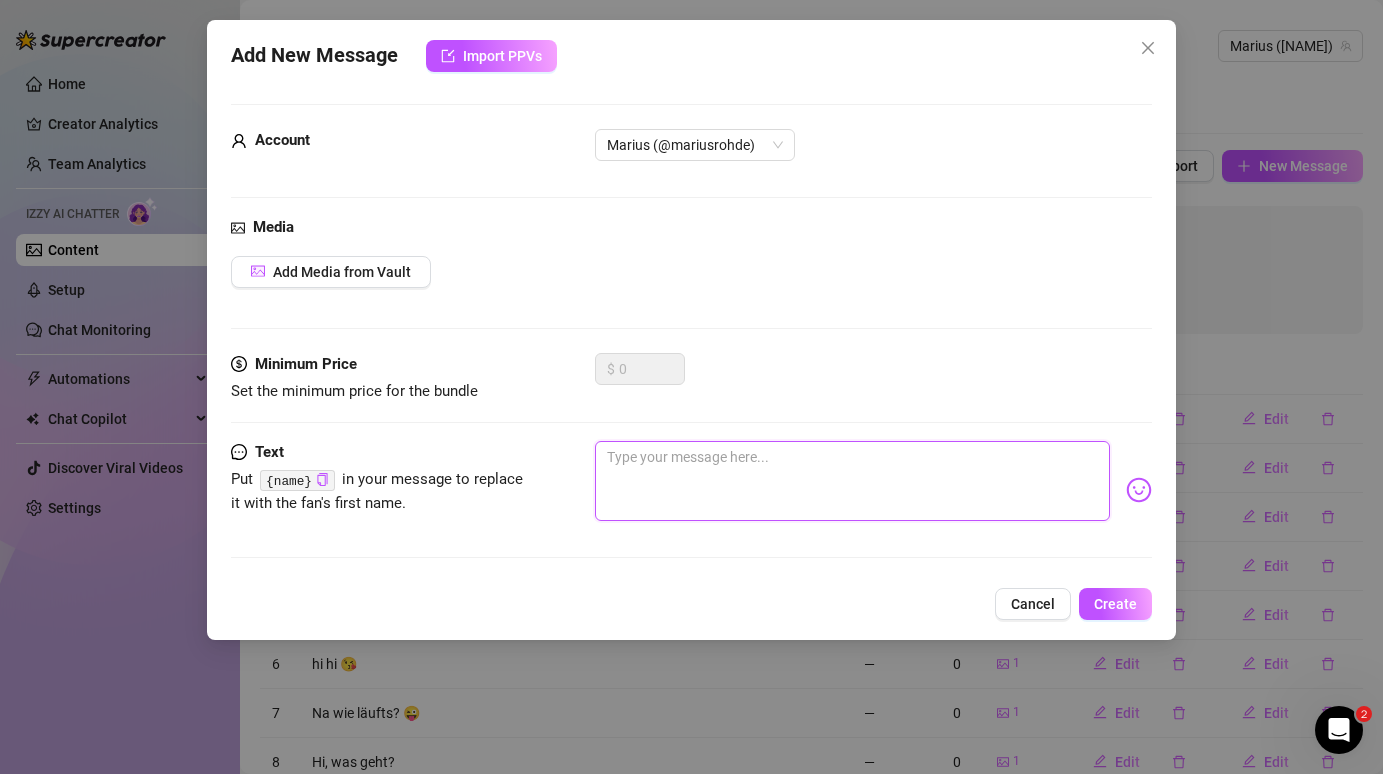 click at bounding box center (852, 481) 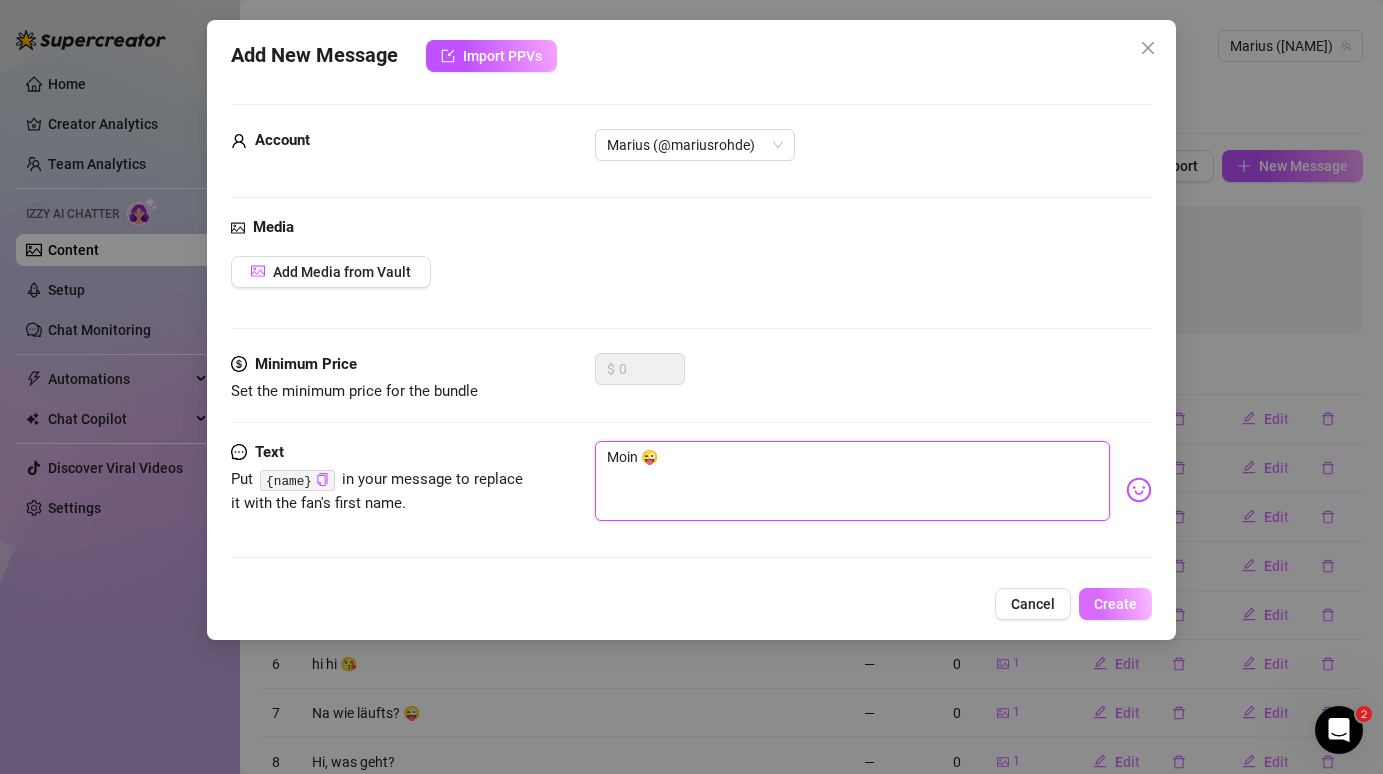 type on "Moin 😜" 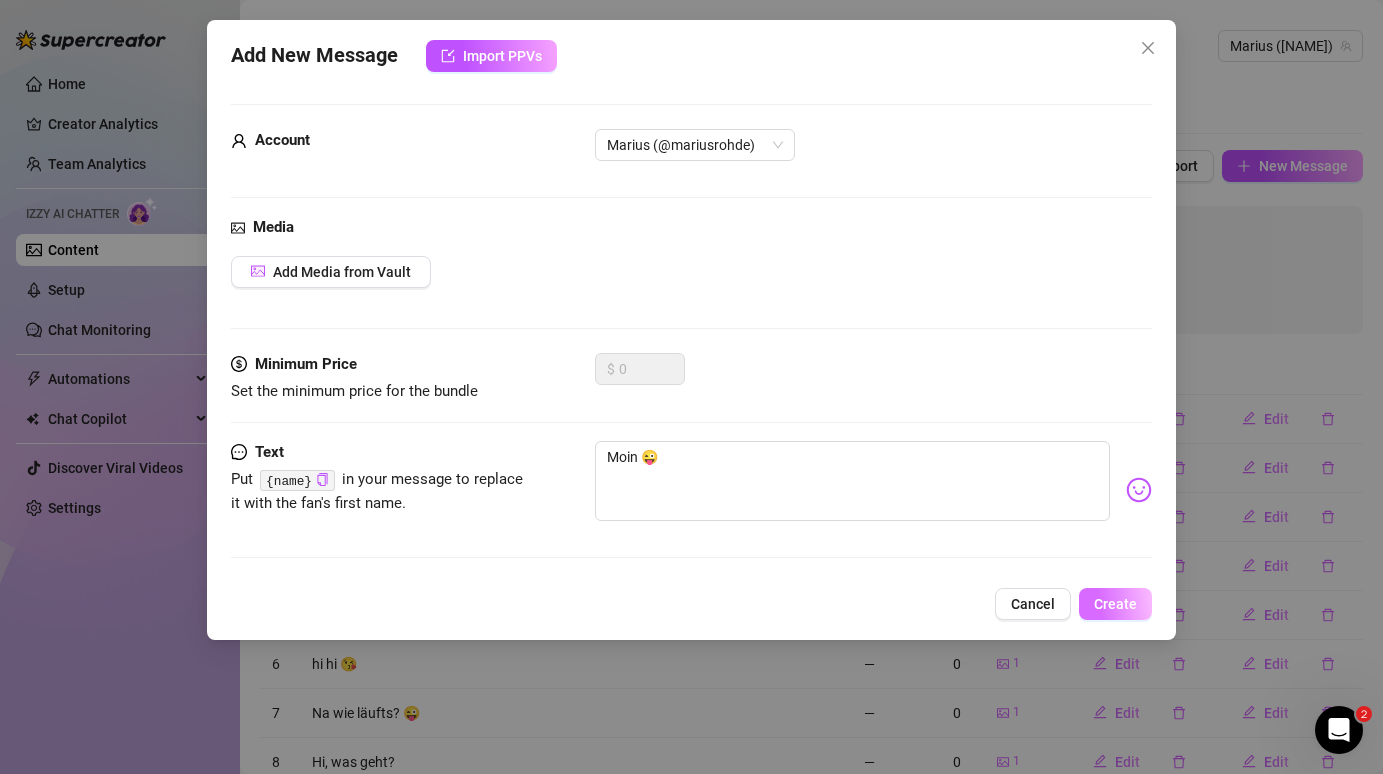 click on "Create" at bounding box center (1115, 604) 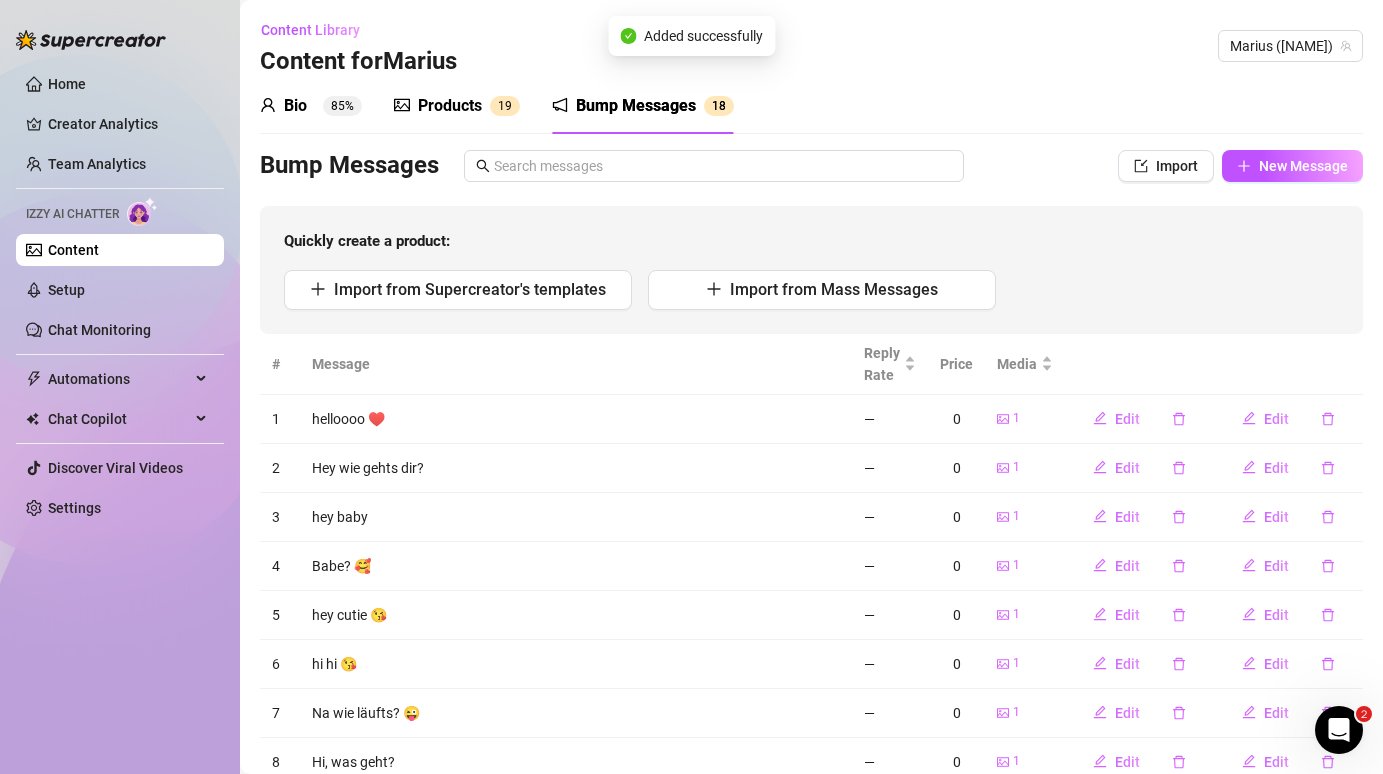 click on "Bio   85% Products 1 9 Bump Messages 1 7 8 Bio Import Bio from other creator Personal Info Chatting Lifestyle Physique Content Intimate Details Socials Train Izzy Name Required Marius Nickname(s) diesermarius Gender Required Female Male Non-Binary / Genderqueer Agender Bigender Genderfluid Other Where did you grow up? Required I grow up in [CITY] its a City in [COUNTRY] Where is your current homebase? (City/Area of your home) Required My current Homebase is in [CITY] this is a City in [COUNTRY] What is your timezone of your current location? If you are currently traveling, choose your current location Required [COUNTRY]  ( Europe/[CITY] ) Are you currently traveling? If so, where are you right now? what are you doing there? Birth Date Required December 15th, 2001 Zodiac Sign Sagittarius Sexual Orientation Required Gay Relationship Status Required Single Do you have any siblings? How many? I have 2 siblings Do you have any children? How many? Do you have any pets? I have 1 Pet What do you do for work currently?" at bounding box center (811, 509) 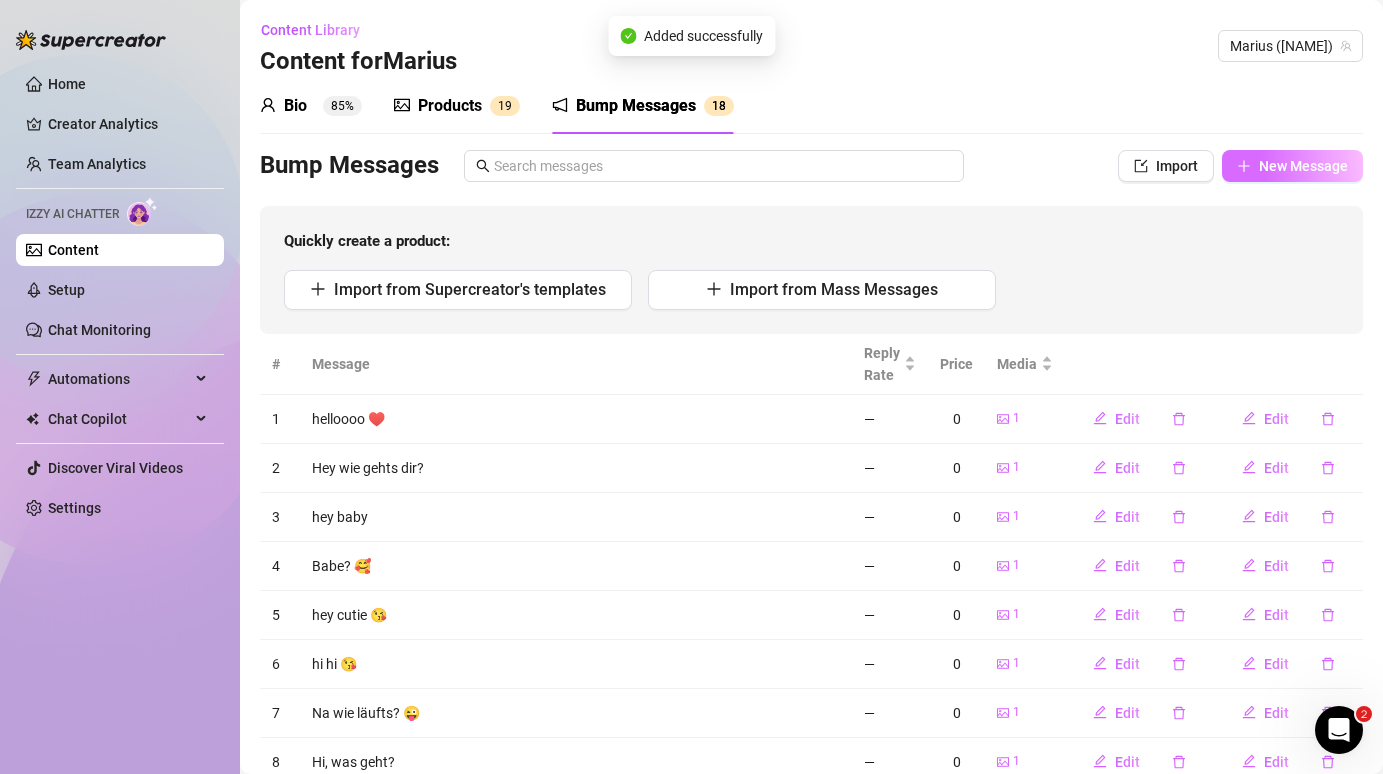 click on "New Message" at bounding box center [1303, 166] 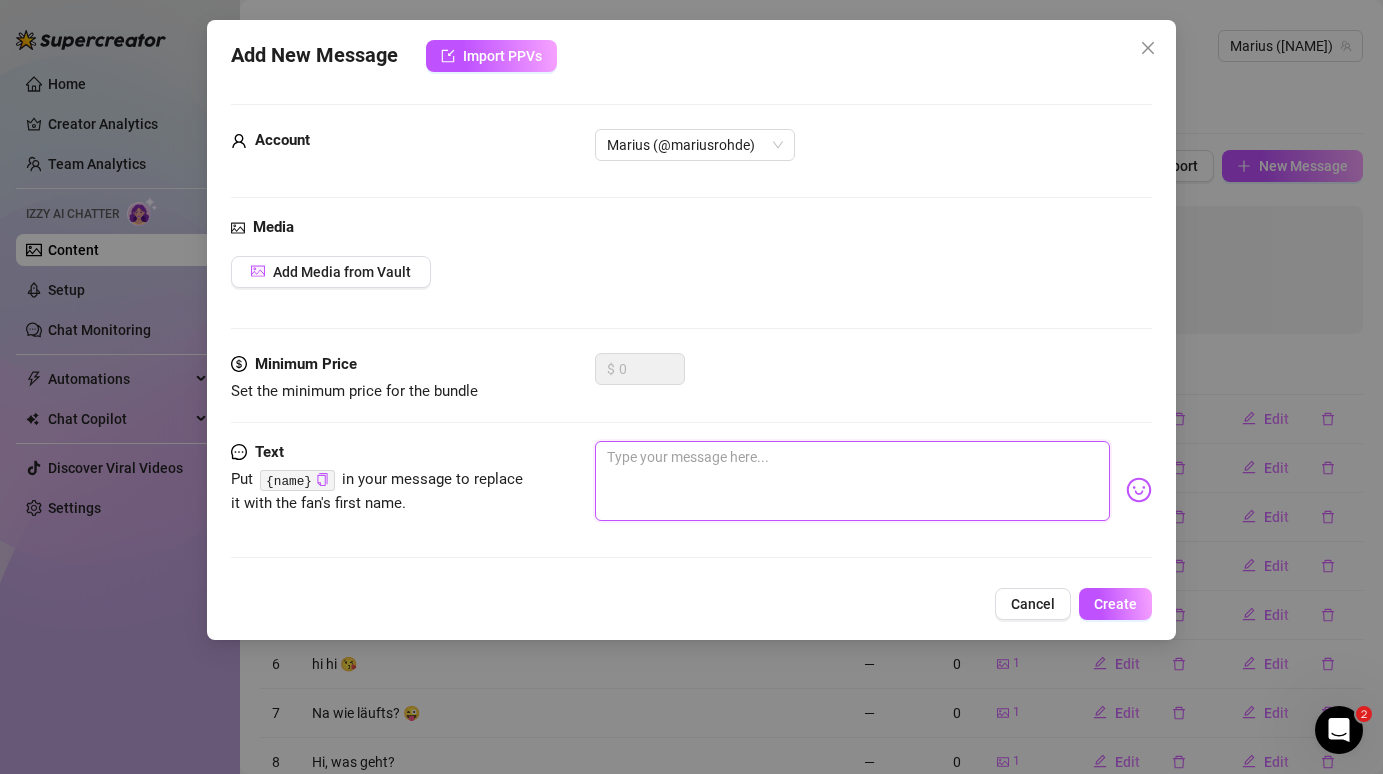 click at bounding box center [852, 481] 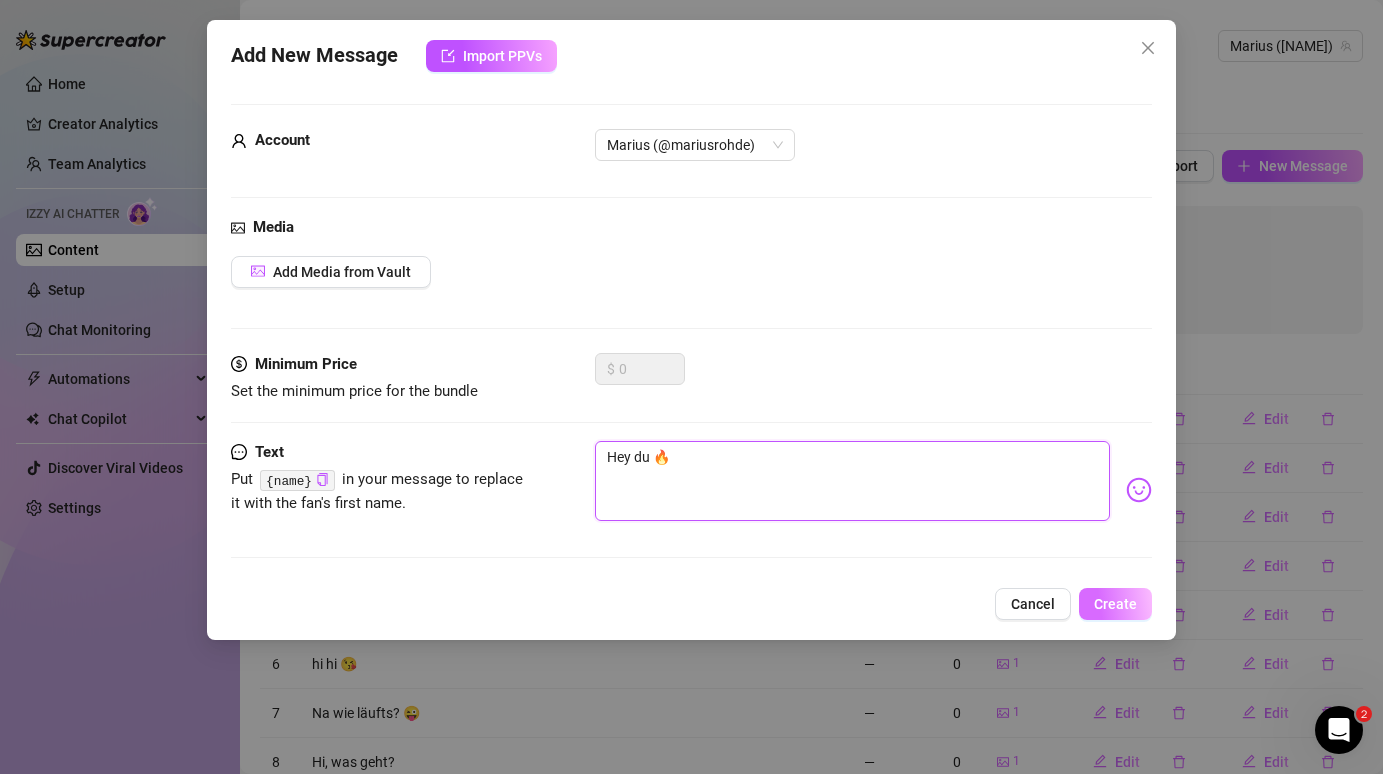 type on "Hey du 🔥" 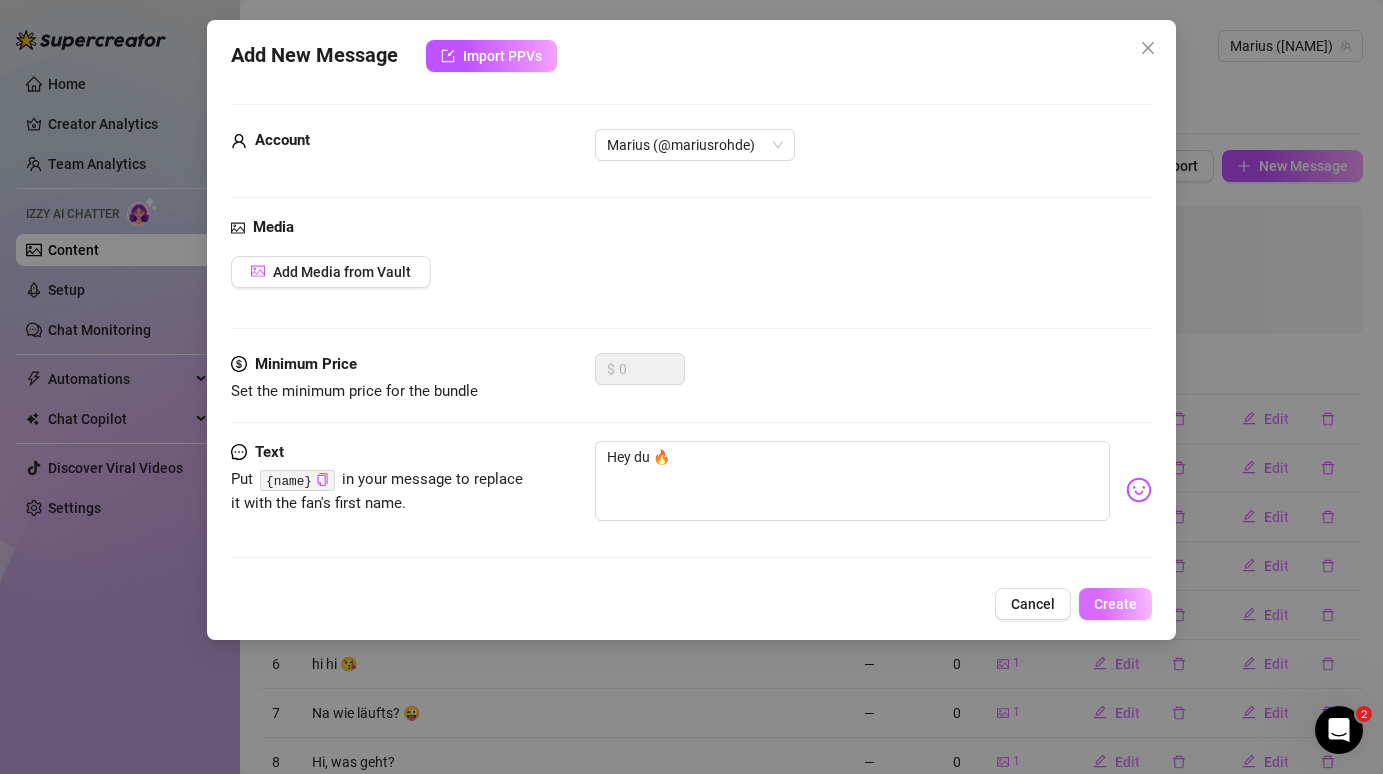 click on "Create" at bounding box center (1115, 604) 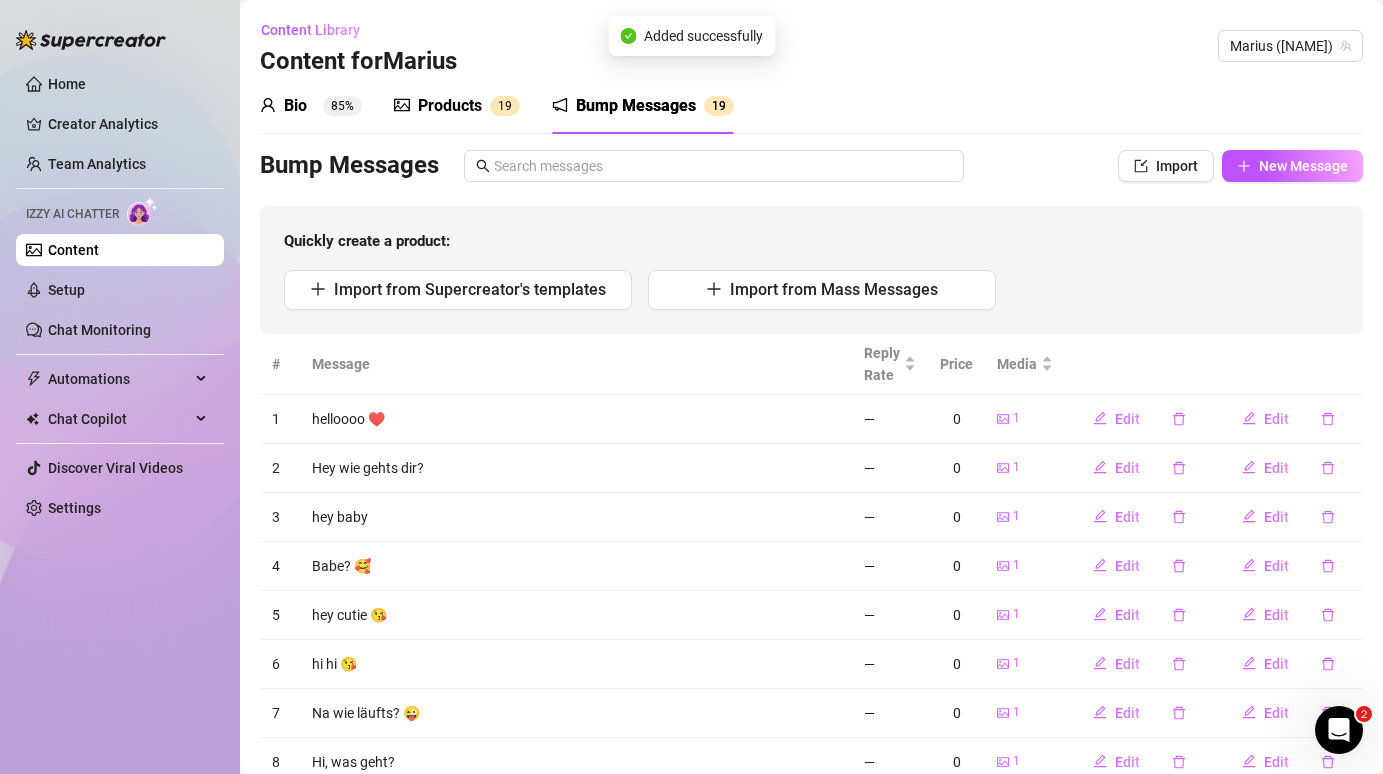 click on "Bio 85% Products 1 9 Bump Messages 1 9 Bio Import Bio from other creator Personal Info Chatting Lifestyle Physique Content Intimate Details Socials Train Izzy Name Required [FIRST] [LAST] Nickname(s) diesermarius Gender Required Female Male Non-Binary / Genderqueer Agender Bigender Genderfluid Other Where did you grow up? Required I grow up in [CITY] its a City in [COUNTRY] Where is your current homebase? (City/Area of your home) Required My current Homebase is in [CITY] this is a City in [COUNTRY] What is your timezone of your current location? If you are currently traveling, choose your current location Required [TIMEZONE] ( Europe/[CITY] ) Are you currently traveling? If so, where are you right now? what are you doing there? Birth Date Required [MONTH] [DAY]th, [YEAR] Zodiac Sign Sagittarius Sexual Orientation Required Gay Relationship Status Required Single Do you have any siblings? How many? I have 2 siblings Do you have any children? How many? Do you have any pets? I have 1 Pet What do you do for work currently? German" at bounding box center (811, 509) 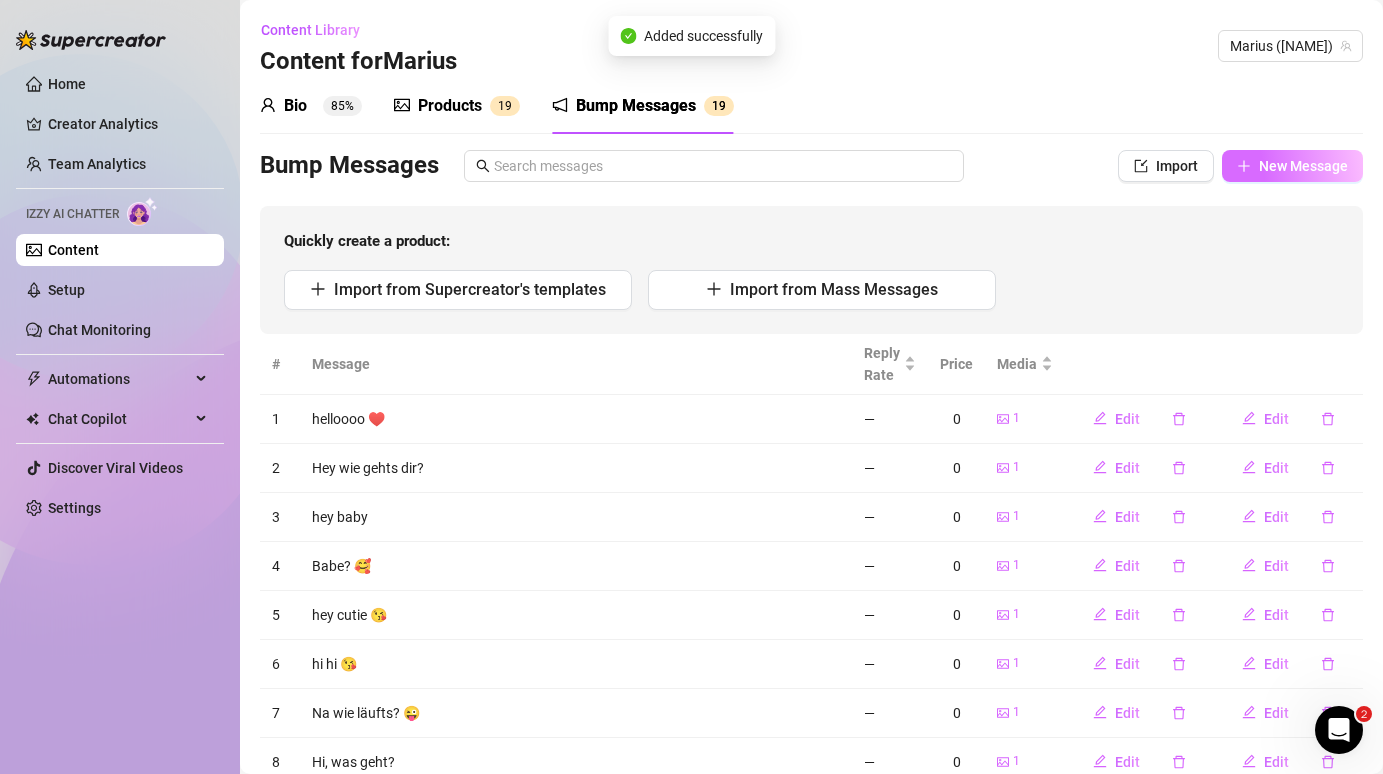click on "New Message" at bounding box center [1303, 166] 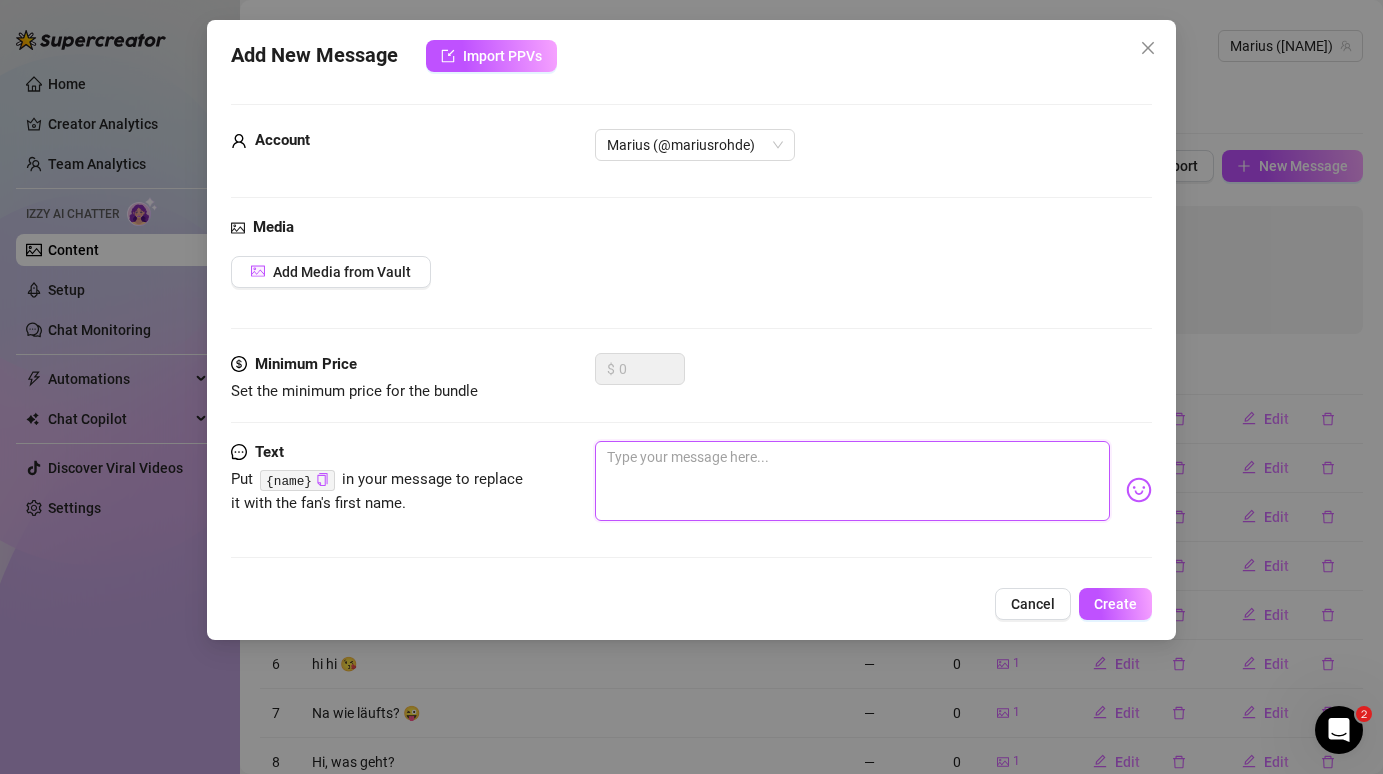 click at bounding box center [852, 481] 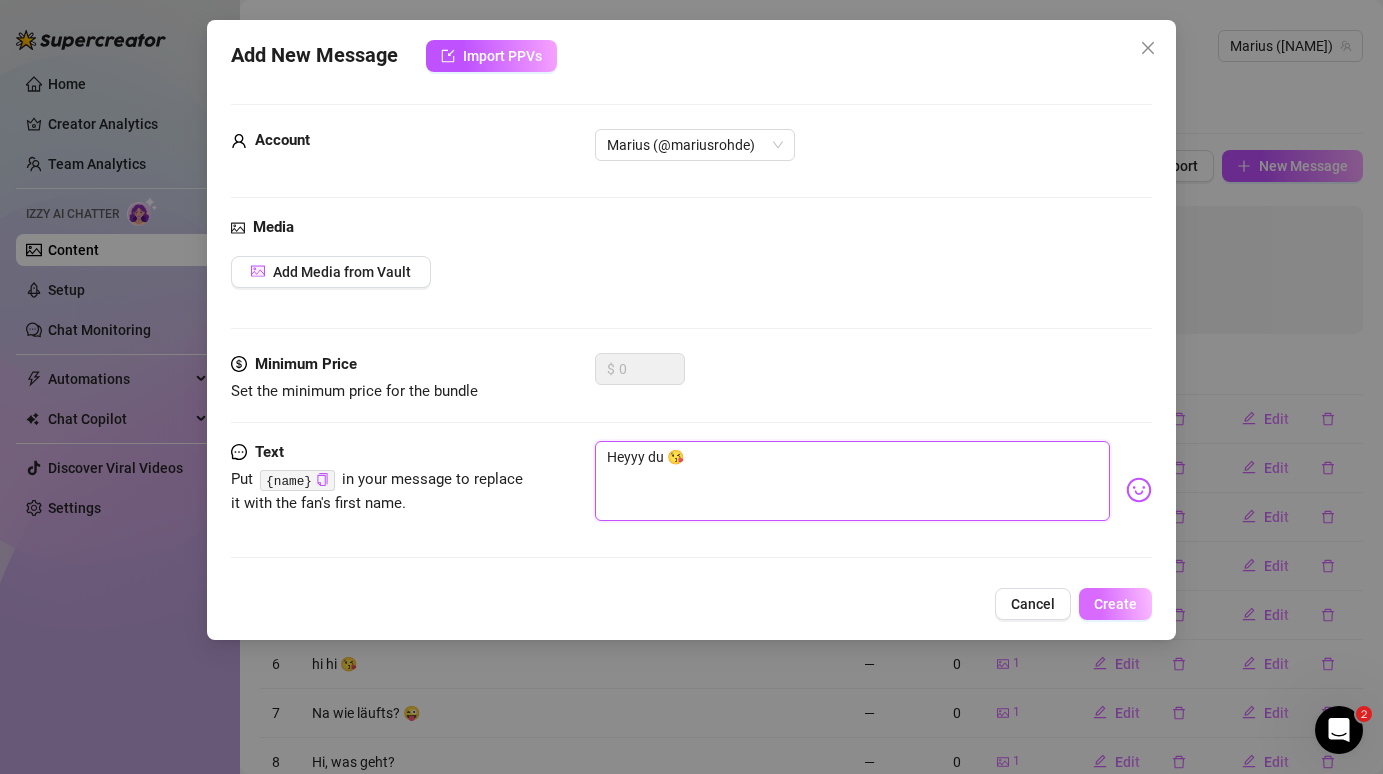 type on "Heyyy du 😘" 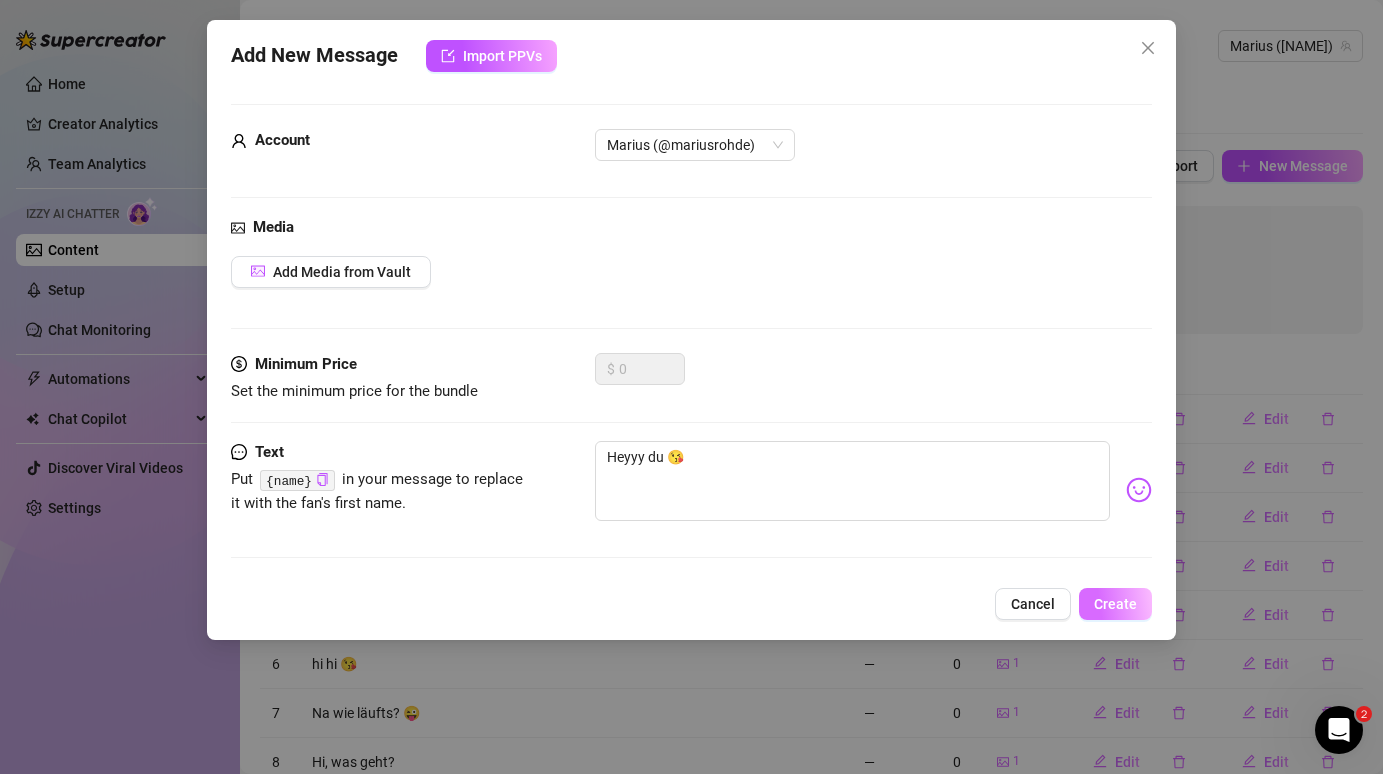 click on "Create" at bounding box center [1115, 604] 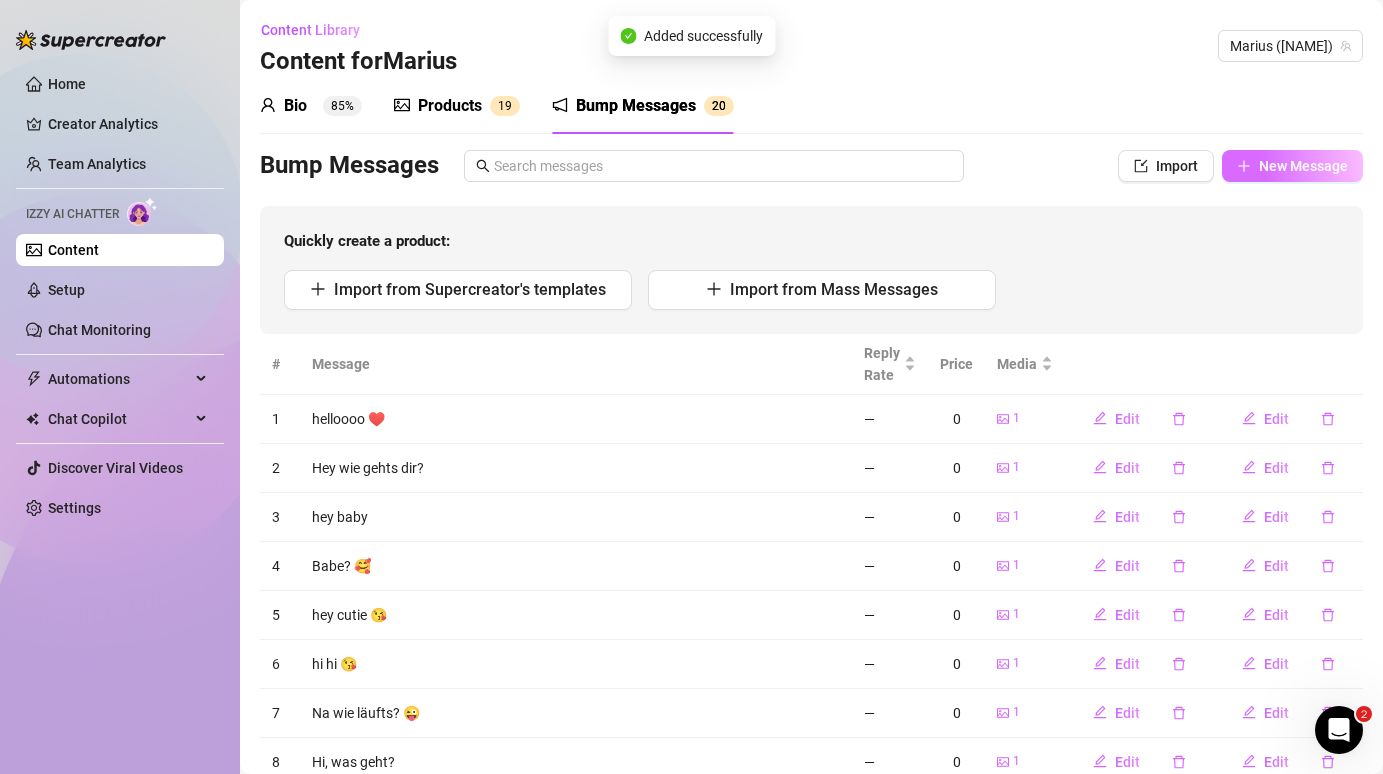 click on "New Message" at bounding box center [1303, 166] 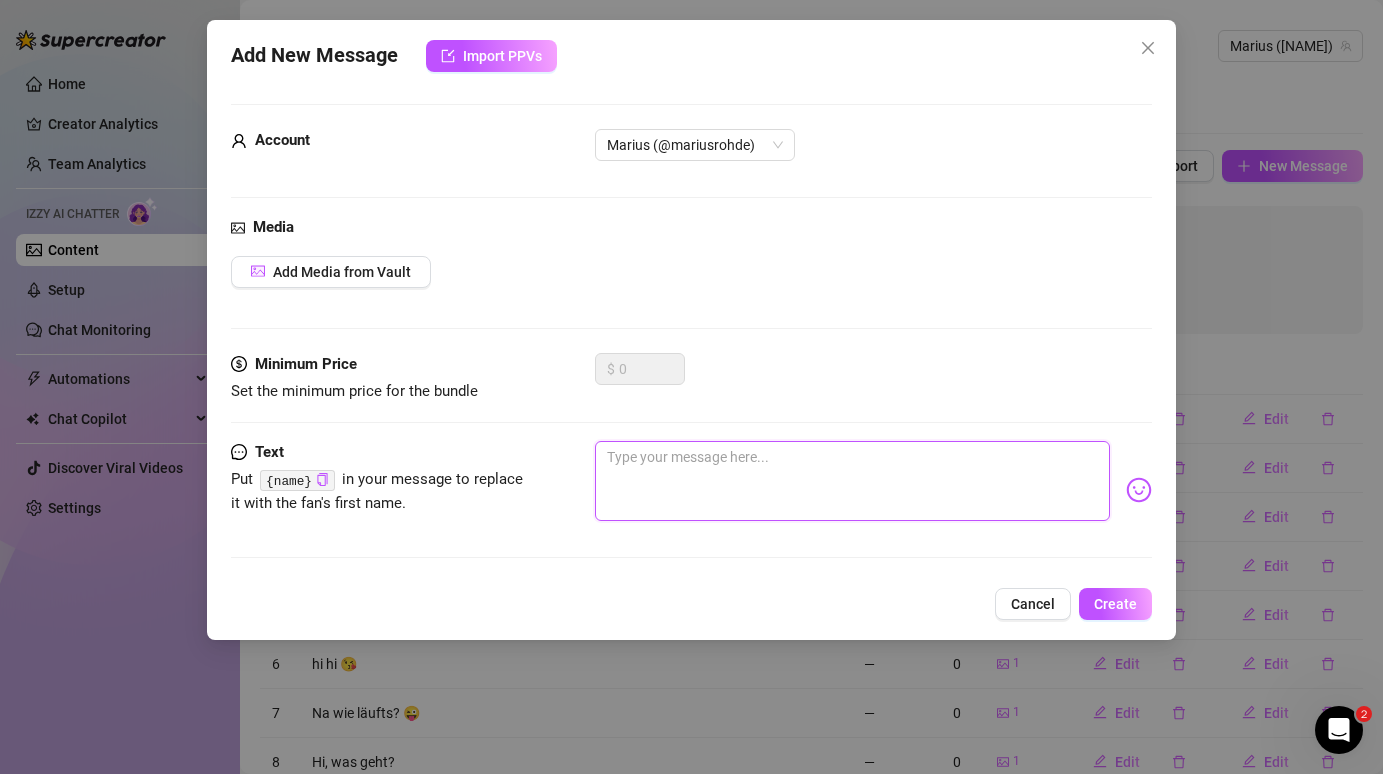 click at bounding box center (852, 481) 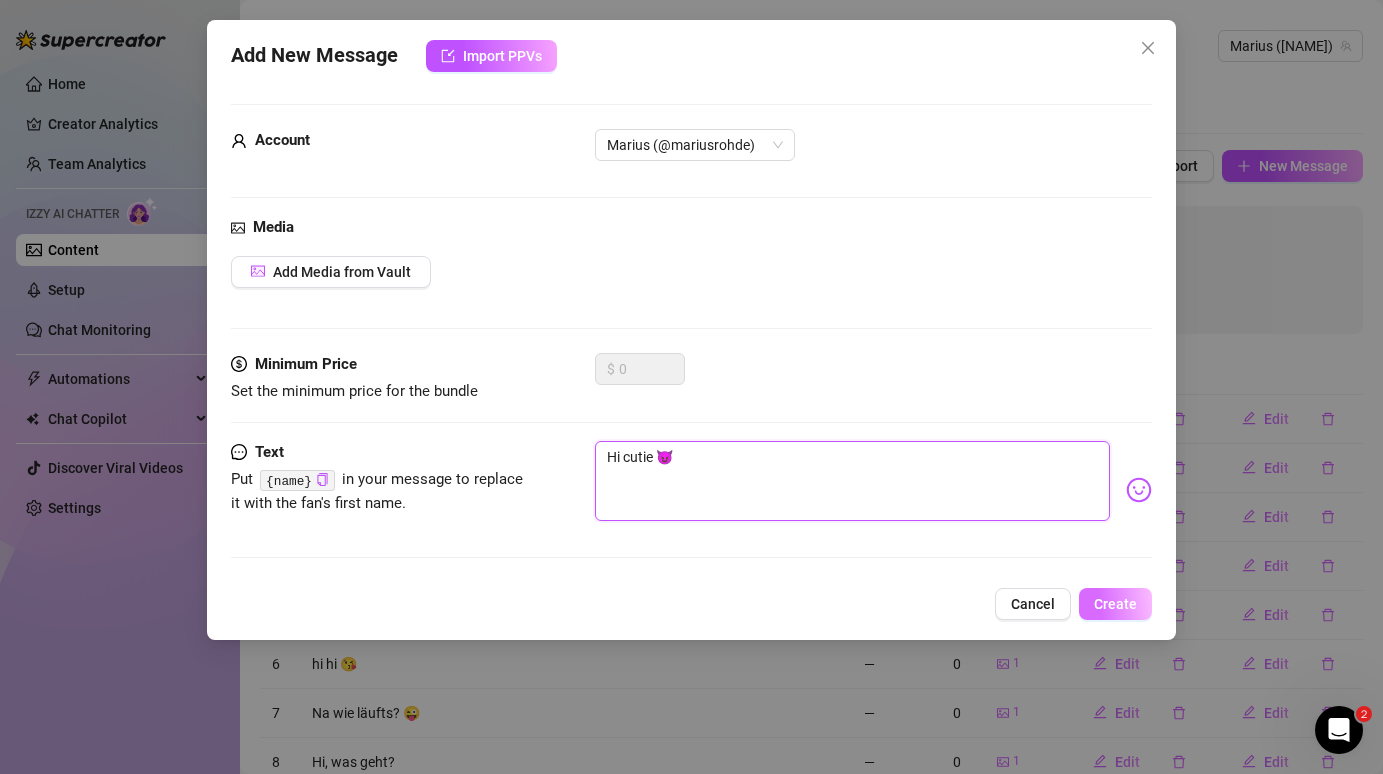 type on "Hi cutie 😈" 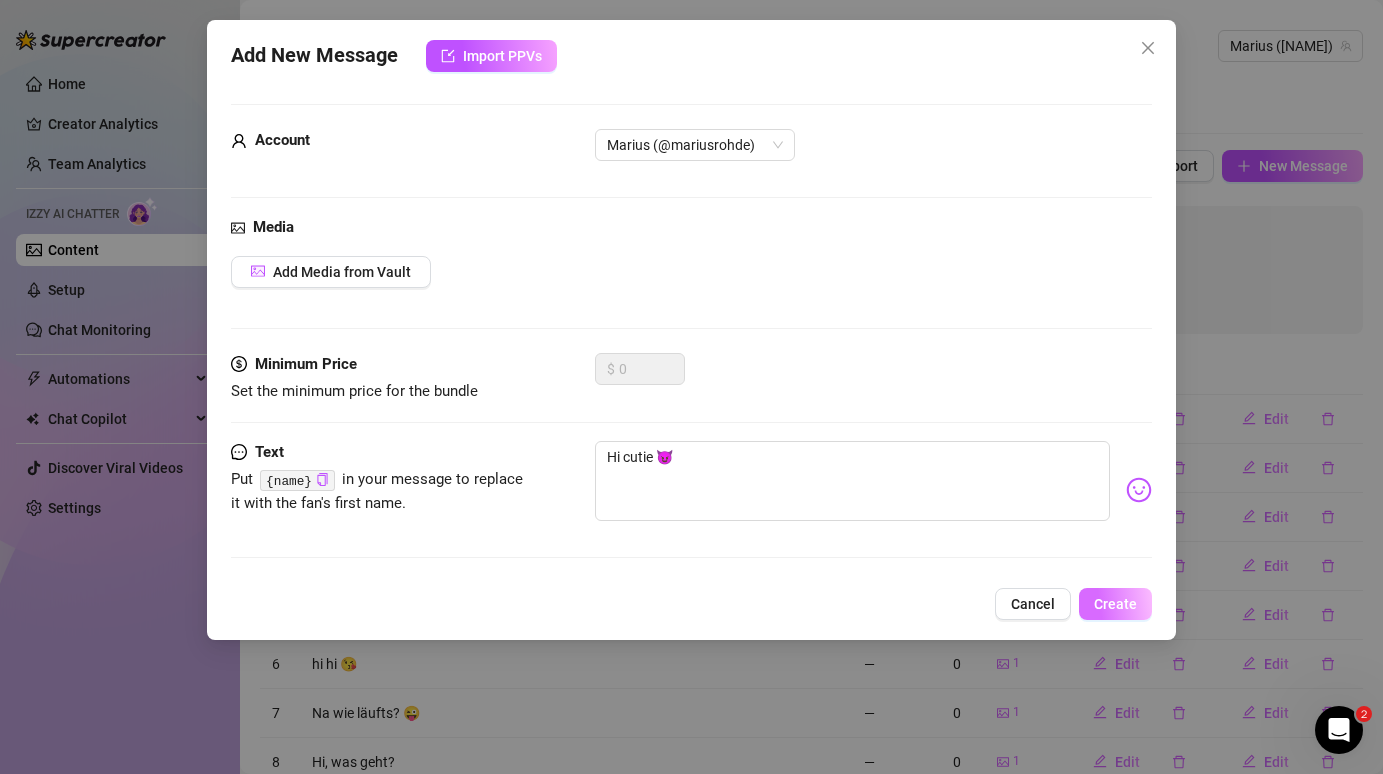 click on "Create" at bounding box center (1115, 604) 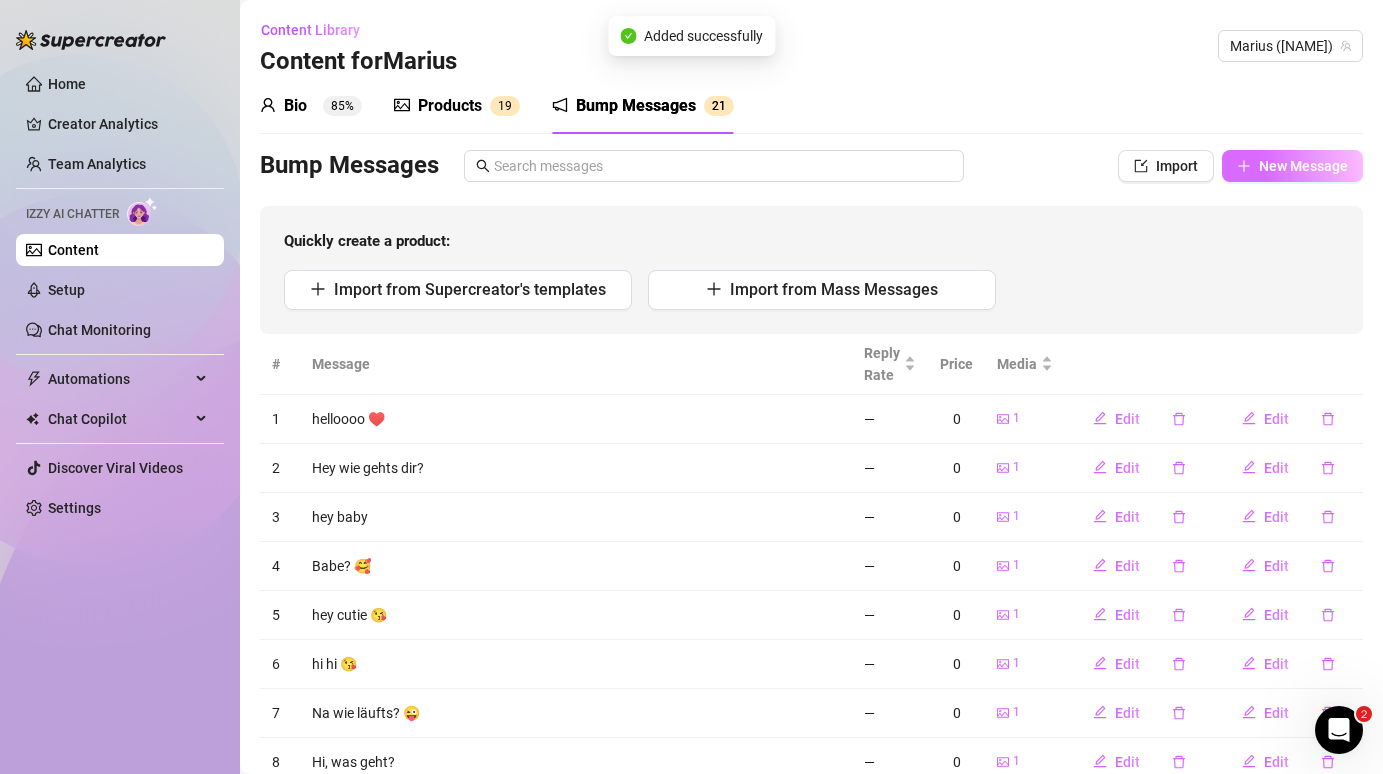 click on "New Message" at bounding box center [1303, 166] 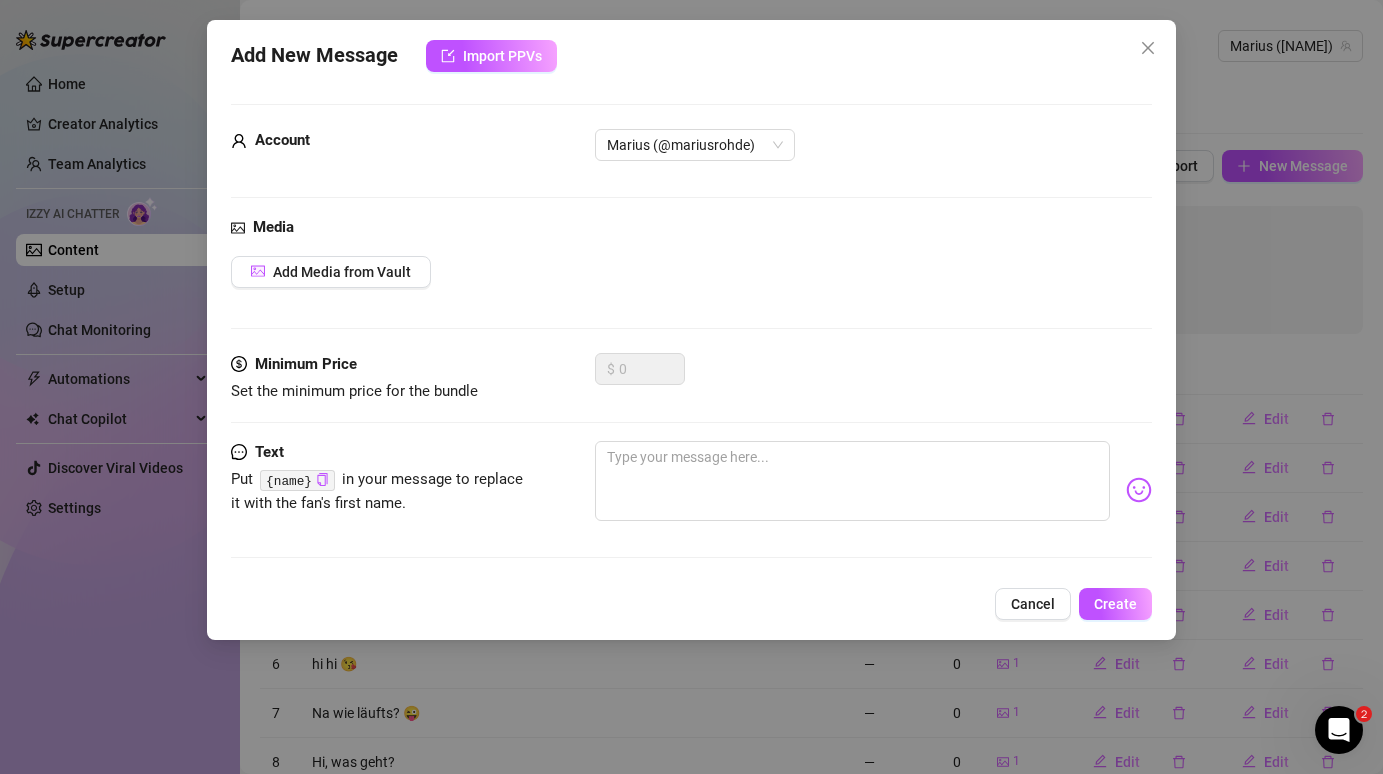 click on "Minimum Price Set the minimum price for the bundle $ 0" at bounding box center (691, 397) 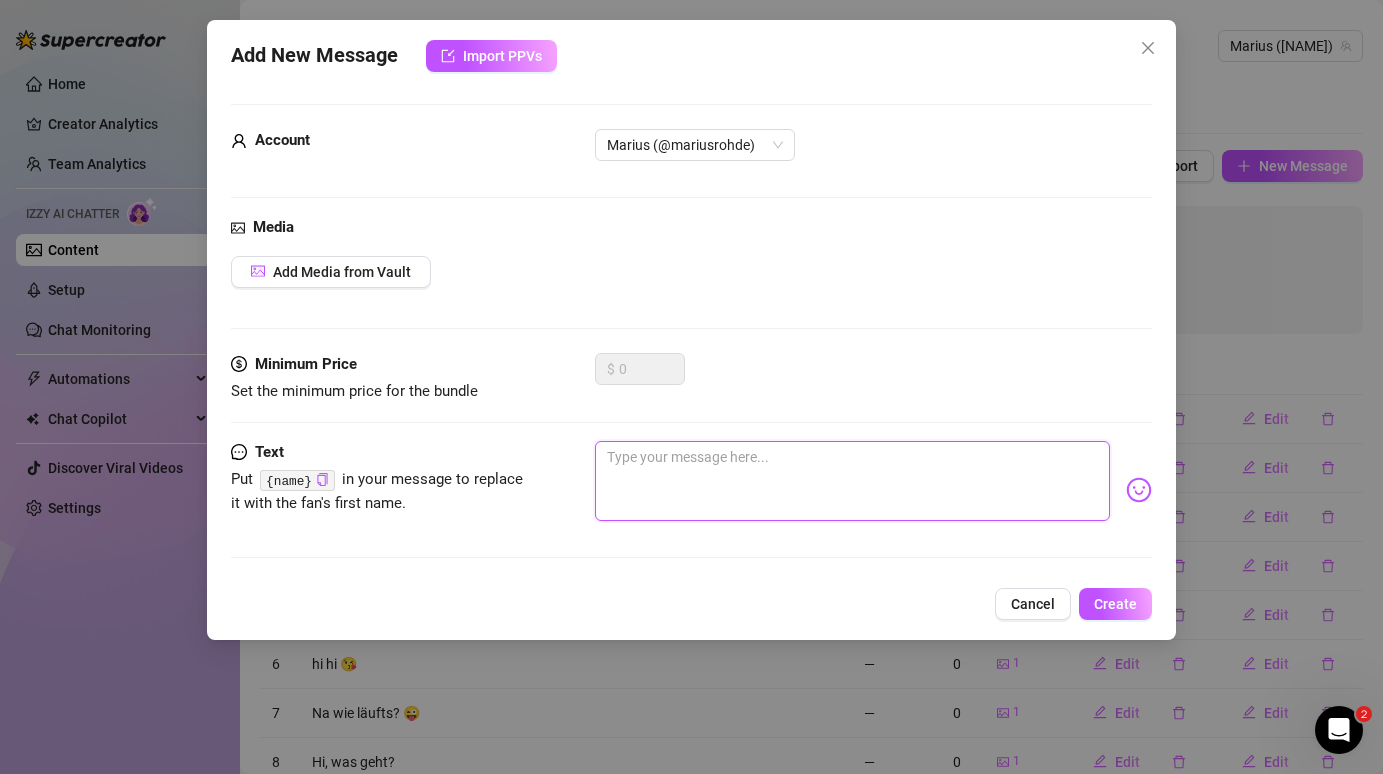 click at bounding box center (852, 481) 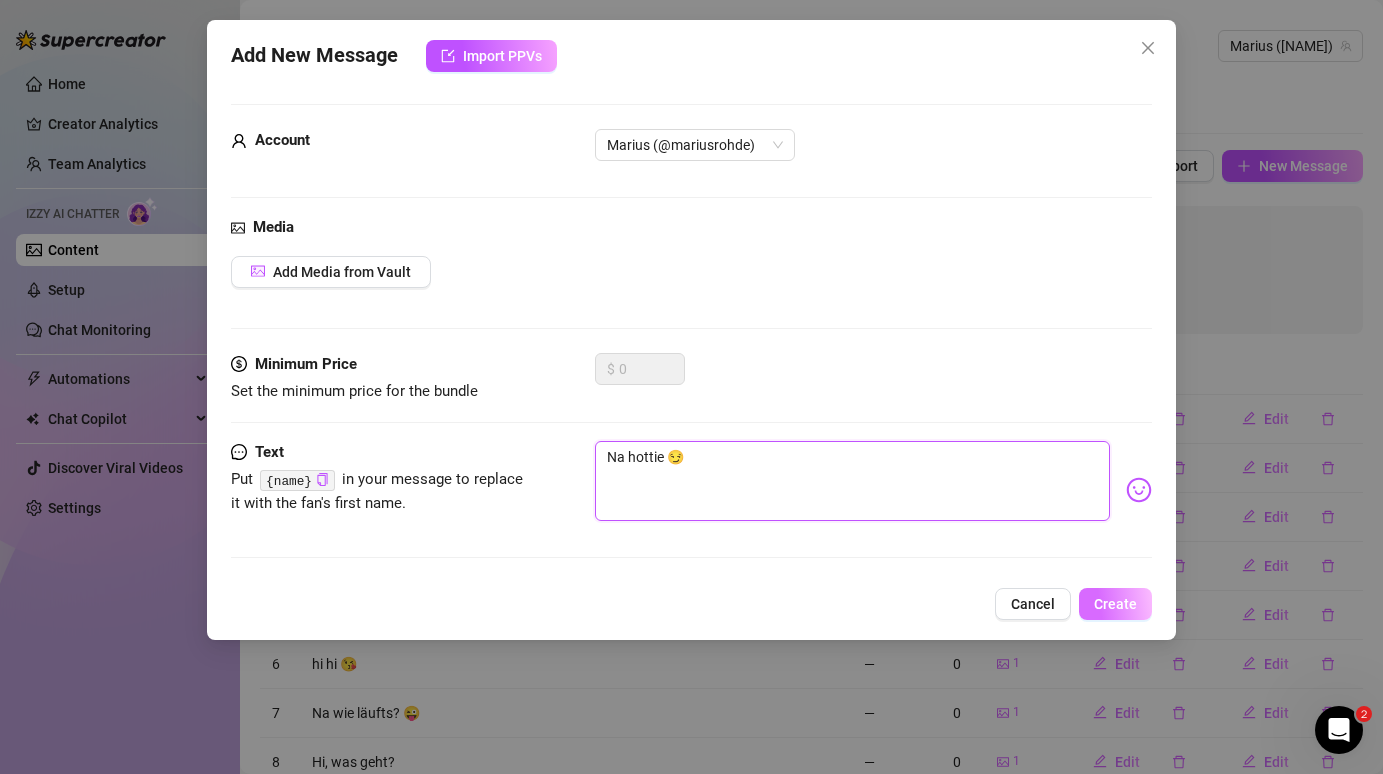 type on "Na hottie 😏" 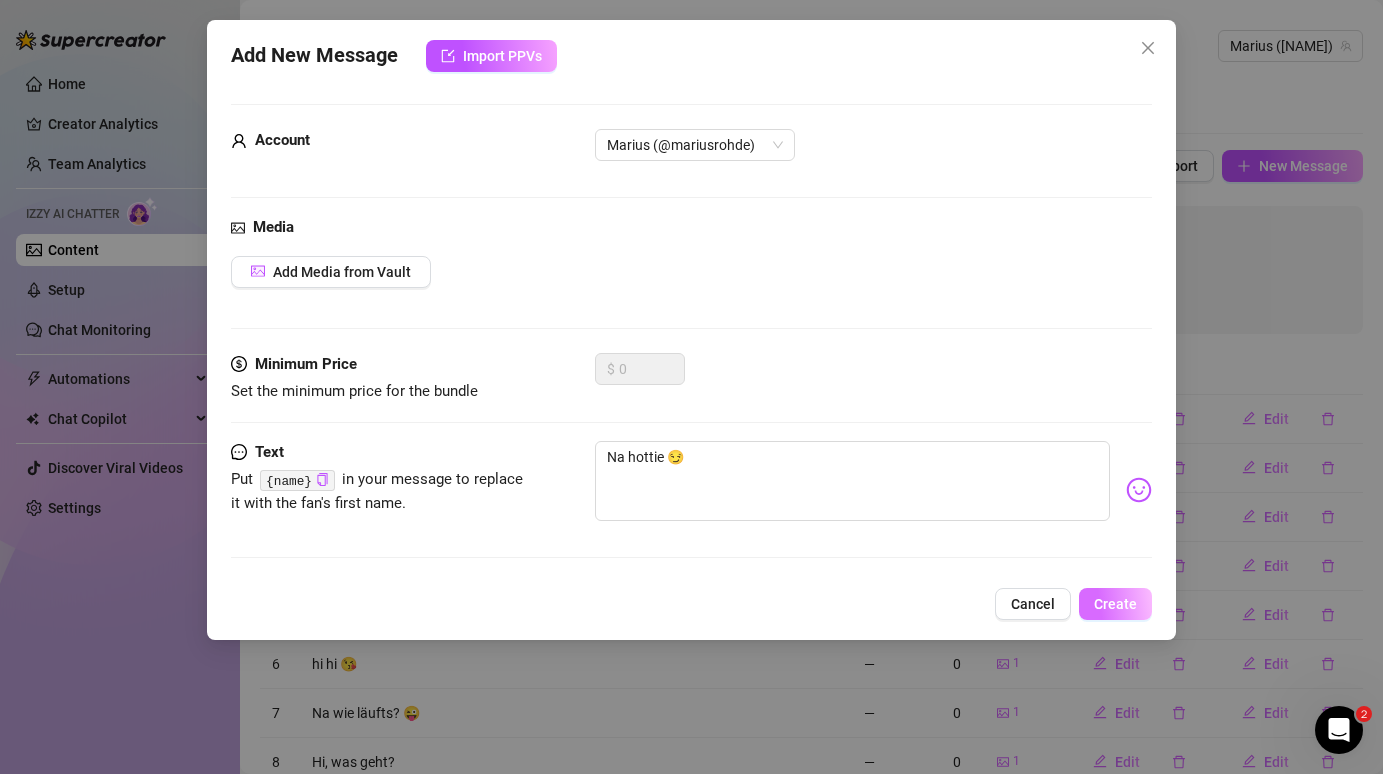 click on "Create" at bounding box center (1115, 604) 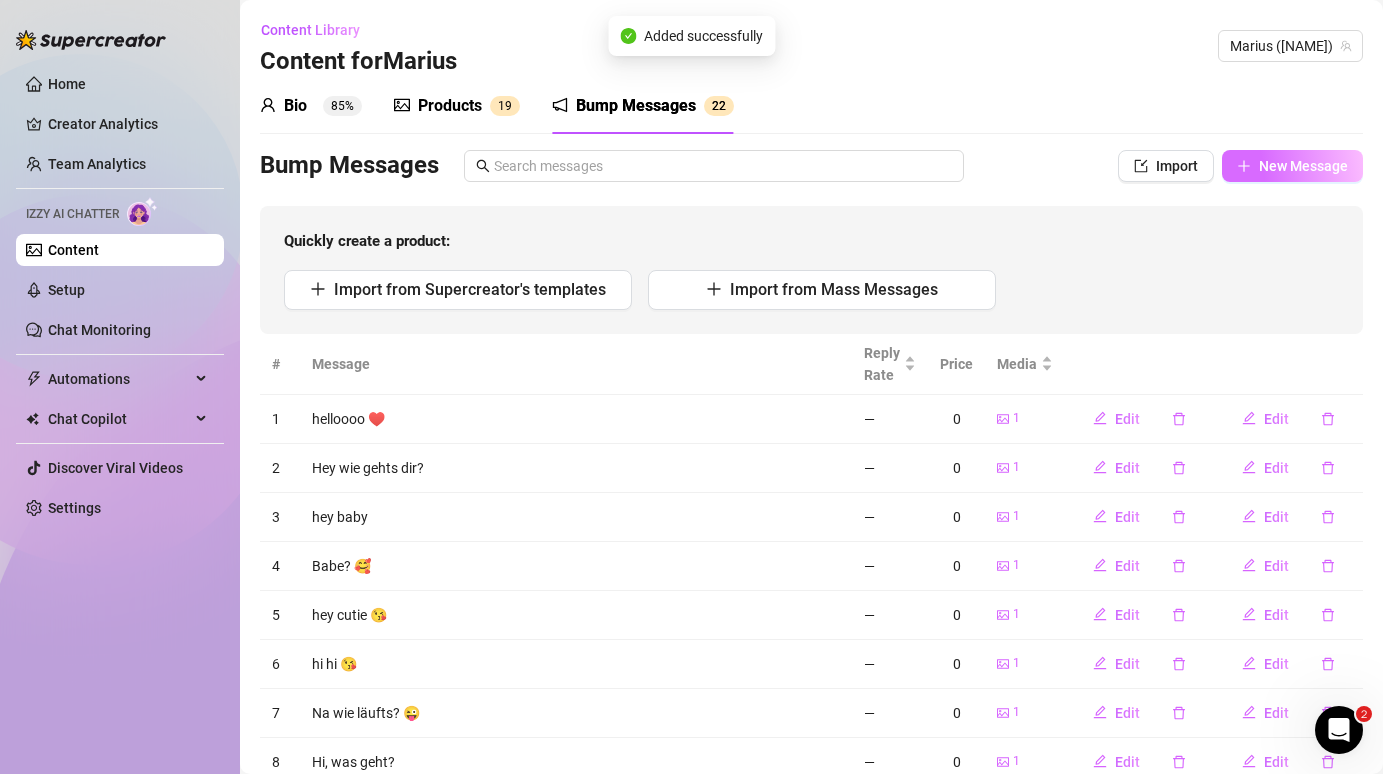 click on "New Message" at bounding box center (1303, 166) 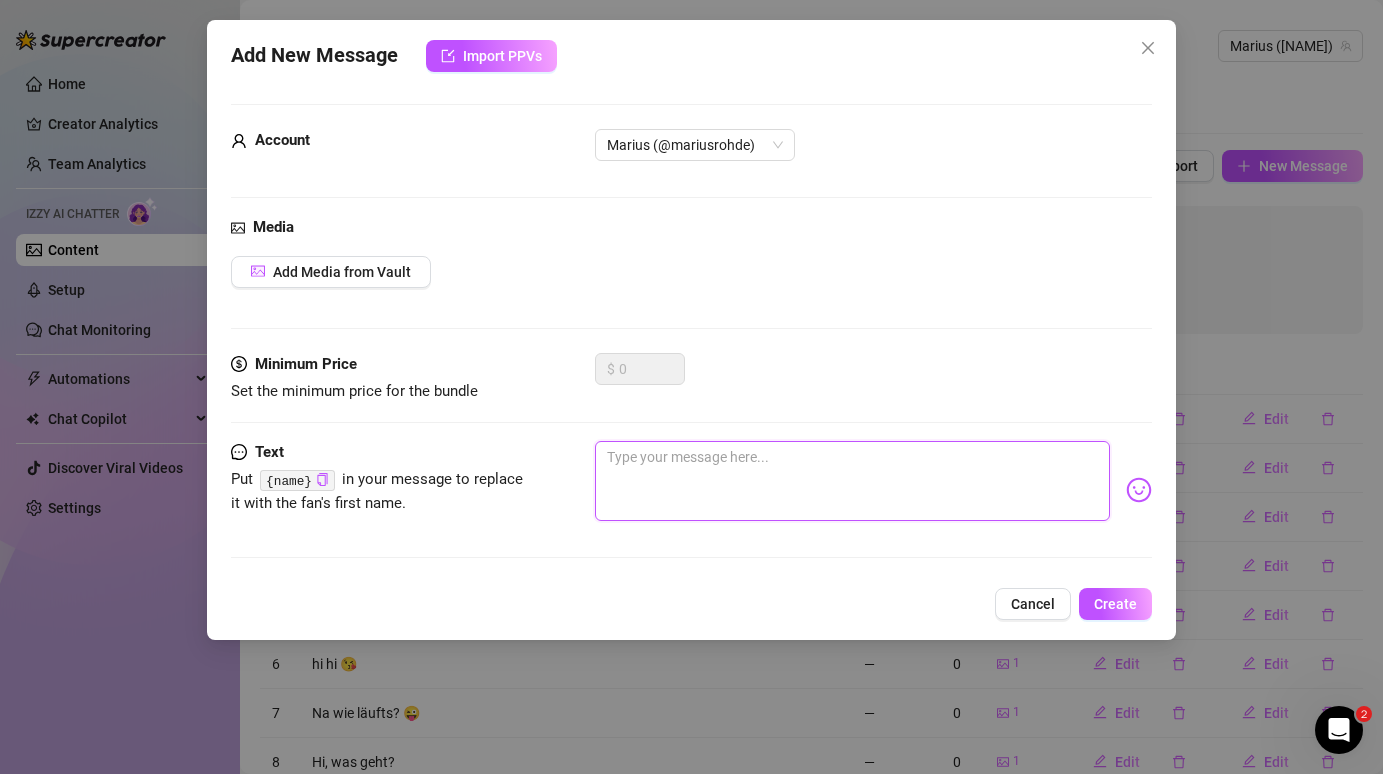click at bounding box center (852, 481) 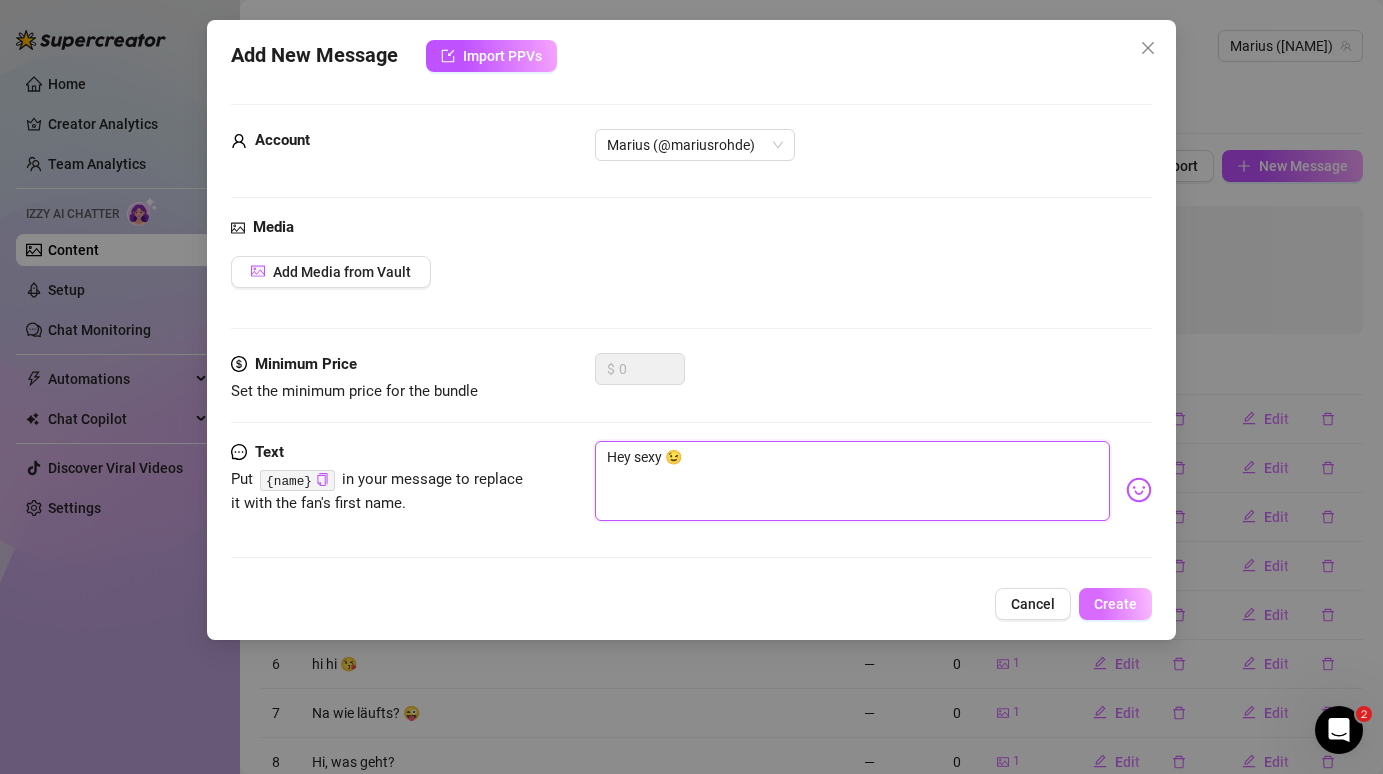 type on "Hey sexy 😉" 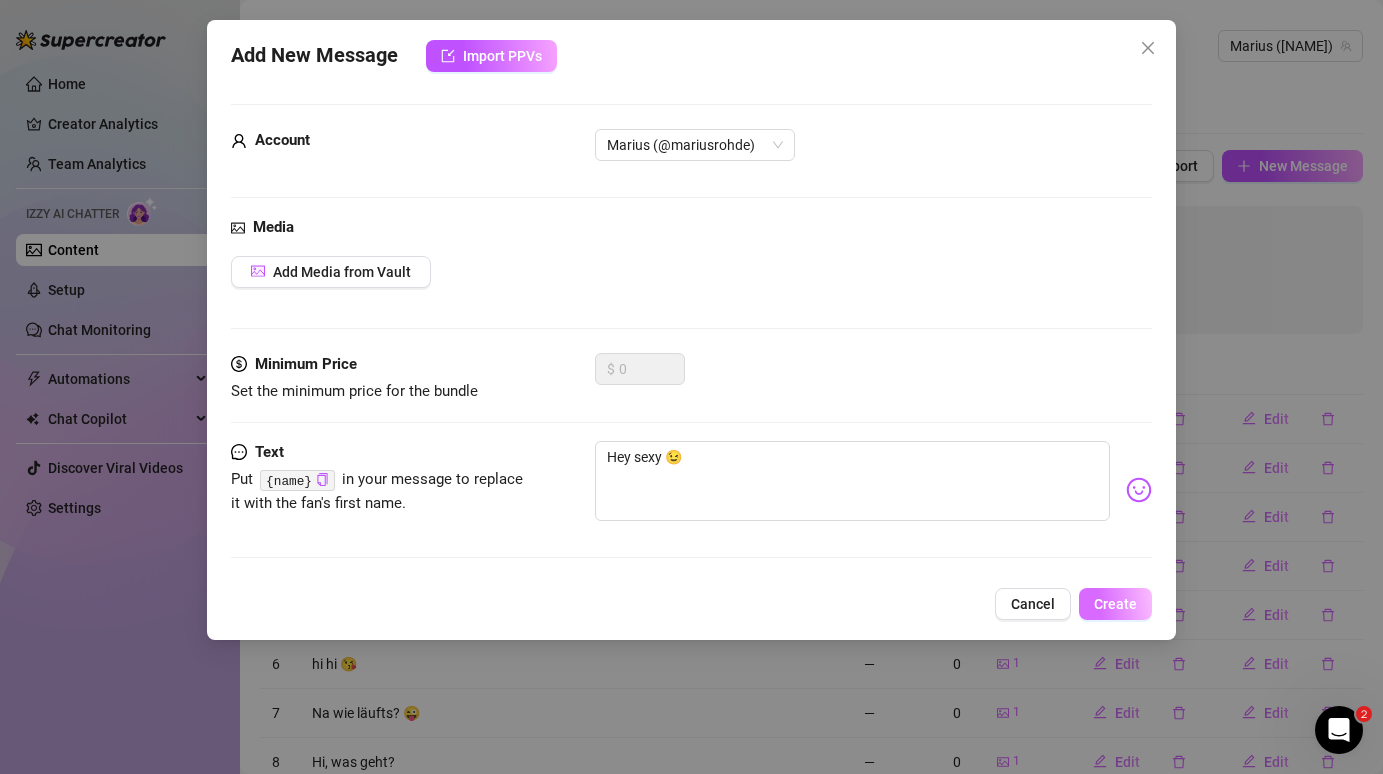 click on "Create" at bounding box center [1115, 604] 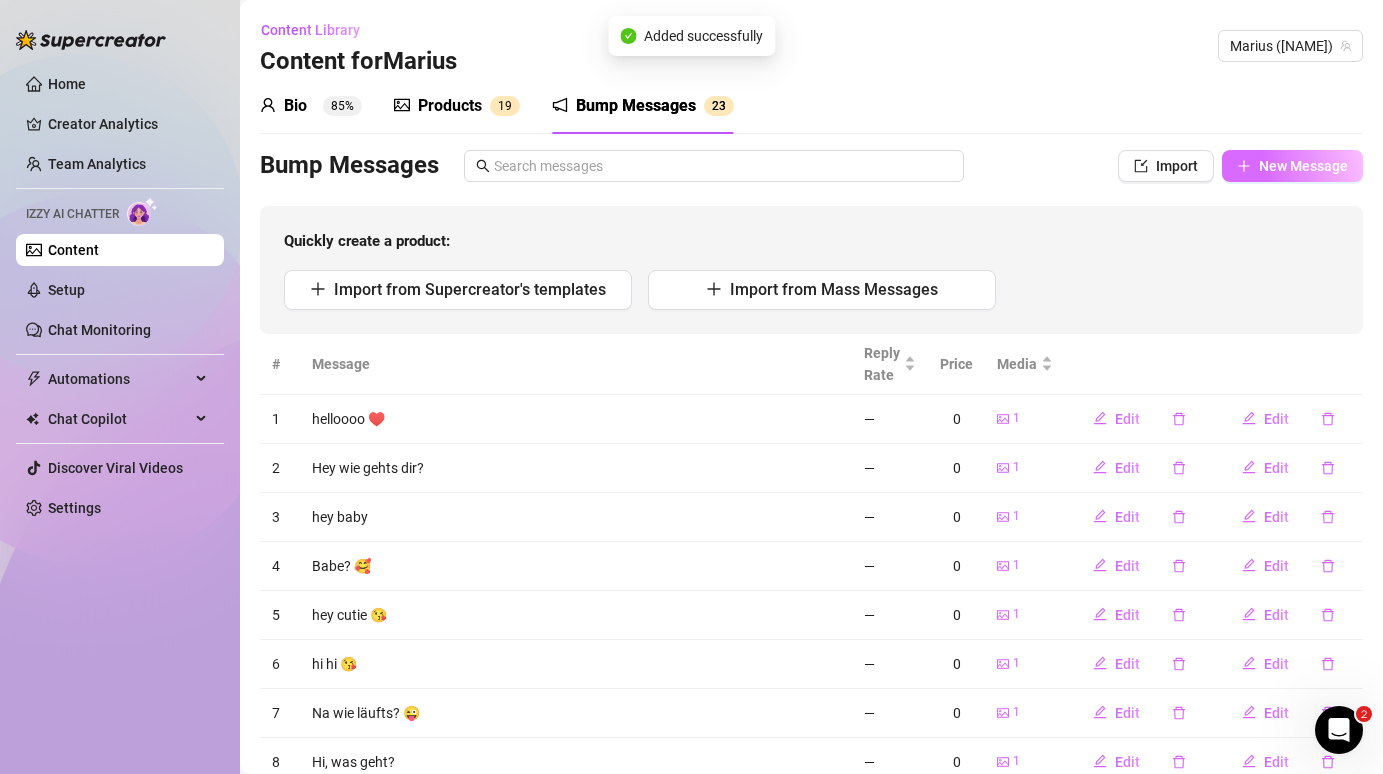click on "New Message" at bounding box center (1303, 166) 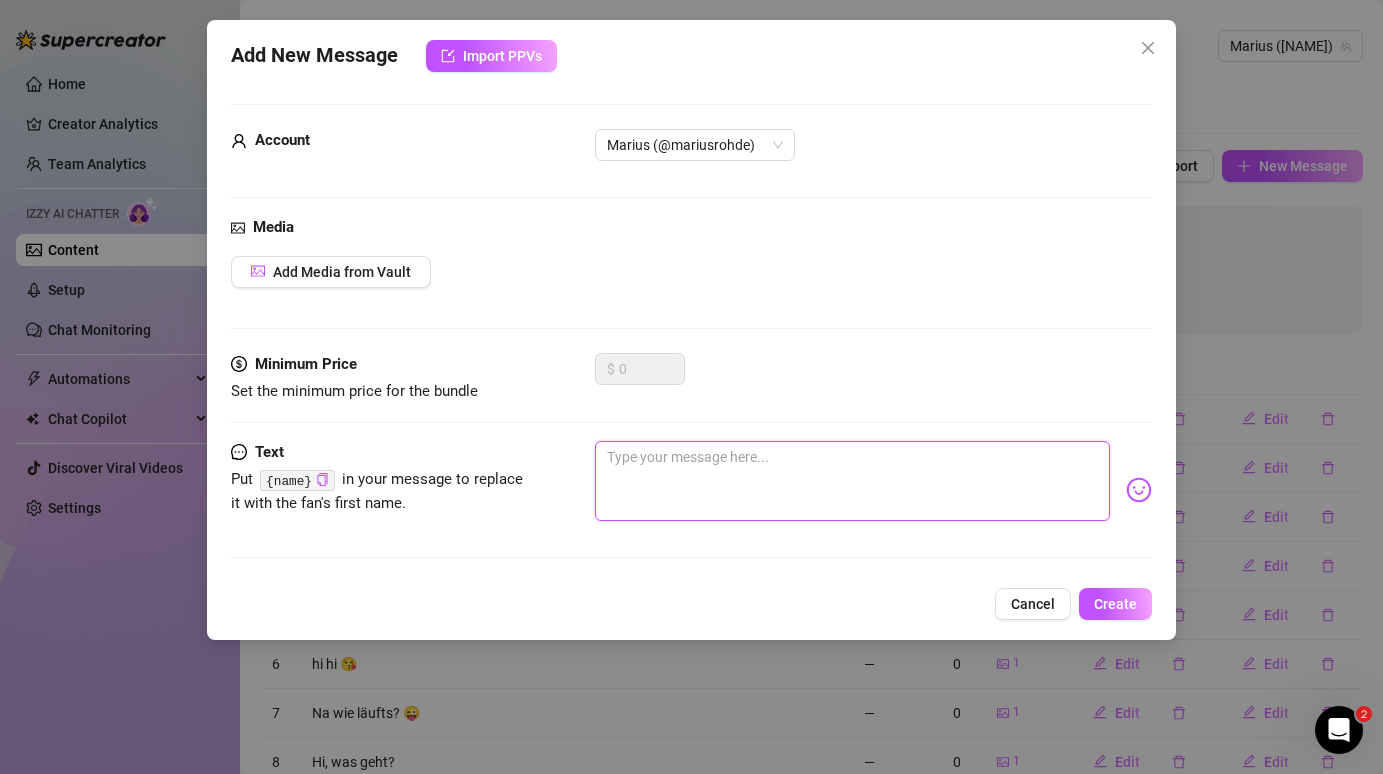 click at bounding box center (852, 481) 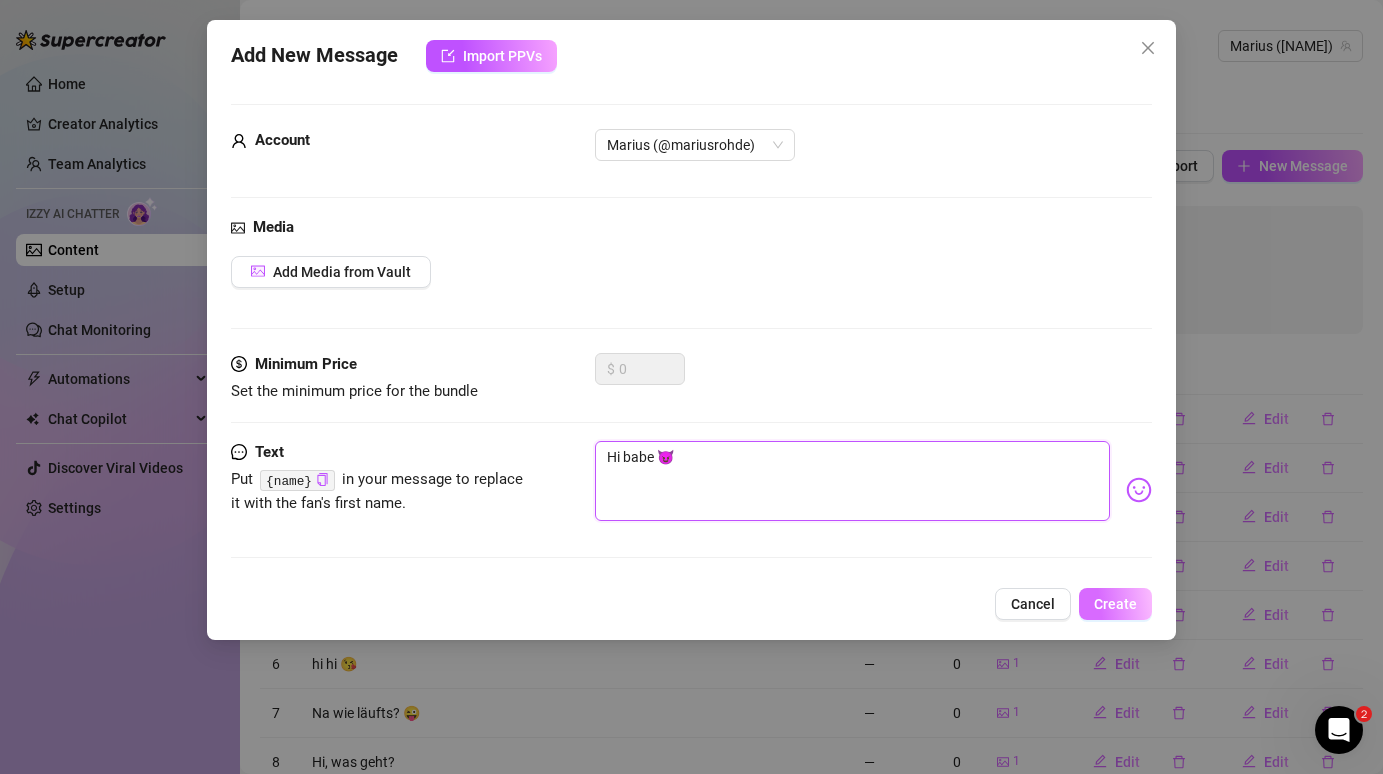 type on "Hi babe 😈" 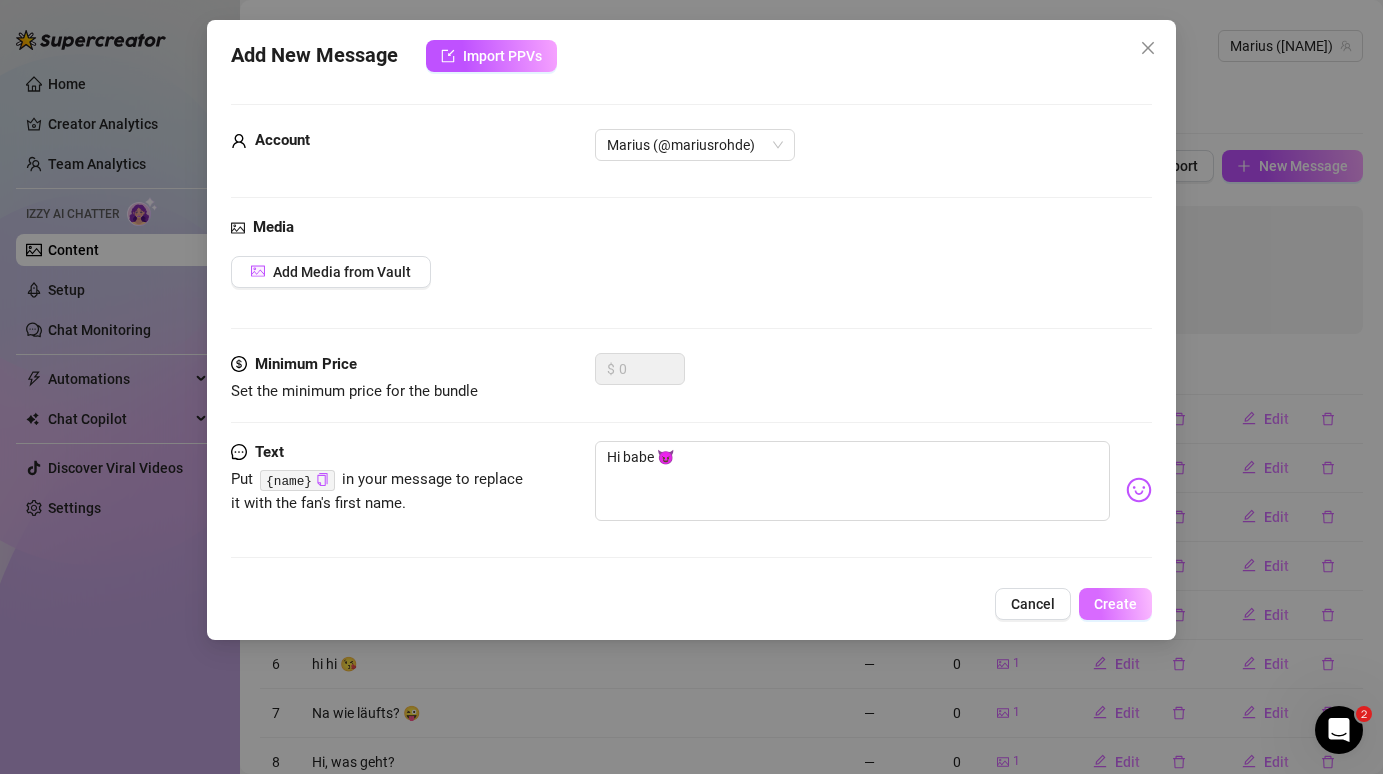 click on "Create" at bounding box center [1115, 604] 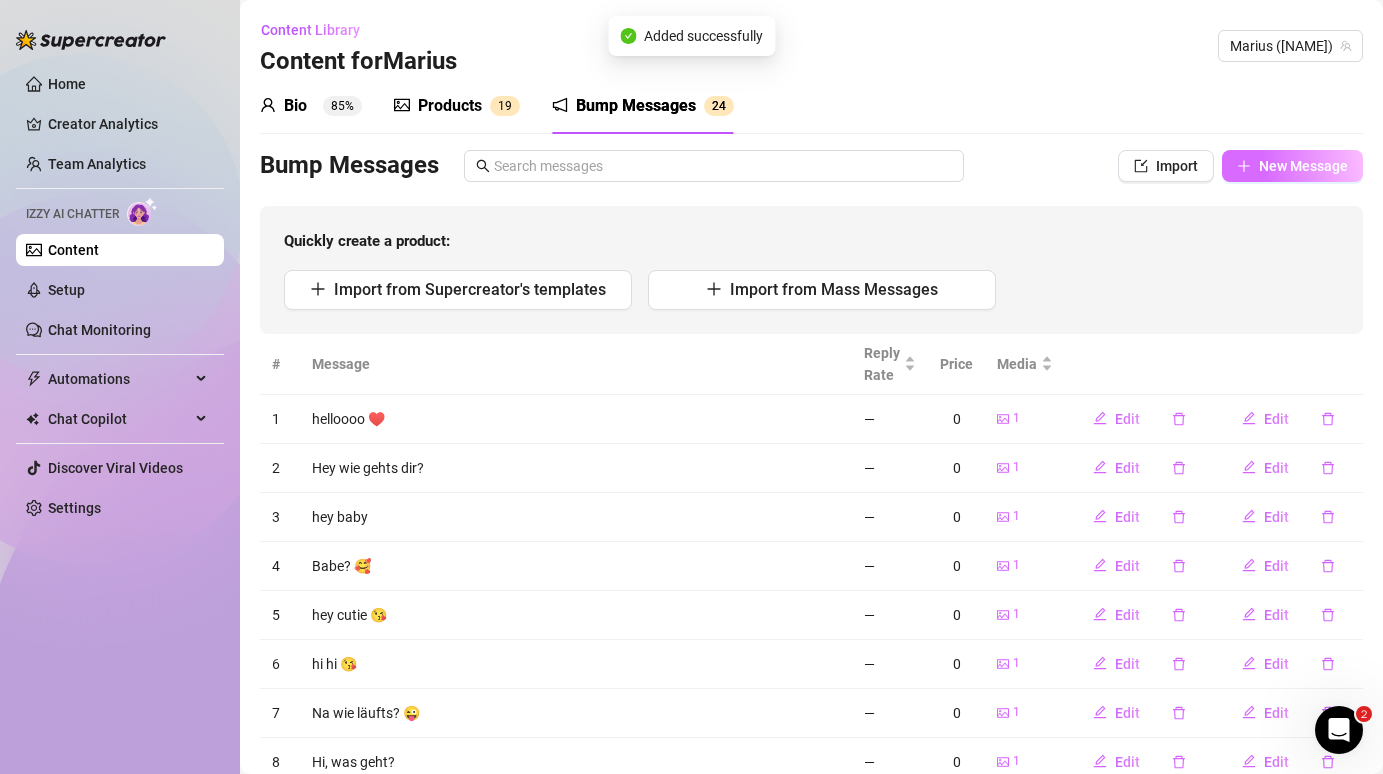 click on "New Message" at bounding box center (1292, 166) 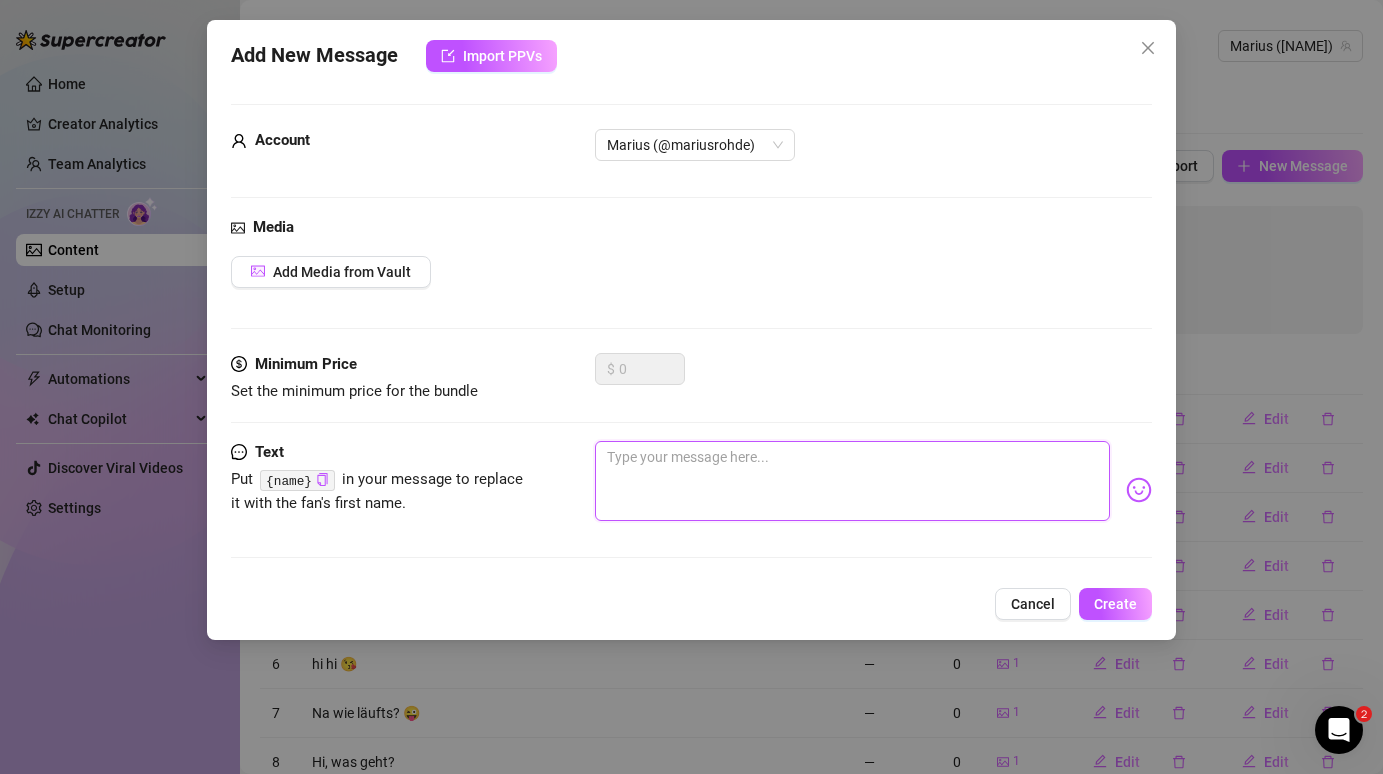 click at bounding box center (852, 481) 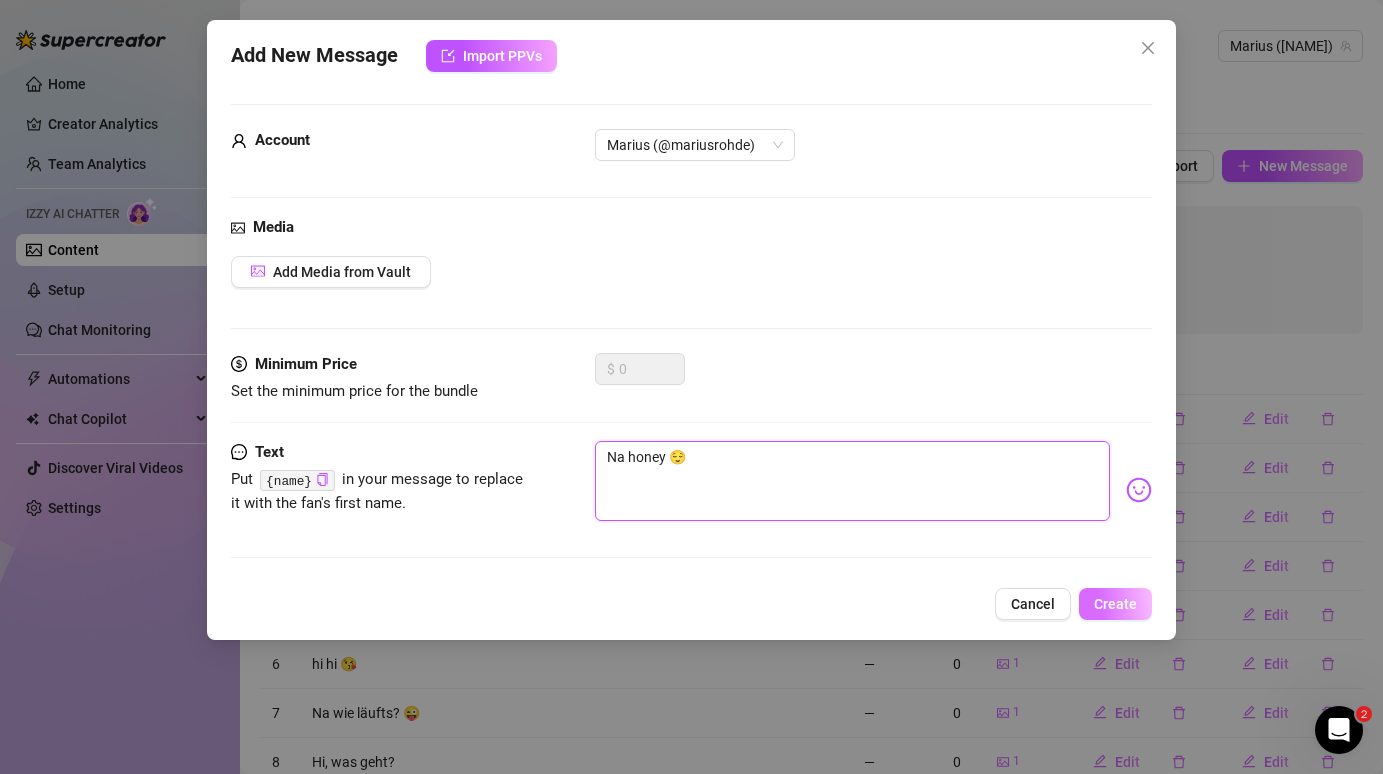type on "Na honey 😌" 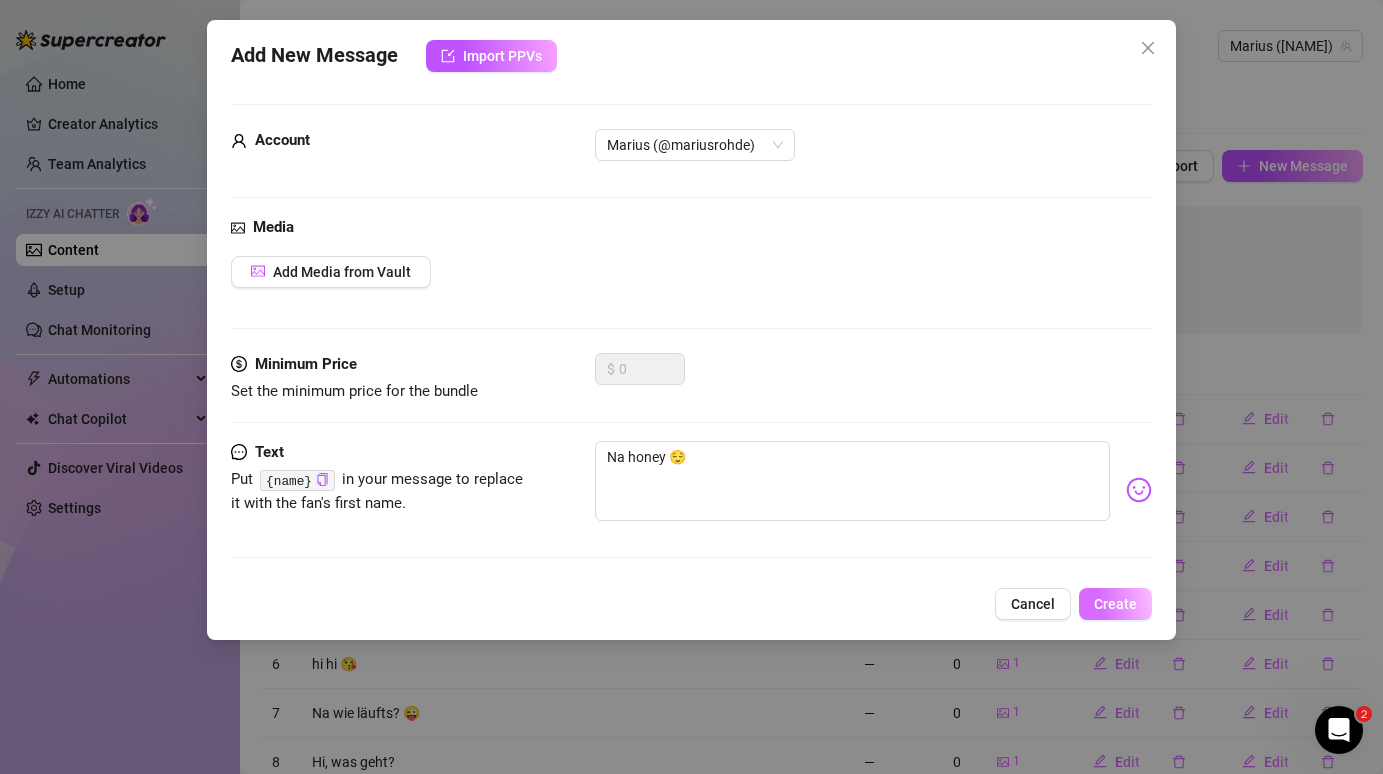 click on "Create" at bounding box center [1115, 604] 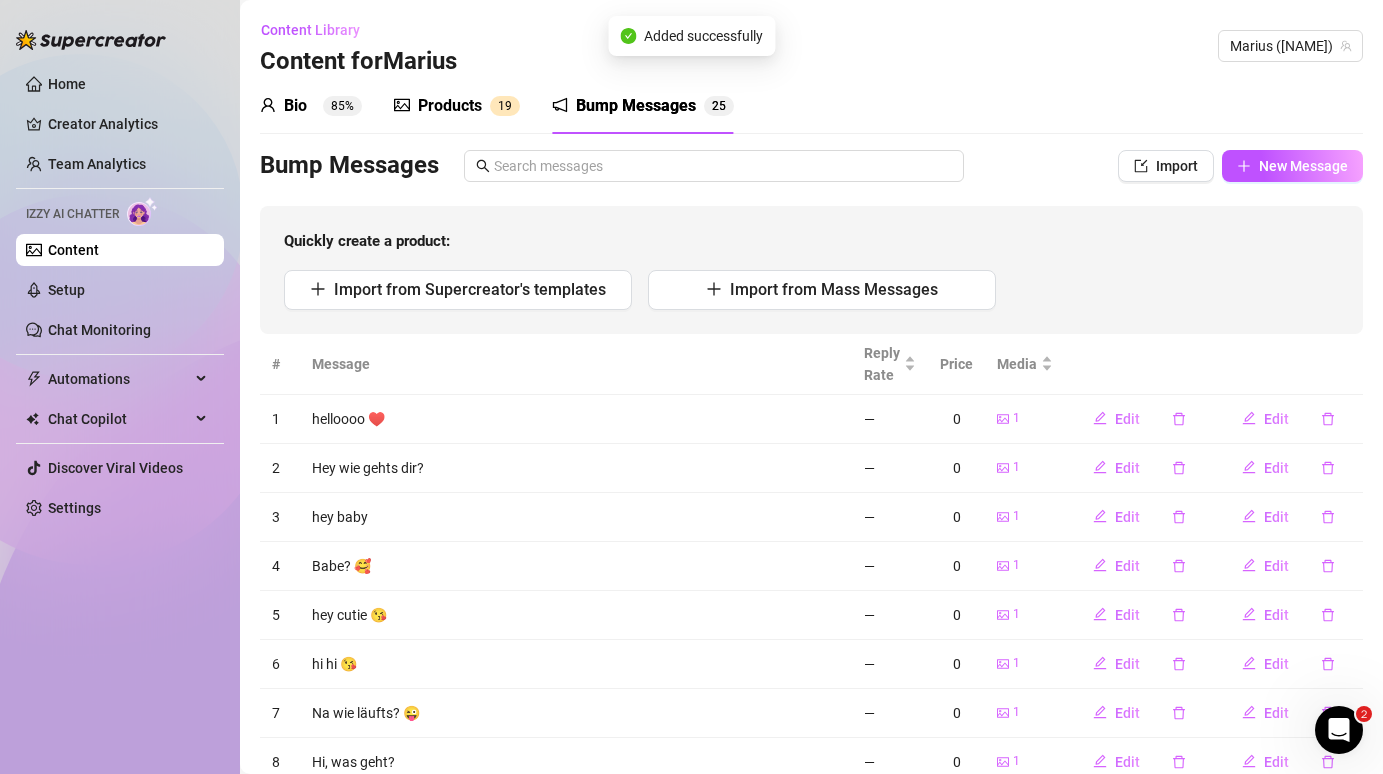 click on "—" at bounding box center (890, 517) 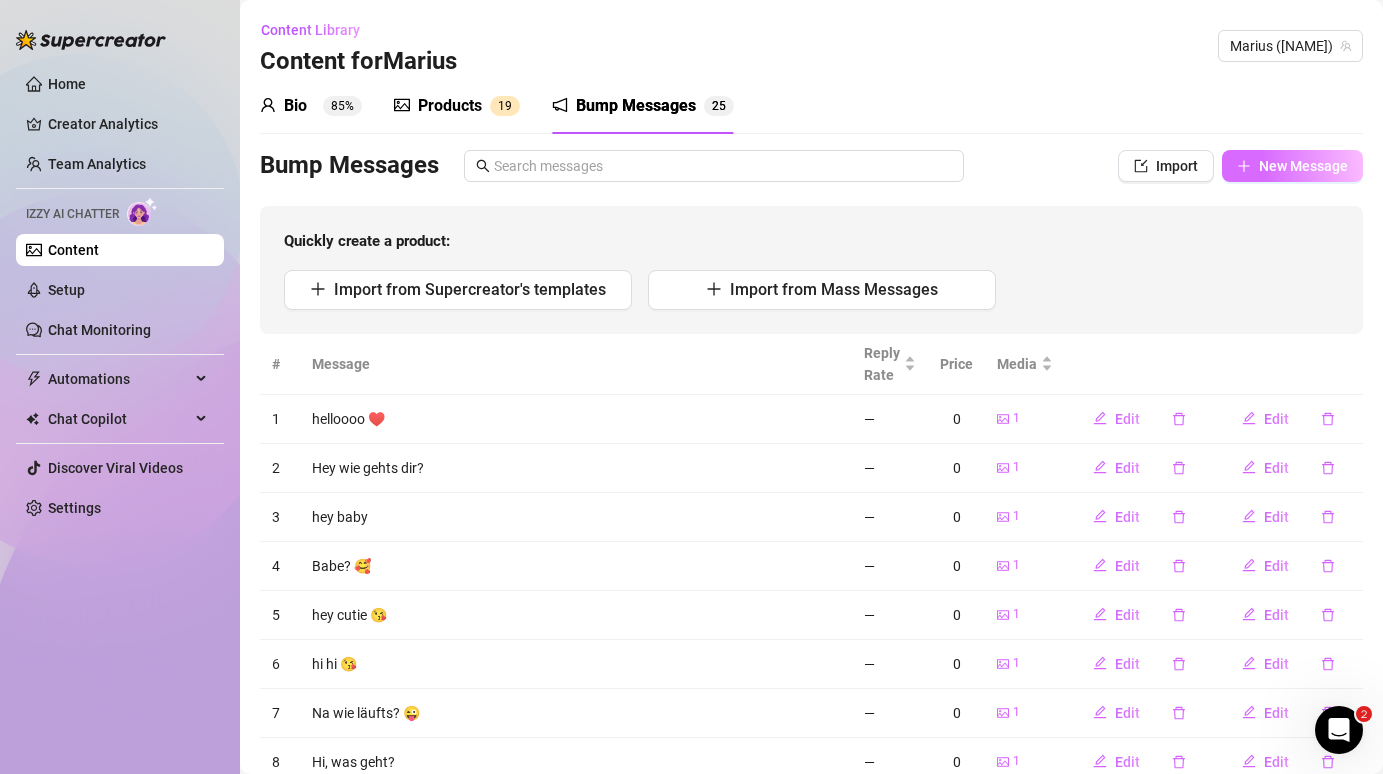 click on "New Message" at bounding box center [1292, 166] 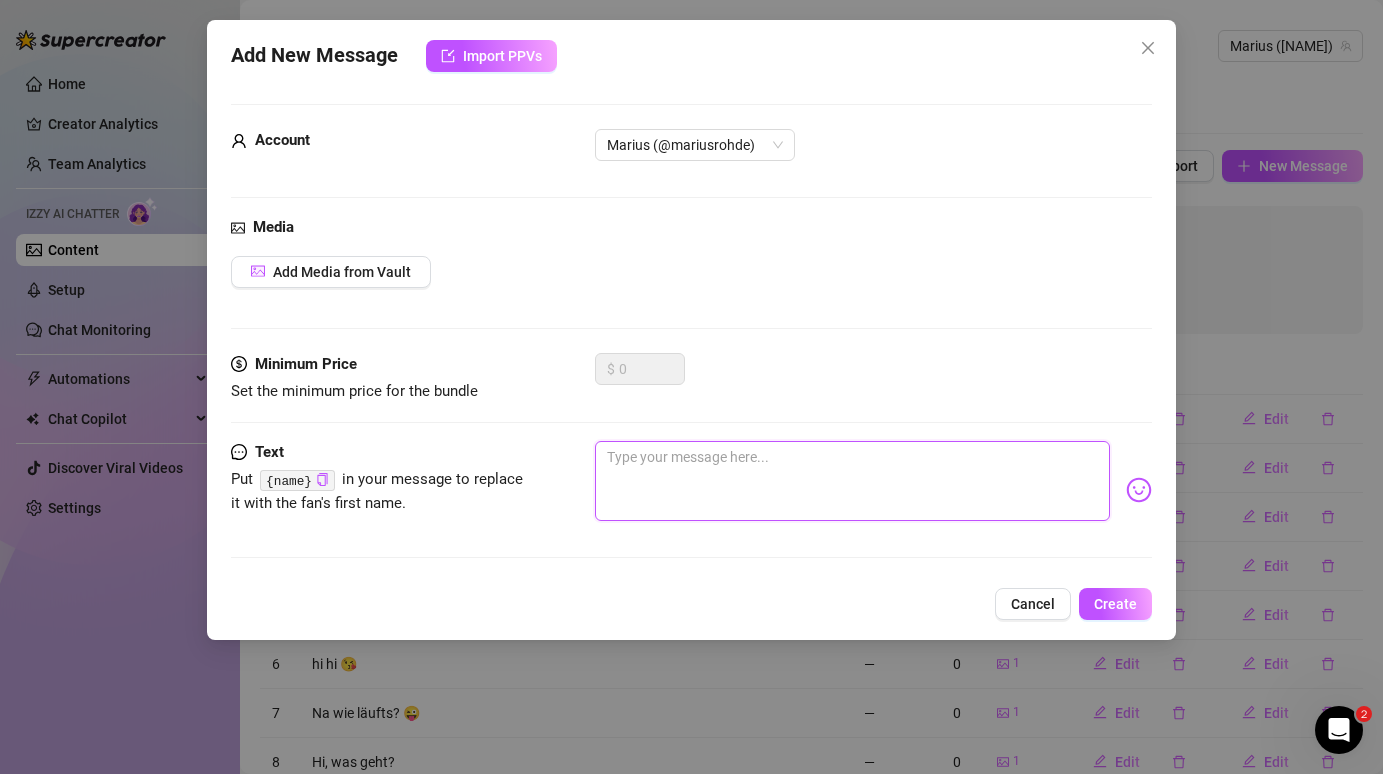 click at bounding box center [852, 481] 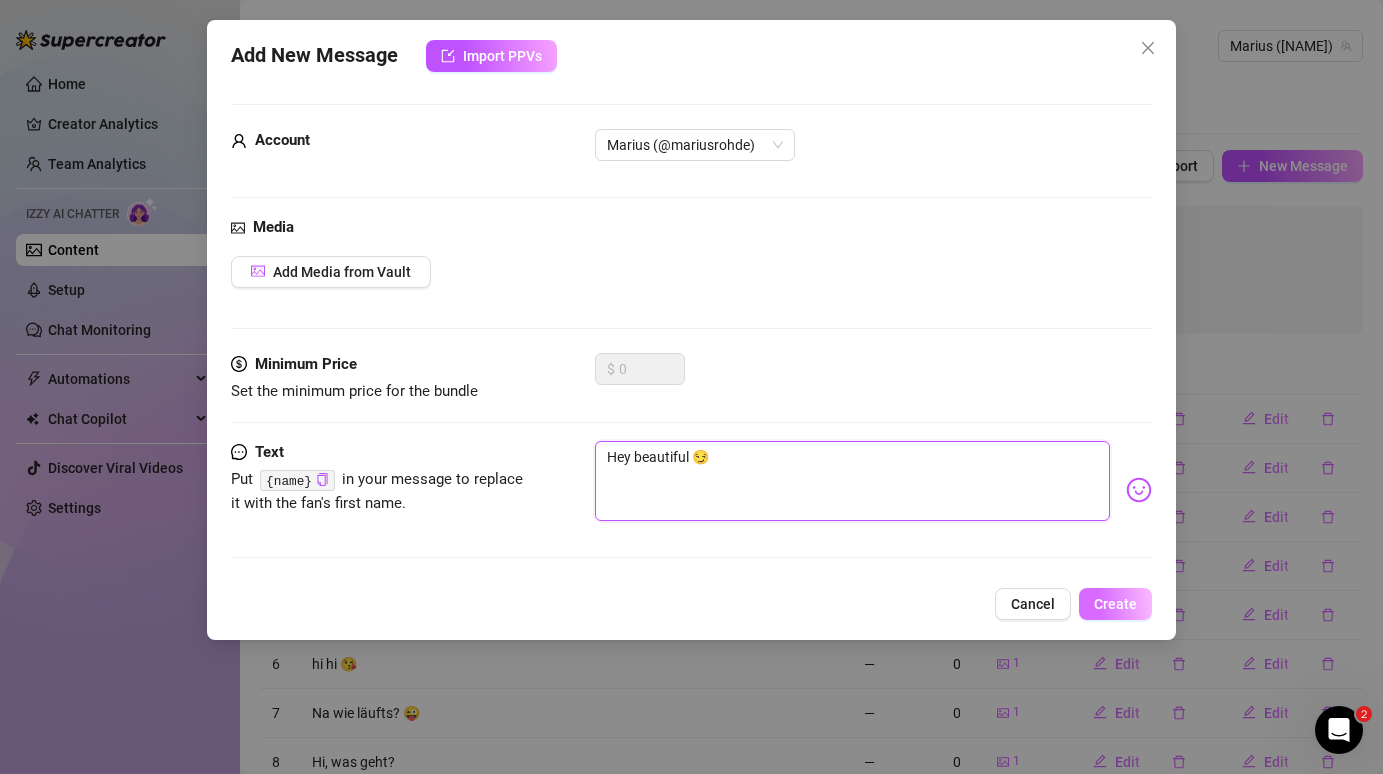type on "Hey beautiful 😏" 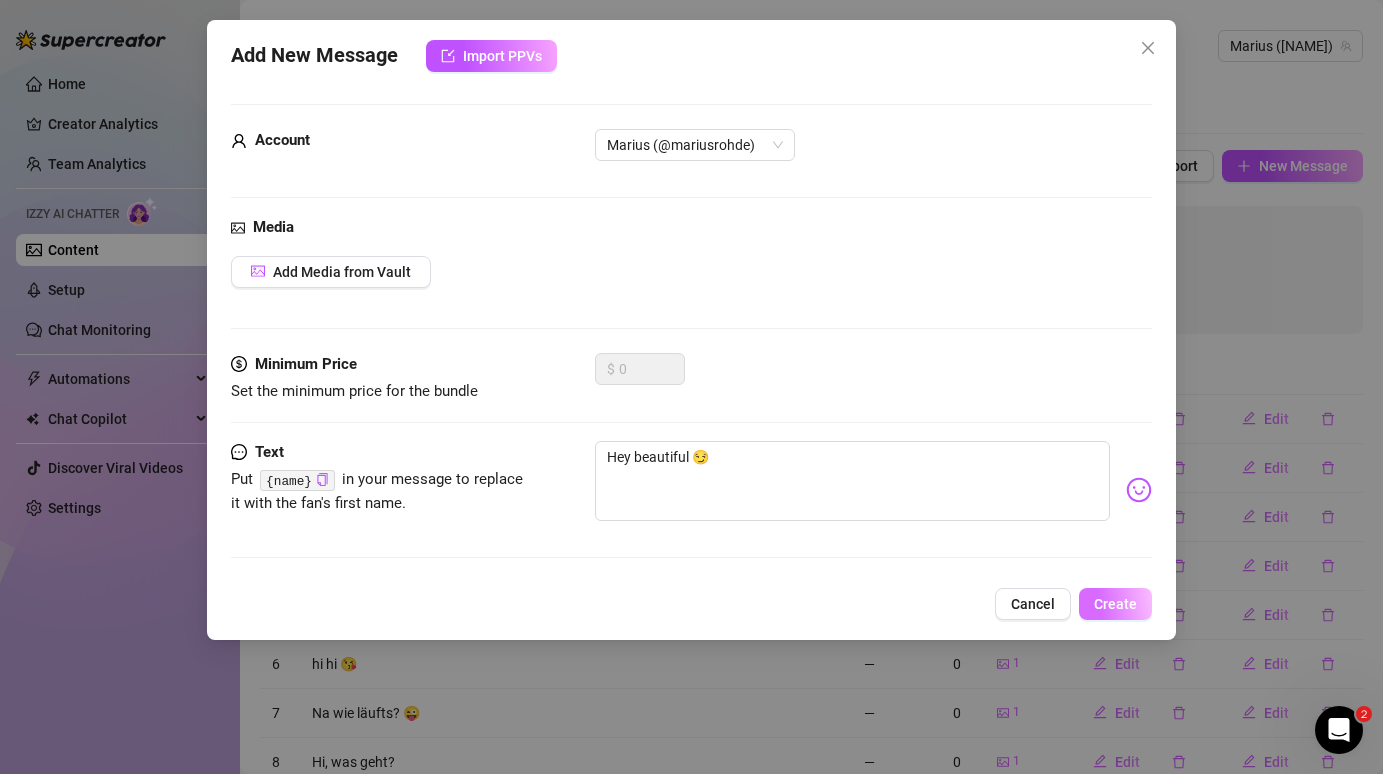 click on "Create" at bounding box center [1115, 604] 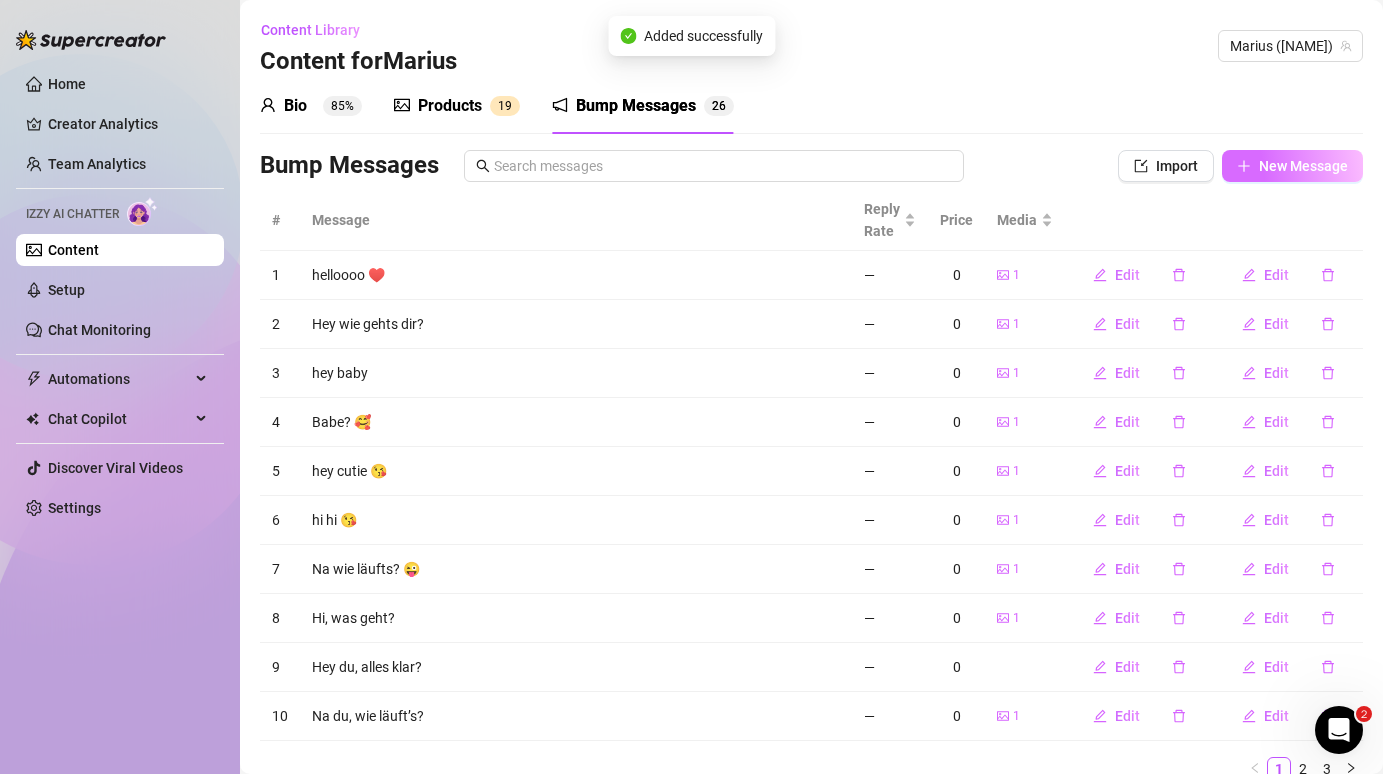 click on "New Message" at bounding box center (1303, 166) 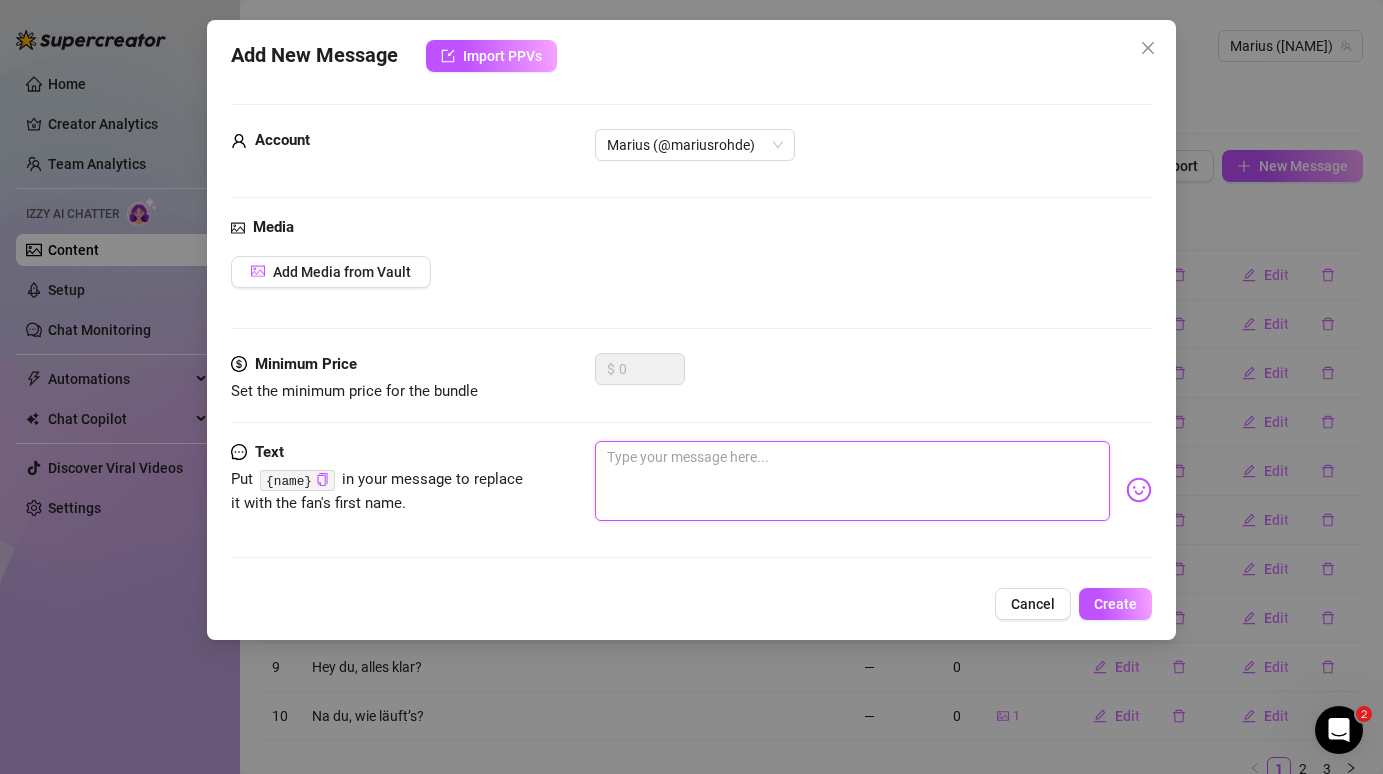 click at bounding box center [852, 481] 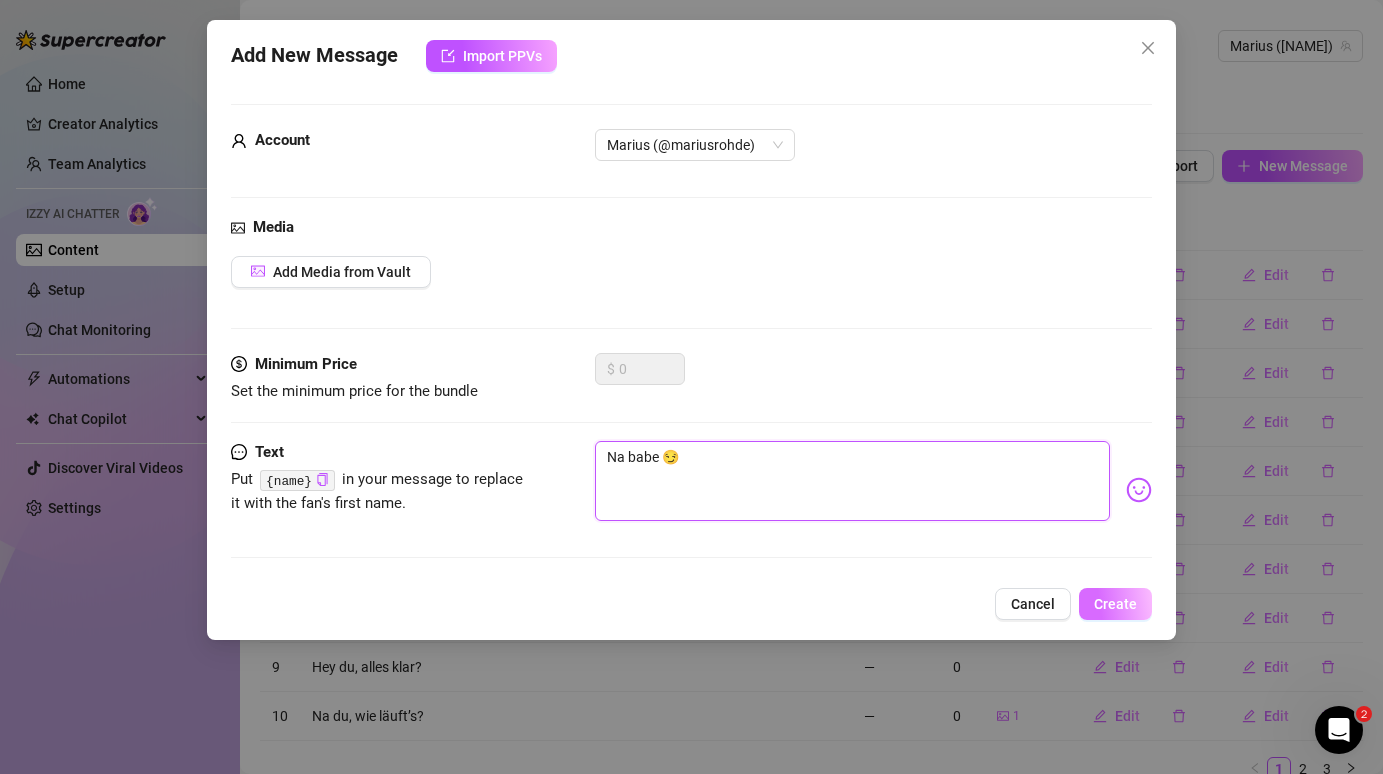 type on "Na babe 😏" 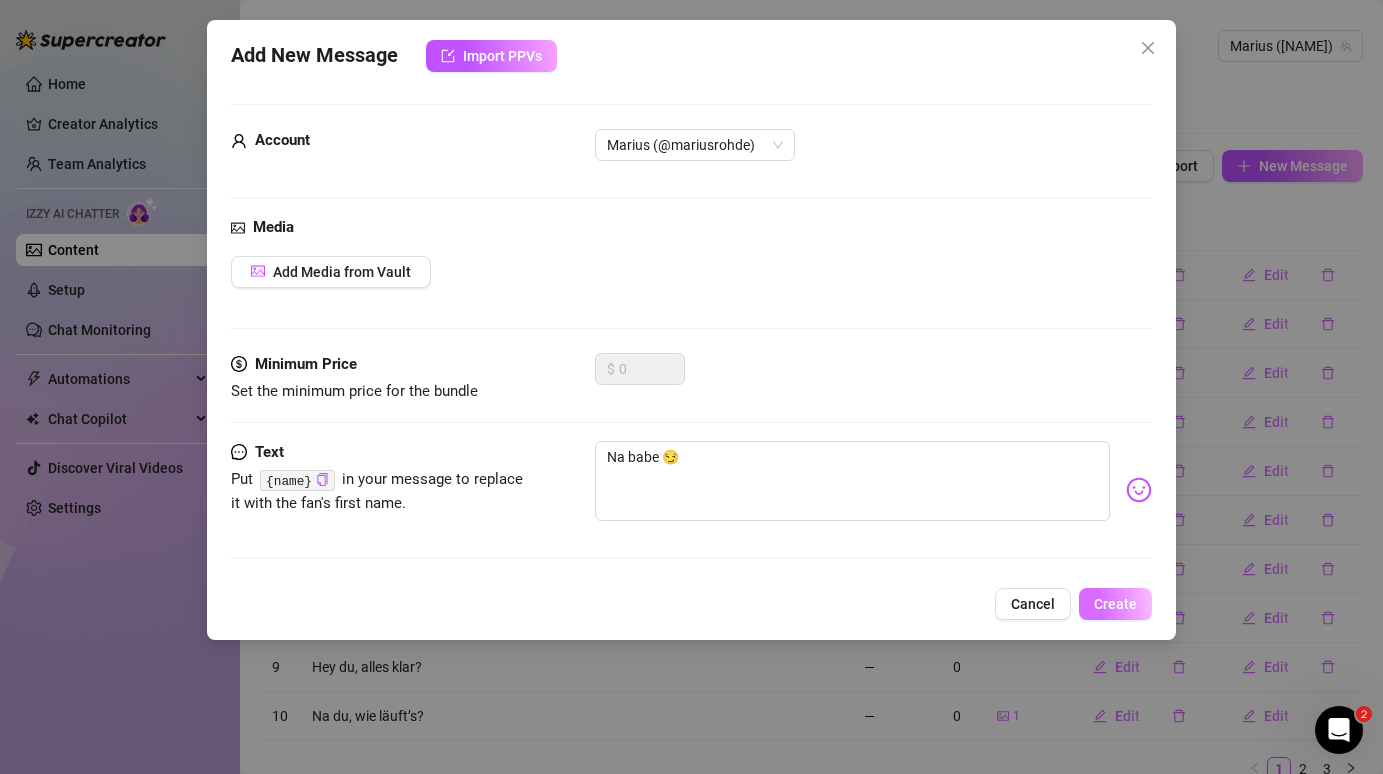 click on "Create" at bounding box center [1115, 604] 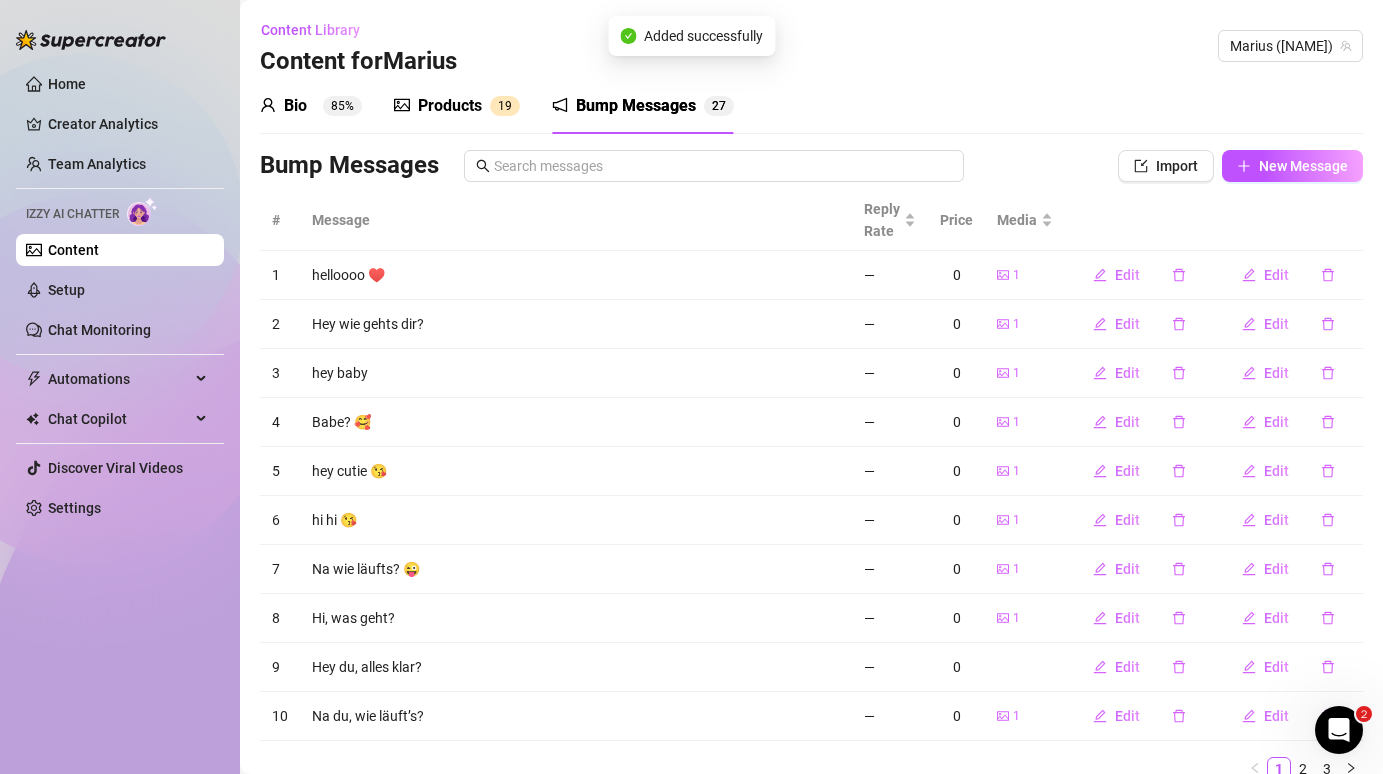 click on "New Message" at bounding box center [1303, 166] 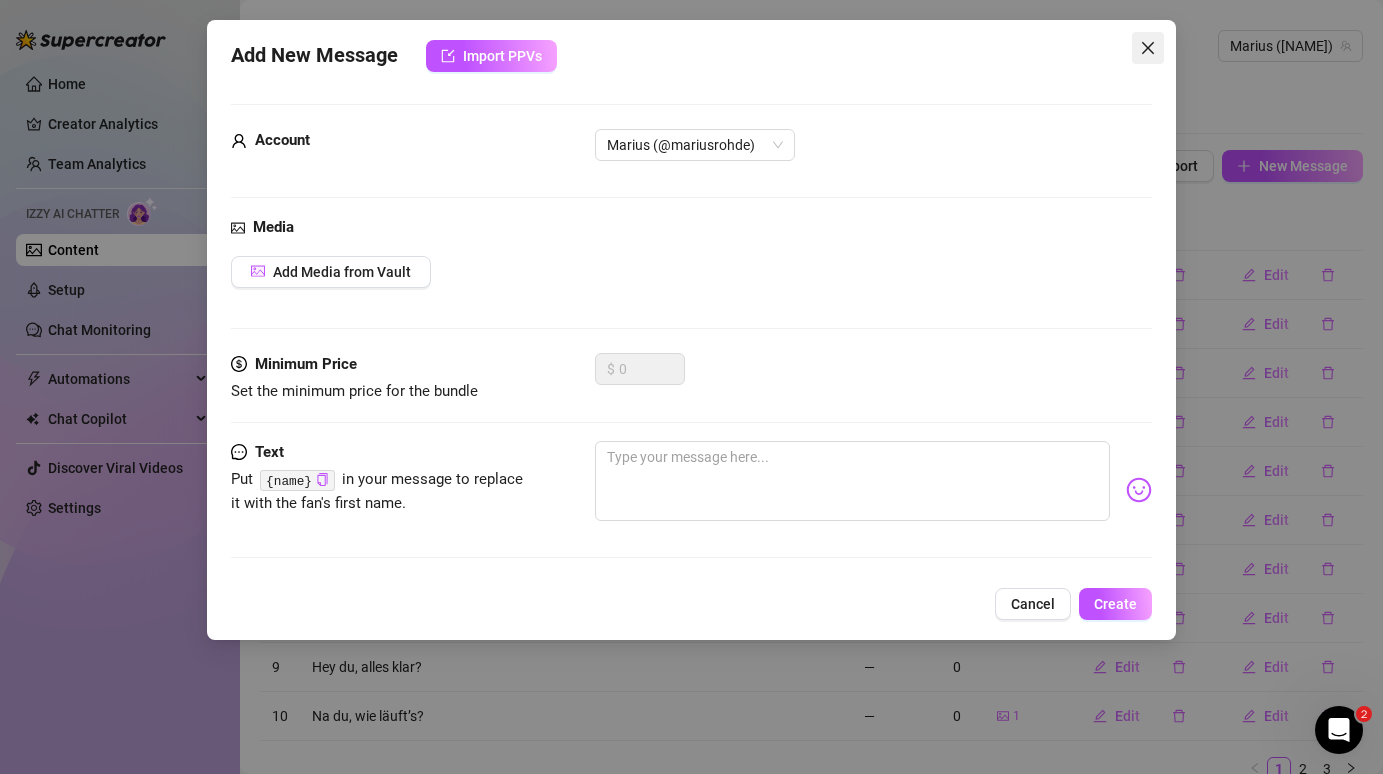 click 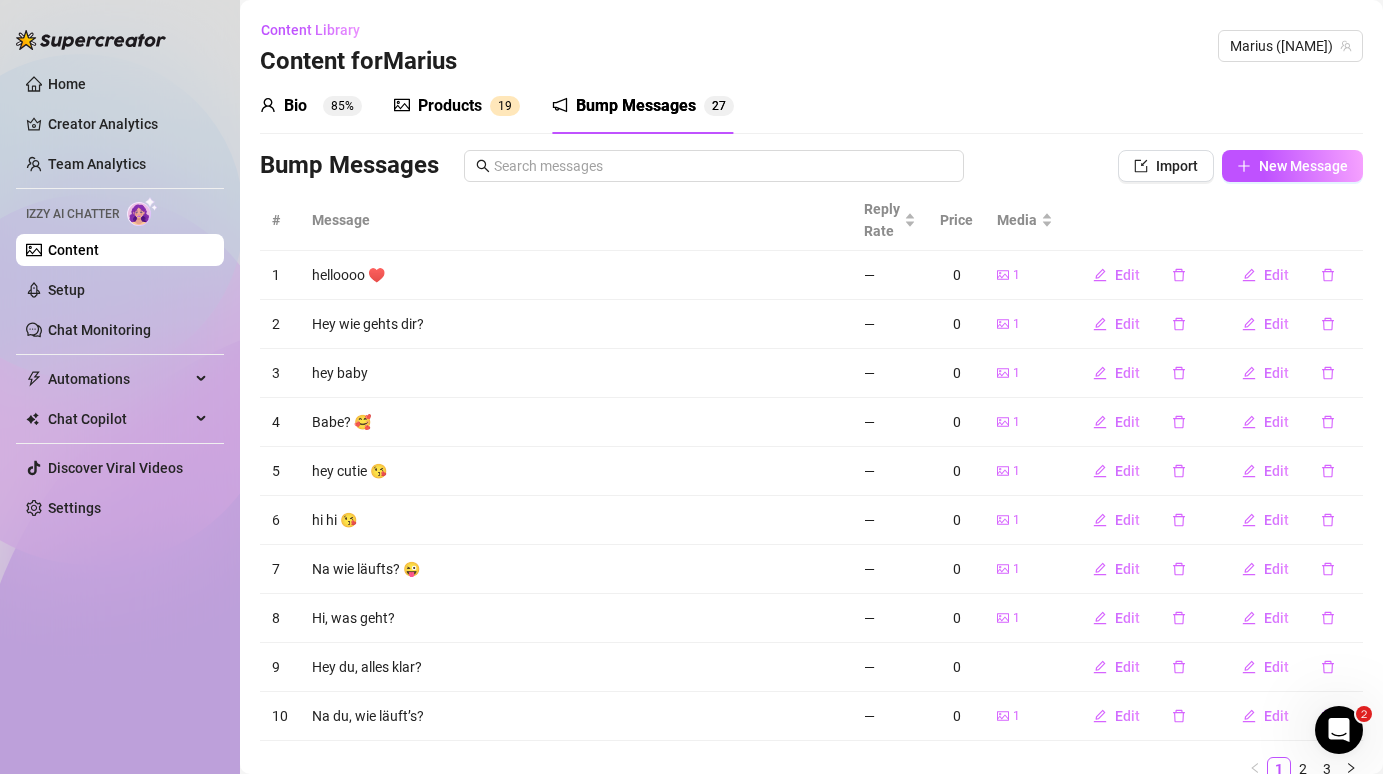 scroll, scrollTop: 83, scrollLeft: 0, axis: vertical 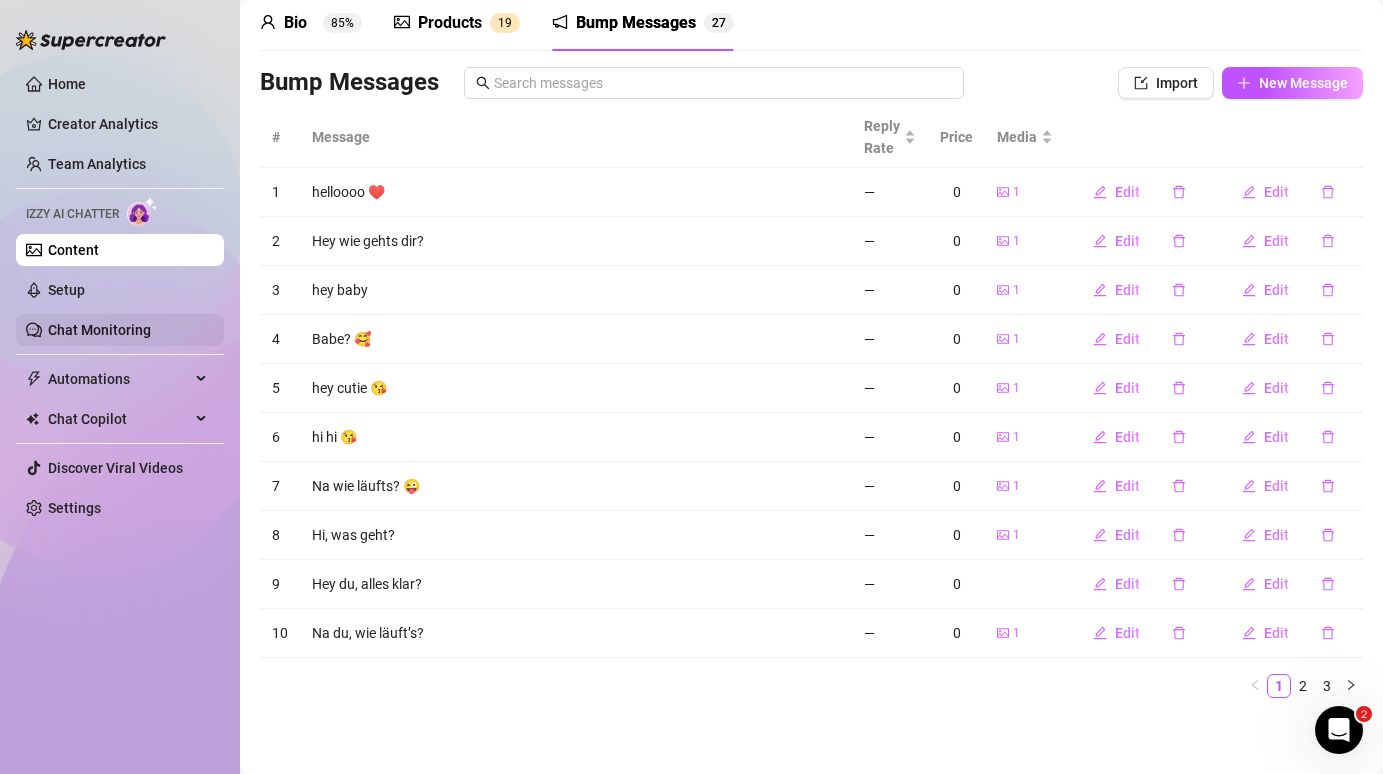 click on "Chat Monitoring" at bounding box center [99, 330] 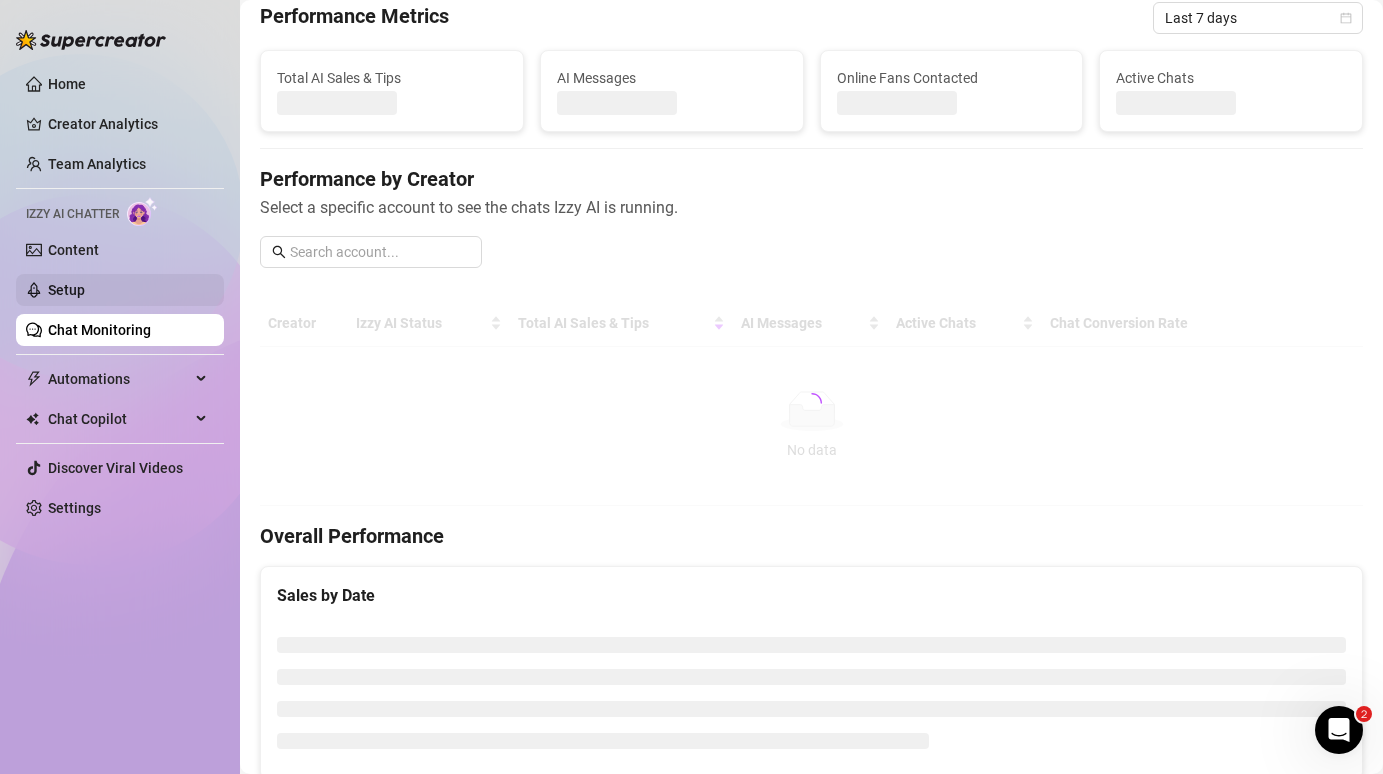 click on "Setup" at bounding box center (66, 290) 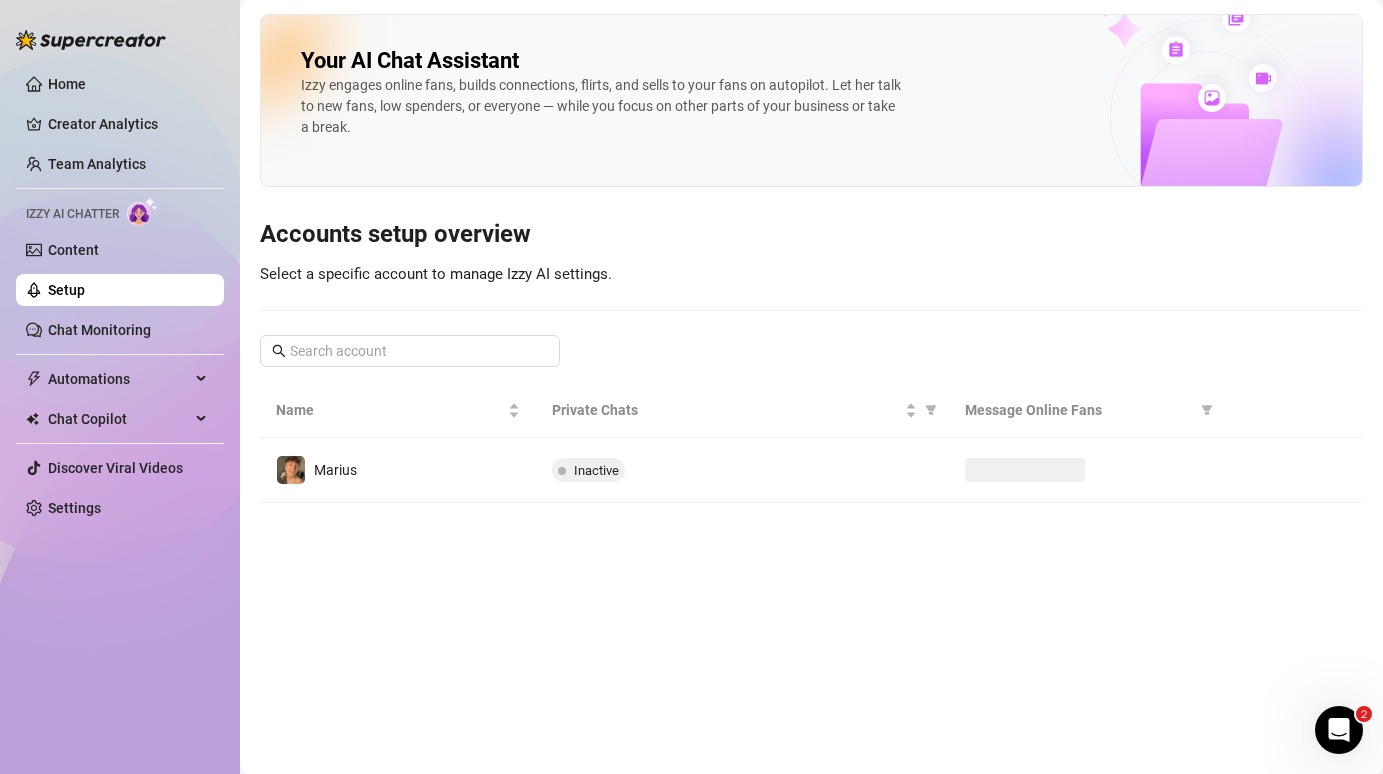 scroll, scrollTop: 0, scrollLeft: 0, axis: both 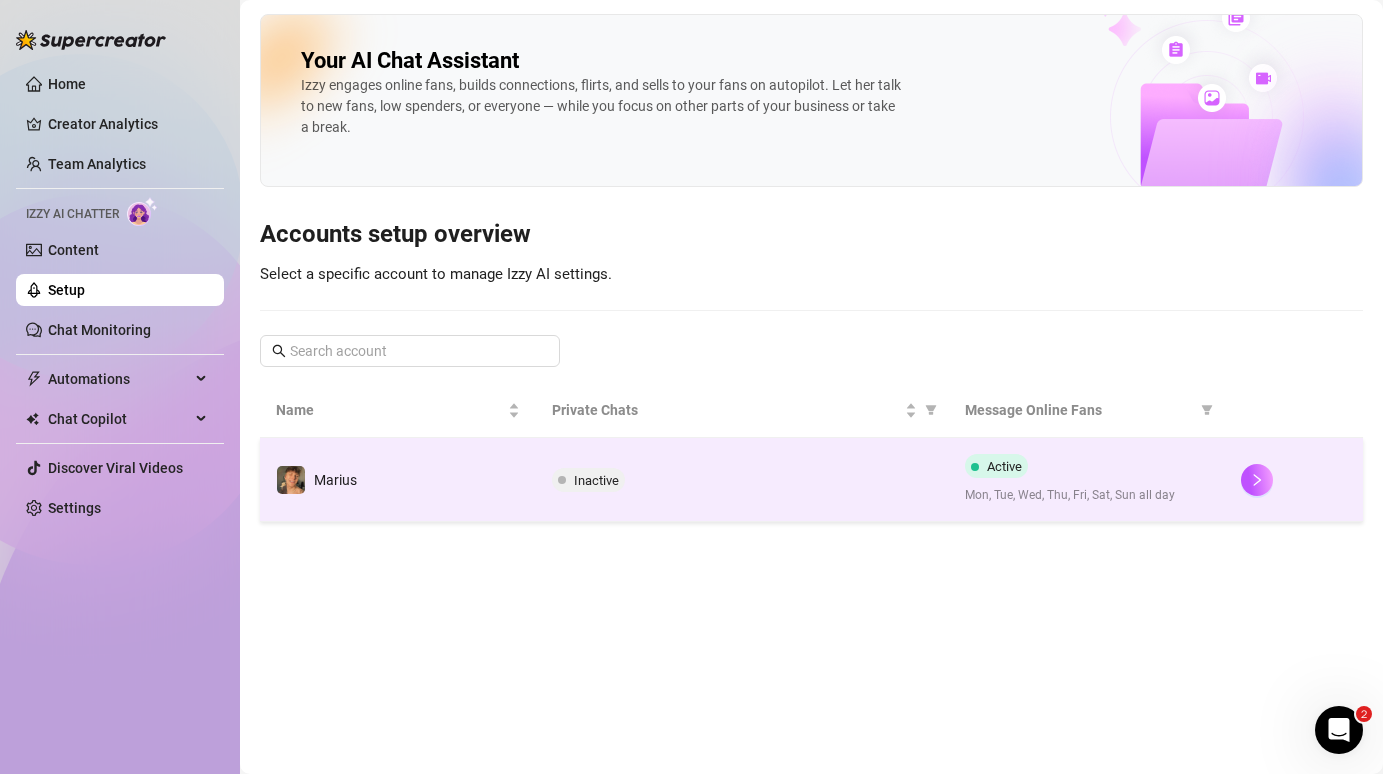 click on "Inactive" at bounding box center [743, 480] 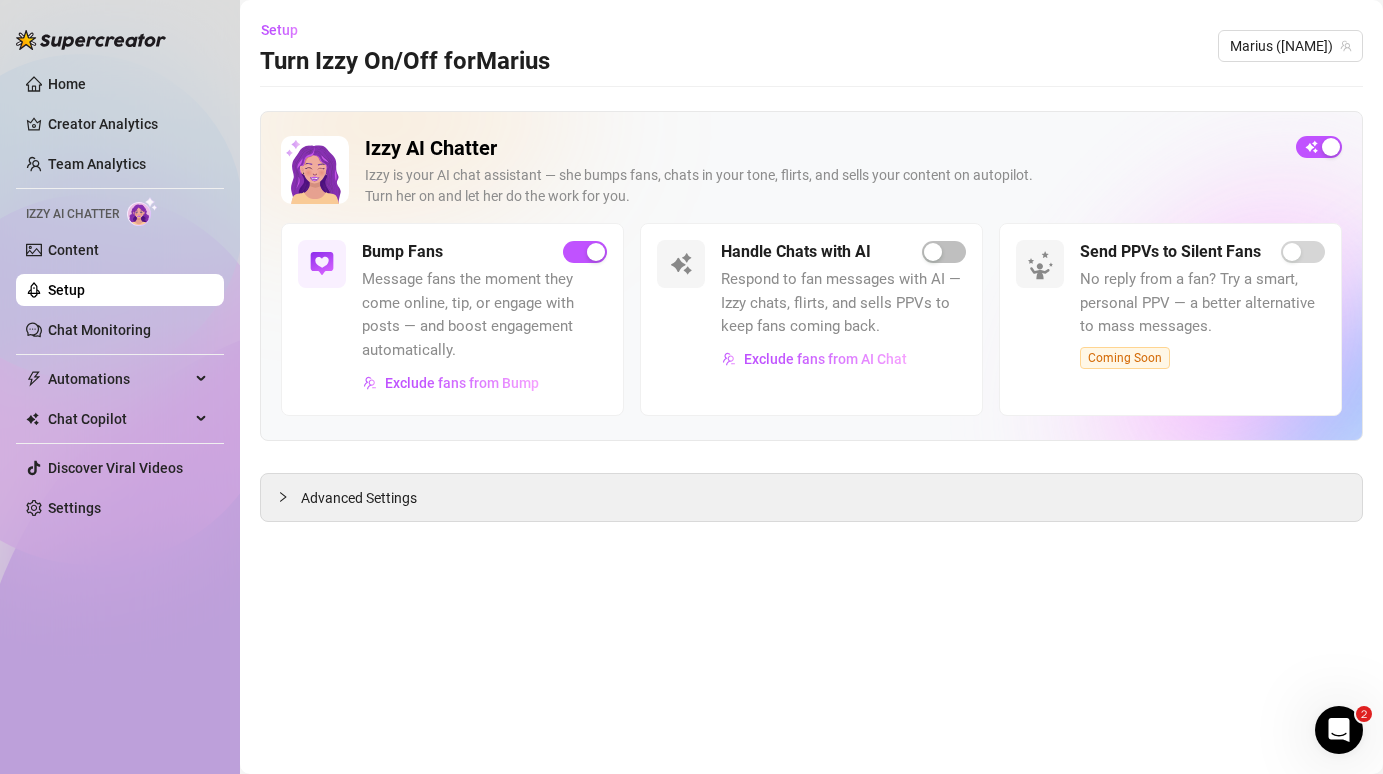 click on "Home Creator Analytics   Team Analytics Izzy AI Chatter Content Setup Chat Monitoring Automations Chat Copilot Discover Viral Videos Settings" at bounding box center (120, 296) 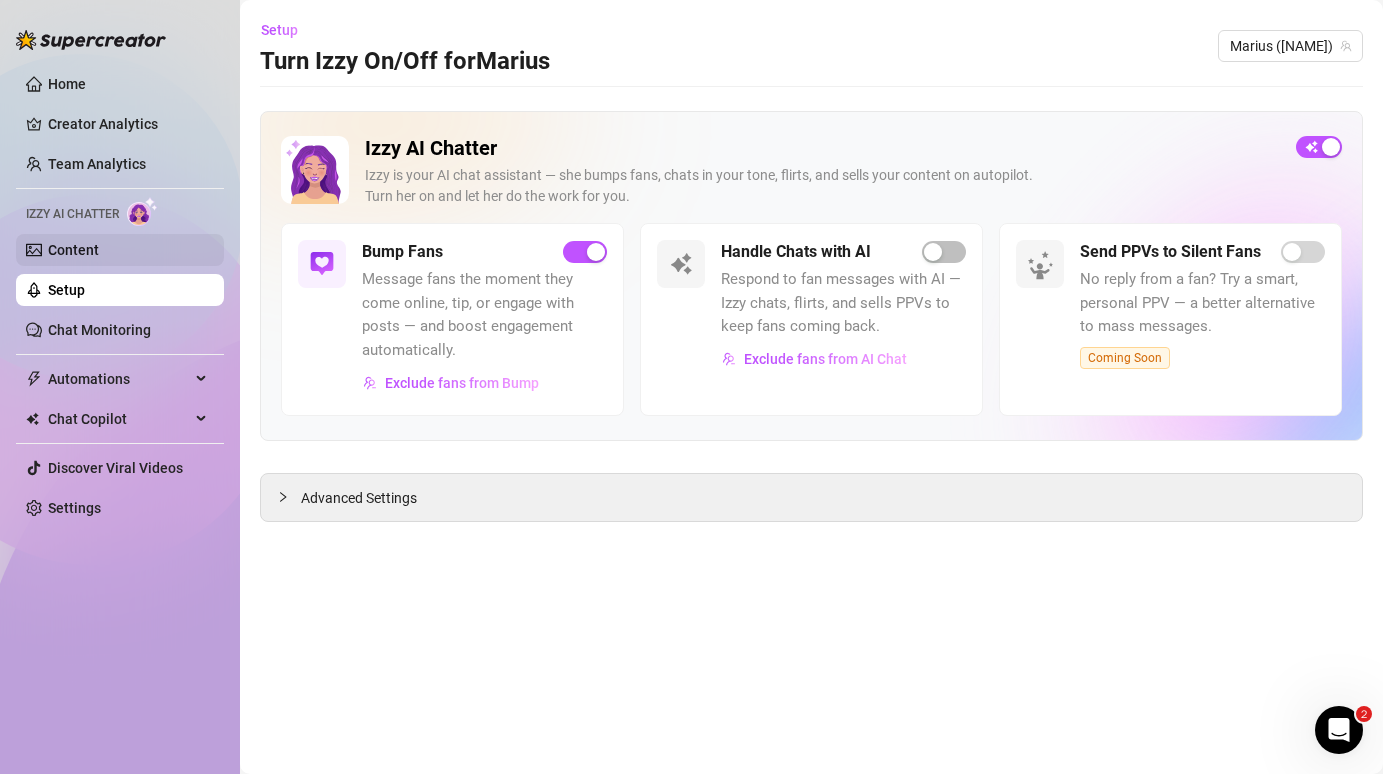 click on "Content" at bounding box center (73, 250) 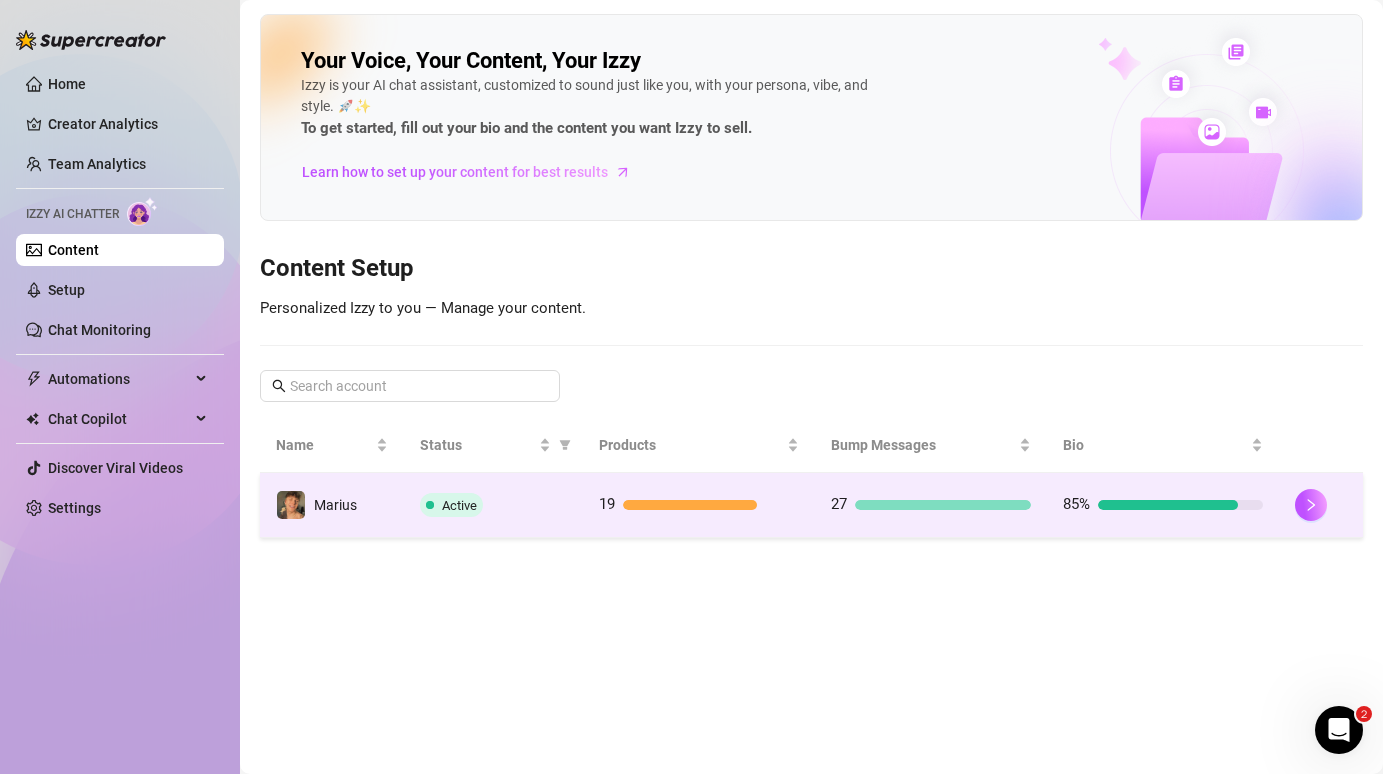 click on "27" at bounding box center [931, 505] 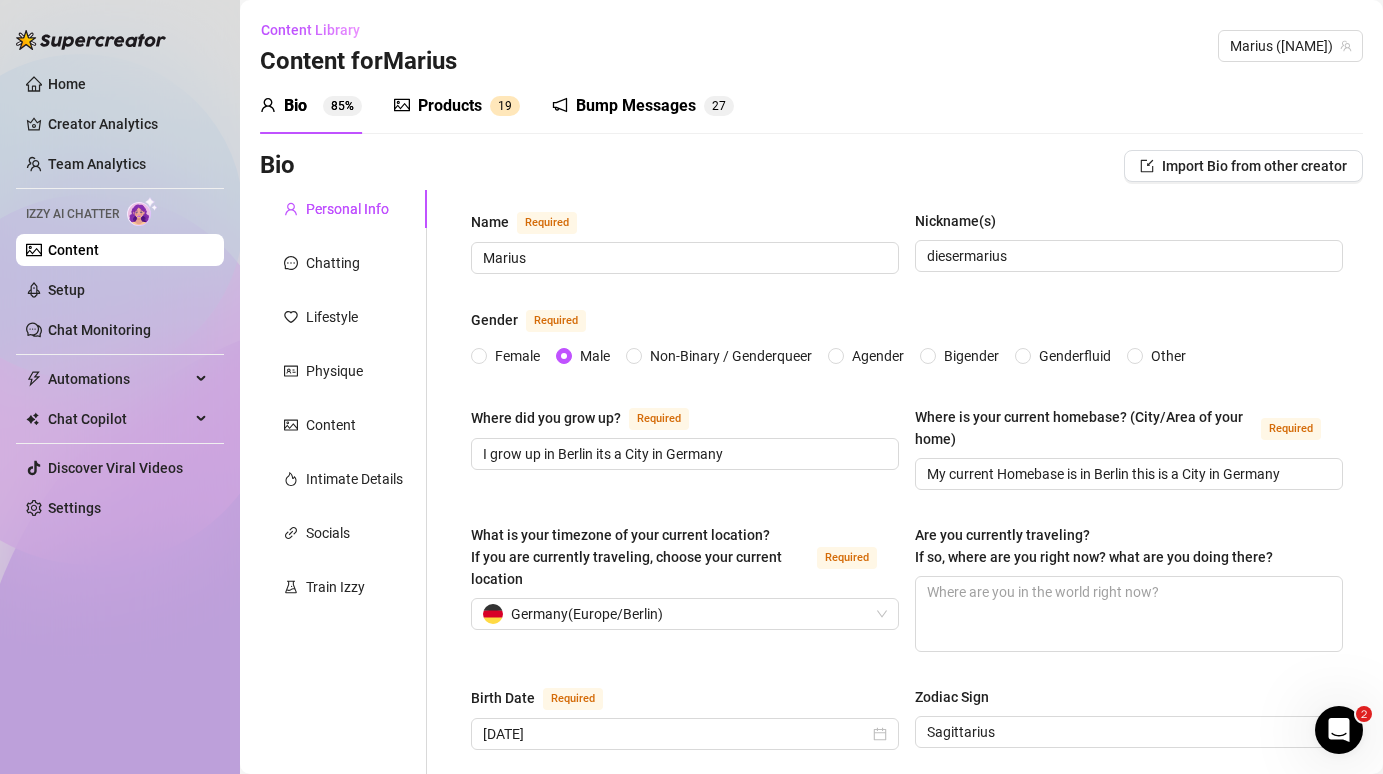 click on "Bump Messages" at bounding box center [636, 106] 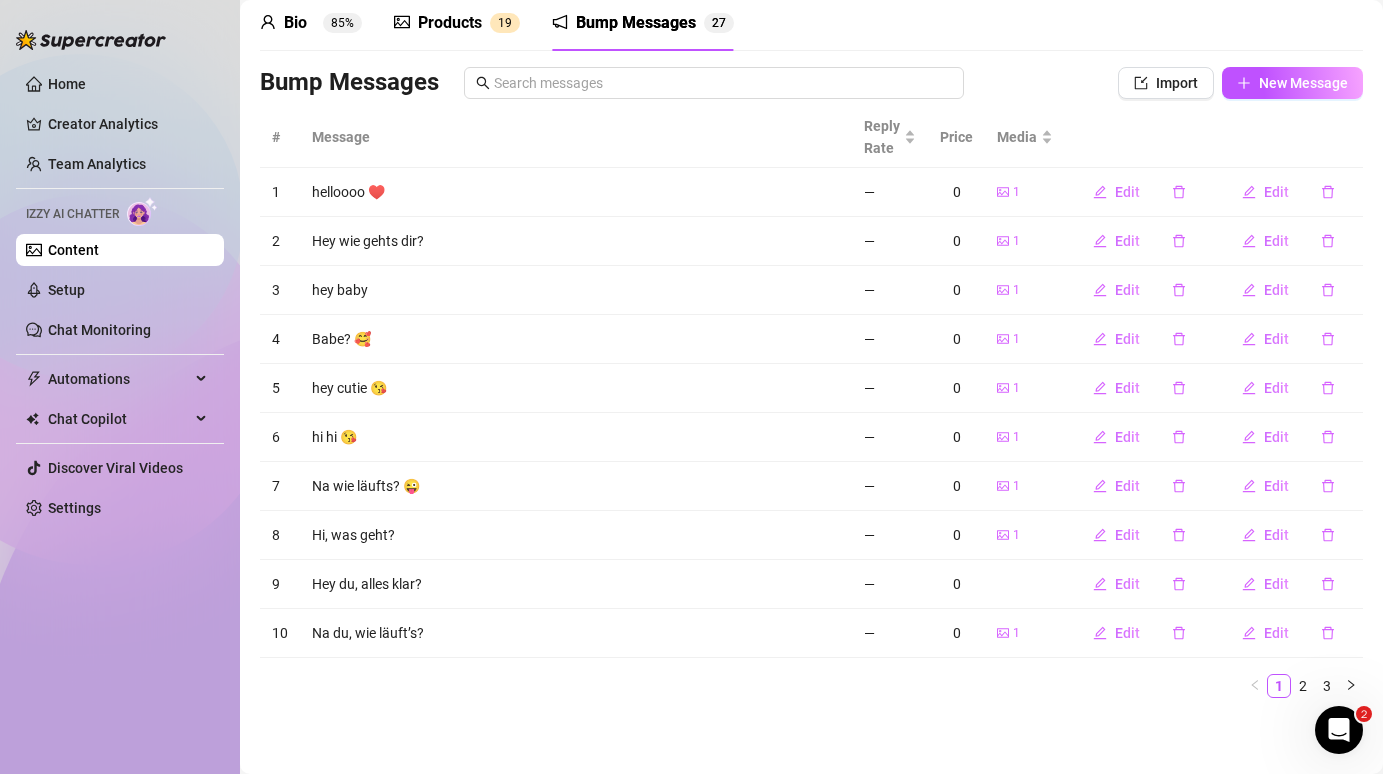 scroll, scrollTop: 0, scrollLeft: 0, axis: both 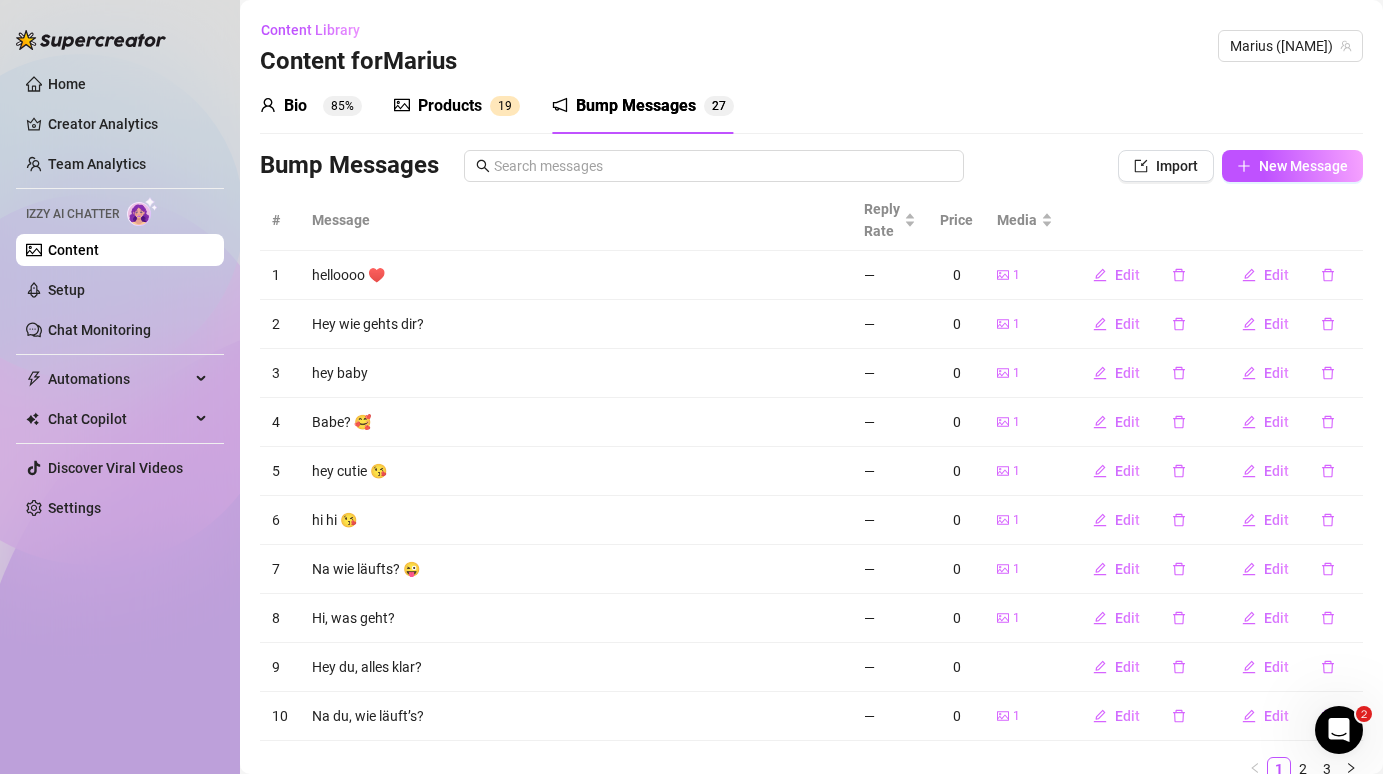 click on "Products 1 9" at bounding box center (457, 106) 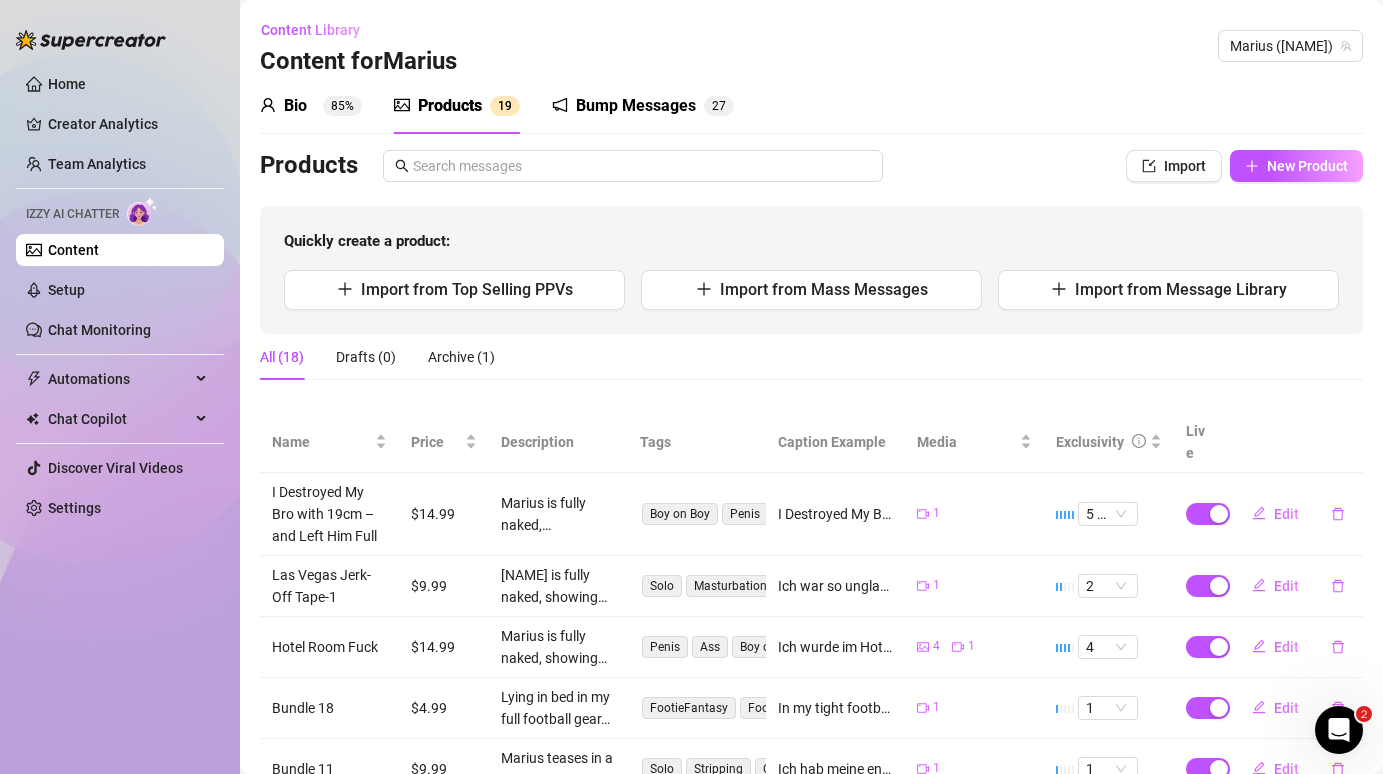 click on "Content for [FIRST]" at bounding box center [358, 62] 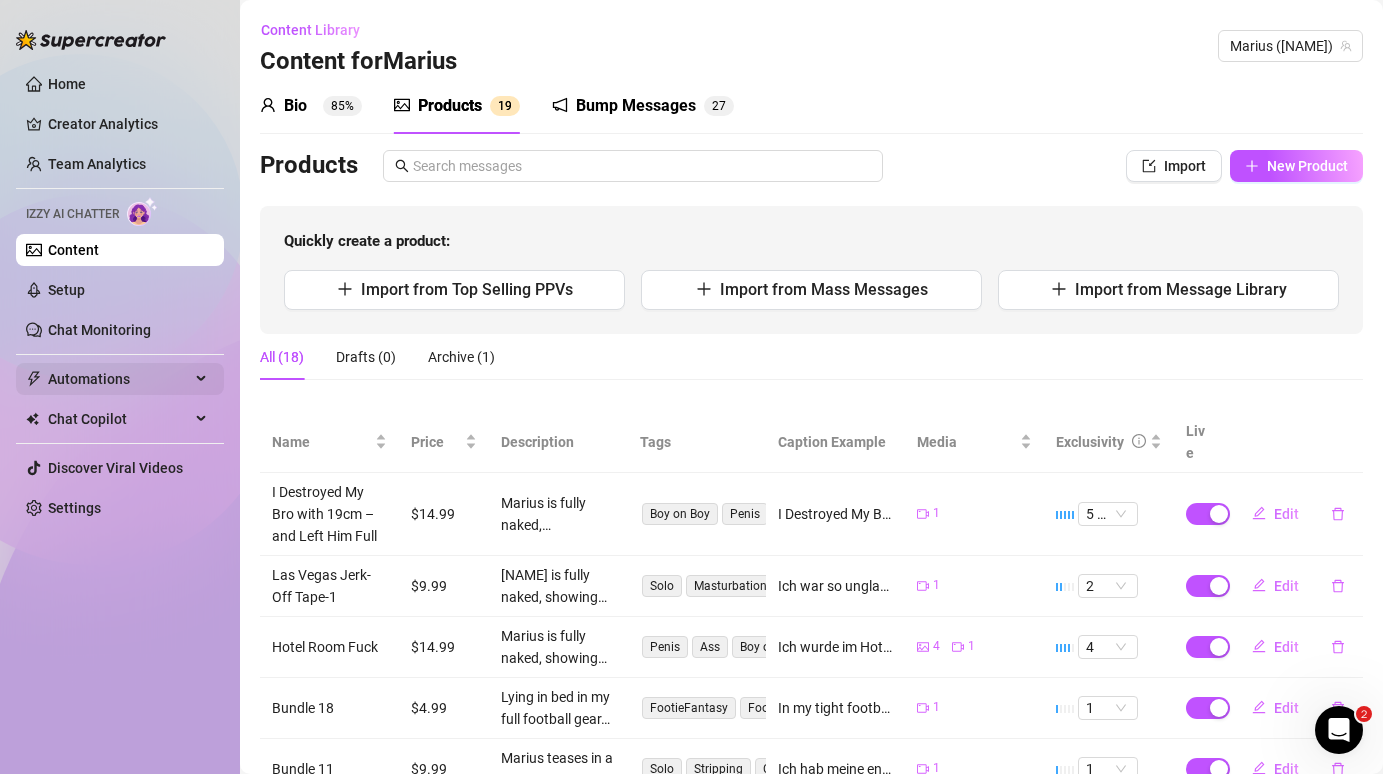 click on "Automations" at bounding box center [119, 379] 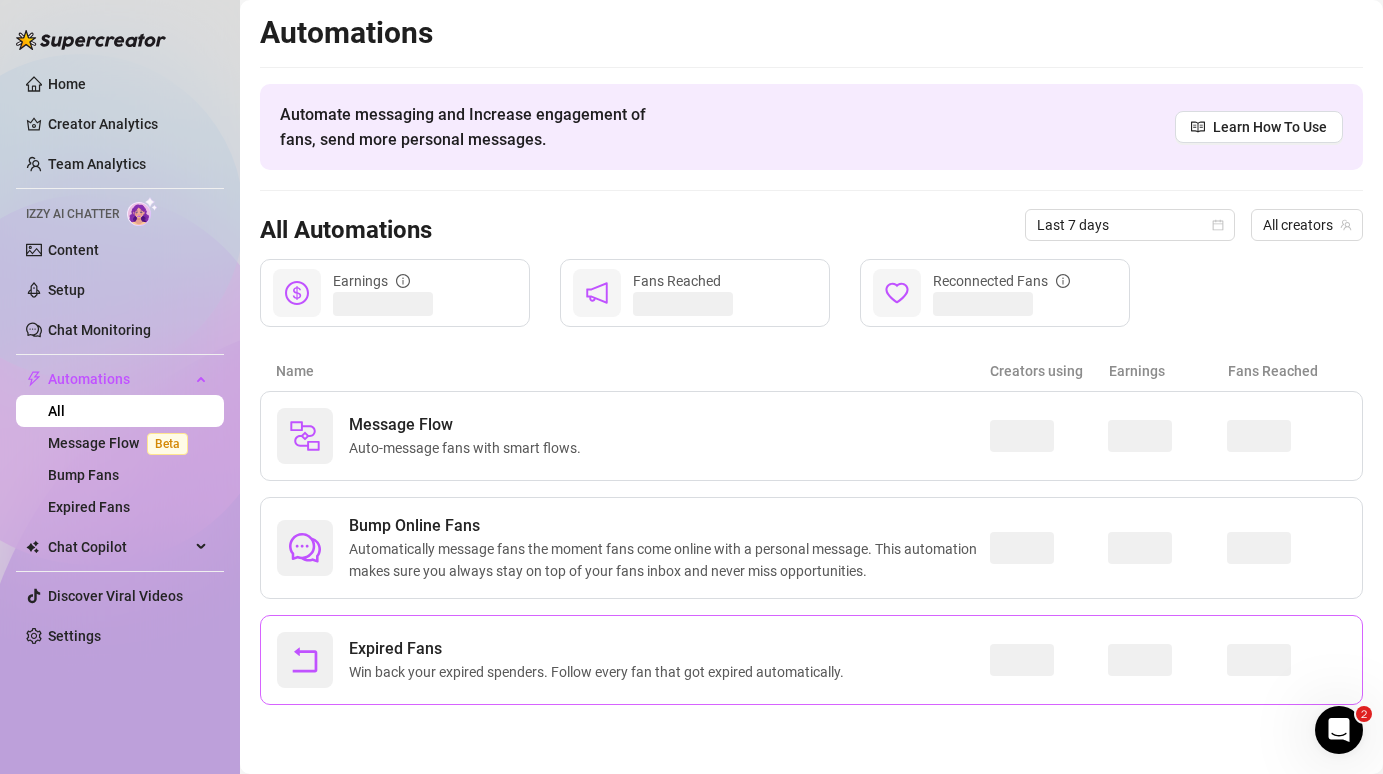 click on "Expired Fans Win back your expired spenders. Follow every fan that got expired automatically." at bounding box center (633, 660) 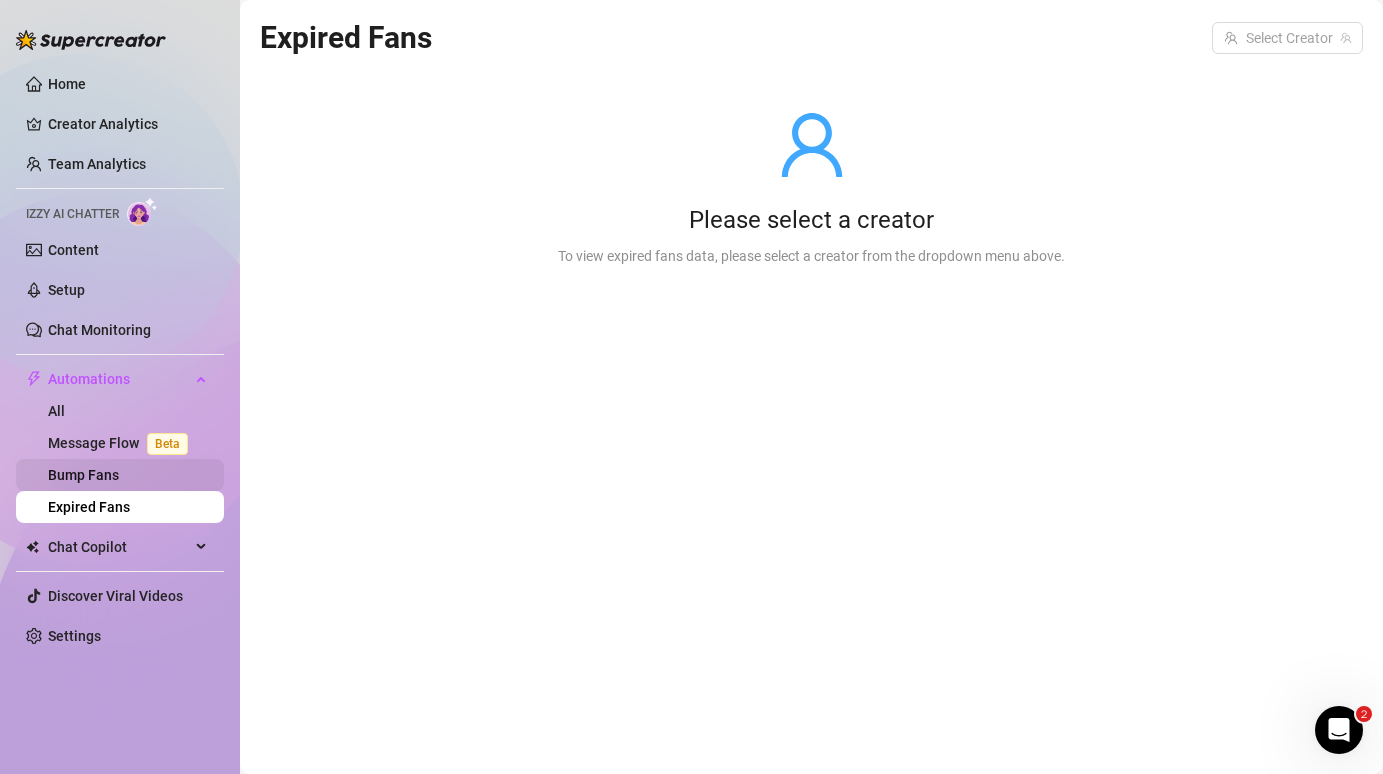 click on "Bump Fans" at bounding box center (83, 475) 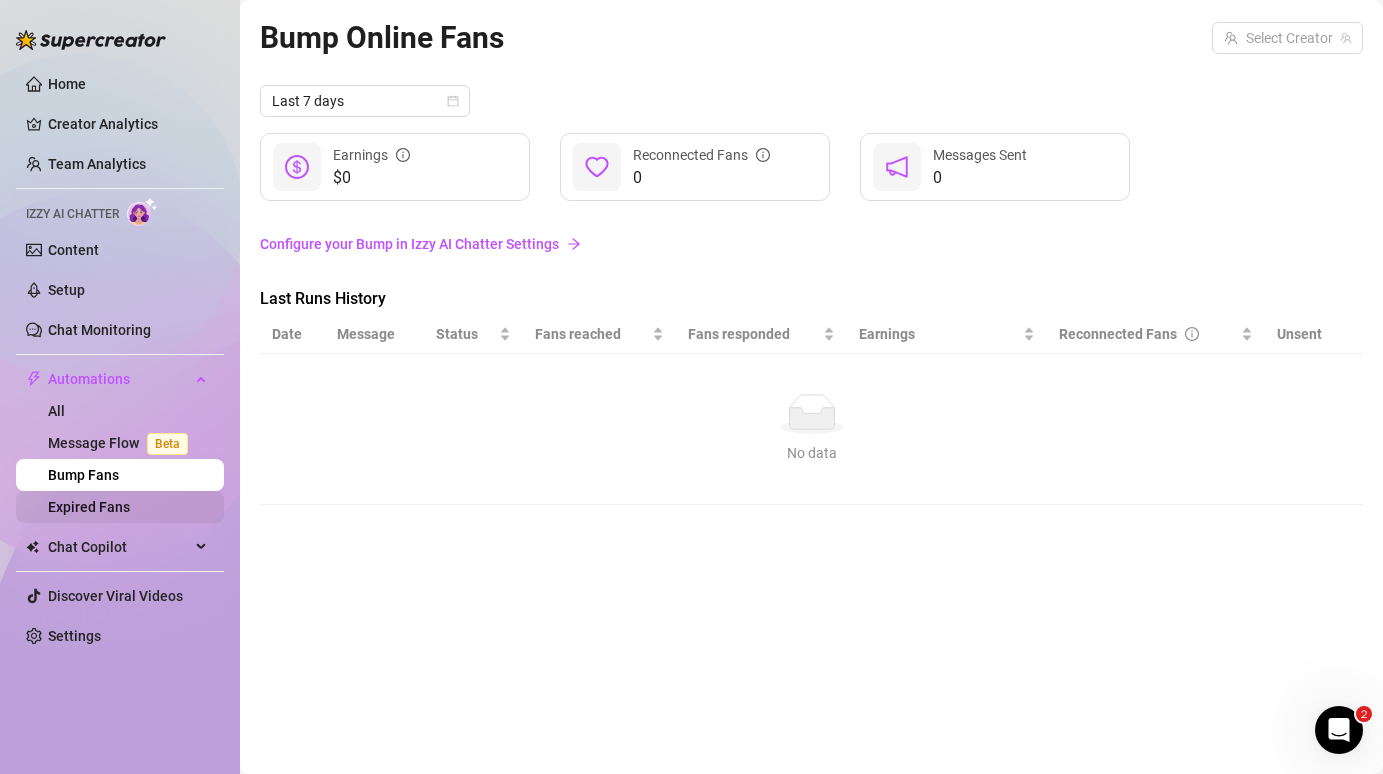 click on "Expired Fans" at bounding box center (89, 507) 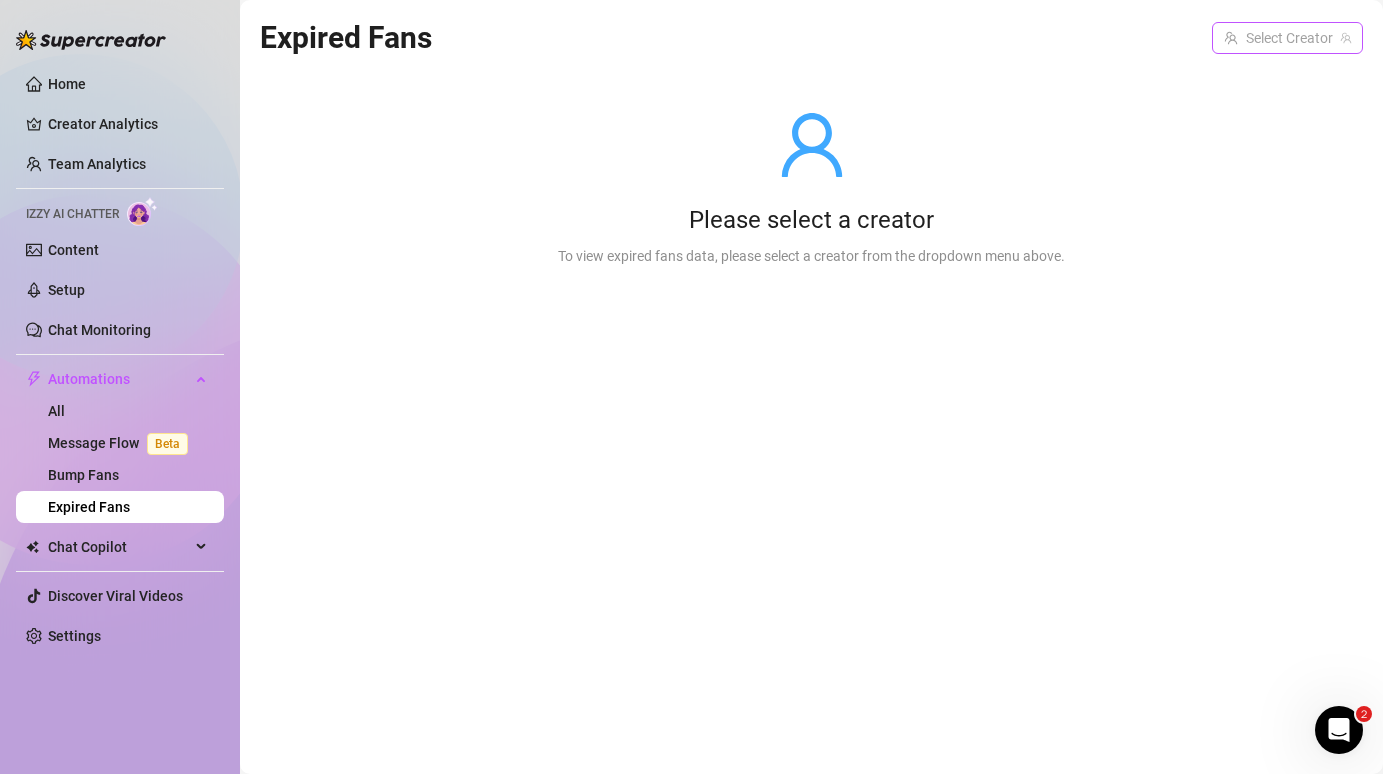 click at bounding box center (1278, 38) 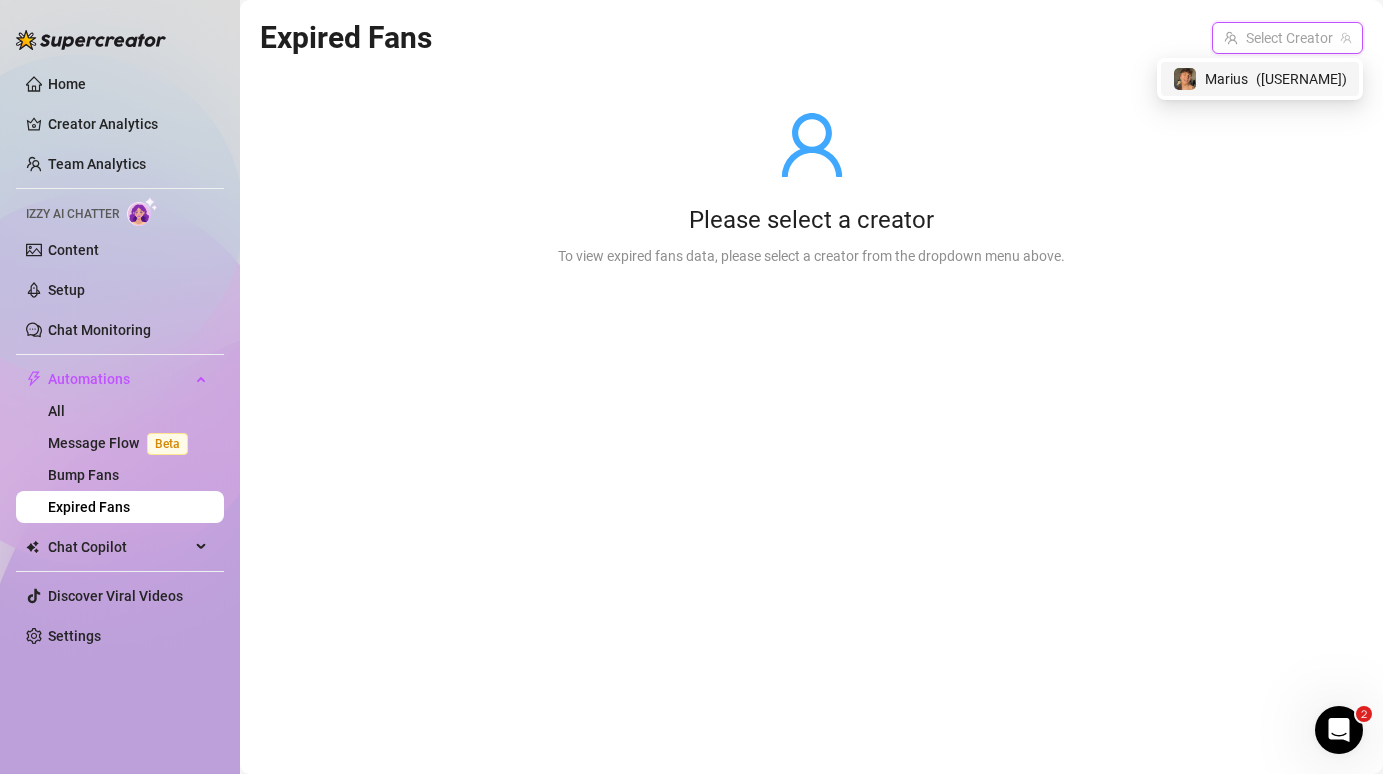click on "Please select a creator To view expired fans data, please select a creator from the dropdown menu above." at bounding box center [811, 188] 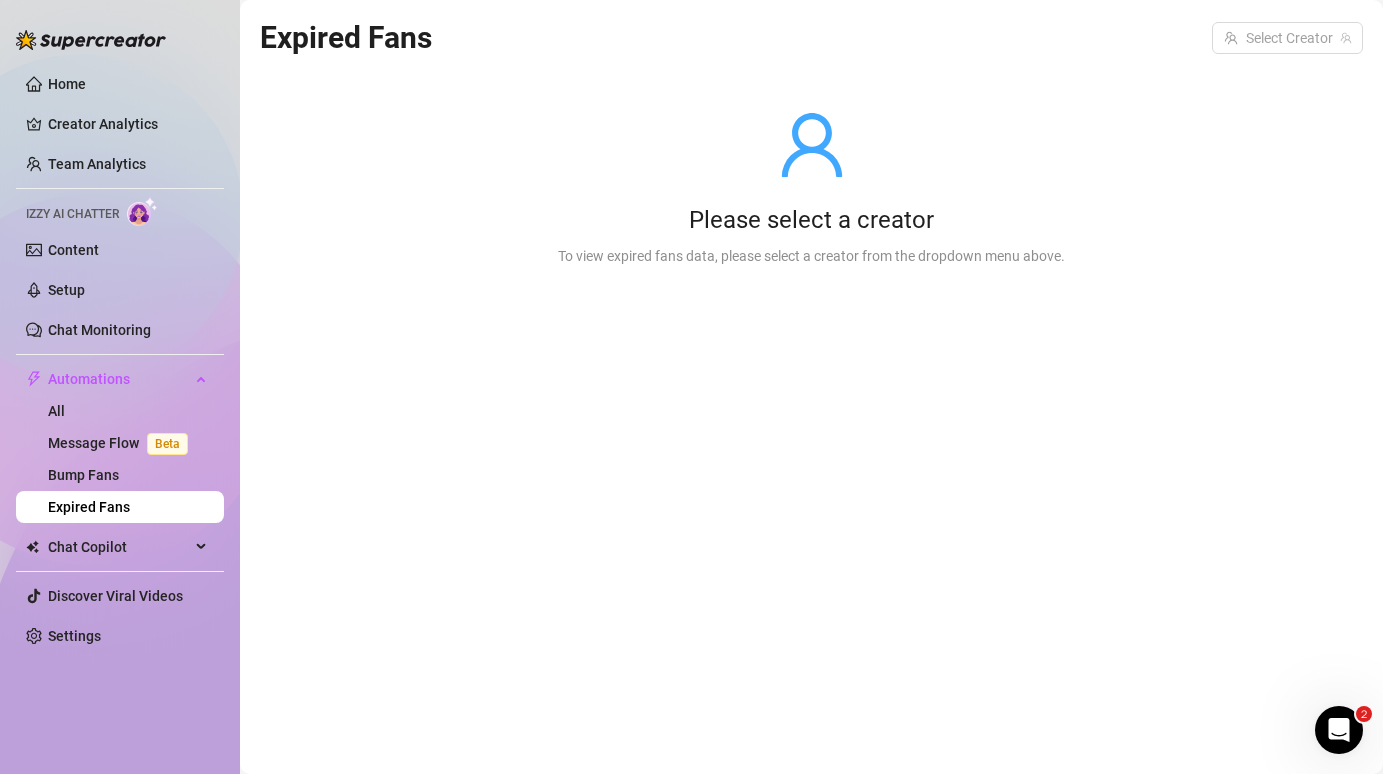 click on "Please select a creator To view expired fans data, please select a creator from the dropdown menu above." at bounding box center [811, 188] 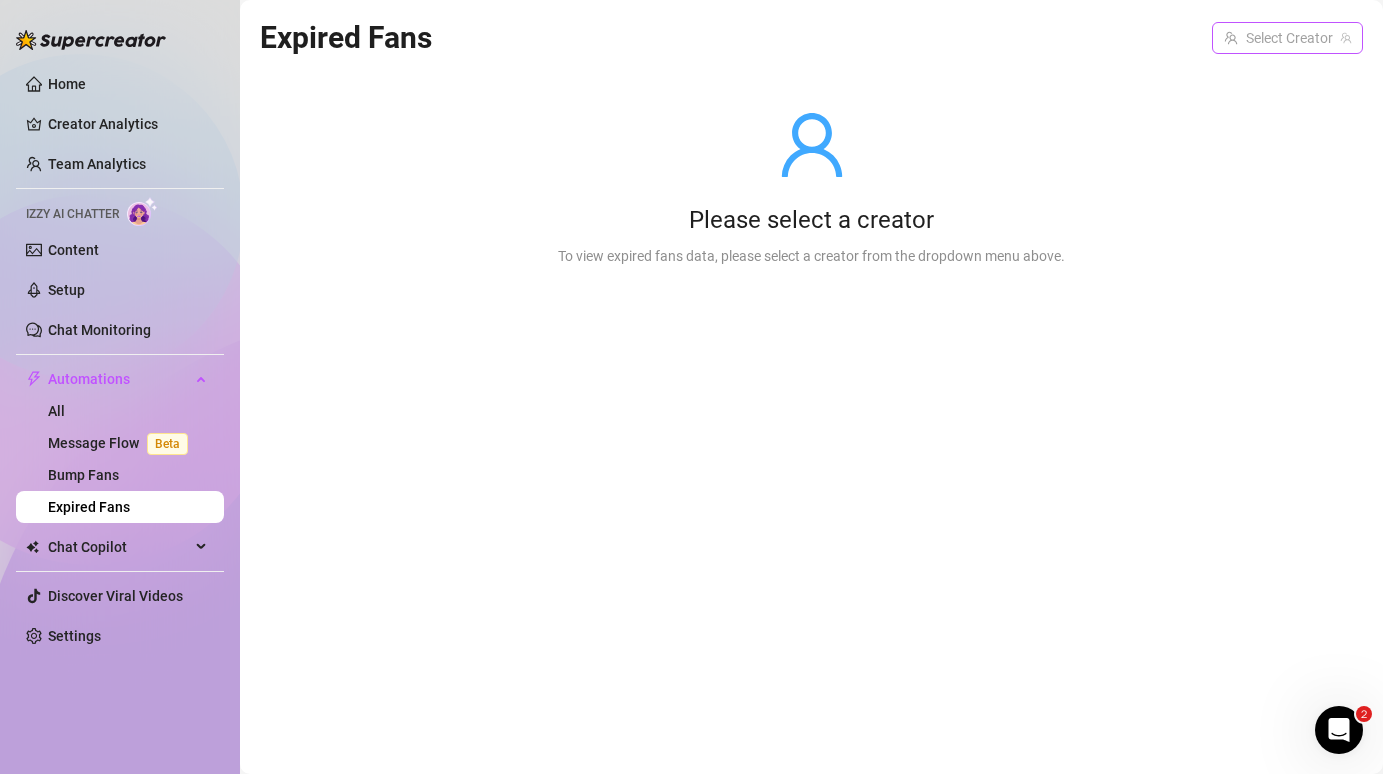 click at bounding box center (1278, 38) 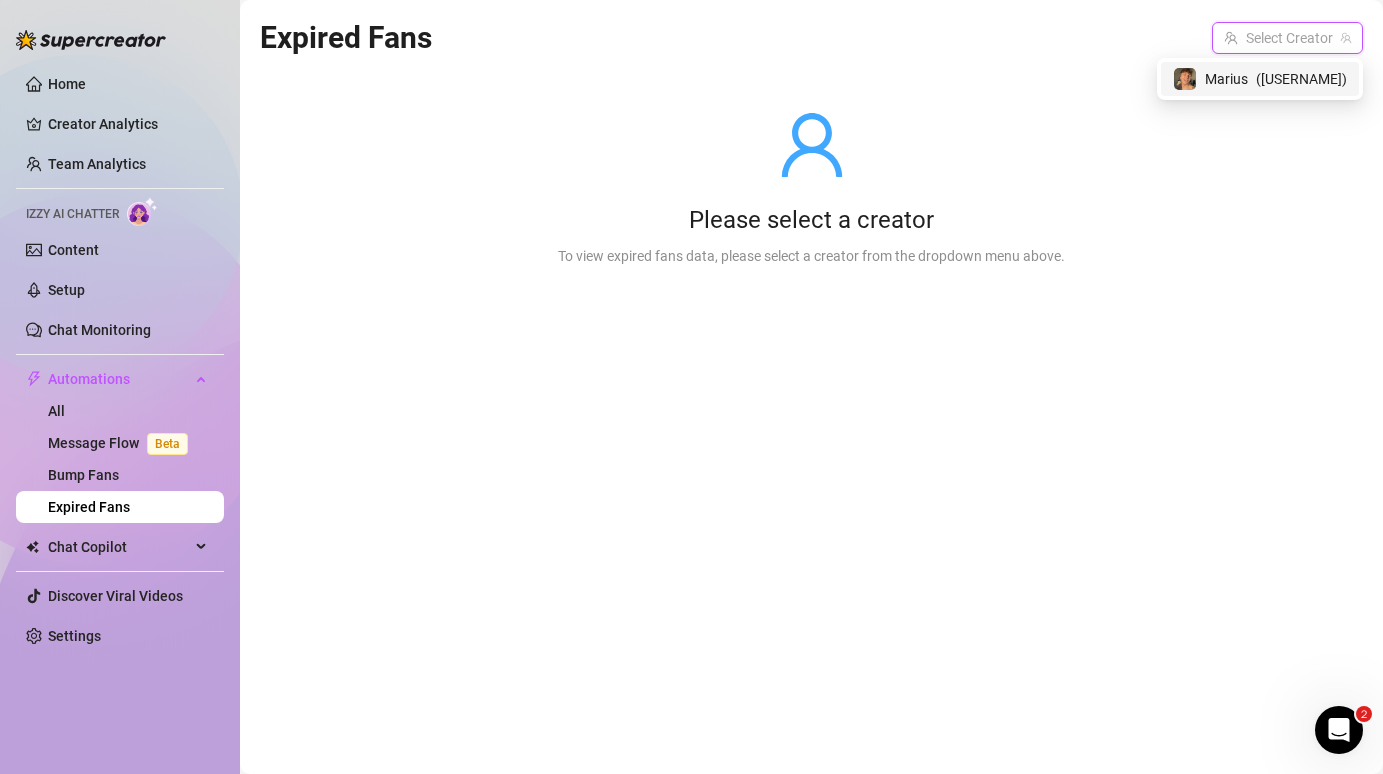 click on "( mariusrohde )" at bounding box center [1301, 79] 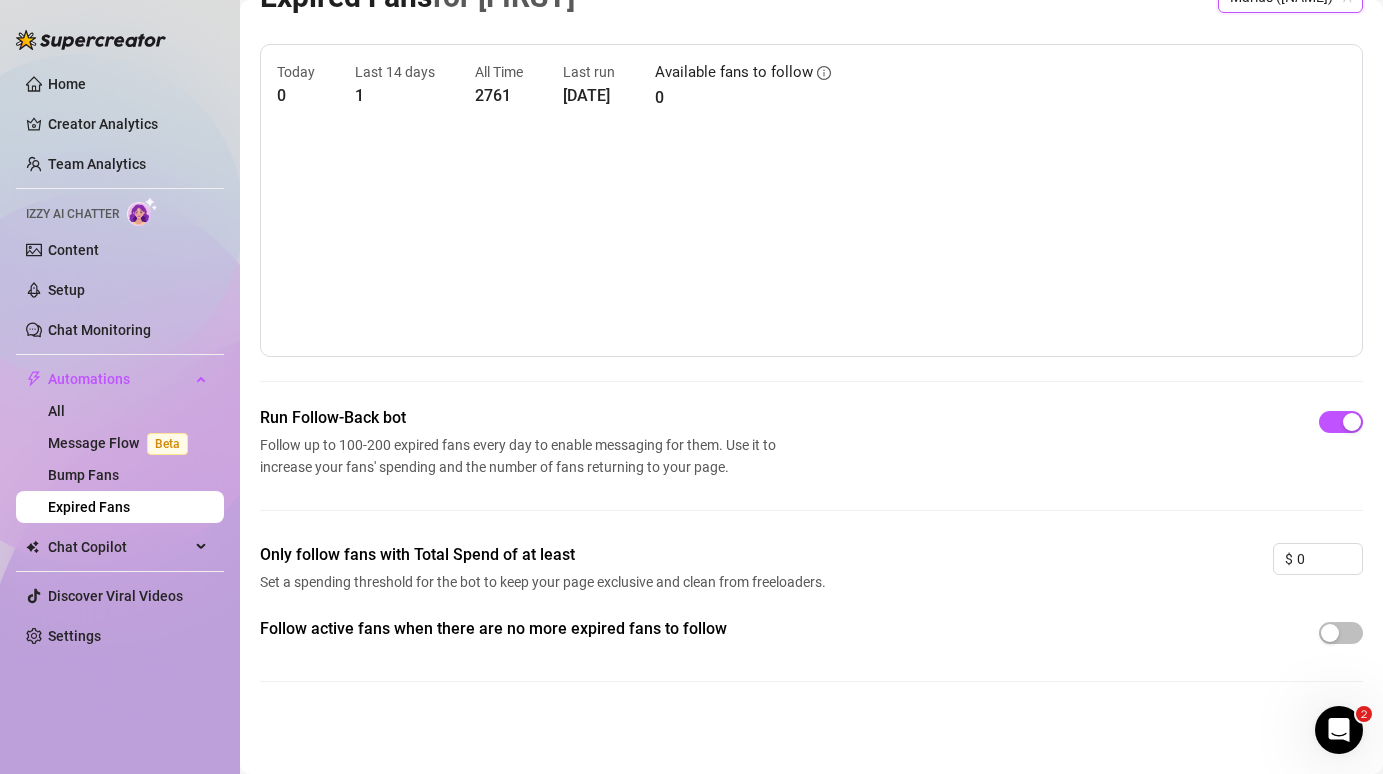 scroll, scrollTop: 35, scrollLeft: 0, axis: vertical 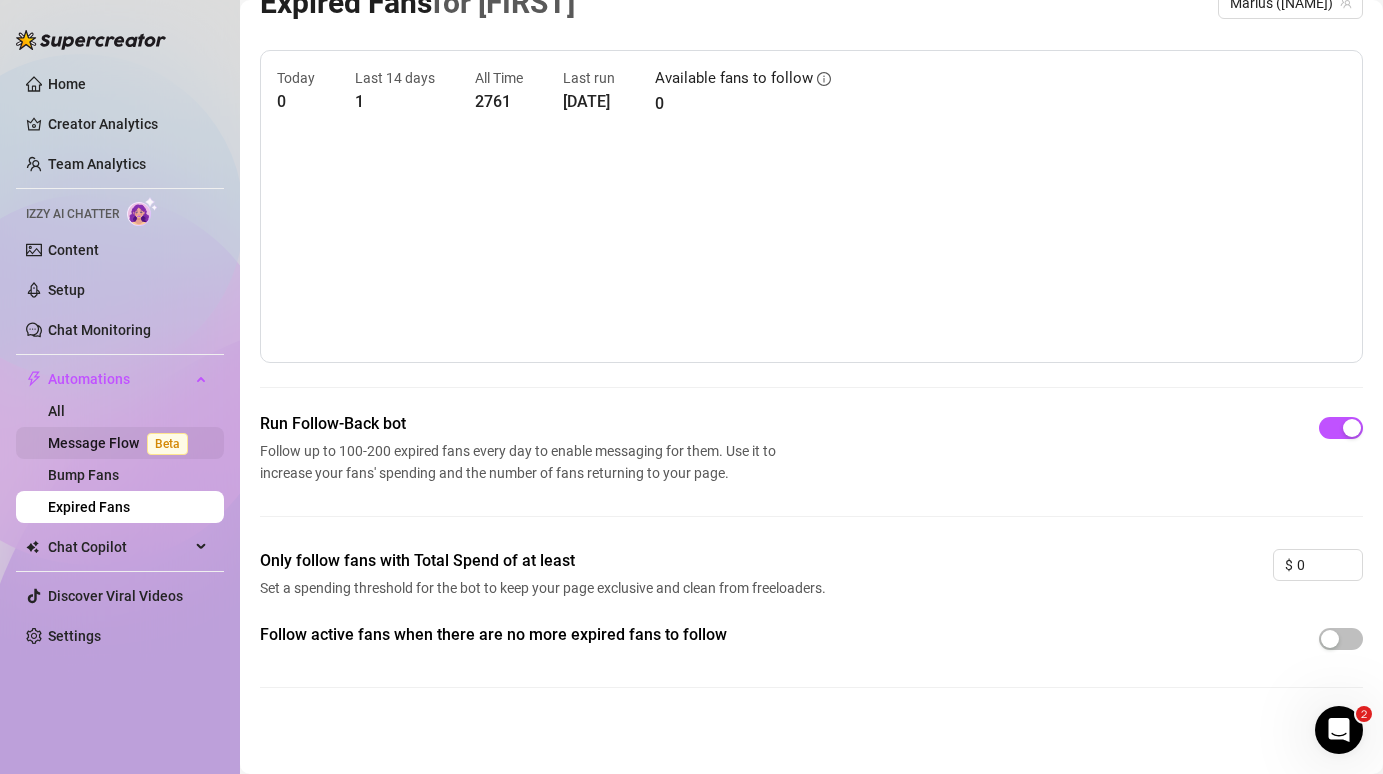 click on "Message Flow Beta" at bounding box center (122, 443) 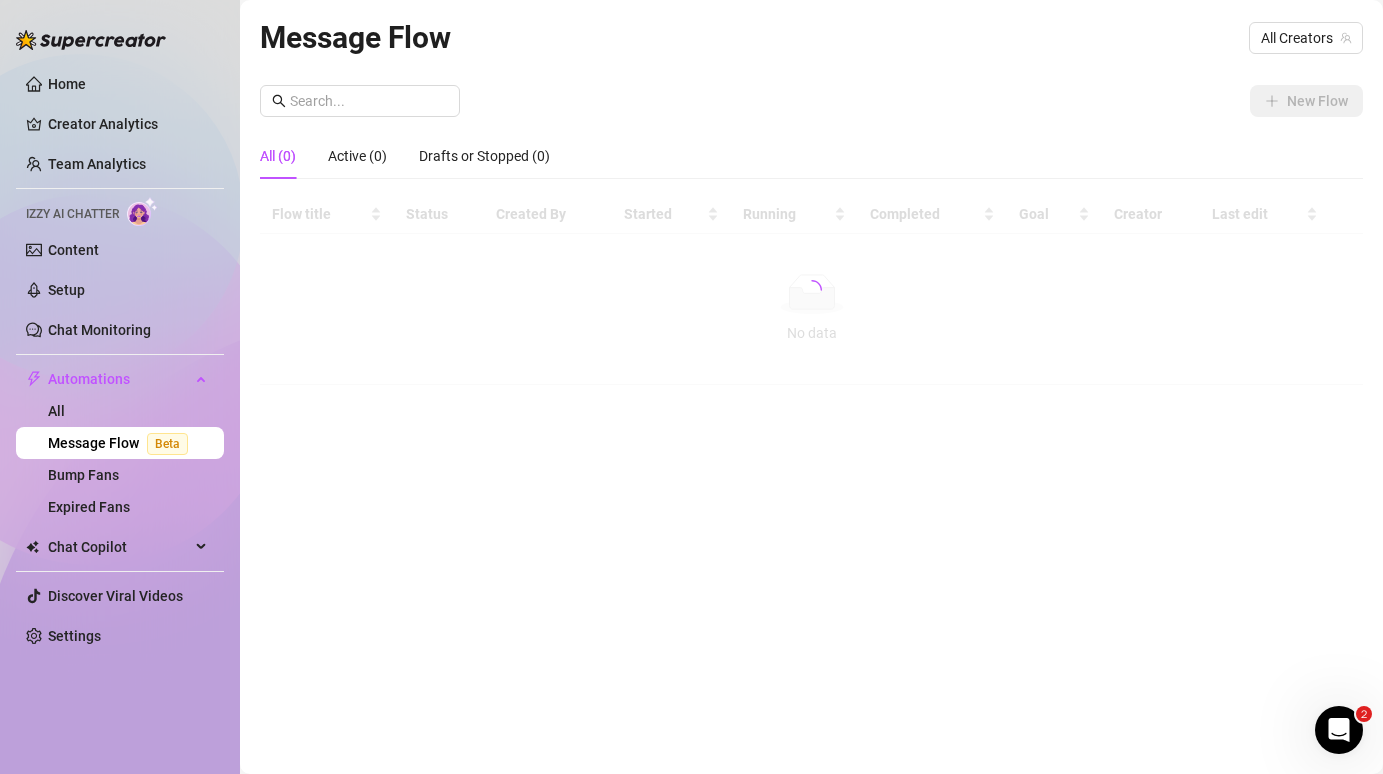 scroll, scrollTop: 0, scrollLeft: 0, axis: both 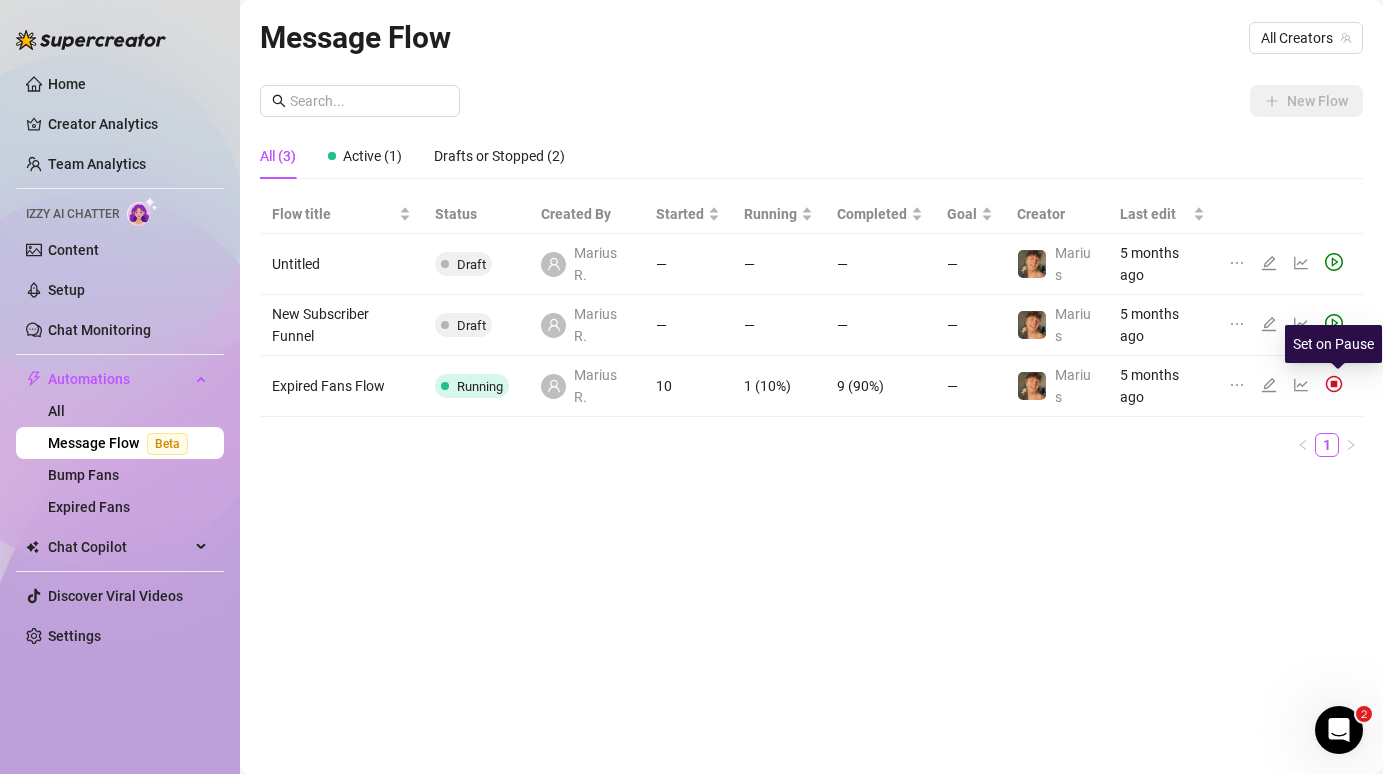 click at bounding box center [1334, 384] 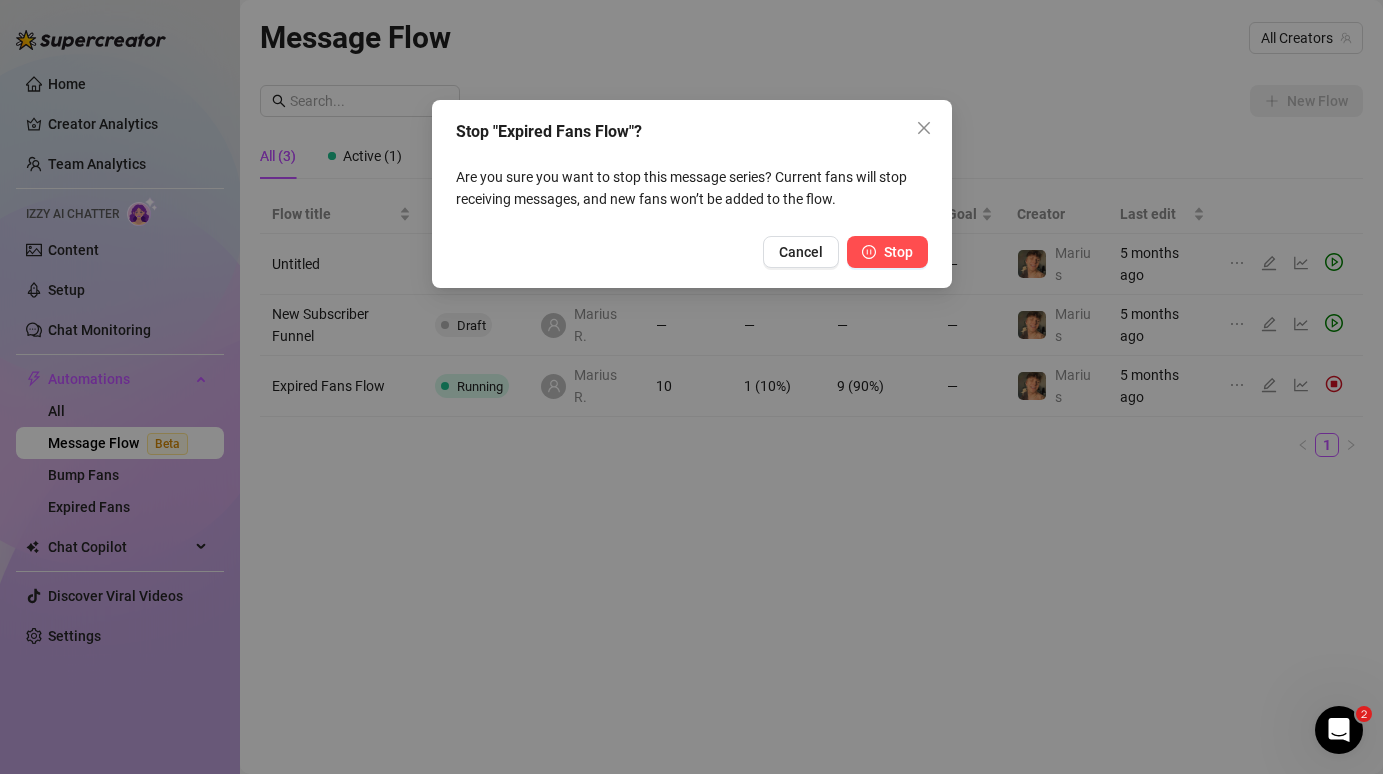 click on "Stop" at bounding box center (898, 252) 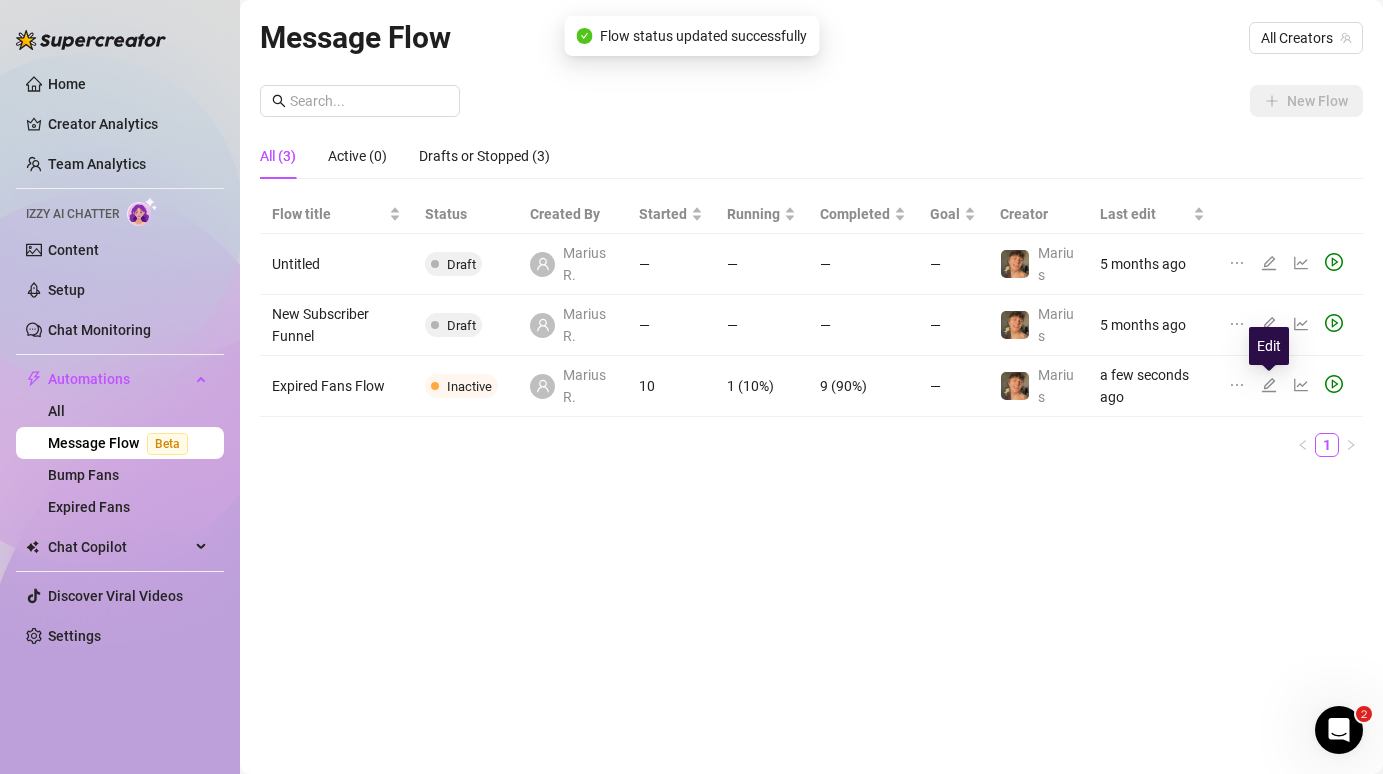 click 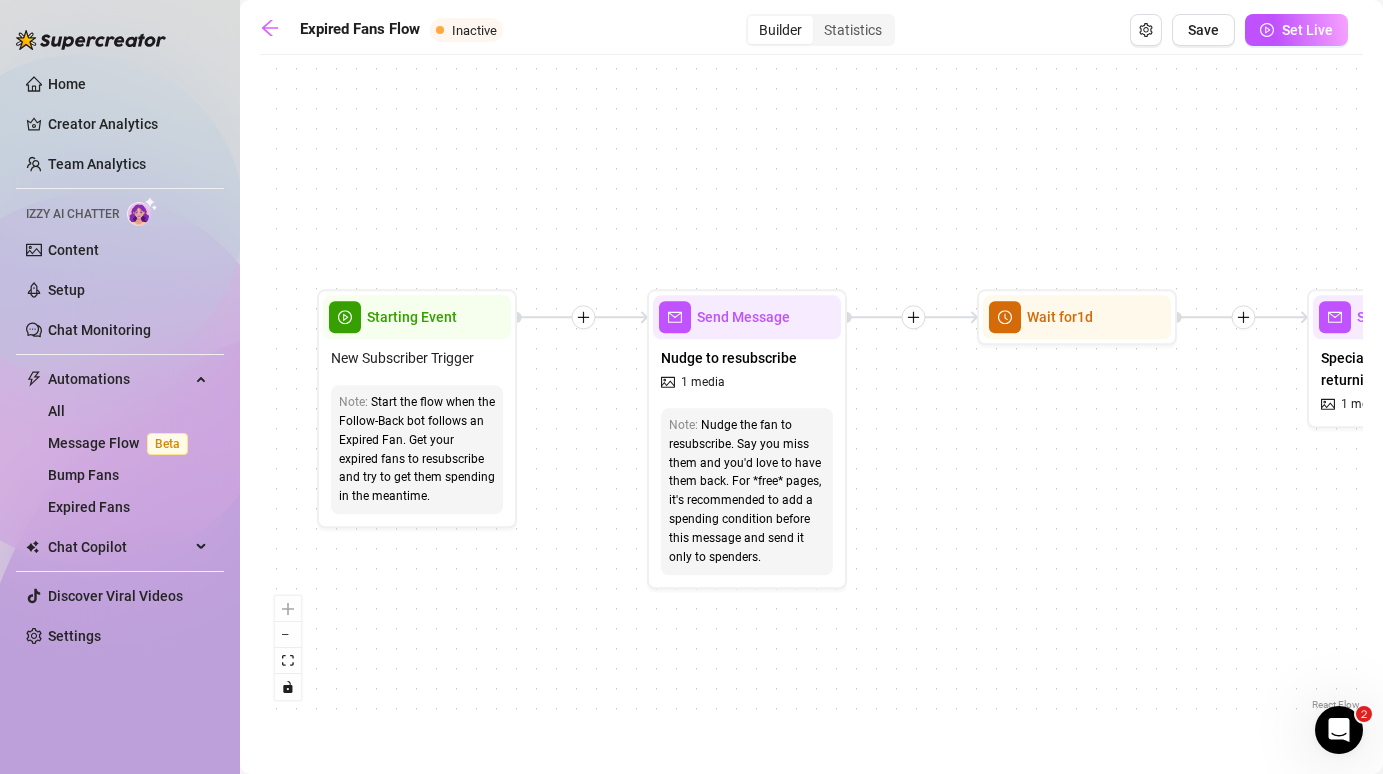 drag, startPoint x: 604, startPoint y: 633, endPoint x: 846, endPoint y: 646, distance: 242.34892 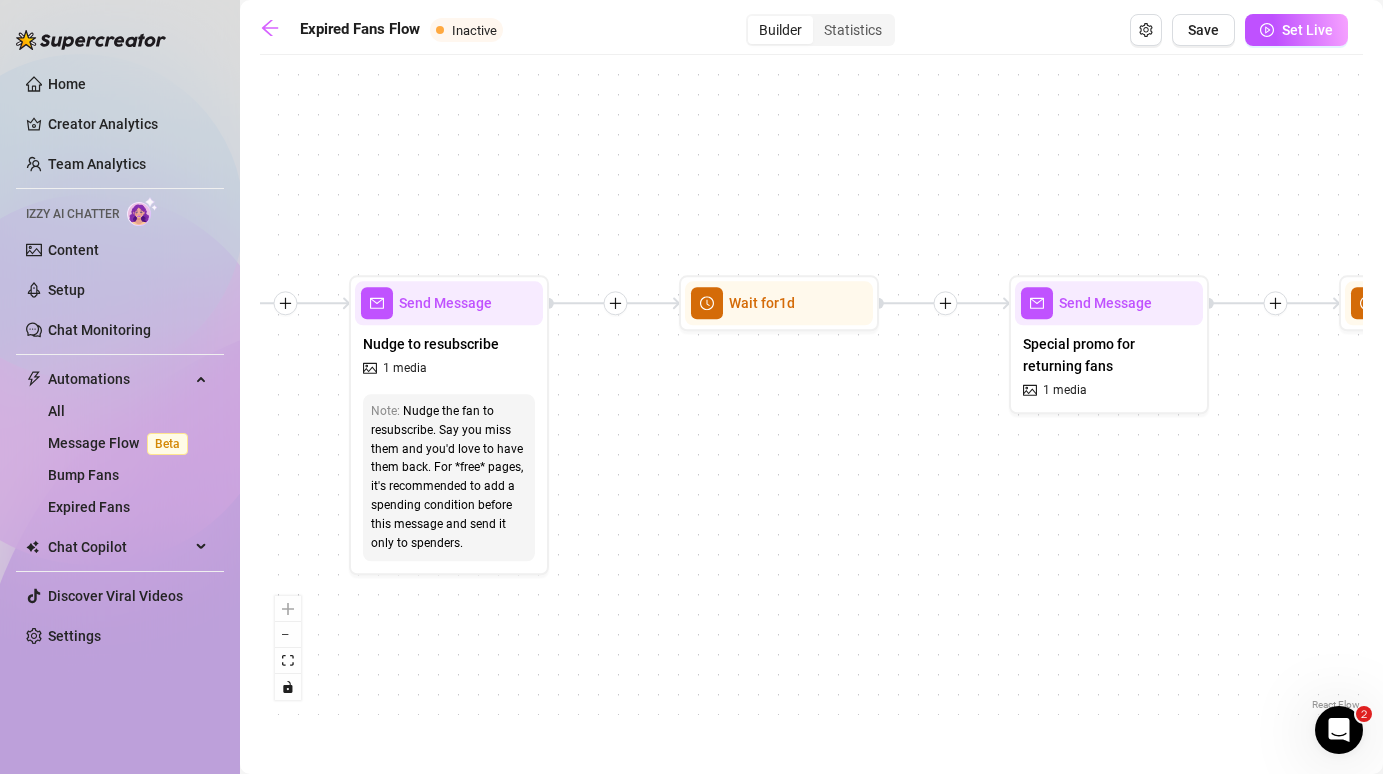 drag, startPoint x: 846, startPoint y: 646, endPoint x: 548, endPoint y: 632, distance: 298.32867 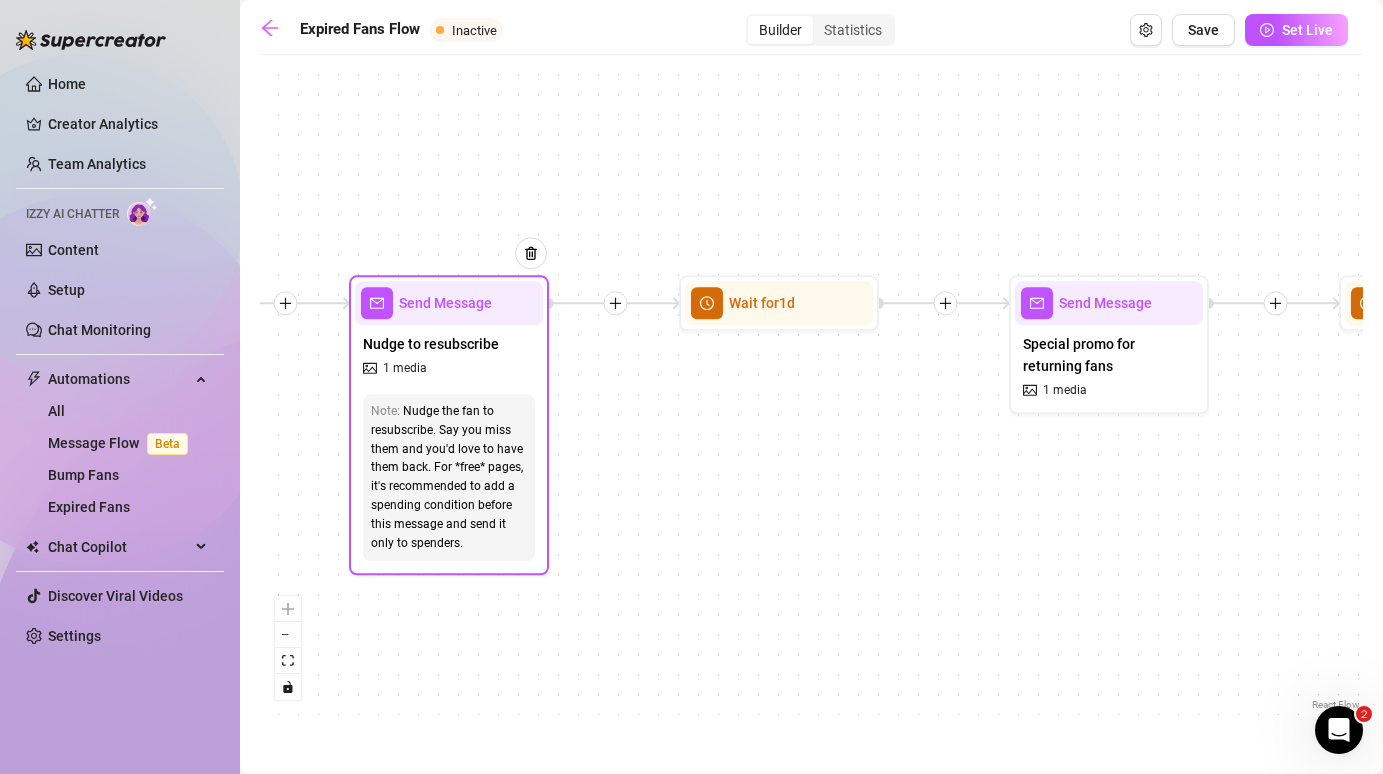 click on "1 media" at bounding box center [405, 368] 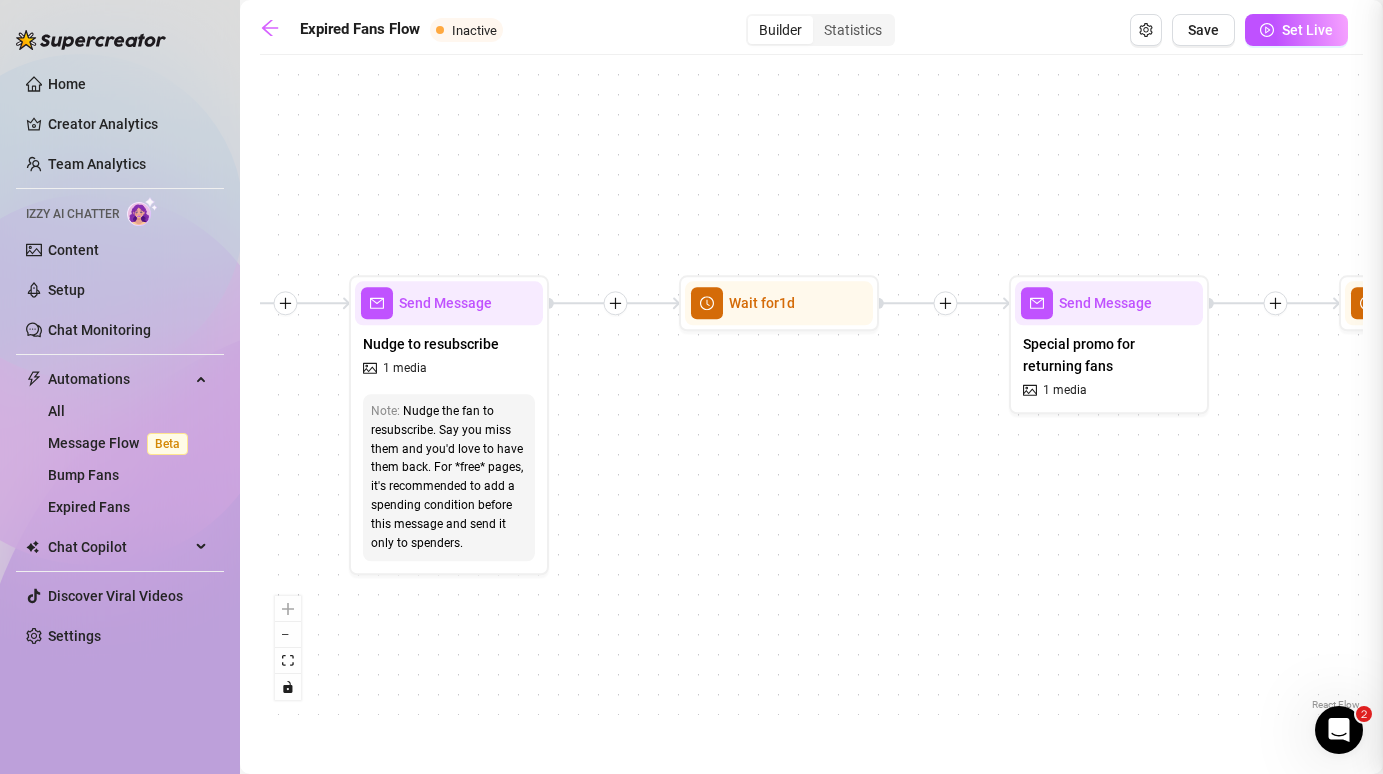 type on "Hey du 💔
Ich hab gesehen, dass dein Abo abgelaufen ist… und ehrlich gesagt: Ich vermisse dich! 💔
Du warst immer einer meiner liebsten Supporter – ohne dich ist es einfach nicht dasselbe.
Wenn du schon mal etwas bei mir ausgegeben hast, würde ich mich riesig freuen, dich wieder bei mir zu haben (vielleicht wartet auch eine kleine Überraschung auf dich 😉)." 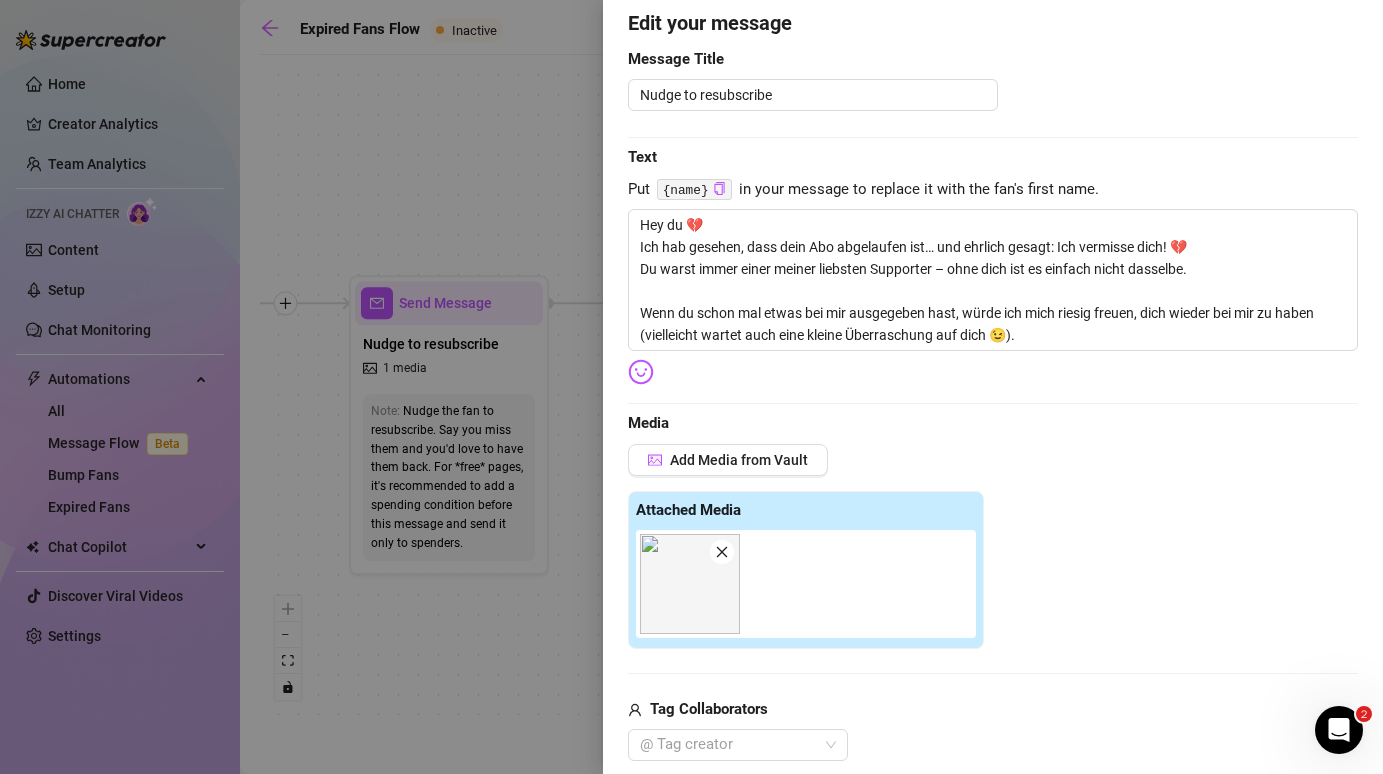 scroll, scrollTop: 196, scrollLeft: 0, axis: vertical 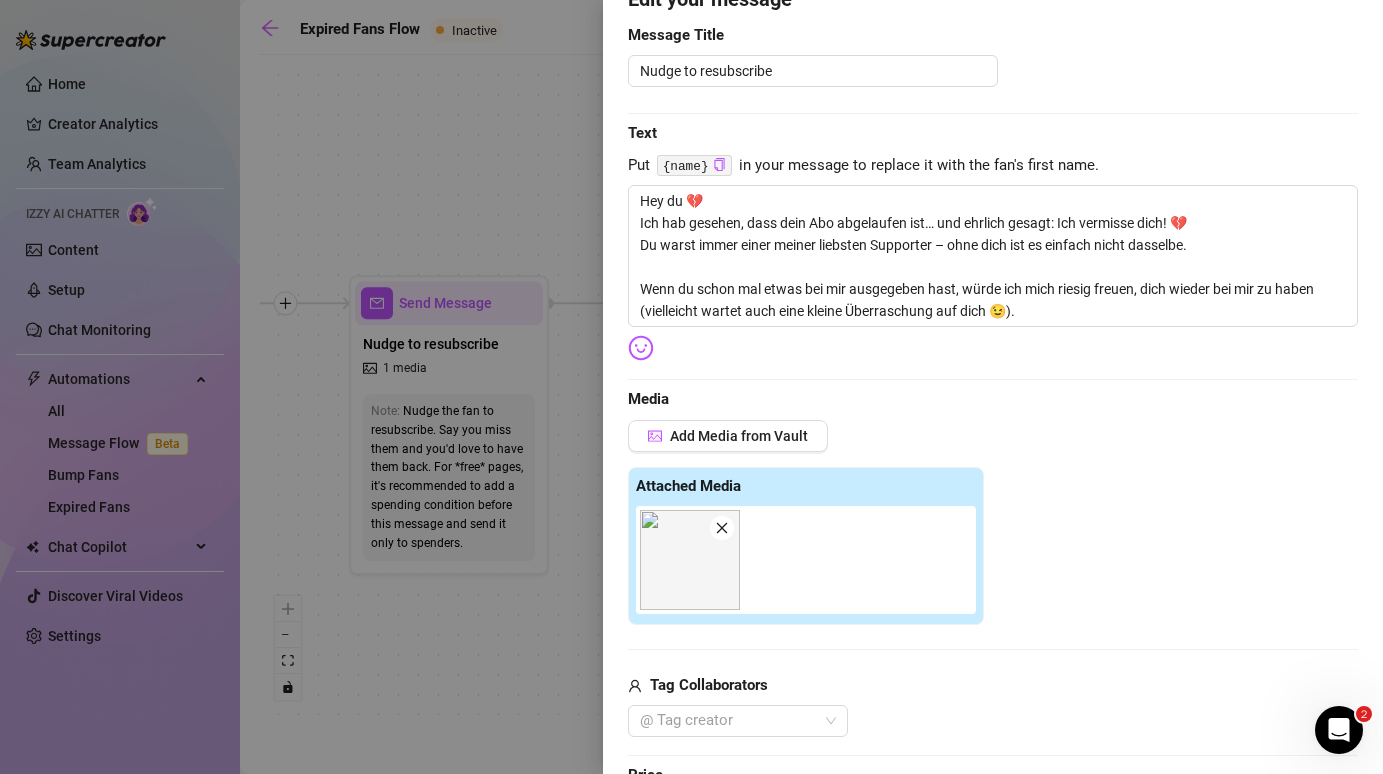 click 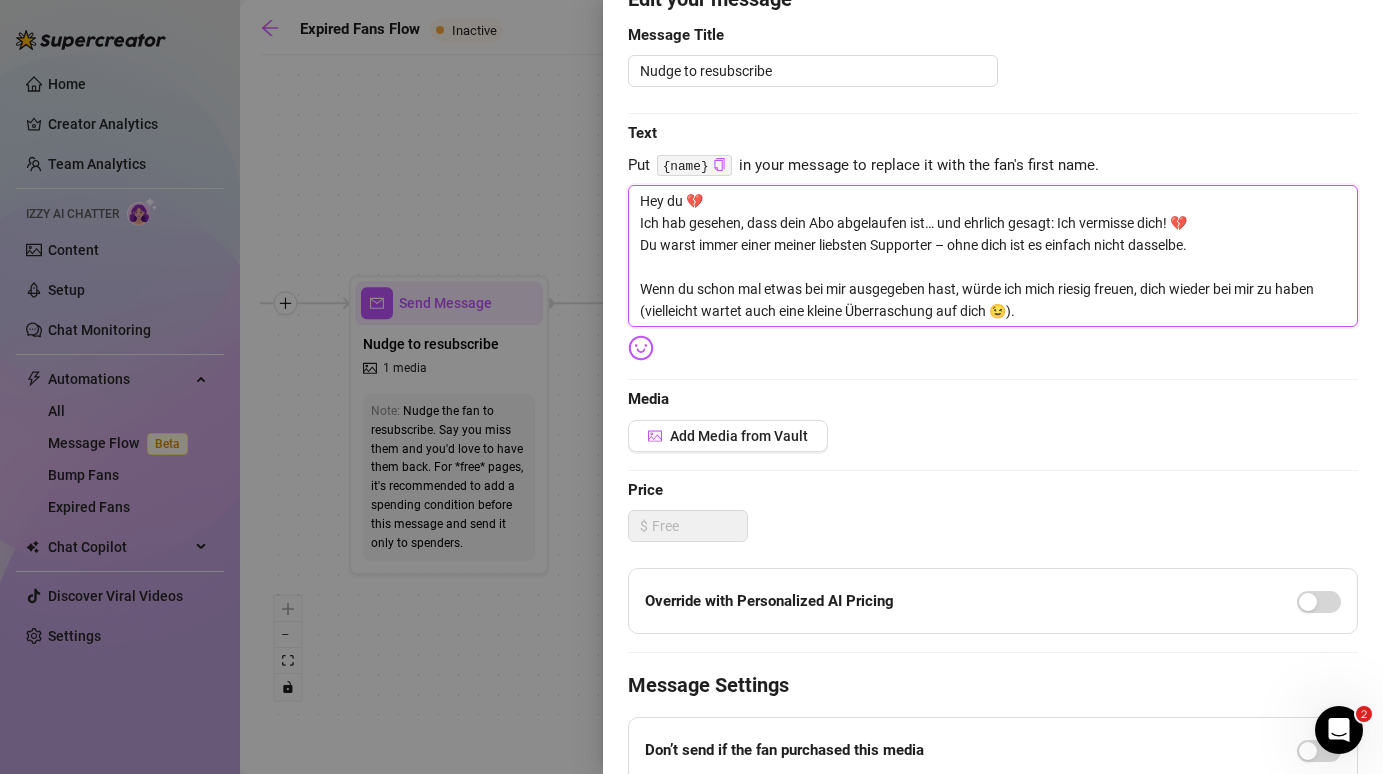 click on "Hey du 💔
Ich hab gesehen, dass dein Abo abgelaufen ist… und ehrlich gesagt: Ich vermisse dich! 💔
Du warst immer einer meiner liebsten Supporter – ohne dich ist es einfach nicht dasselbe.
Wenn du schon mal etwas bei mir ausgegeben hast, würde ich mich riesig freuen, dich wieder bei mir zu haben (vielleicht wartet auch eine kleine Überraschung auf dich 😉)." at bounding box center [993, 256] 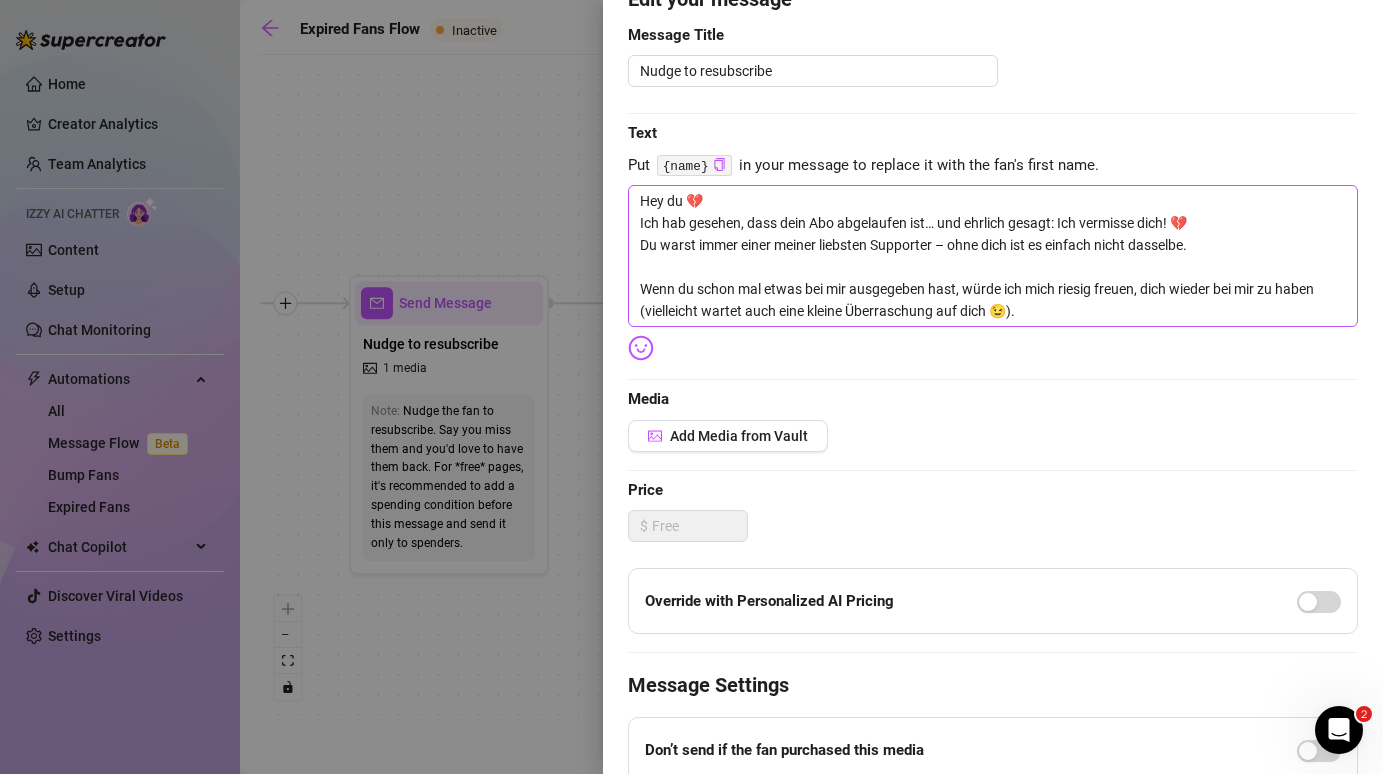 scroll, scrollTop: 197, scrollLeft: 0, axis: vertical 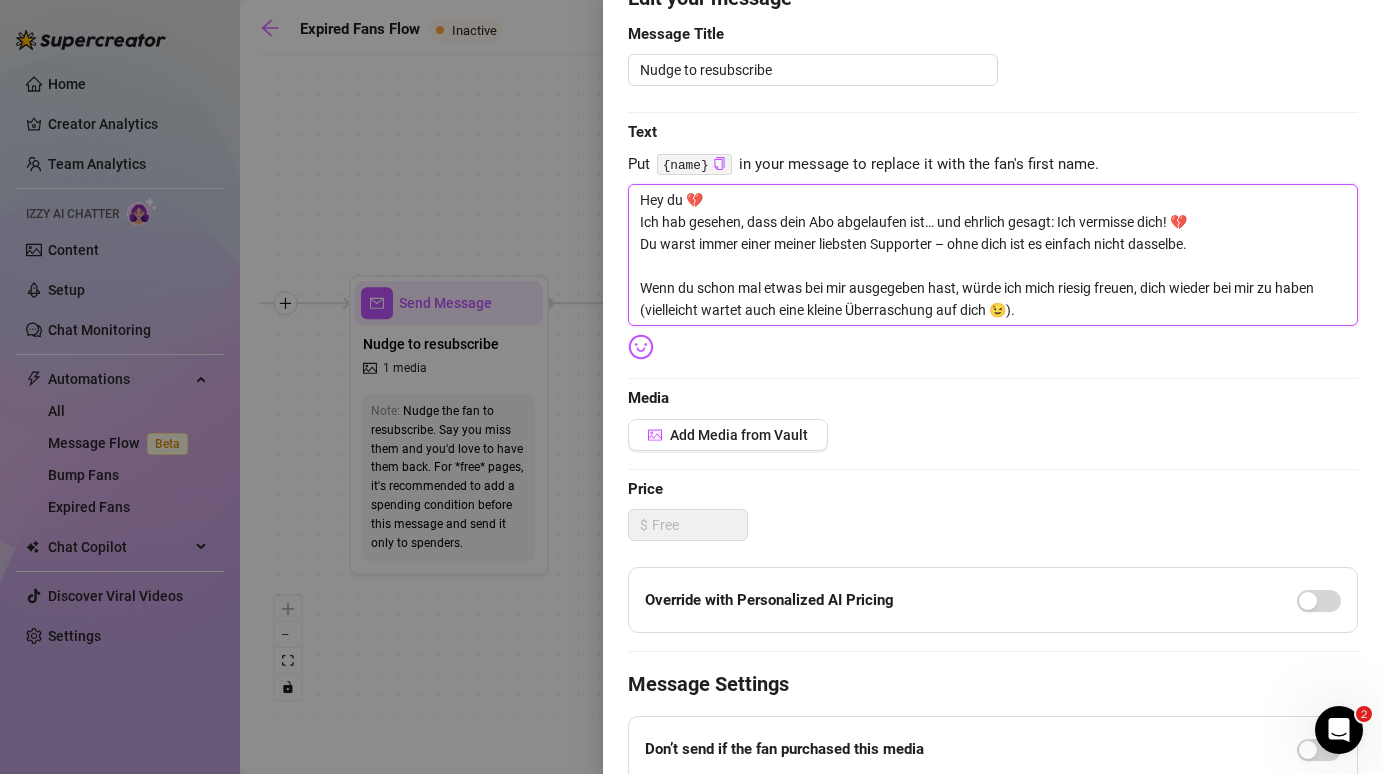 click on "Hey du 💔
Ich hab gesehen, dass dein Abo abgelaufen ist… und ehrlich gesagt: Ich vermisse dich! 💔
Du warst immer einer meiner liebsten Supporter – ohne dich ist es einfach nicht dasselbe.
Wenn du schon mal etwas bei mir ausgegeben hast, würde ich mich riesig freuen, dich wieder bei mir zu haben (vielleicht wartet auch eine kleine Überraschung auf dich 😉)." at bounding box center [993, 255] 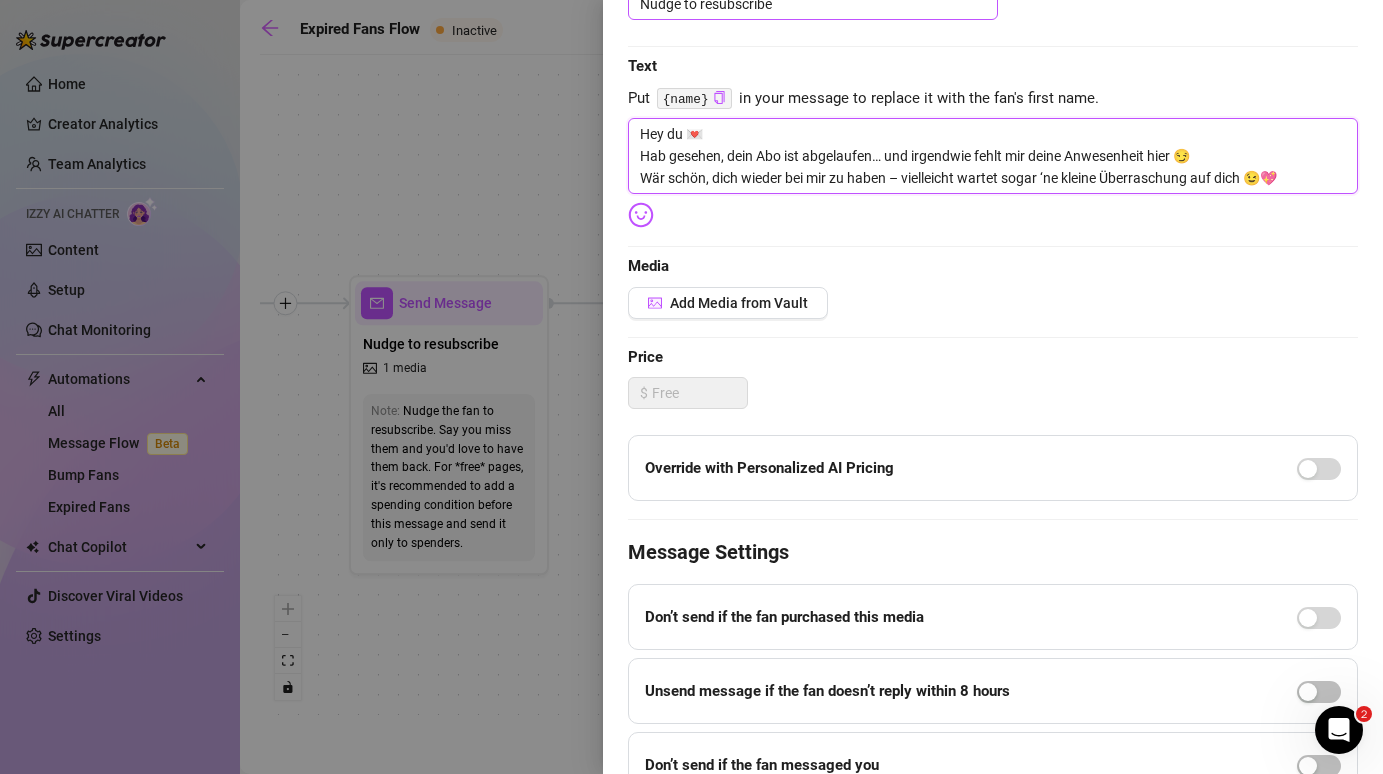 scroll, scrollTop: 278, scrollLeft: 0, axis: vertical 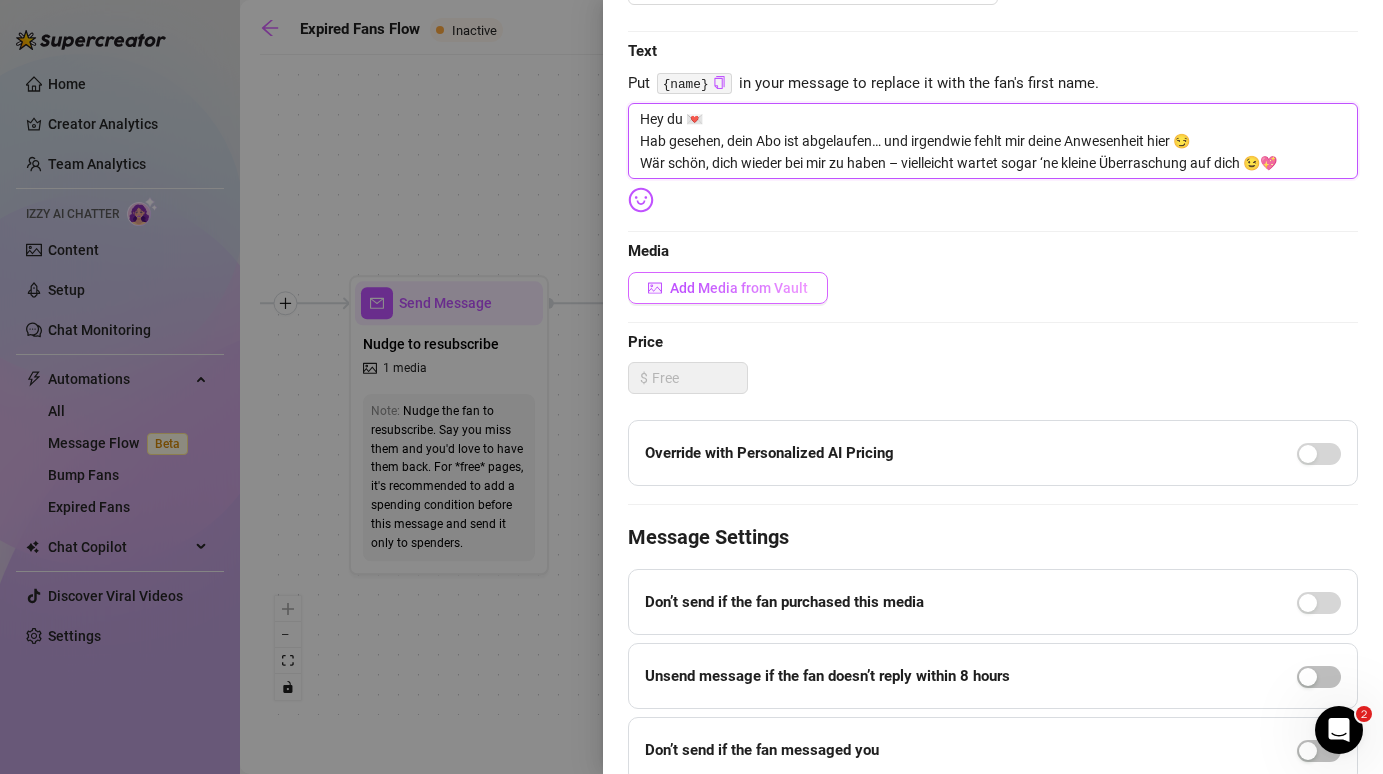 type on "Hey du 💌
Hab gesehen, dein Abo ist abgelaufen… und irgendwie fehlt mir deine Anwesenheit hier 😏
Wär schön, dich wieder bei mir zu haben – vielleicht wartet sogar ‘ne kleine Überraschung auf dich 😉💖" 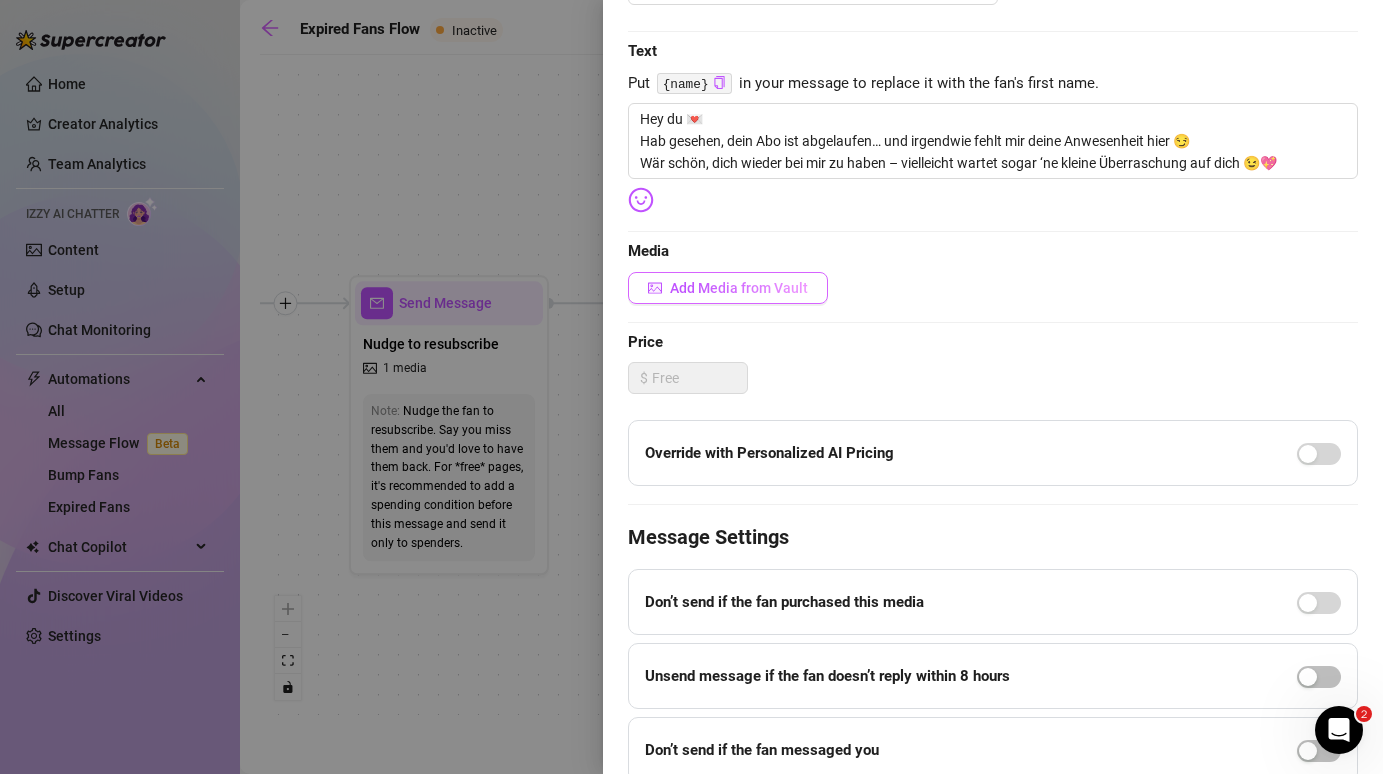 click on "Add Media from Vault" at bounding box center (739, 288) 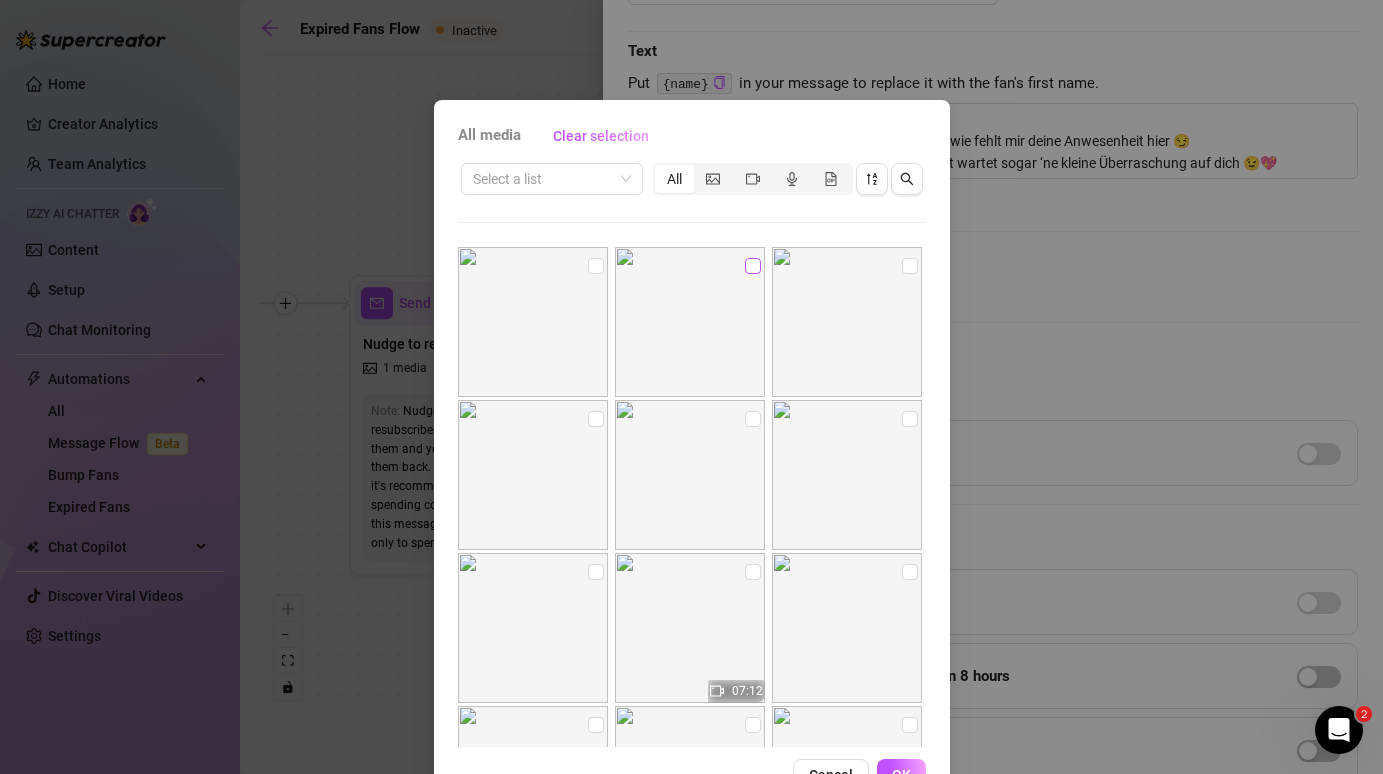 click at bounding box center [753, 266] 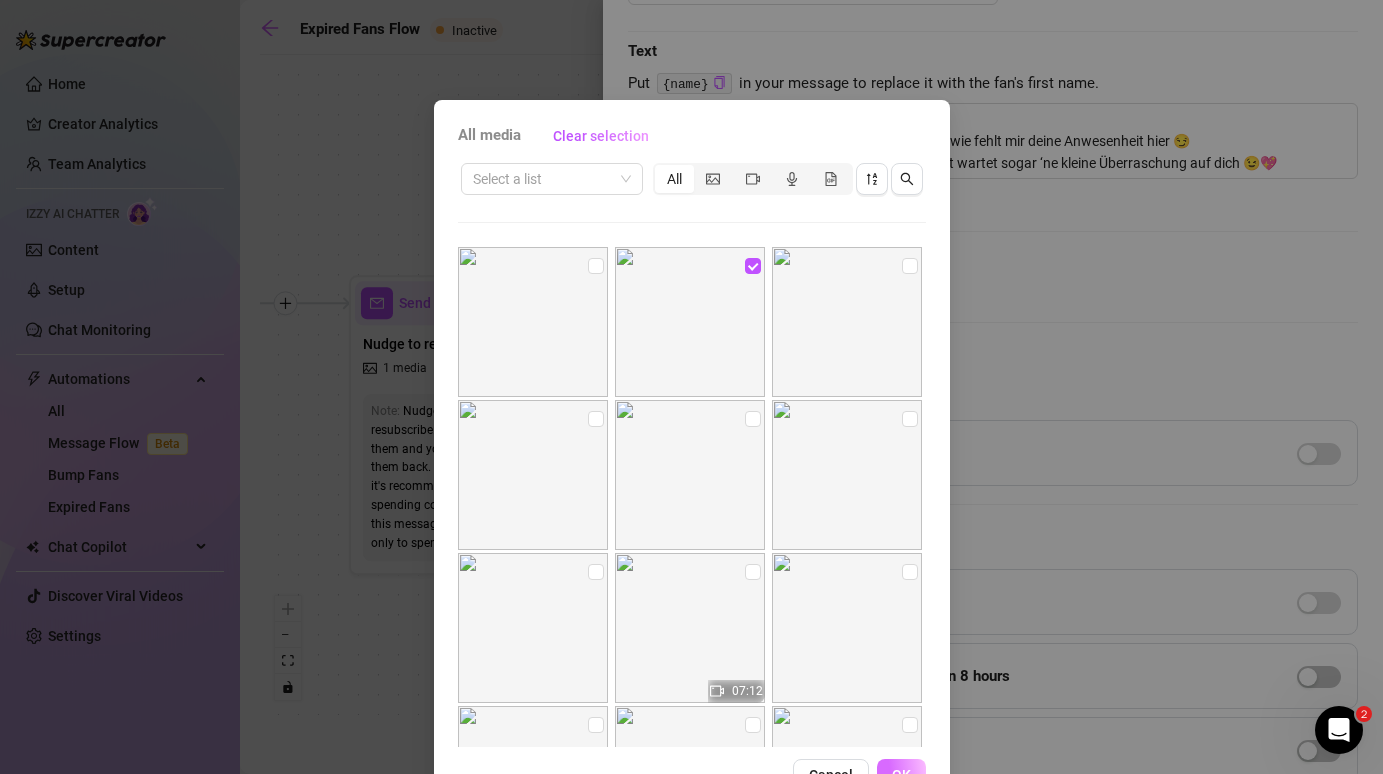 click on "OK" at bounding box center (901, 775) 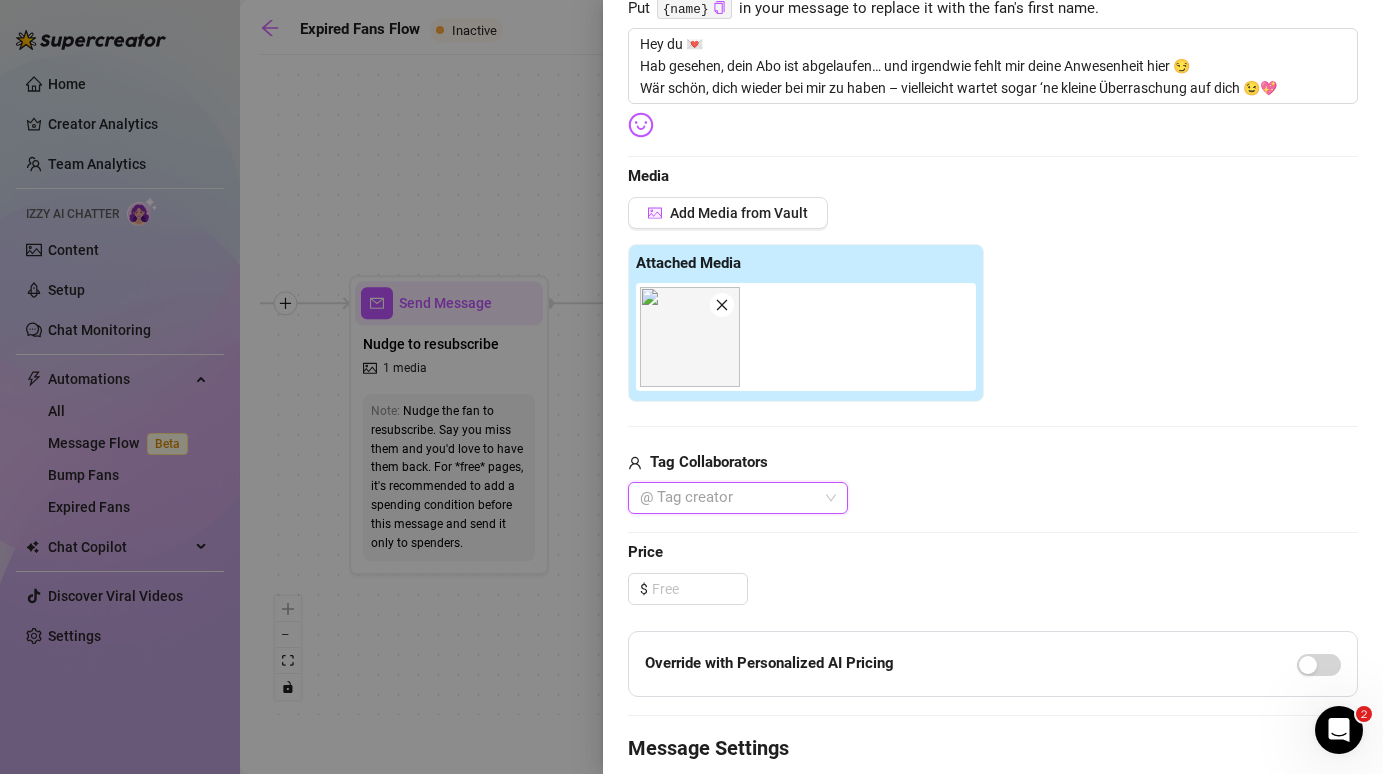 scroll, scrollTop: 0, scrollLeft: 0, axis: both 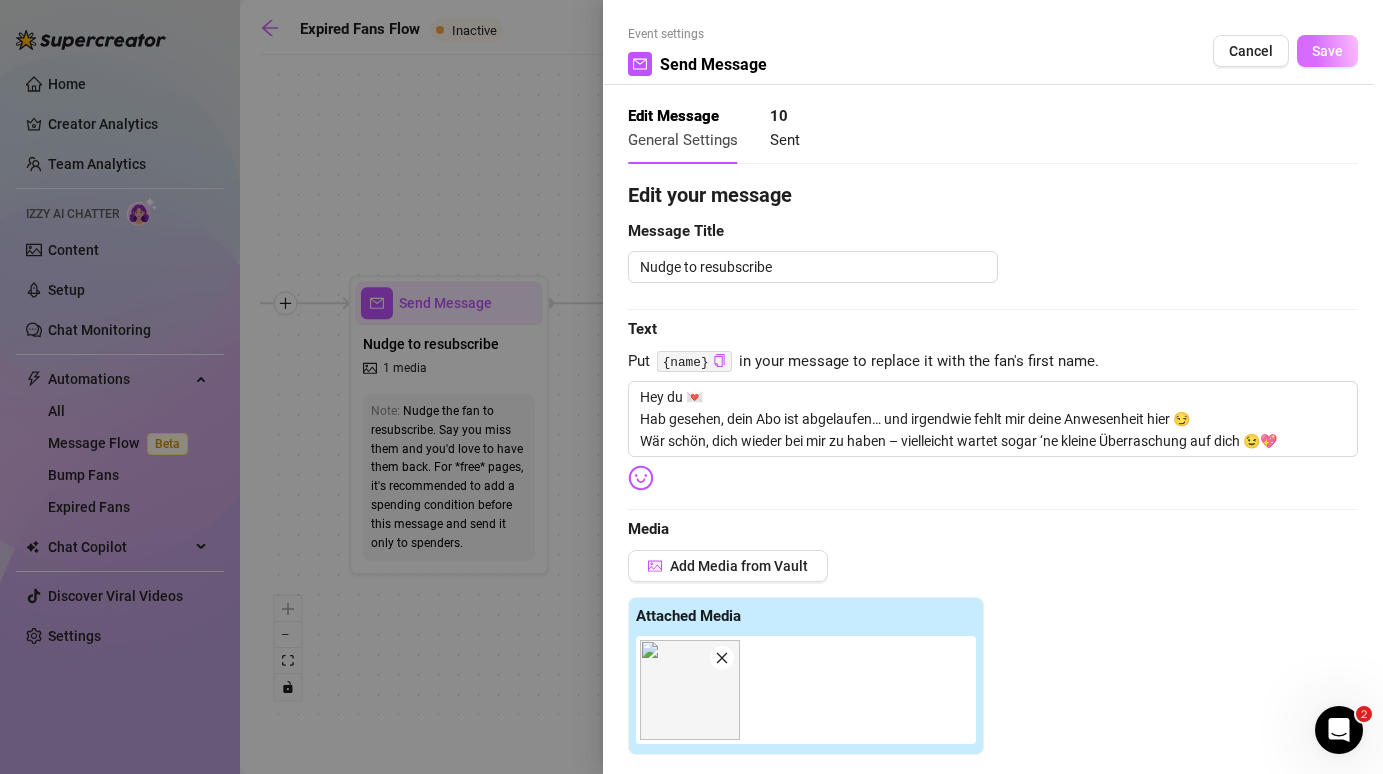 click on "Save" at bounding box center [1327, 51] 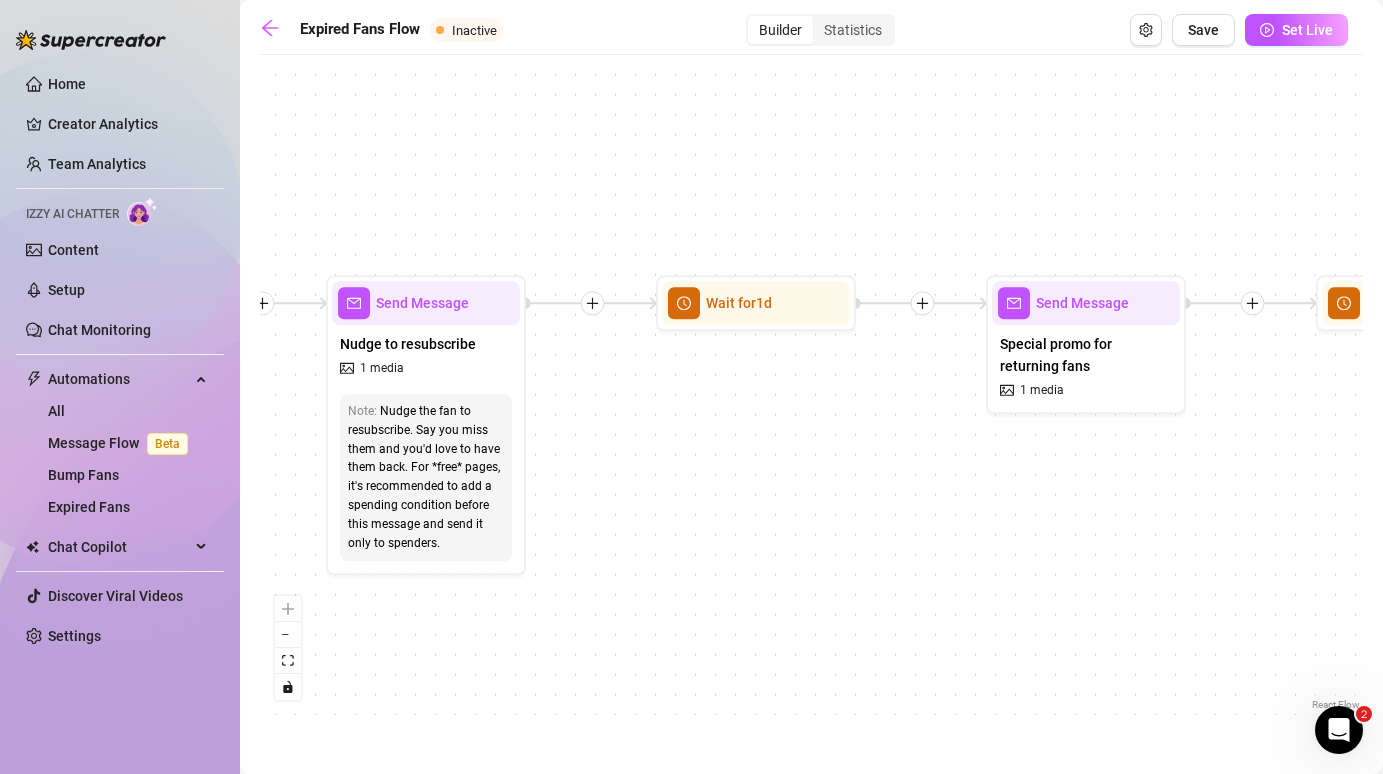drag, startPoint x: 857, startPoint y: 437, endPoint x: 730, endPoint y: 437, distance: 127 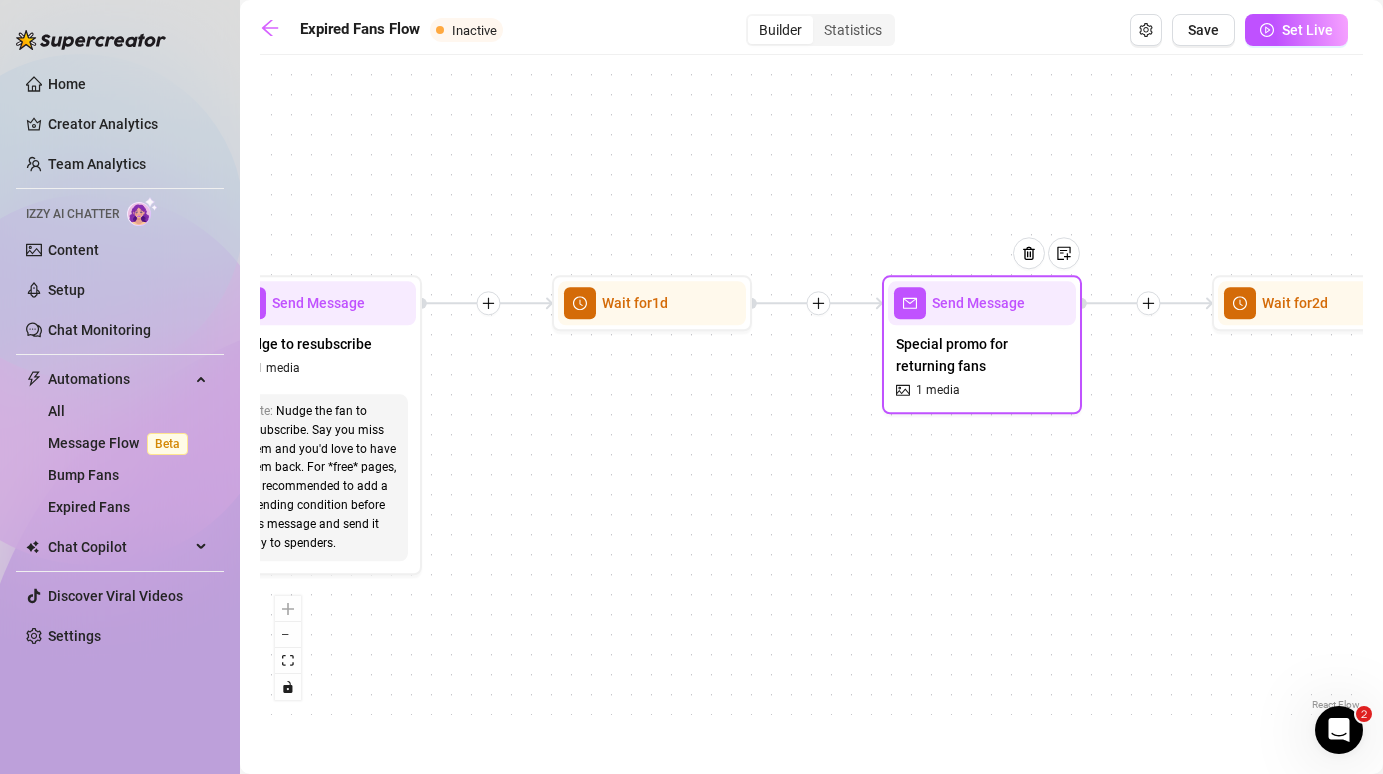 click on "Special promo for returning fans" at bounding box center [982, 355] 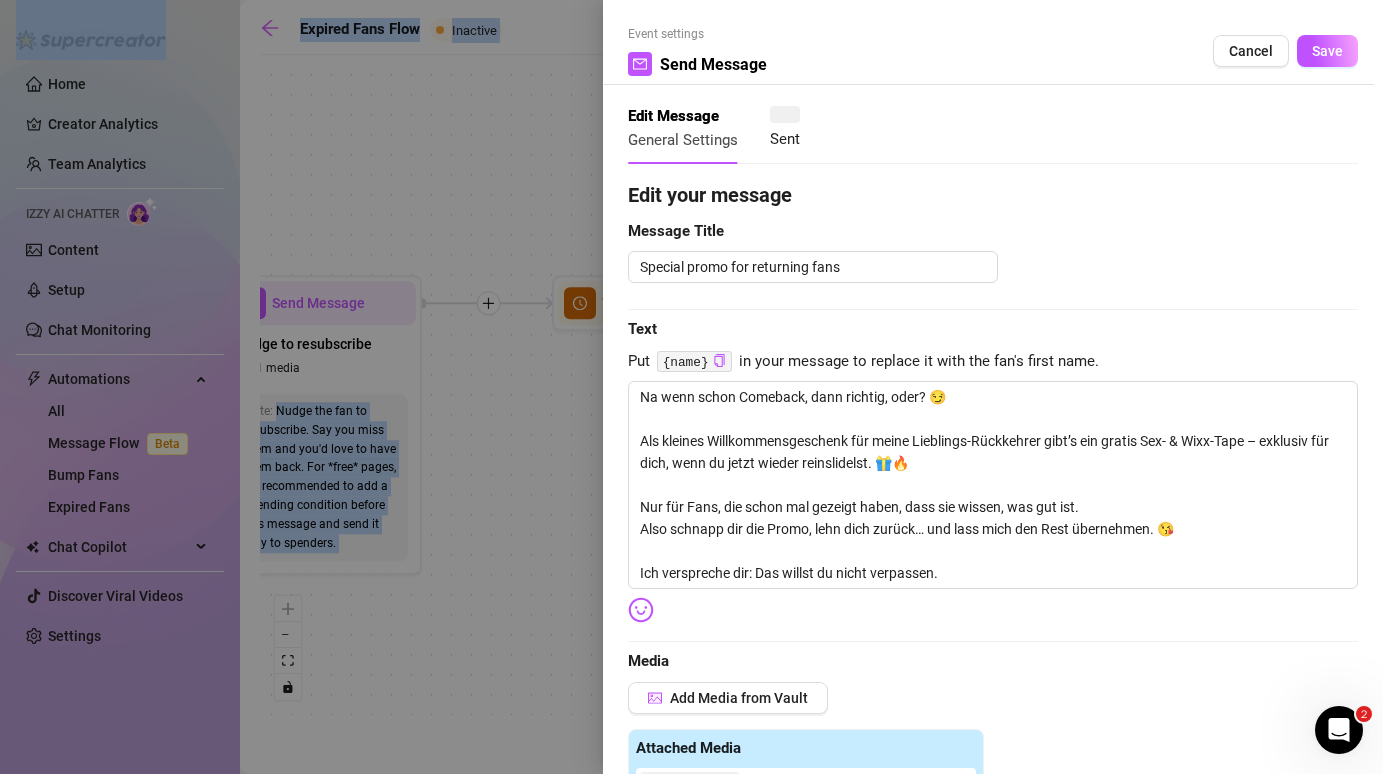 click at bounding box center (691, 387) 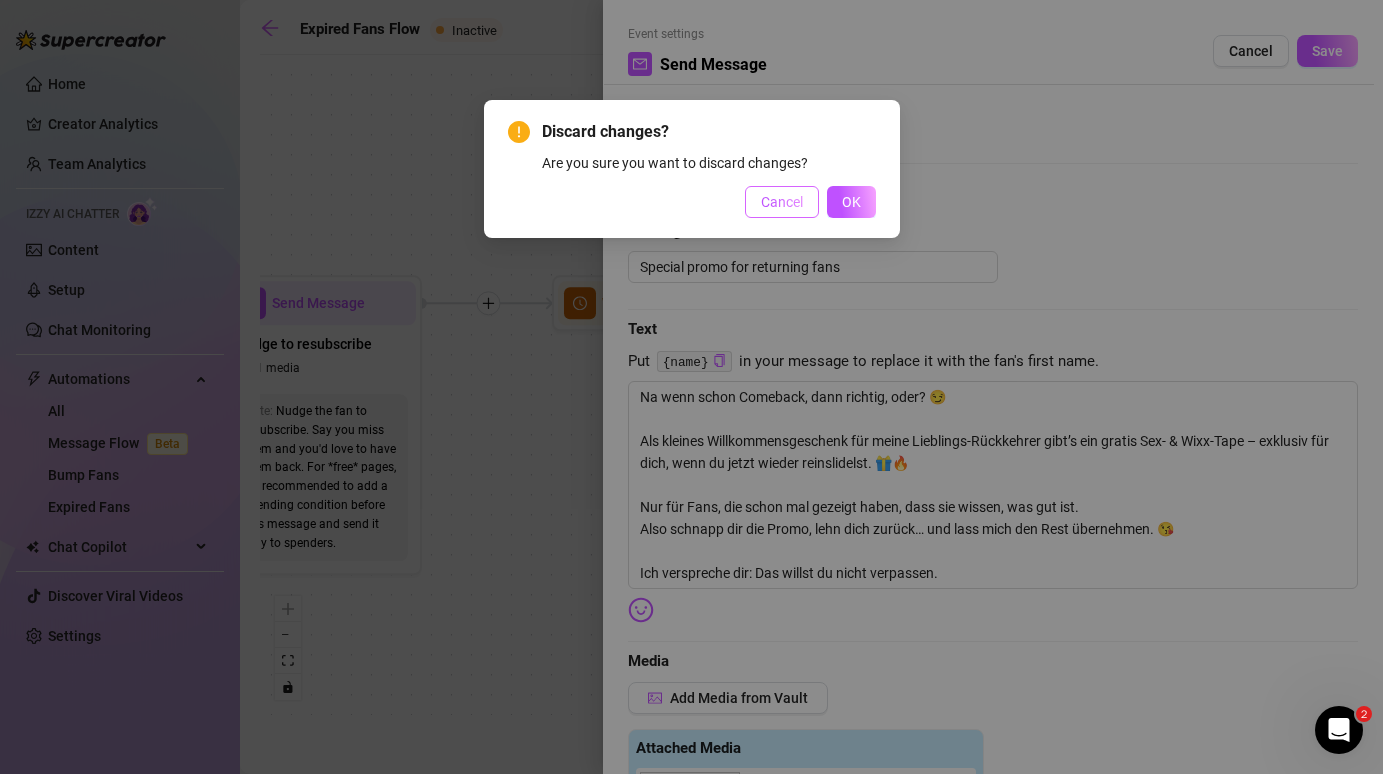 click on "Cancel" at bounding box center [782, 202] 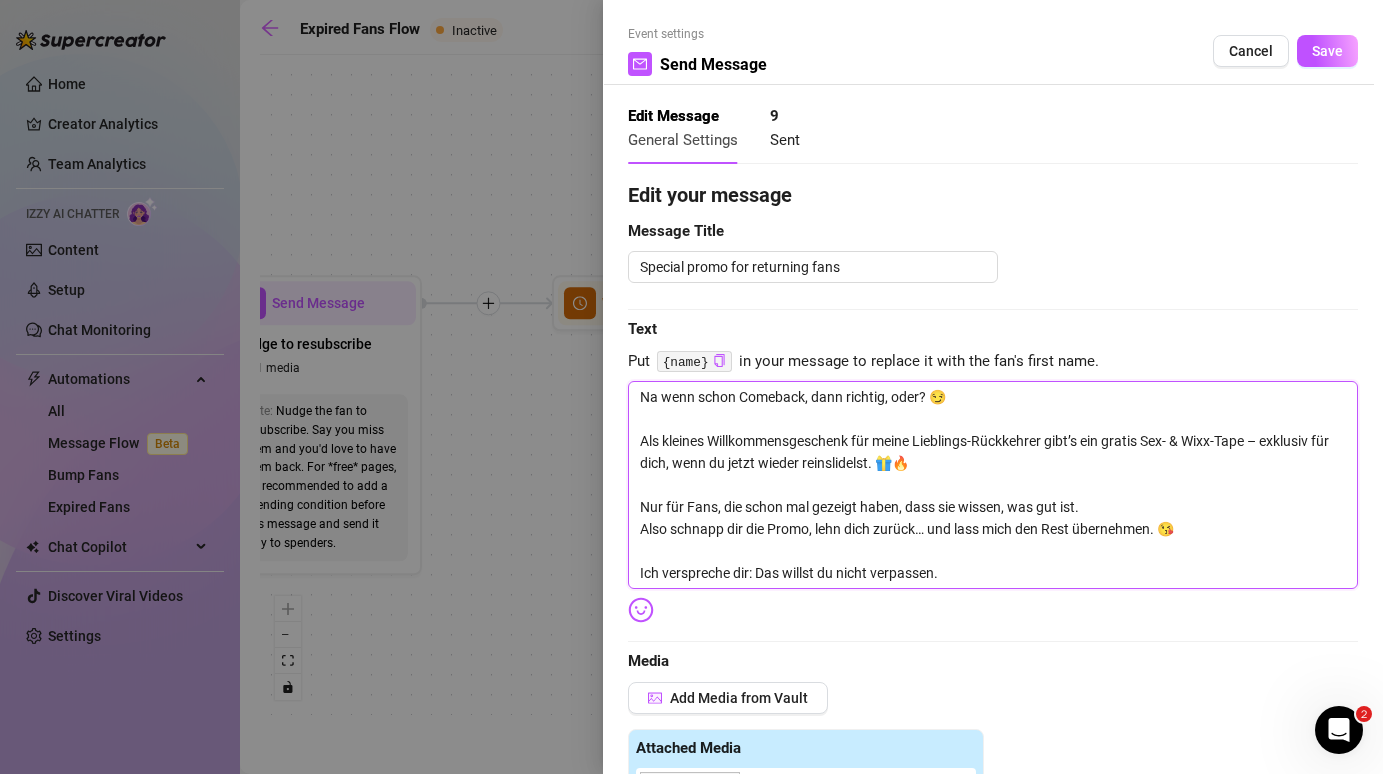 click on "Na wenn schon Comeback, dann richtig, oder? 😏
Als kleines Willkommensgeschenk für meine Lieblings-Rückkehrer gibt’s ein gratis Sex- & Wixx-Tape – exklusiv für dich, wenn du jetzt wieder reinslidelst. 🎁🔥
Nur für Fans, die schon mal gezeigt haben, dass sie wissen, was gut ist.
Also schnapp dir die Promo, lehn dich zurück… und lass mich den Rest übernehmen. 😘
Ich verspreche dir: Das willst du nicht verpassen." at bounding box center [993, 485] 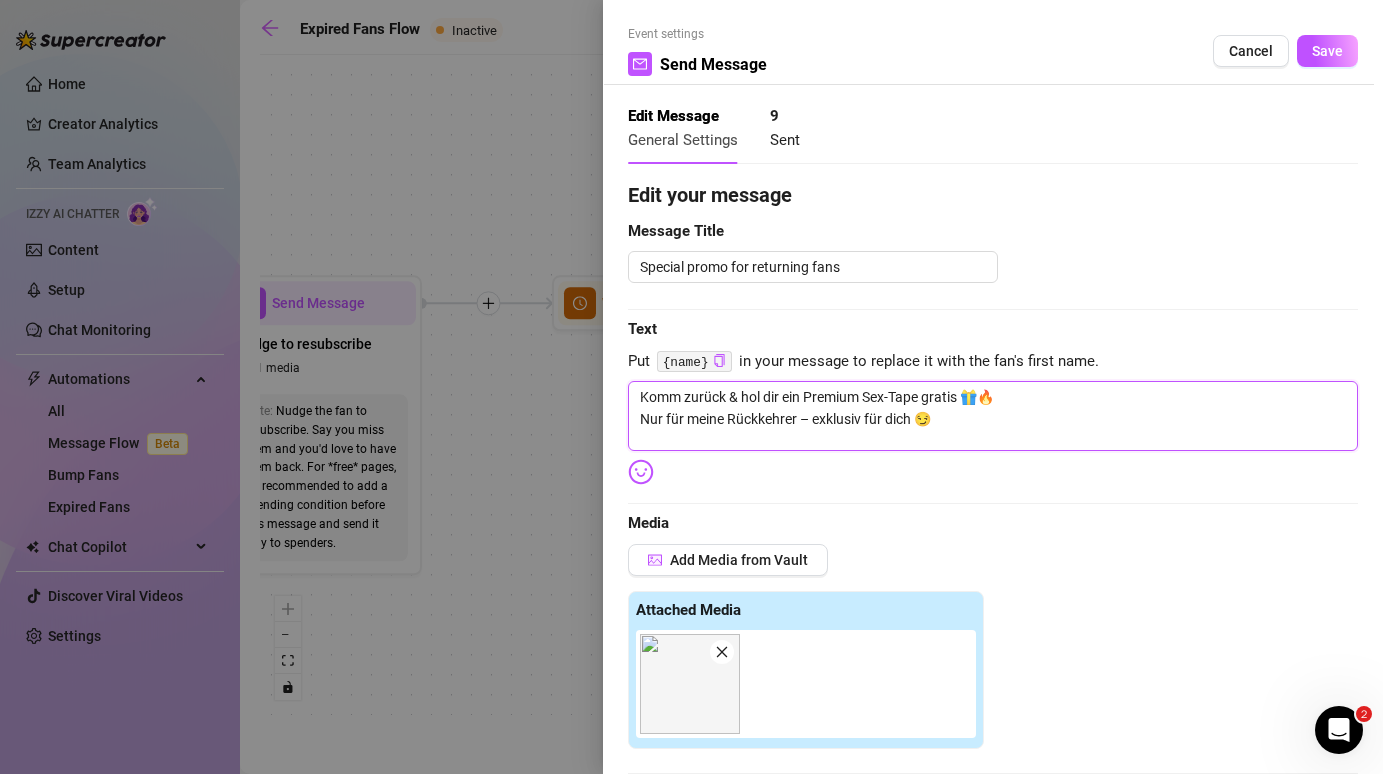 click 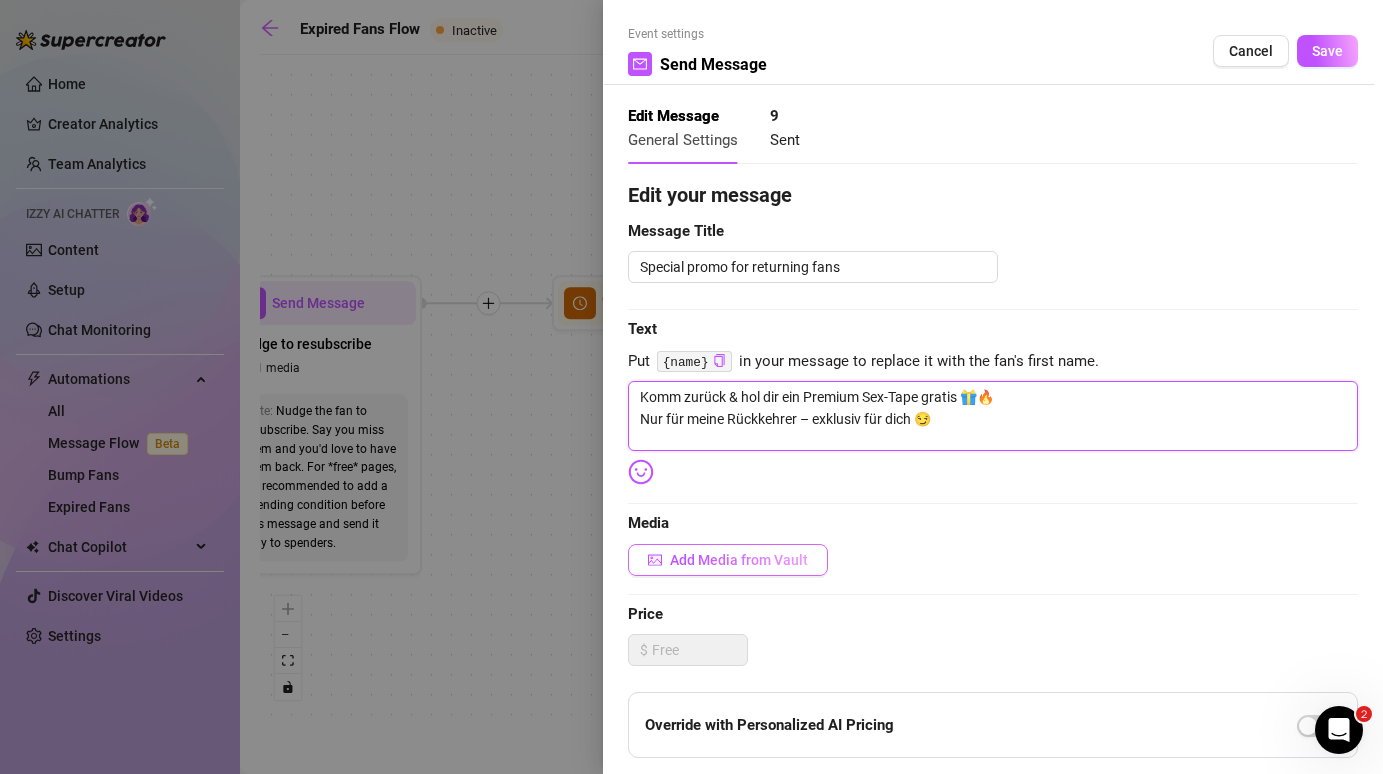 type on "Komm zurück & hol dir ein Premium Sex-Tape gratis 🎁🔥
Nur für meine Rückkehrer – exklusiv für dich 😏" 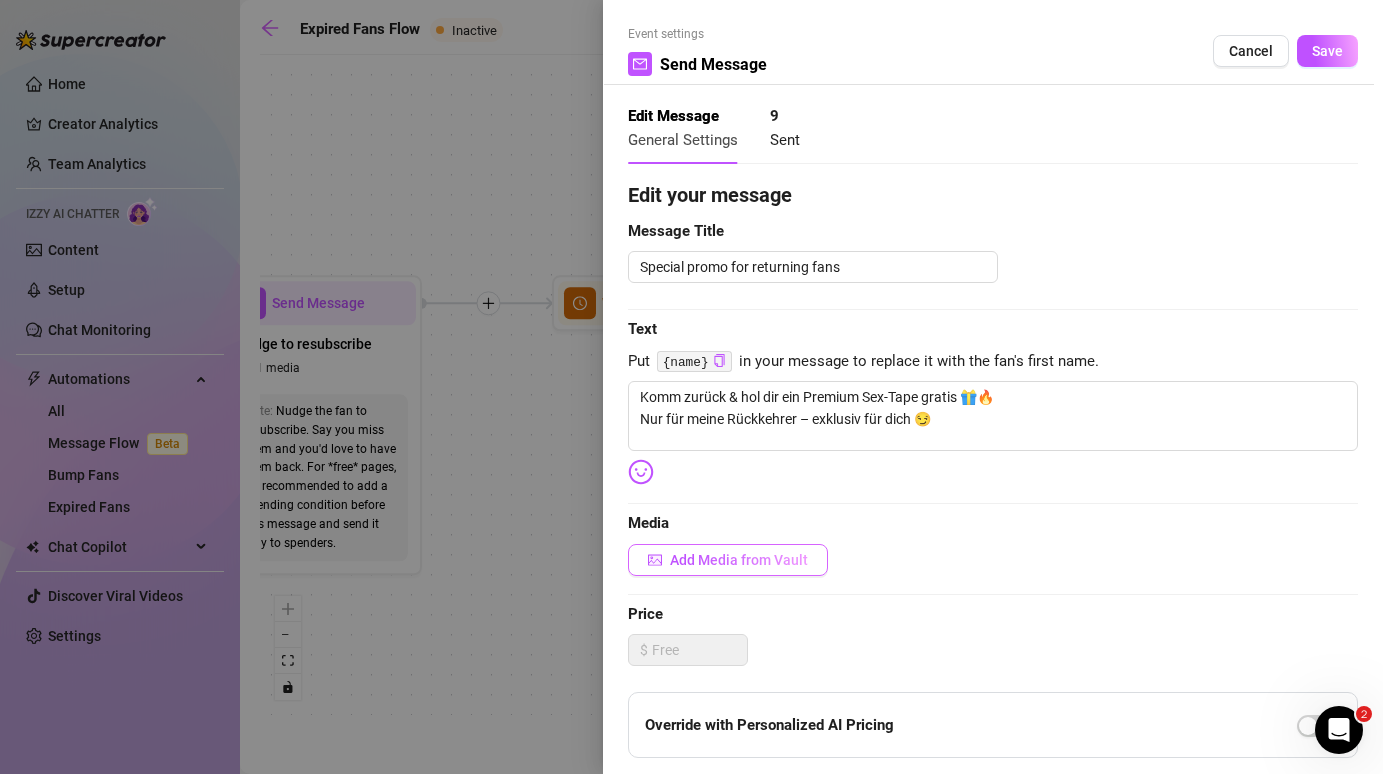 click on "Add Media from Vault" at bounding box center (728, 560) 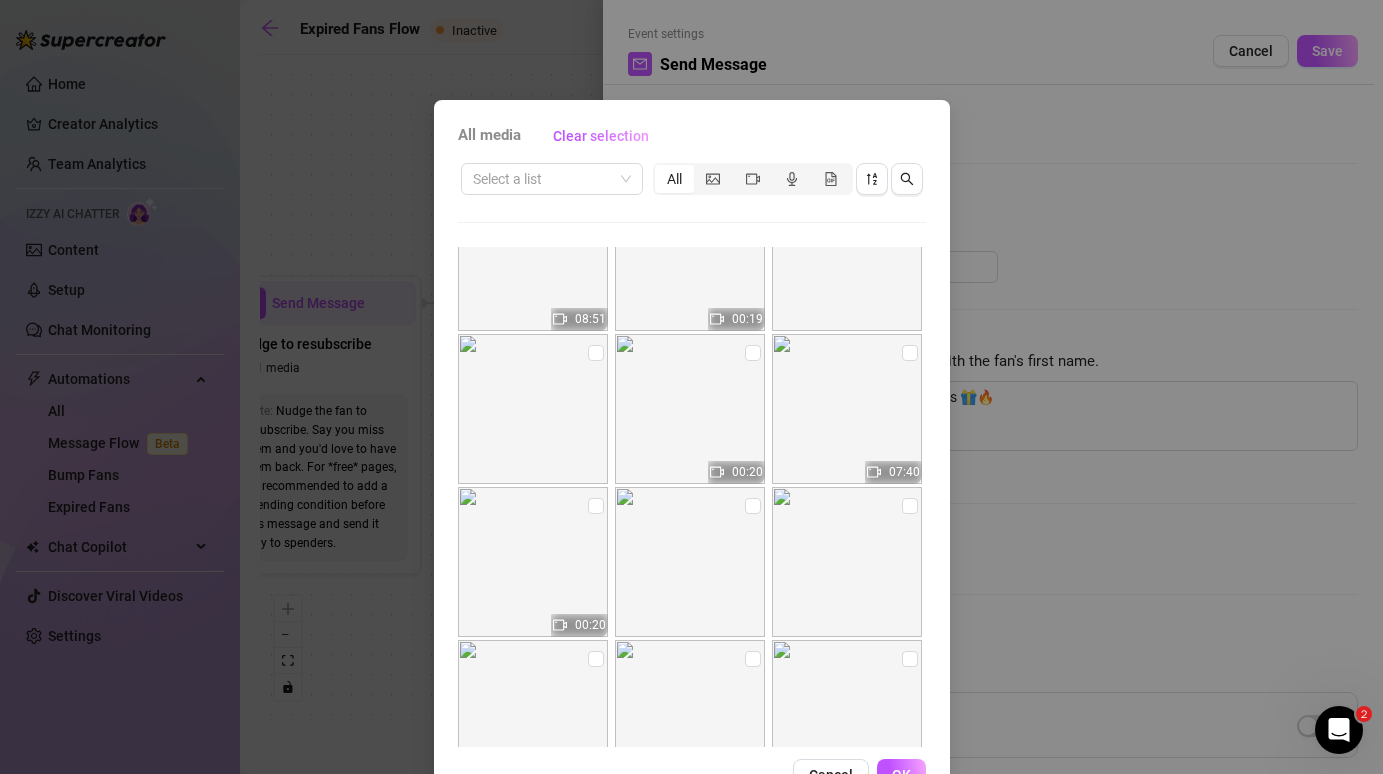 scroll, scrollTop: 526, scrollLeft: 0, axis: vertical 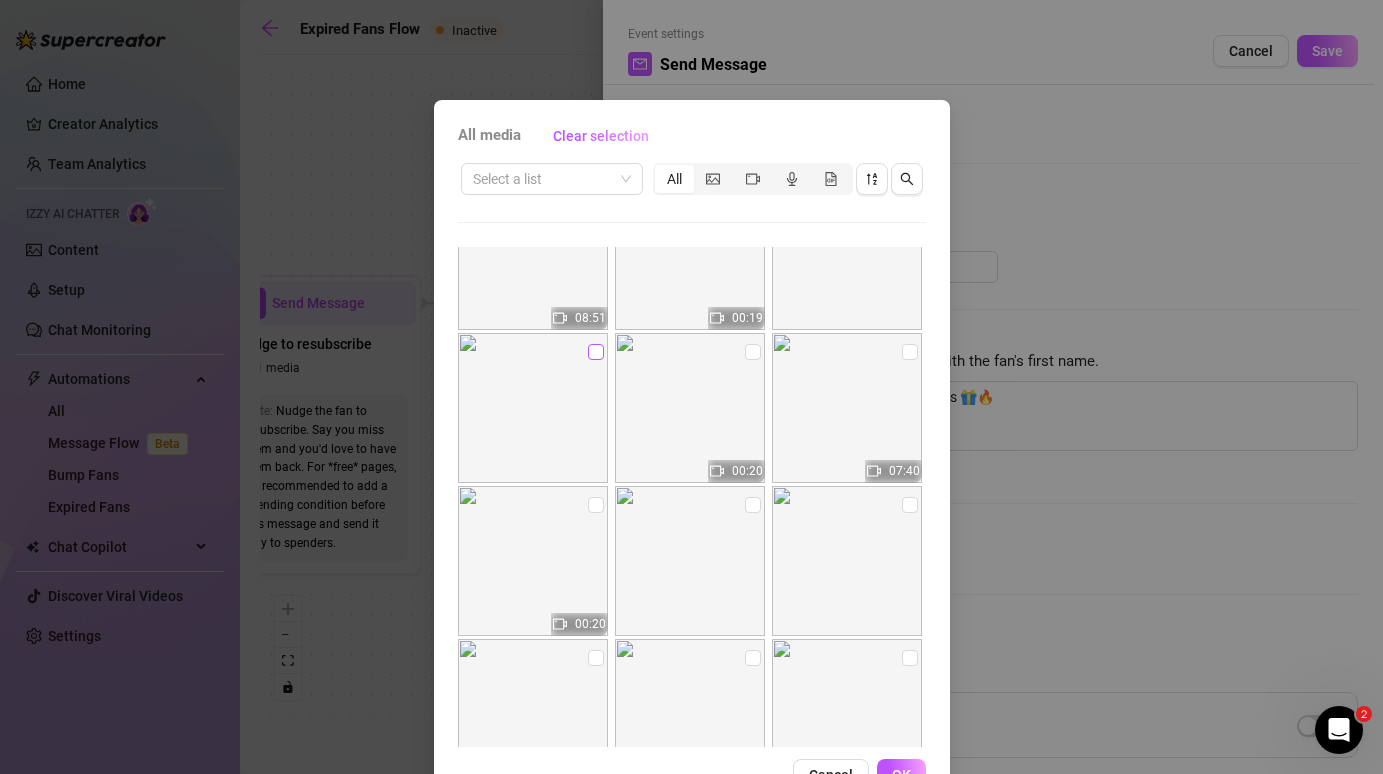 click at bounding box center [596, 352] 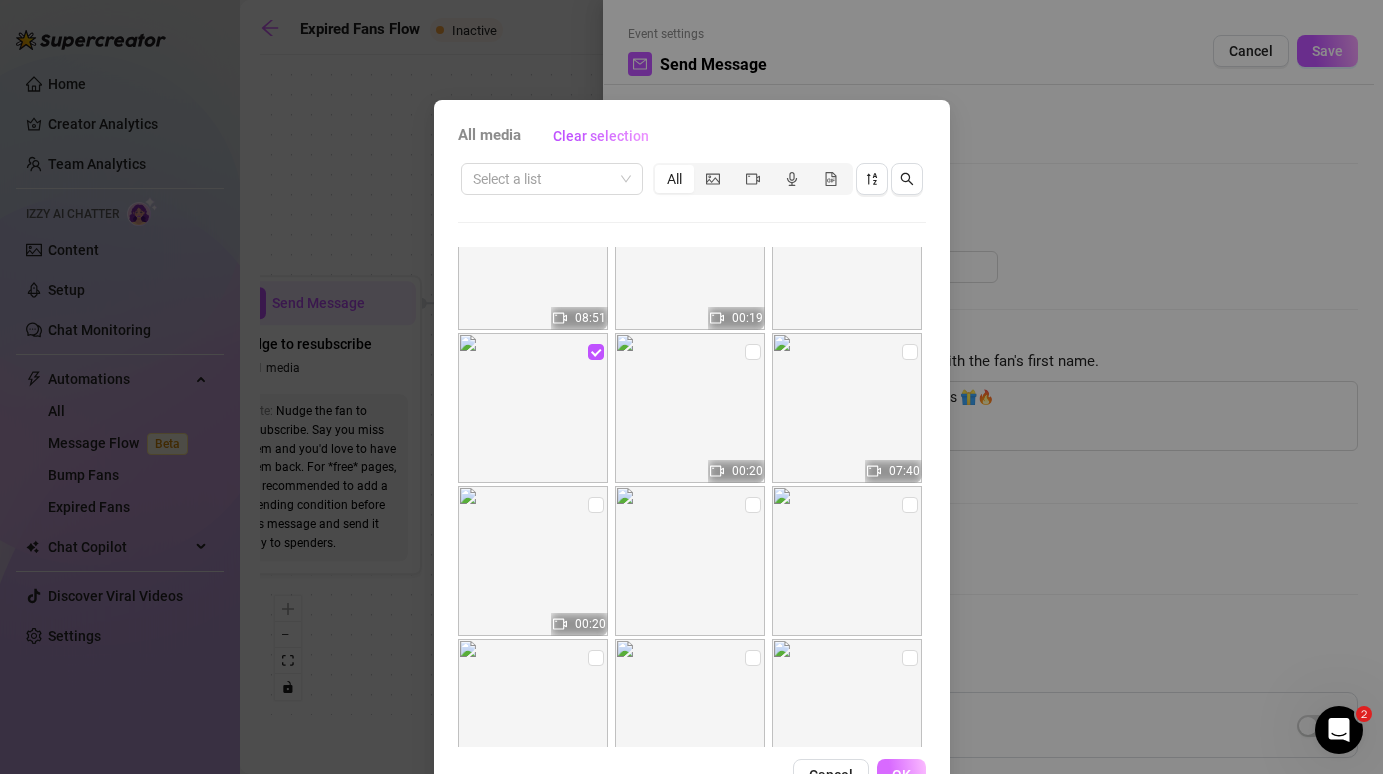 click on "OK" at bounding box center [901, 775] 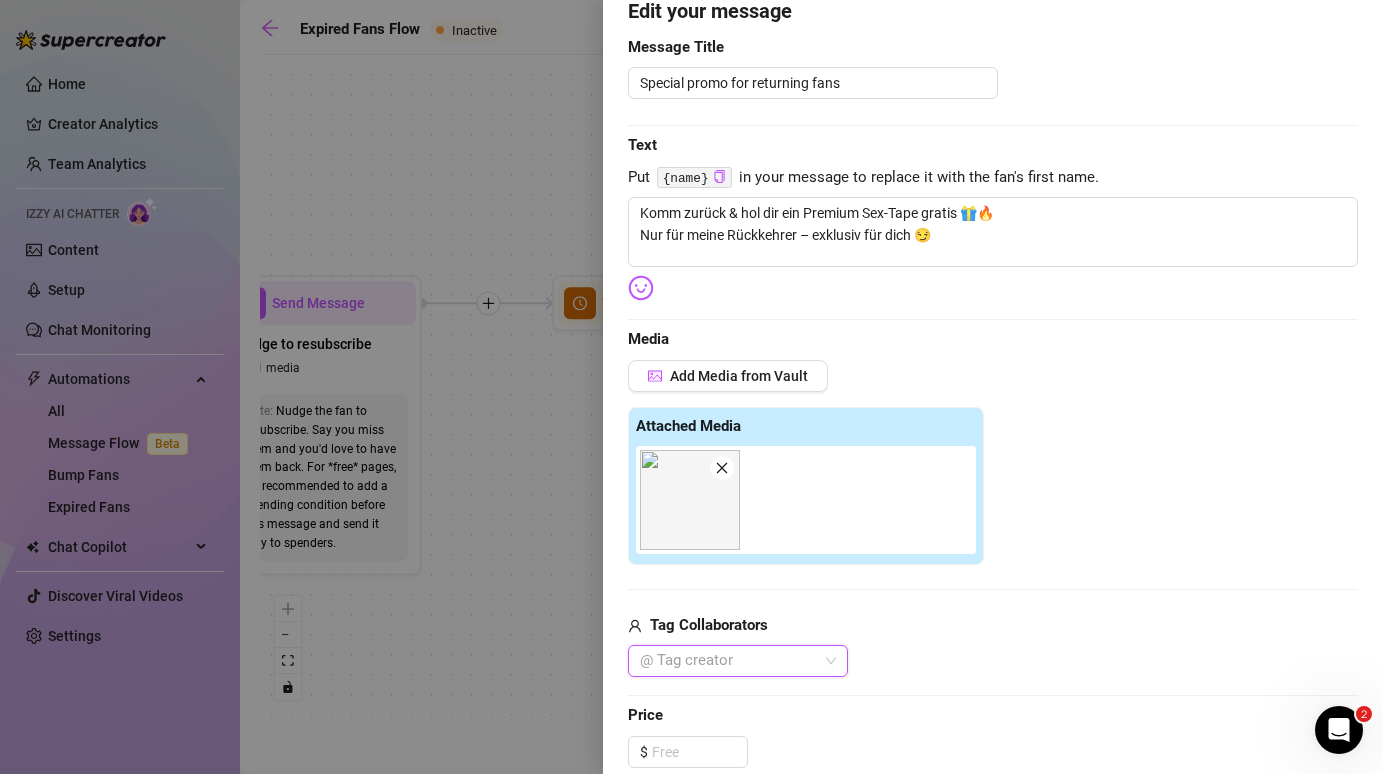 scroll, scrollTop: 0, scrollLeft: 0, axis: both 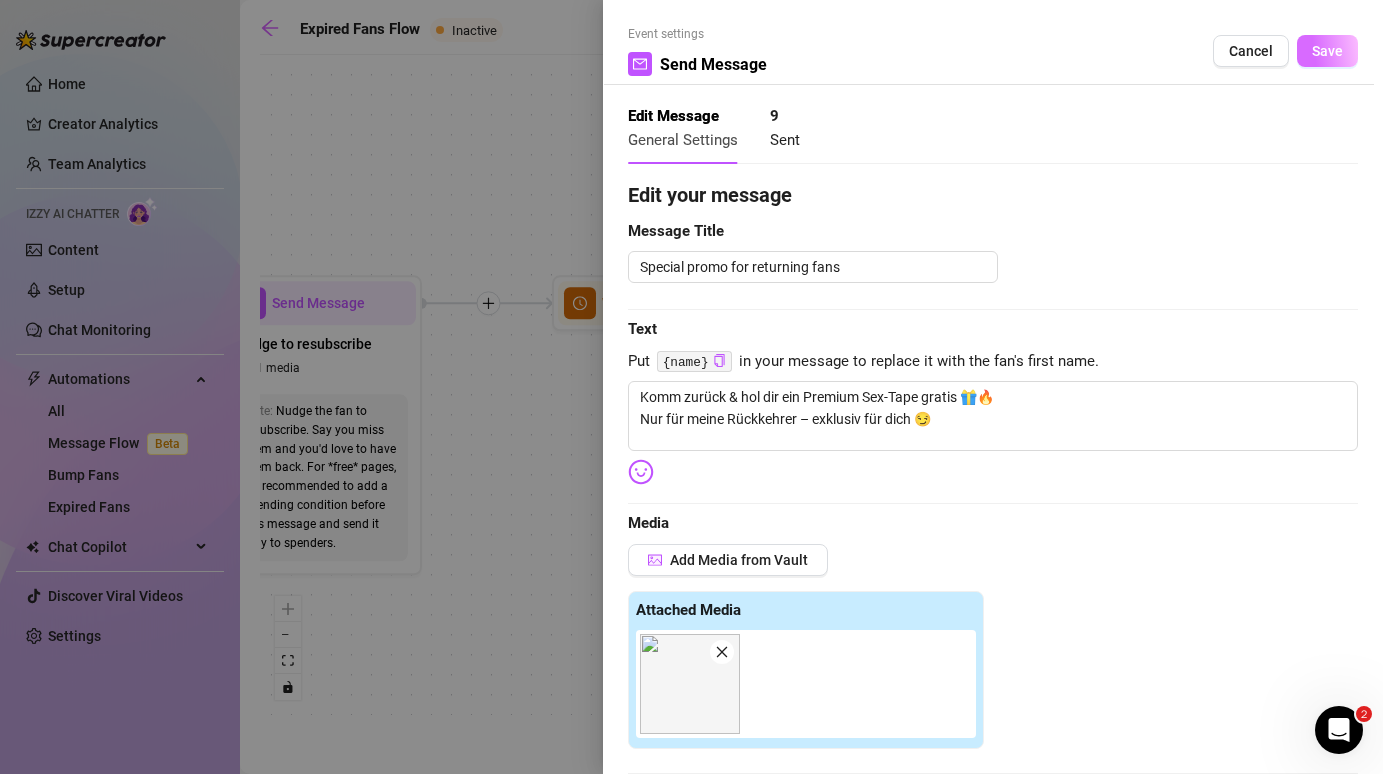 click on "Save" at bounding box center [1327, 51] 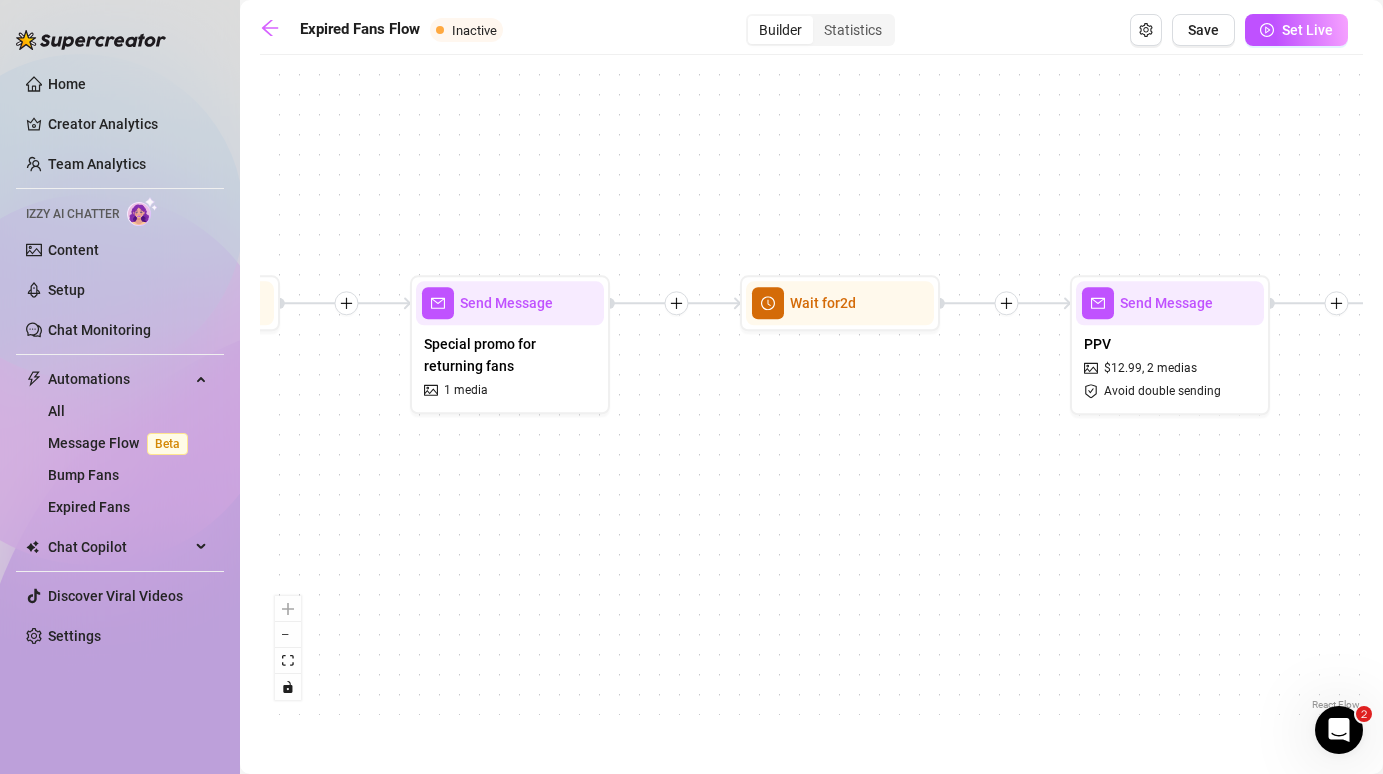drag, startPoint x: 1265, startPoint y: 426, endPoint x: 770, endPoint y: 426, distance: 495 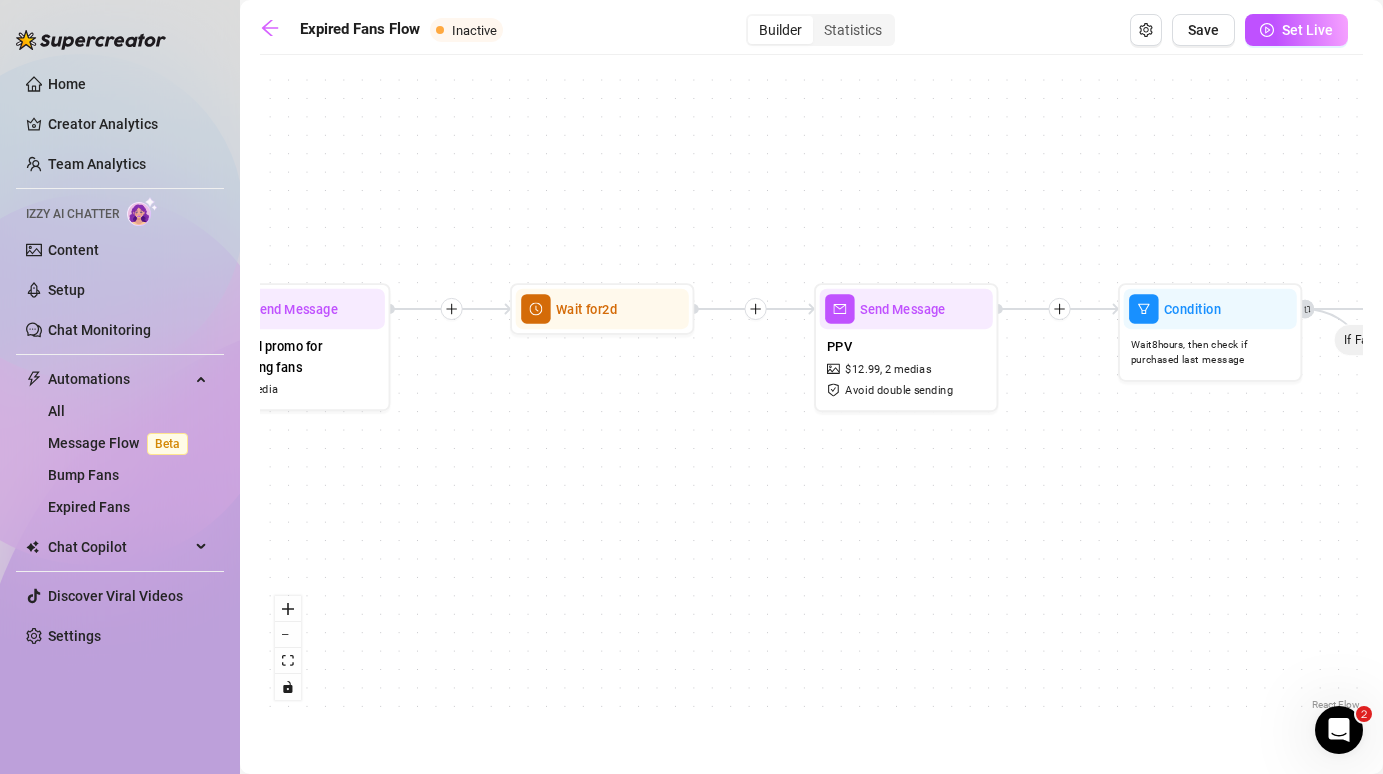 drag, startPoint x: 978, startPoint y: 427, endPoint x: 739, endPoint y: 420, distance: 239.1025 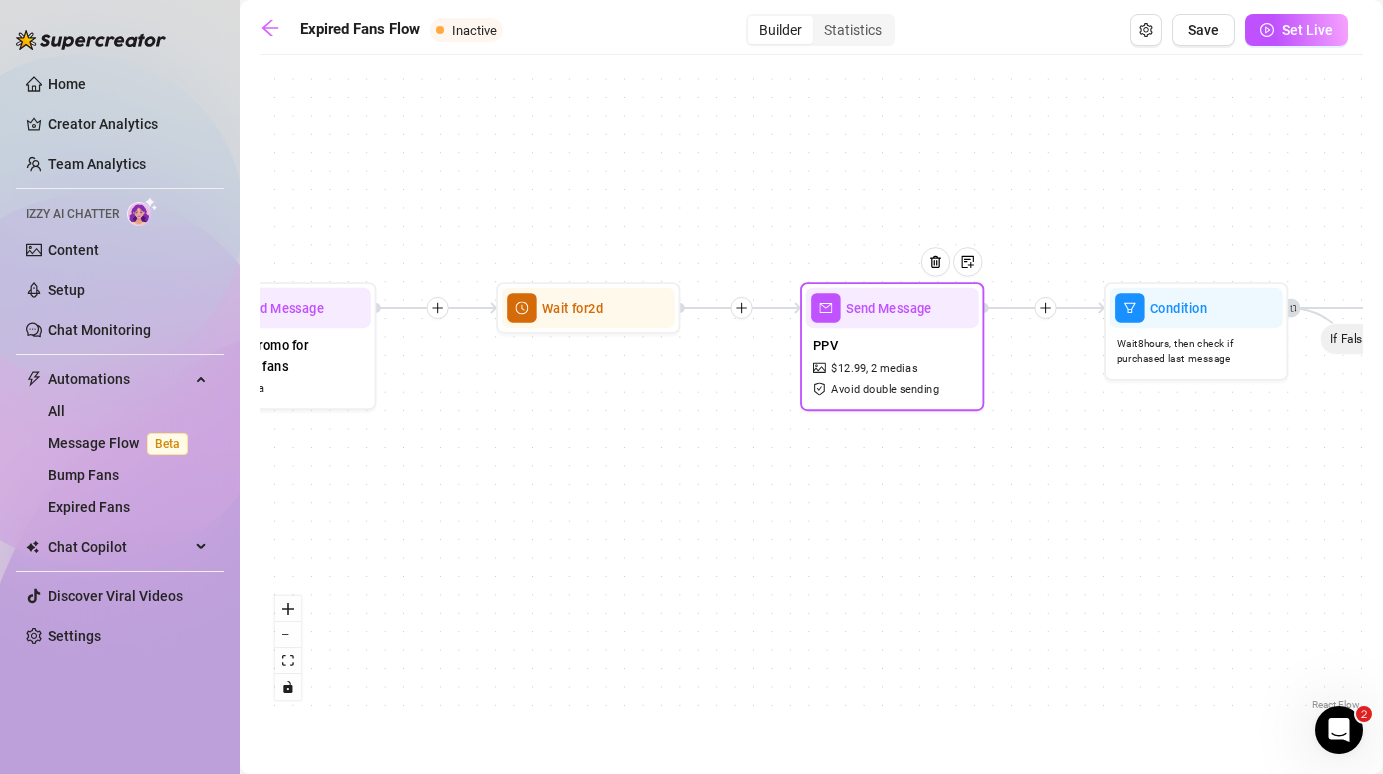 click on "PPV $ 12.99 , 2 medias Avoid double sending" at bounding box center (892, 366) 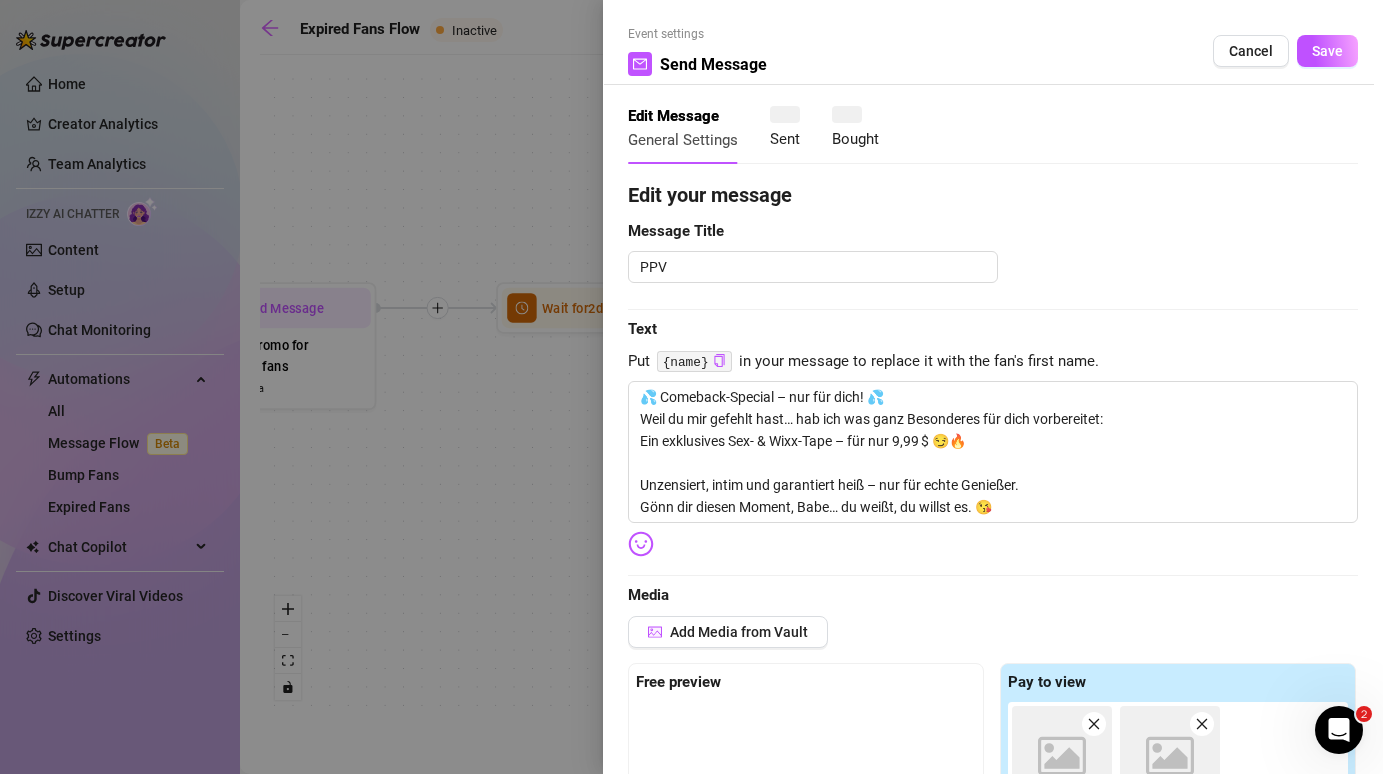 click on "Event settings Send Message Cancel Save Edit Message General Settings Sent Bought Edit your message Message Title PPV Text Put   {name}   in your message to replace it with the fan's first name. 💦 Comeback-Special – nur für dich! 💦
Weil du mir gefehlt hast… hab ich was ganz Besonderes für dich vorbereitet:
Ein exklusives Sex- & Wixx-Tape – für nur 9,99 $ 😏🔥
Unzensiert, intim und garantiert heiß – nur für echte Genießer.
Gönn dir diesen Moment, Babe… du weißt, du willst es. 😘 Media Add Media from Vault Free preview Pay to view Image placeholder Image placeholder Tag Collaborators Marius Free [CITY][ZIP]   Price $ 12.99 Override with Personalized AI Pricing Message Settings Don’t send if the fan purchased this media Unsend message if the fan doesn’t reply within 8 hours Don’t send if the fan messaged you" at bounding box center [691, 387] 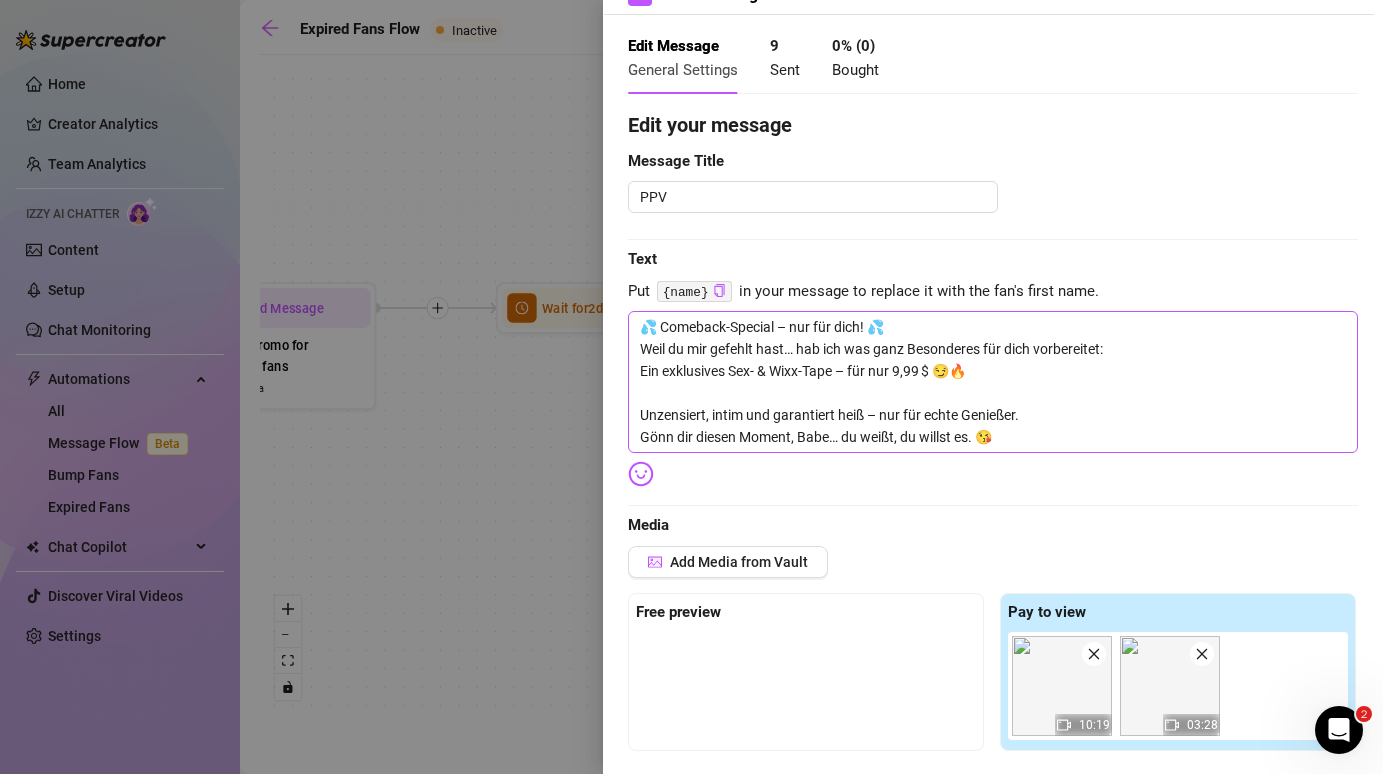 scroll, scrollTop: 71, scrollLeft: 0, axis: vertical 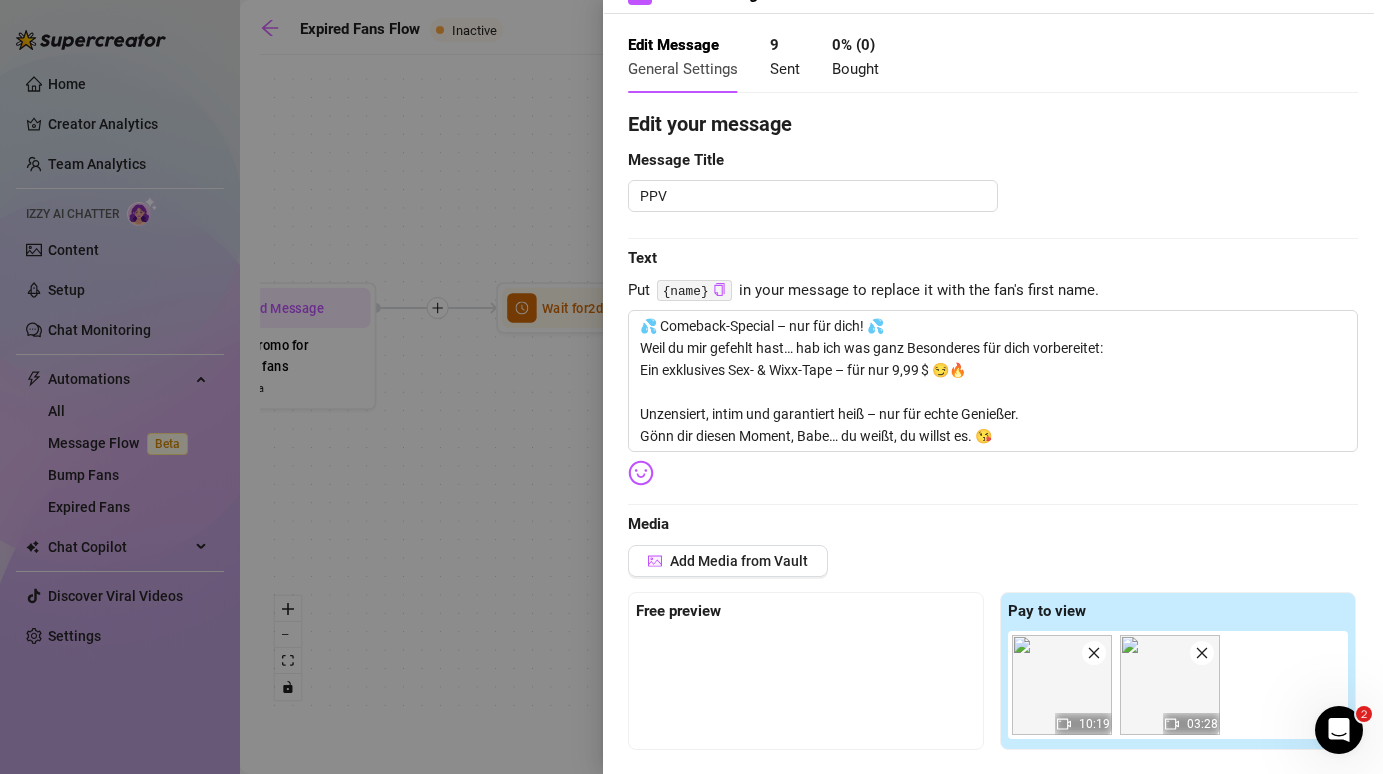 click 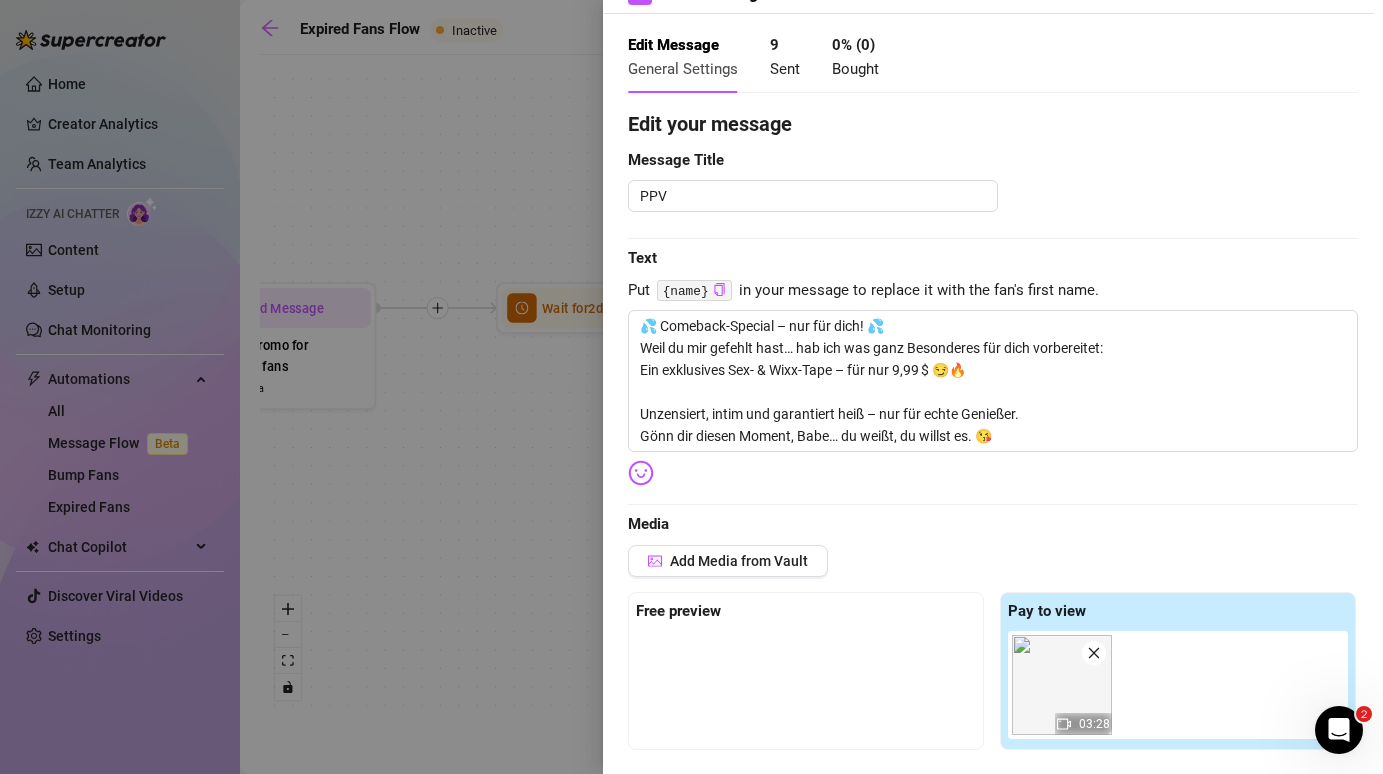 click 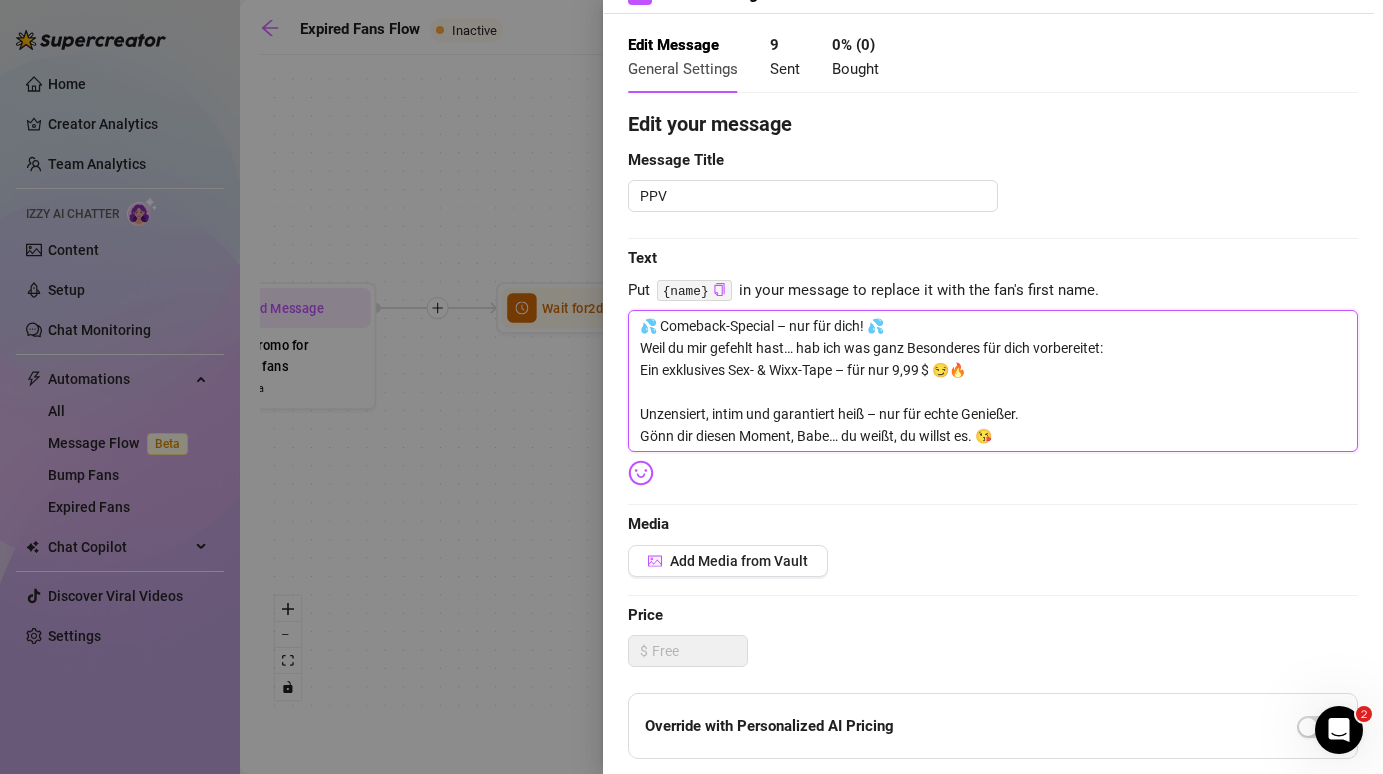click on "💦 Comeback-Special – nur für dich! 💦
Weil du mir gefehlt hast… hab ich was ganz Besonderes für dich vorbereitet:
Ein exklusives Sex- & Wixx-Tape – für nur 9,99 $ 😏🔥
Unzensiert, intim und garantiert heiß – nur für echte Genießer.
Gönn dir diesen Moment, Babe… du weißt, du willst es. 😘" at bounding box center [993, 381] 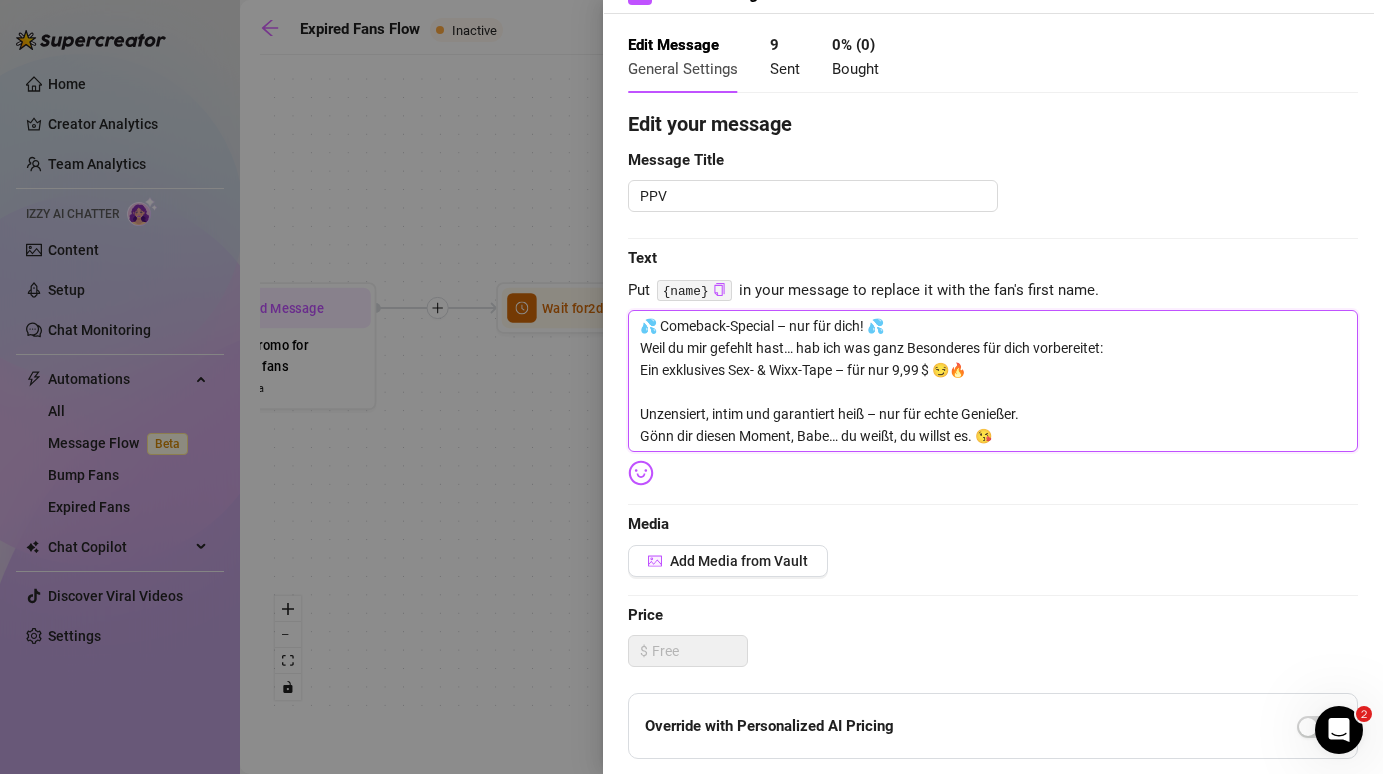 click on "💦 Comeback-Special – nur für dich! 💦
Weil du mir gefehlt hast… hab ich was ganz Besonderes für dich vorbereitet:
Ein exklusives Sex- & Wixx-Tape – für nur 9,99 $ 😏🔥
Unzensiert, intim und garantiert heiß – nur für echte Genießer.
Gönn dir diesen Moment, Babe… du weißt, du willst es. 😘" at bounding box center [993, 381] 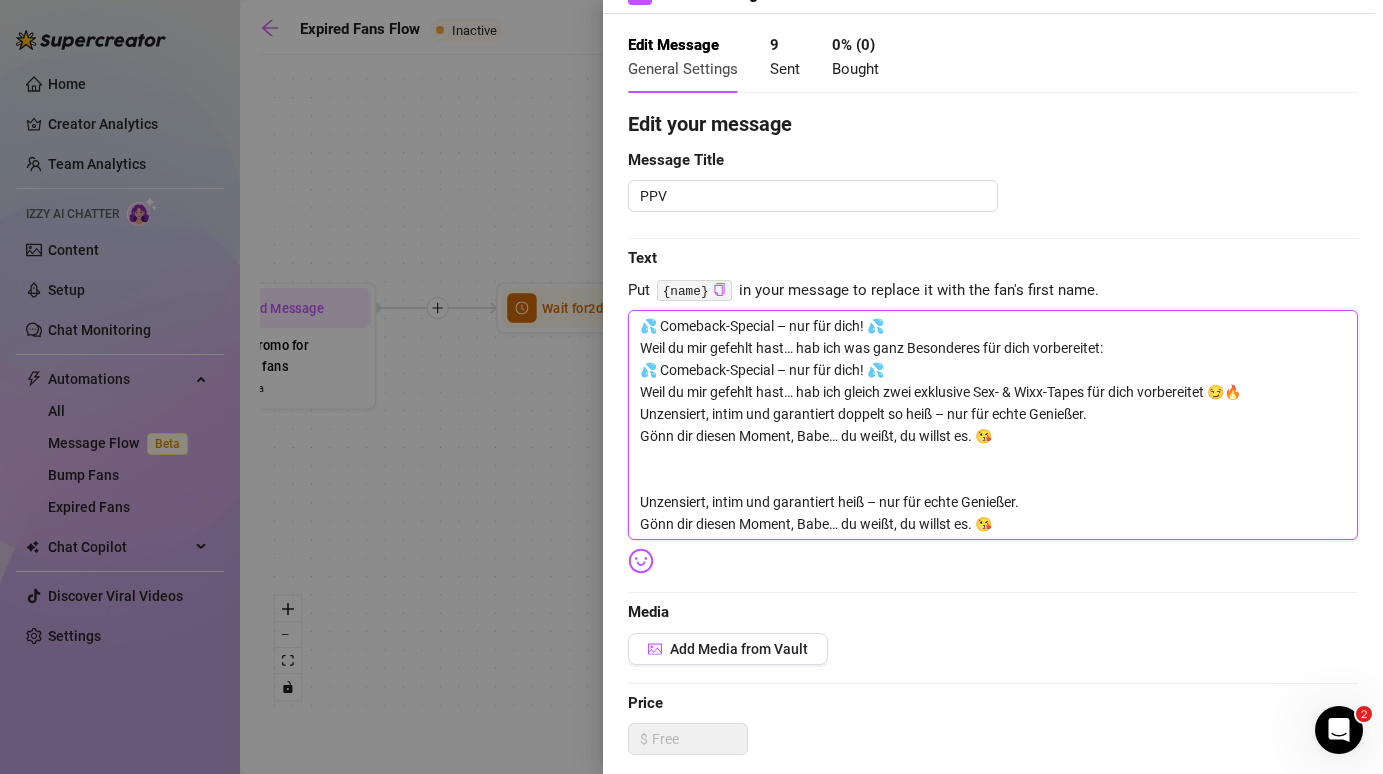 scroll, scrollTop: 0, scrollLeft: 0, axis: both 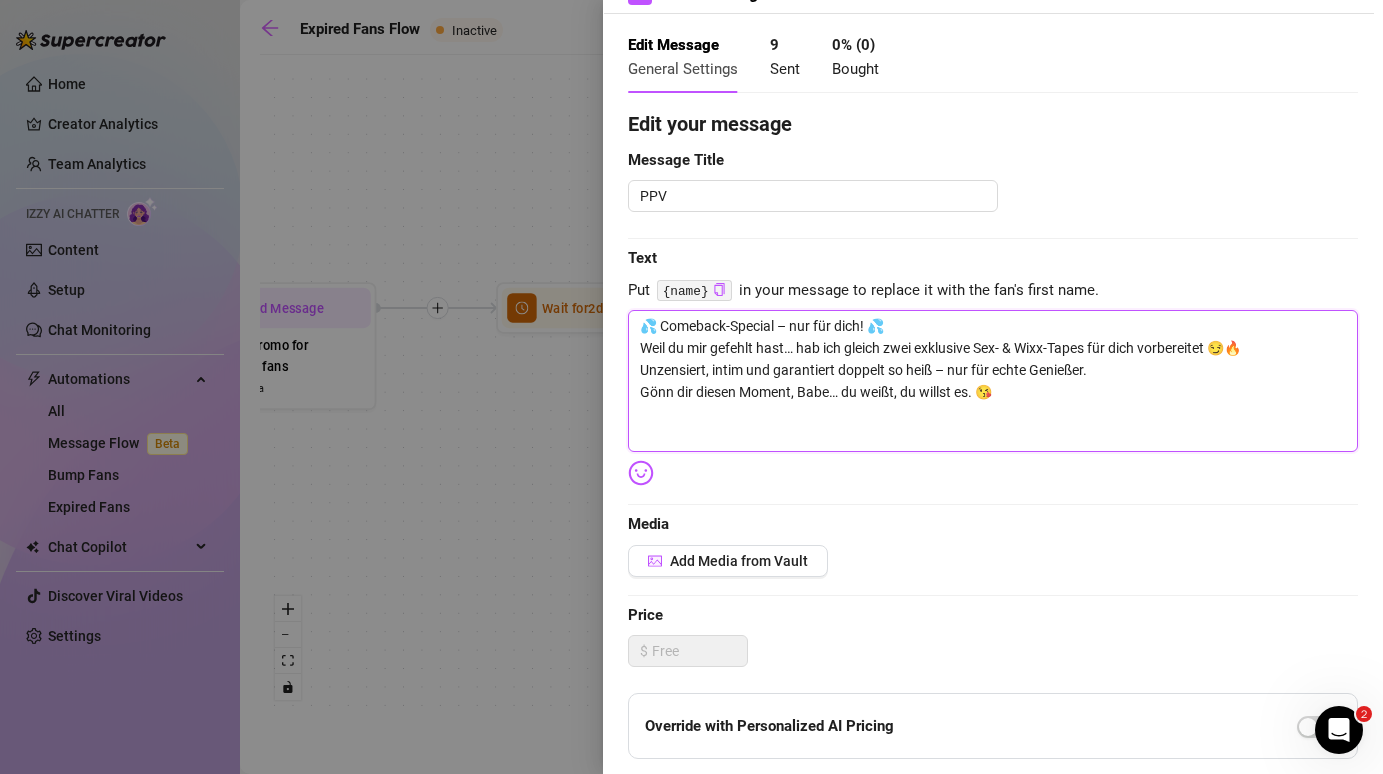 click on "💦 Comeback-Special – nur für dich! 💦
Weil du mir gefehlt hast… hab ich gleich zwei exklusive Sex- & Wixx-Tapes für dich vorbereitet 😏🔥
Unzensiert, intim und garantiert doppelt so heiß – nur für echte Genießer.
Gönn dir diesen Moment, Babe… du weißt, du willst es. 😘" at bounding box center (993, 381) 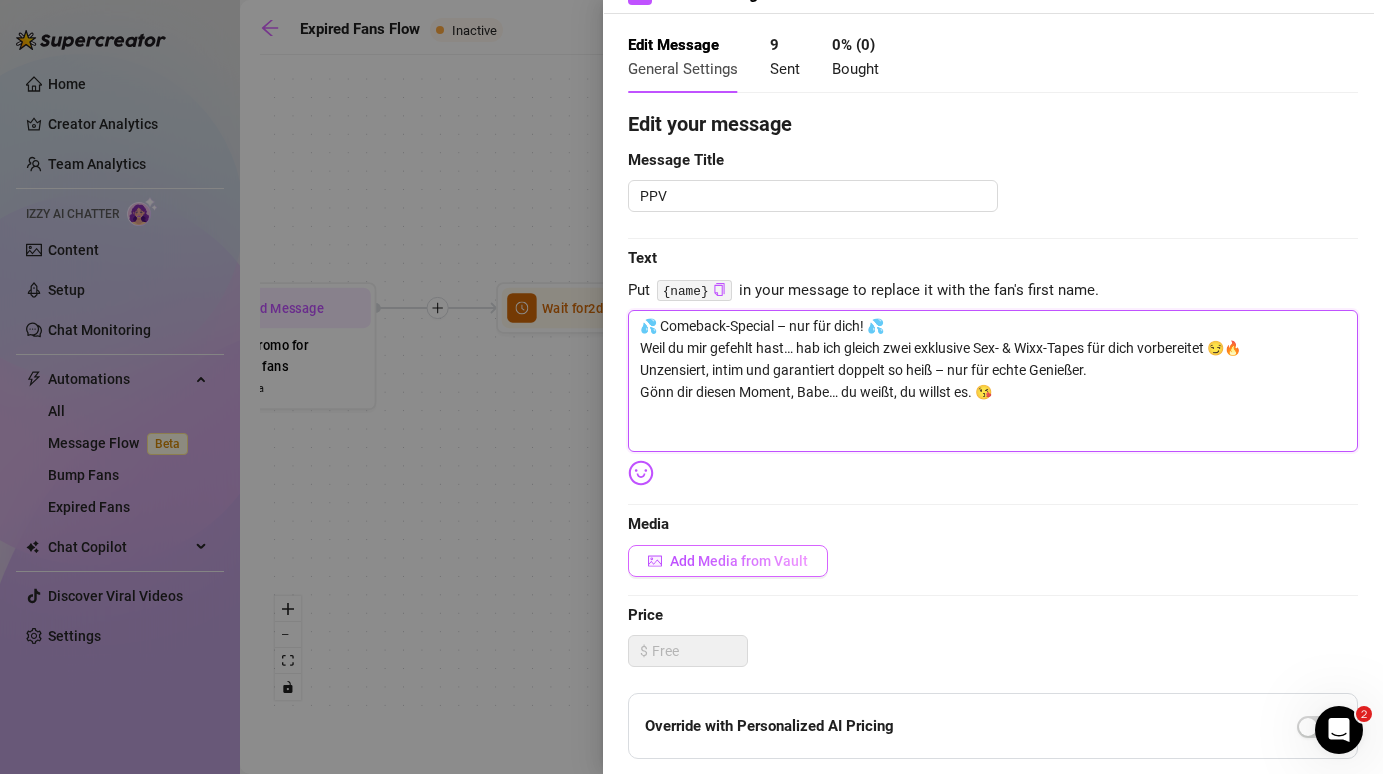 type on "💦 Comeback-Special – nur für dich! 💦
Weil du mir gefehlt hast… hab ich gleich zwei exklusive Sex- & Wixx-Tapes für dich vorbereitet 😏🔥
Unzensiert, intim und garantiert doppelt so heiß – nur für echte Genießer.
Gönn dir diesen Moment, Babe… du weißt, du willst es. 😘" 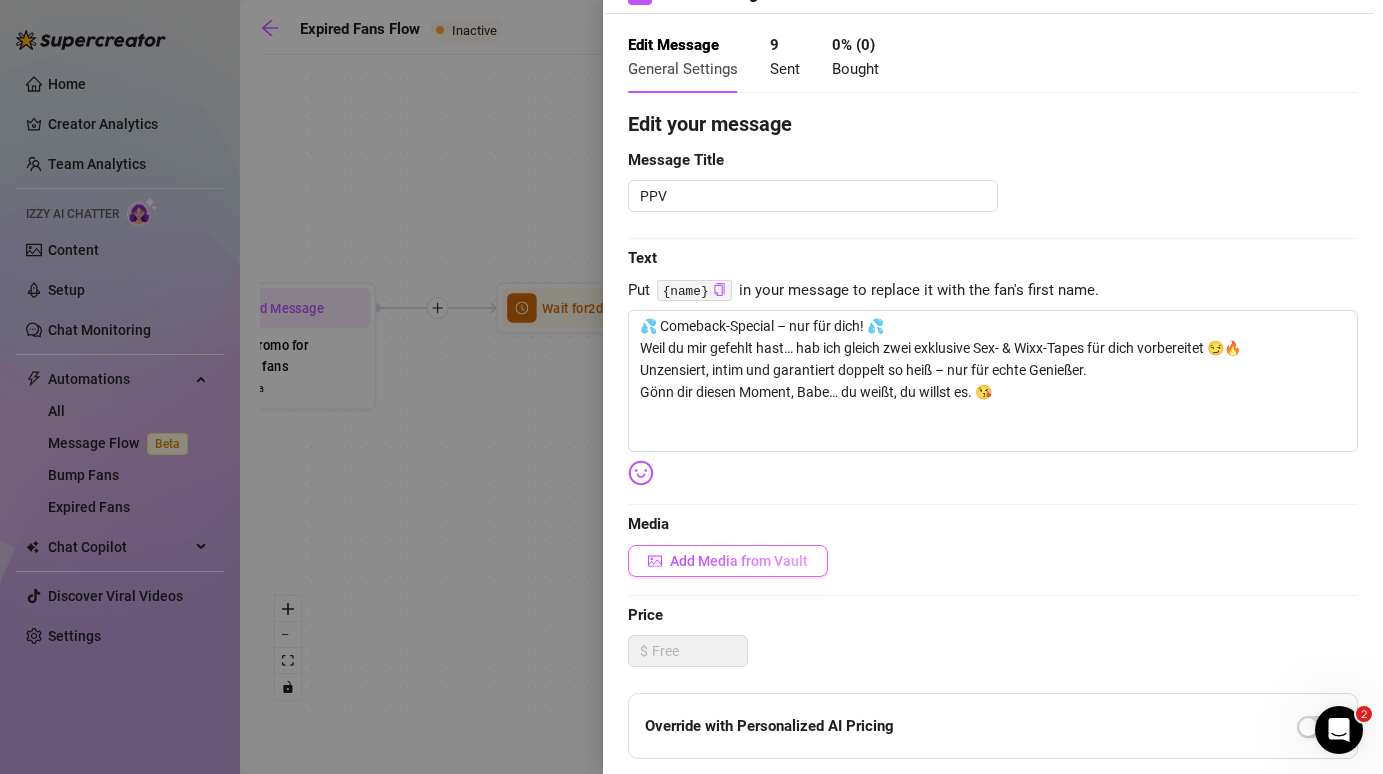 click on "Add Media from Vault" at bounding box center (739, 561) 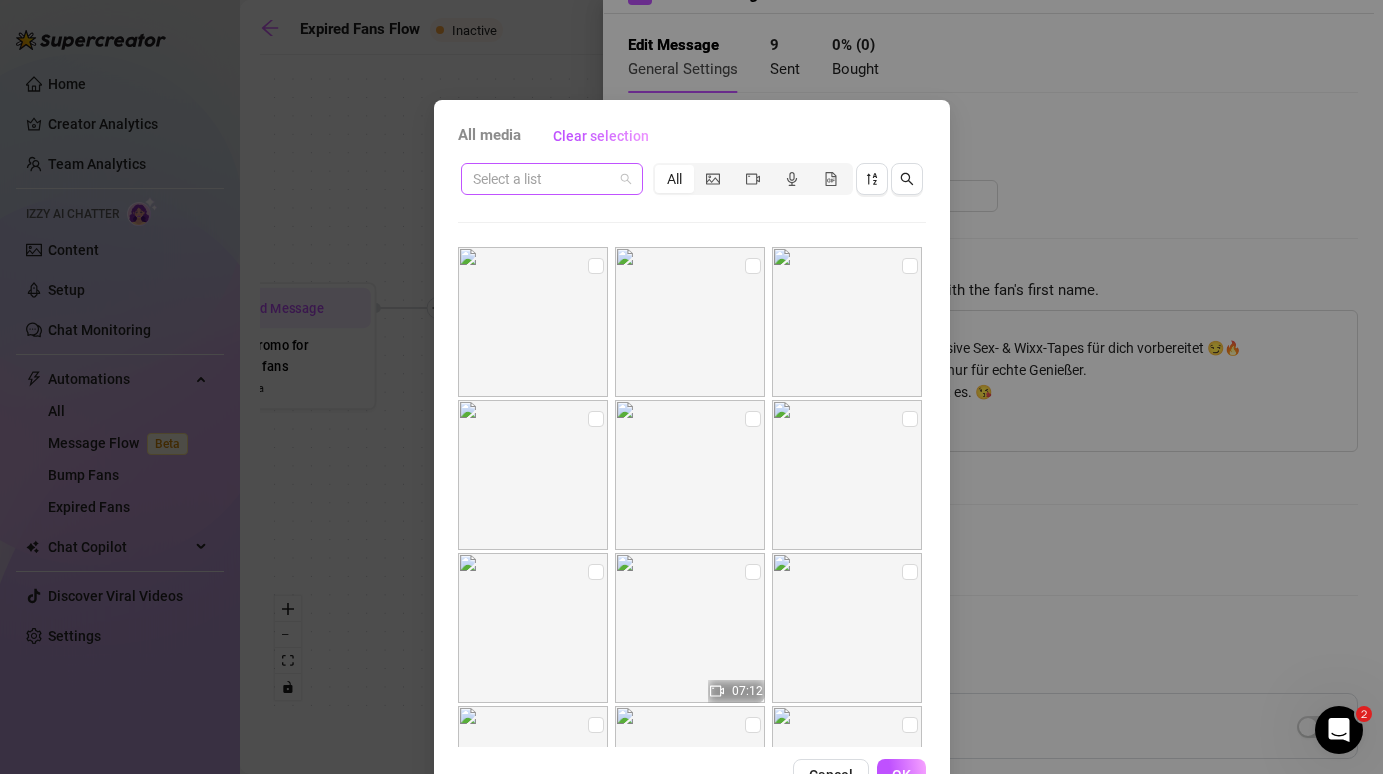 click at bounding box center (543, 179) 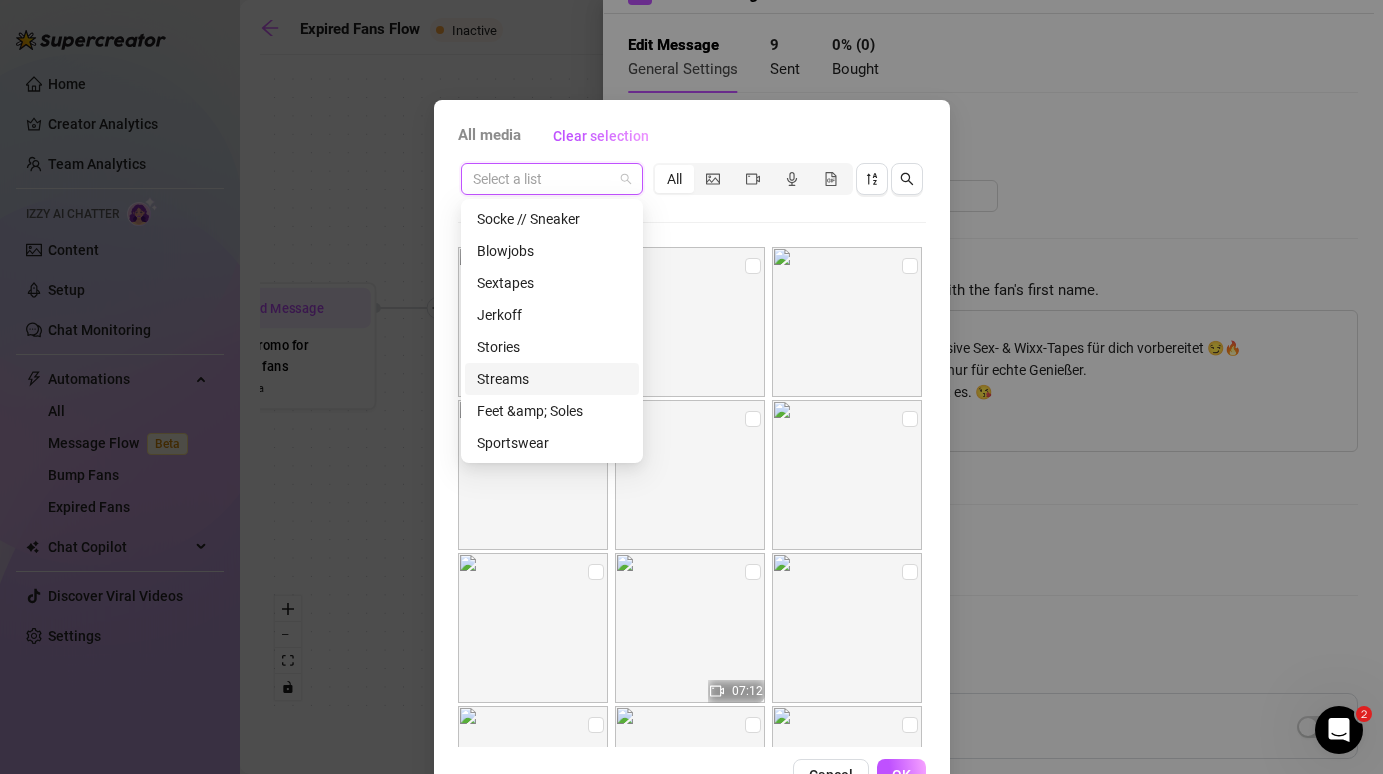 scroll, scrollTop: 160, scrollLeft: 0, axis: vertical 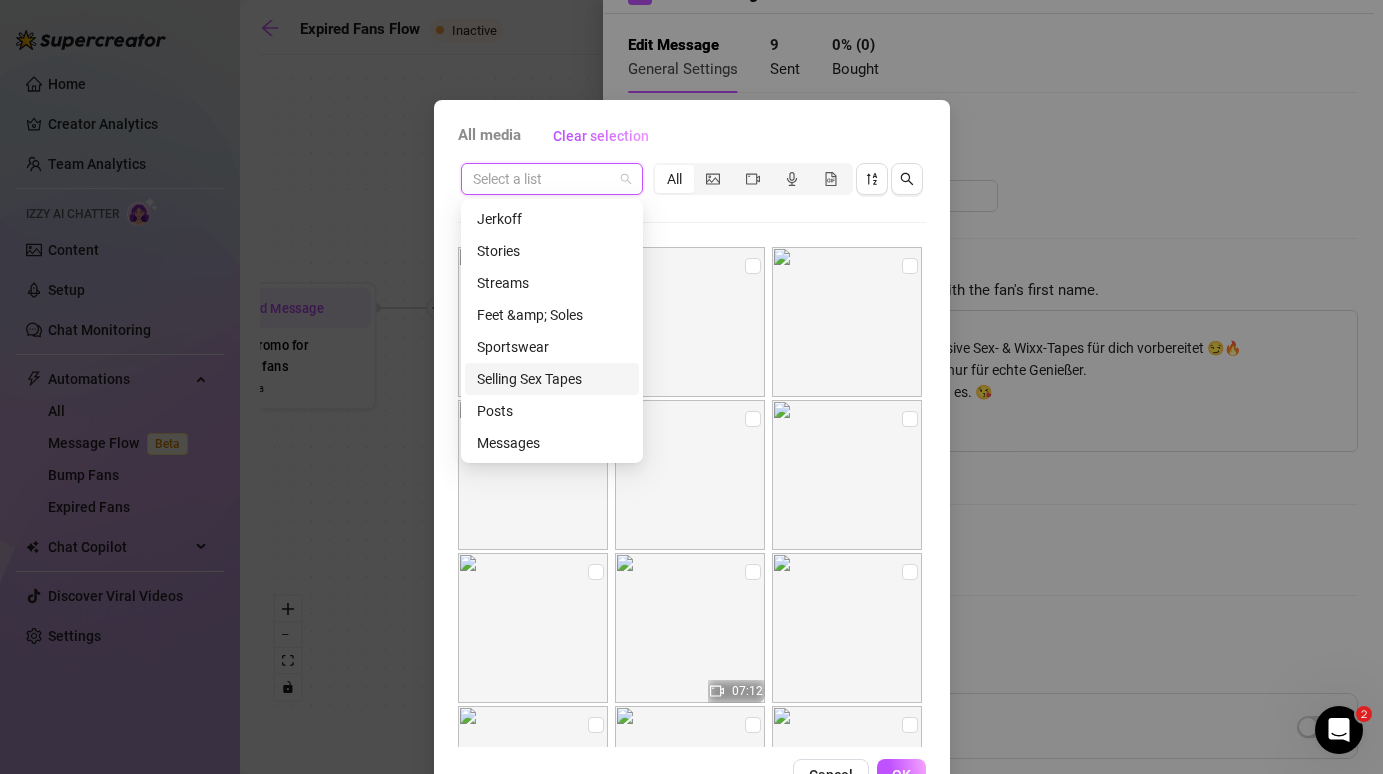 click on "Selling Sex Tapes" at bounding box center [552, 379] 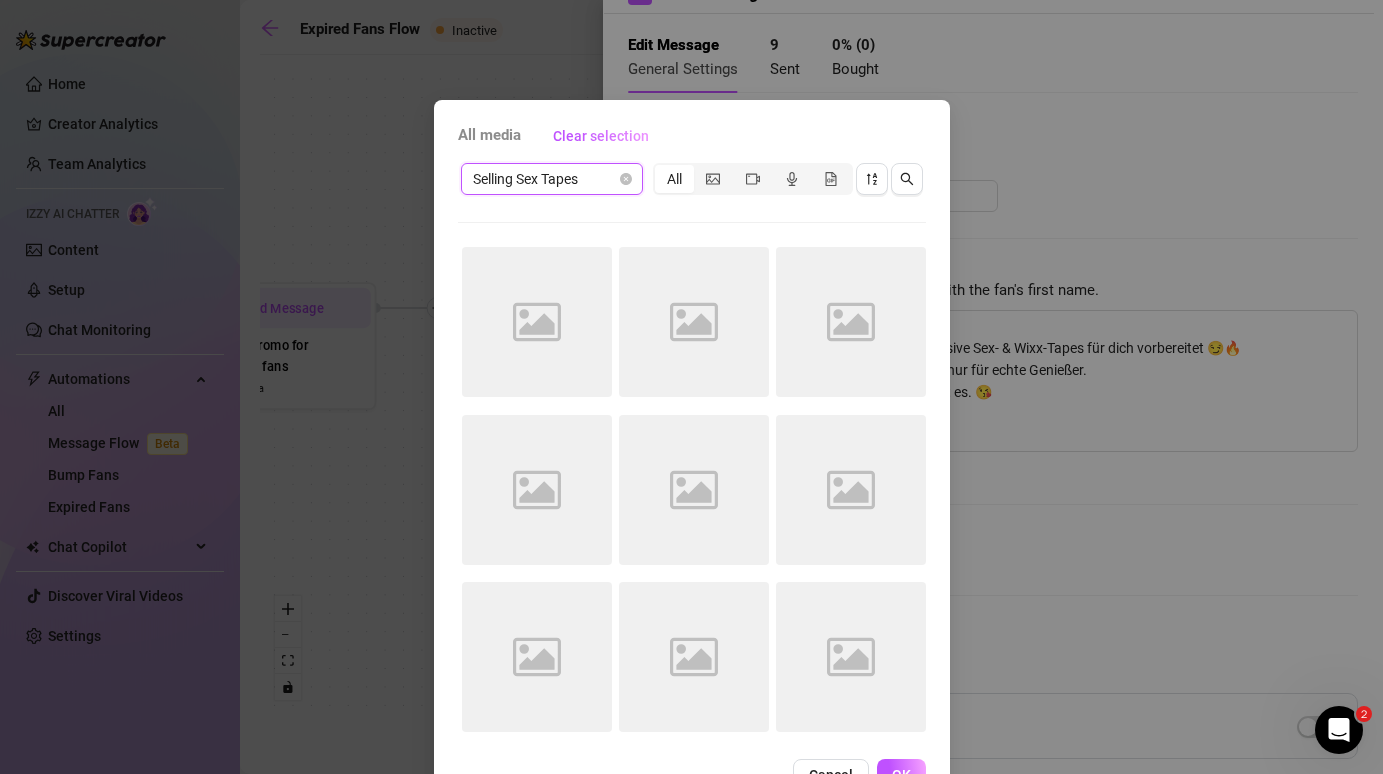 scroll, scrollTop: 61, scrollLeft: 0, axis: vertical 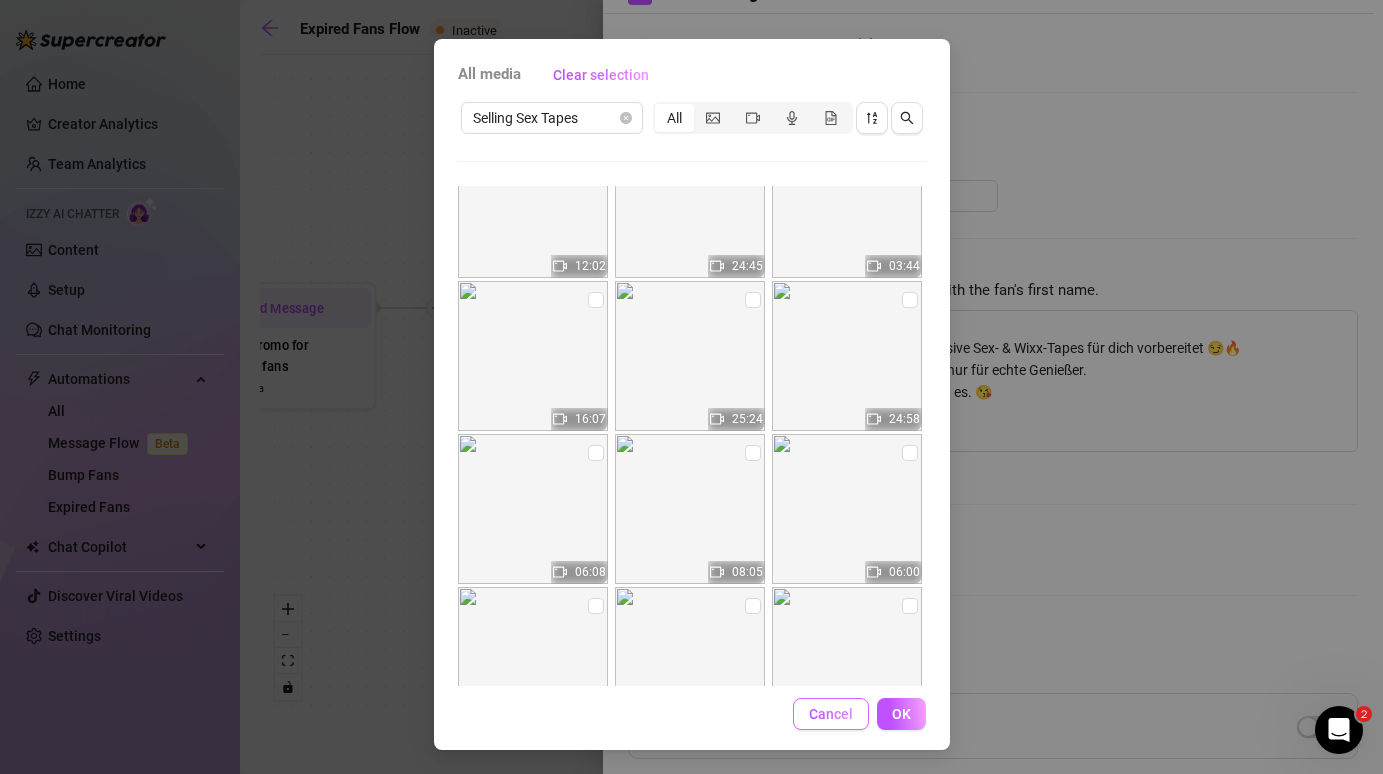 click on "Cancel" at bounding box center [831, 714] 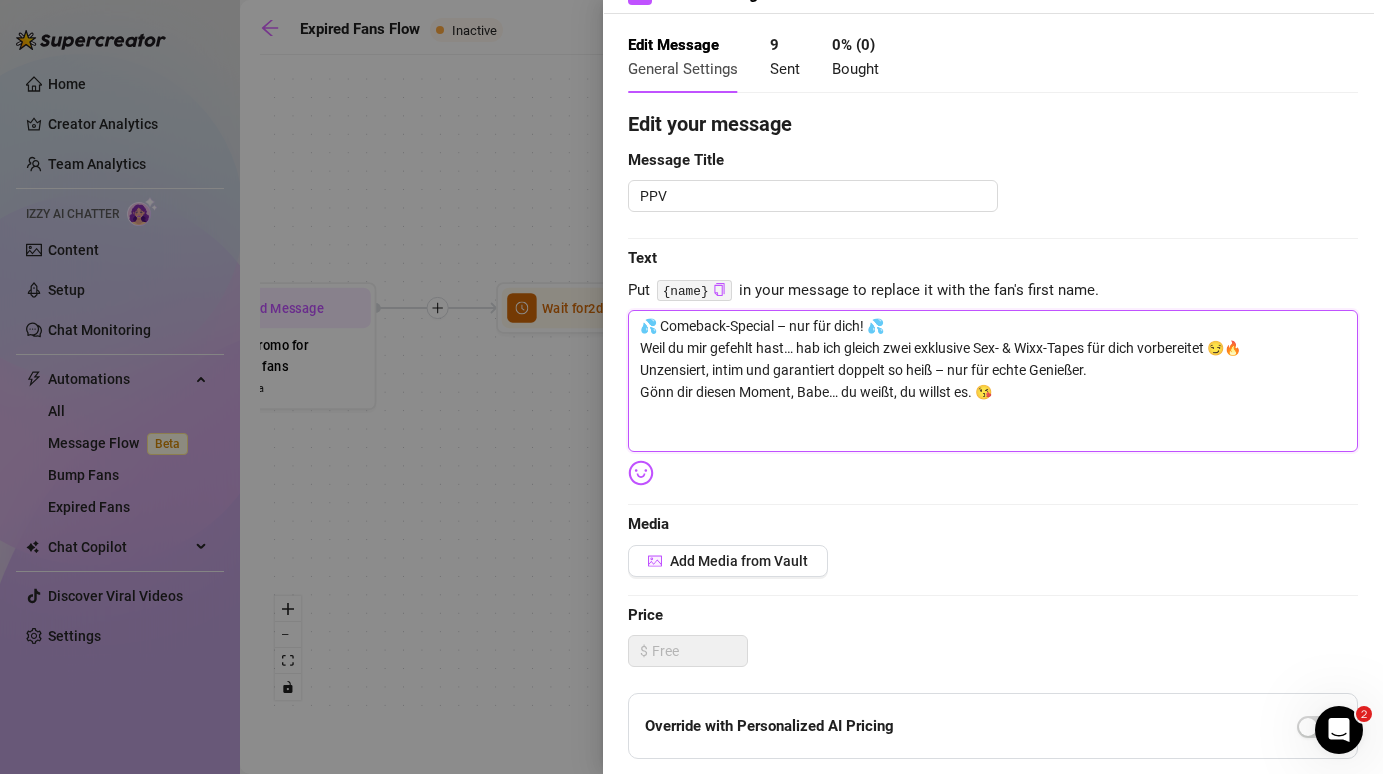 click on "💦 Comeback-Special – nur für dich! 💦
Weil du mir gefehlt hast… hab ich gleich zwei exklusive Sex- & Wixx-Tapes für dich vorbereitet 😏🔥
Unzensiert, intim und garantiert doppelt so heiß – nur für echte Genießer.
Gönn dir diesen Moment, Babe… du weißt, du willst es. 😘" at bounding box center (993, 381) 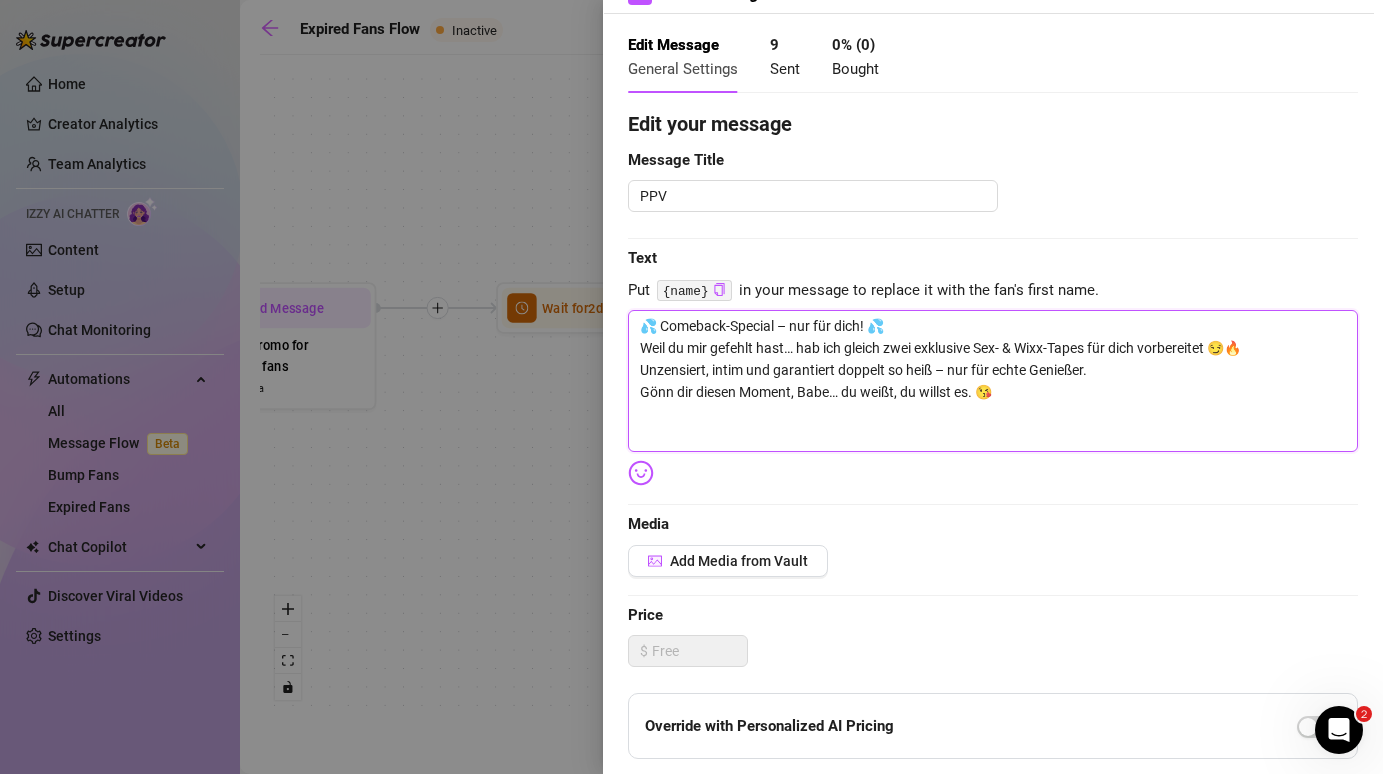 click on "💦 Comeback-Special – nur für dich! 💦
Weil du mir gefehlt hast… hab ich gleich zwei exklusive Sex- & Wixx-Tapes für dich vorbereitet 😏🔥
Unzensiert, intim und garantiert doppelt so heiß – nur für echte Genießer.
Gönn dir diesen Moment, Babe… du weißt, du willst es. 😘" at bounding box center (993, 381) 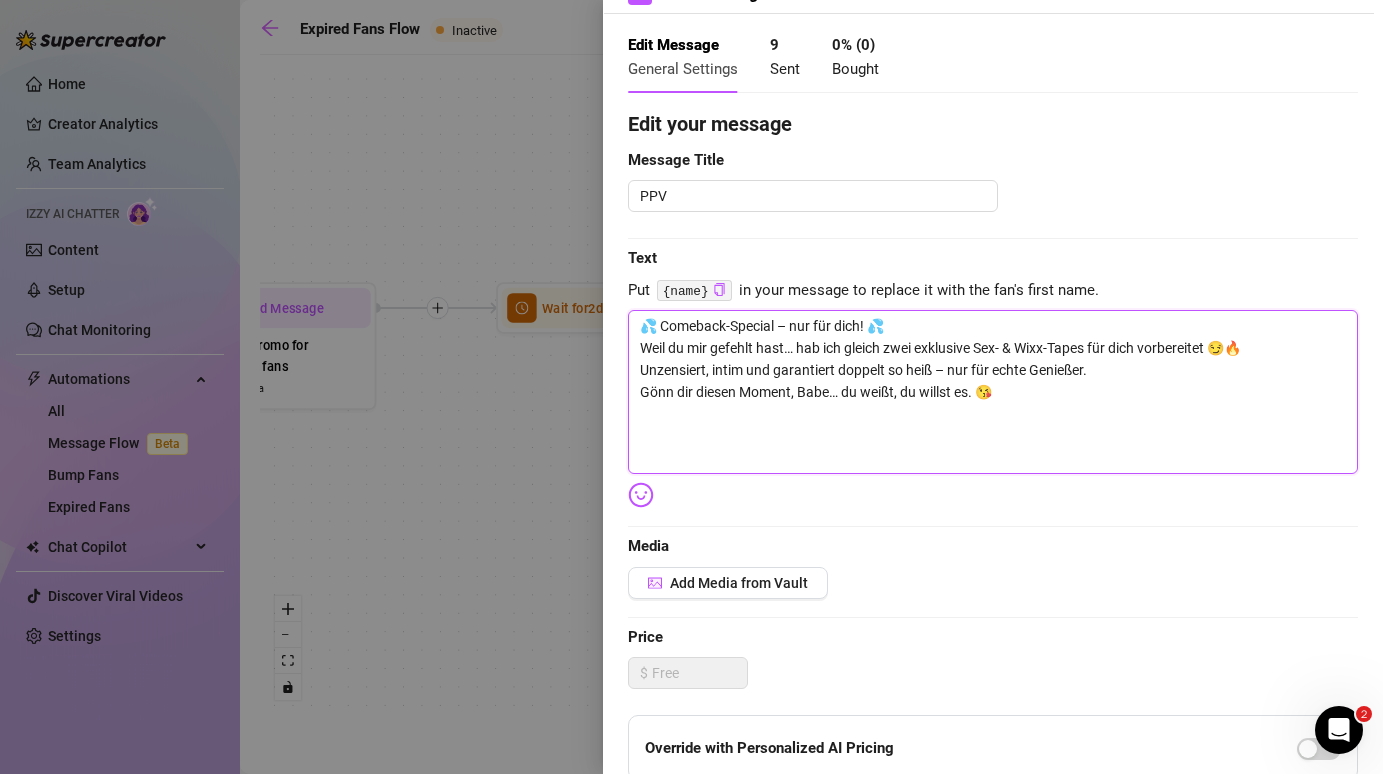 type on "💦 Comeback-Special – nur für dich! 💦
Weil du mir gefehlt hast… hab ich gleich zwei exklusive Sex- & Wixx-Tapes für dich vorbereitet 😏🔥
Unzensiert, intim und garantiert doppelt so heiß – nur für echte Genießer.
Gönn dir diesen Moment, Babe… du weißt, du willst es. 😘" 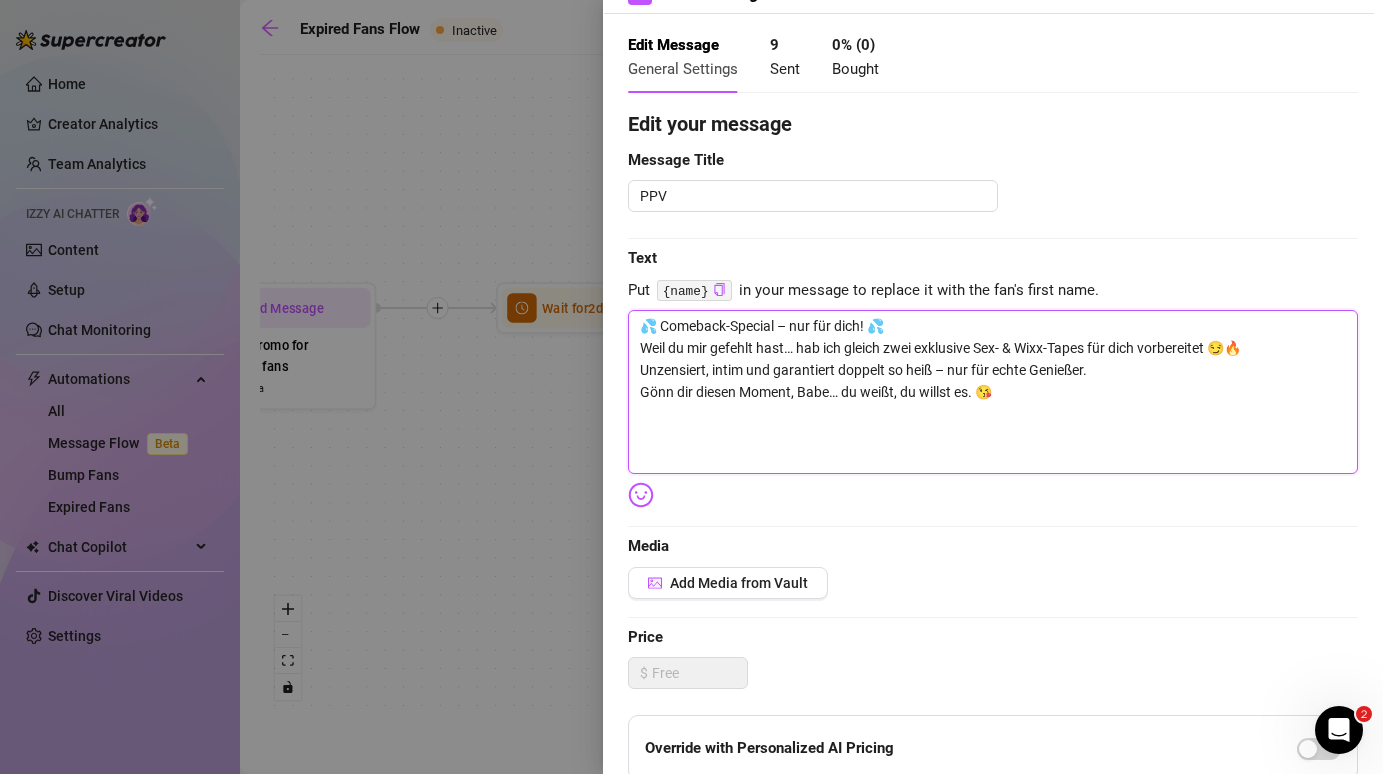 type on "💦 Comeback-Special – nur für dich! 💦
Weil du mir gefehlt hast… hab ich gleich zwei exklusive Sex- & Wixx-Tapes für dich vorbereitet 😏🔥
Unzensiert, intim und garantiert doppelt so heiß – nur für echte Genießer.
Gönn dir diesen Moment, Babe… du weißt, du willst es. 😘" 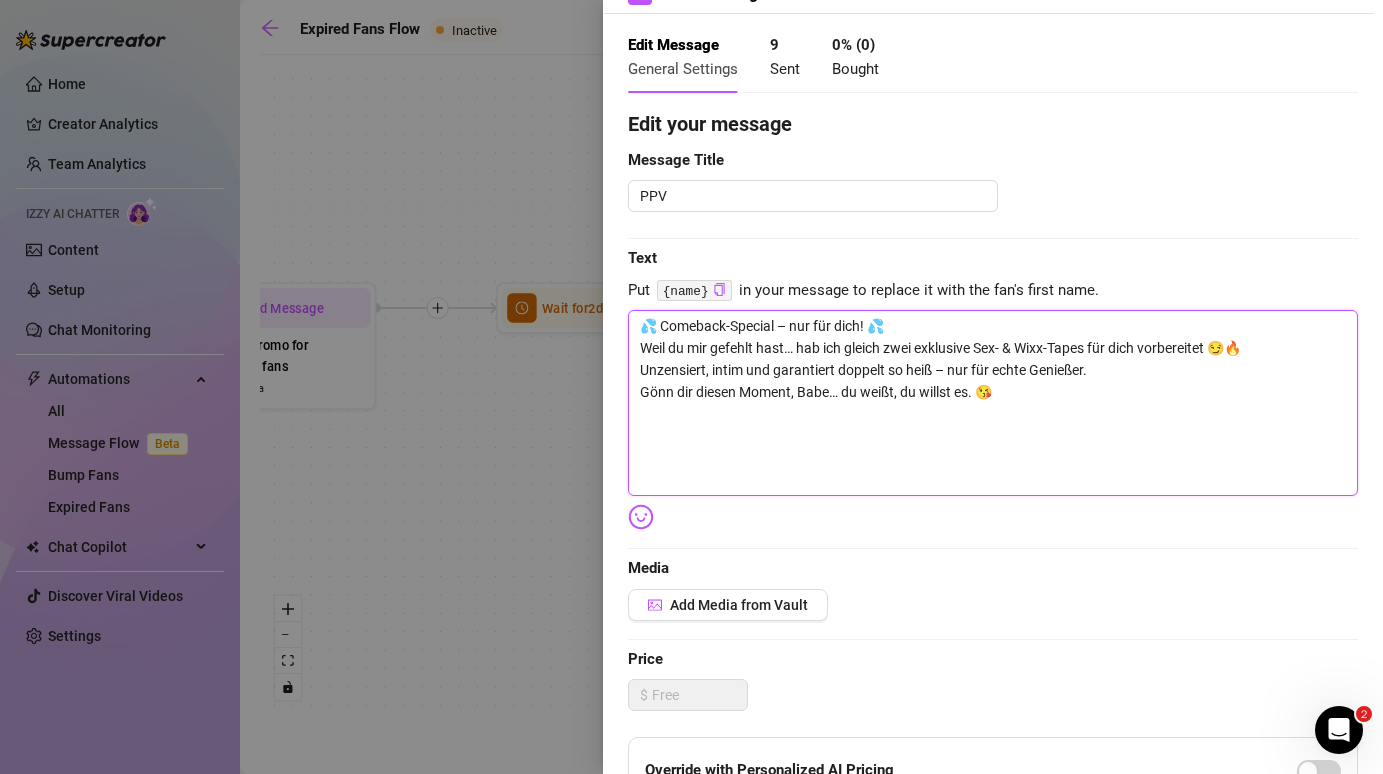 type on "💦 Comeback-Special – nur für dich! 💦
Weil du mir gefehlt hast… hab ich gleich zwei exklusive Sex- & Wixx-Tapes für dich vorbereitet 😏🔥
Unzensiert, intim und garantiert doppelt so heiß – nur für echte Genießer.
Gönn dir diesen Moment, Babe… du weißt, du willst es. 😘
D" 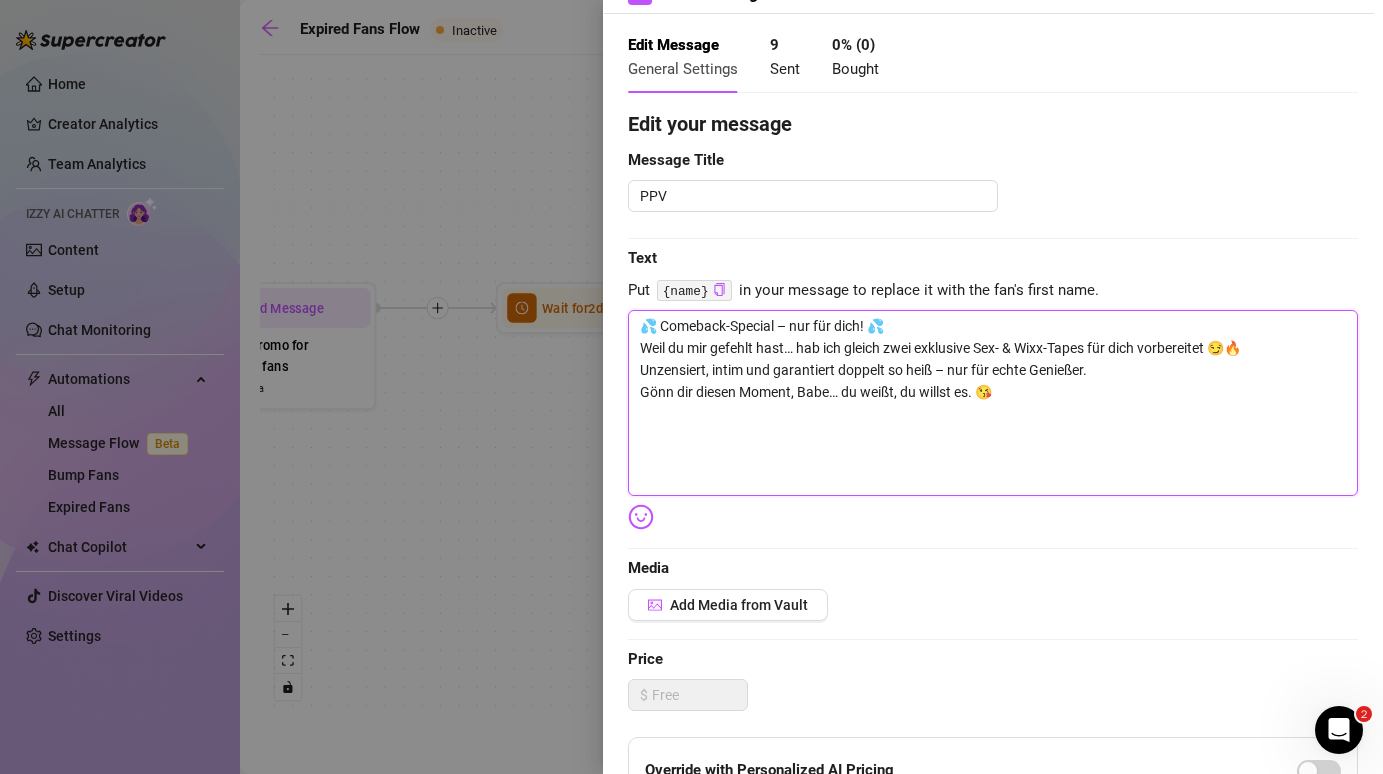 type on "💦 Comeback-Special – nur für dich! 💦
Weil du mir gefehlt hast… hab ich gleich zwei exklusive Sex- & Wixx-Tapes für dich vorbereitet 😏🔥
Unzensiert, intim und garantiert doppelt so heiß – nur für echte Genießer.
Gönn dir diesen Moment, Babe… du weißt, du willst es. 😘
D" 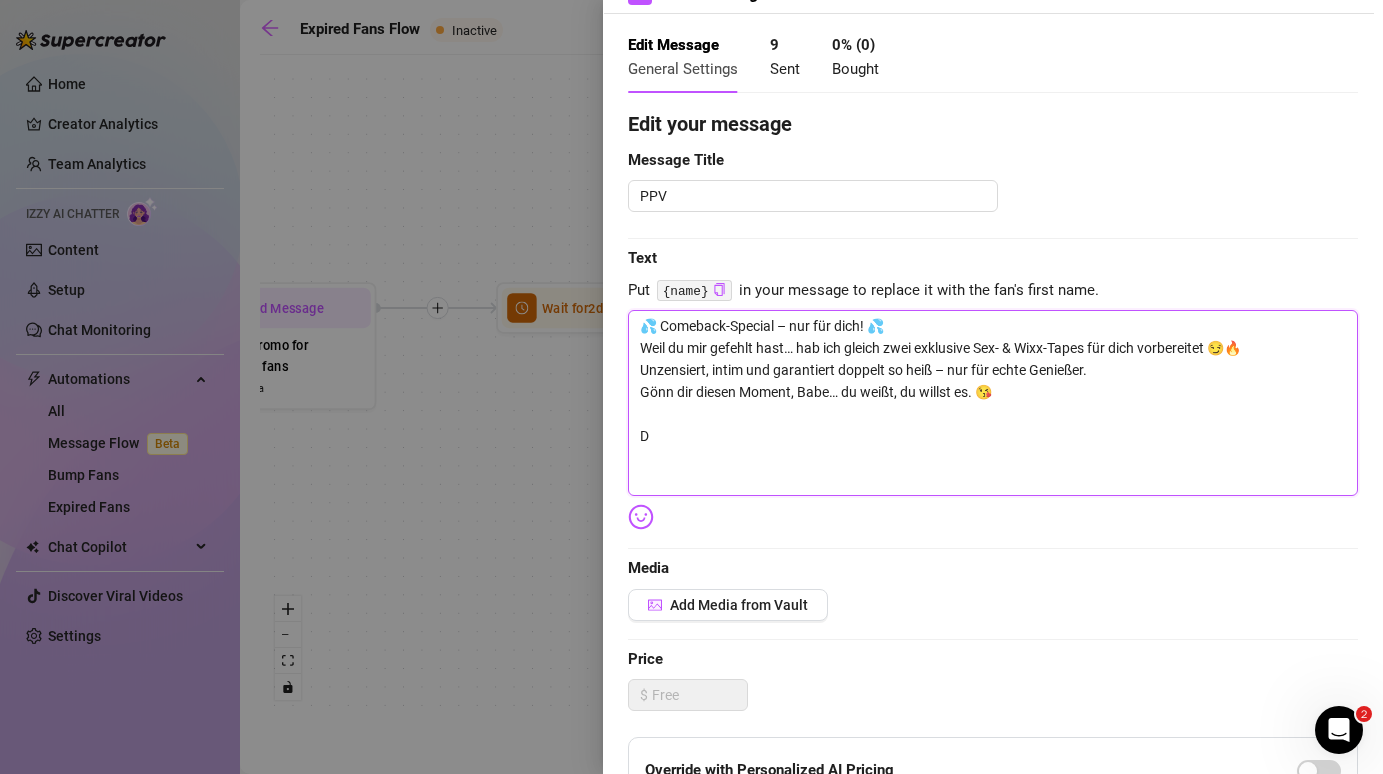 type on "💦 Comeback-Special – nur für dich! 💦
Weil du mir gefehlt hast… hab ich gleich zwei exklusive Sex- & Wixx-Tapes für dich vorbereitet 😏🔥
Unzensiert, intim und garantiert doppelt so heiß – nur für echte Genießer.
Gönn dir diesen Moment, Babe… du weißt, du willst es. 😘
Du" 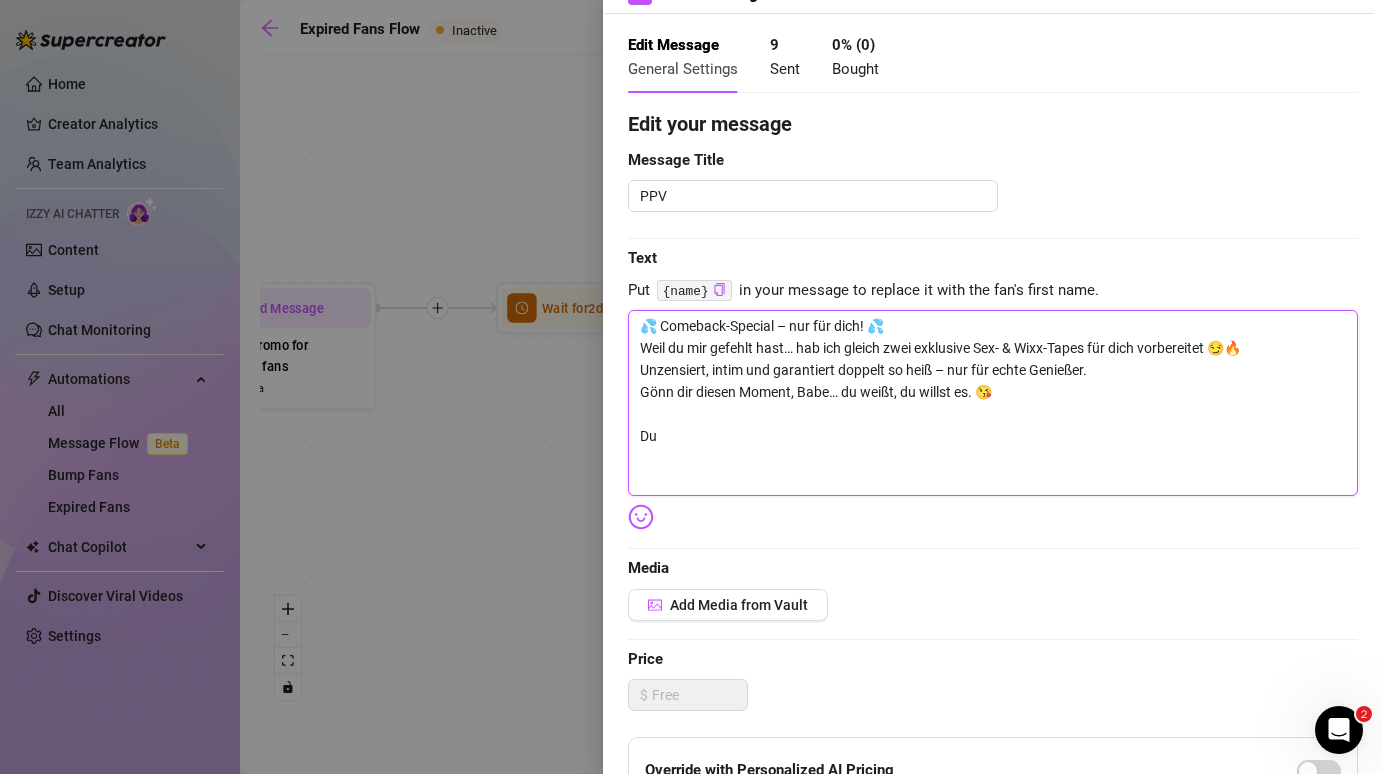type on "💦 Comeback-Special – nur für dich! 💦
Weil du mir gefehlt hast… hab ich gleich zwei exklusive Sex- & Wixx-Tapes für dich vorbereitet 😏🔥
Unzensiert, intim und garantiert doppelt so heiß – nur für echte Genießer.
Gönn dir diesen Moment, Babe… du weißt, du willst es. 😘
Du" 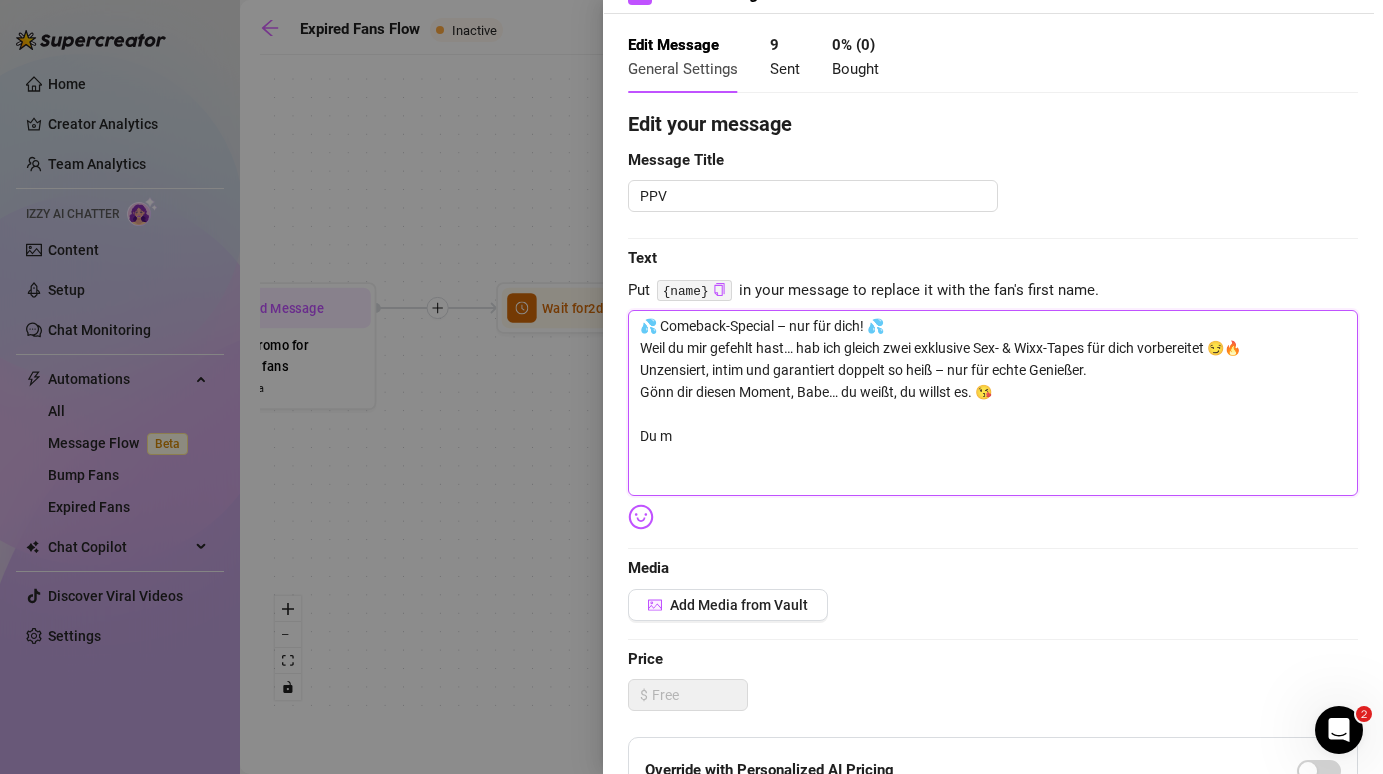 type on "💦 Comeback-Special – nur für dich! 💦
Weil du mir gefehlt hast… hab ich gleich zwei exklusive Sex- & Wixx-Tapes für dich vorbereitet 😏🔥
Unzensiert, intim und garantiert doppelt so heiß – nur für echte Genießer.
Gönn dir diesen Moment, Babe… du weißt, du willst es. 😘
Du mu" 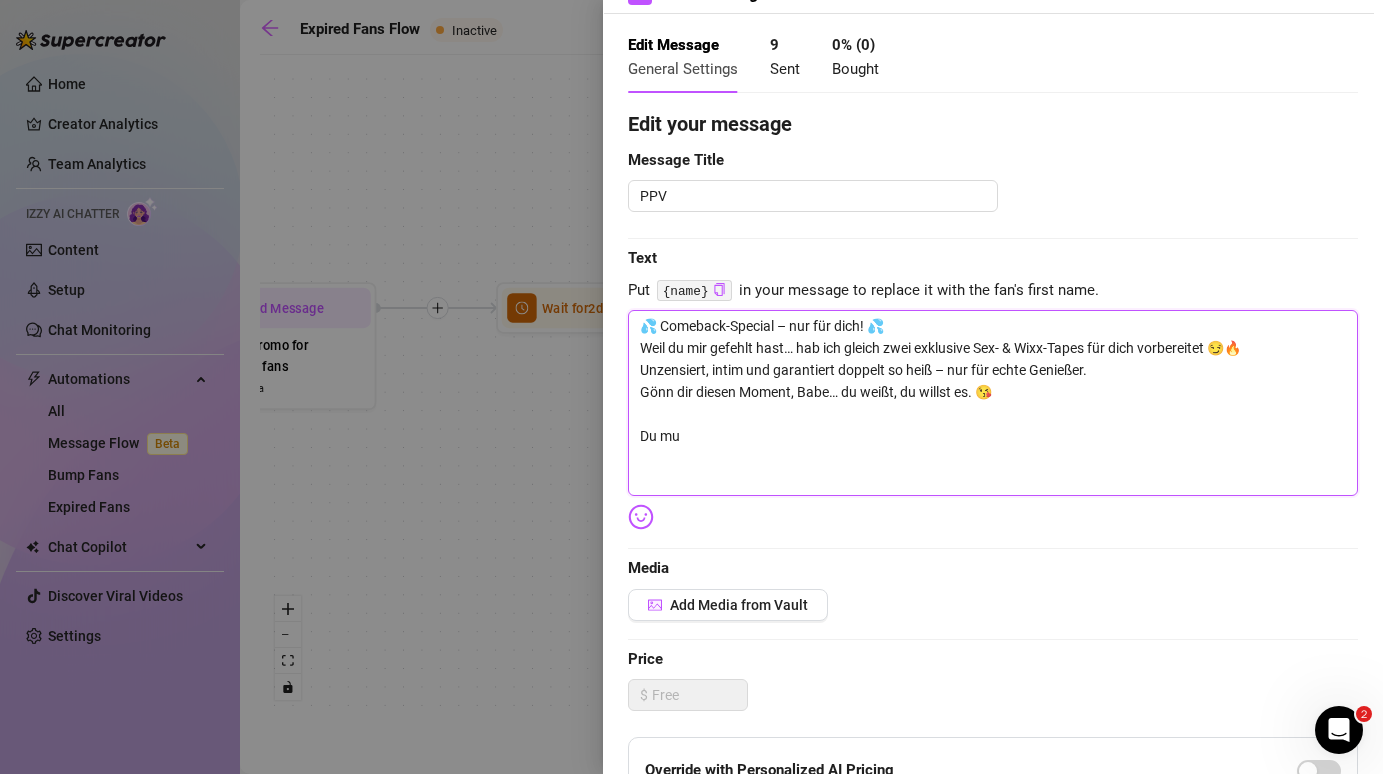 type on "💦 Comeback-Special – nur für dich! 💦
Weil du mir gefehlt hast… hab ich gleich zwei exklusive Sex- & Wixx-Tapes für dich vorbereitet 😏🔥
Unzensiert, intim und garantiert doppelt so heiß – nur für echte Genießer.
Gönn dir diesen Moment, Babe… du weißt, du willst es. 😘
Du mus" 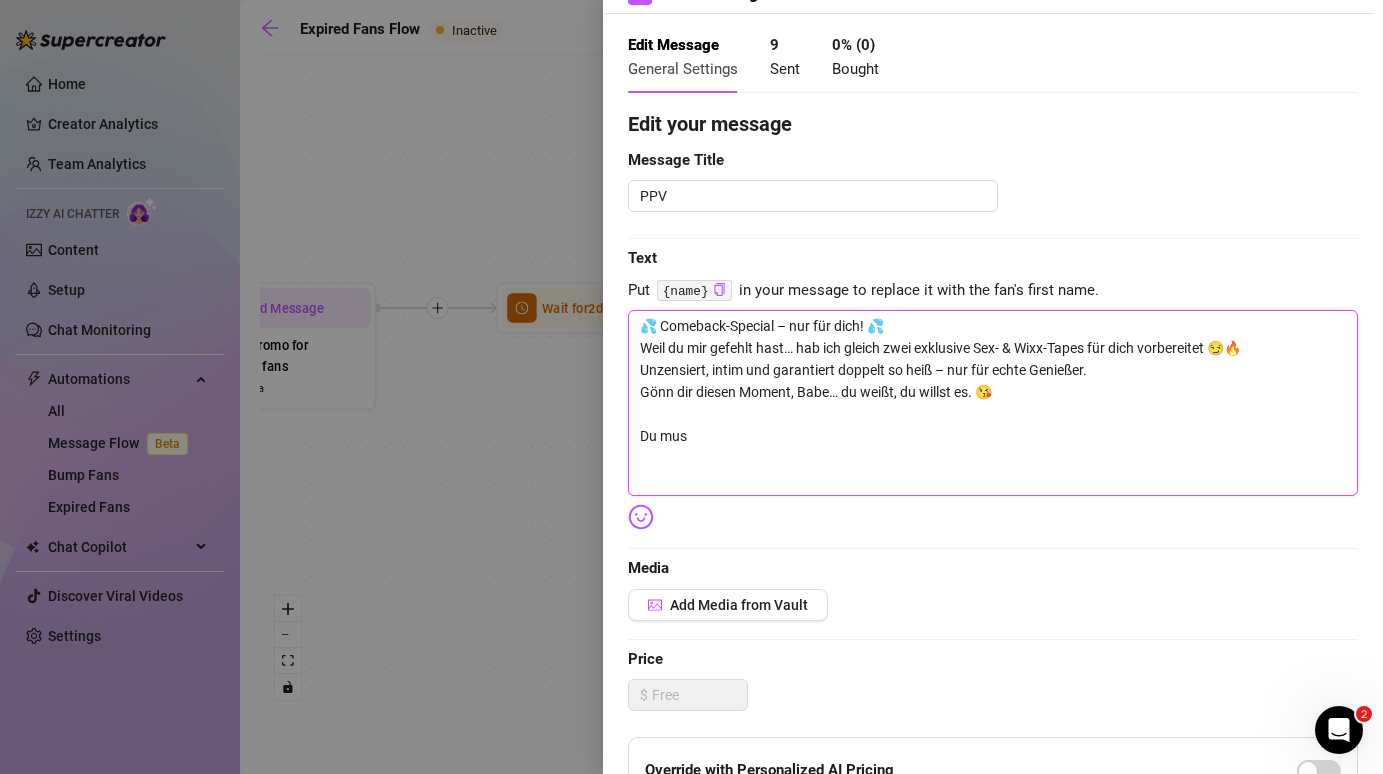 type on "💦 Comeback-Special – nur für dich! 💦
Weil du mir gefehlt hast… hab ich gleich zwei exklusive Sex- & Wixx-Tapes für dich vorbereitet 😏🔥
Unzensiert, intim und garantiert doppelt so heiß – nur für echte Genießer.
Gönn dir diesen Moment, Babe… du weißt, du willst es. 😘
Du muss" 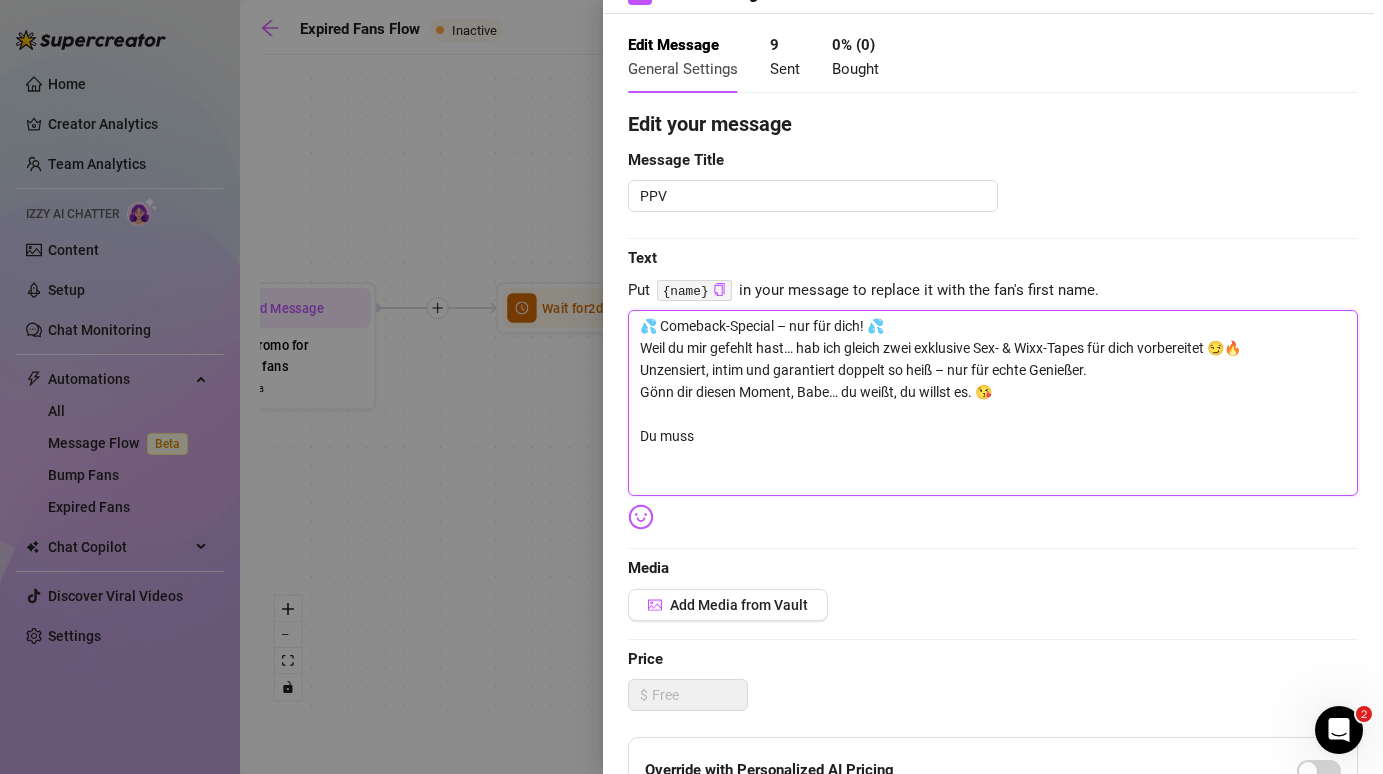 type on "💦 Comeback-Special – nur für dich! 💦
Weil du mir gefehlt hast… hab ich gleich zwei exklusive Sex- & Wixx-Tapes für dich vorbereitet 😏🔥
Unzensiert, intim und garantiert doppelt so heiß – nur für echte Genießer.
Gönn dir diesen Moment, Babe… du weißt, du willst es. 😘
Du musst" 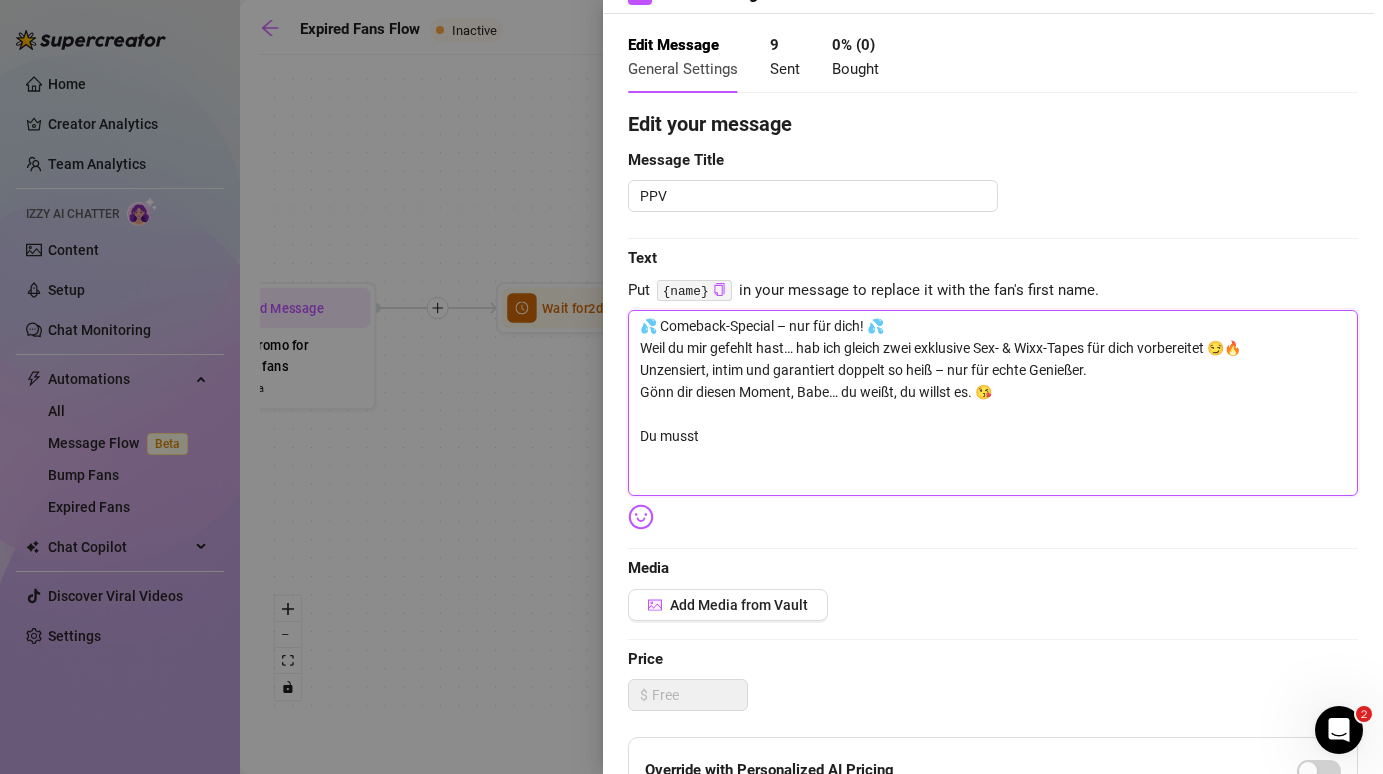 type on "💦 Comeback-Special – nur für dich! 💦
Weil du mir gefehlt hast… hab ich gleich zwei exklusive Sex- & Wixx-Tapes für dich vorbereitet 😏🔥
Unzensiert, intim und garantiert doppelt so heiß – nur für echte Genießer.
Gönn dir diesen Moment, Babe… du weißt, du willst es. 😘
Du musst" 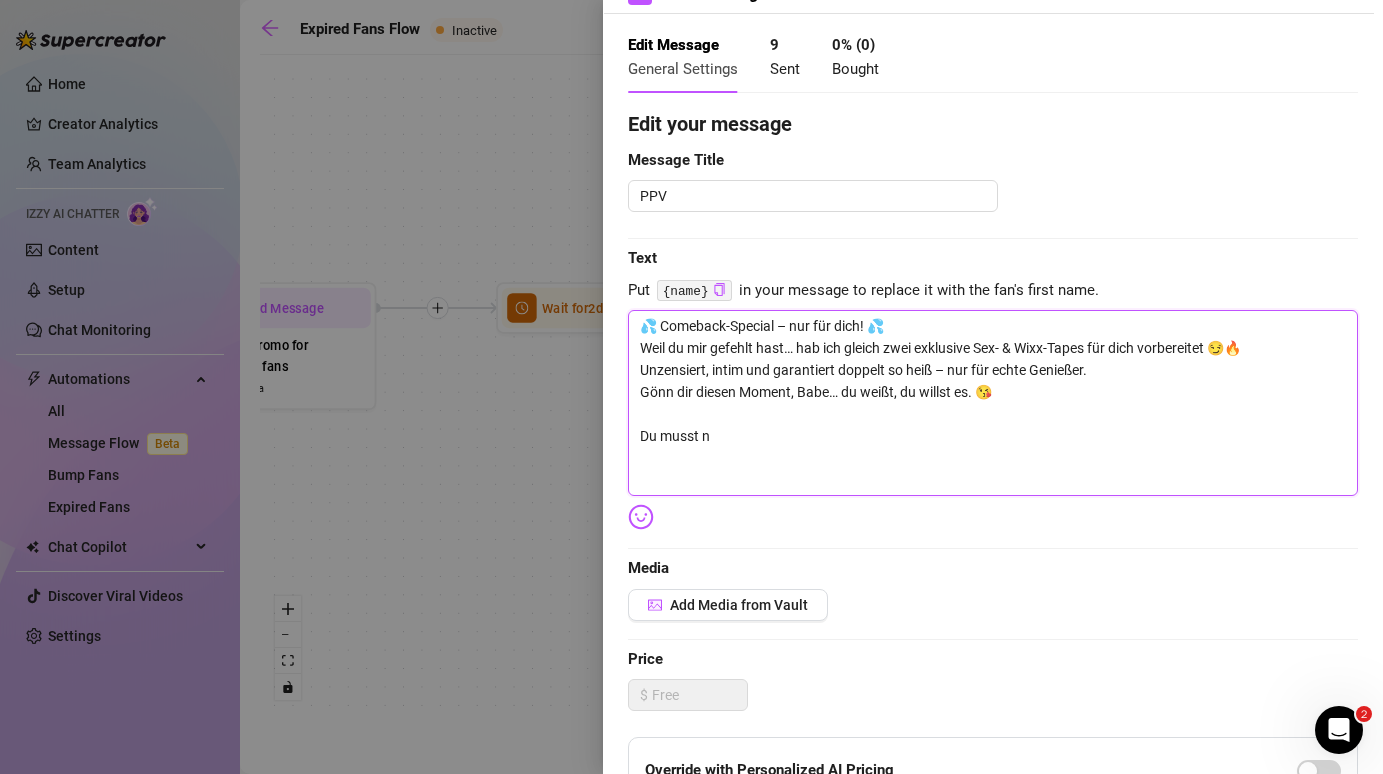 type on "💦 Comeback-Special – nur für dich! 💦
Weil du mir gefehlt hast… hab ich gleich zwei exklusive Sex- & Wixx-Tapes für dich vorbereitet 😏🔥
Unzensiert, intim und garantiert doppelt so heiß – nur für echte Genießer.
Gönn dir diesen Moment, Babe… du weißt, du willst es. 😘
Du musst nu" 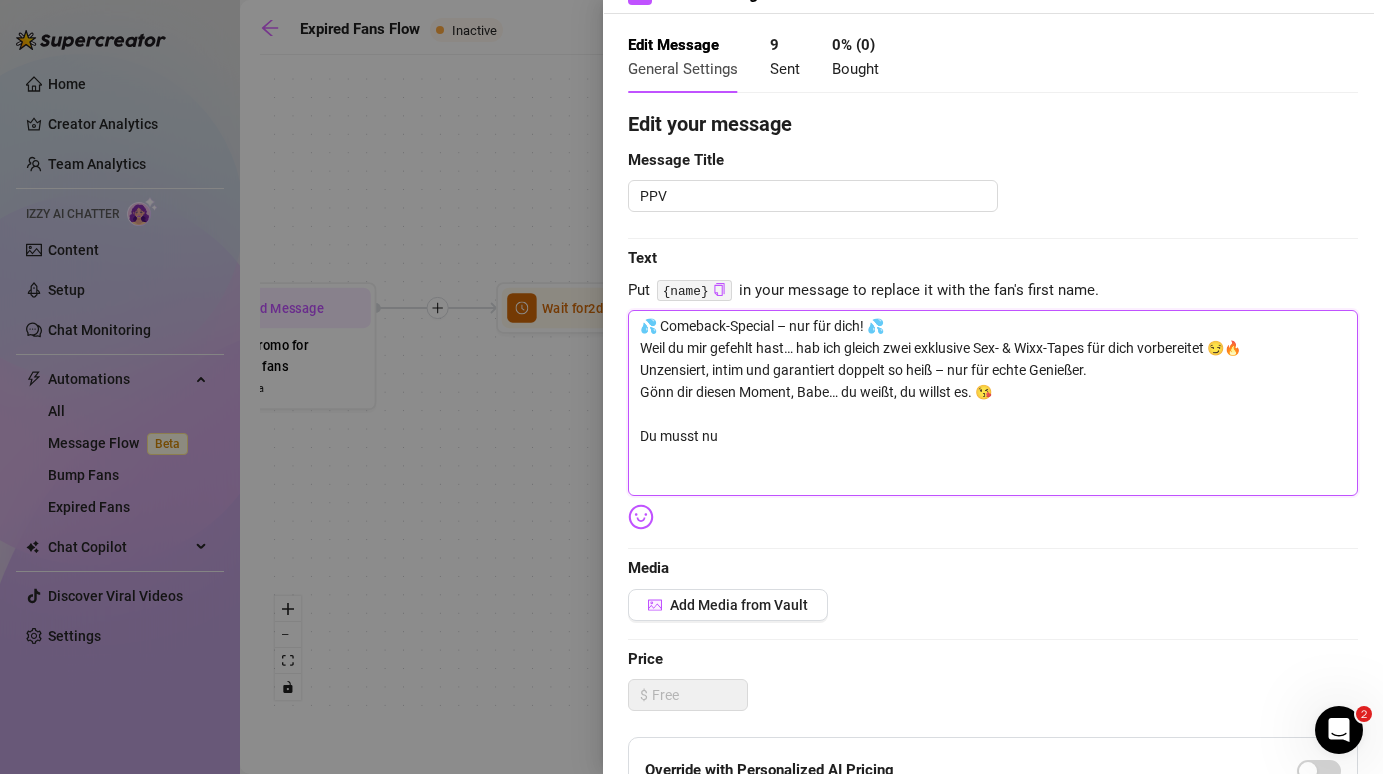 type on "💦 Comeback-Special – nur für dich! 💦
Weil du mir gefehlt hast… hab ich gleich zwei exklusive Sex- & Wixx-Tapes für dich vorbereitet 😏🔥
Unzensiert, intim und garantiert doppelt so heiß – nur für echte Genießer.
Gönn dir diesen Moment, Babe… du weißt, du willst es. 😘
Du musst nur" 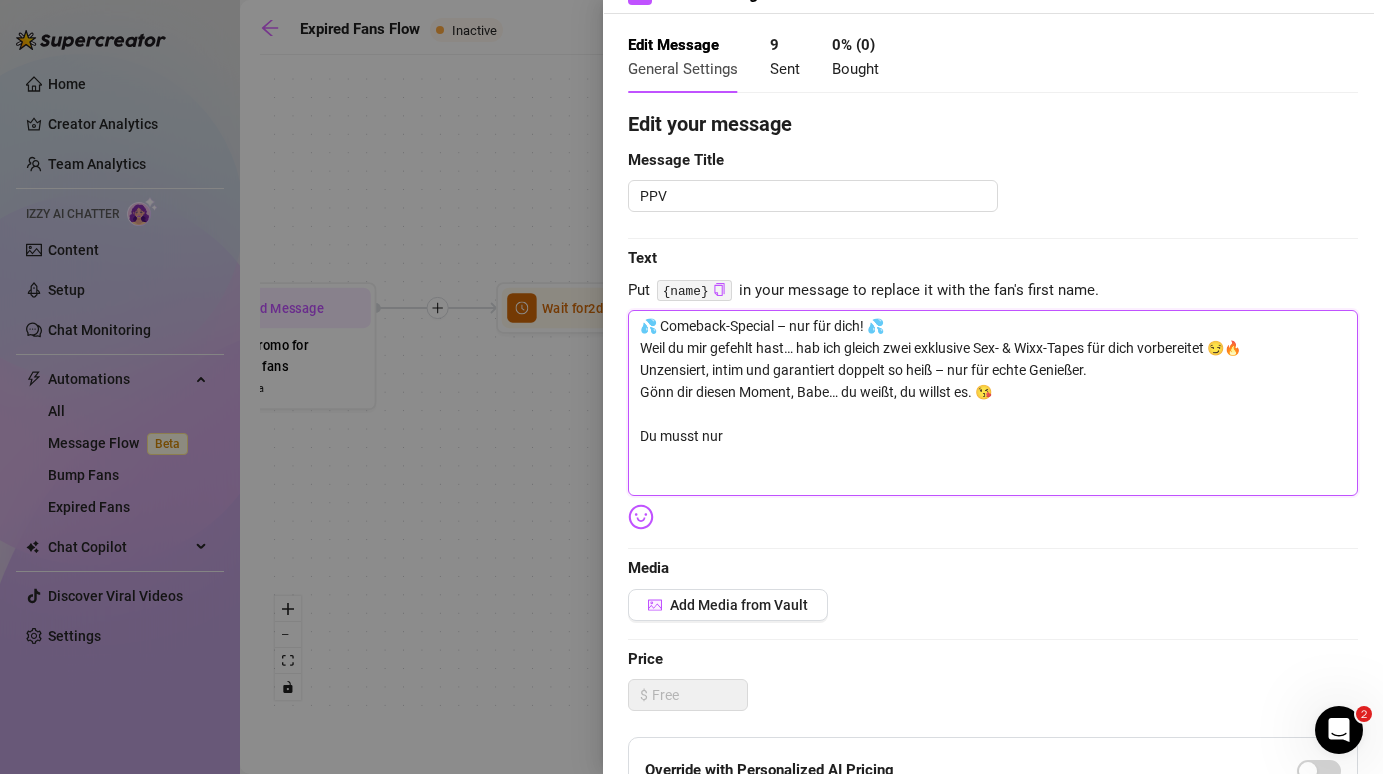 type on "💦 Comeback-Special – nur für dich! 💦
Weil du mir gefehlt hast… hab ich gleich zwei exklusive Sex- & Wixx-Tapes für dich vorbereitet 😏🔥
Unzensiert, intim und garantiert doppelt so heiß – nur für echte Genießer.
Gönn dir diesen Moment, Babe… du weißt, du willst es. 😘
Du musst nur" 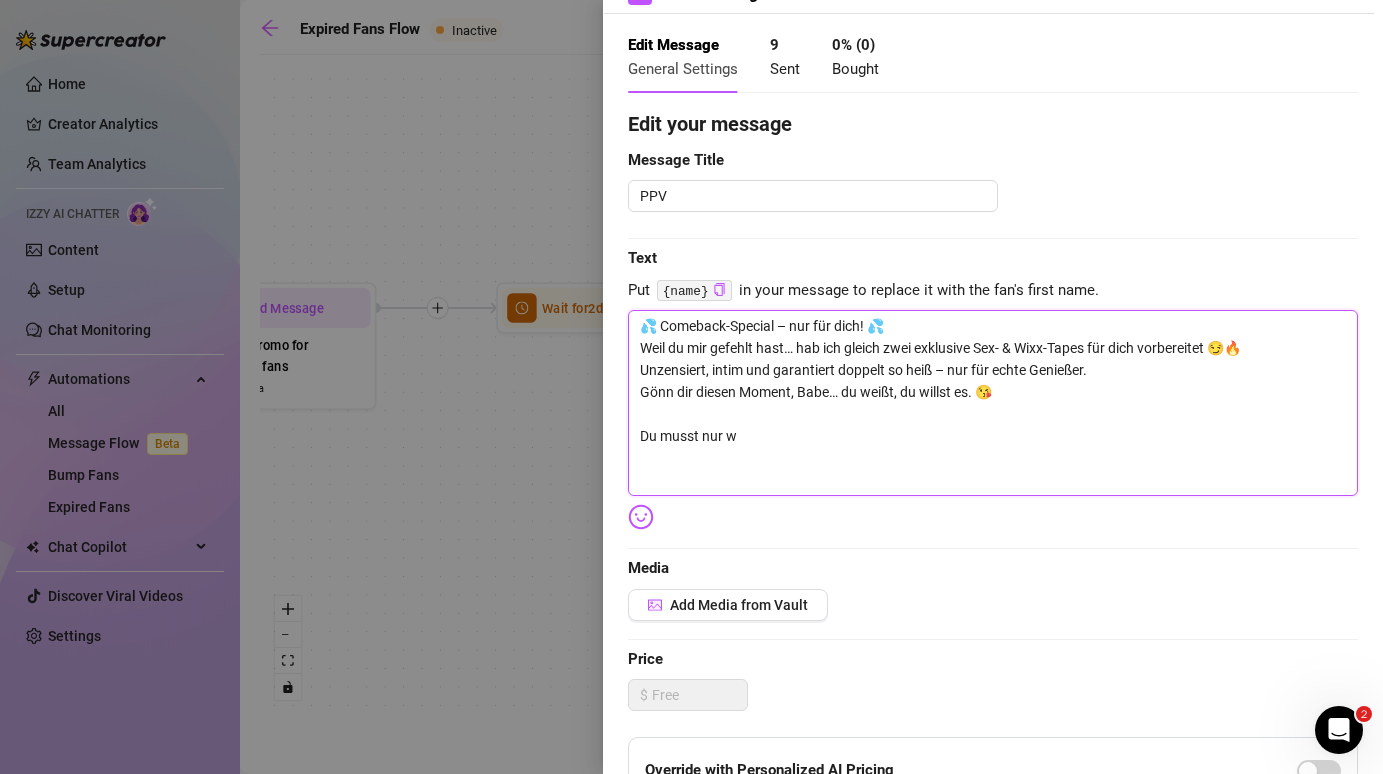 type on "💦 Comeback-Special – nur für dich! 💦
Weil du mir gefehlt hast… hab ich gleich zwei exklusive Sex- & Wixx-Tapes für dich vorbereitet 😏🔥
Unzensiert, intim und garantiert doppelt so heiß – nur für echte Genießer.
Gönn dir diesen Moment, Babe… du weißt, du willst es. 😘
Du musst nur wi" 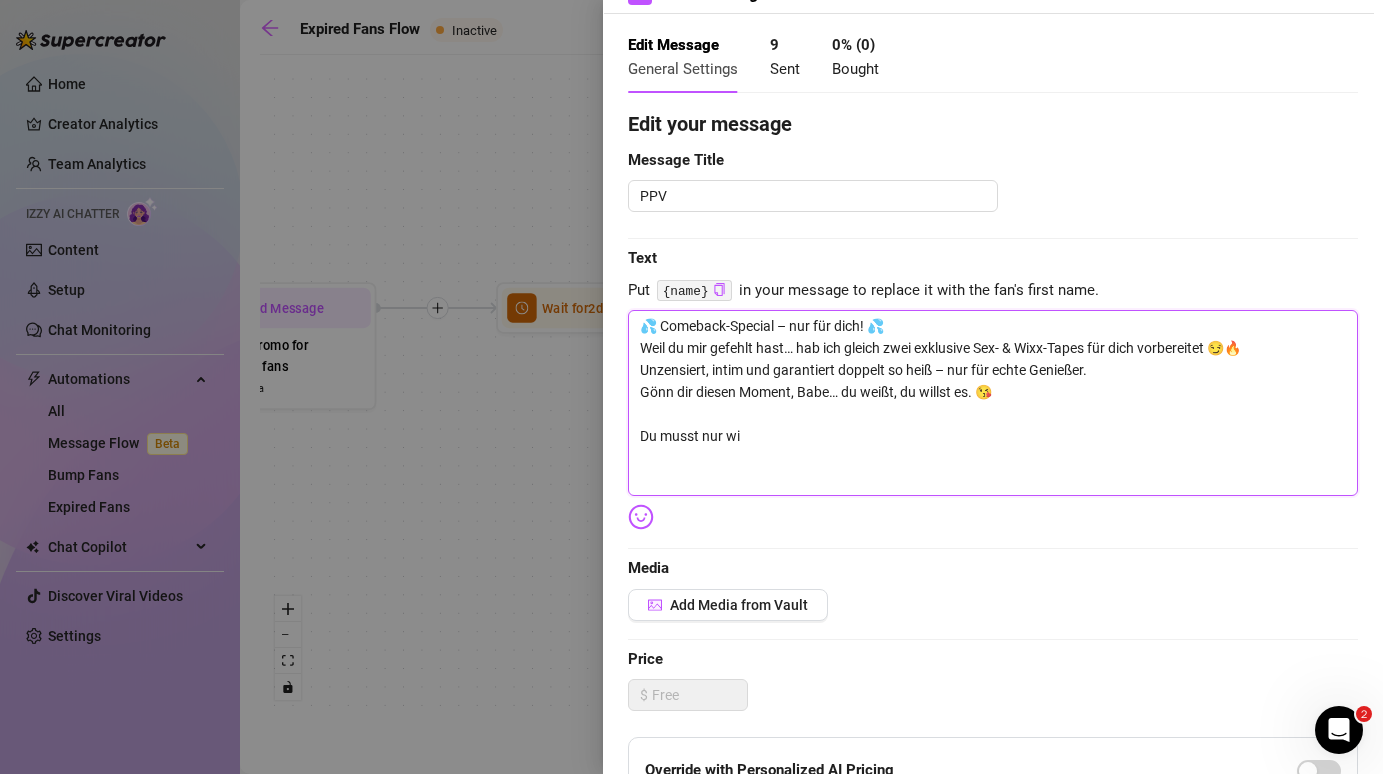 type on "💦 Comeback-Special – nur für dich! 💦
Weil du mir gefehlt hast… hab ich gleich zwei exklusive Sex- & Wixx-Tapes für dich vorbereitet 😏🔥
Unzensiert, intim und garantiert doppelt so heiß – nur für echte Genießer.
Gönn dir diesen Moment, Babe… du weißt, du willst es. 😘
Du musst nur wie" 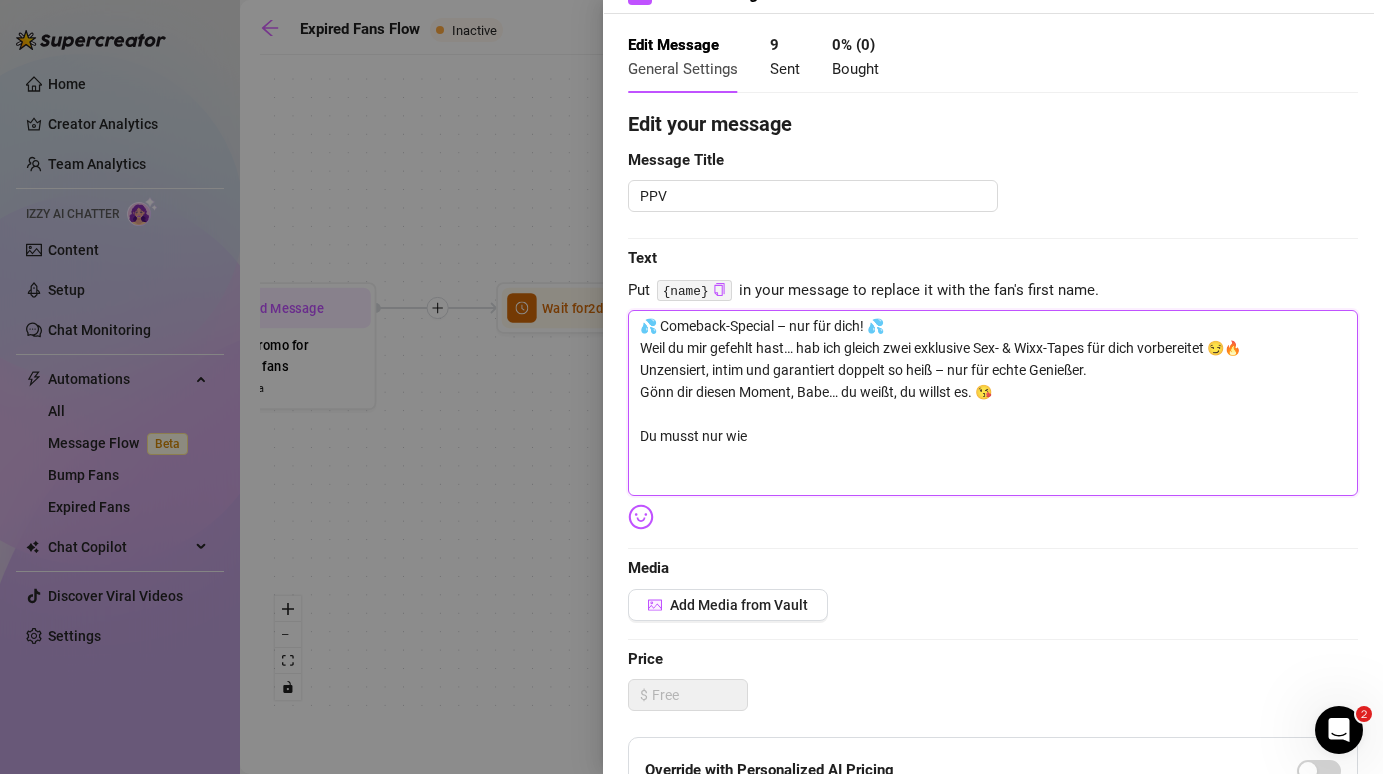 type on "💦 Comeback-Special – nur für dich! 💦
Weil du mir gefehlt hast… hab ich gleich zwei exklusive Sex- & Wixx-Tapes für dich vorbereitet 😏🔥
Unzensiert, intim und garantiert doppelt so heiß – nur für echte Genießer.
Gönn dir diesen Moment, Babe… du weißt, du willst es. 😘
Du musst nur wied" 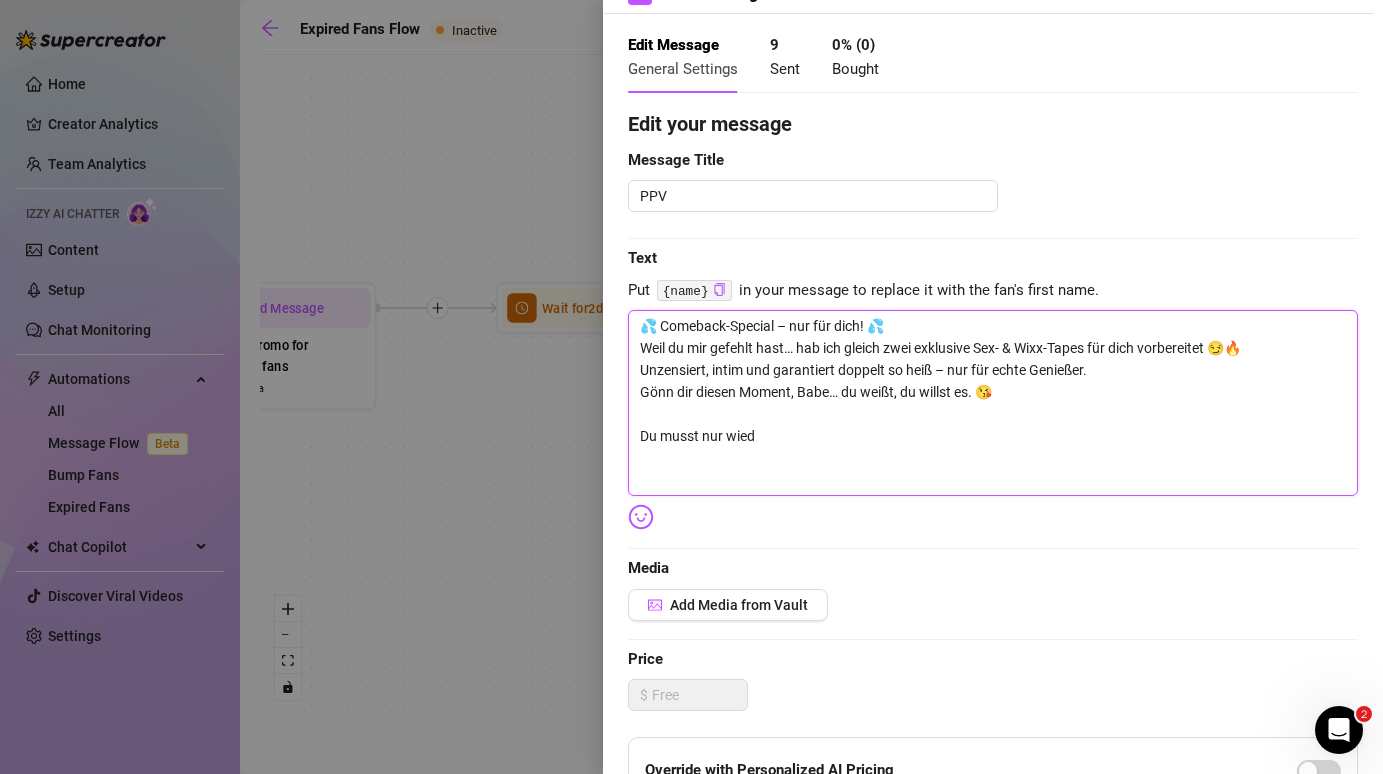 type on "💦 Comeback-Special – nur für dich! 💦
Weil du mir gefehlt hast… hab ich gleich zwei exklusive Sex- & Wixx-Tapes für dich vorbereitet 😏🔥
Unzensiert, intim und garantiert doppelt so heiß – nur für echte Genießer.
Gönn dir diesen Moment, Babe… du weißt, du willst es. 😘
Du musst nur wieder" 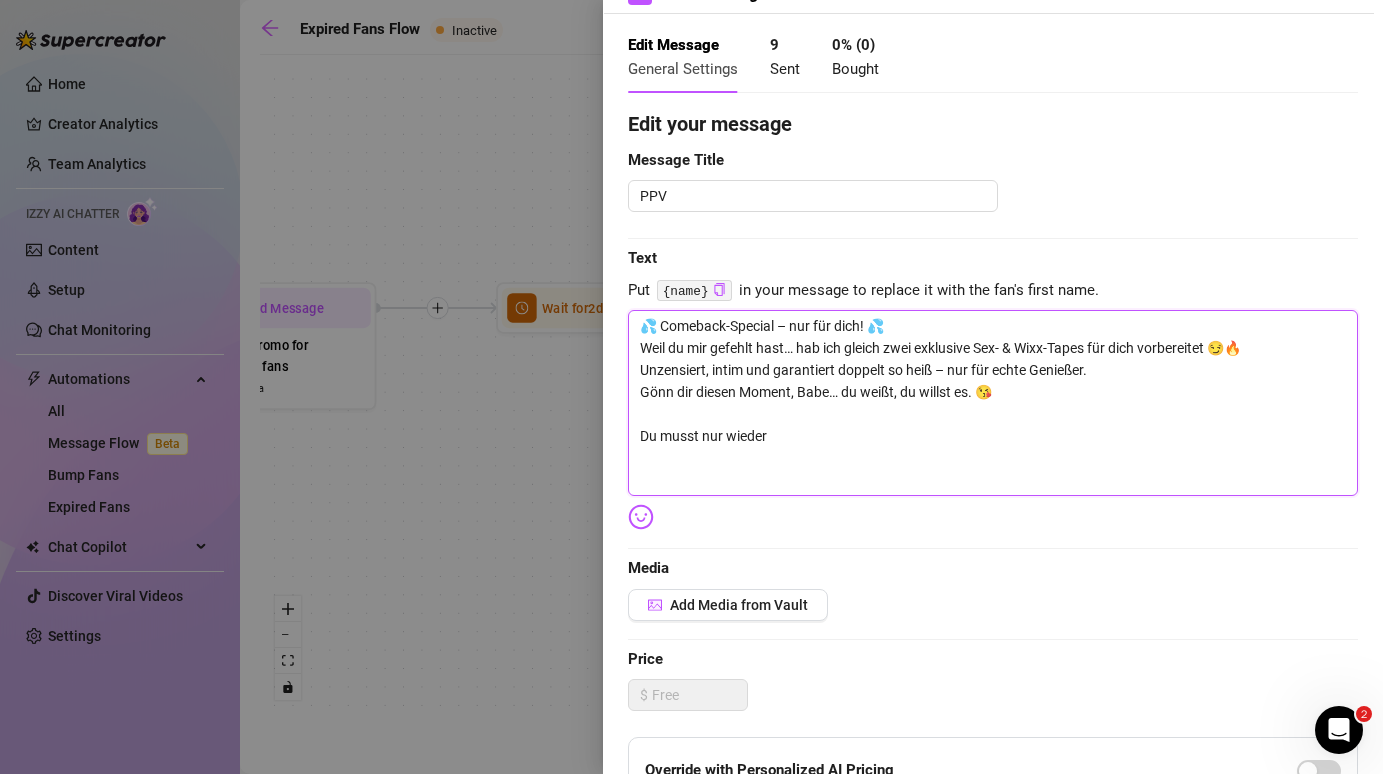 type on "💦 Comeback-Special – nur für dich! 💦
Weil du mir gefehlt hast… hab ich gleich zwei exklusive Sex- & Wixx-Tapes für dich vorbereitet 😏🔥
Unzensiert, intim und garantiert doppelt so heiß – nur für echte Genießer.
Gönn dir diesen Moment, Babe… du weißt, du willst es. 😘
Du musst nur wieder" 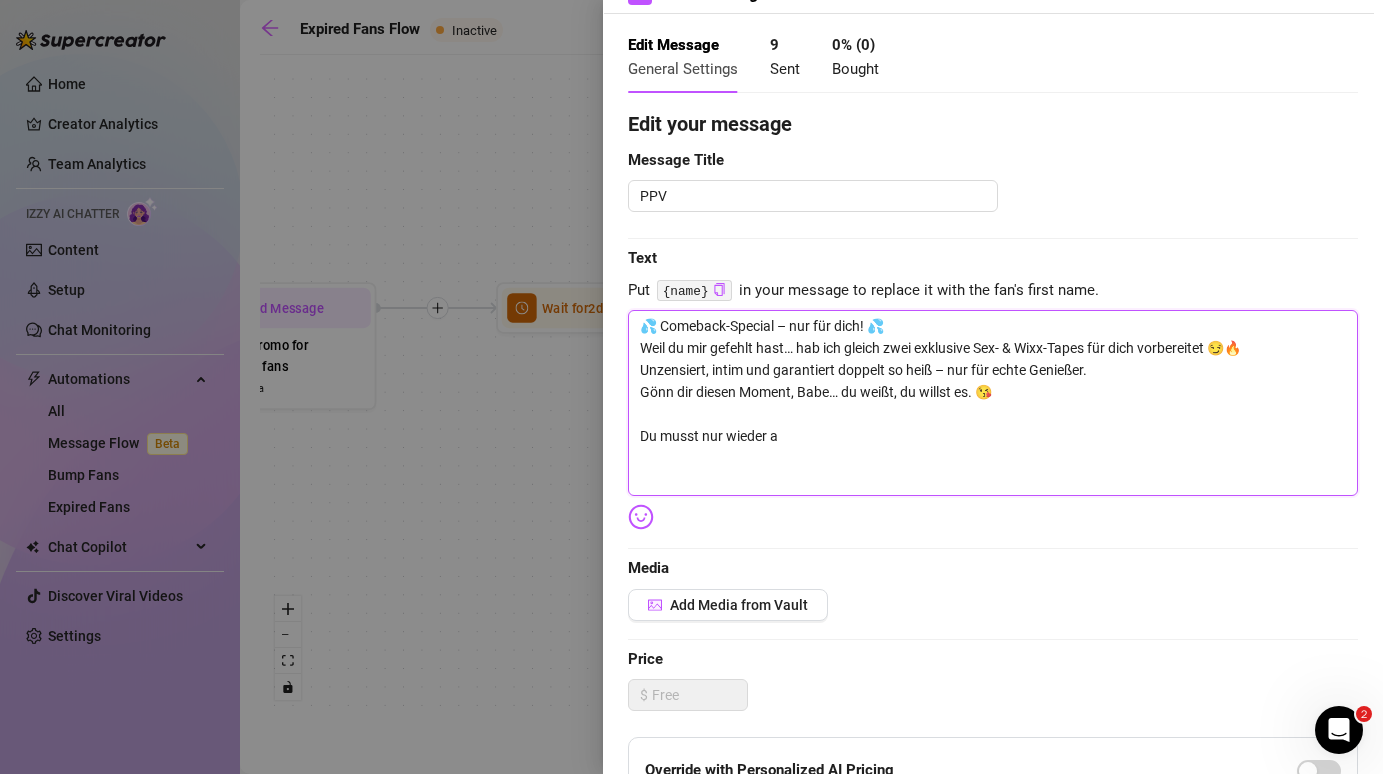 type on "💦 Comeback-Special – nur für dich! 💦
Weil du mir gefehlt hast… hab ich gleich zwei exklusive Sex- & Wixx-Tapes für dich vorbereitet 😏🔥
Unzensiert, intim und garantiert doppelt so heiß – nur für echte Genießer.
Gönn dir diesen Moment, Babe… du weißt, du willst es. 😘
Du musst nur wieder ab" 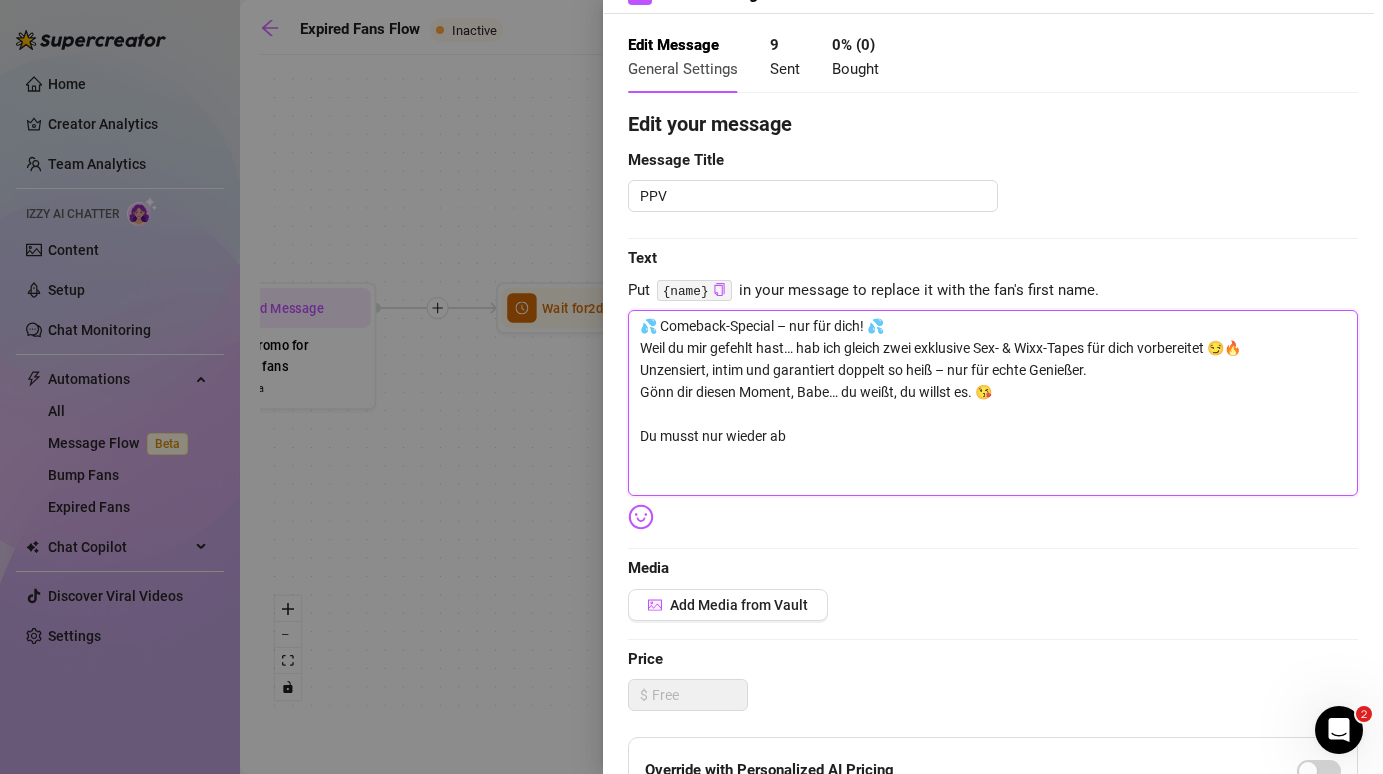 type on "💦 Comeback-Special – nur für dich! 💦
Weil du mir gefehlt hast… hab ich gleich zwei exklusive Sex- & Wixx-Tapes für dich vorbereitet 😏🔥
Unzensiert, intim und garantiert doppelt so heiß – nur für echte Genießer.
Gönn dir diesen Moment, Babe… du weißt, du willst es. 😘
Du musst nur wieder abo" 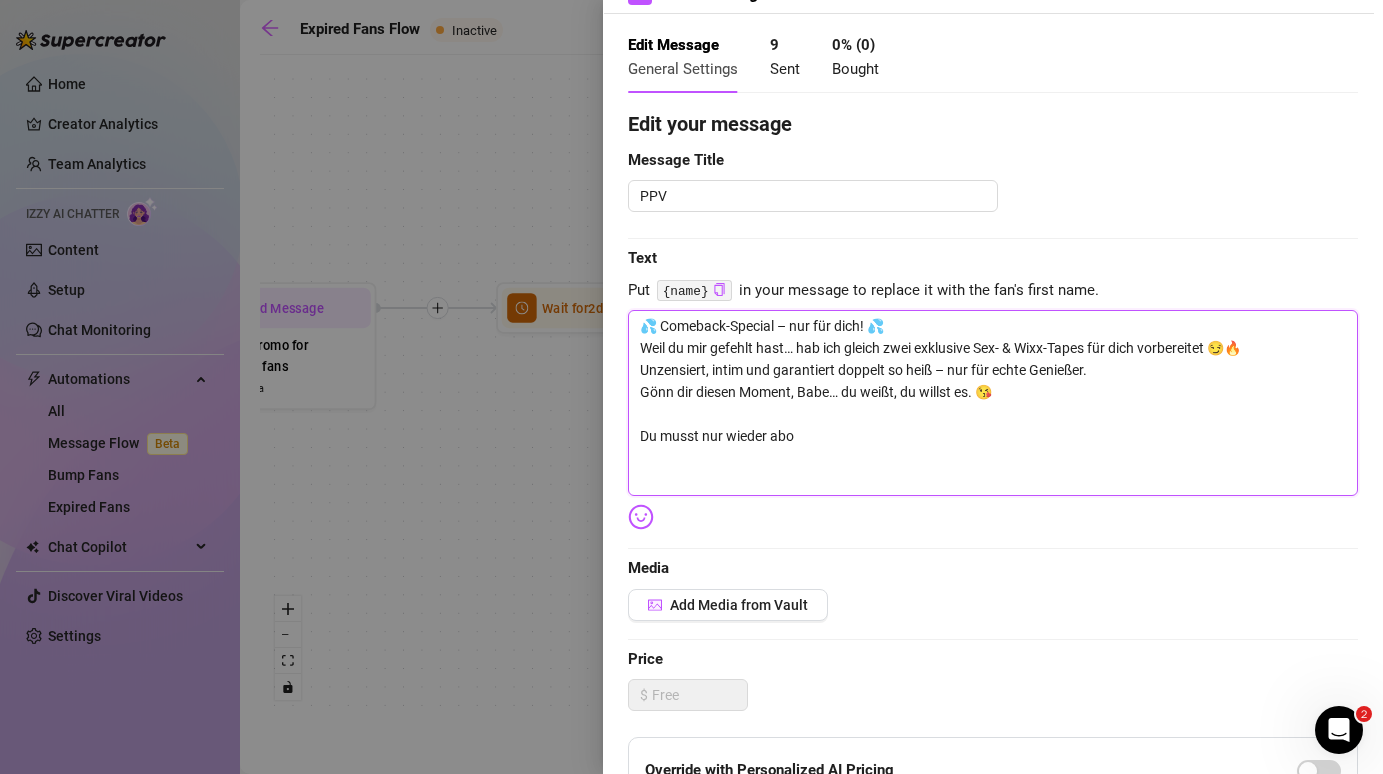 type on "💦 Comeback-Special – nur für dich! 💦
Weil du mir gefehlt hast… hab ich gleich zwei exklusive Sex- & Wixx-Tapes für dich vorbereitet 😏🔥
Unzensiert, intim und garantiert doppelt so heiß – nur für echte Genießer.
Gönn dir diesen Moment, Babe… du weißt, du willst es. 😘
Du musst nur wieder abon" 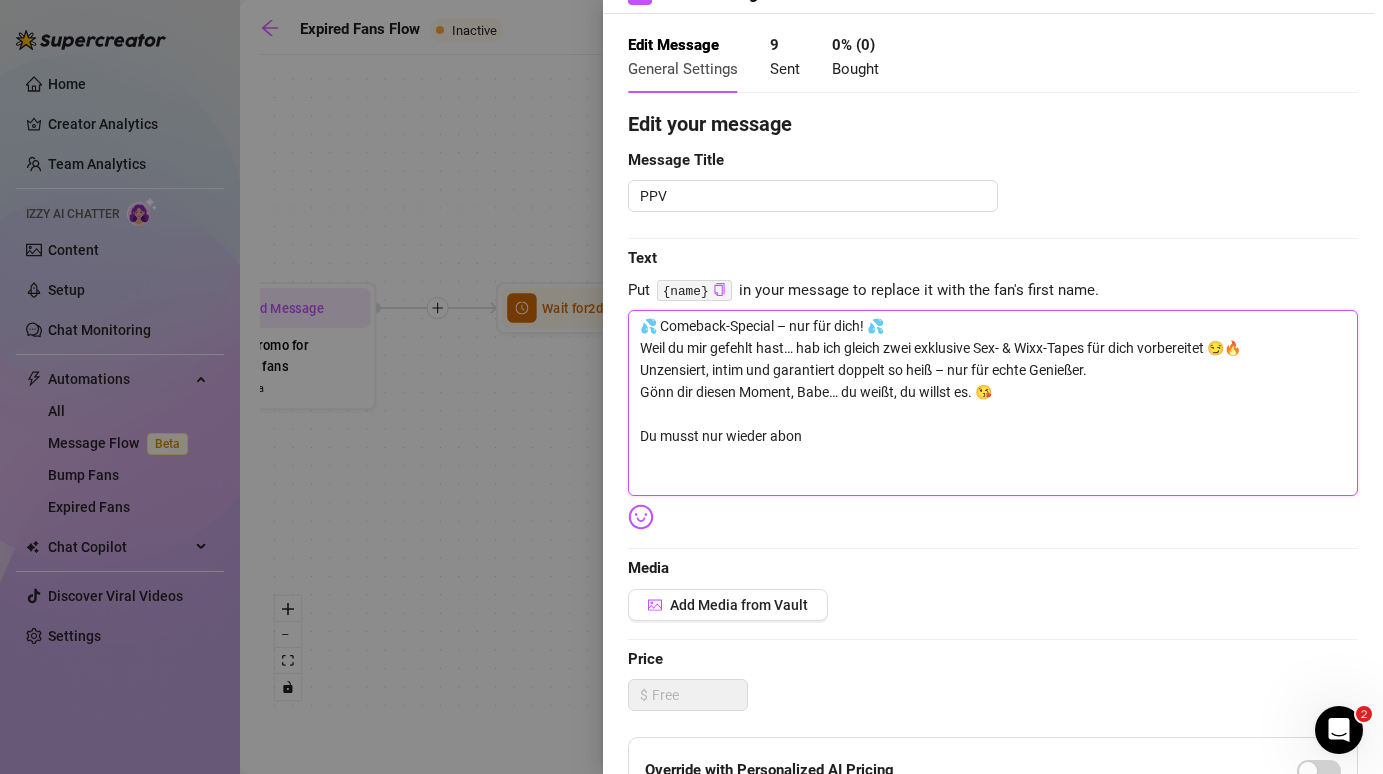 type on "💦 Comeback-Special – nur für dich! 💦
Weil du mir gefehlt hast… hab ich gleich zwei exklusive Sex- & Wixx-Tapes für dich vorbereitet 😏🔥
Unzensiert, intim und garantiert doppelt so heiß – nur für echte Genießer.
Gönn dir diesen Moment, Babe… du weißt, du willst es. 😘
Du musst nur wieder abonn" 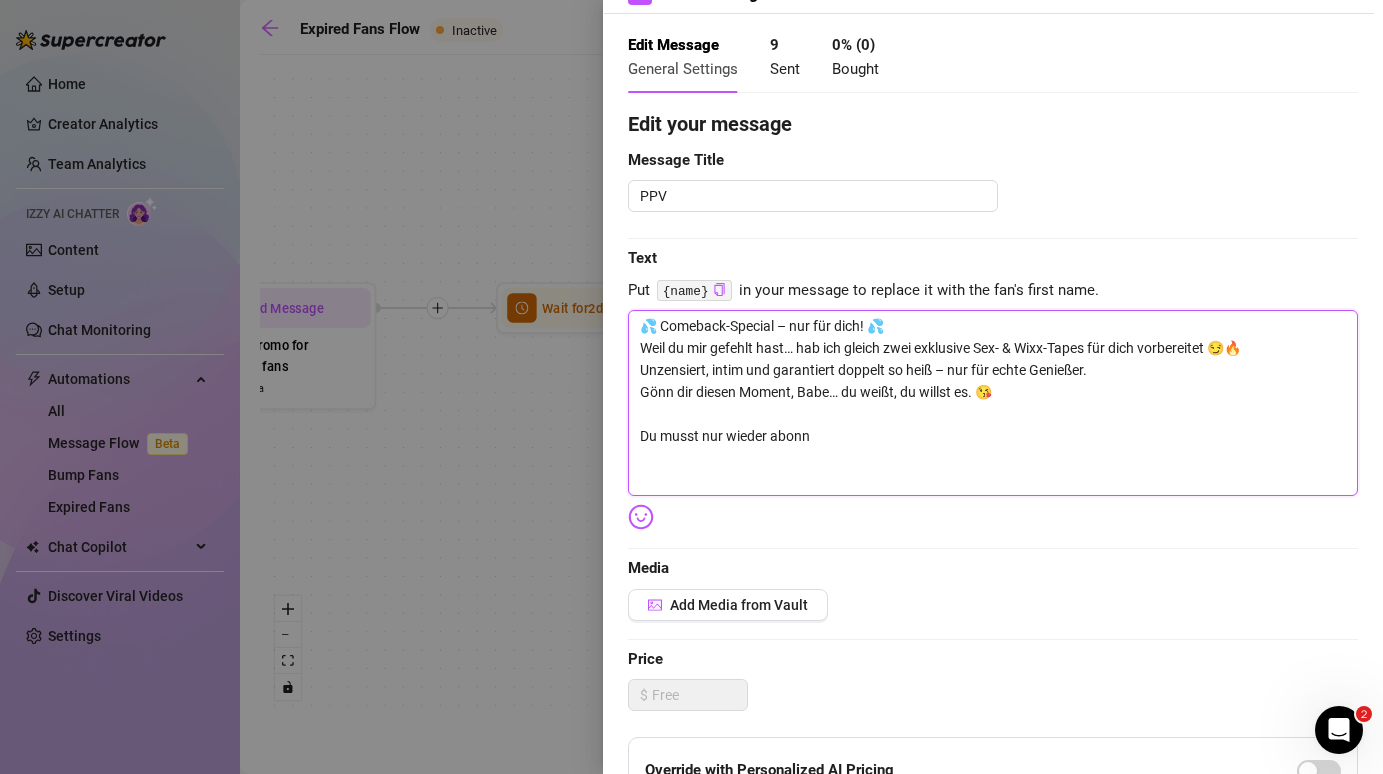 type on "💦 Comeback-Special – nur für dich! 💦
Weil du mir gefehlt hast… hab ich gleich zwei exklusive Sex- & Wixx-Tapes für dich vorbereitet 😏🔥
Unzensiert, intim und garantiert doppelt so heiß – nur für echte Genießer.
Gönn dir diesen Moment, Babe… du weißt, du willst es. 😘
Du musst nur wieder abonni" 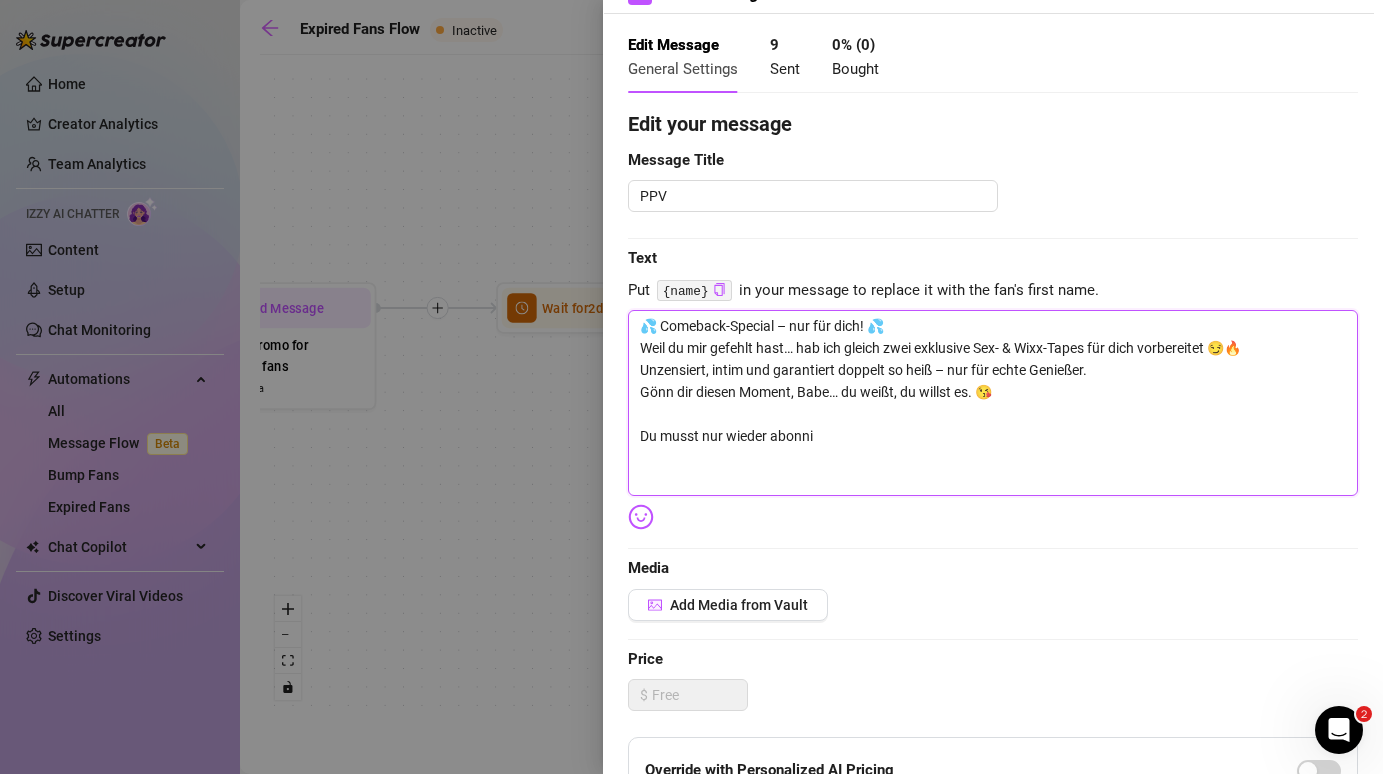 type on "💦 Comeback-Special – nur für dich! 💦
Weil du mir gefehlt hast… hab ich gleich zwei exklusive Sex- & Wixx-Tapes für dich vorbereitet 😏🔥
Unzensiert, intim und garantiert doppelt so heiß – nur für echte Genießer.
Gönn dir diesen Moment, Babe… du weißt, du willst es. 😘
Du musst nur wieder abonnie" 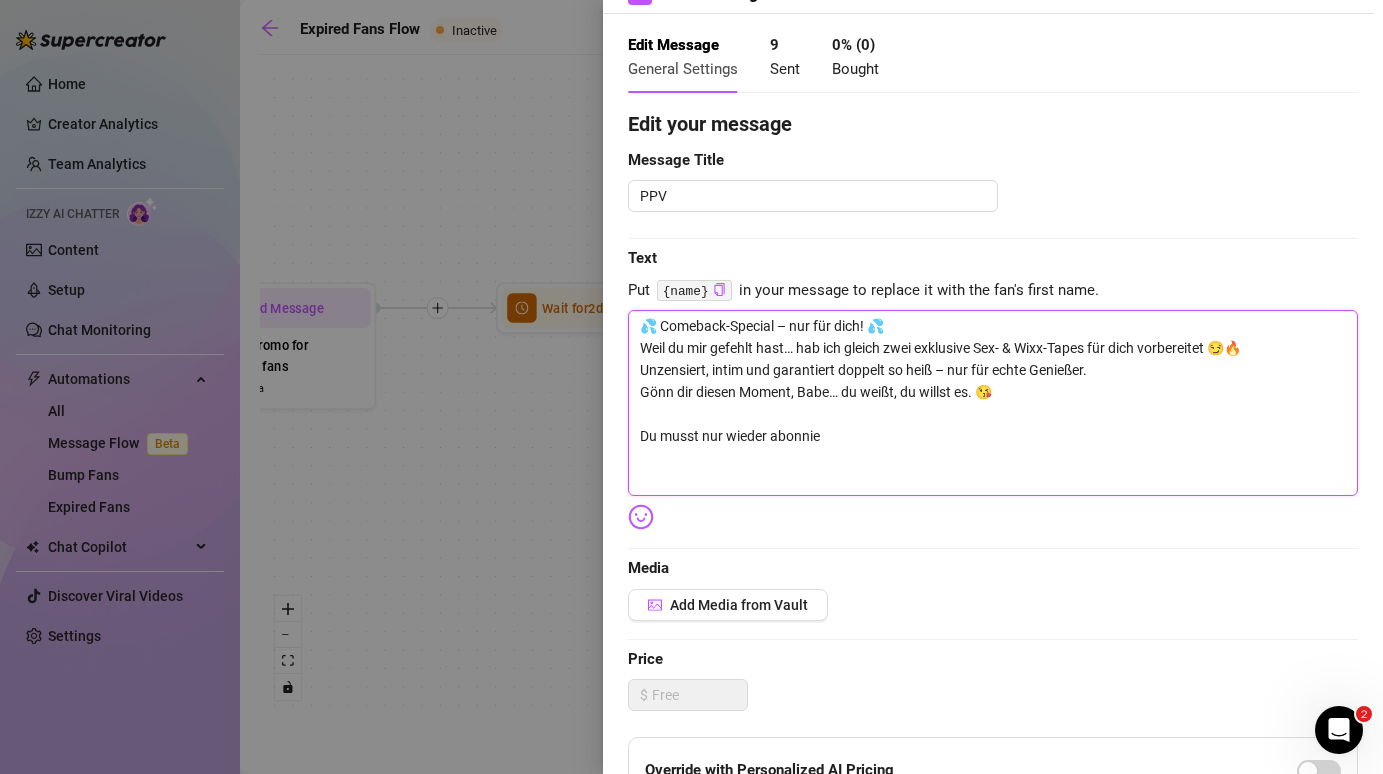 type on "💦 Comeback-Special – nur für dich! 💦
Weil du mir gefehlt hast… hab ich gleich zwei exklusive Sex- & Wixx-Tapes für dich vorbereitet 😏🔥
Unzensiert, intim und garantiert doppelt so heiß – nur für echte Genießer.
Gönn dir diesen Moment, Babe… du weißt, du willst es. 😘
Du musst nur wieder abonnier" 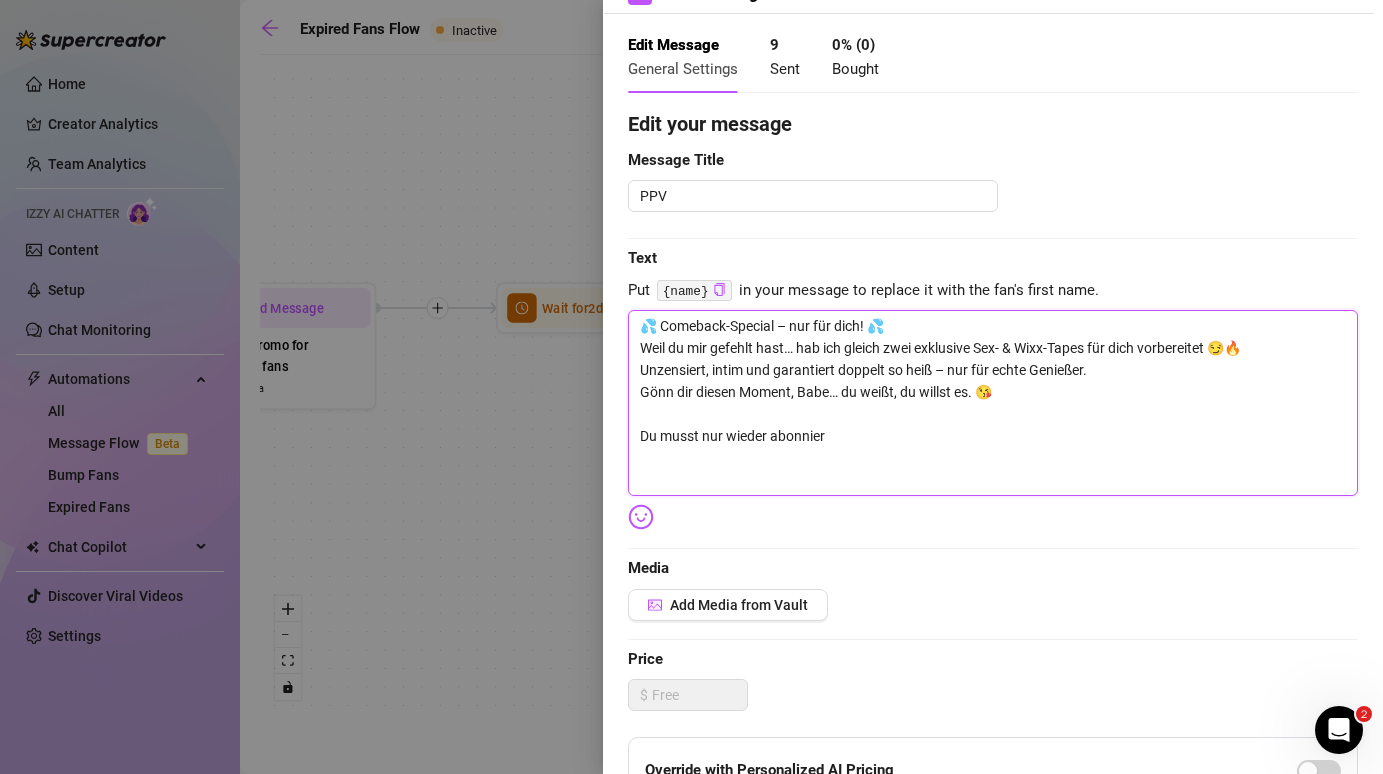 type on "💦 Comeback-Special – nur für dich! 💦
Weil du mir gefehlt hast… hab ich gleich zwei exklusive Sex- & Wixx-Tapes für dich vorbereitet 😏🔥
Unzensiert, intim und garantiert doppelt so heiß – nur für echte Genießer.
Gönn dir diesen Moment, Babe… du weißt, du willst es. 😘
Du musst nur wieder abonnere" 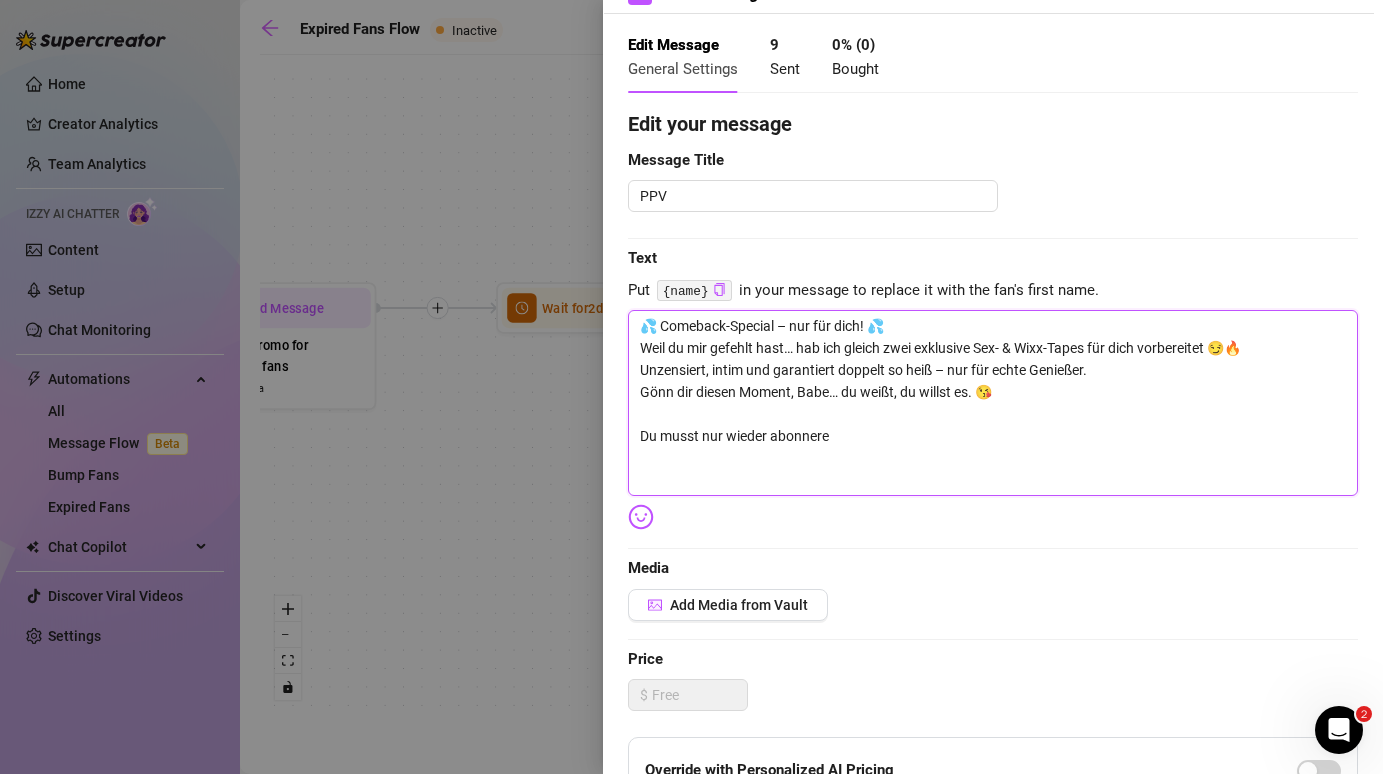 type on "💦 Comeback-Special – nur für dich! 💦
Weil du mir gefehlt hast… hab ich gleich zwei exklusive Sex- & Wixx-Tapes für dich vorbereitet 😏🔥
Unzensiert, intim und garantiert doppelt so heiß – nur für echte Genießer.
Gönn dir diesen Moment, Babe… du weißt, du willst es. 😘
Du musst nur wieder abonnere" 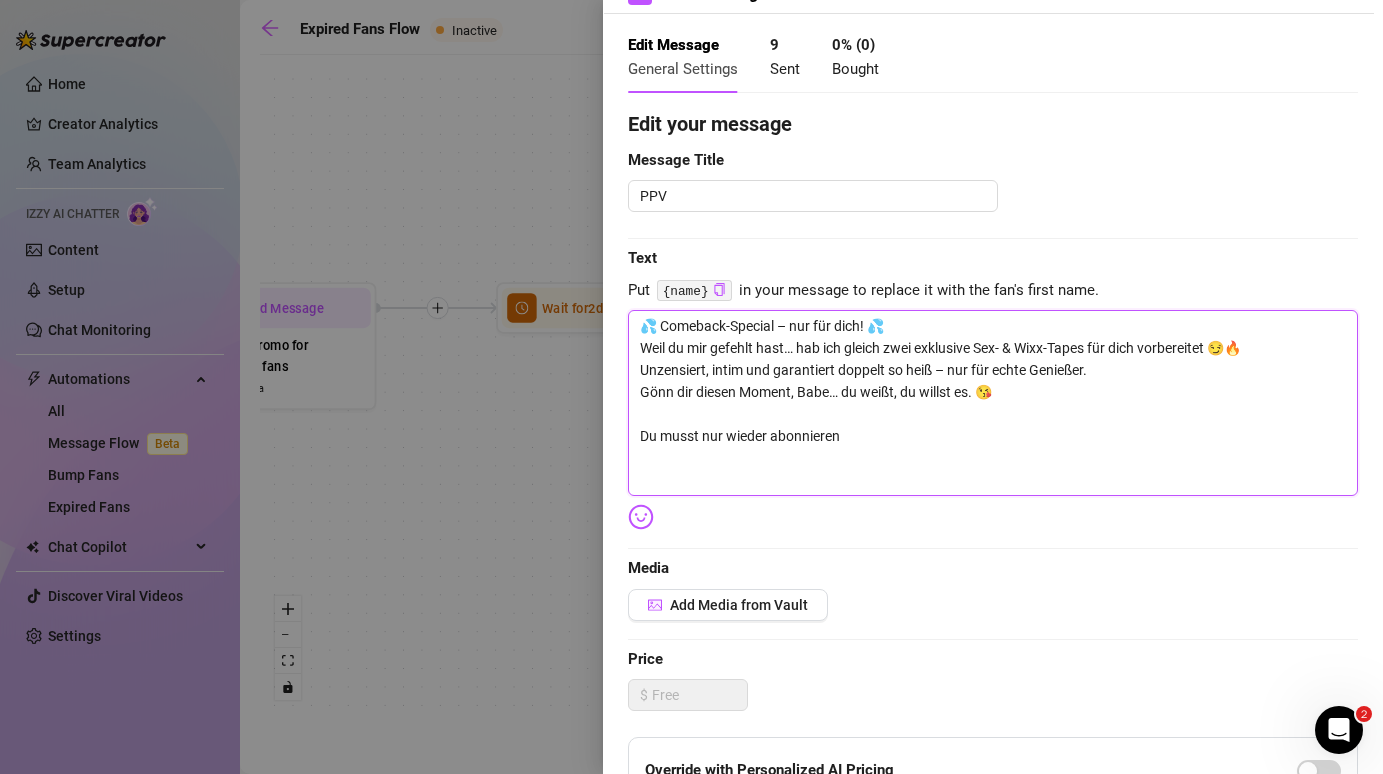 type on "💦 Comeback-Special – nur für dich! 💦
Weil du mir gefehlt hast… hab ich gleich zwei exklusive Sex- & Wixx-Tapes für dich vorbereitet 😏🔥
Unzensiert, intim und garantiert doppelt so heiß – nur für echte Genießer.
Gönn dir diesen Moment, Babe… du weißt, du willst es. 😘
Du musst nur wieder abonnieren" 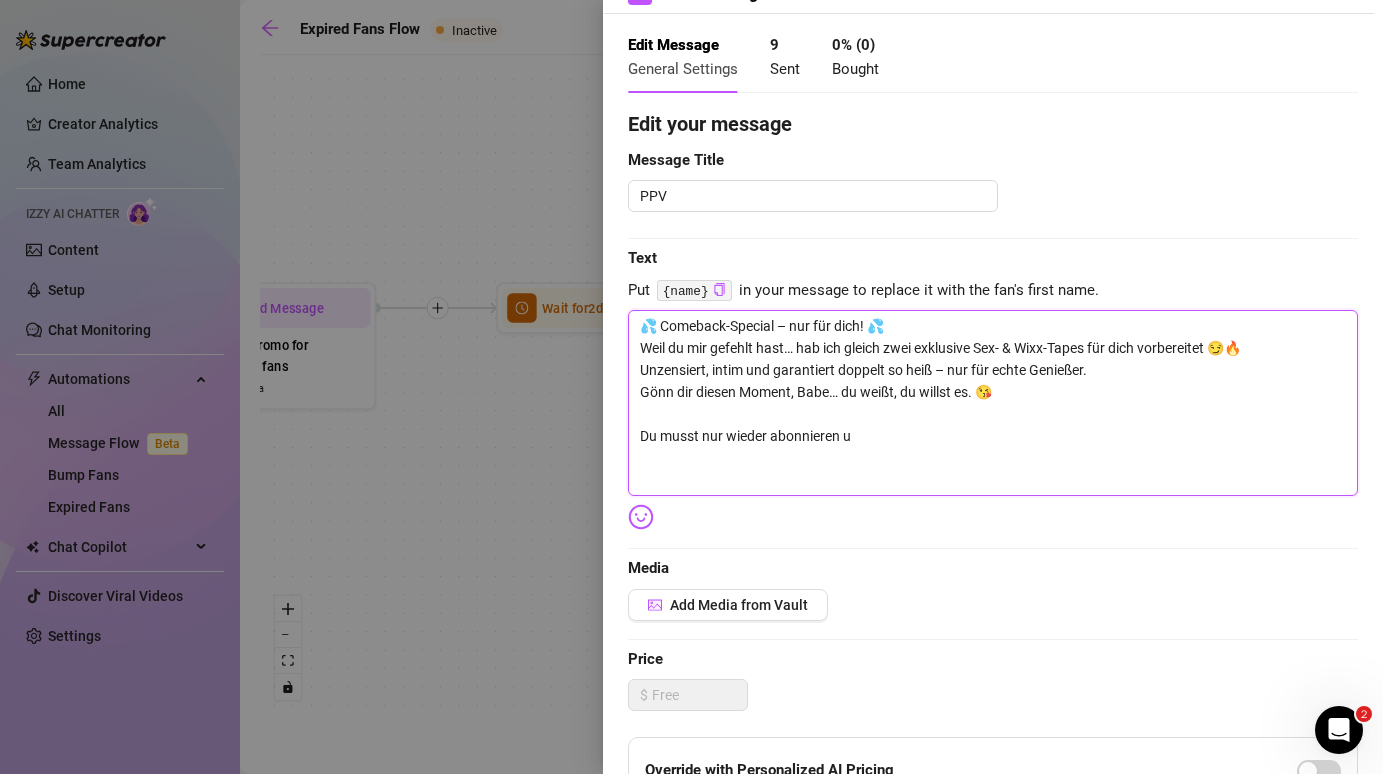 type on "💦 Comeback-Special – nur für dich! 💦
Weil du mir gefehlt hast… hab ich gleich zwei exklusive Sex- & Wixx-Tapes für dich vorbereitet 😏🔥
Unzensiert, intim und garantiert doppelt so heiß – nur für echte Genießer.
Gönn dir diesen Moment, Babe… du weißt, du willst es. 😘
Du musst nur wieder abonnieren un" 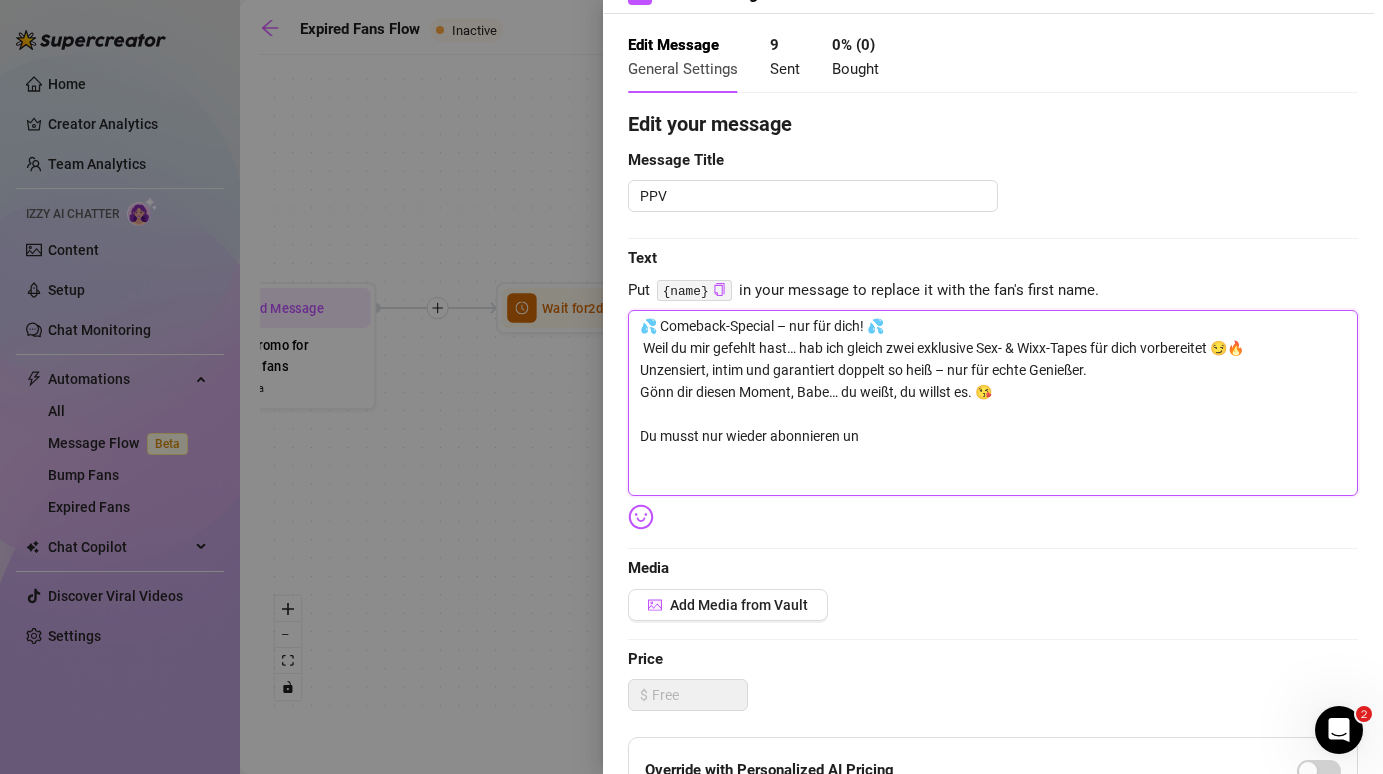 type on "💦 Comeback-Special – nur für dich! 💦
Weil du mir gefehlt hast… hab ich gleich zwei exklusive Sex- & Wixx-Tapes für dich vorbereitet 😏🔥
Unzensiert, intim und garantiert doppelt so heiß – nur für echte Genießer.
Gönn dir diesen Moment, Babe… du weißt, du willst es. 😘
Du musst nur wieder abonnieren und" 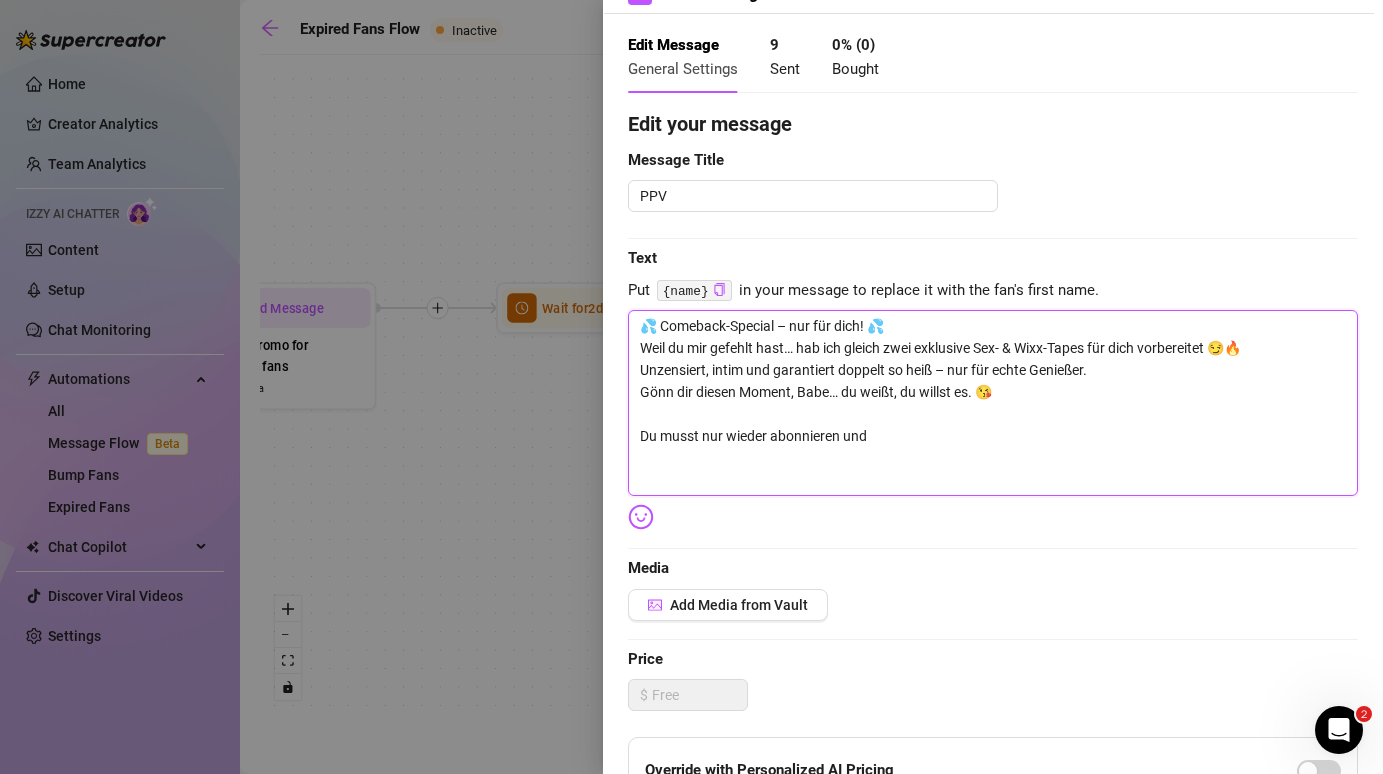 type on "💦 Comeback-Special – nur für dich! 💦
Weil du mir gefehlt hast… hab ich gleich zwei exklusive Sex- & Wixx-Tapes für dich vorbereitet 😏🔥
Unzensiert, intim und garantiert doppelt so heiß – nur für echte Genießer.
Gönn dir diesen Moment, Babe… du weißt, du willst es. 😘
Du musst nur wieder abonnieren und" 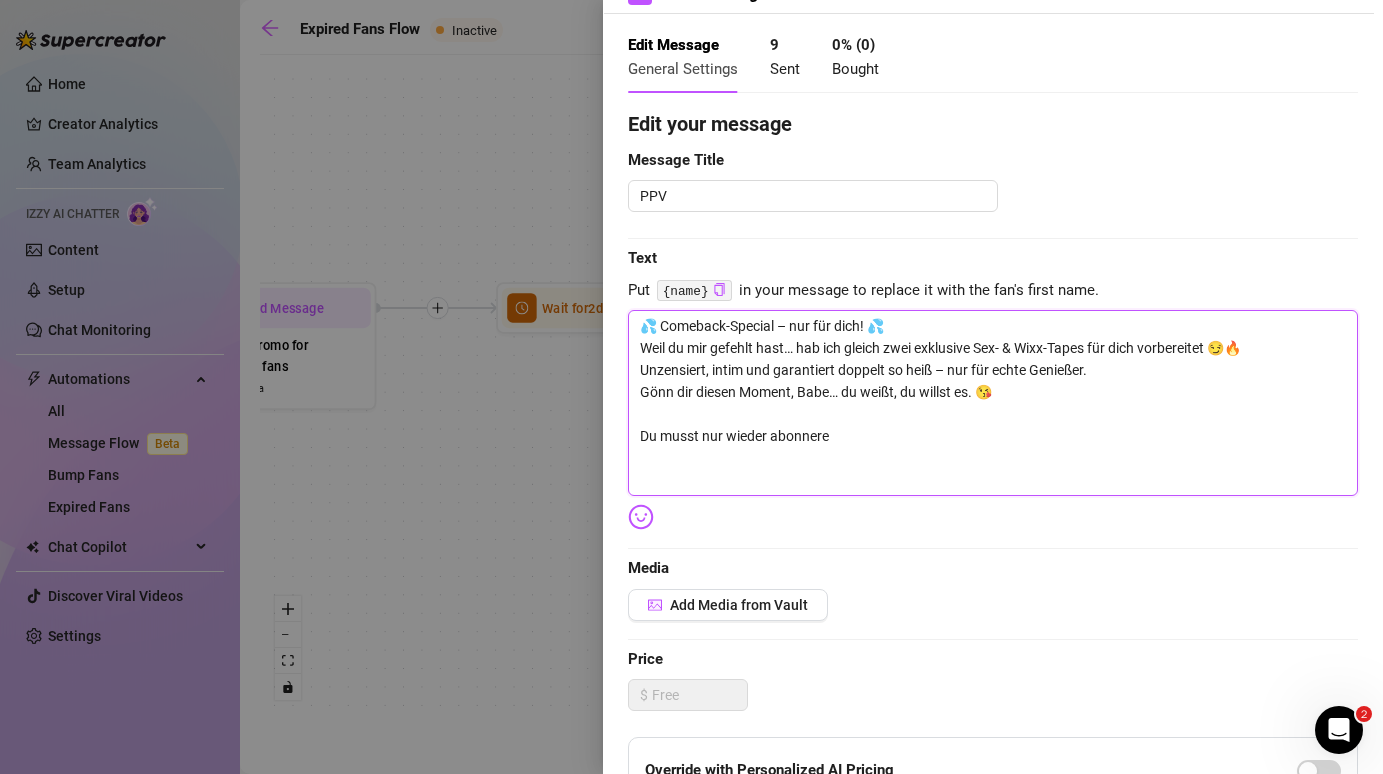 type on "💦 Comeback-Special – nur für dich! 💦
Weil du mir gefehlt hast… hab ich gleich zwei exklusive Sex- & Wixx-Tapes für dich vorbereitet 😏🔥
Unzensiert, intim und garantiert doppelt so heiß – nur für echte Genießer.
Gönn dir diesen Moment, Babe… du weißt, du willst es. 😘
Du musst nur wieder abonnieren und ic" 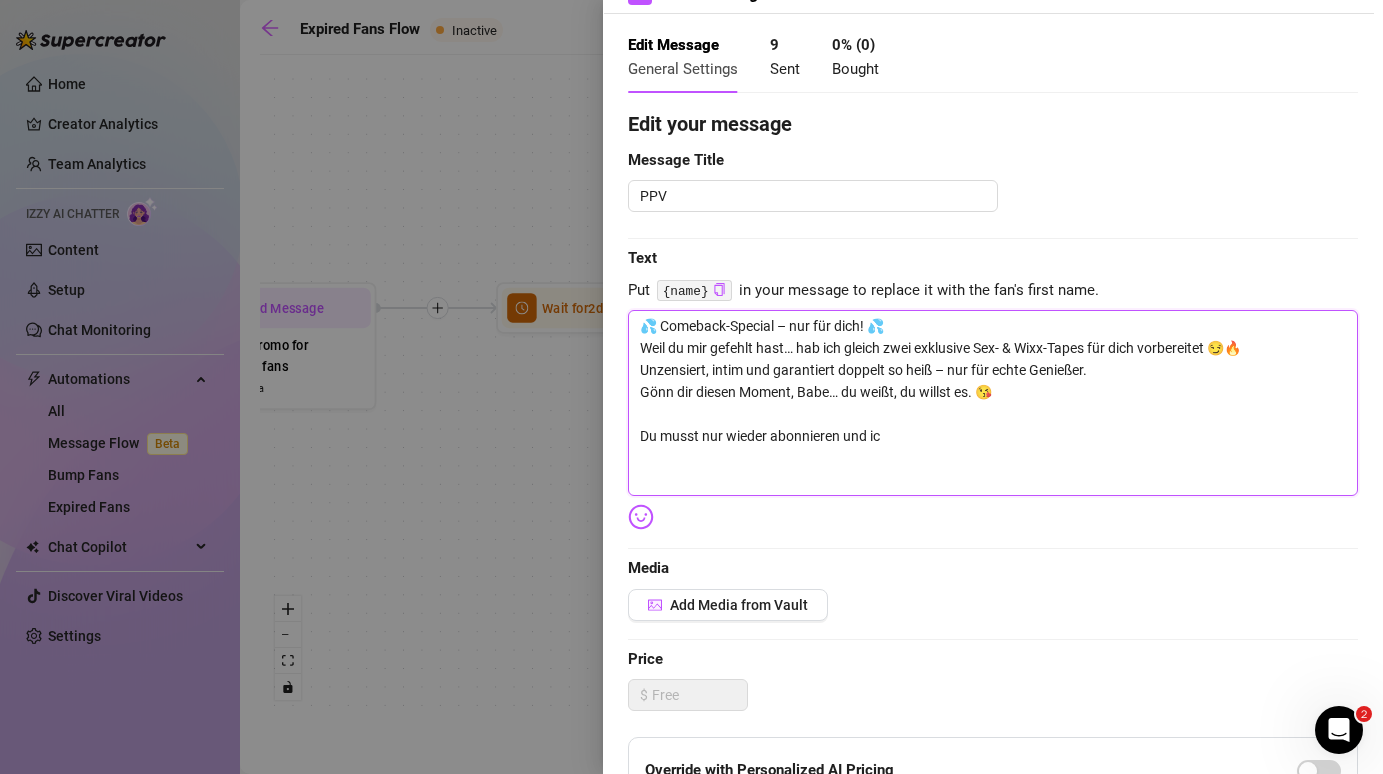 type on "💦 Comeback-Special – nur für dich! 💦
Weil du mir gefehlt hast… hab ich gleich zwei exklusive Sex- & Wixx-Tapes für dich vorbereitet 😏🔥
Unzensiert, intim und garantiert doppelt so heiß – nur für echte Genießer.
Gönn dir diesen Moment, Babe… du weißt, du willst es. 😘
Du musst nur wieder abonnieren und ich" 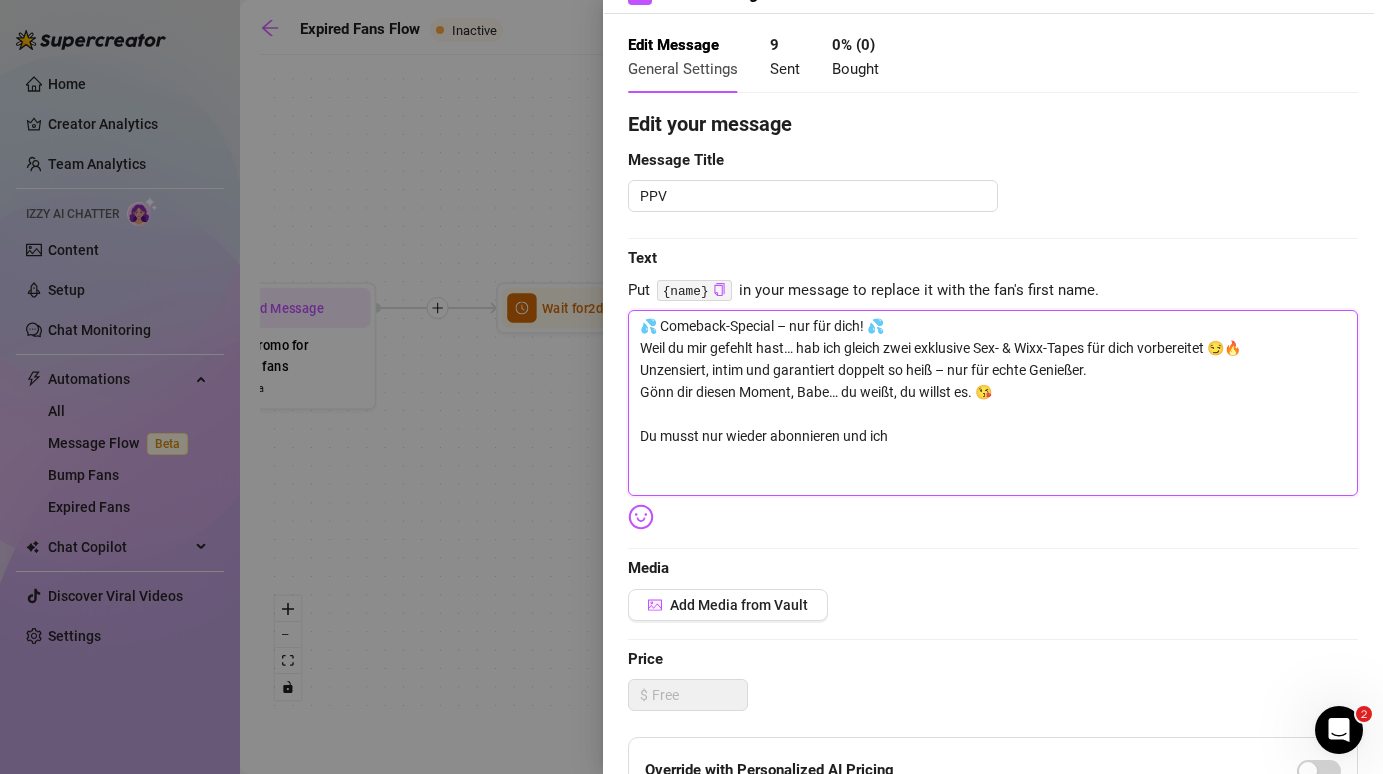 type on "💦 Comeback-Special – nur für dich! 💦
Weil du mir gefehlt hast… hab ich gleich zwei exklusive Sex- & Wixx-Tapes für dich vorbereitet 😏🔥
Unzensiert, intim und garantiert doppelt so heiß – nur für echte Genießer.
Gönn dir diesen Moment, Babe… du weißt, du willst es. 😘
Du musst nur wieder abonnieren und ich" 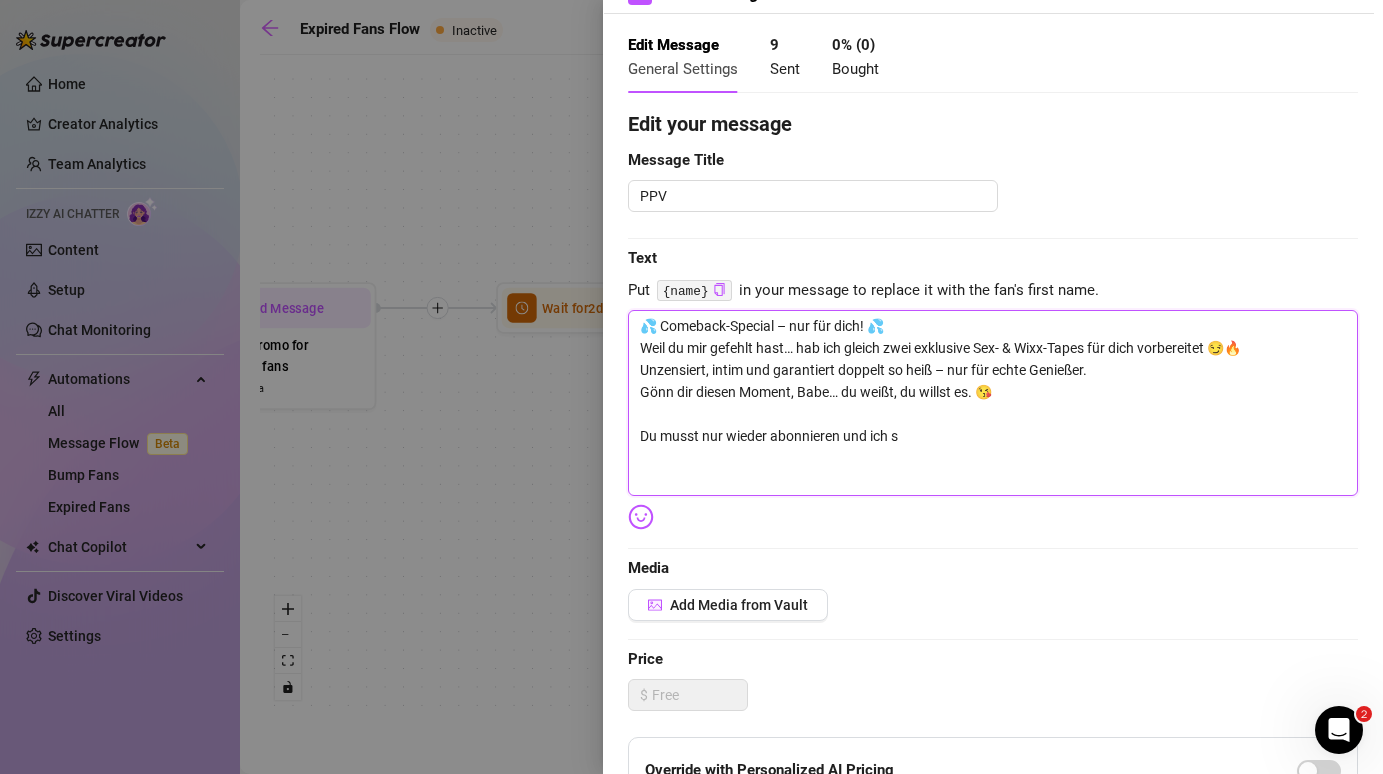 type on "💦 Comeback-Special – nur für dich! 💦
Weil du mir gefehlt hast… hab ich gleich zwei exklusive Sex- & Wixx-Tapes für dich vorbereitet 😏🔥
Unzensiert, intim und garantiert doppelt so heiß – nur für echte Genießer.
Gönn dir diesen Moment, Babe… du weißt, du willst es. 😘
Du musst nur wieder abonnieren und ich se" 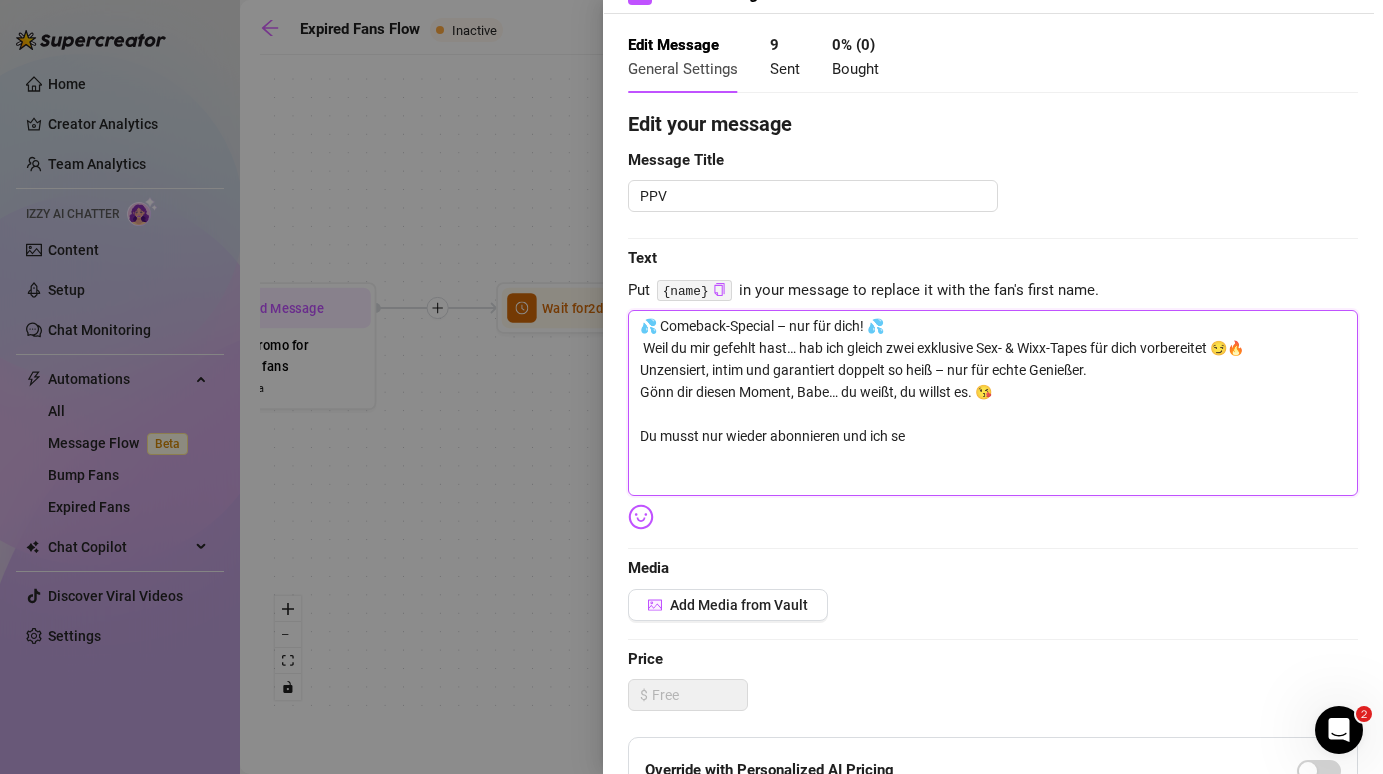 type on "💦 Comeback-Special – nur für dich! 💦
Weil du mir gefehlt hast… hab ich gleich zwei exklusive Sex- & Wixx-Tapes für dich vorbereitet 😏🔥
Unzensiert, intim und garantiert doppelt so heiß – nur für echte Genießer.
Gönn dir diesen Moment, Babe… du weißt, du willst es. 😘
Du musst nur wieder abonnieren und ich sen" 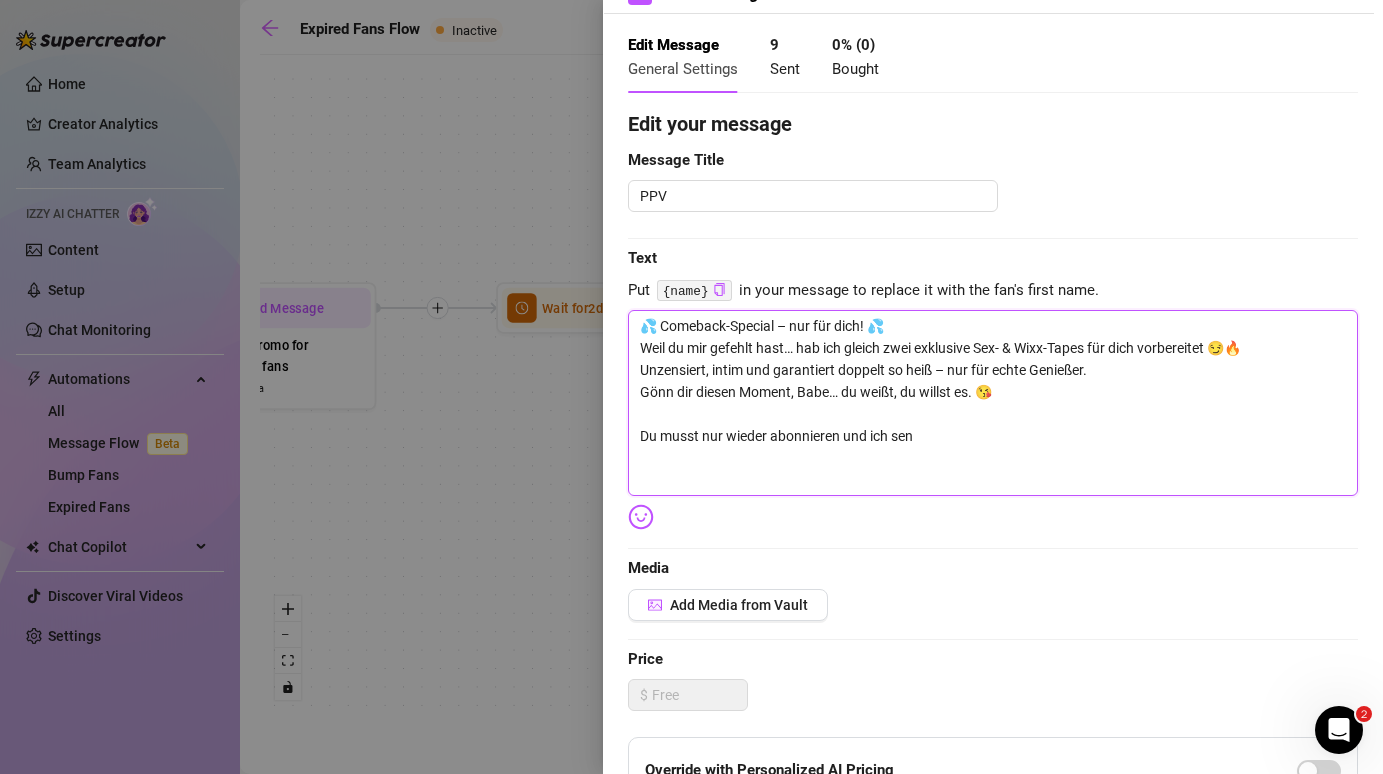 type on "💦 Comeback-Special – nur für dich! 💦
Weil du mir gefehlt hast… hab ich was ganz Besonderes für dich vorbereitet:
Ein exklusives Sex- & Wixx-Tape – für nur 9,99 $ 😏🔥
Unzensiert, intim und garantiert heiß – nur für echte Genießer.
Gönn dir diesen Moment, Babe… du weißt, du willst es. 😘
Du musst nur wieder abonnieren und ich send" 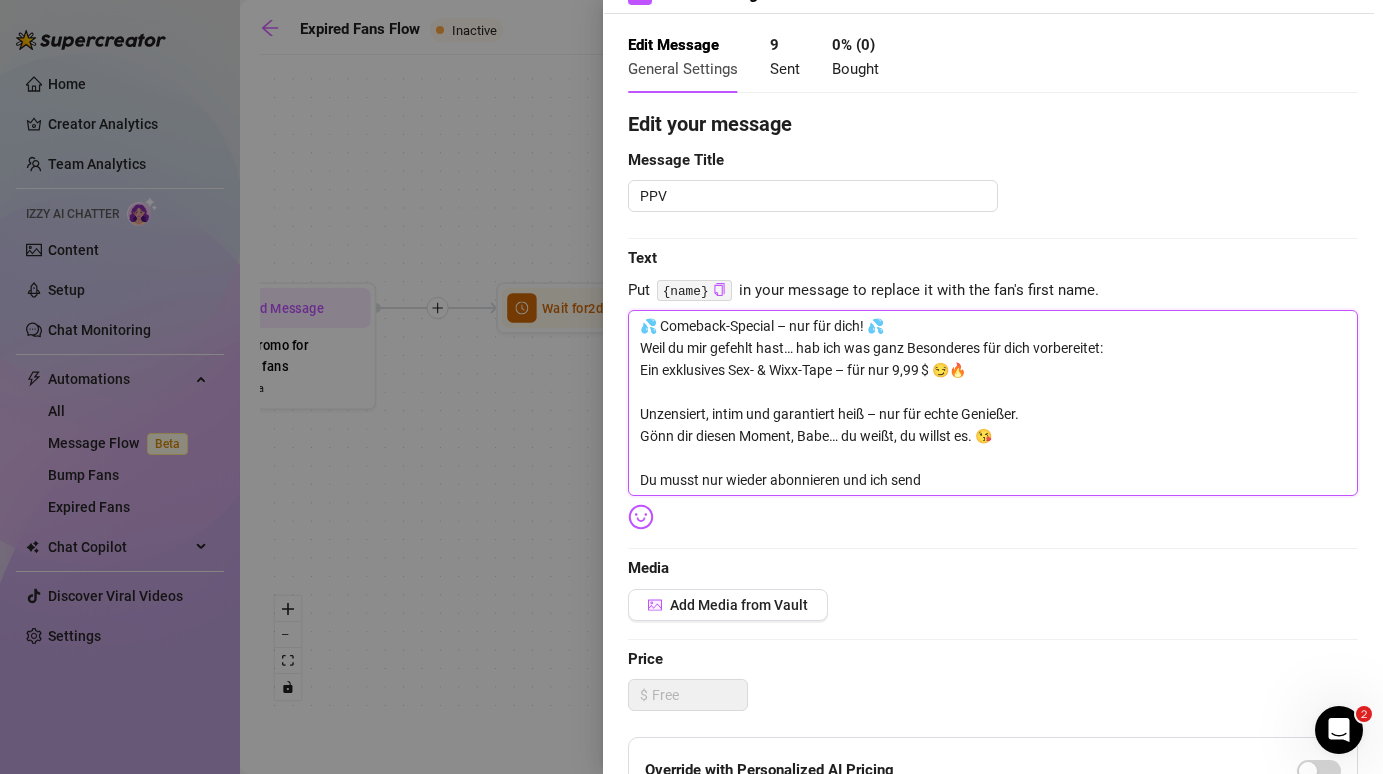 type on "💦 Comeback-Special – nur für dich! 💦
Weil du mir gefehlt hast… hab ich gleich zwei exklusive Sex- & Wixx-Tapes für dich vorbereitet 😏🔥
Unzensiert, intim und garantiert doppelt so heiß – nur für echte Genießer.
Gönn dir diesen Moment, Babe… du weißt, du willst es. 😘
Du musst nur wieder abonnieren und ich sende" 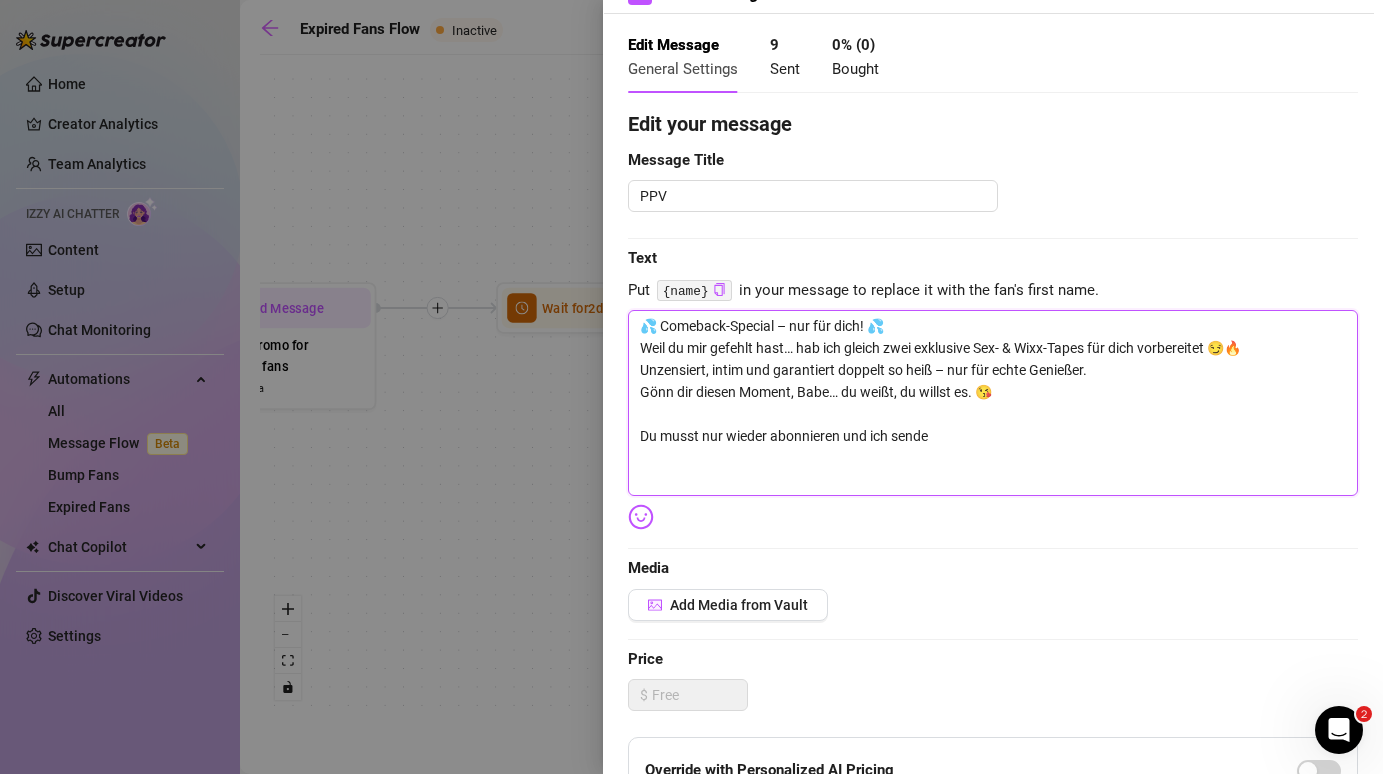 type on "💦 Comeback-Special – nur für dich! 💦
Weil du mir gefehlt hast… hab ich gleich zwei exklusive Sex- & Wixx-Tapes für dich vorbereitet 😏🔥
Unzensiert, intim und garantiert doppelt so heiß – nur für echte Genießer.
Gönn dir diesen Moment, Babe… du weißt, du willst es. 😘
Du musst nur wieder abonnieren und ich sende" 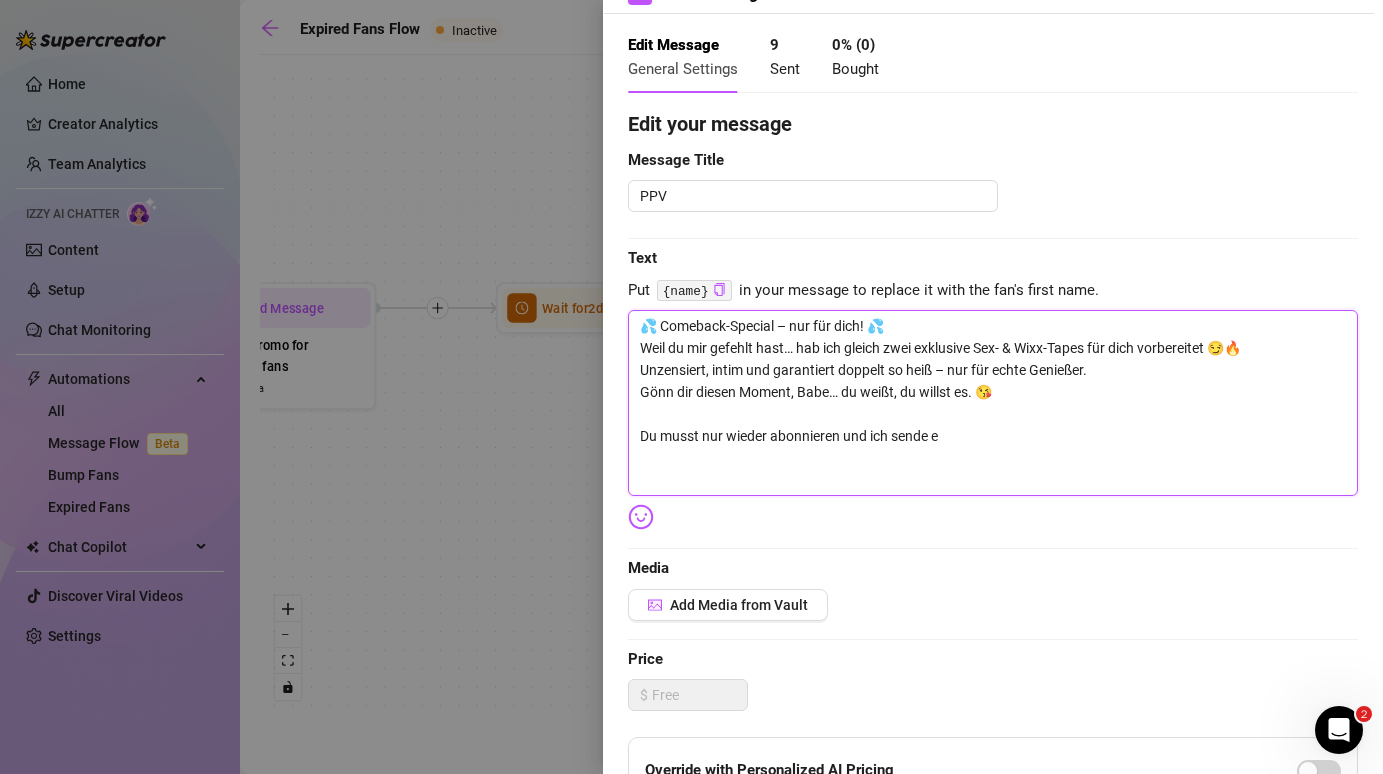 type on "💦 Comeback-Special – nur für dich! 💦
Weil du mir gefehlt hast… hab ich gleich zwei exklusive Sex- & Wixx-Tapes für dich vorbereitet 😏🔥
Unzensiert, intim und garantiert doppelt so heiß – nur für echte Genießer.
Gönn dir diesen Moment, Babe… du weißt, du willst es. 😘
Du musst nur wieder abonnieren und ich sende es" 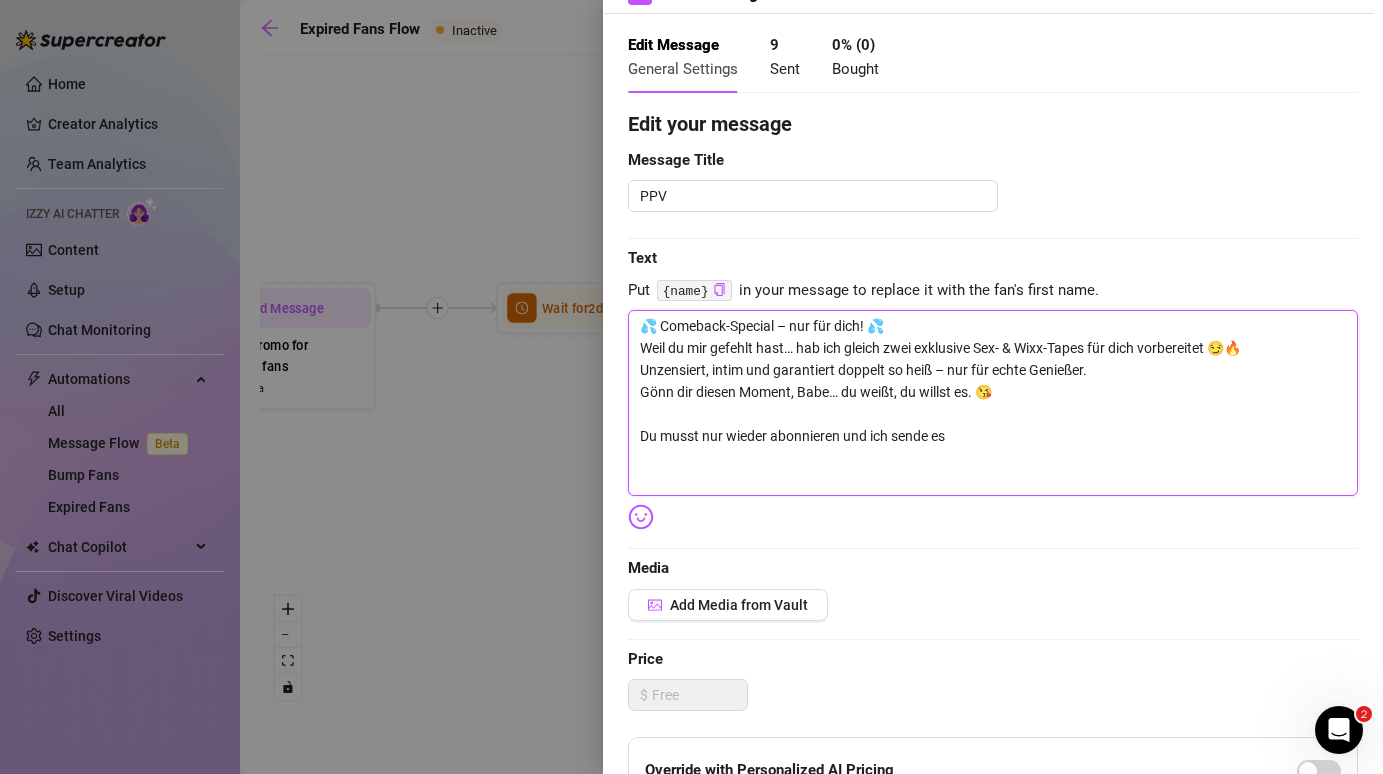 type on "💦 Comeback-Special – nur für dich! 💦
Weil du mir gefehlt hast… hab ich gleich zwei exklusive Sex- & Wixx-Tapes für dich vorbereitet 😏🔥
Unzensiert, intim und garantiert doppelt so heiß – nur für echte Genießer.
Gönn dir diesen Moment, Babe… du weißt, du willst es. 😘
Du musst nur wieder abonnieren und ich sende es" 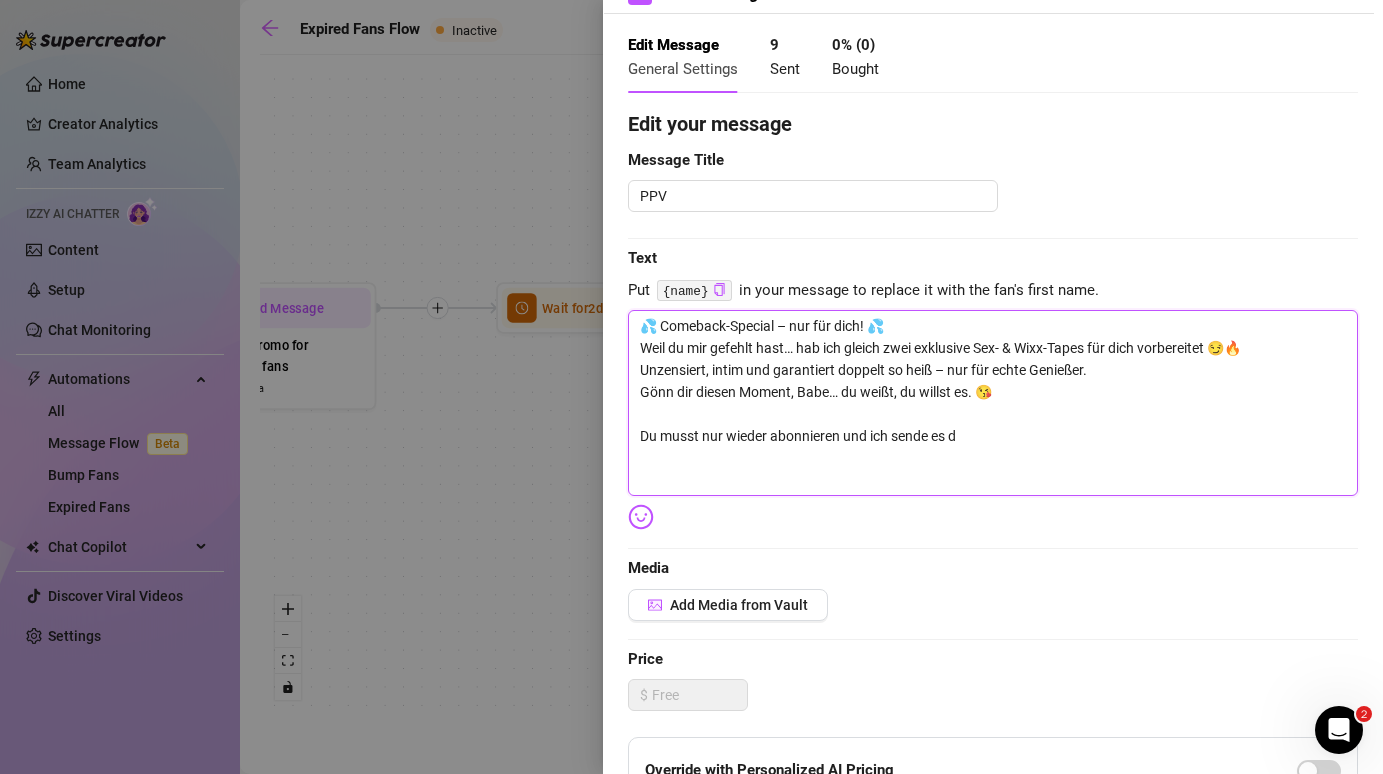 type on "💦 Comeback-Special – nur für dich! 💦
Weil du mir gefehlt hast… hab ich gleich zwei exklusive Sex- & Wixx-Tapes für dich vorbereitet 😏🔥
Unzensiert, intim und garantiert doppelt so heiß – nur für echte Genießer.
Gönn dir diesen Moment, Babe… du weißt, du willst es. 😘
Du musst nur wieder abonnieren und ich sende es di" 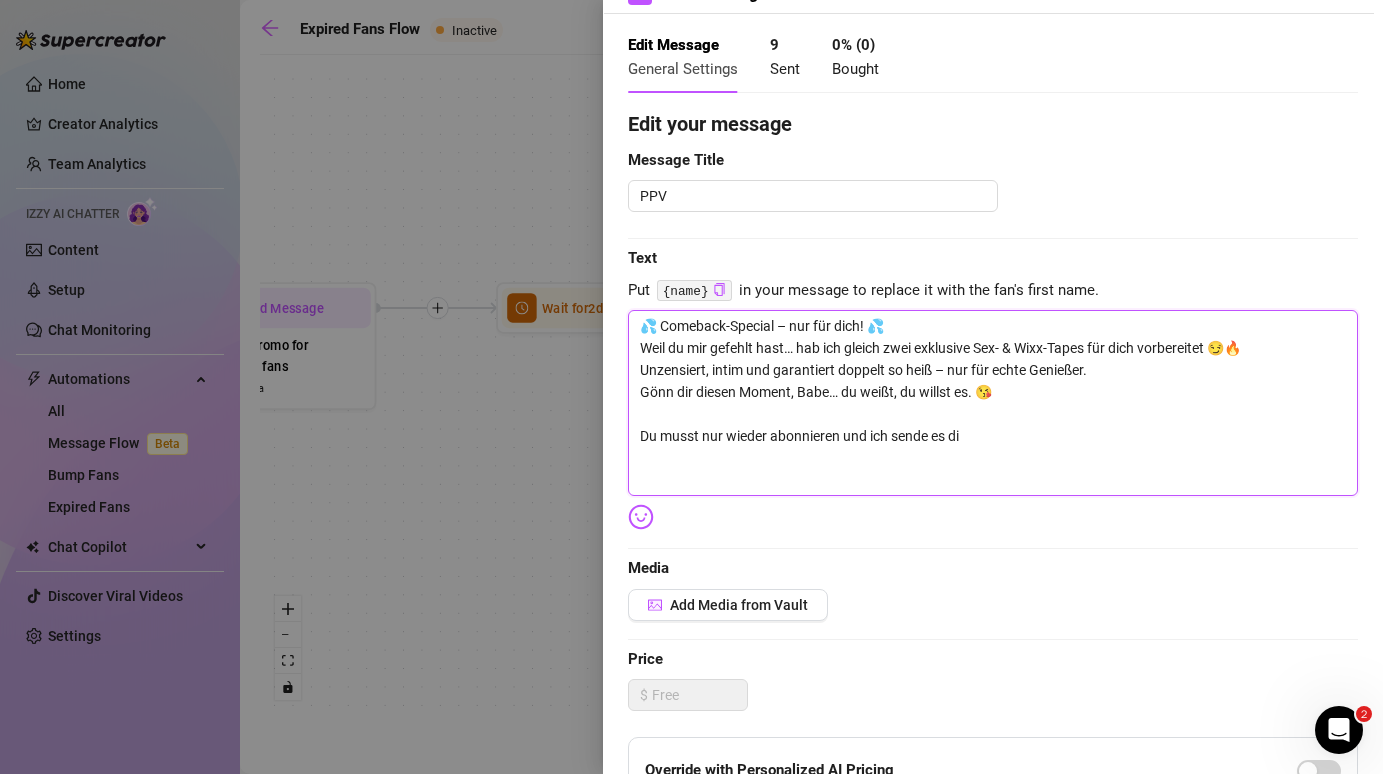 type on "💦 Comeback-Special – nur für dich! 💦
Weil du mir gefehlt hast… hab ich gleich zwei exklusive Sex- & Wixx-Tapes für dich vorbereitet 😏🔥
Unzensiert, intim und garantiert doppelt so heiß – nur für echte Genießer.
Gönn dir diesen Moment, Babe… du weißt, du willst es. 😘
Du musst nur wieder abonnieren und ich sende es dir" 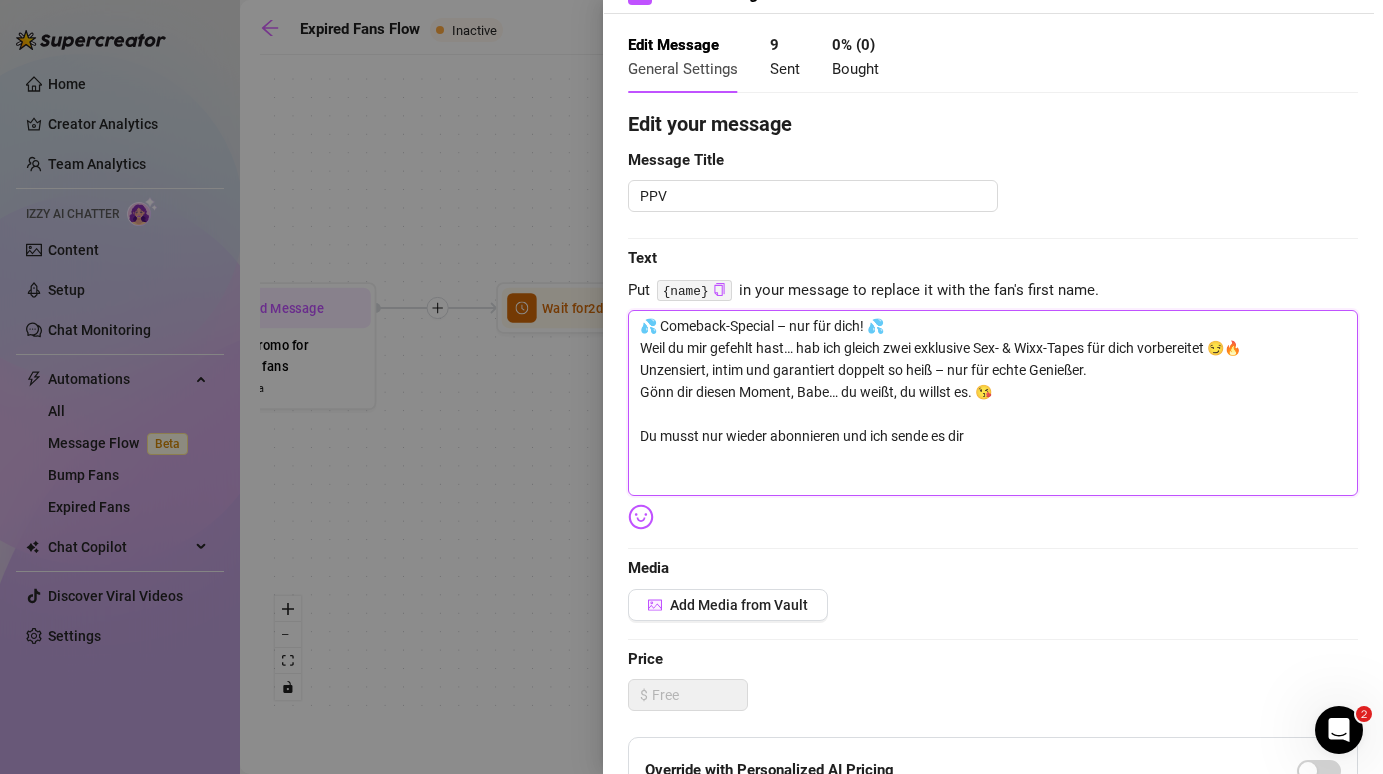 type on "💦 Comeback-Special – nur für dich! 💦
Weil du mir gefehlt hast… hab ich gleich zwei exklusive Sex- & Wixx-Tapes für dich vorbereitet 😏🔥
Unzensiert, intim und garantiert doppelt so heiß – nur für echte Genießer.
Gönn dir diesen Moment, Babe… du weißt, du willst es. 😘
Du musst nur wieder abonnieren und ich sende es dir" 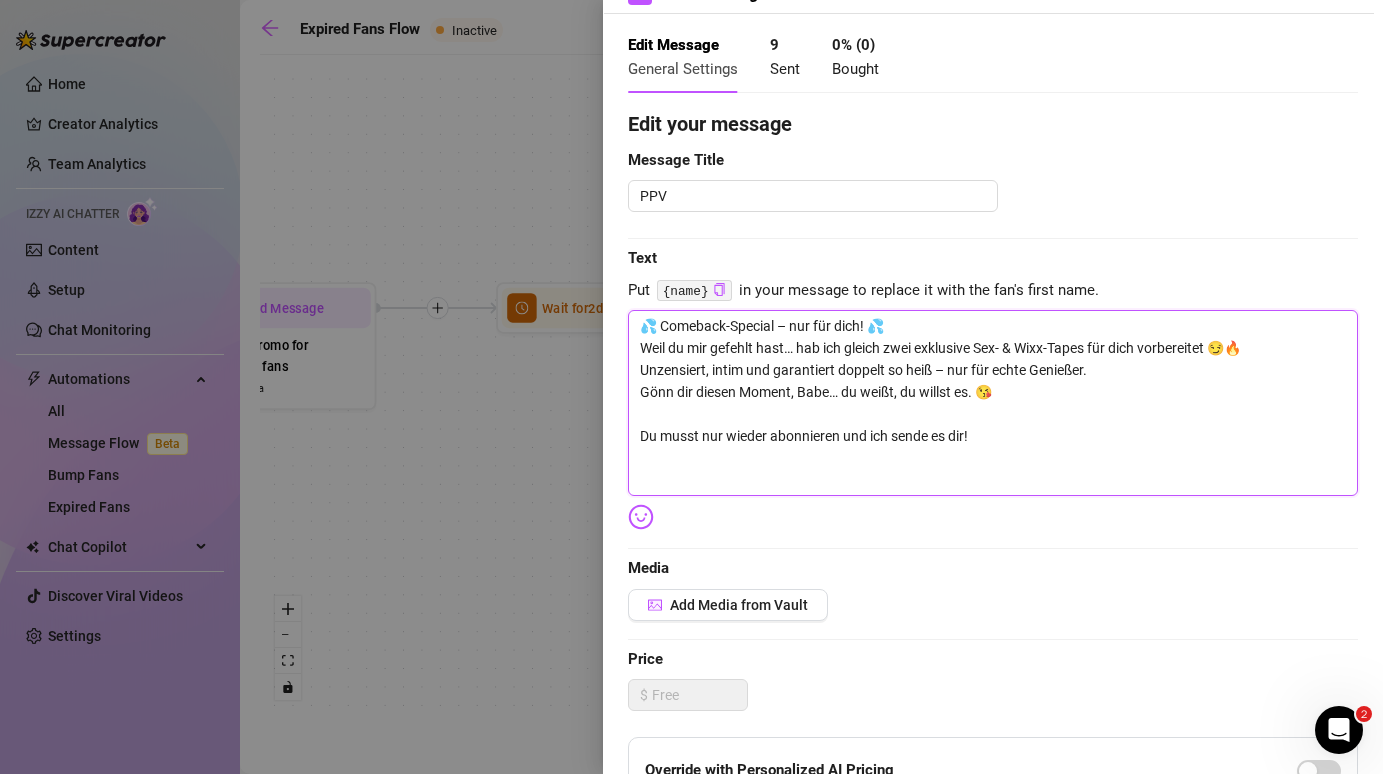 type on "💦 Comeback-Special – nur für dich! 💦
Weil du mir gefehlt hast… hab ich gleich zwei exklusive Sex- & Wixx-Tapes für dich vorbereitet 😏🔥
Unzensiert, intim und garantiert doppelt so heiß – nur für echte Genießer.
Gönn dir diesen Moment, Babe… du weißt, du willst es. 😘
Du musst nur wieder abonnieren und ich sende es dir!" 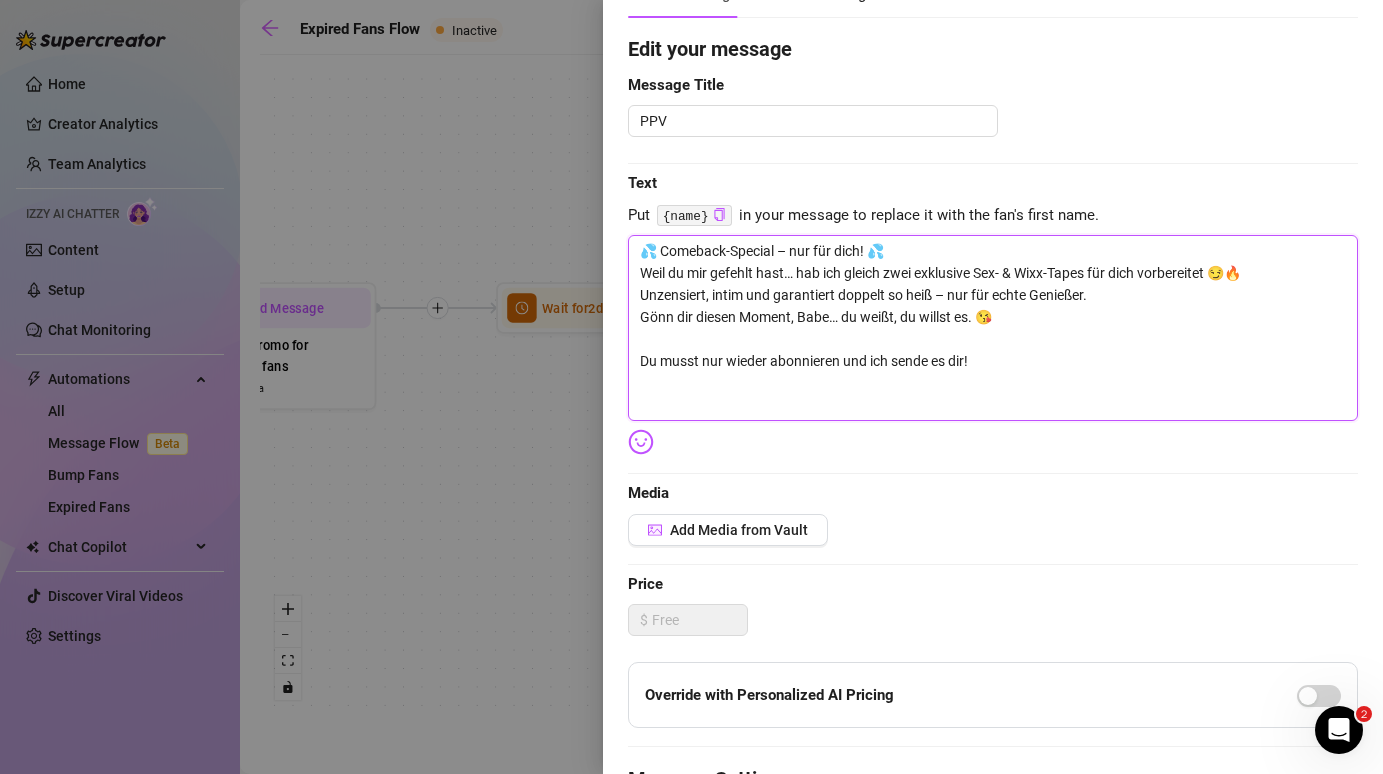 scroll, scrollTop: 0, scrollLeft: 0, axis: both 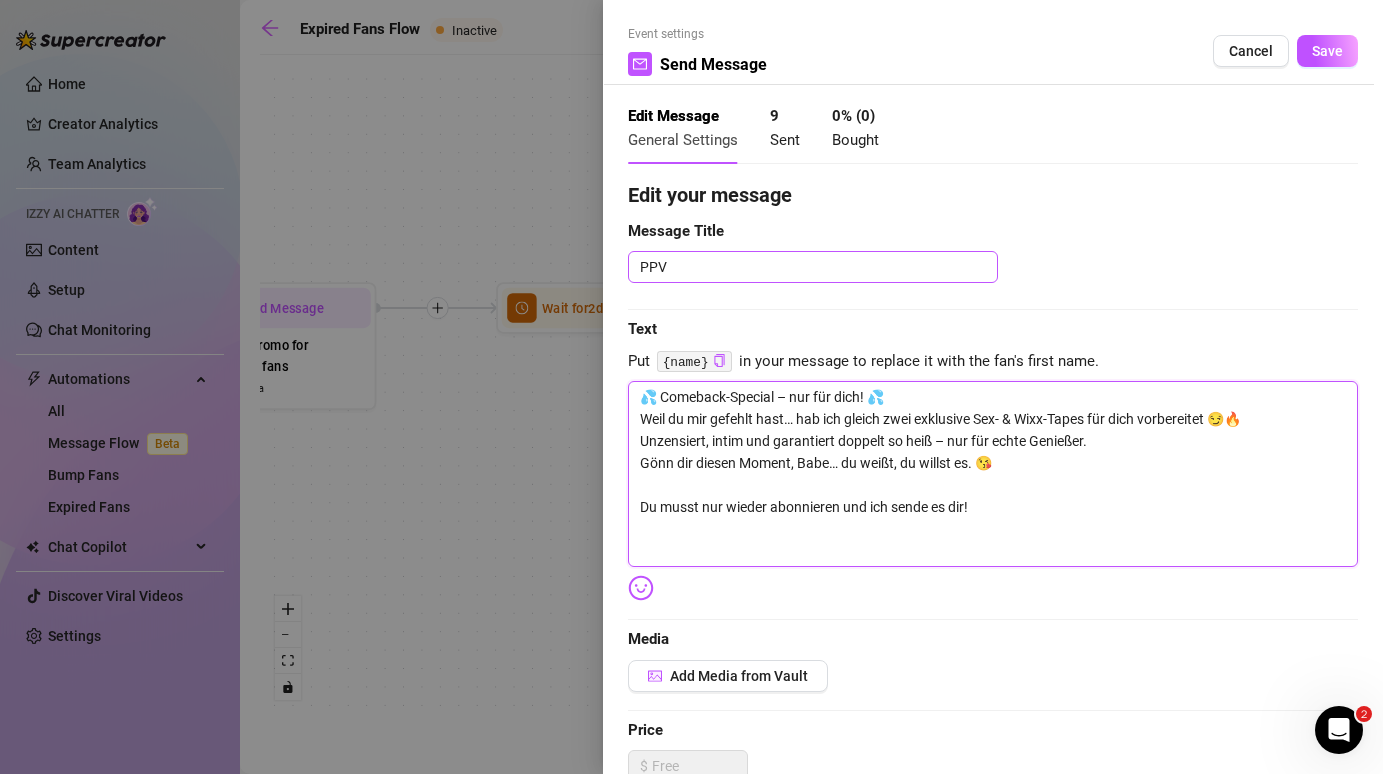 type on "💦 Comeback-Special – nur für dich! 💦
Weil du mir gefehlt hast… hab ich gleich zwei exklusive Sex- & Wixx-Tapes für dich vorbereitet 😏🔥
Unzensiert, intim und garantiert doppelt so heiß – nur für echte Genießer.
Gönn dir diesen Moment, Babe… du weißt, du willst es. 😘
Du musst nur wieder abonnieren und ich sende es dir!" 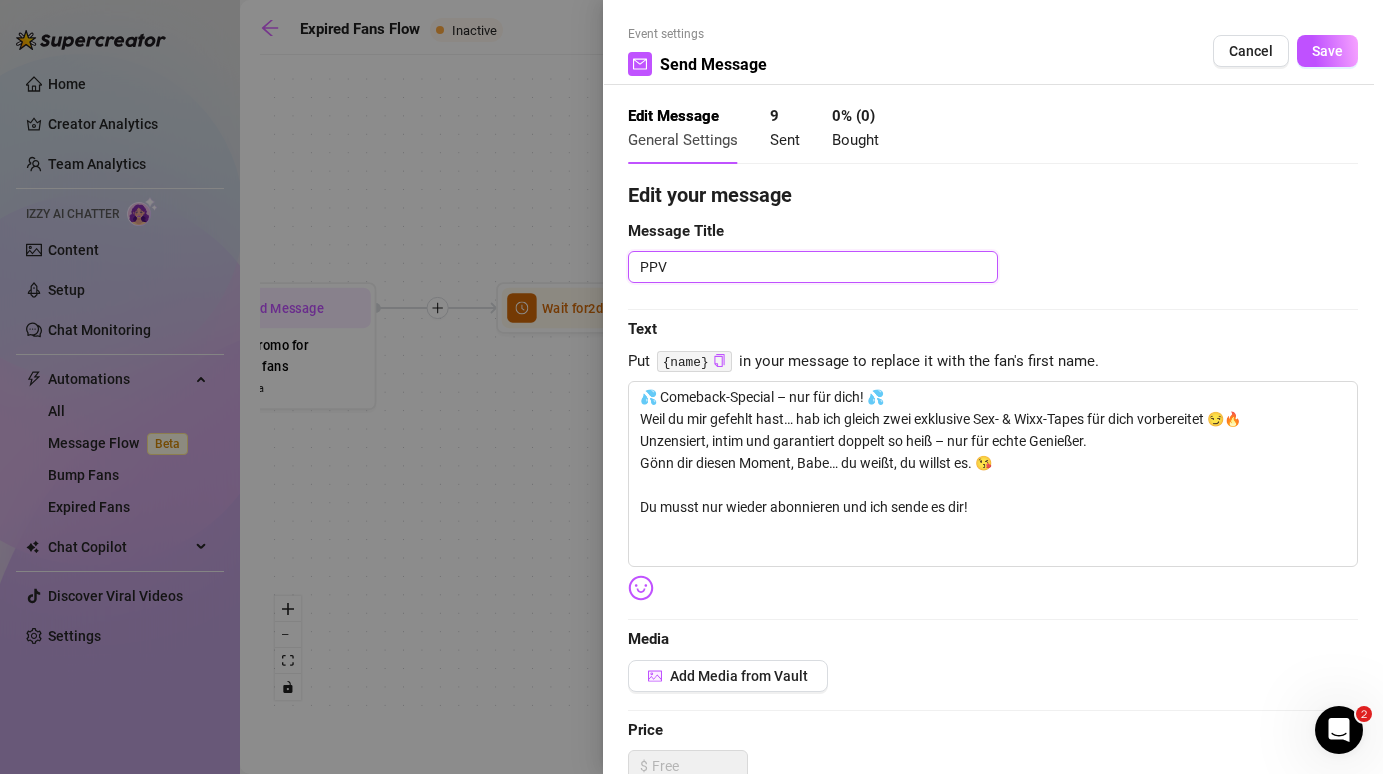 click on "PPV" at bounding box center (813, 267) 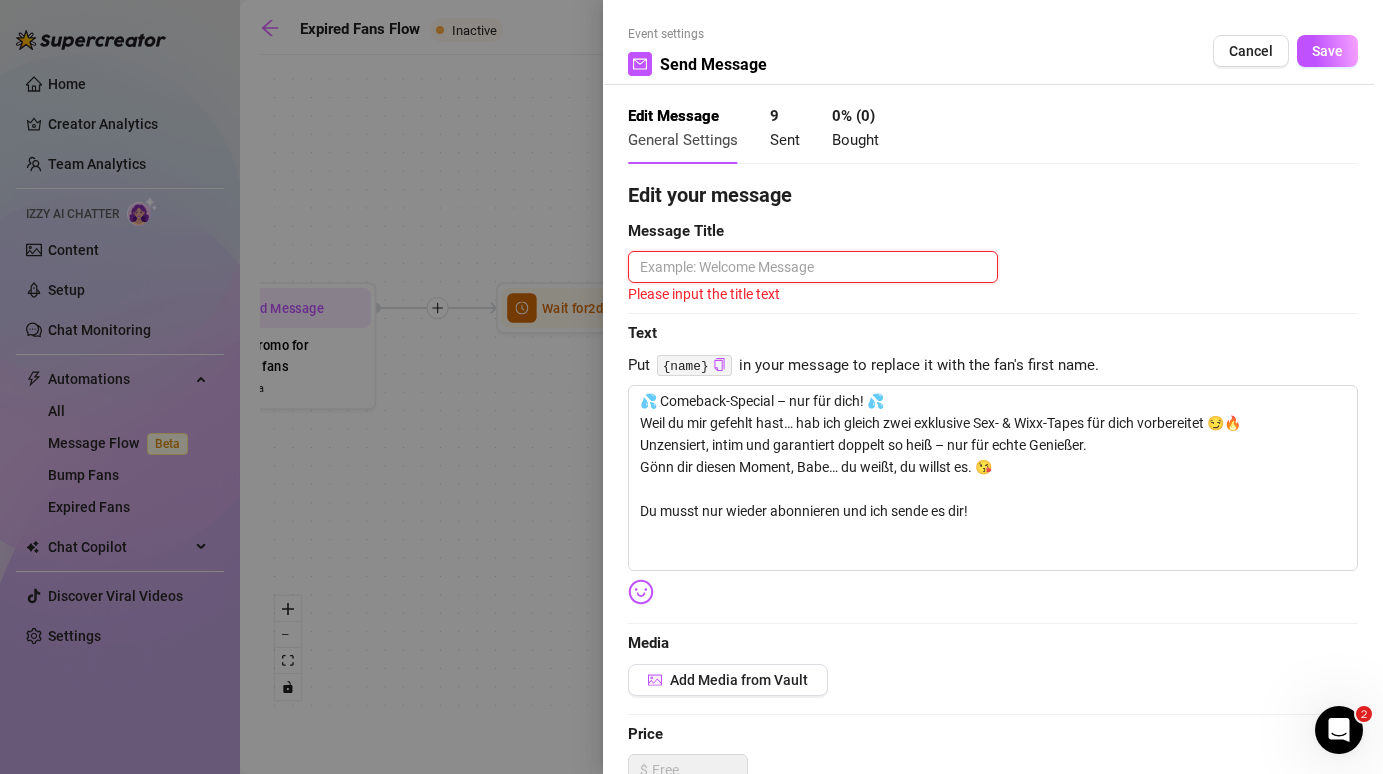 type 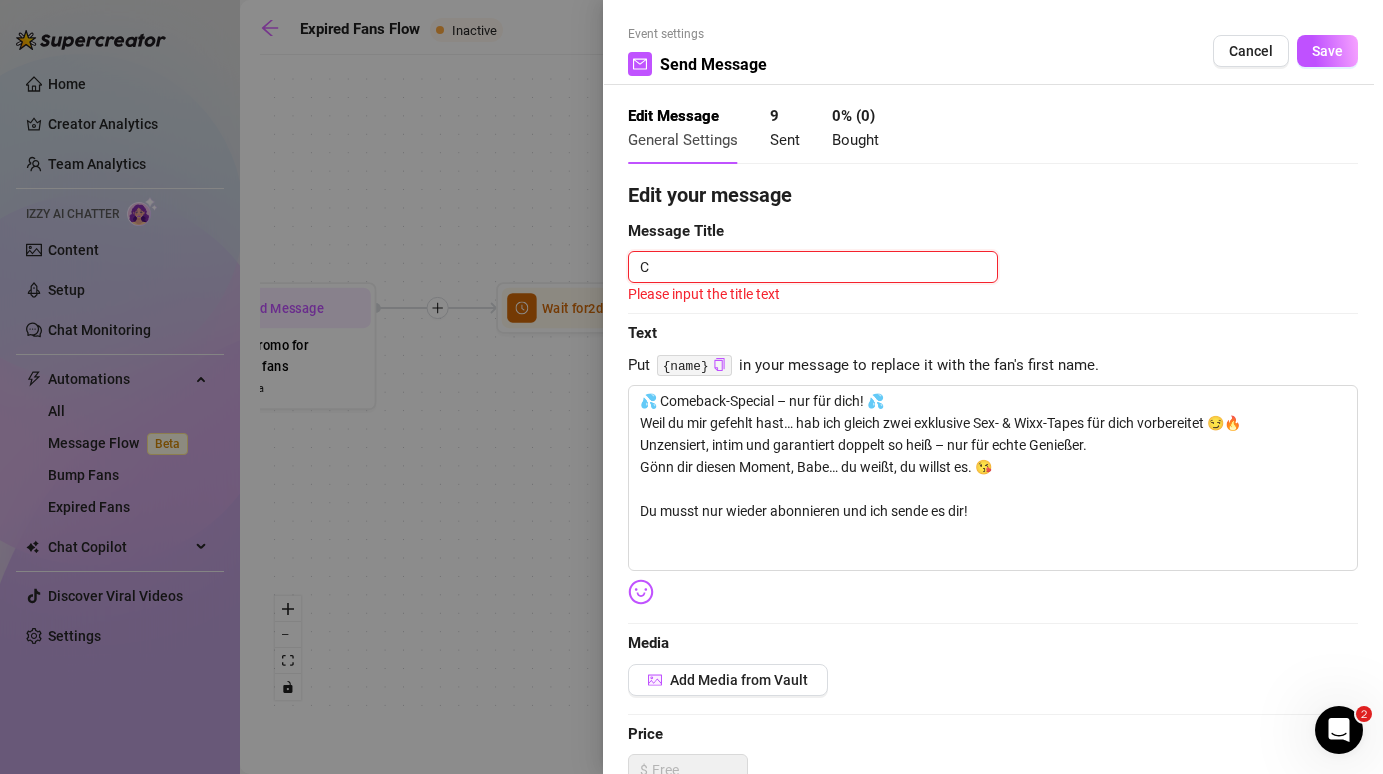 type 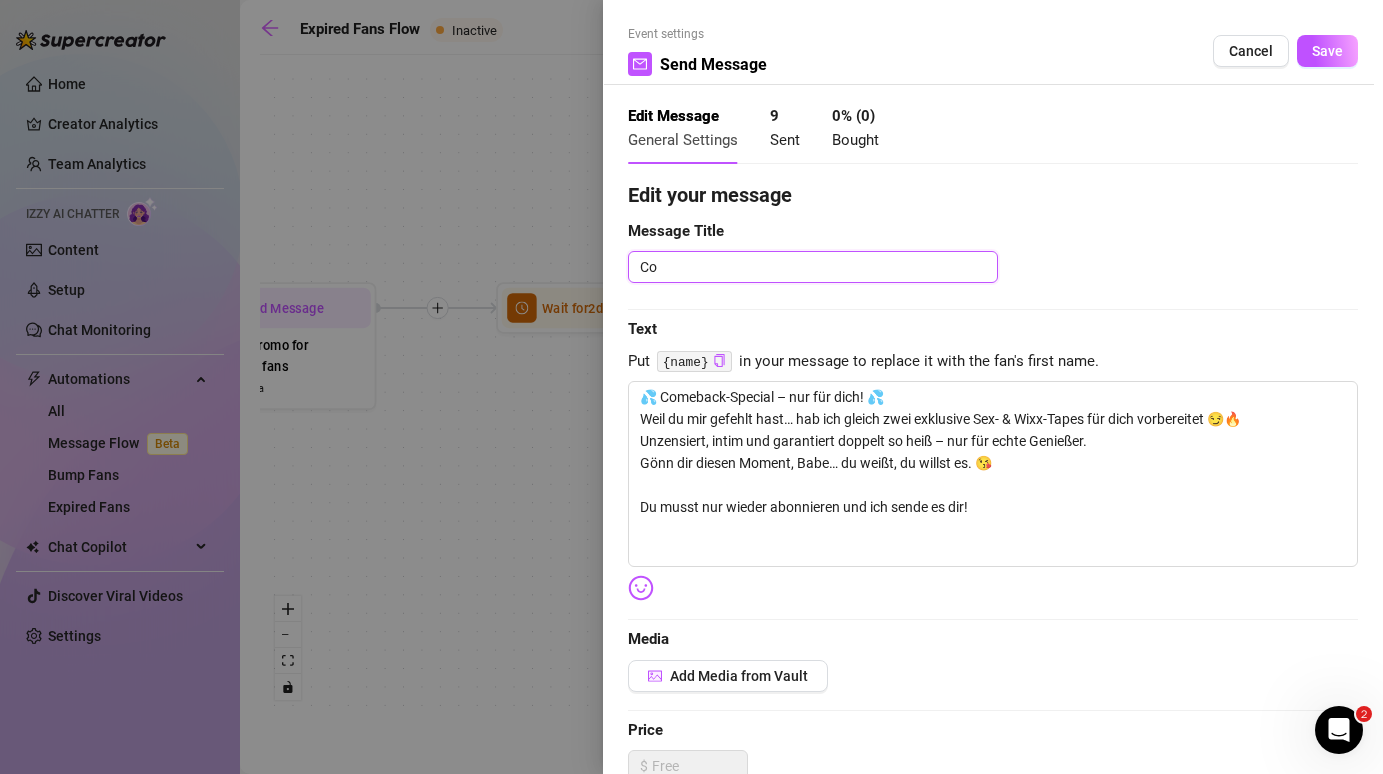 type 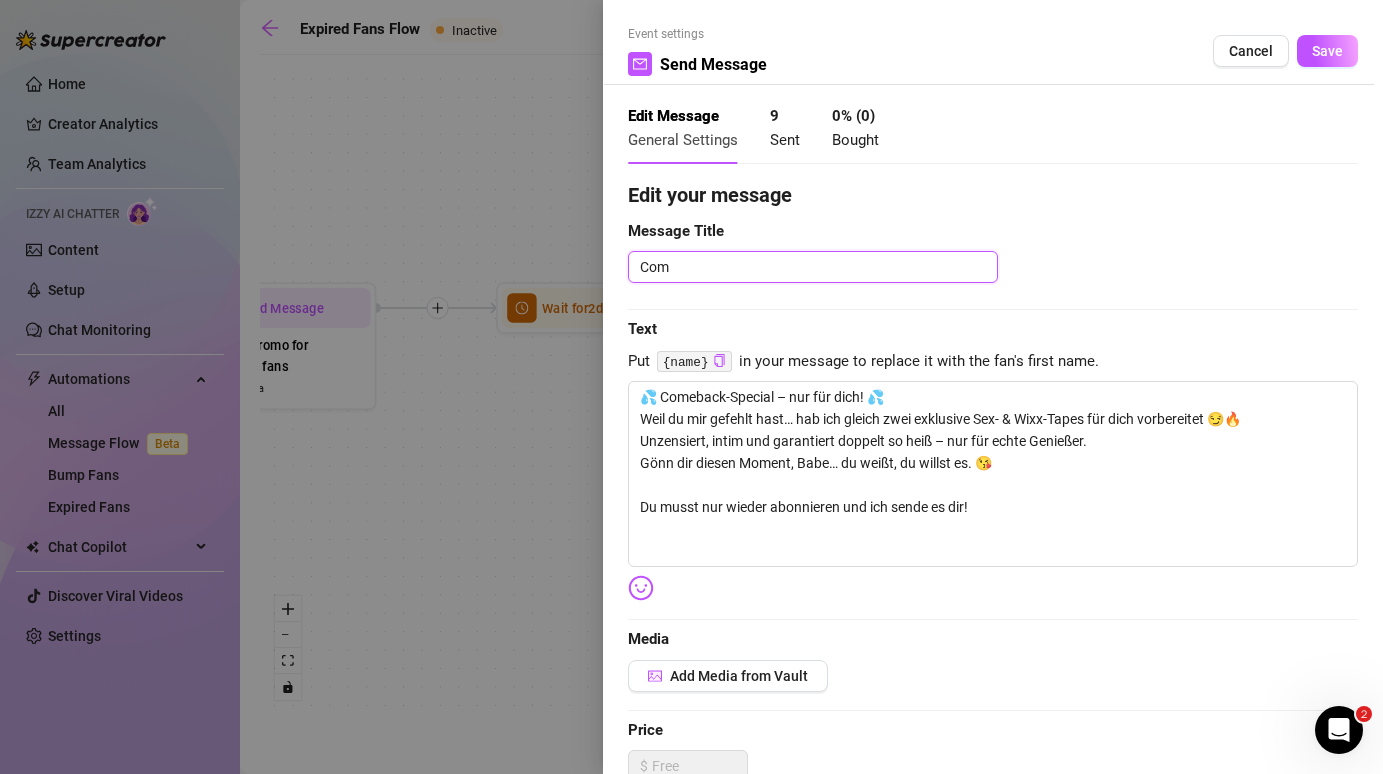 type 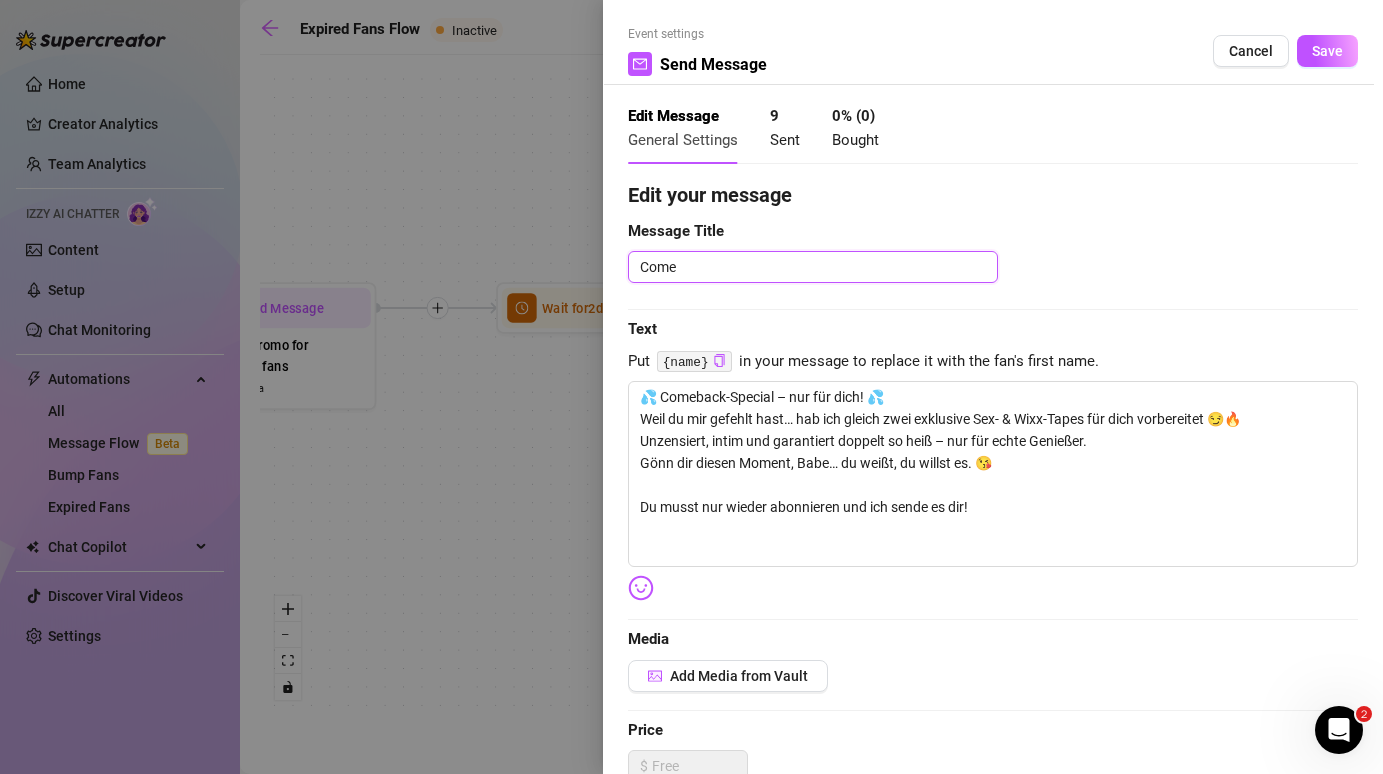 type 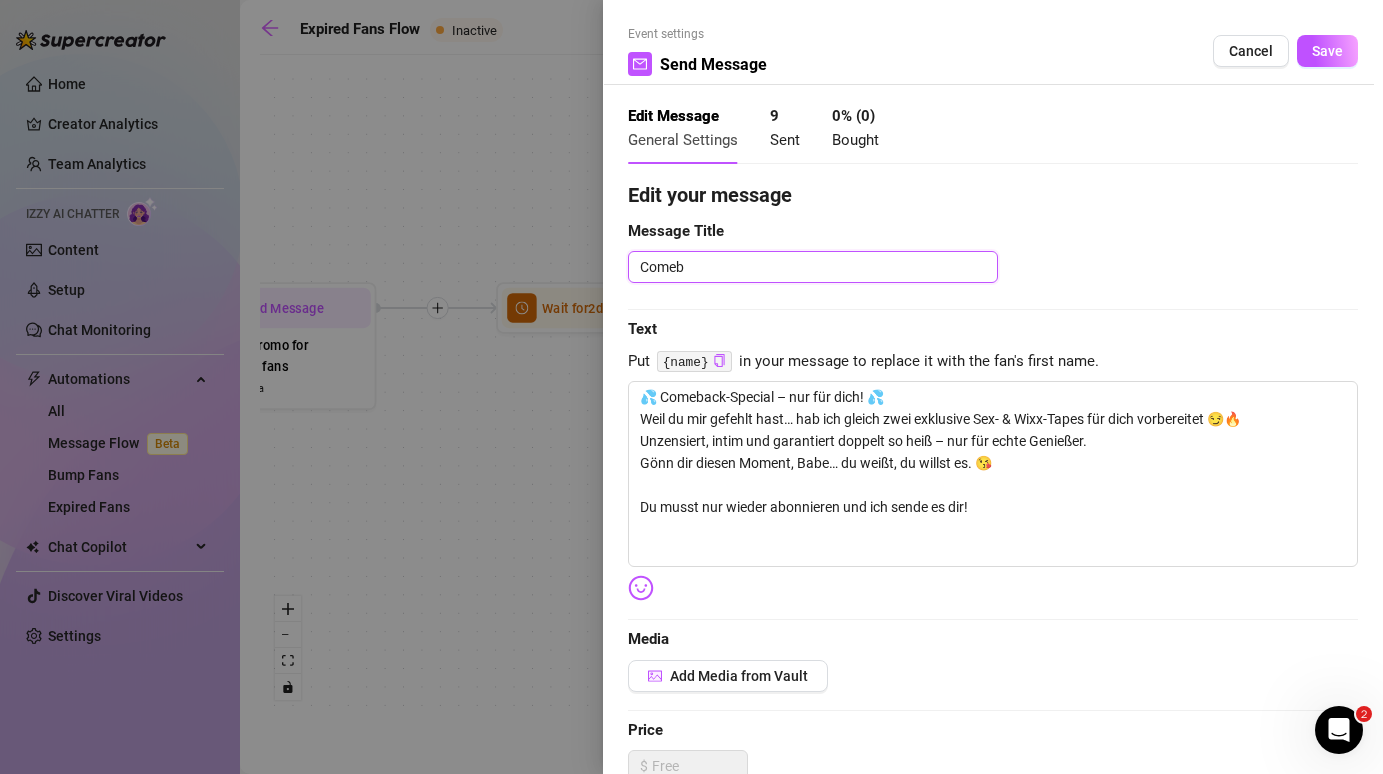 type 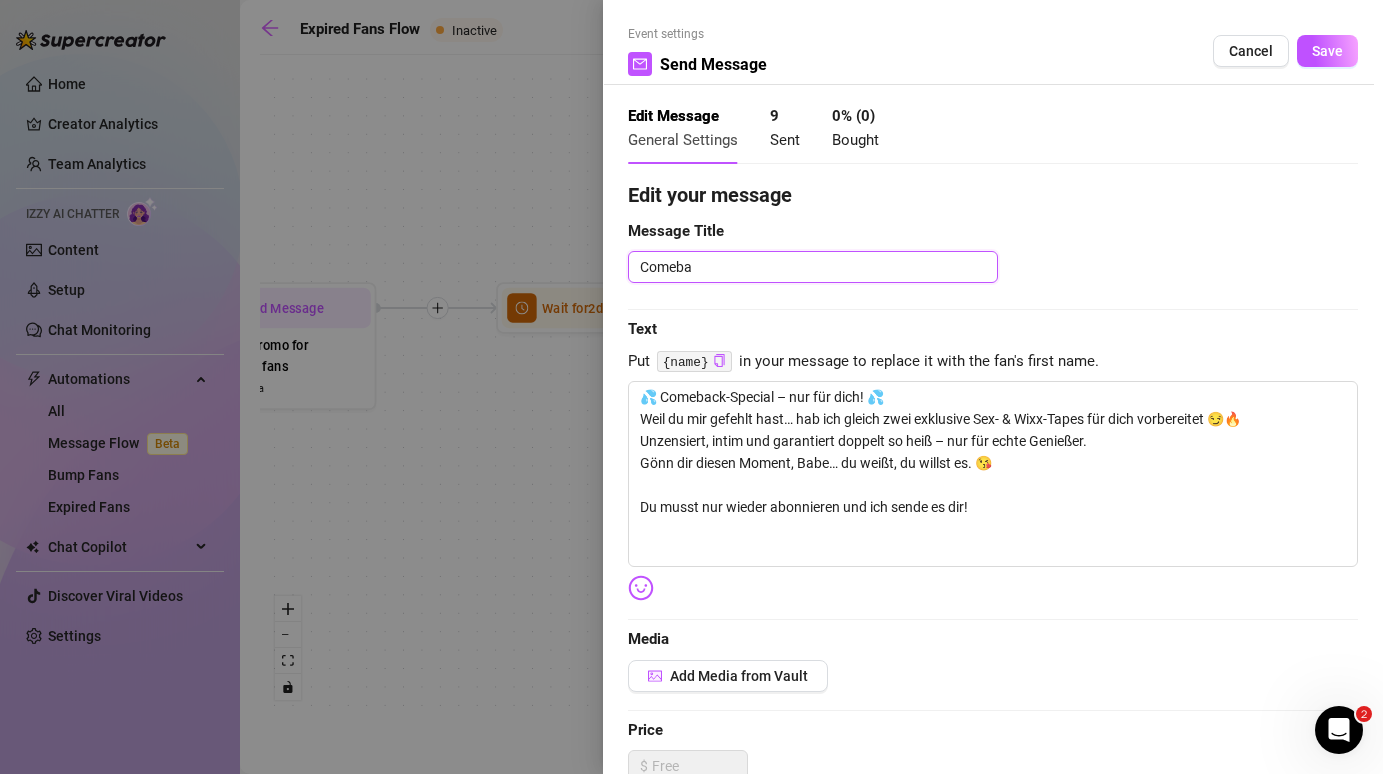 type 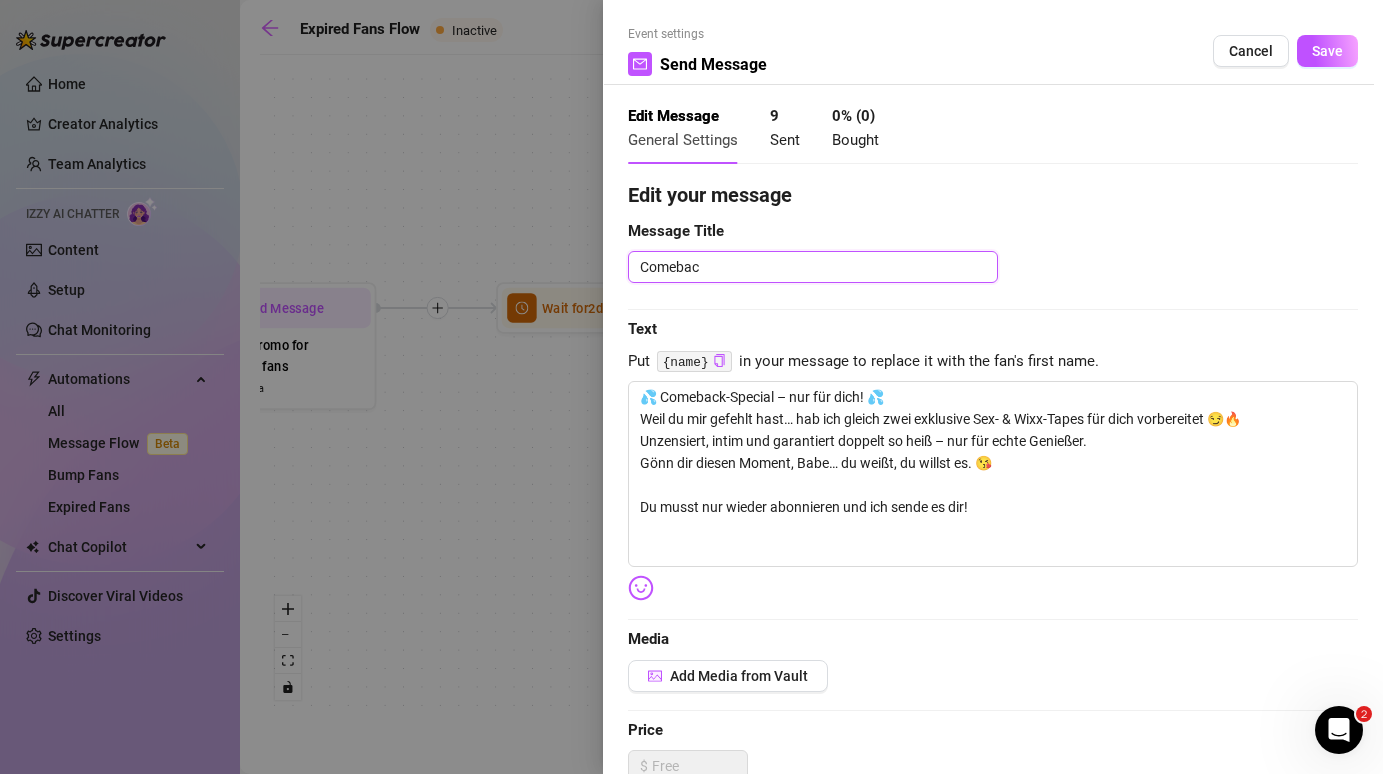 type 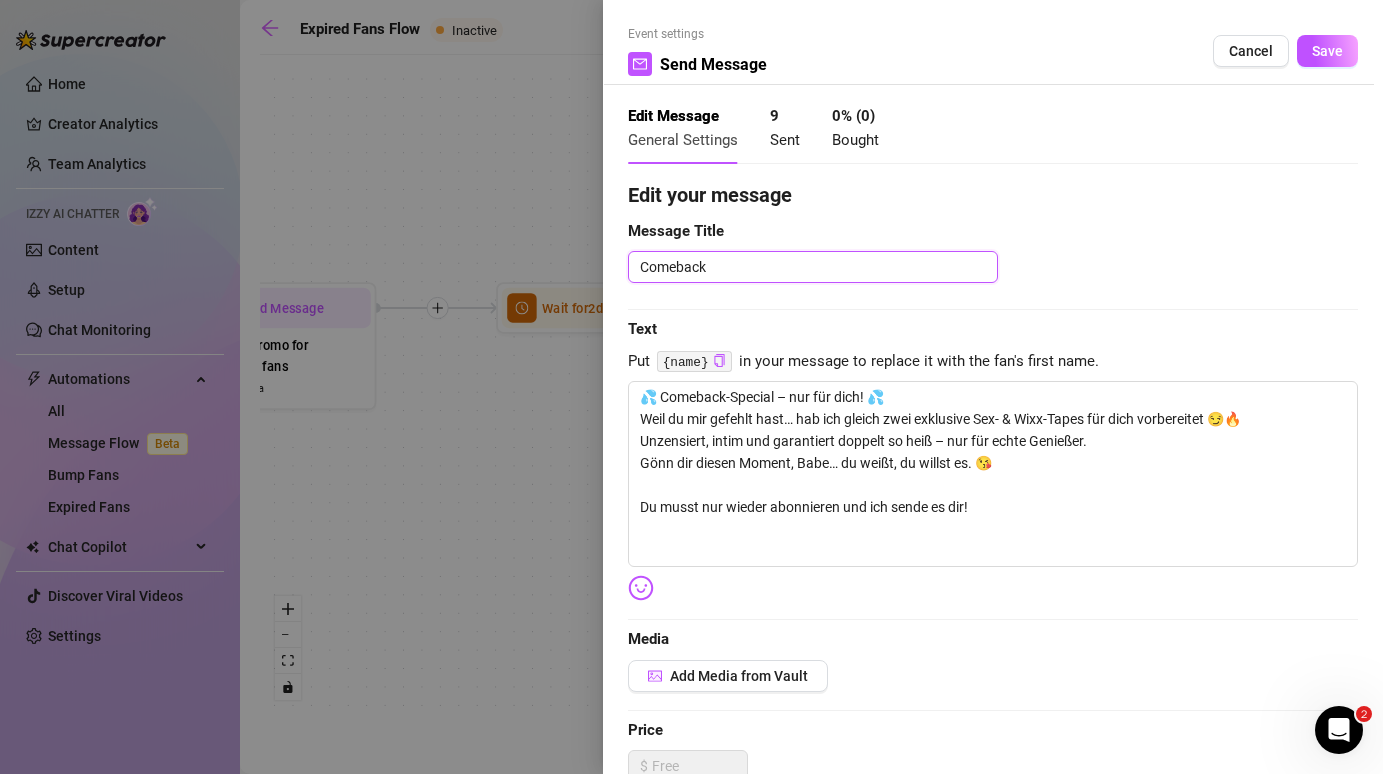 type 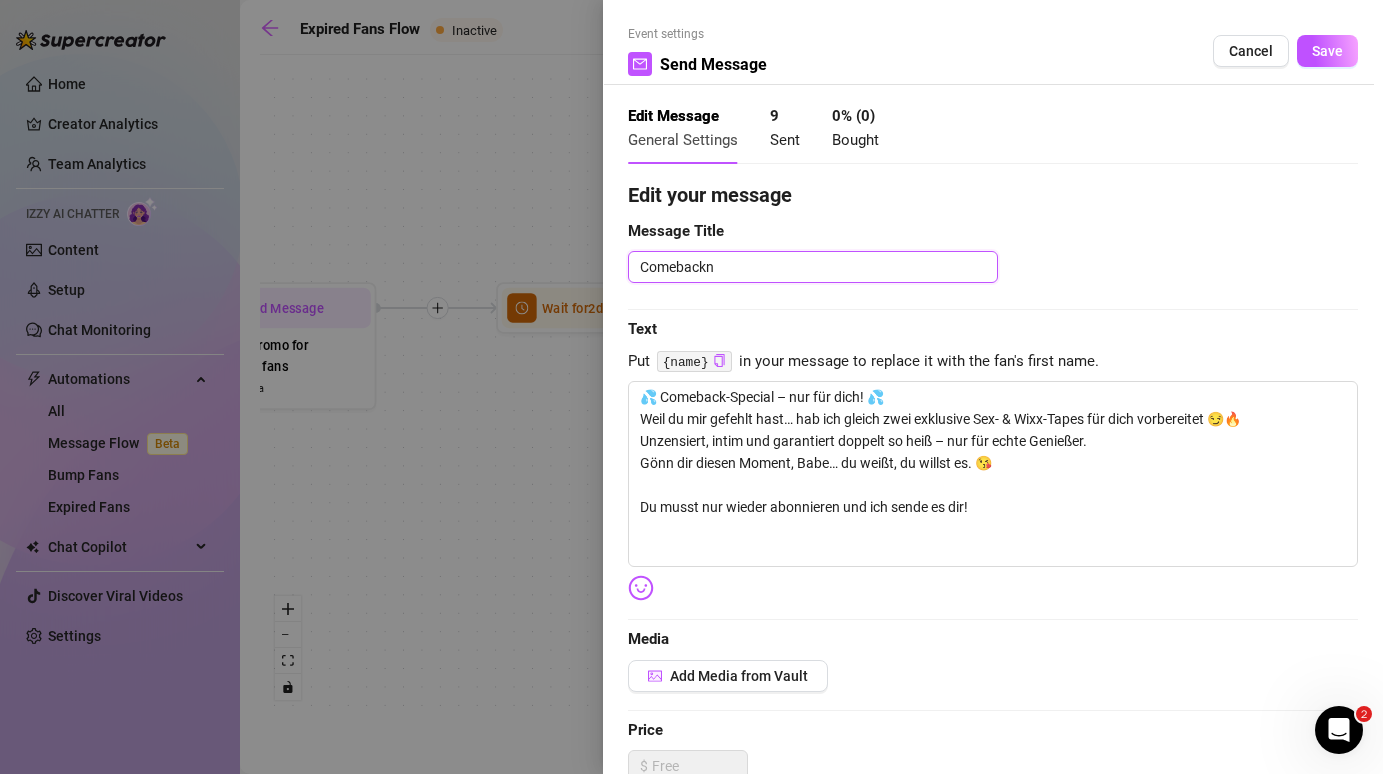 type 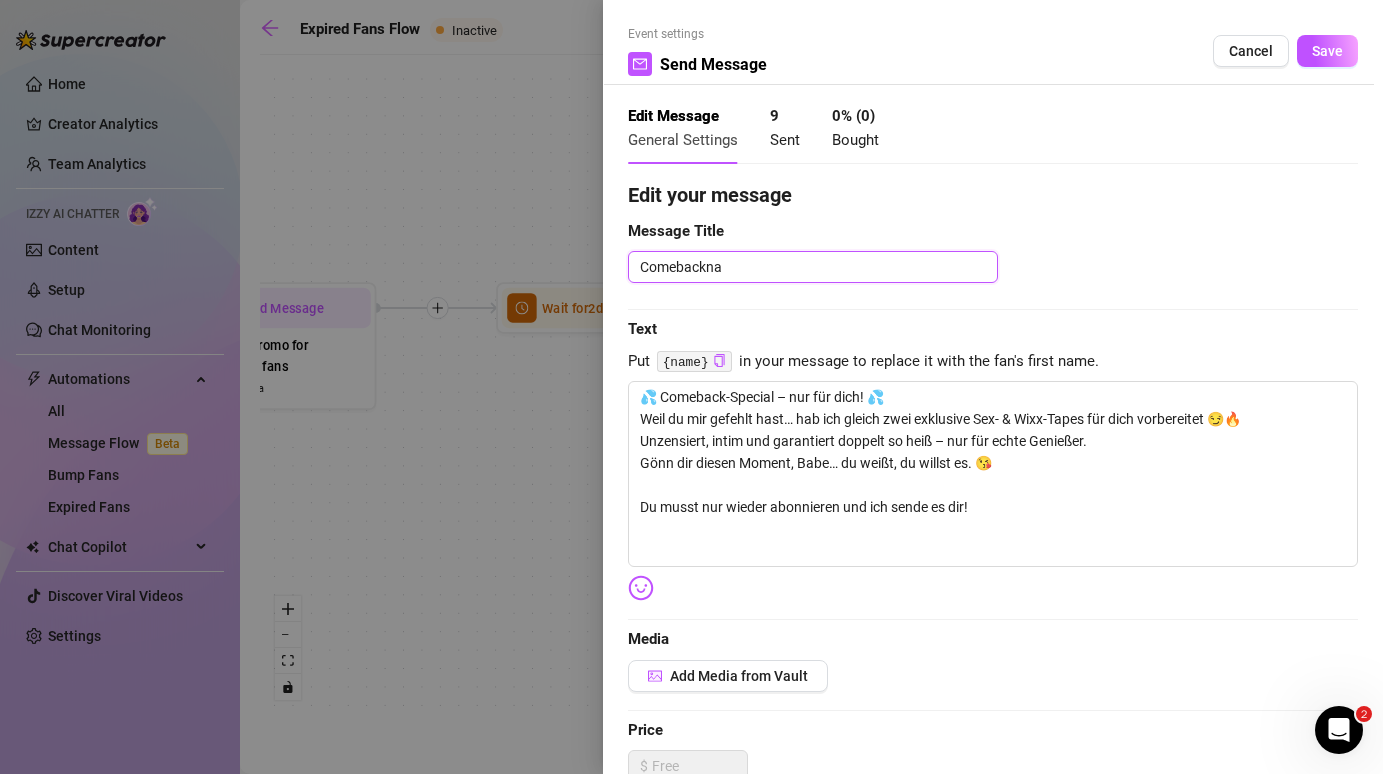 type 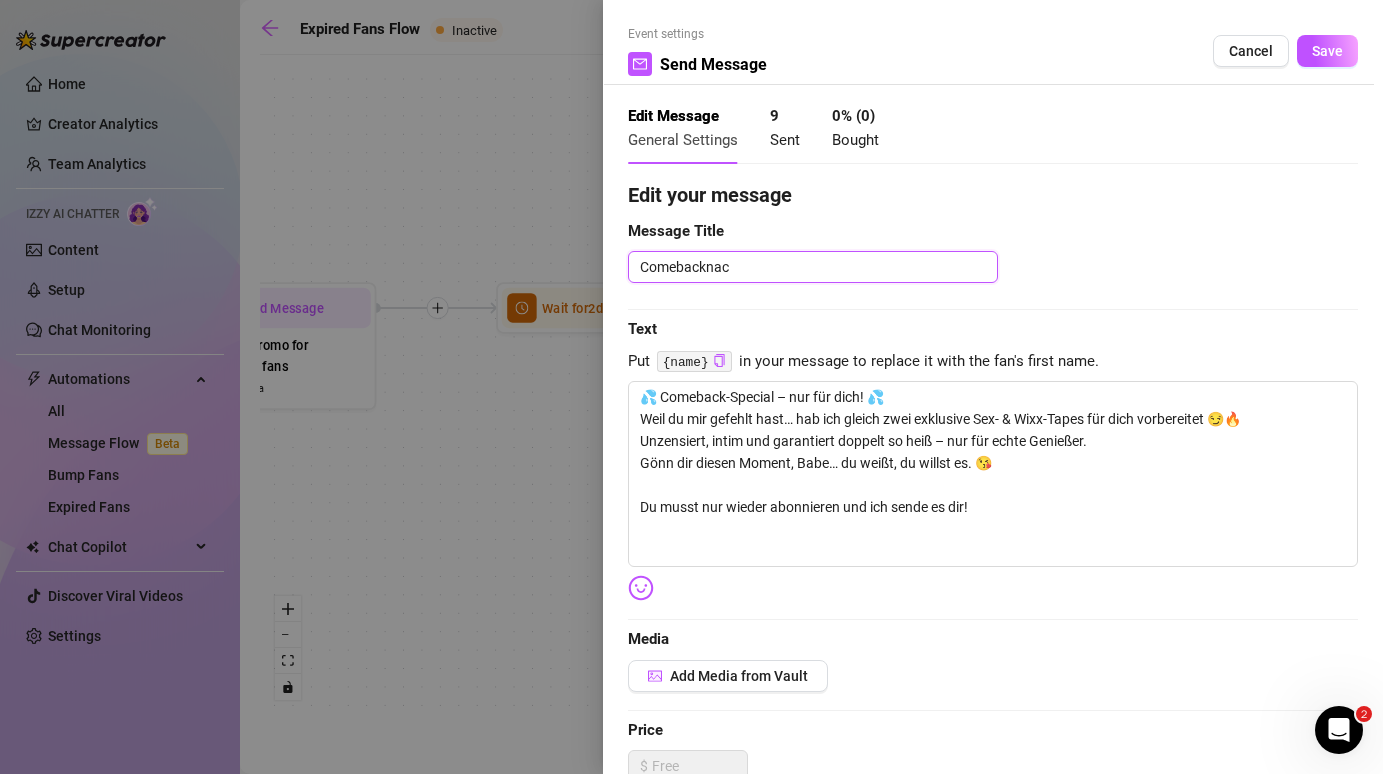 type 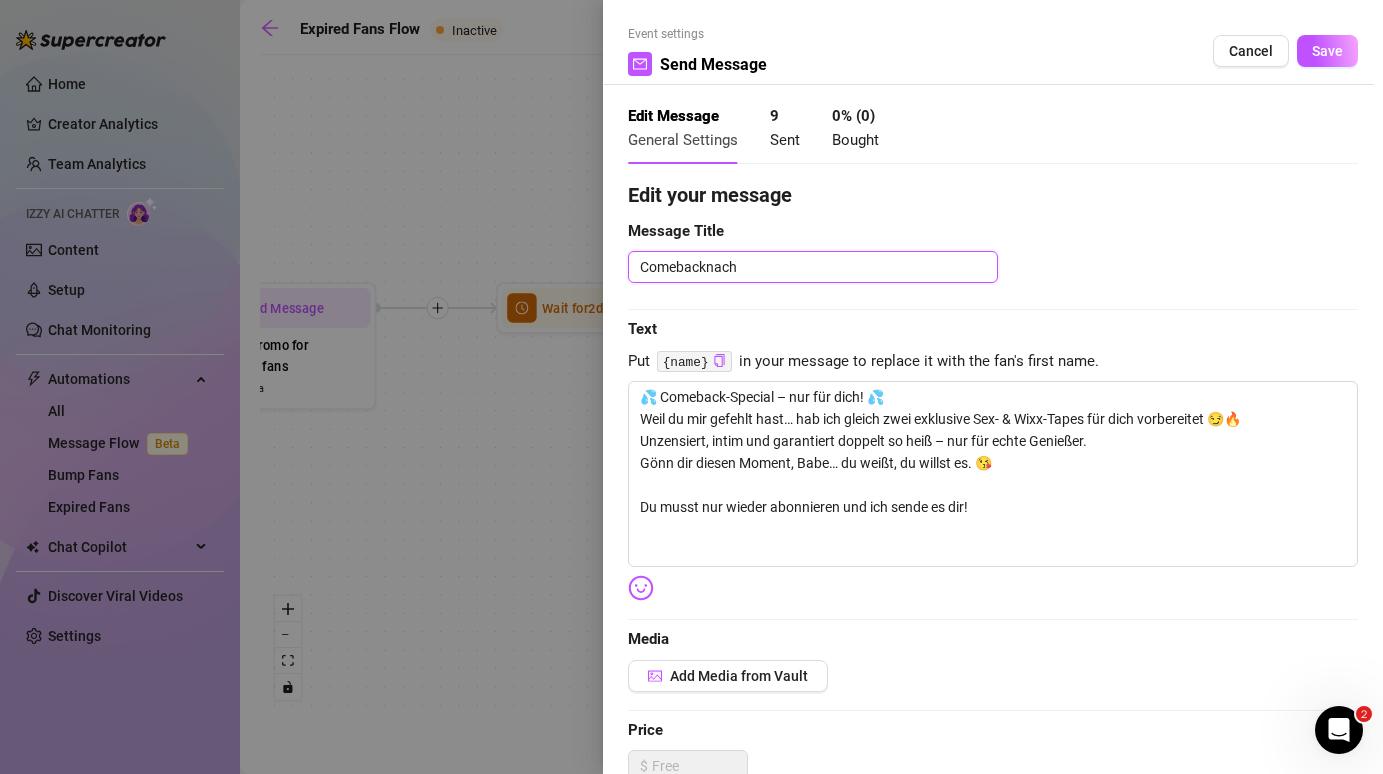 type 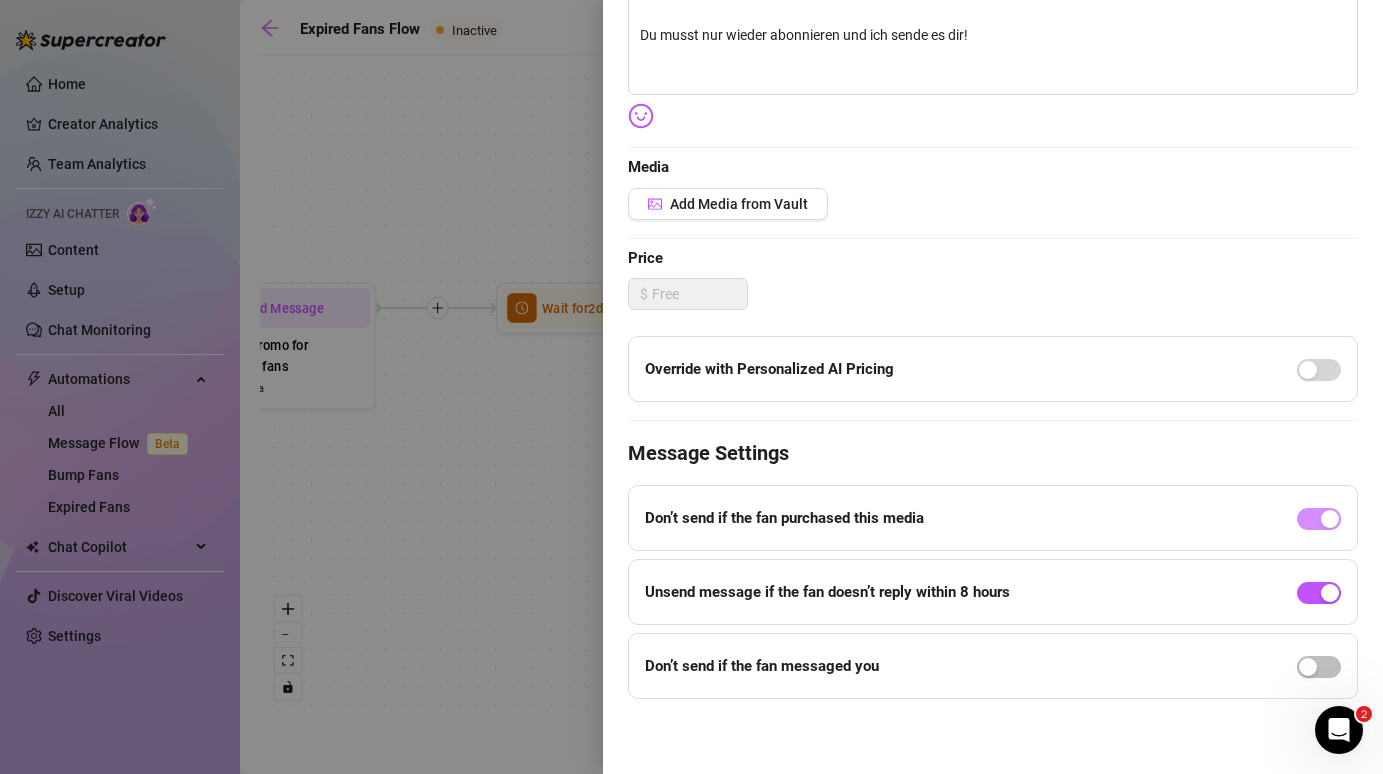 scroll, scrollTop: 0, scrollLeft: 0, axis: both 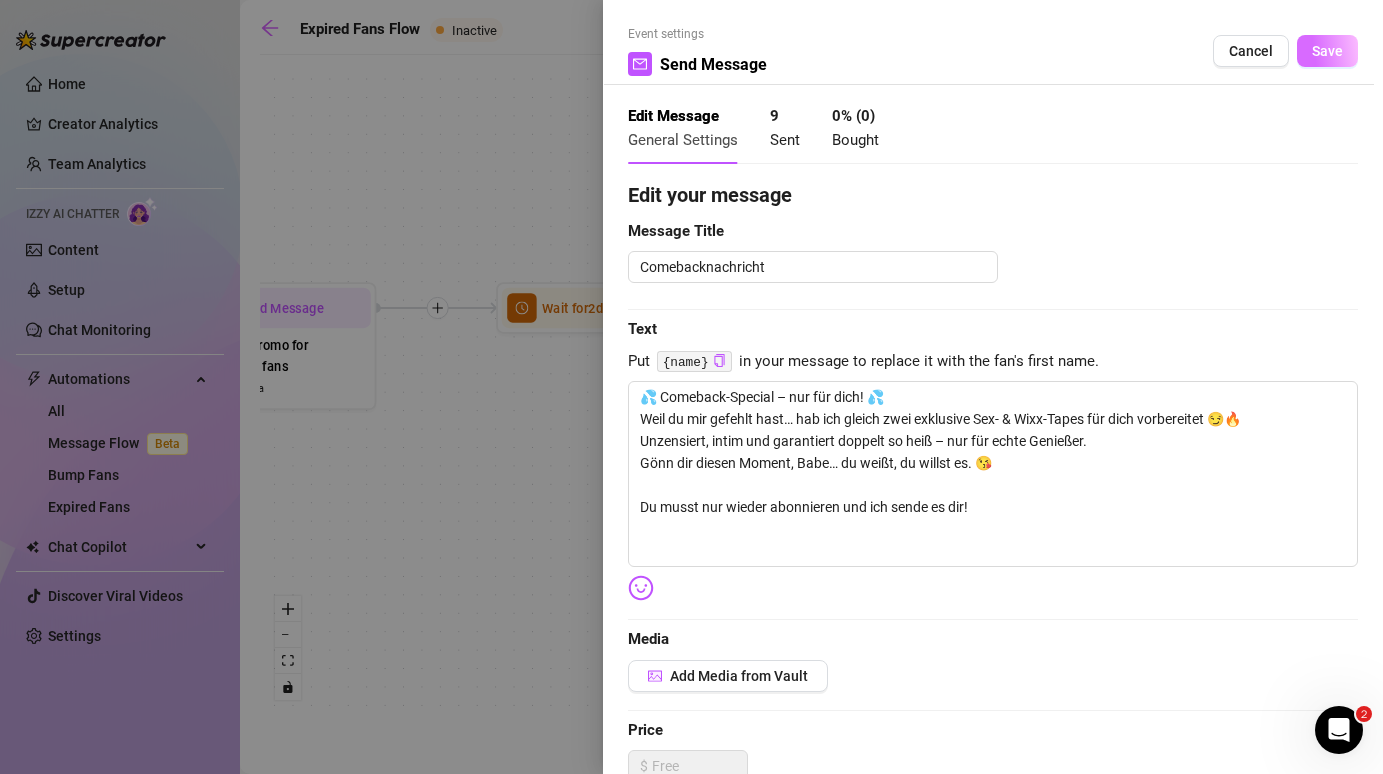 click on "Save" at bounding box center [1327, 51] 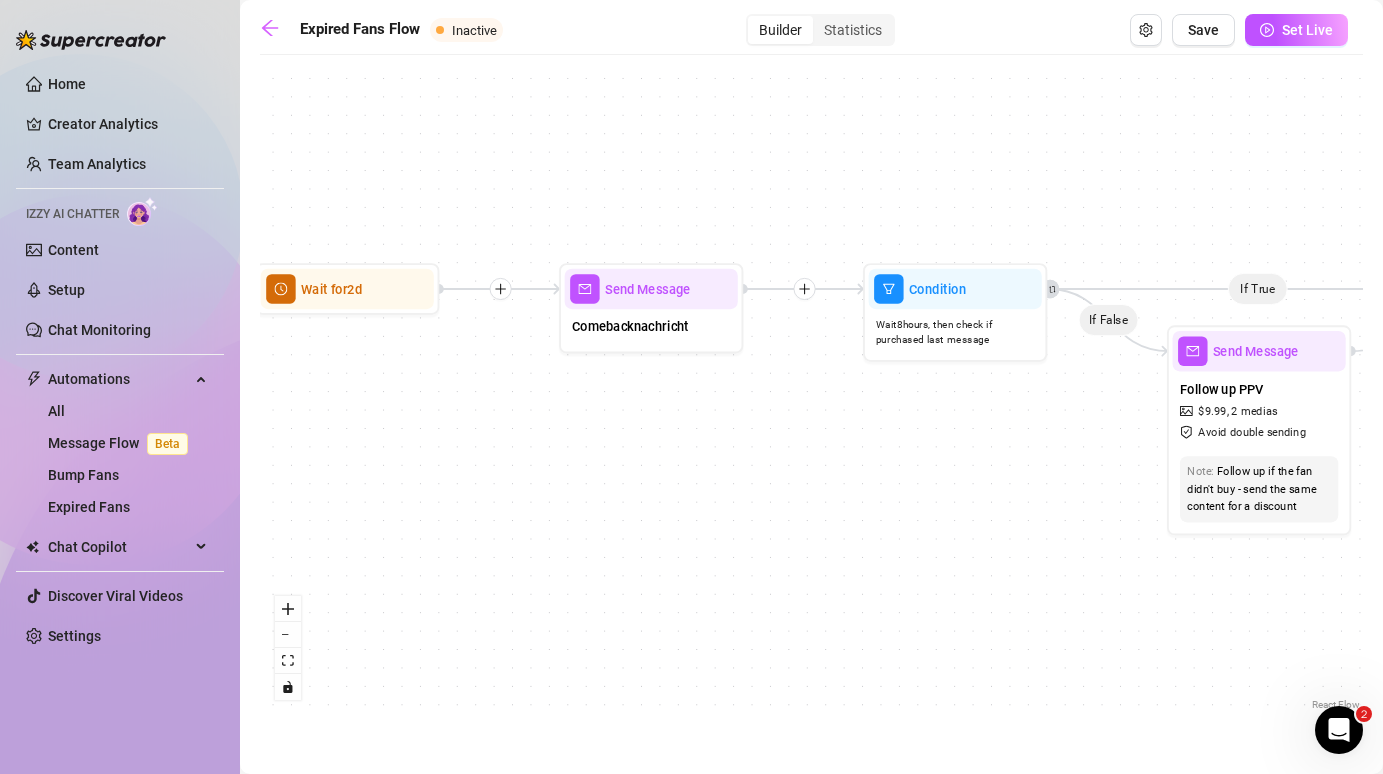 drag, startPoint x: 1044, startPoint y: 430, endPoint x: 803, endPoint y: 411, distance: 241.7478 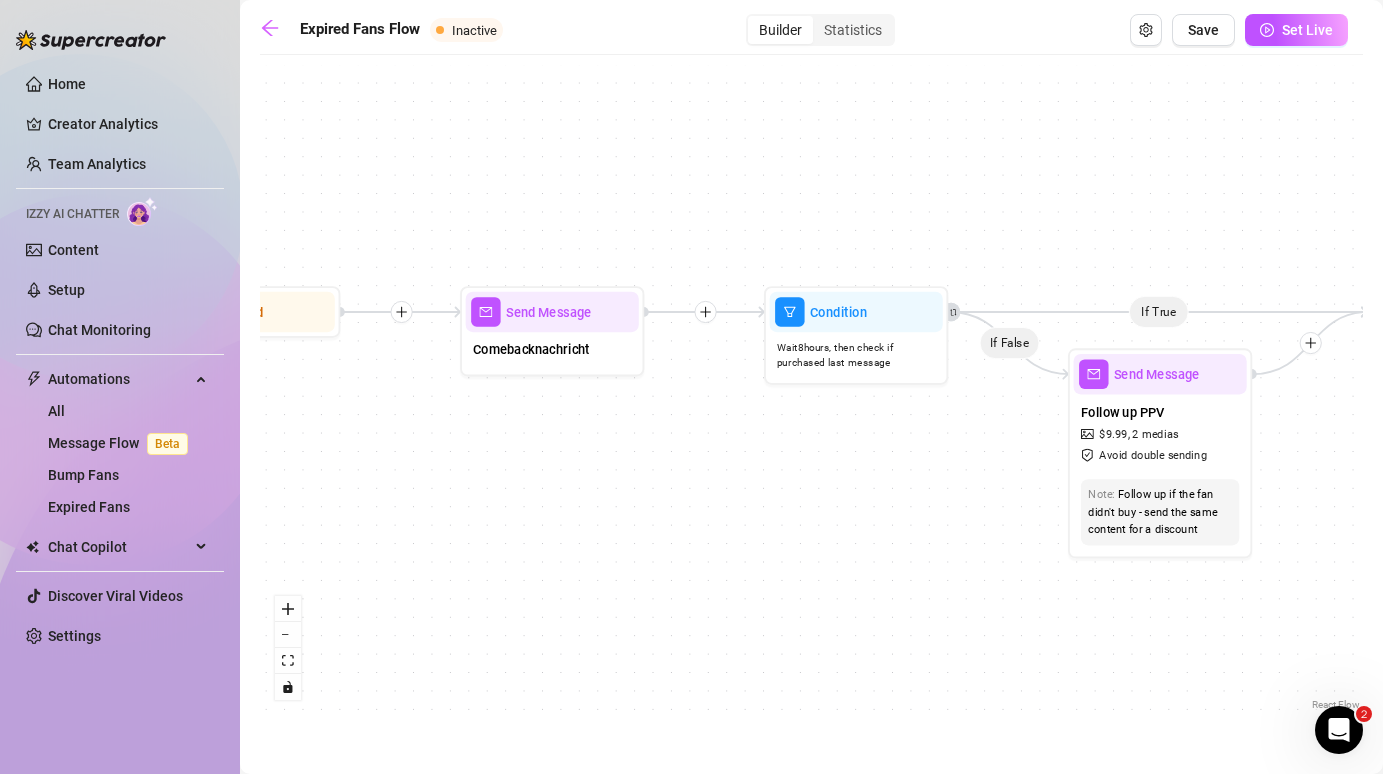 drag, startPoint x: 999, startPoint y: 405, endPoint x: 900, endPoint y: 428, distance: 101.636604 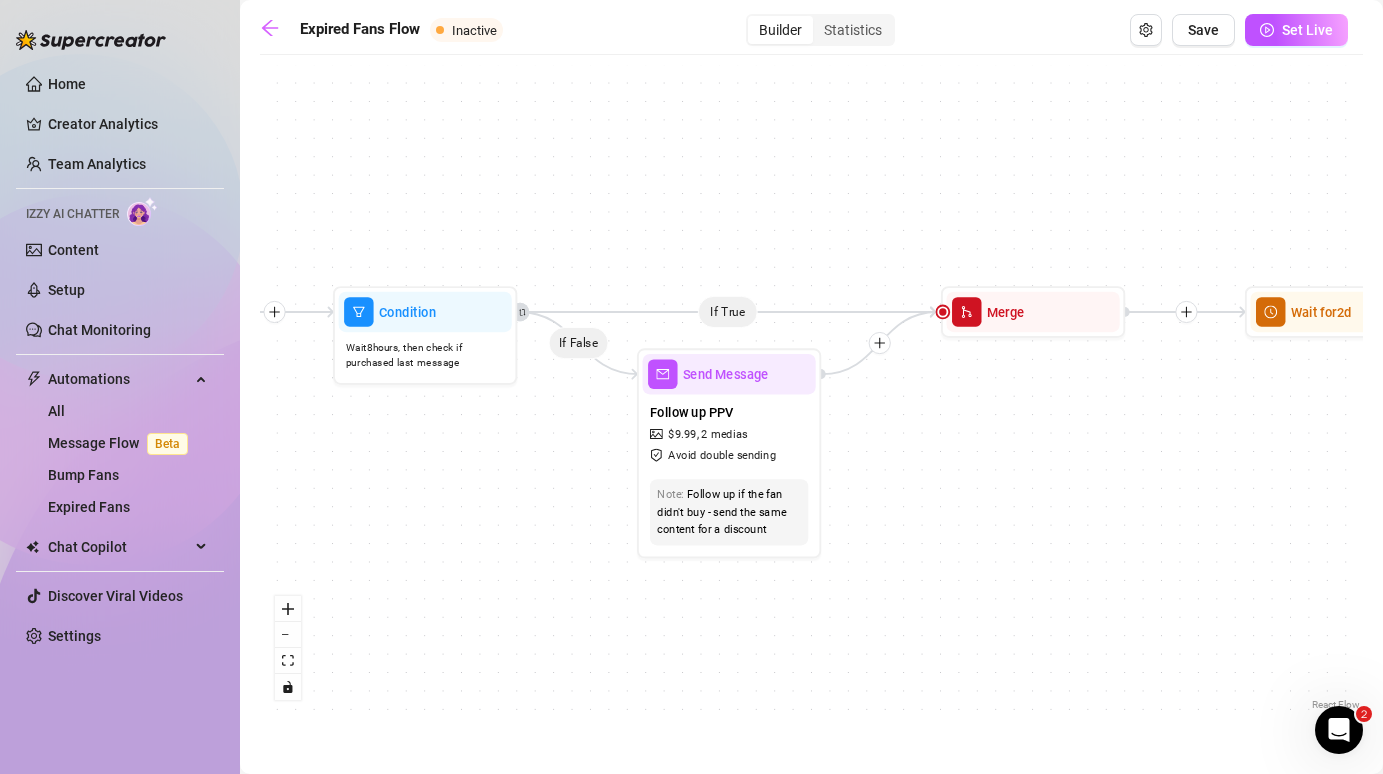 drag, startPoint x: 975, startPoint y: 425, endPoint x: 544, endPoint y: 424, distance: 431.00116 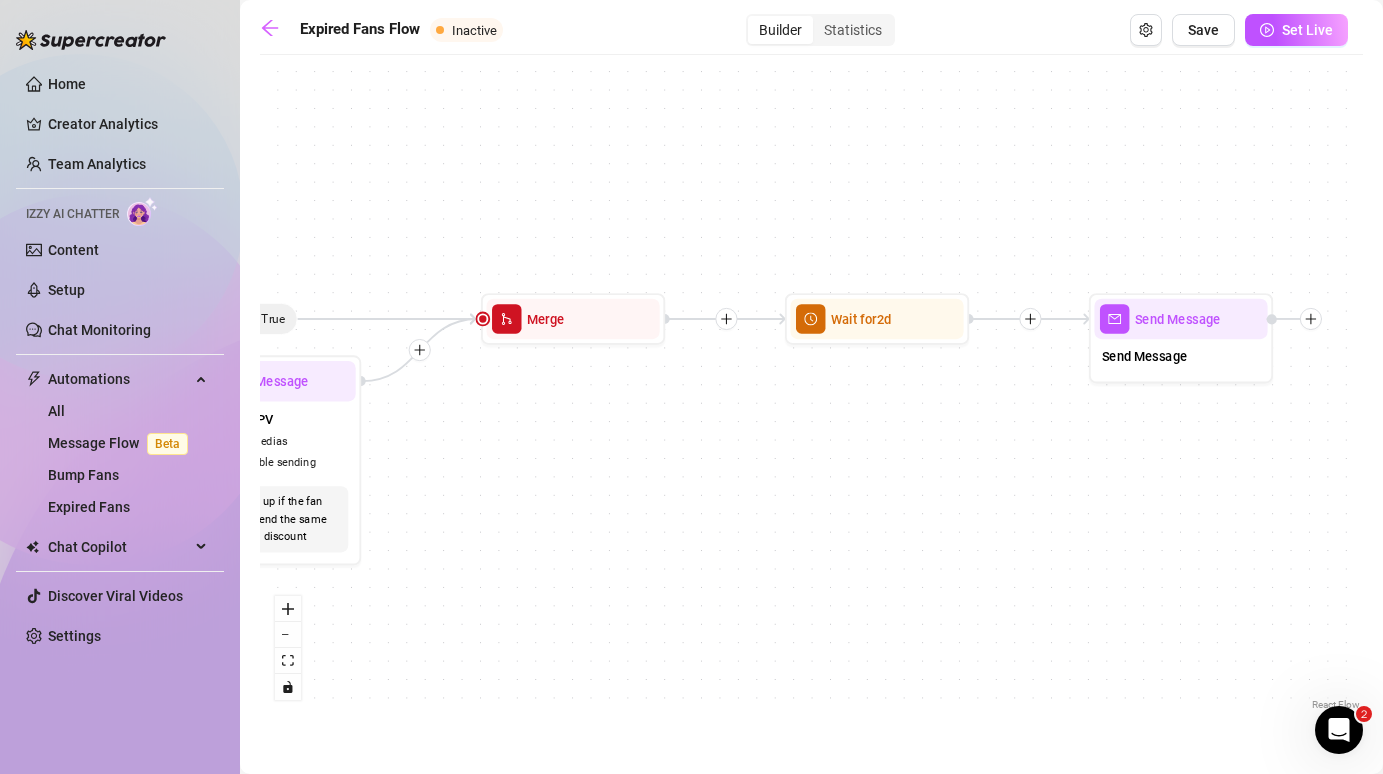 drag, startPoint x: 903, startPoint y: 359, endPoint x: 637, endPoint y: 372, distance: 266.31747 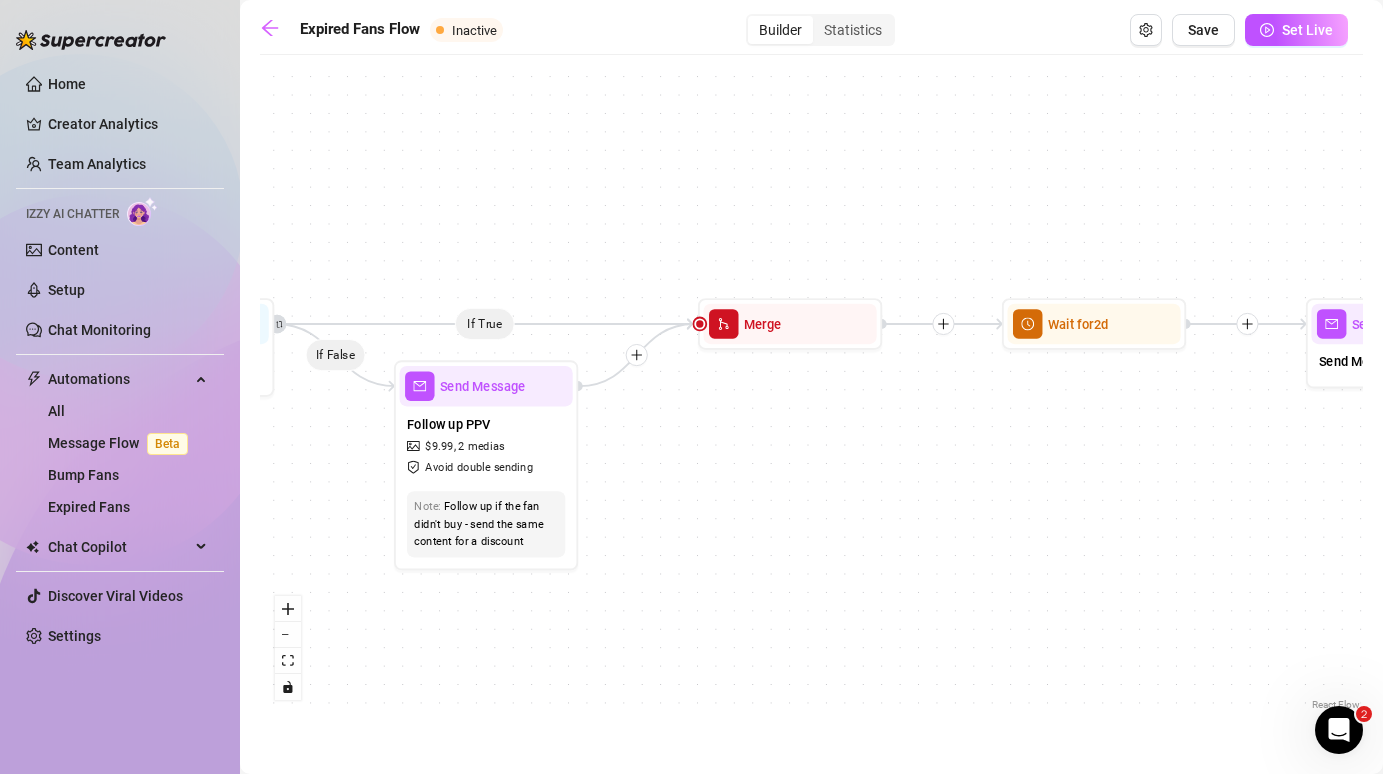 drag, startPoint x: 699, startPoint y: 385, endPoint x: 989, endPoint y: 385, distance: 290 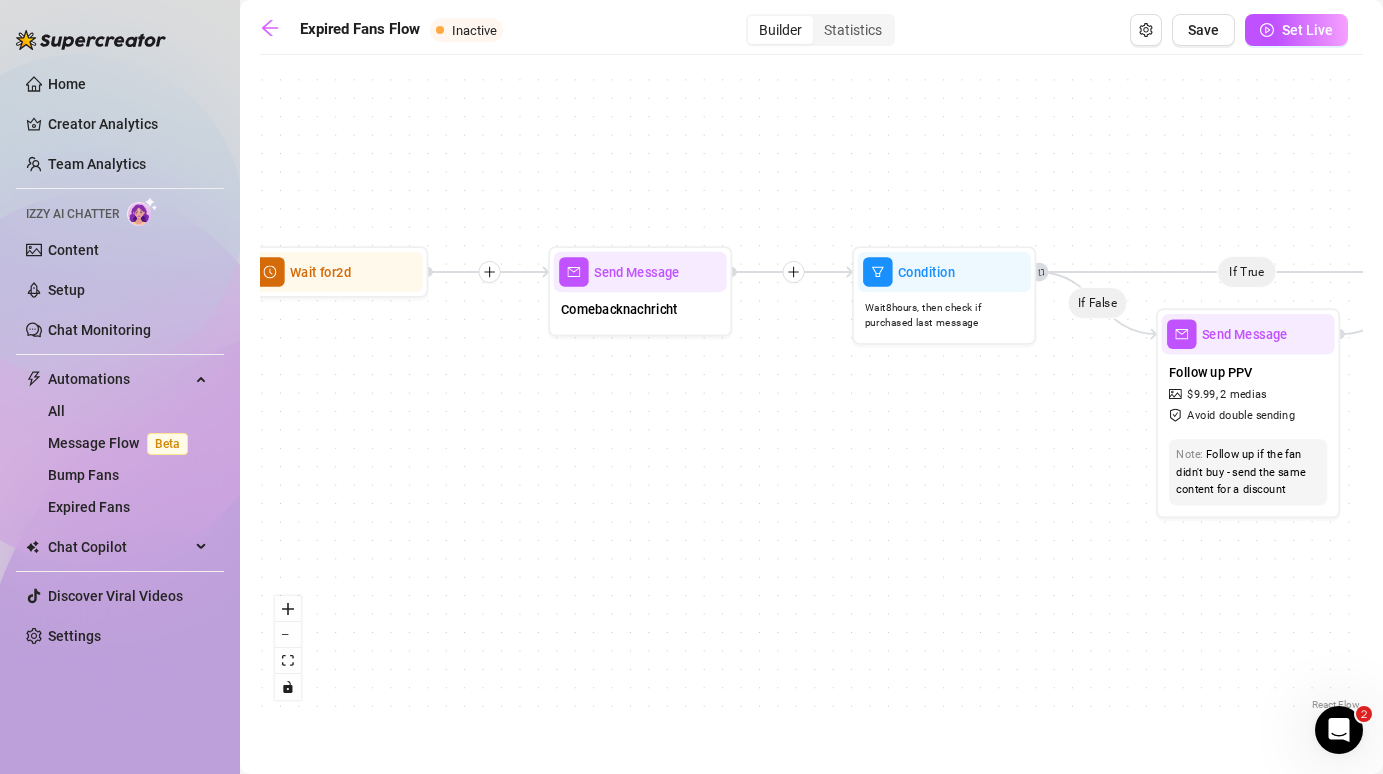 drag, startPoint x: 533, startPoint y: 456, endPoint x: 1057, endPoint y: 403, distance: 526.6735 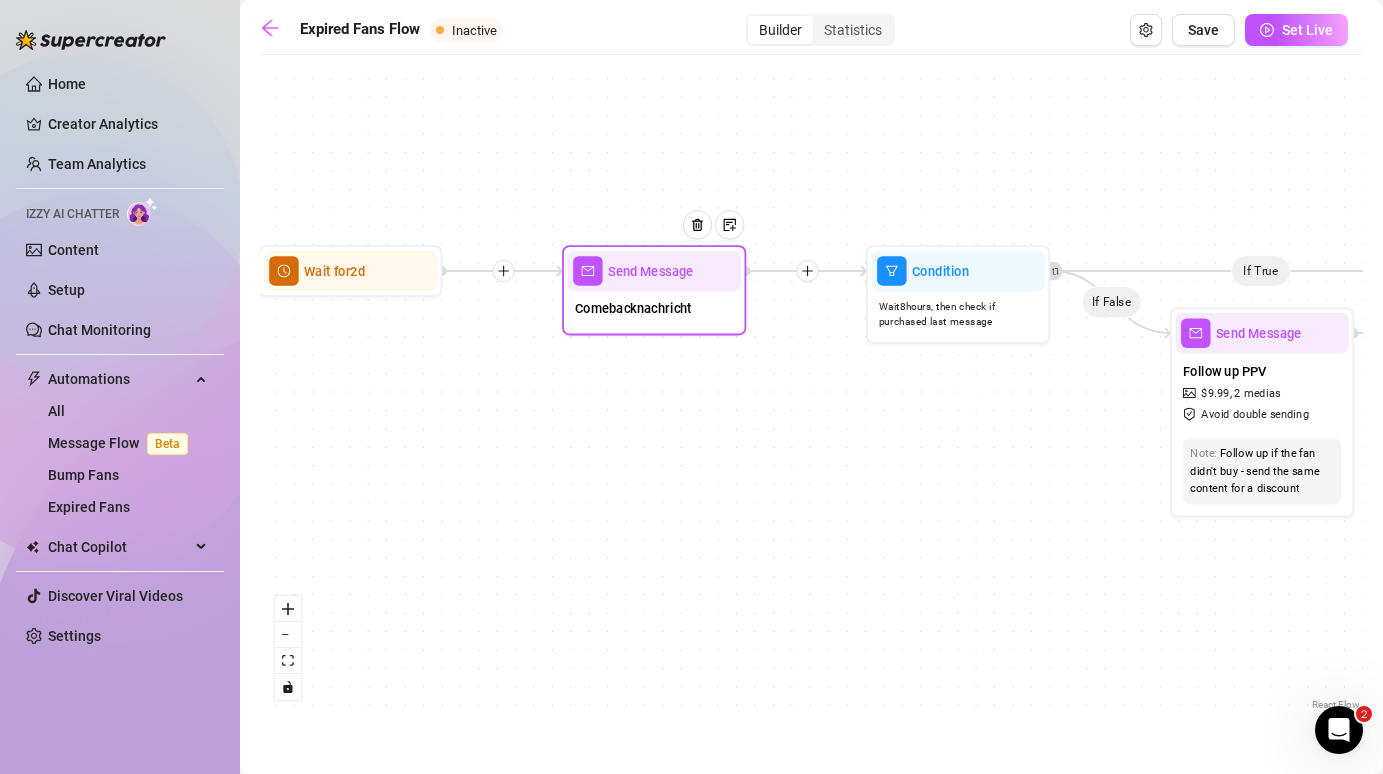click at bounding box center [704, 239] 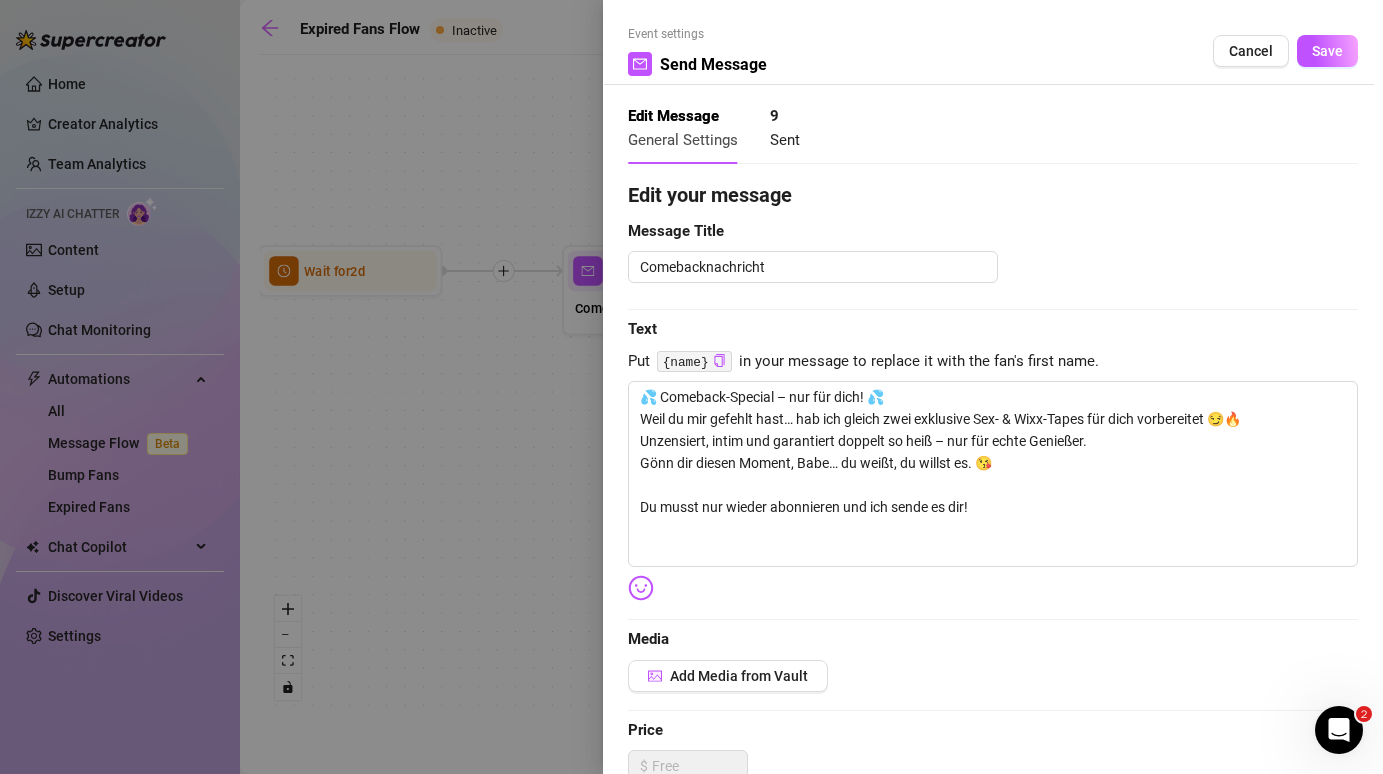 click at bounding box center [691, 387] 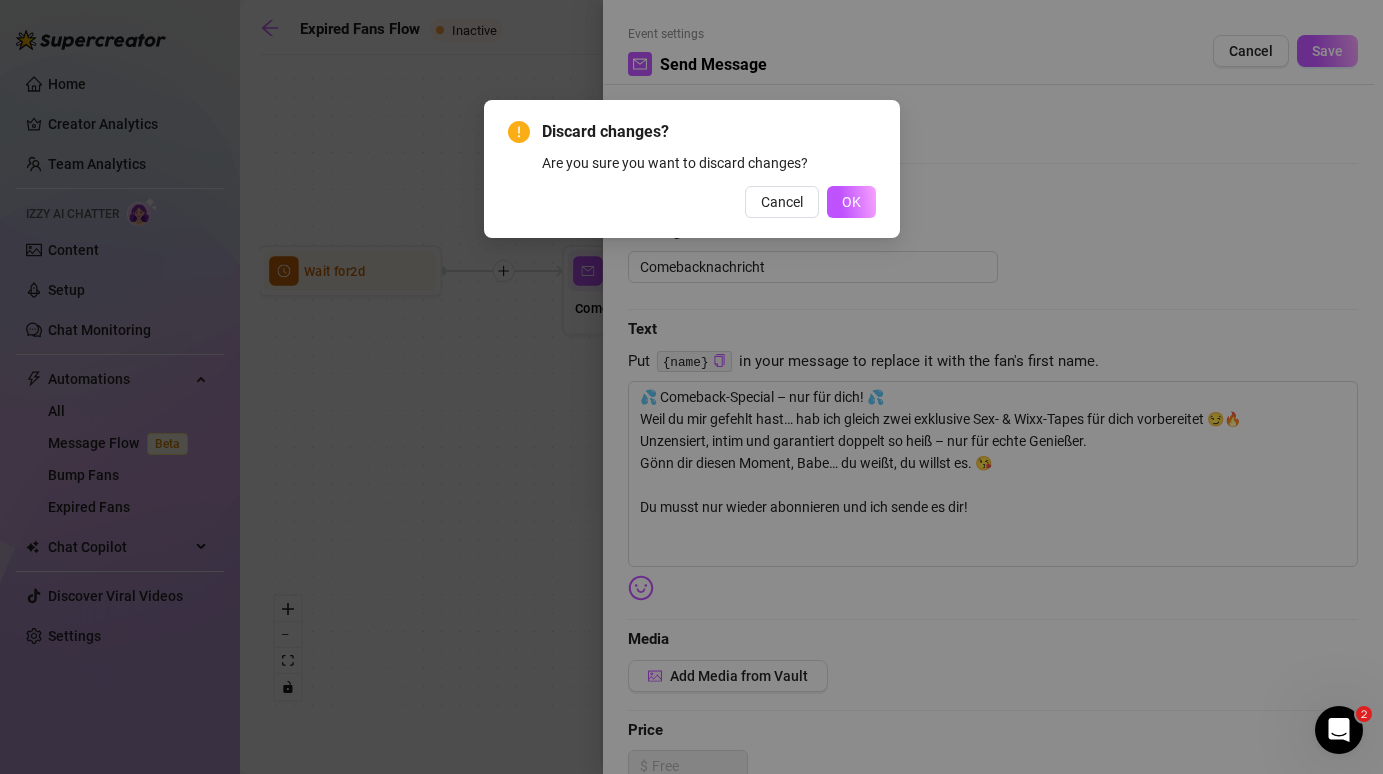 click on "Discard changes? Are you sure you want to discard changes? Cancel OK" at bounding box center (691, 387) 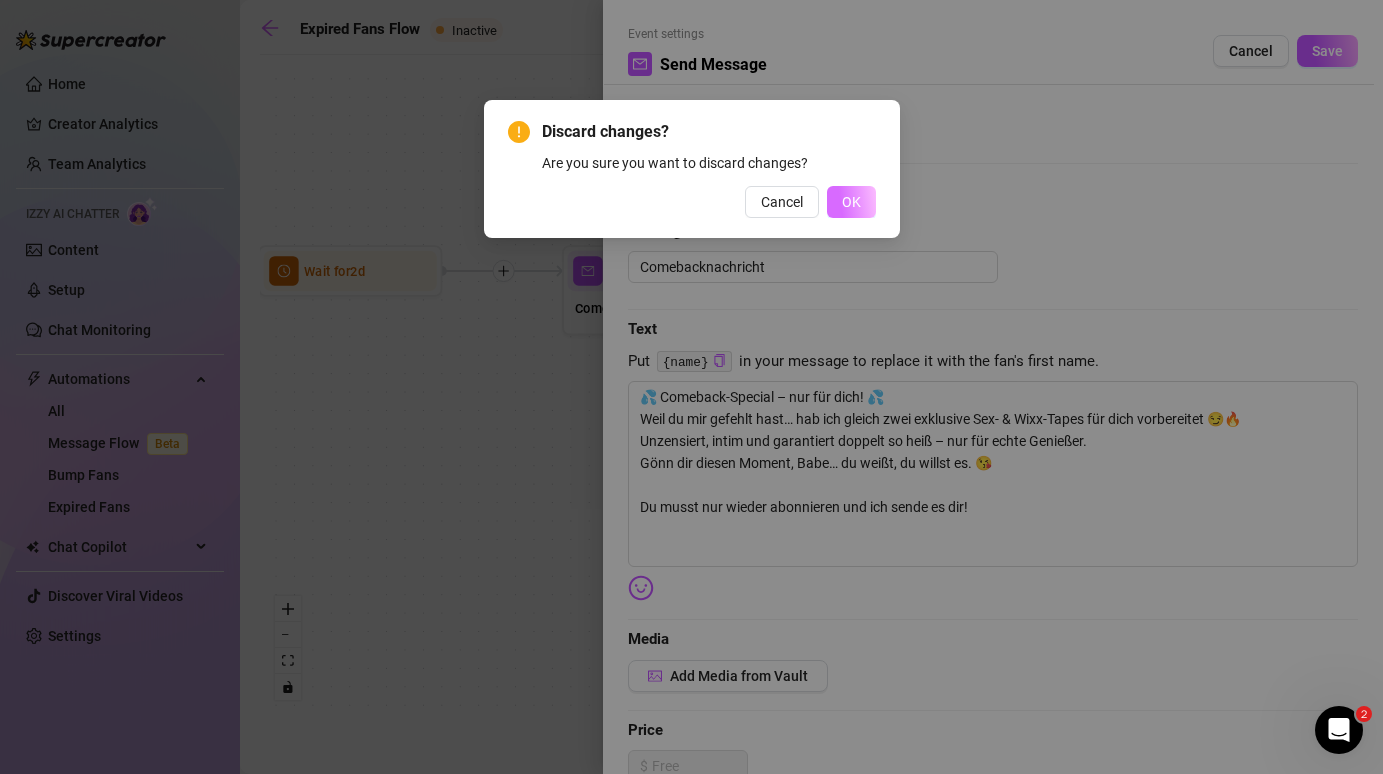 click on "OK" at bounding box center [851, 202] 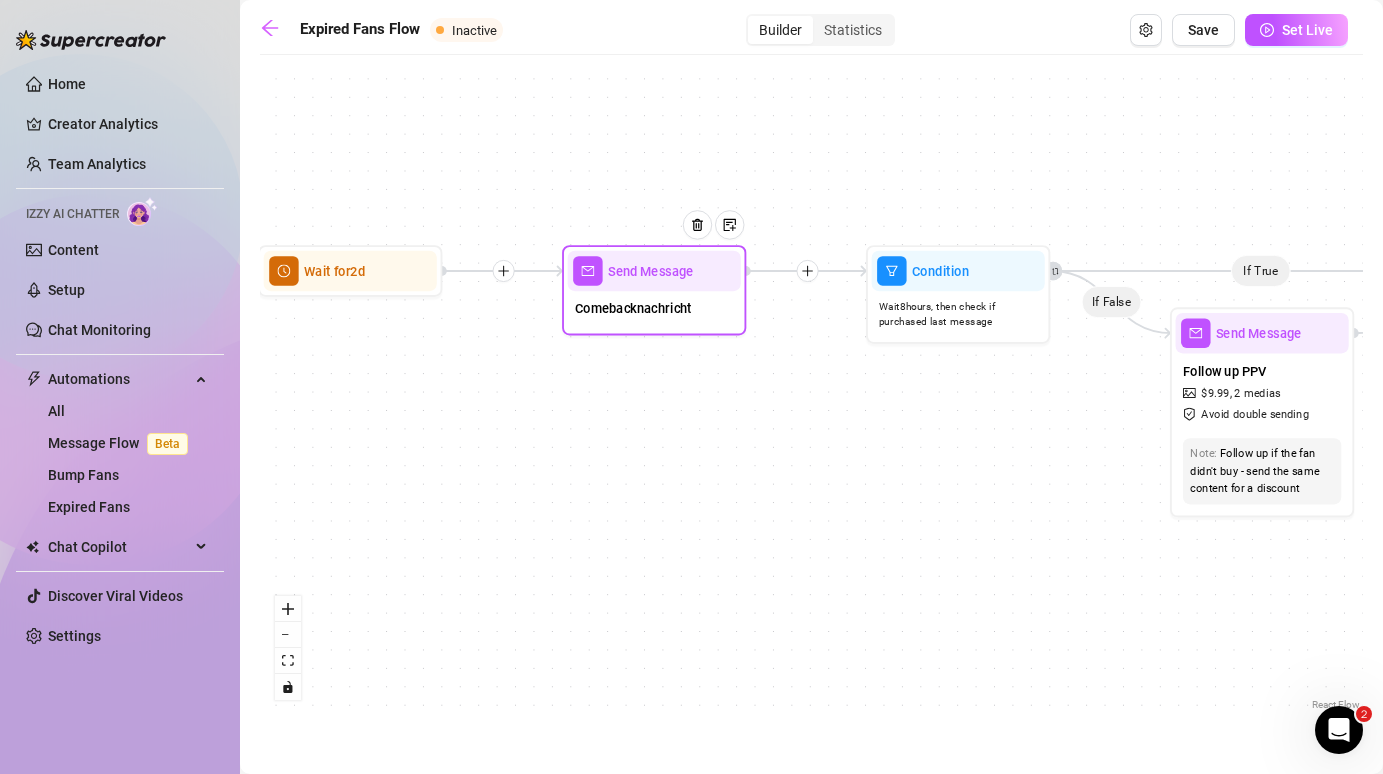 click on "Comebacknachricht" at bounding box center [654, 310] 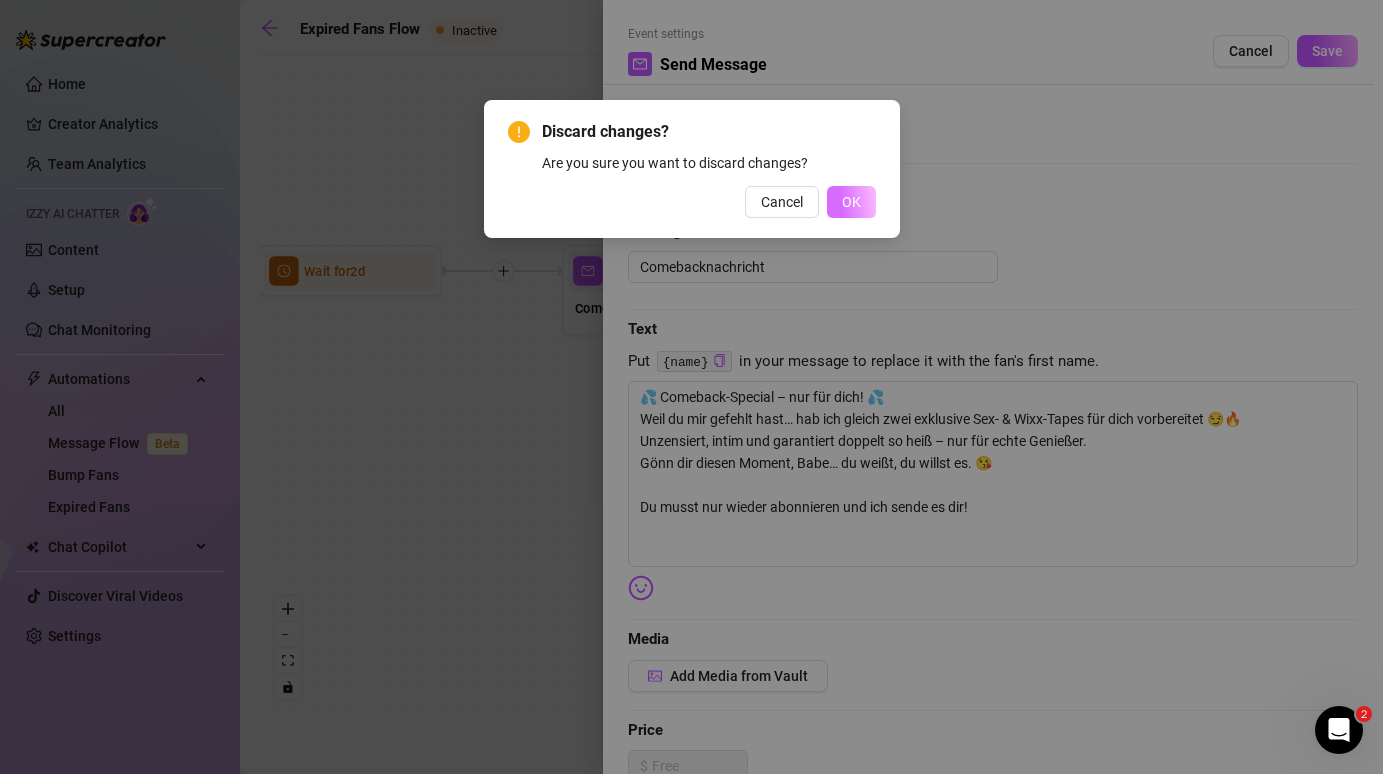 click on "OK" at bounding box center (851, 202) 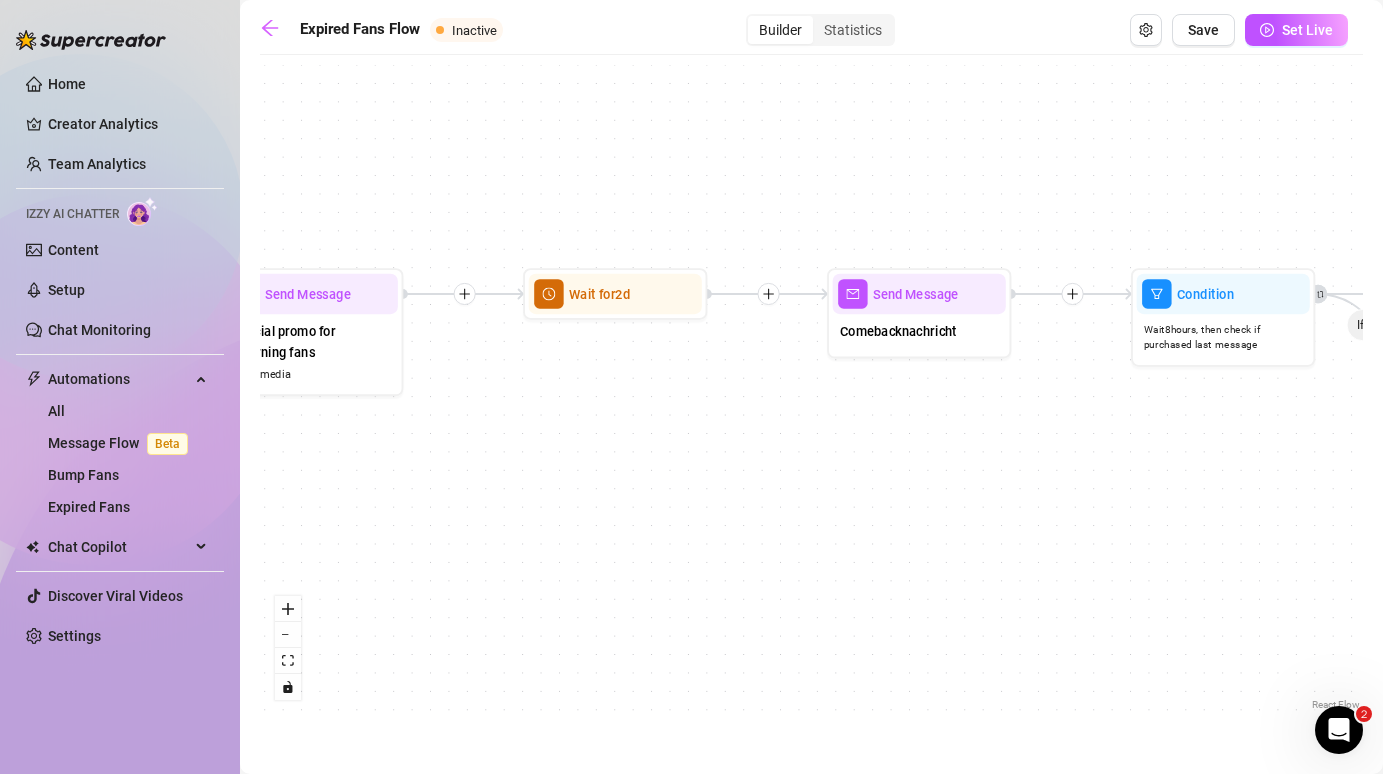 drag, startPoint x: 747, startPoint y: 369, endPoint x: 1053, endPoint y: 393, distance: 306.93973 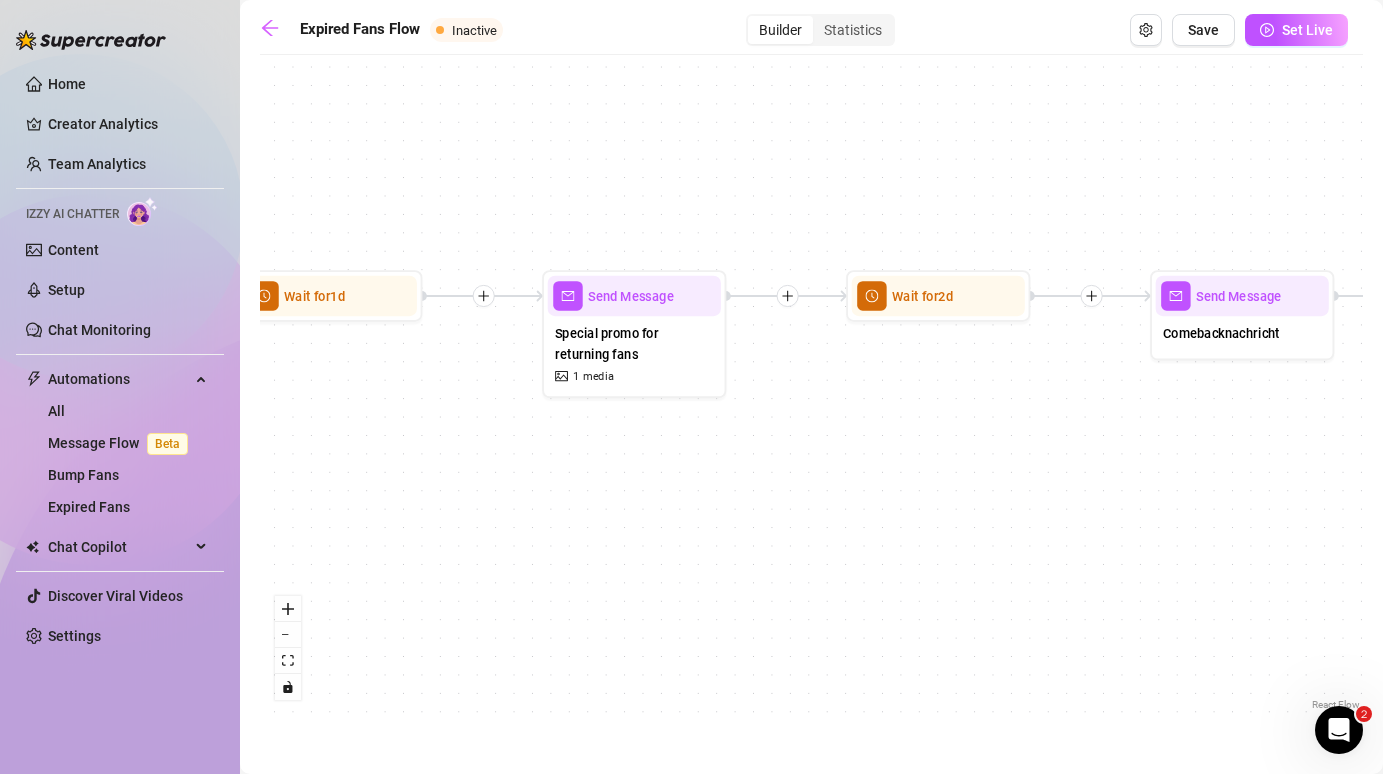 drag, startPoint x: 658, startPoint y: 419, endPoint x: 938, endPoint y: 419, distance: 280 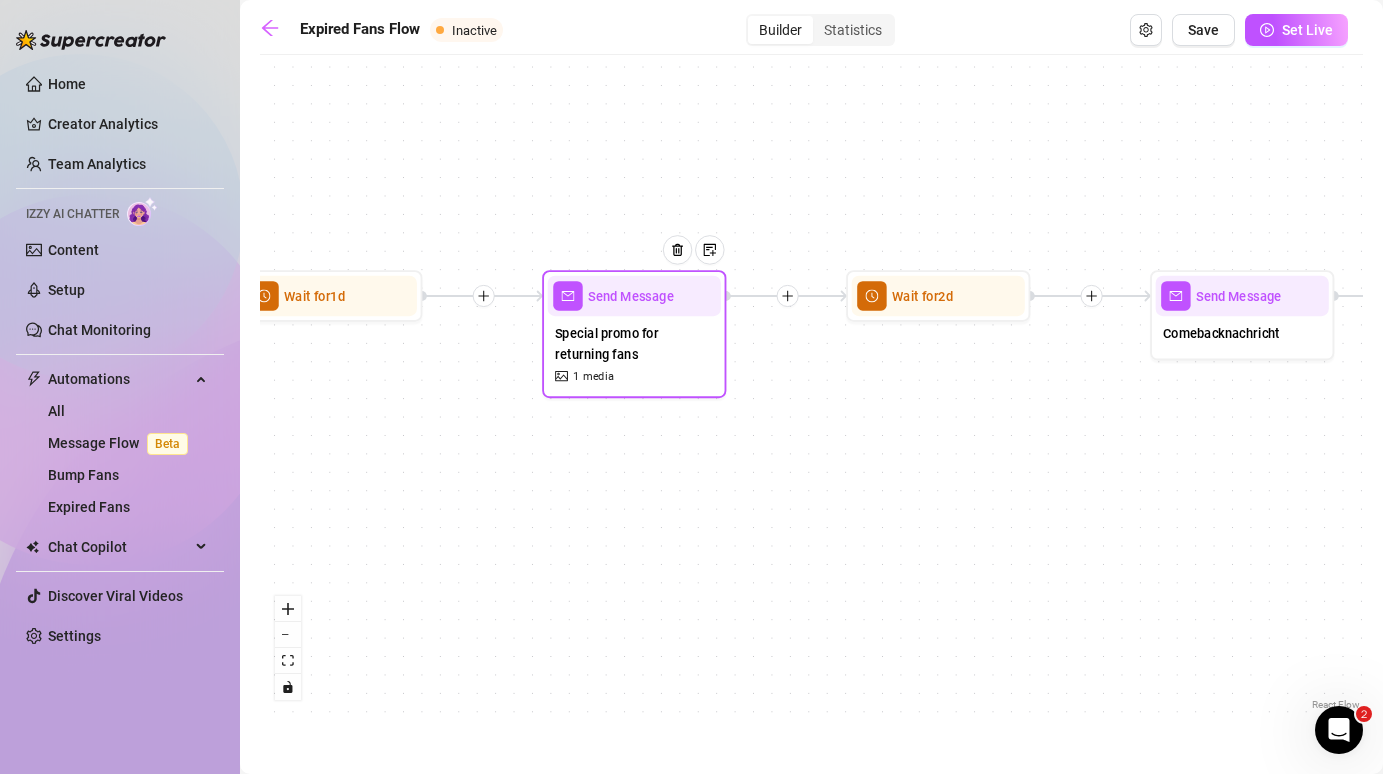 click on "Send Message" at bounding box center (634, 296) 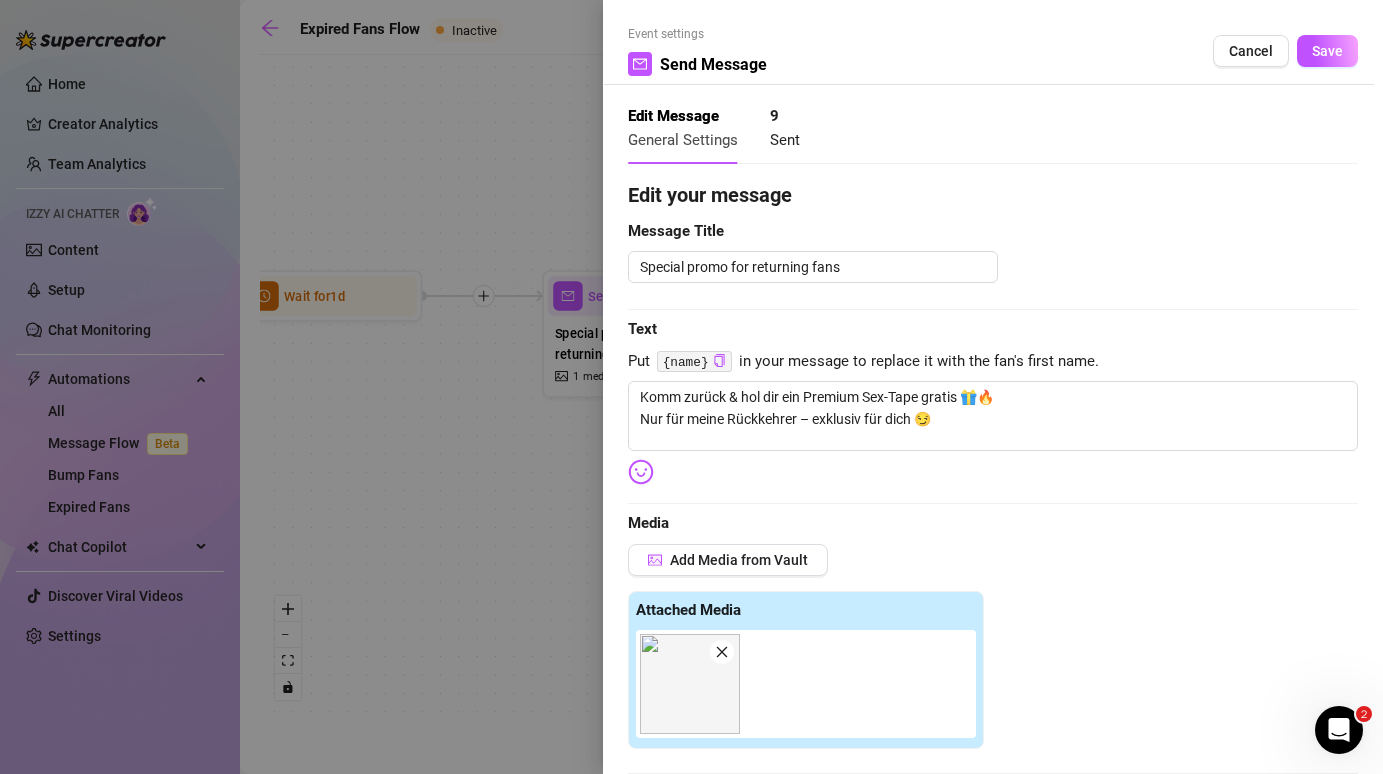 click at bounding box center [691, 387] 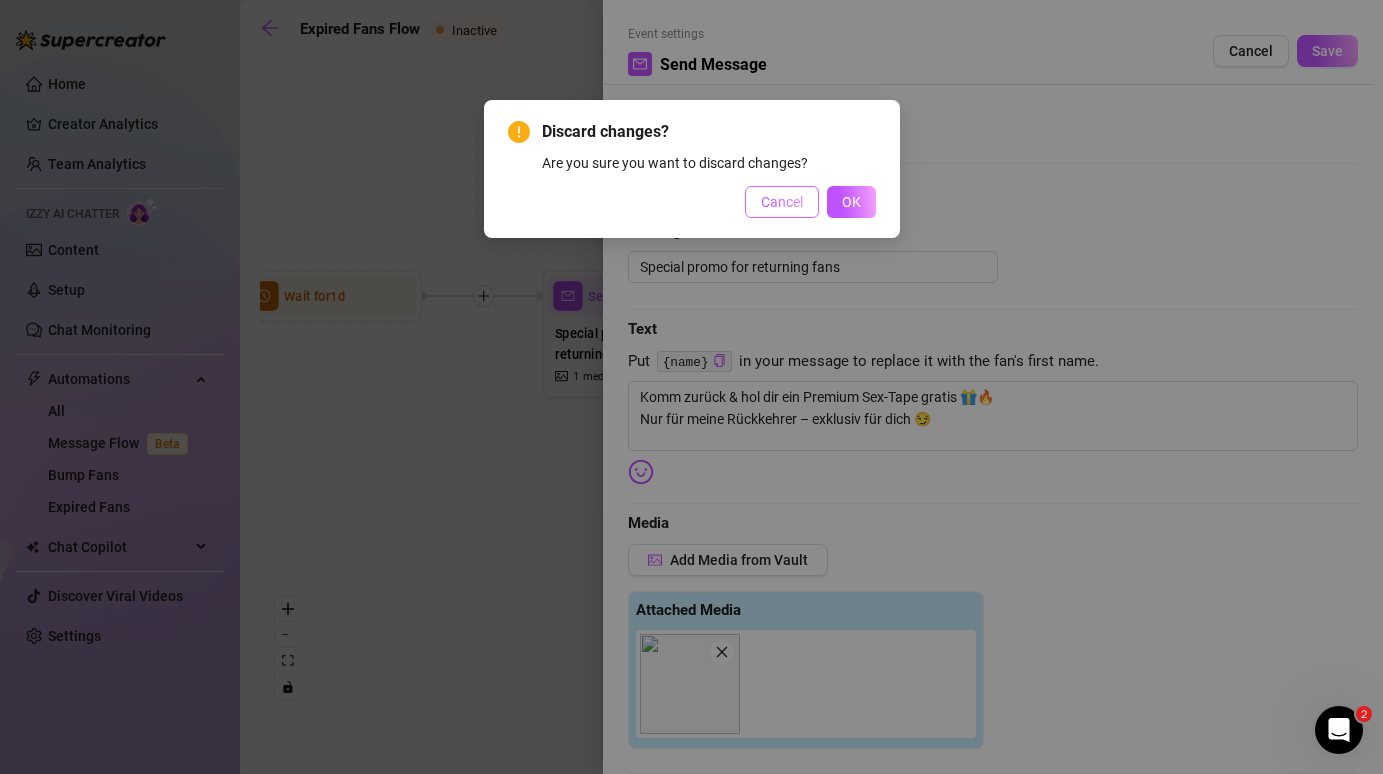 click on "Cancel" at bounding box center (782, 202) 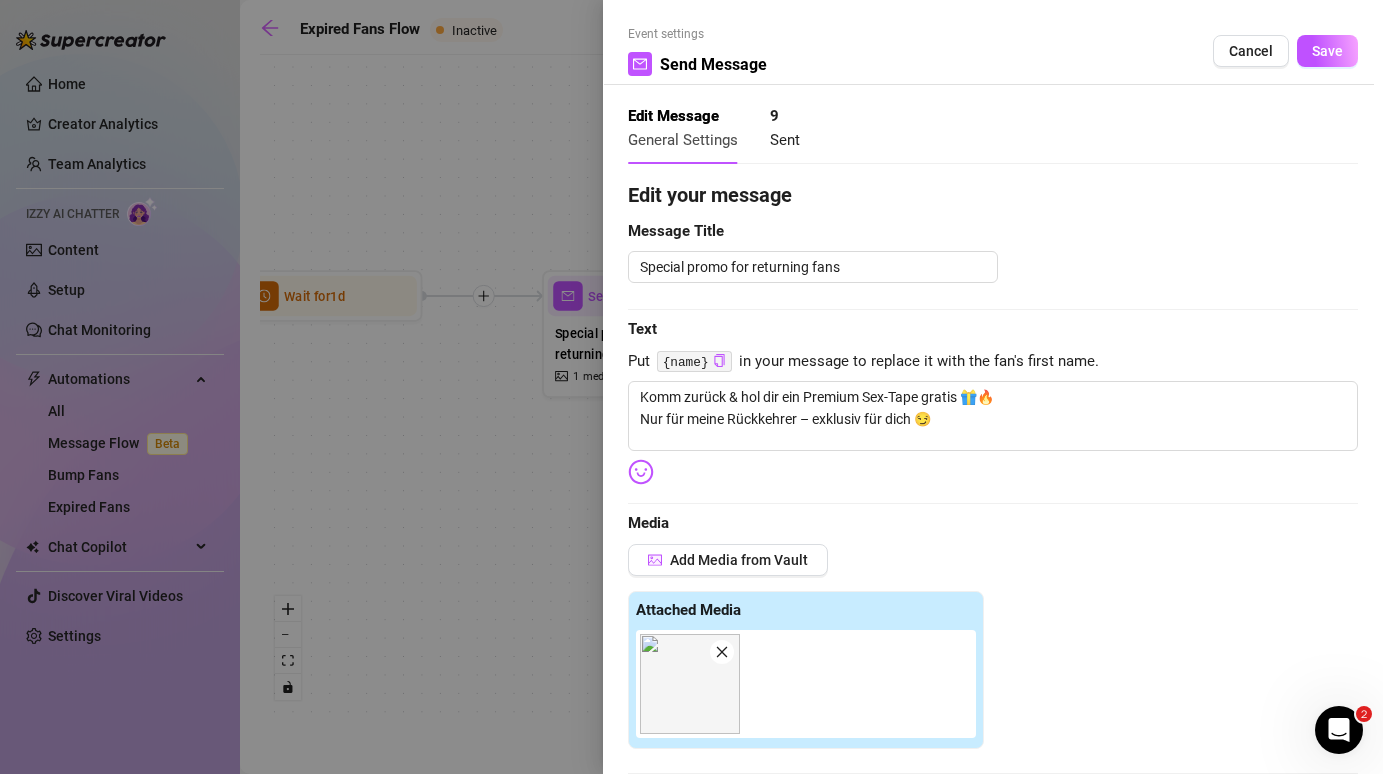 click at bounding box center (691, 387) 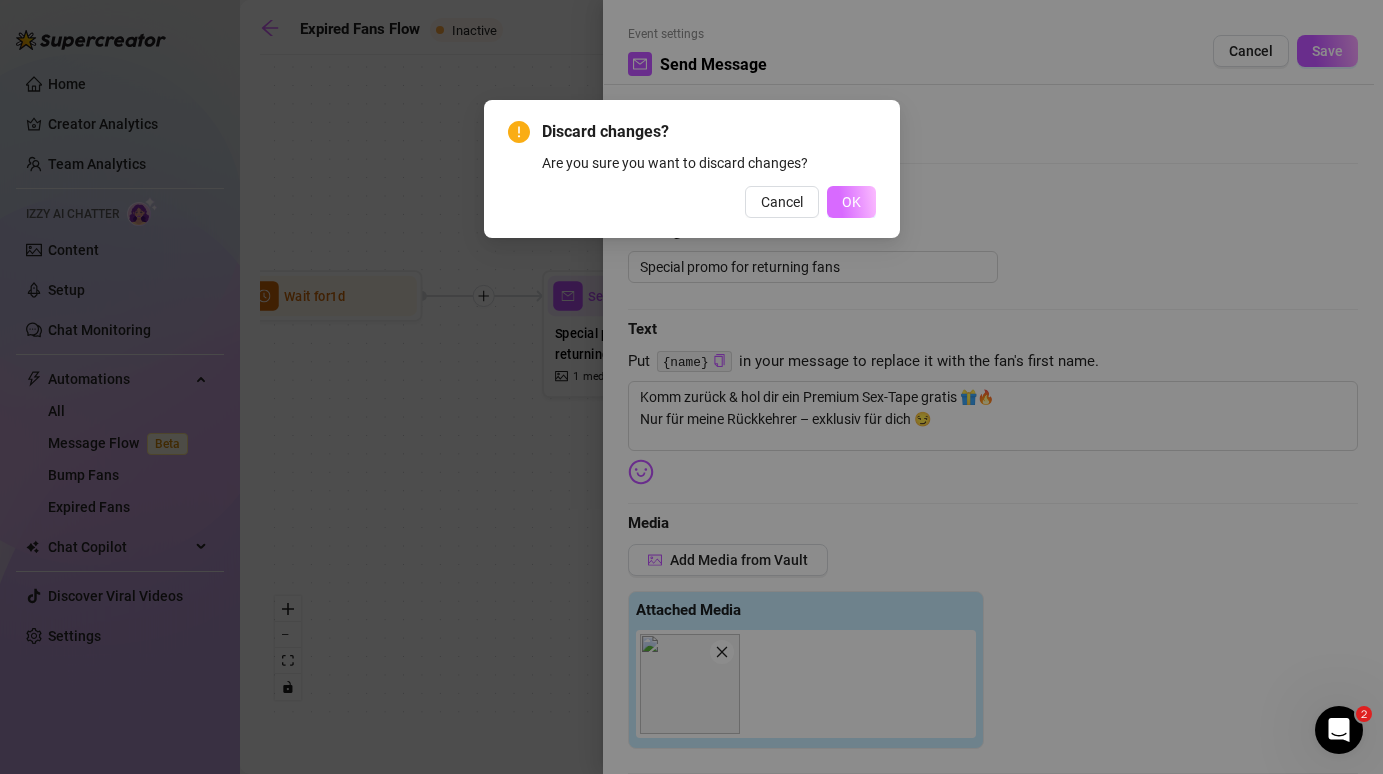 click on "OK" at bounding box center (851, 202) 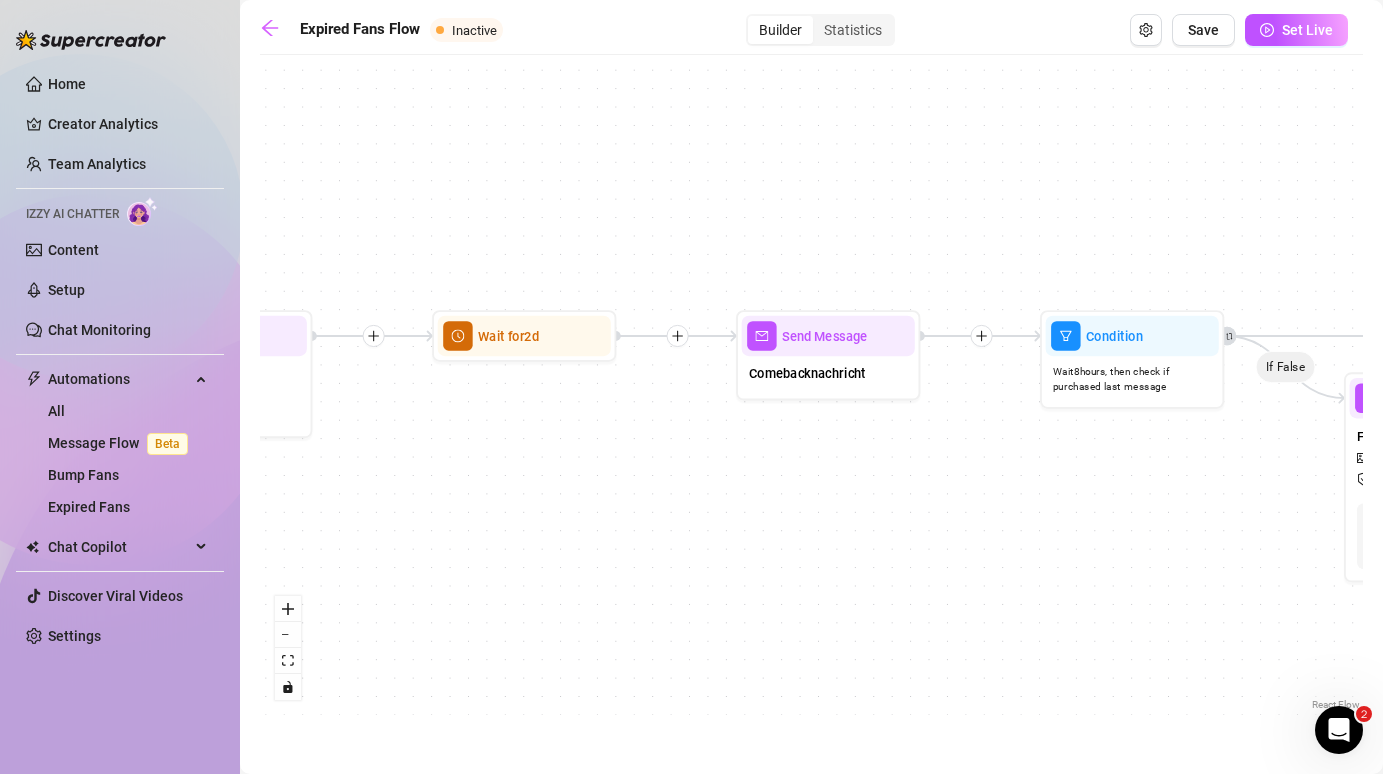 drag, startPoint x: 922, startPoint y: 388, endPoint x: 508, endPoint y: 428, distance: 415.9279 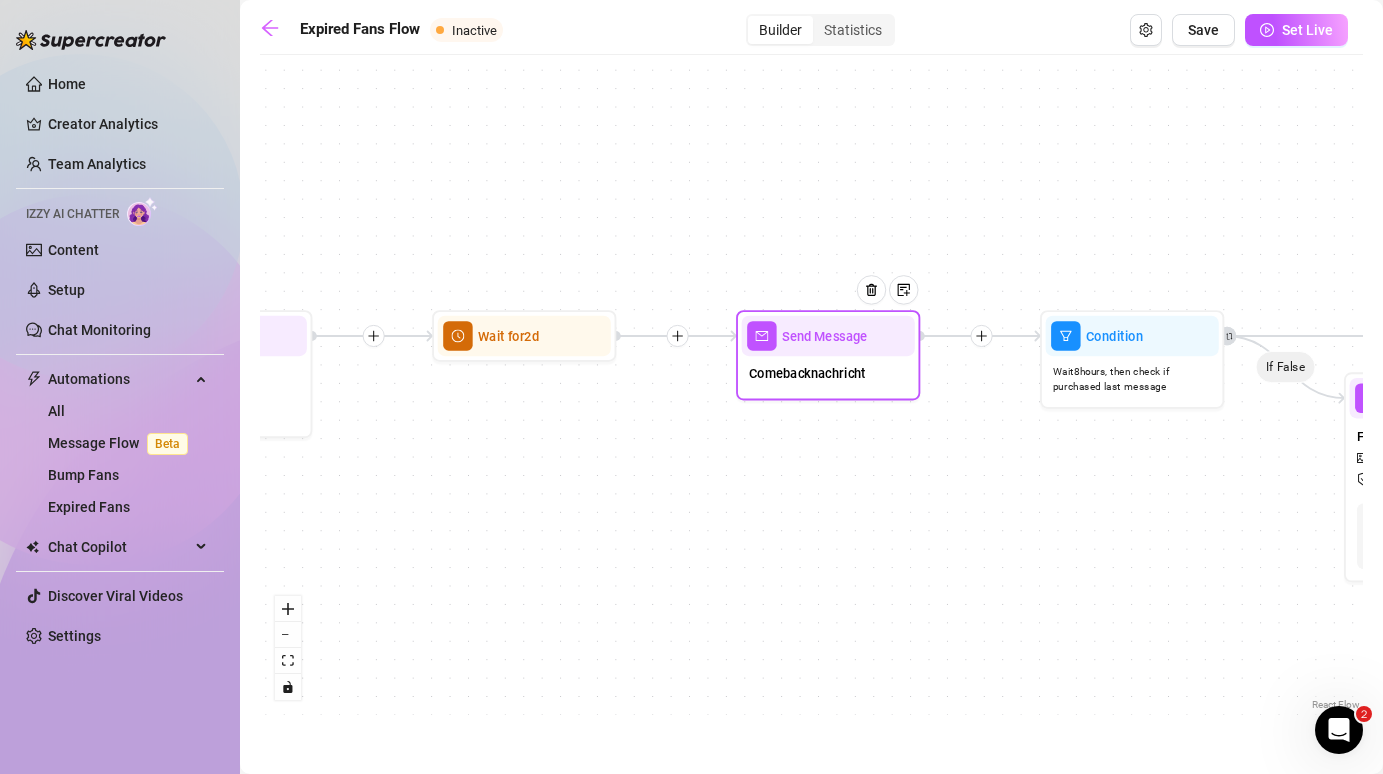 click on "Send Message" at bounding box center [828, 336] 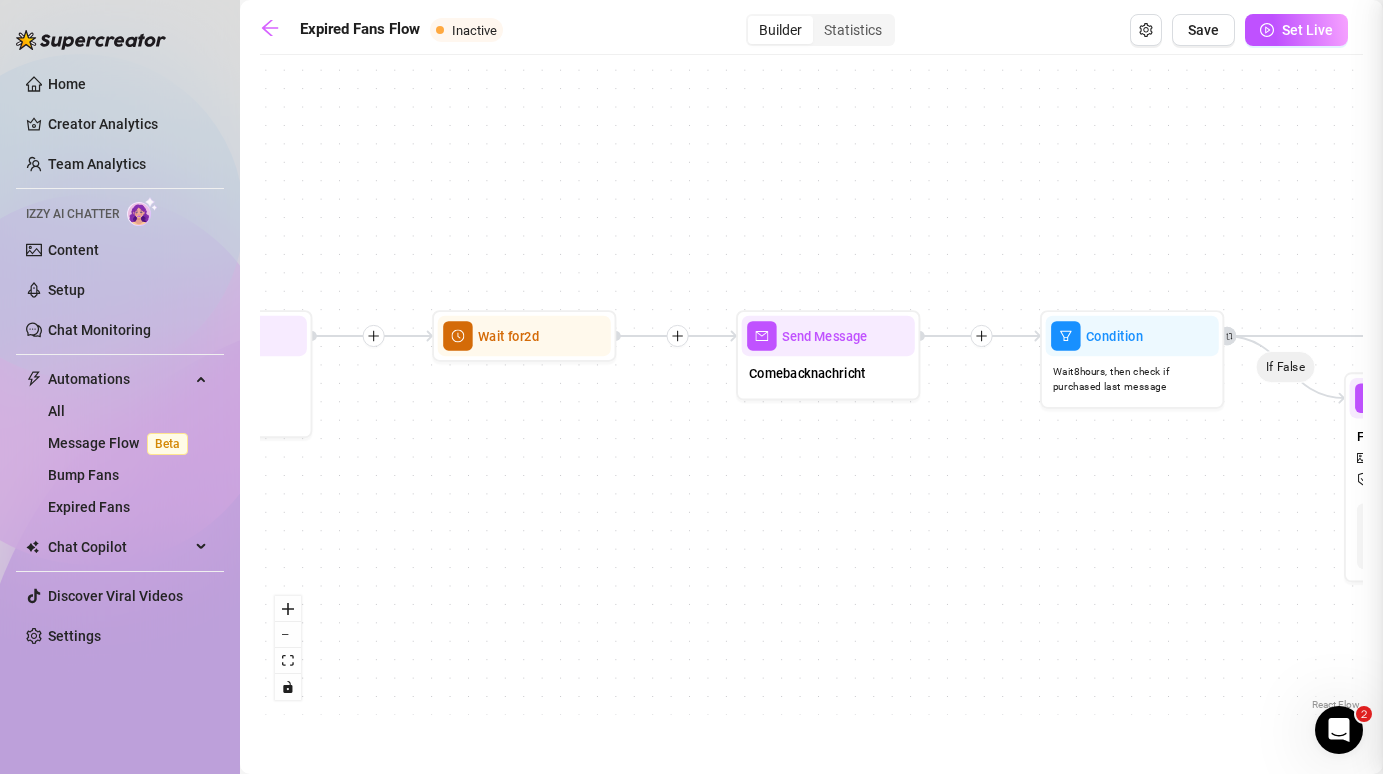 click at bounding box center [691, 387] 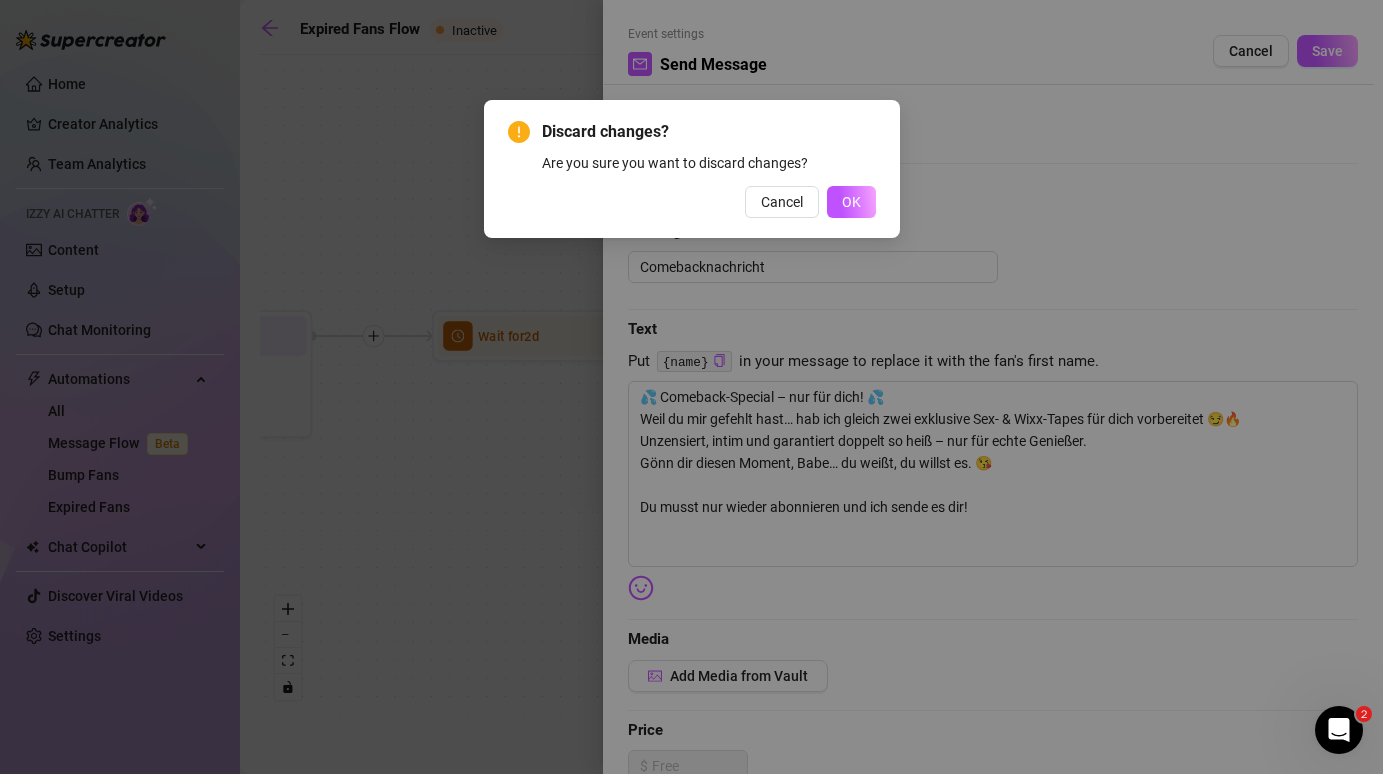 click on "Are you sure you want to discard changes?" at bounding box center (709, 163) 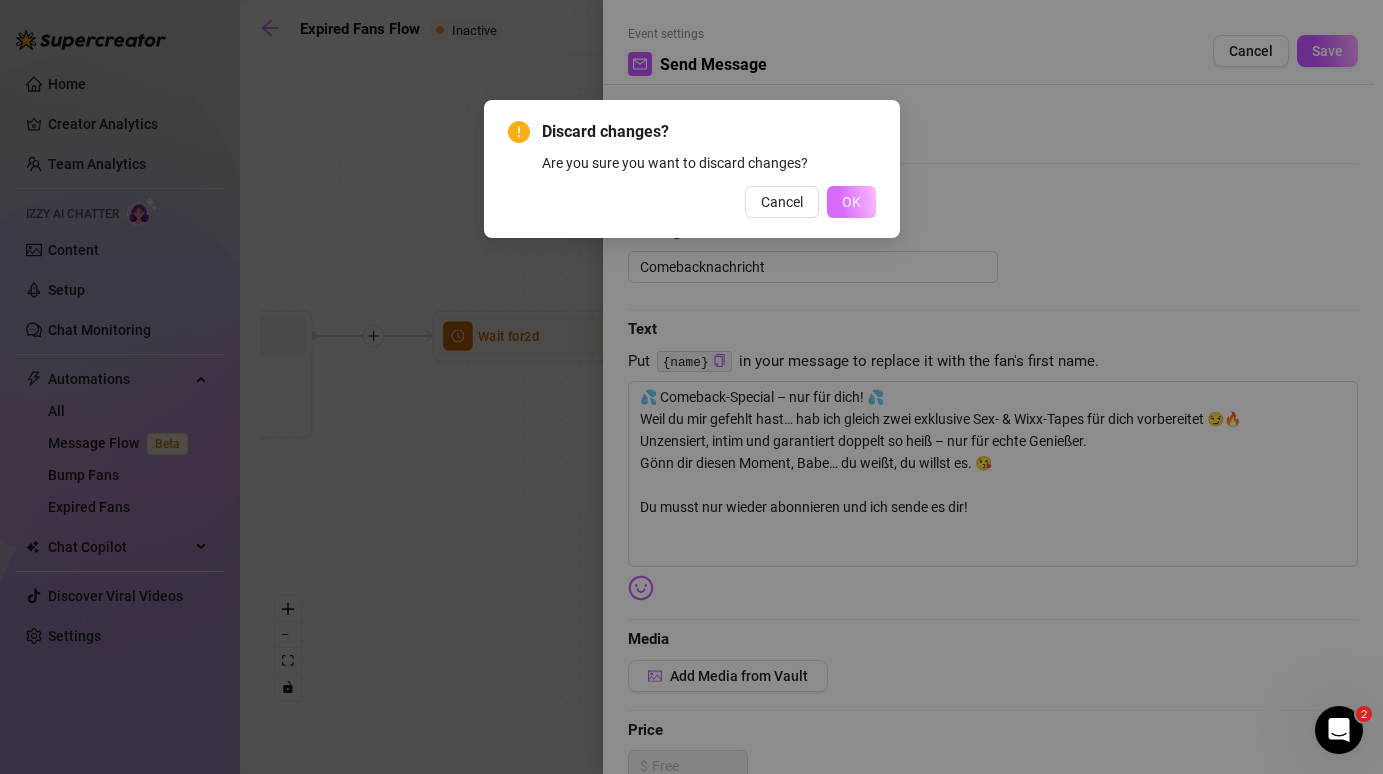 click on "OK" at bounding box center (851, 202) 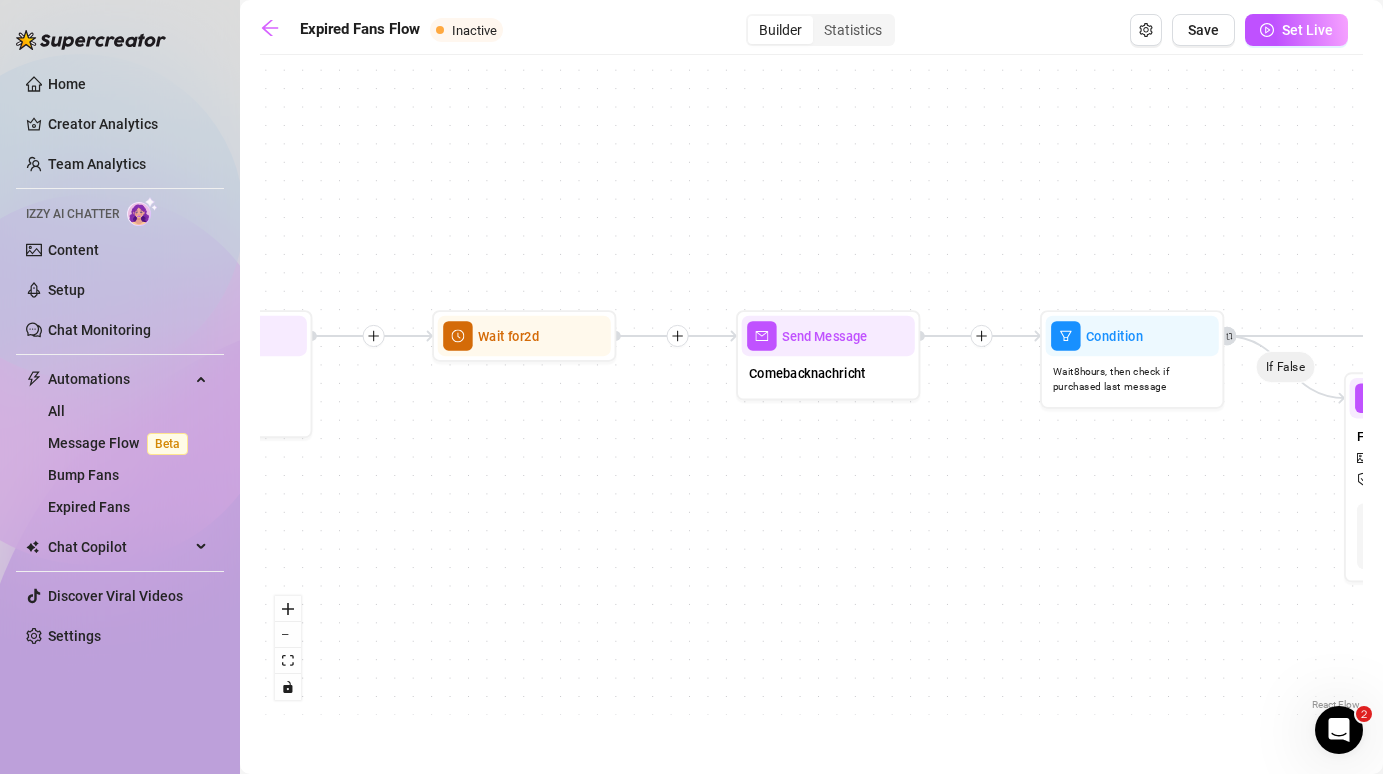 click on "If True If False Send Message Send Message Wait for  2d  Merge Send Message Follow up PPV $ 9.99 , 2 medias Avoid double sending Note: Follow up if the fan didn't buy - send the same content for a discount Condition Wait  8  hours, then check if purchased last message Send Message Comebacknachricht Wait for  2d  Starting Event New Subscriber Trigger Note: Start the flow when the Follow-Back bot follows an Expired Fan. Get your expired fans to resubscribe and try to get them spending in the meantime. Send Message Nudge to resubscribe 1 media Note: Nudge the fan to resubscribe. Say you miss them and you'd love to have them back.
For *free* pages, it's recommended to add a spending condition before this message and send it only to spenders. Wait for  1d  Send Message Special promo for returning fans 1 media" at bounding box center [811, 390] 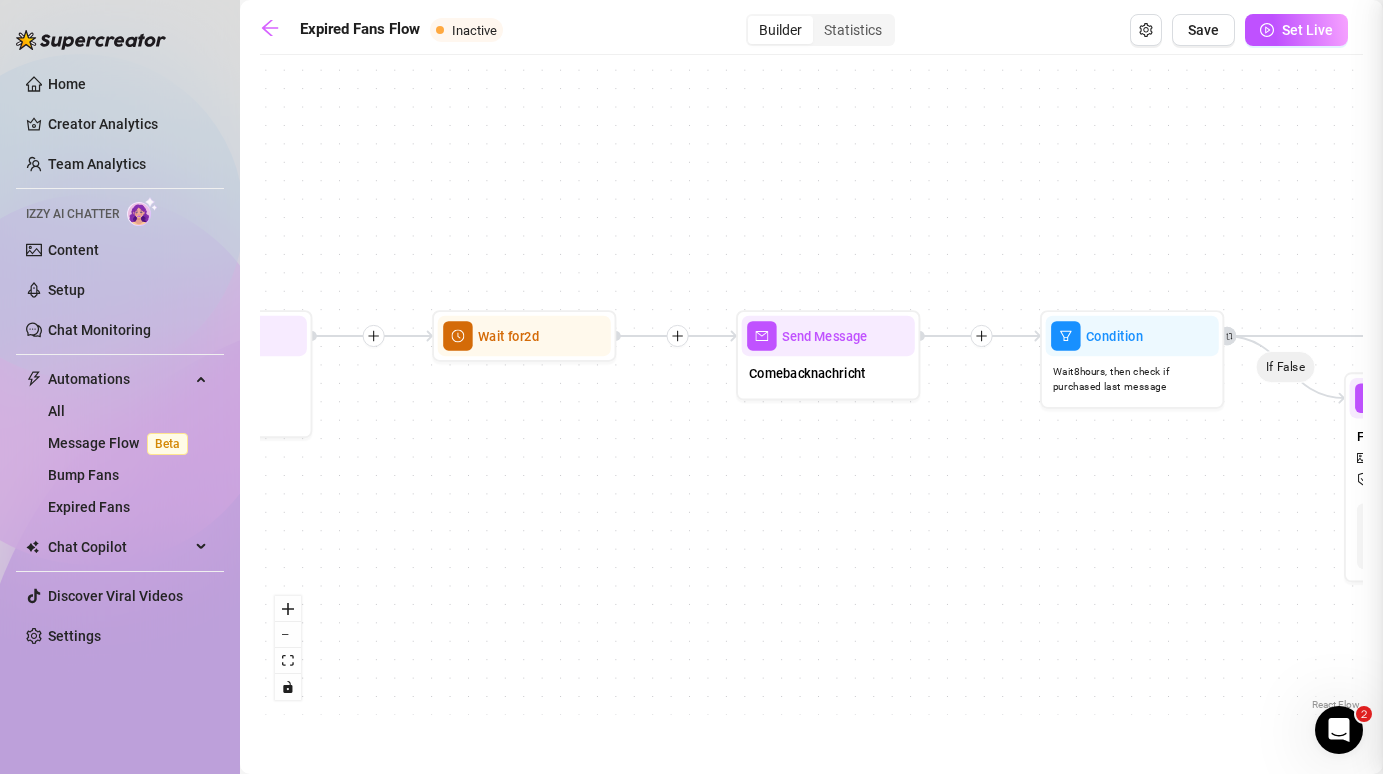 click at bounding box center [691, 387] 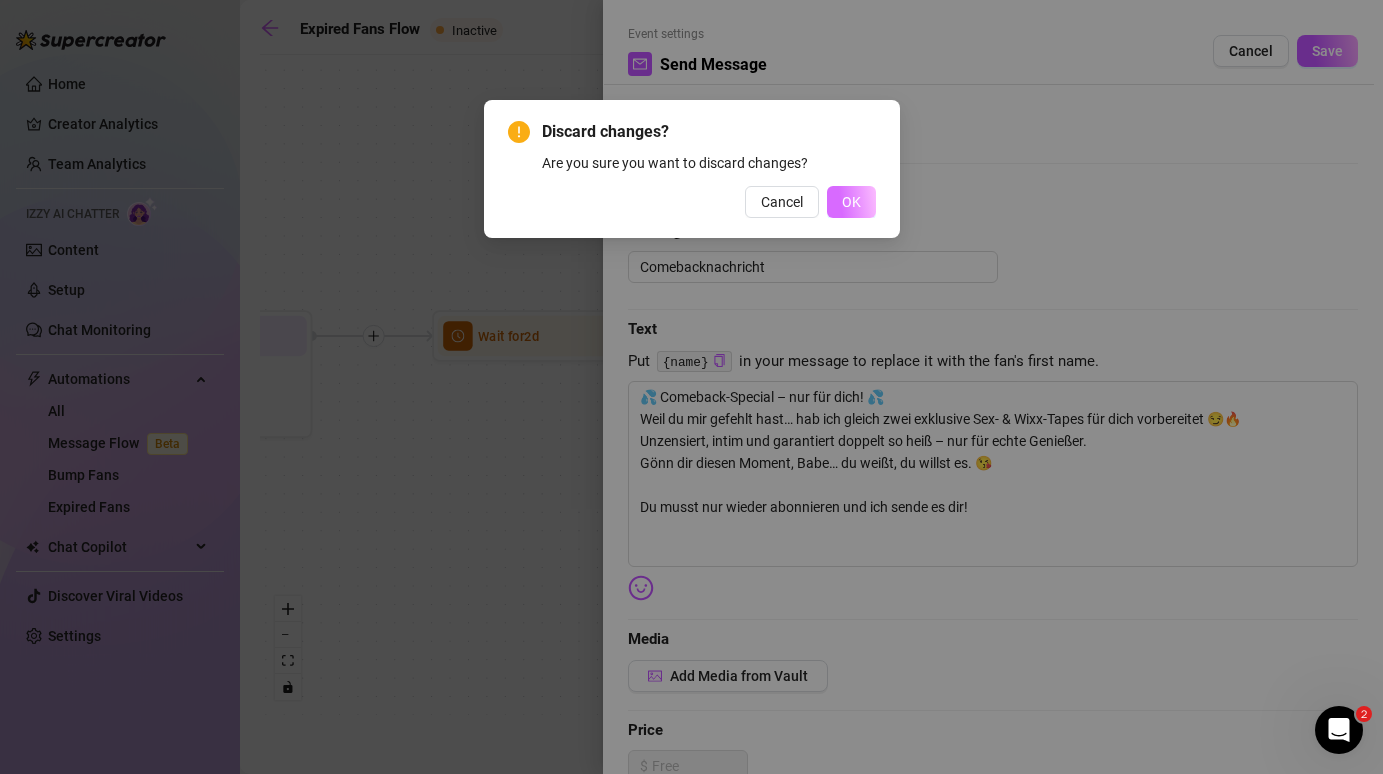 click on "OK" at bounding box center [851, 202] 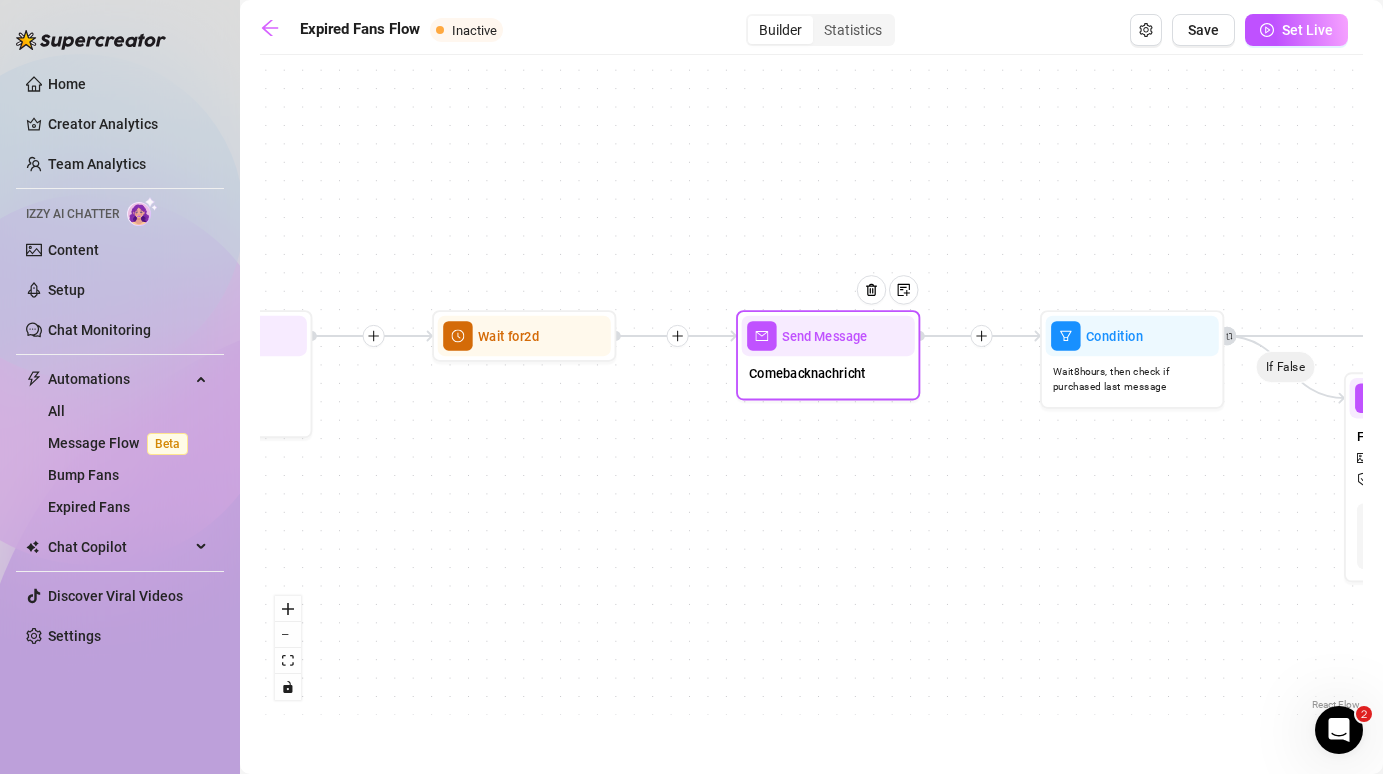 click on "Send Message" at bounding box center (828, 336) 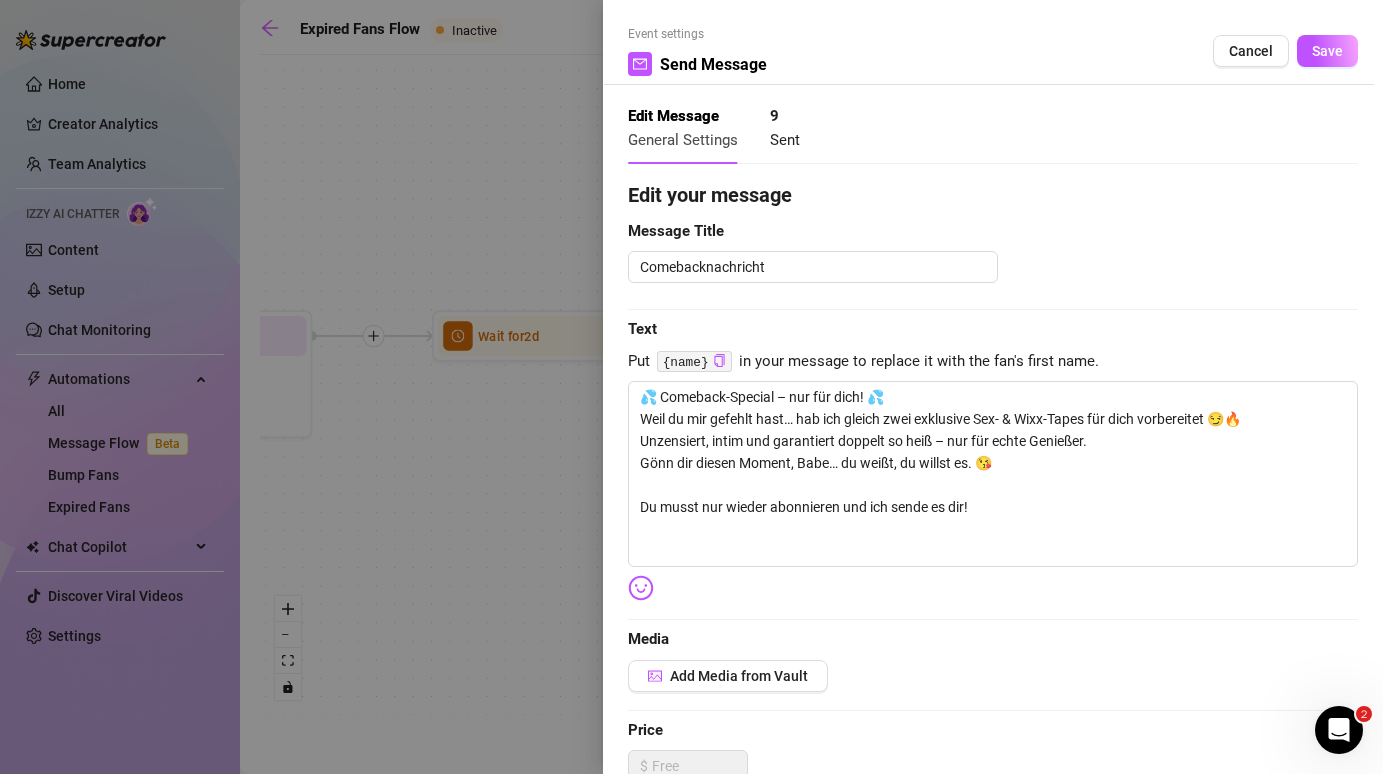 click at bounding box center (691, 387) 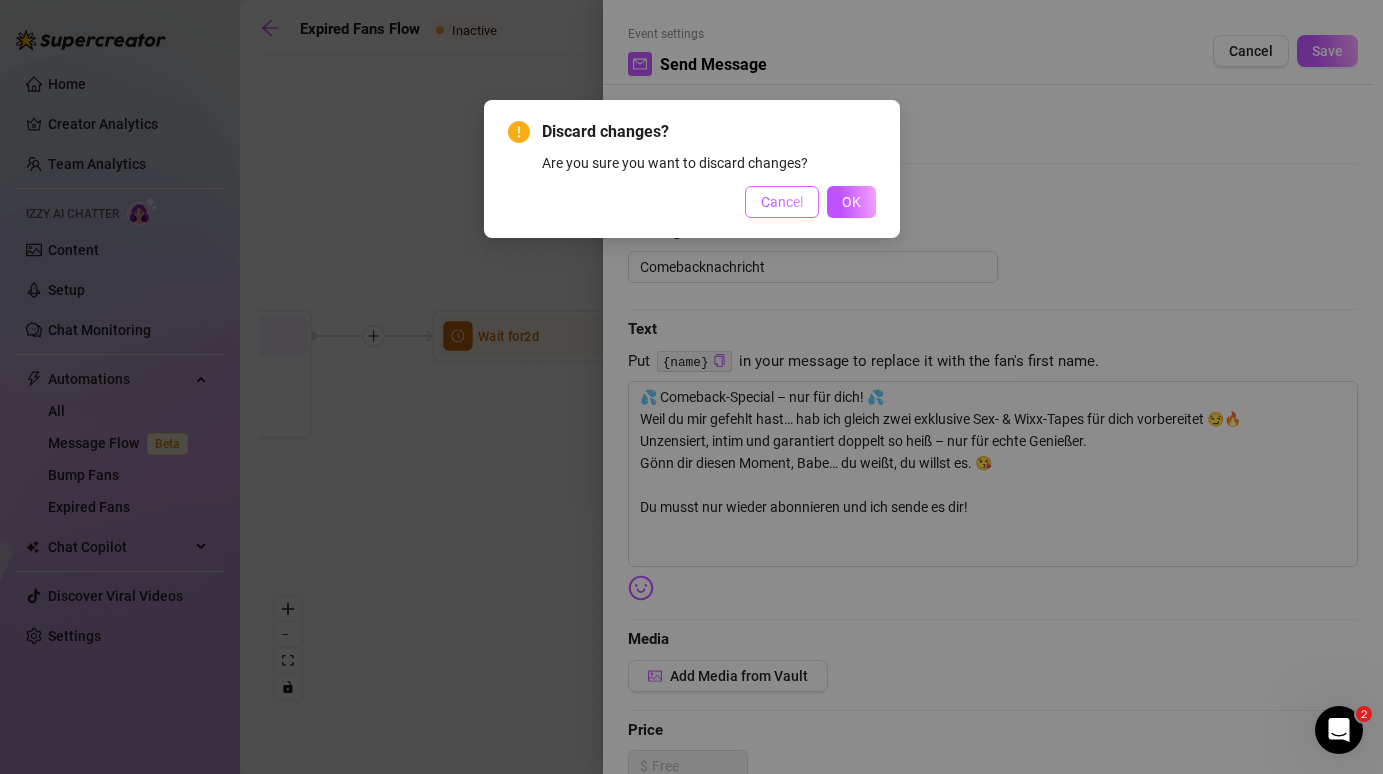 click on "Cancel" at bounding box center [782, 202] 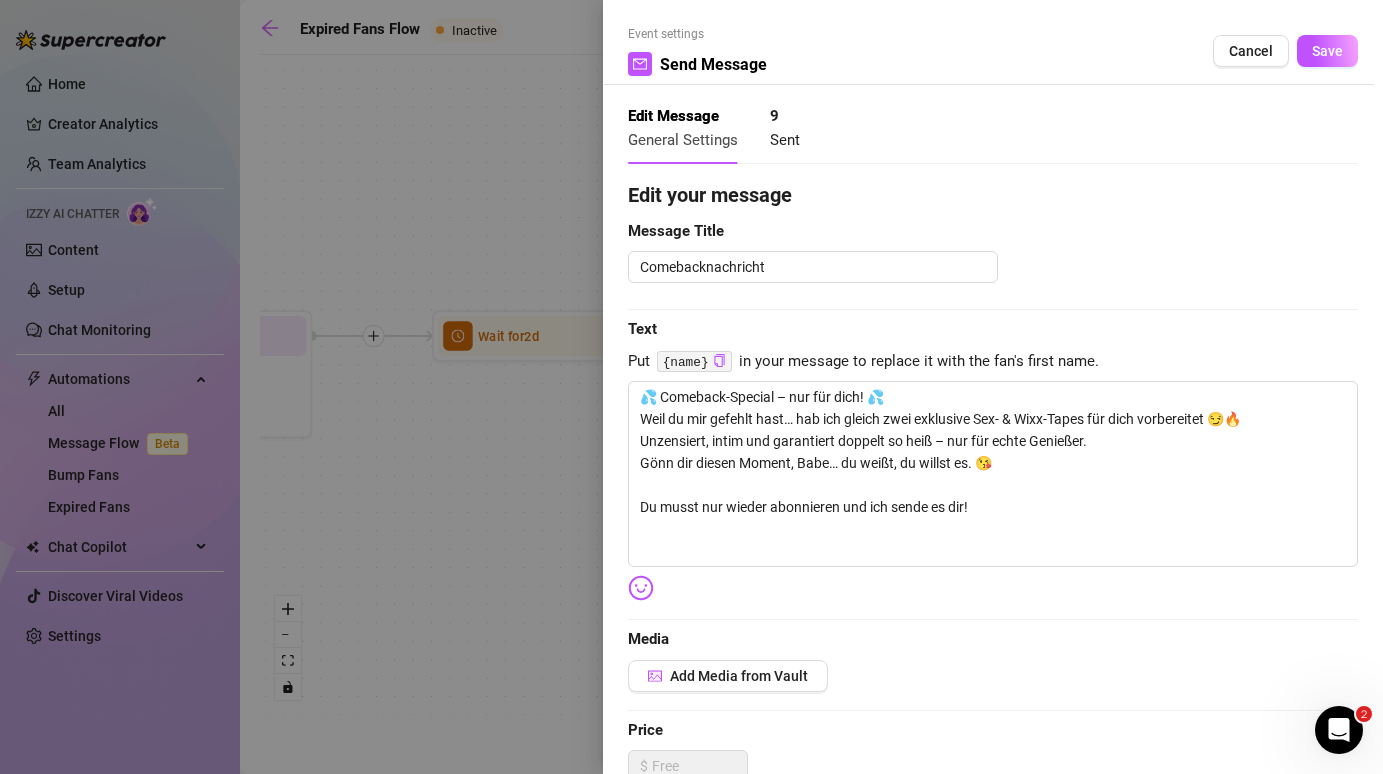 click at bounding box center (691, 387) 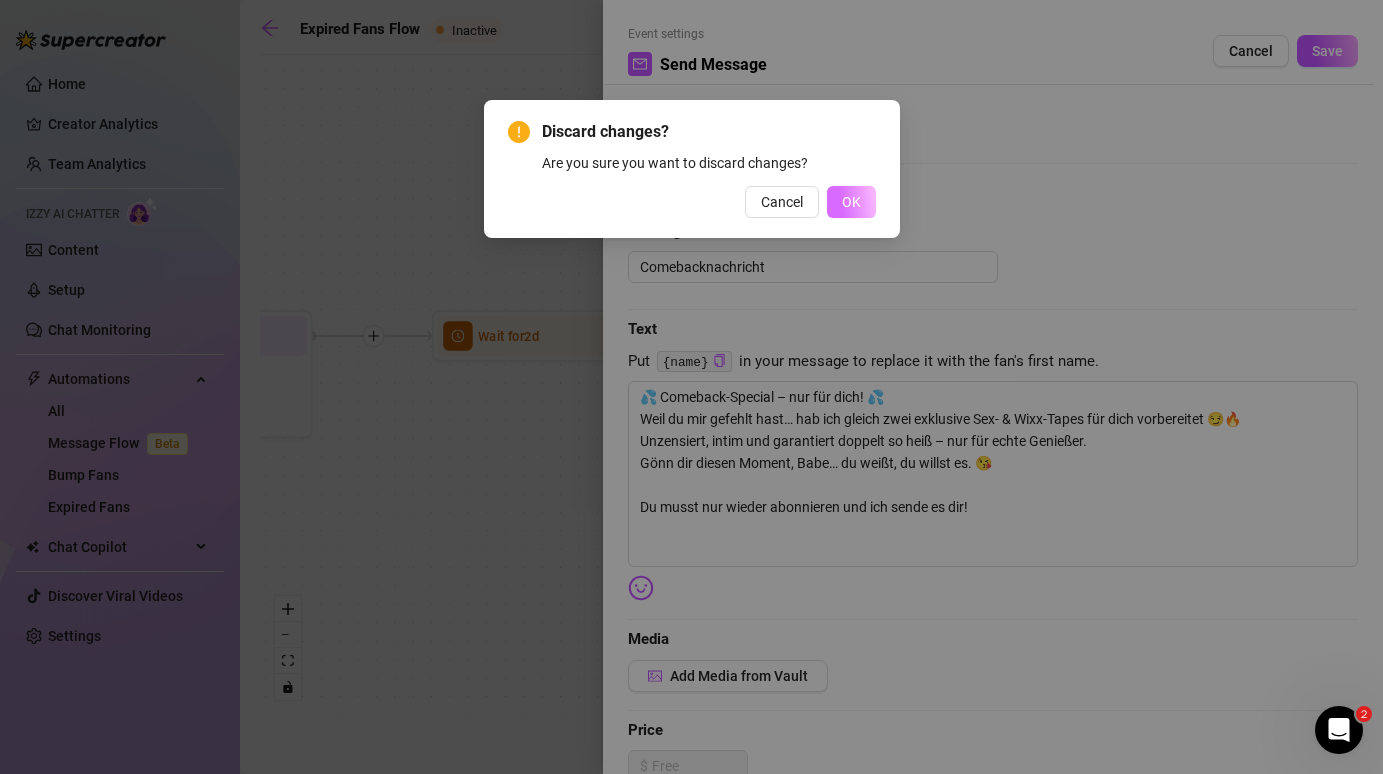 click on "OK" at bounding box center [851, 202] 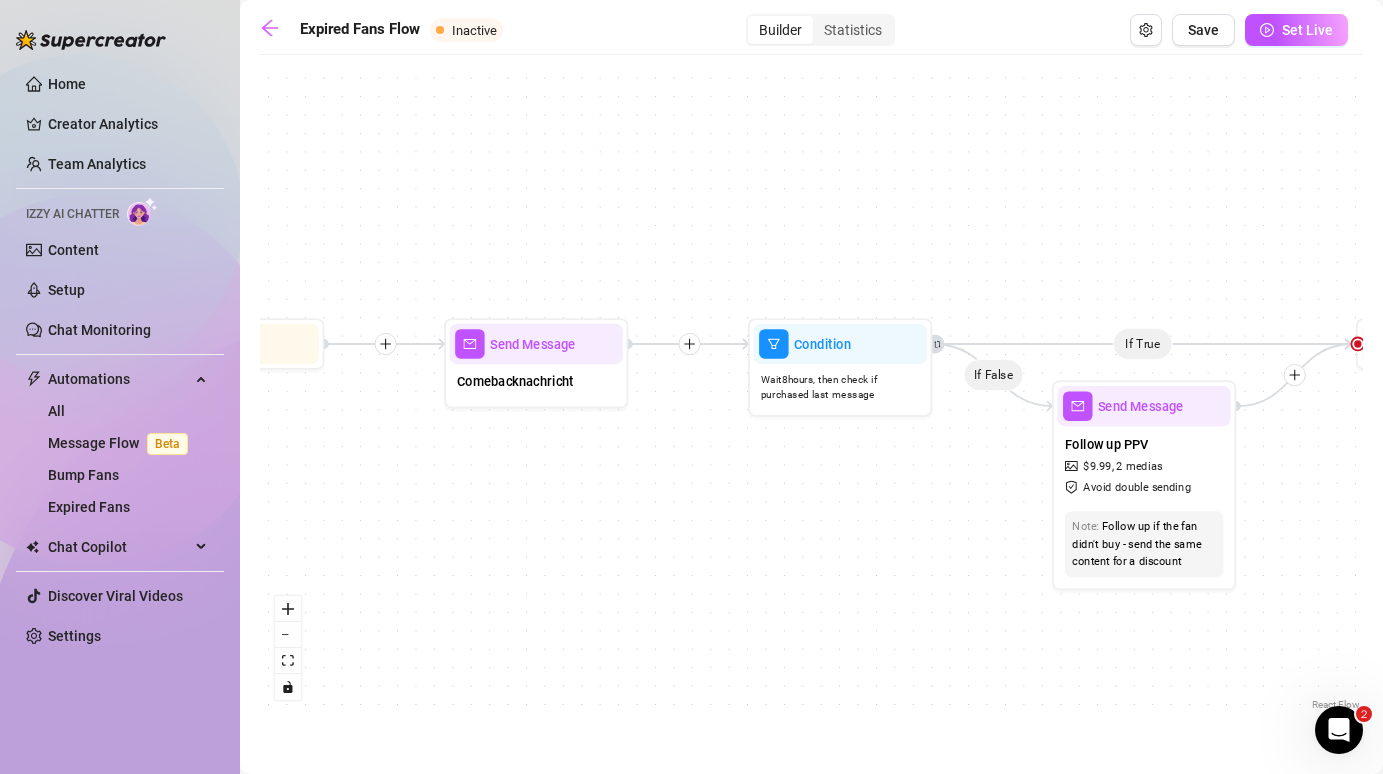 drag, startPoint x: 925, startPoint y: 470, endPoint x: 622, endPoint y: 477, distance: 303.08084 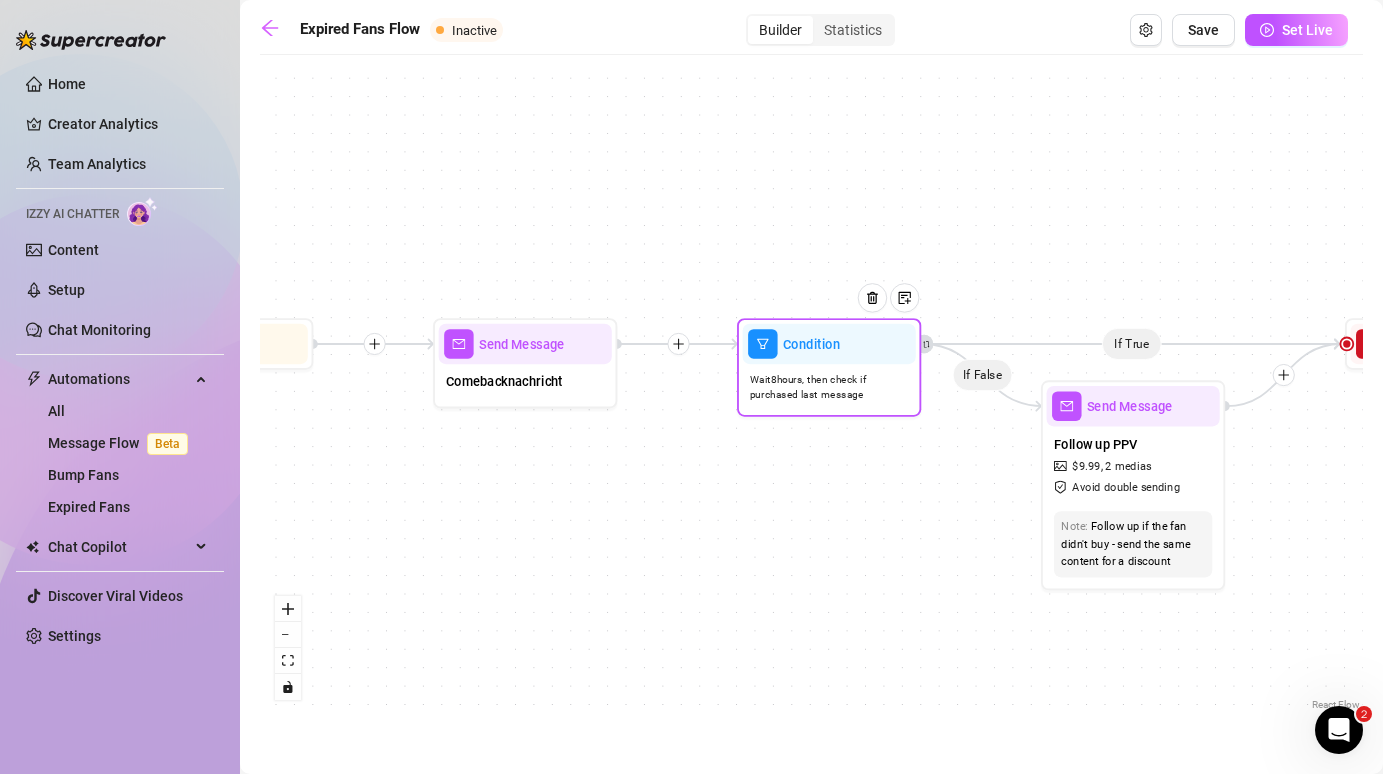 click on "Wait  8  hours, then check if purchased last message" at bounding box center [829, 387] 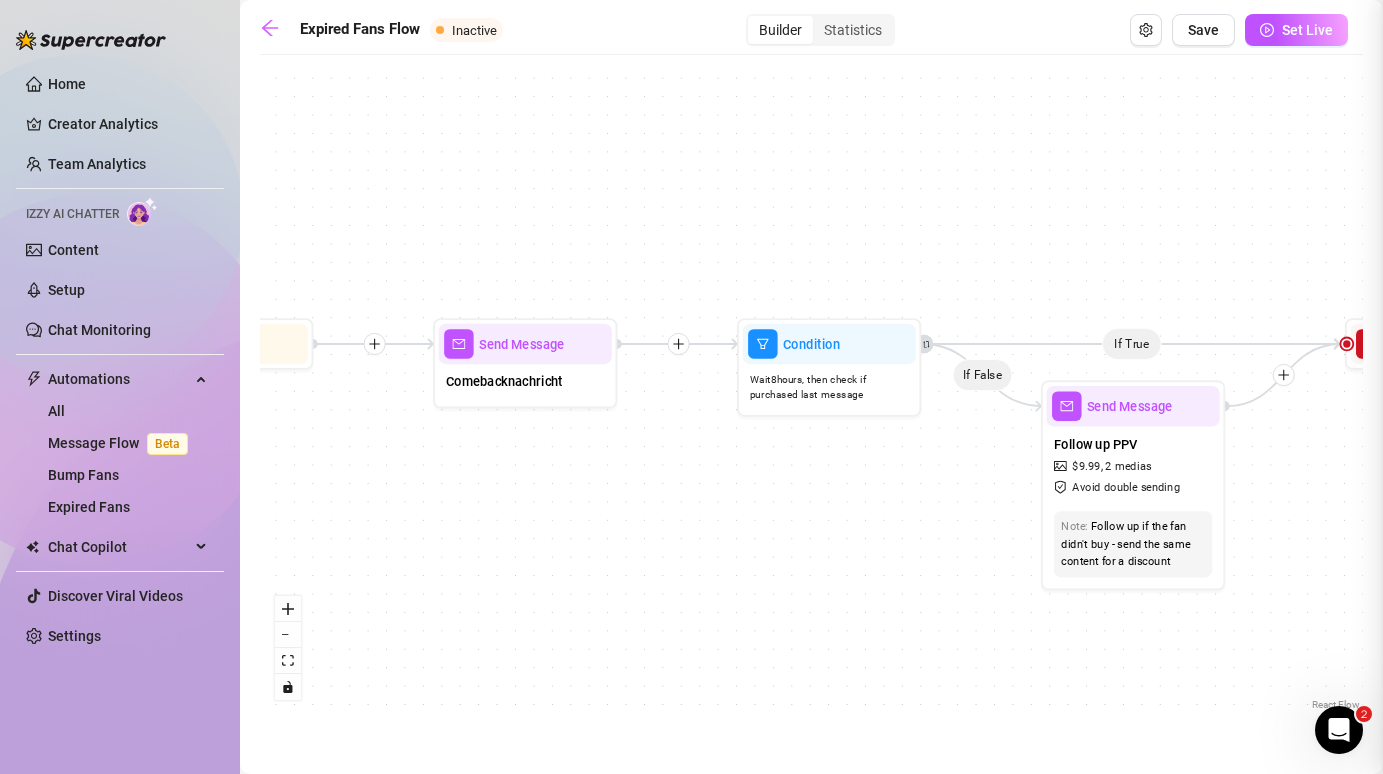 click at bounding box center [691, 387] 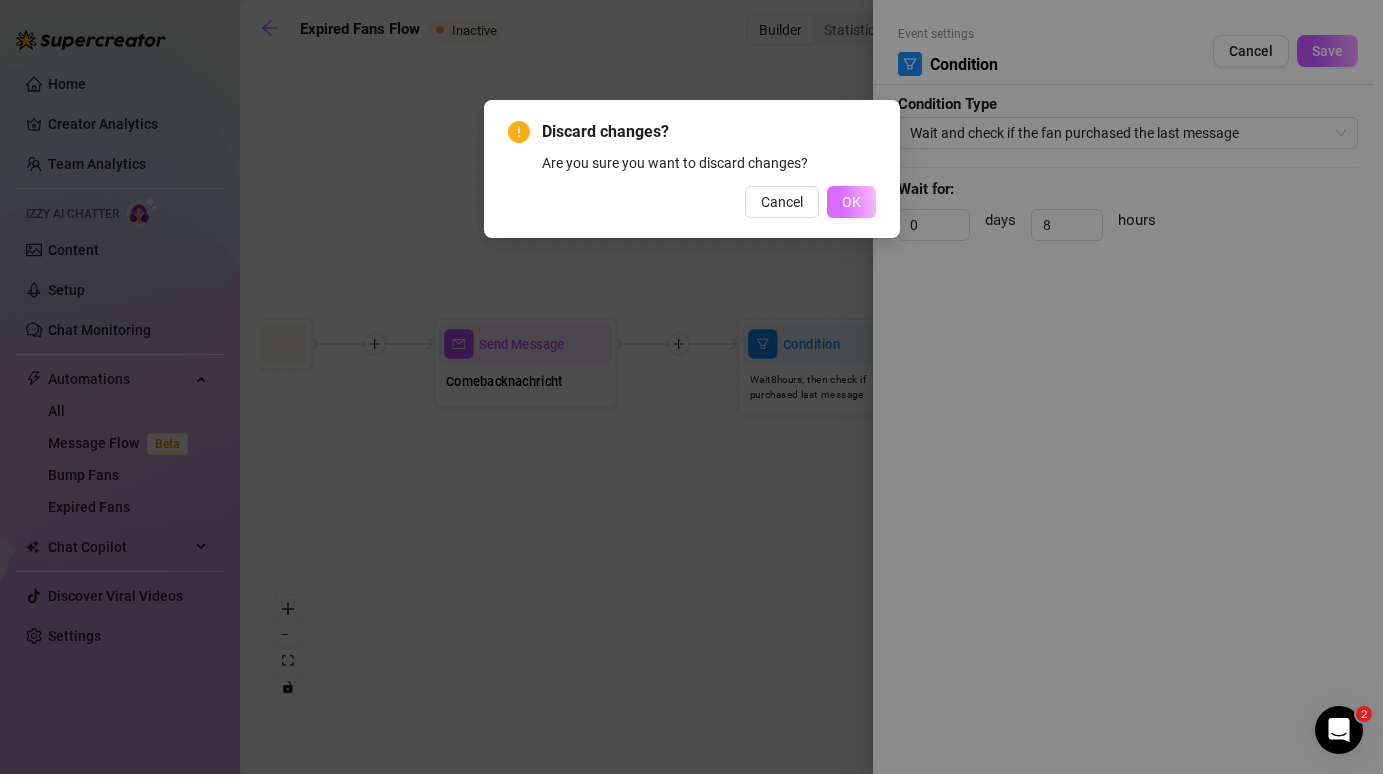 click on "OK" at bounding box center [851, 202] 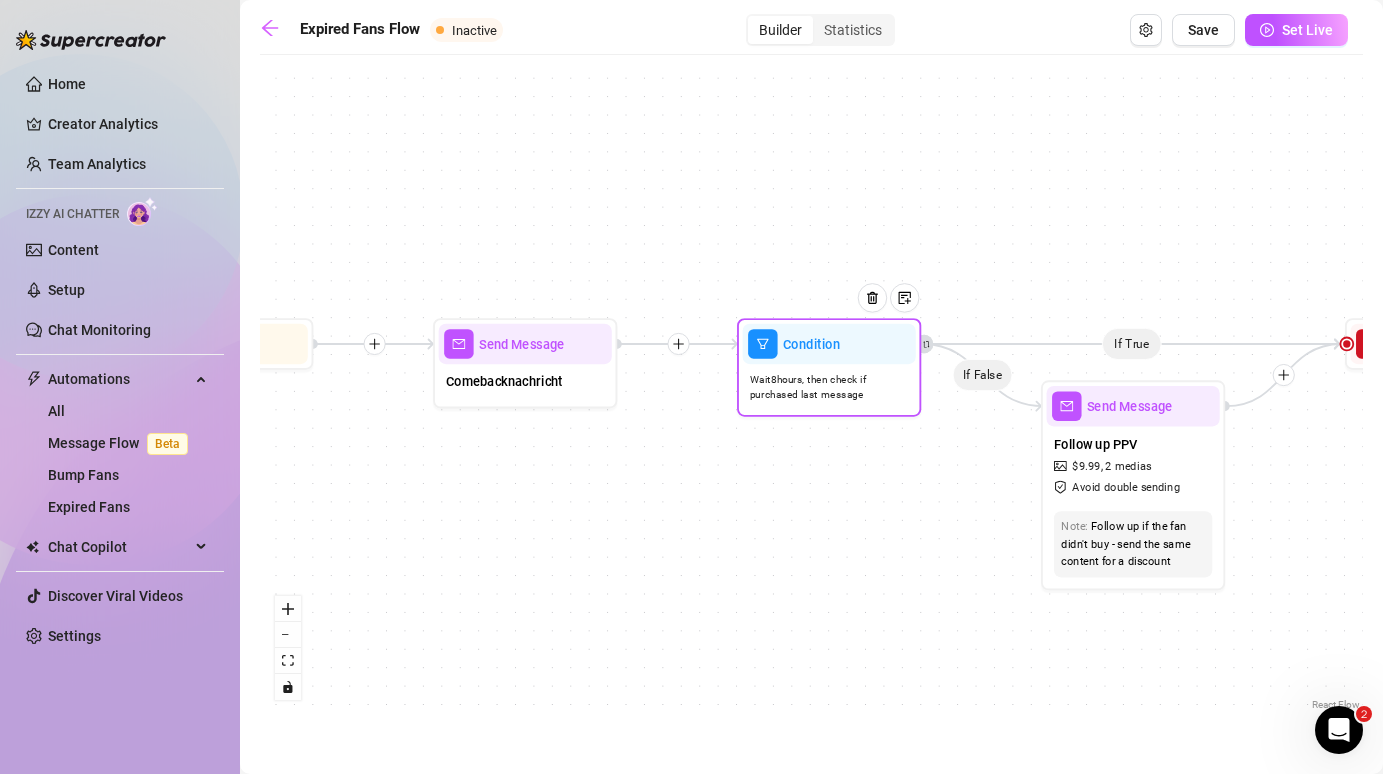 click on "Wait  8  hours, then check if purchased last message" at bounding box center (829, 388) 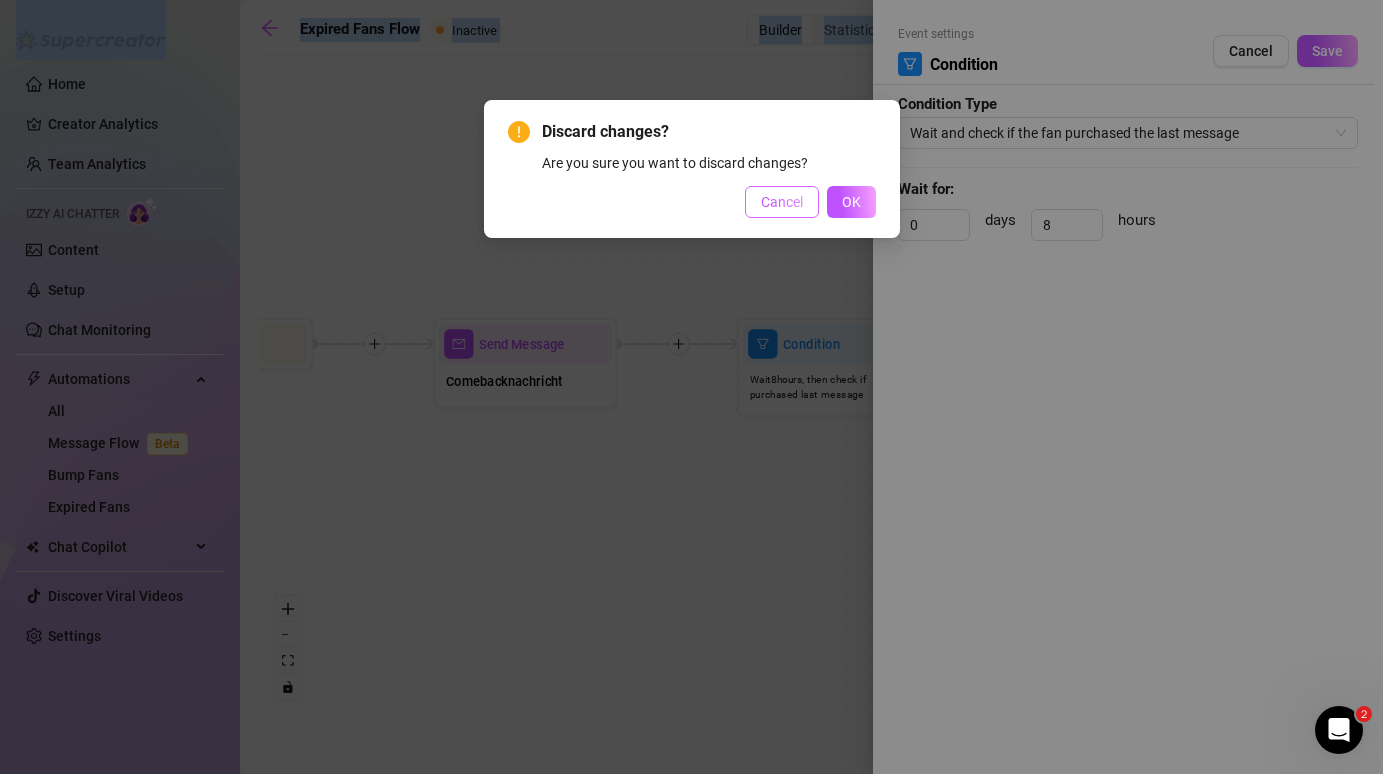 click on "Cancel" at bounding box center (782, 202) 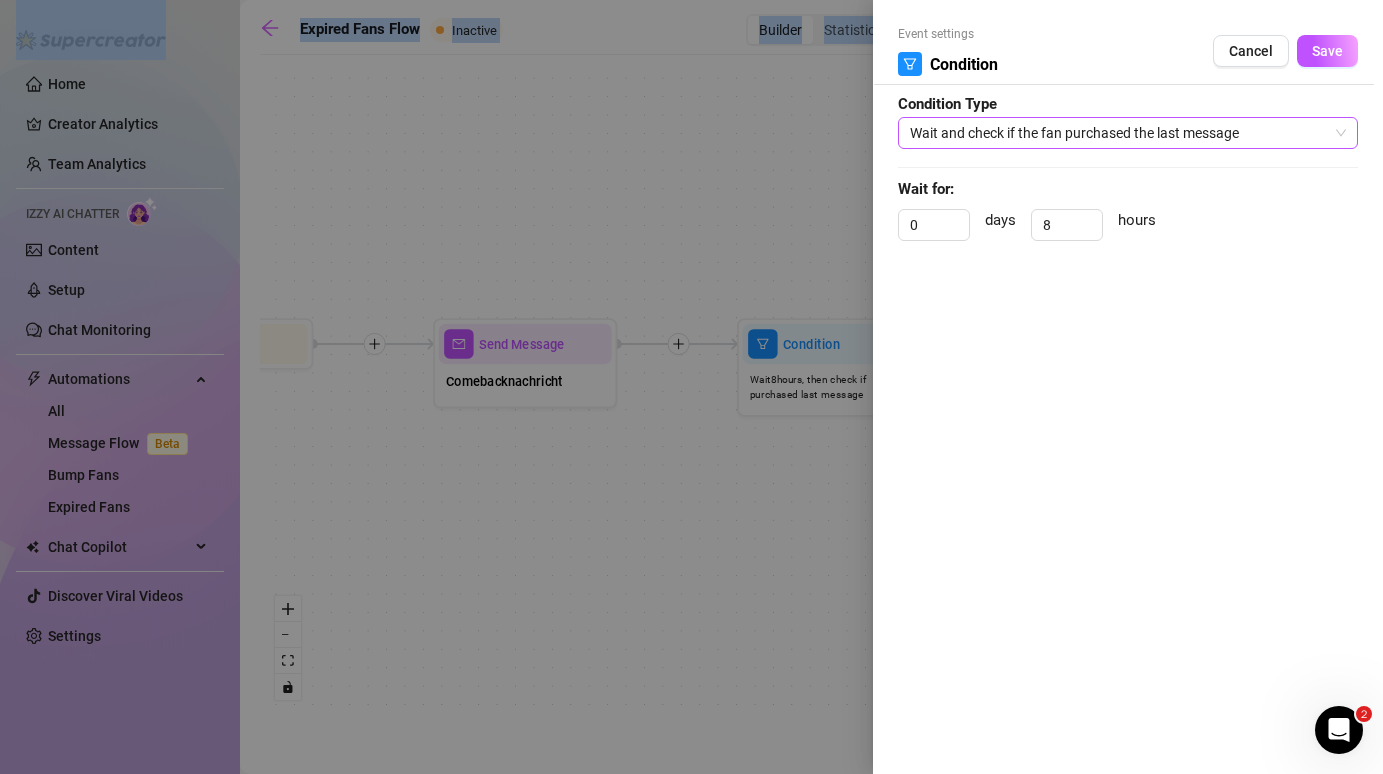 click on "Wait and check if the fan purchased the last message" at bounding box center [1128, 133] 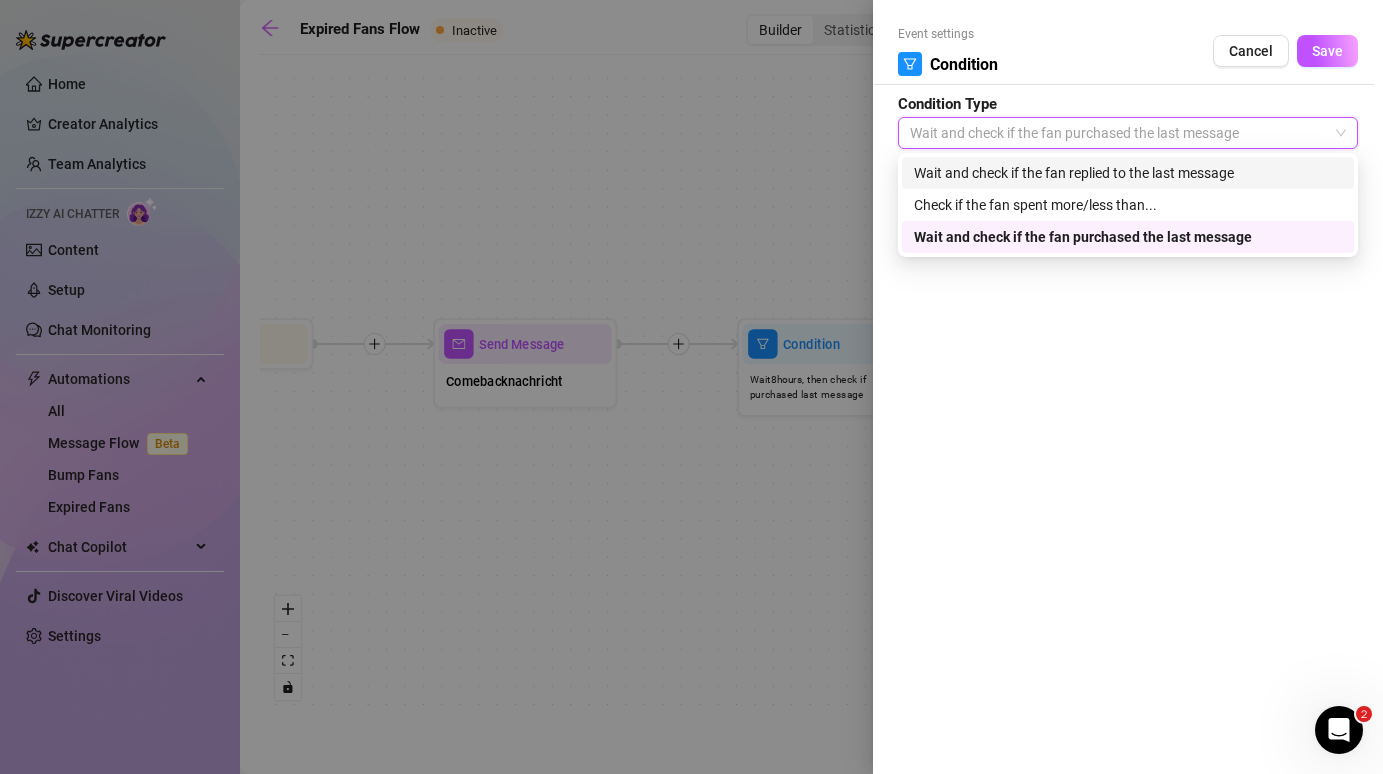 click on "Wait and check if the fan replied to the last message" at bounding box center [1128, 173] 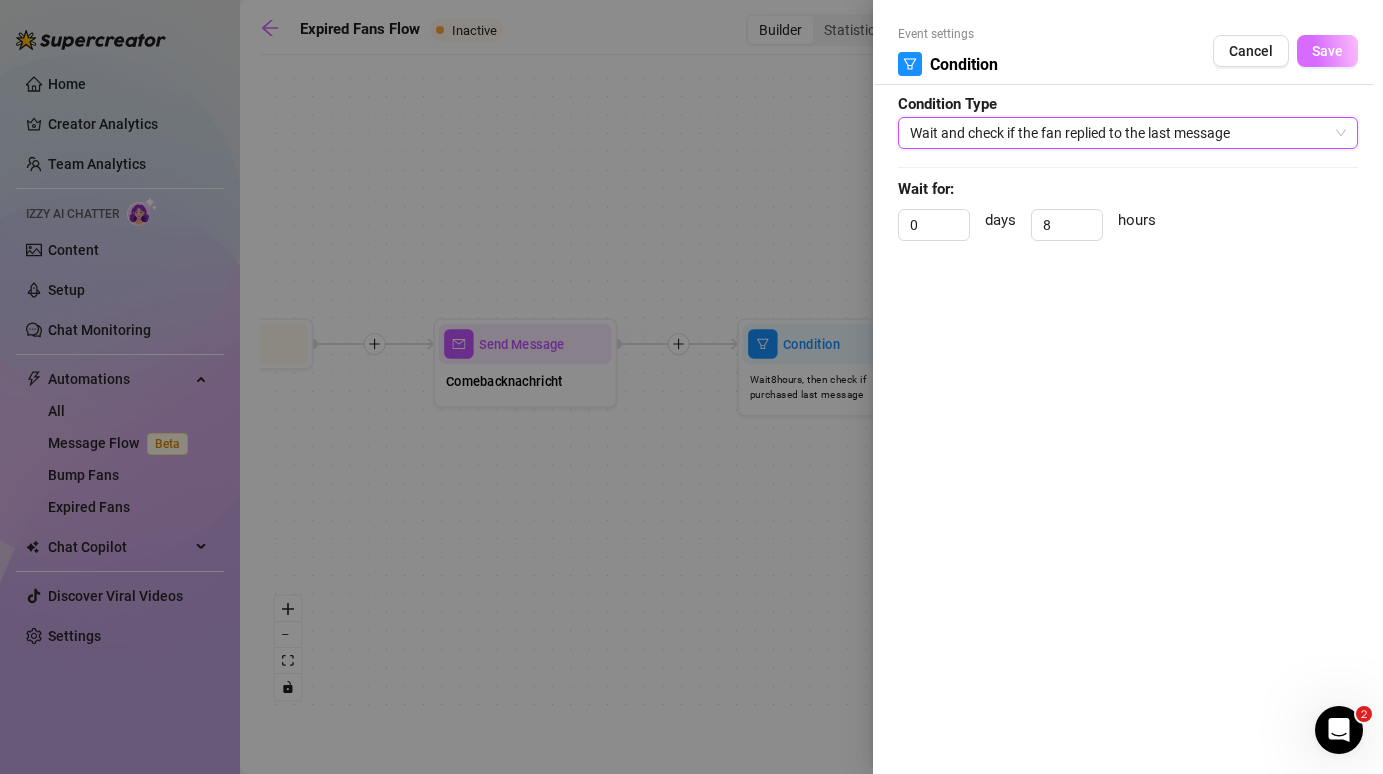click on "Save" at bounding box center [1327, 51] 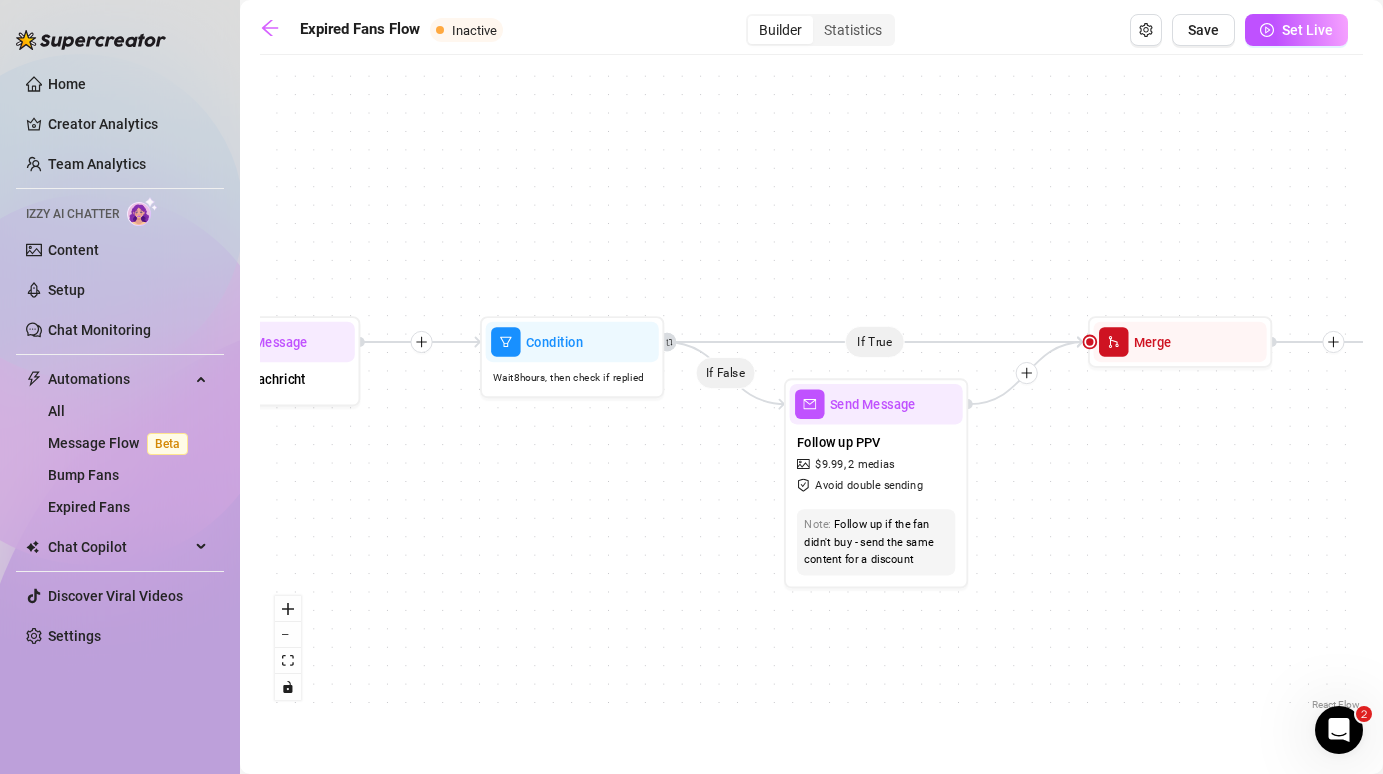 drag, startPoint x: 1116, startPoint y: 241, endPoint x: 860, endPoint y: 239, distance: 256.0078 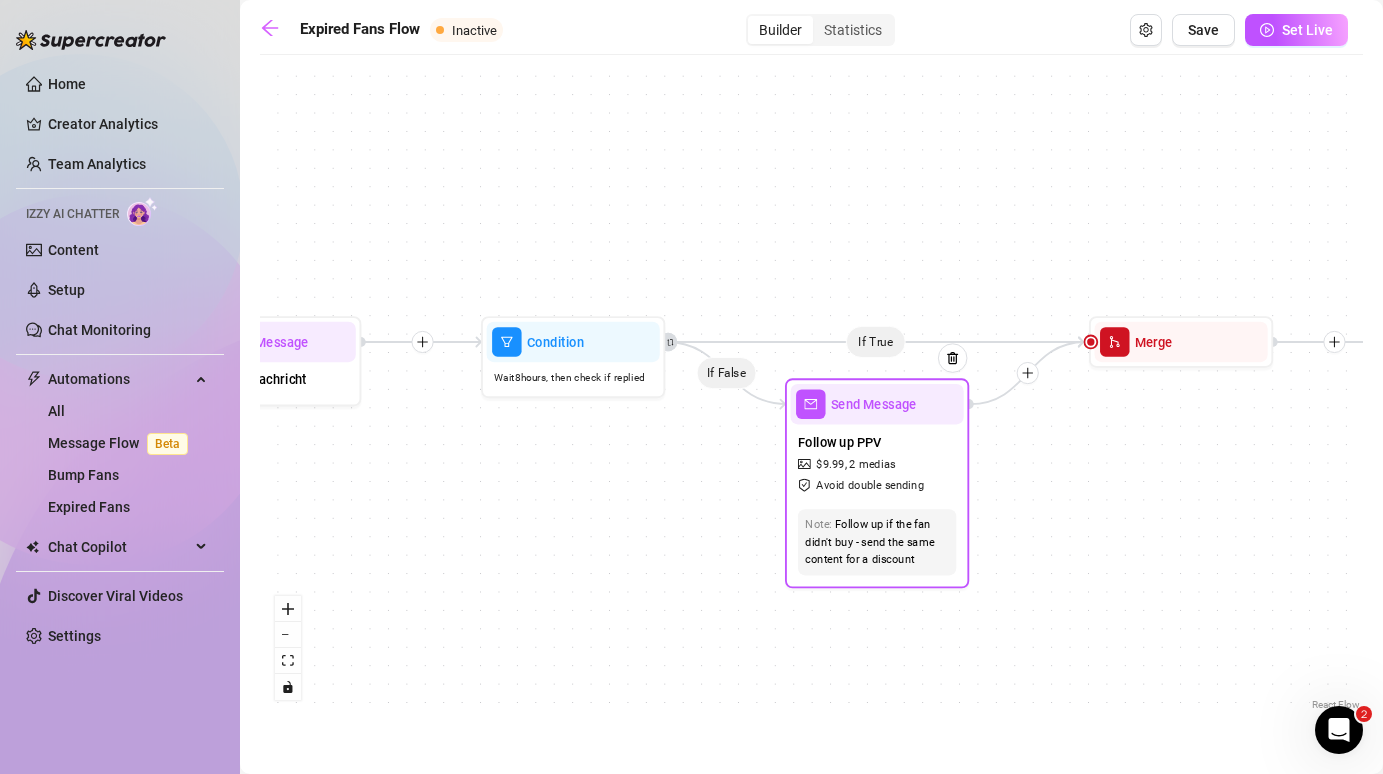 click on "Follow up PPV $ 9.99 , 2 medias Avoid double sending" at bounding box center (877, 462) 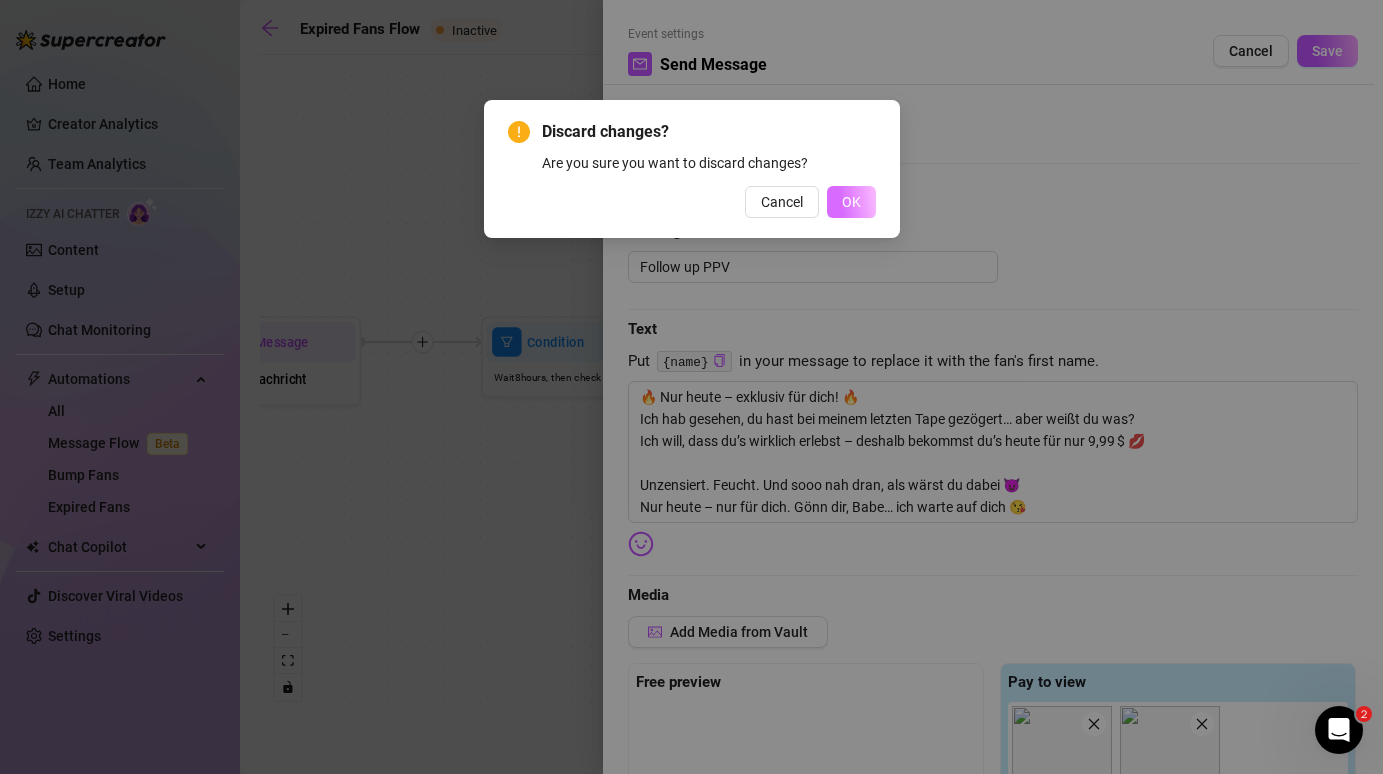 click on "OK" at bounding box center [851, 202] 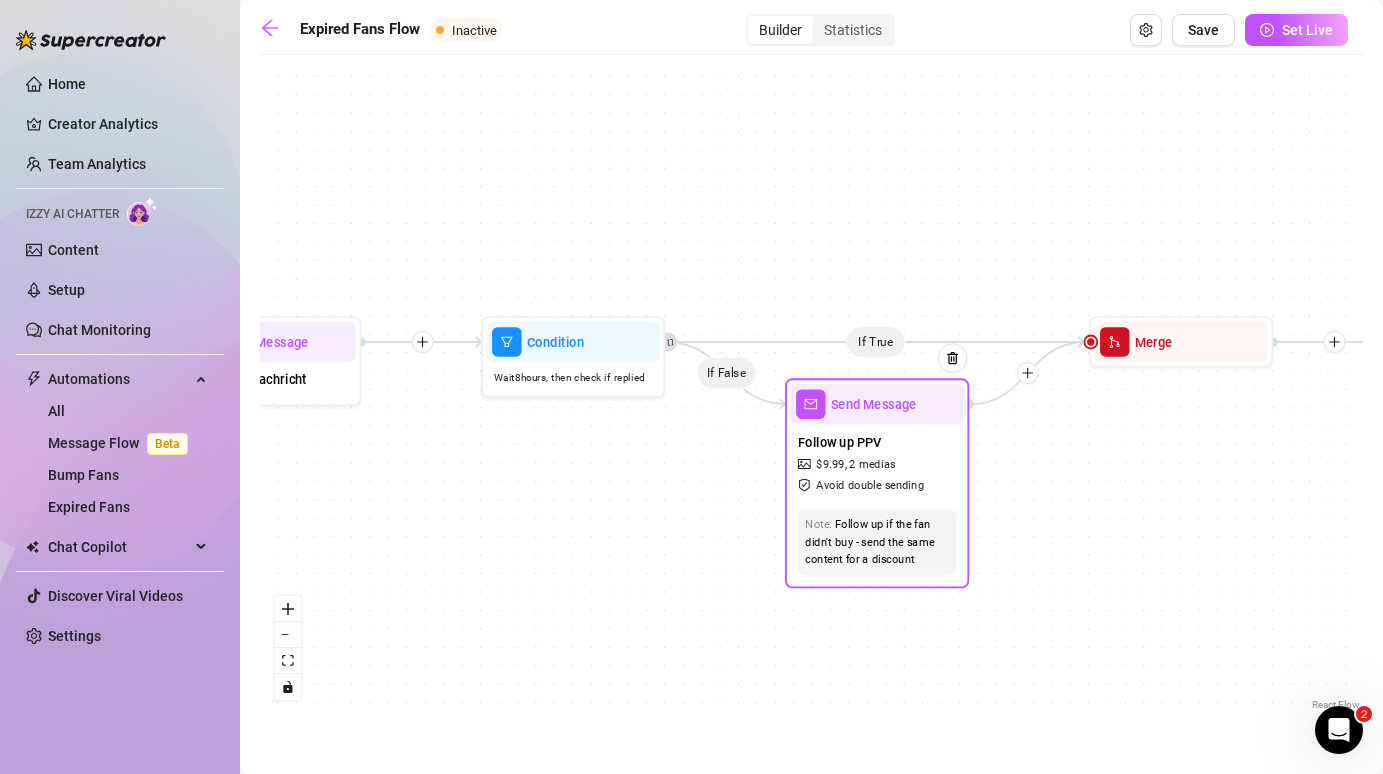 click on "Send Message" at bounding box center [877, 404] 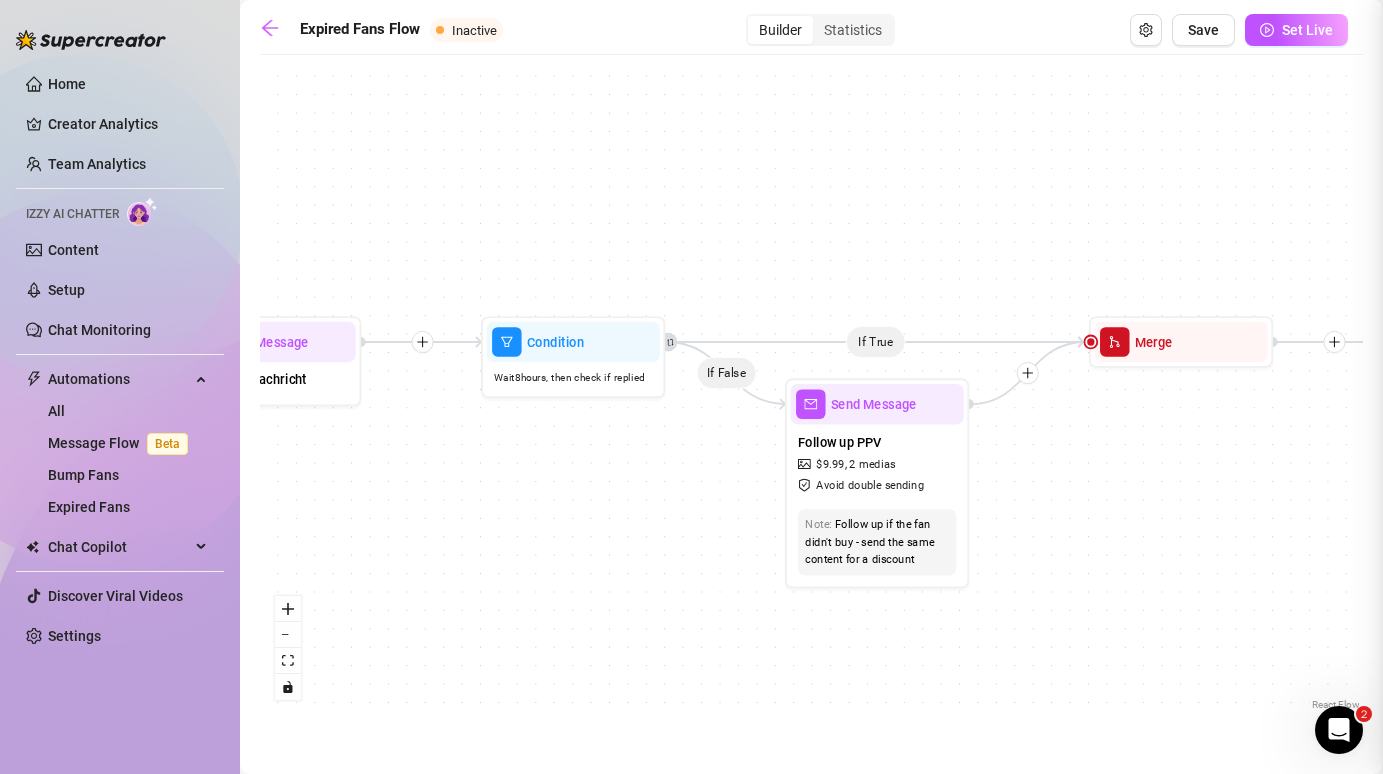 click at bounding box center [691, 387] 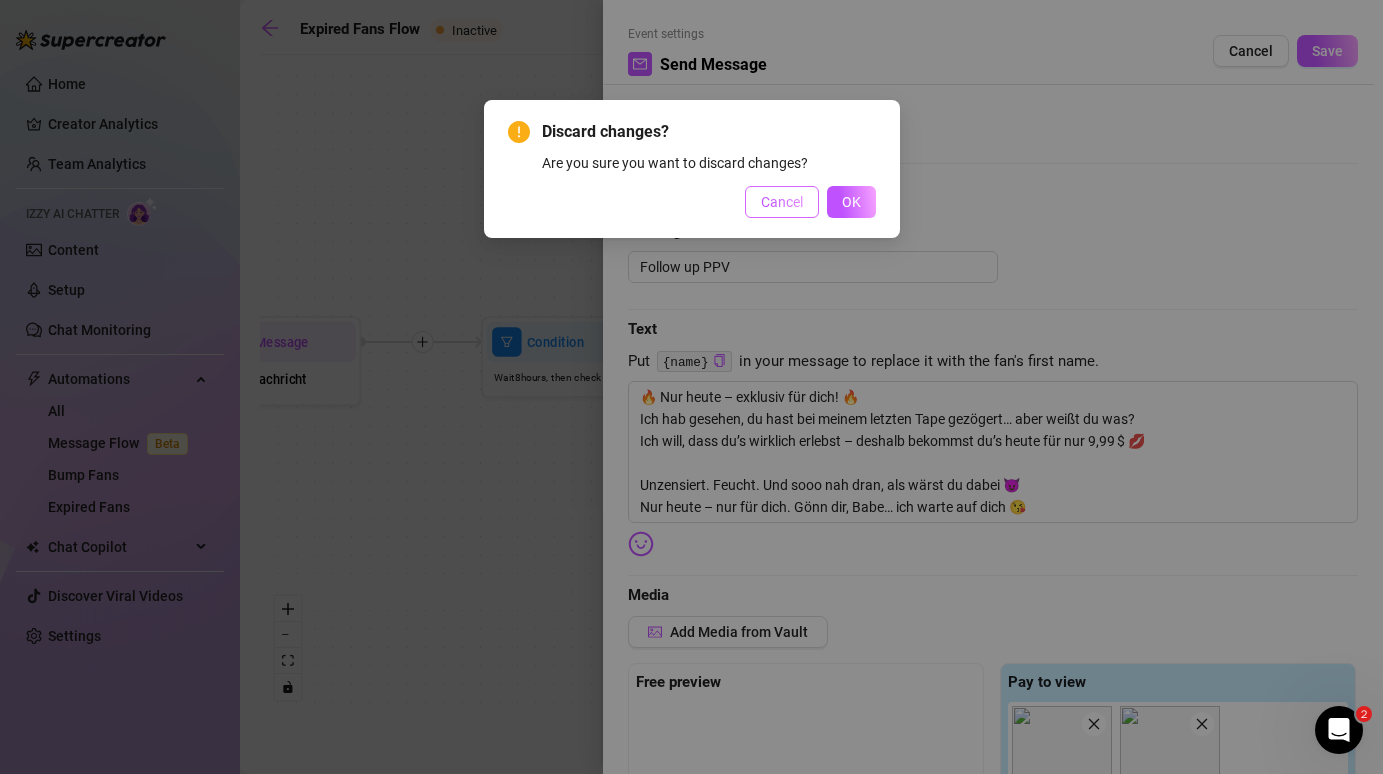 click on "Cancel" at bounding box center (782, 202) 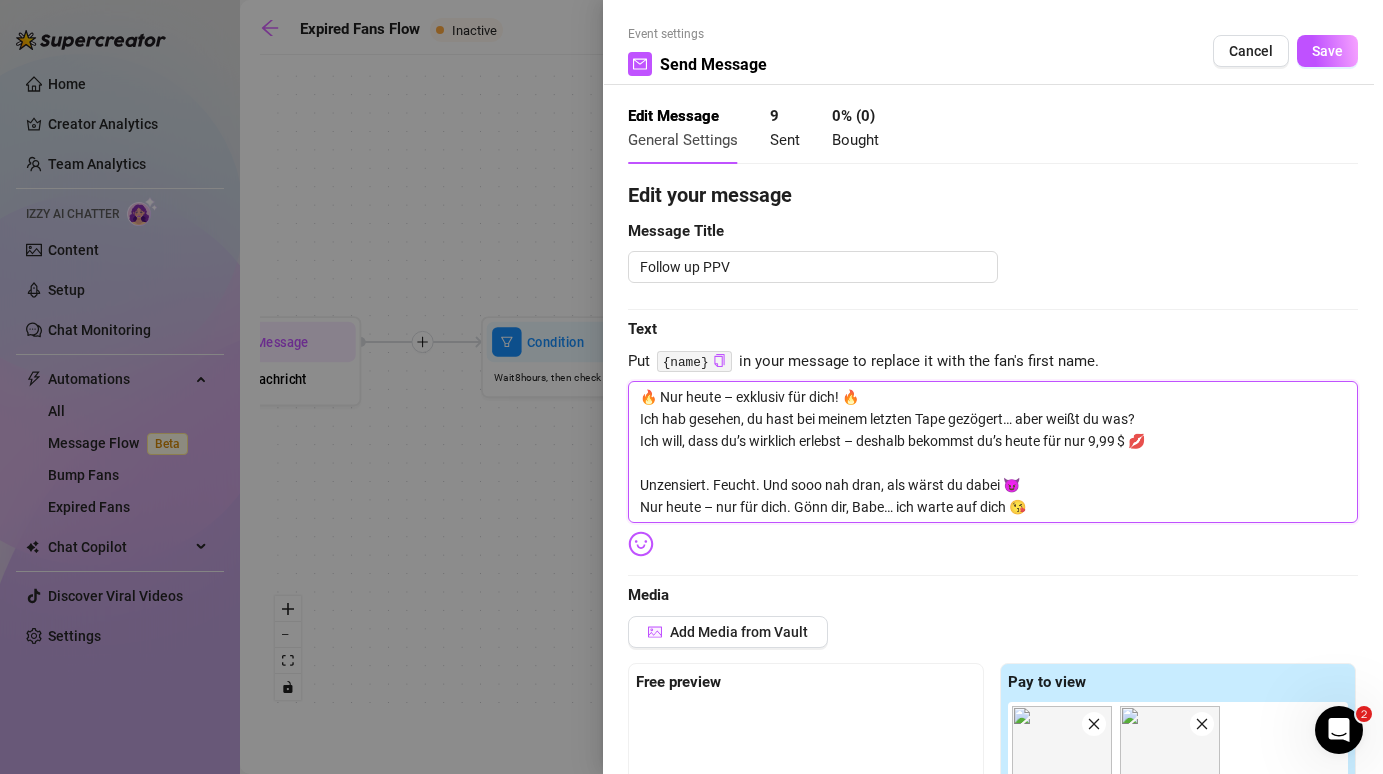 click on "🔥 Nur heute – exklusiv für dich! 🔥
Ich hab gesehen, du hast bei meinem letzten Tape gezögert… aber weißt du was?
Ich will, dass du’s wirklich erlebst – deshalb bekommst du’s heute für nur 9,99 $ 💋
Unzensiert. Feucht. Und sooo nah dran, als wärst du dabei 😈
Nur heute – nur für dich. Gönn dir, Babe… ich warte auf dich 😘" at bounding box center (993, 452) 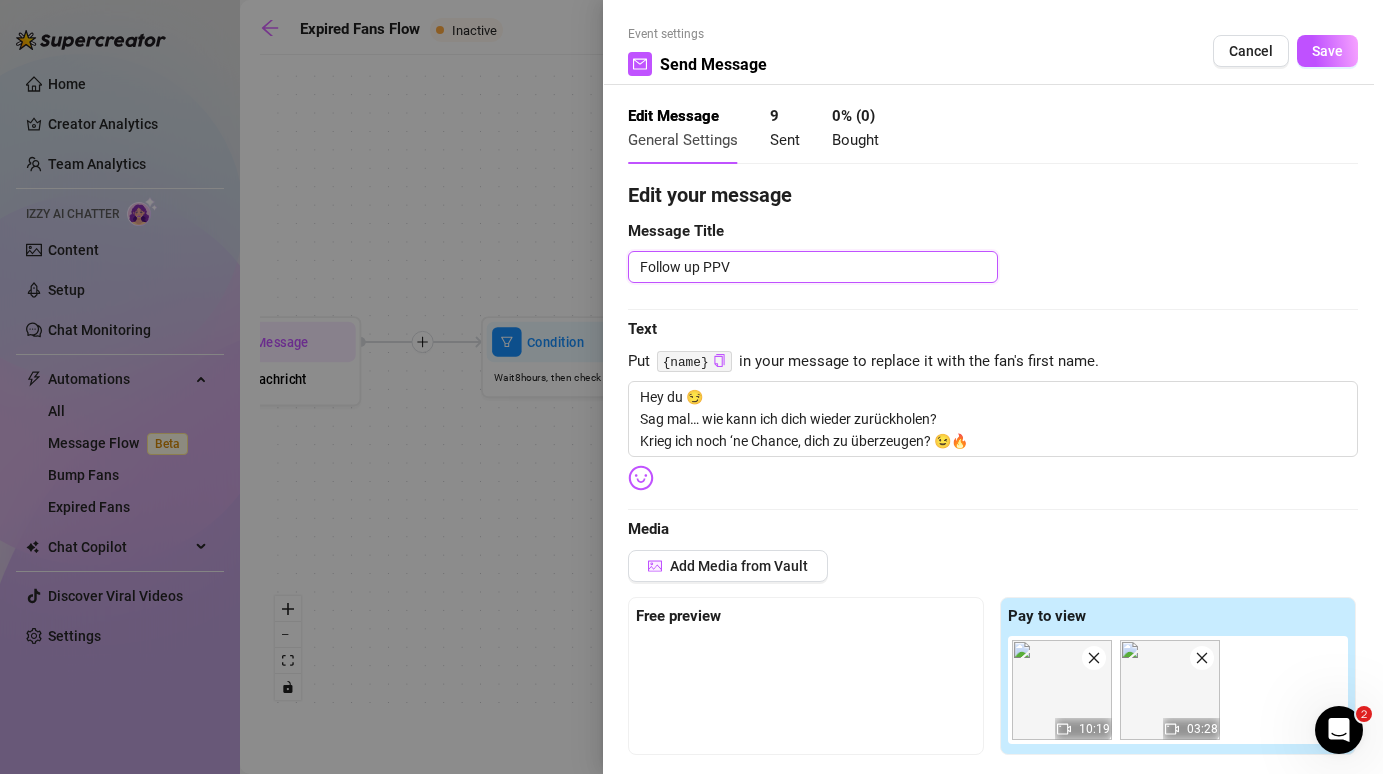 click on "Follow up PPV" at bounding box center [813, 267] 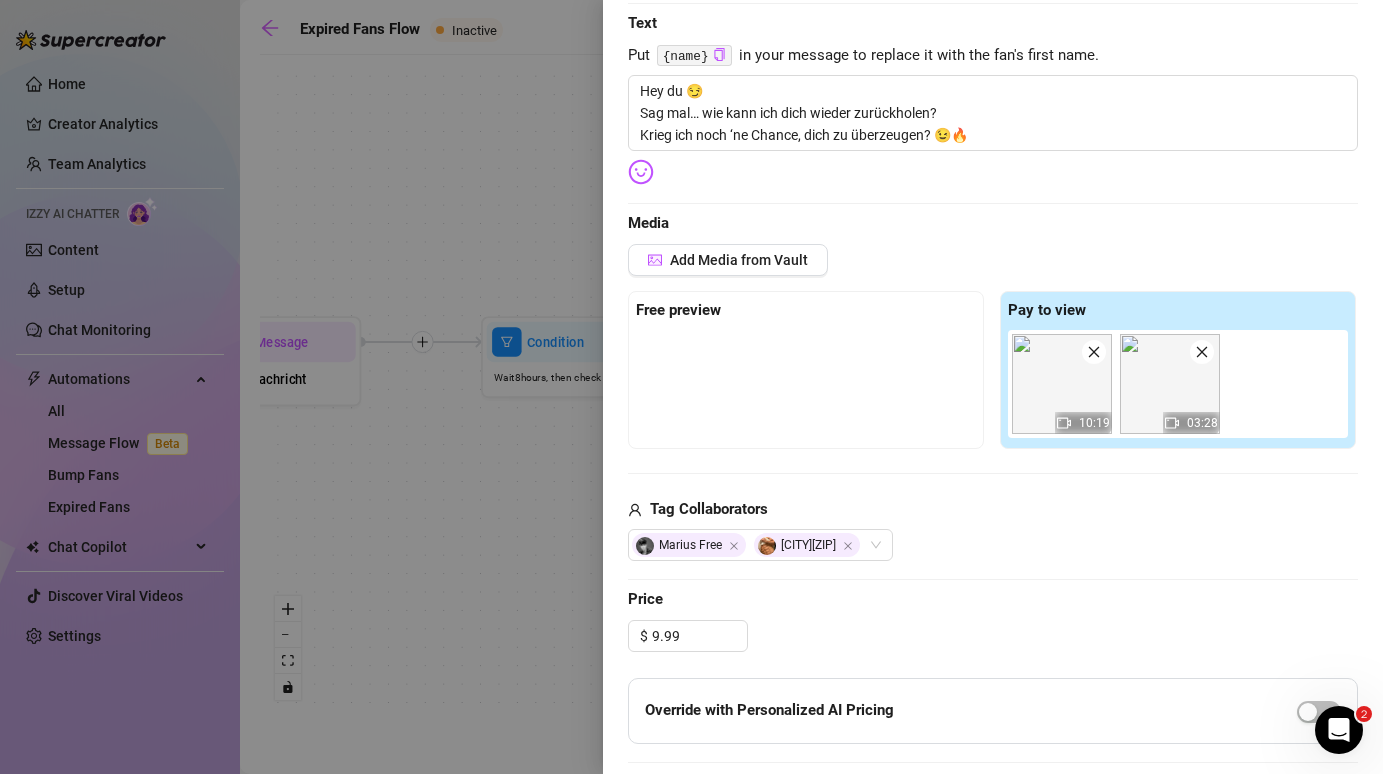 scroll, scrollTop: 335, scrollLeft: 0, axis: vertical 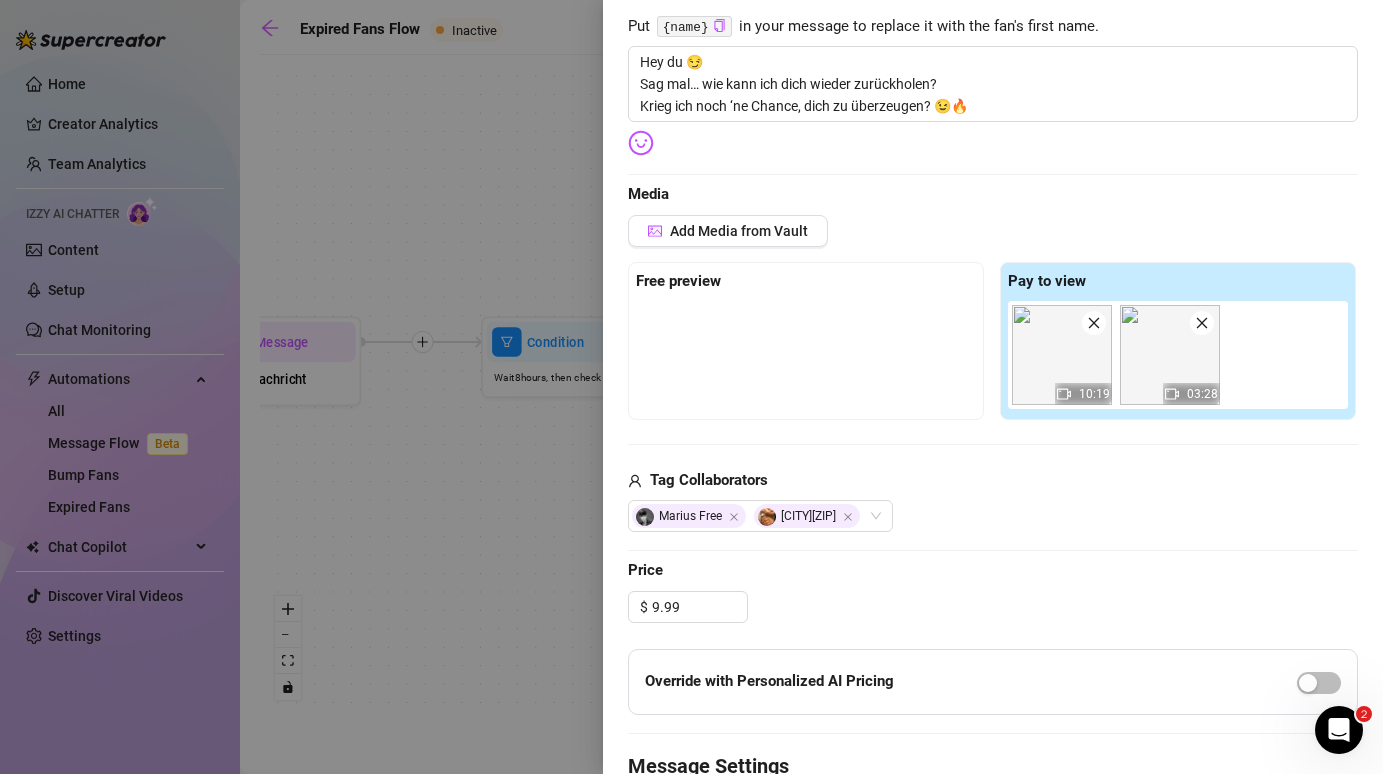 click 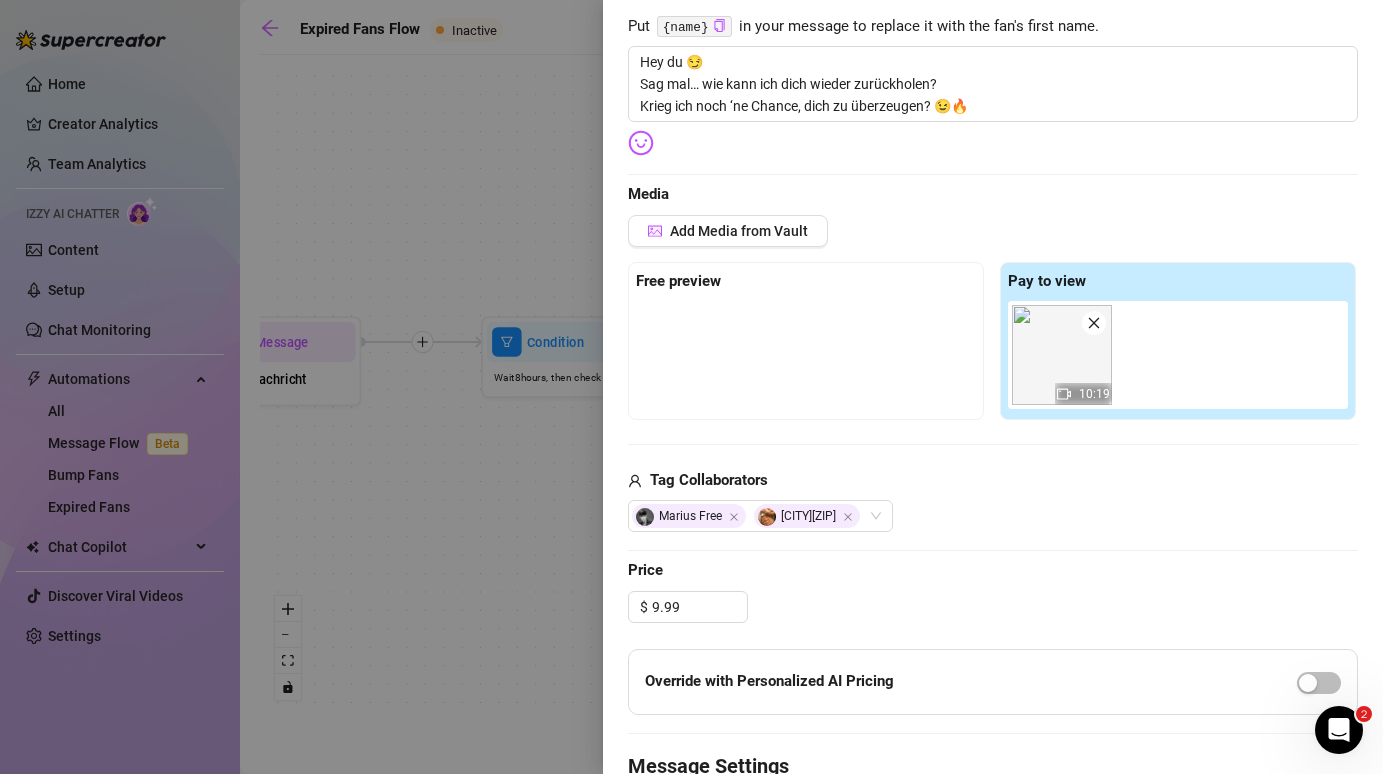 click 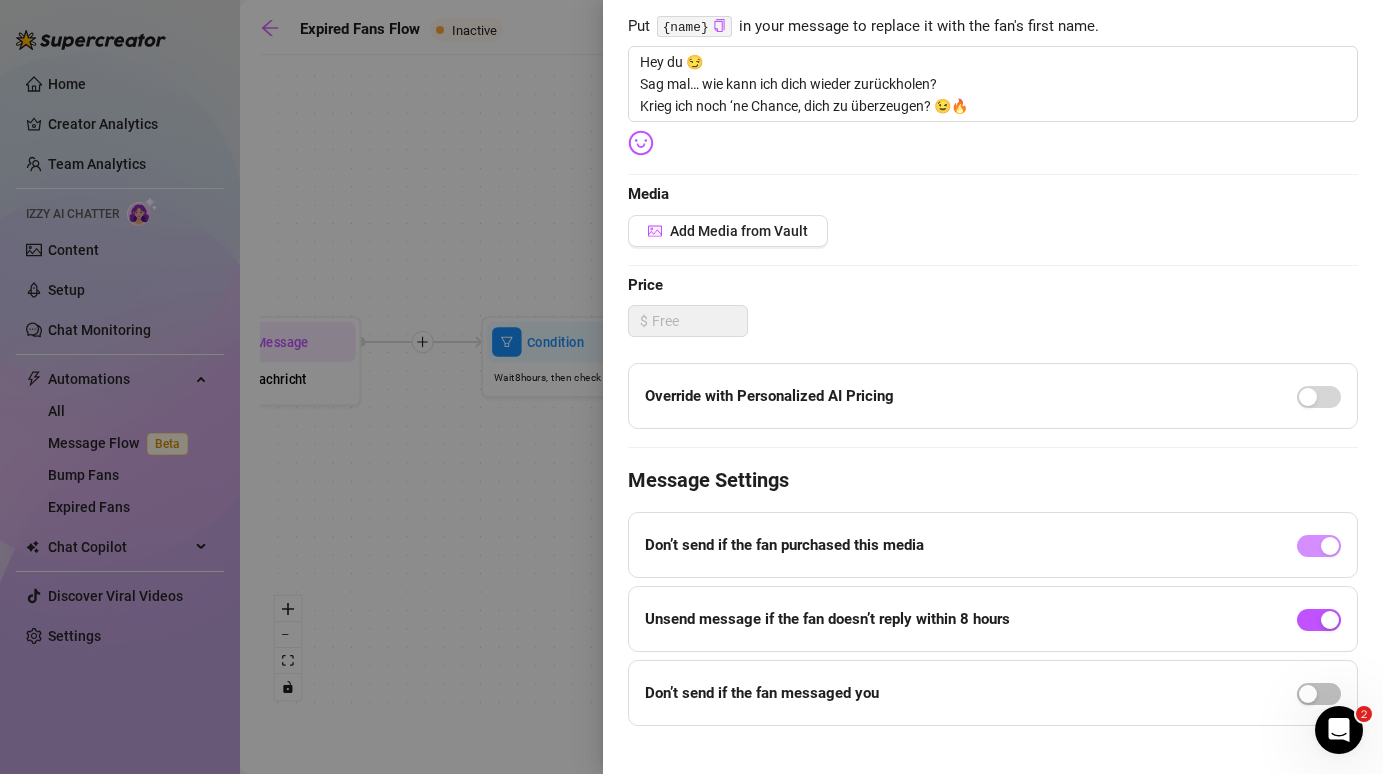 click on "Edit your message Message Title Follow up Text Put {name} in your message to replace it with the fan's first name. Hey du 😏
Sag mal… wie kann ich dich wieder zurückholen?
Krieg ich noch ‘ne Chance, dich zu überzeugen? 😉🔥 Media Add Media from Vault Price $ Override with Personalized AI Pricing Message Settings Don’t send if the fan purchased this media Unsend message if the fan doesn’t reply within 8 hours Don’t send if the fan messaged you" at bounding box center (993, 285) 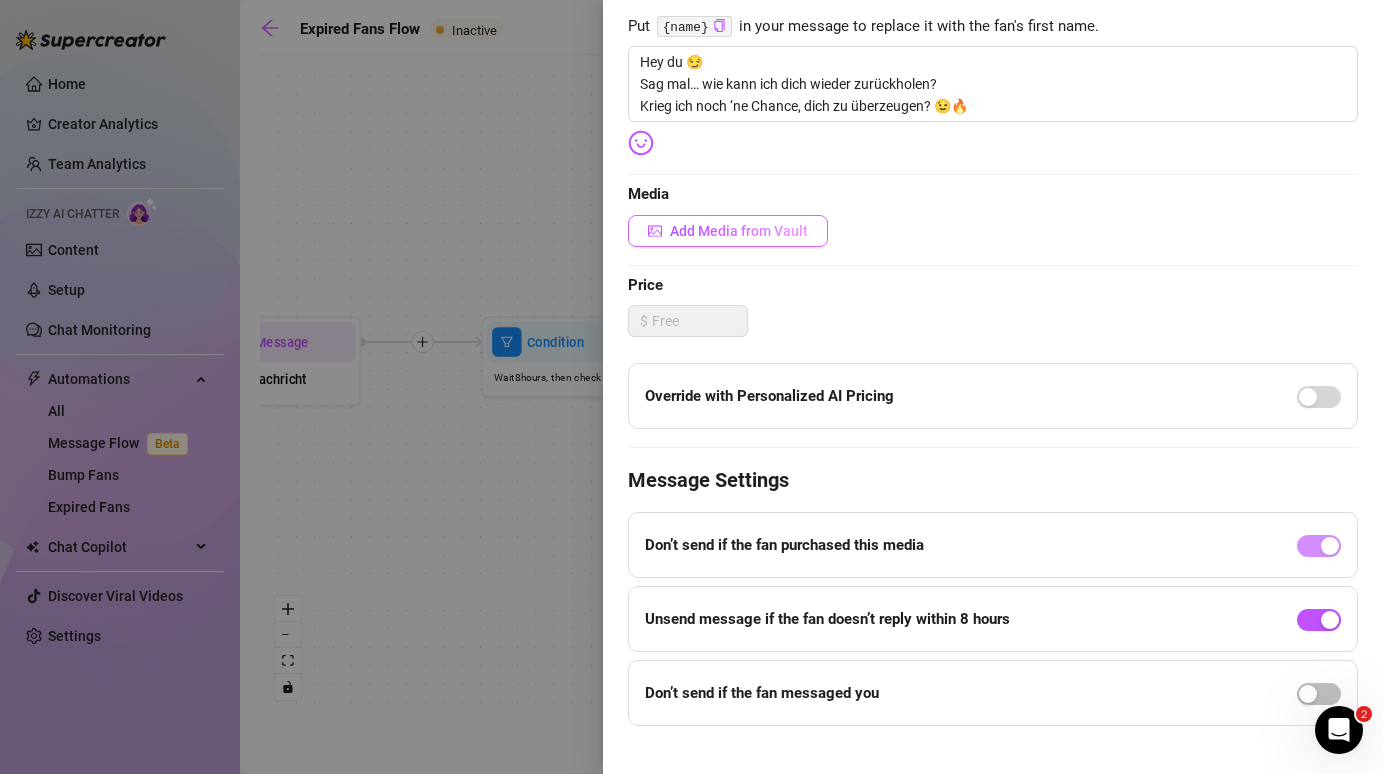 click on "Add Media from Vault" at bounding box center [728, 231] 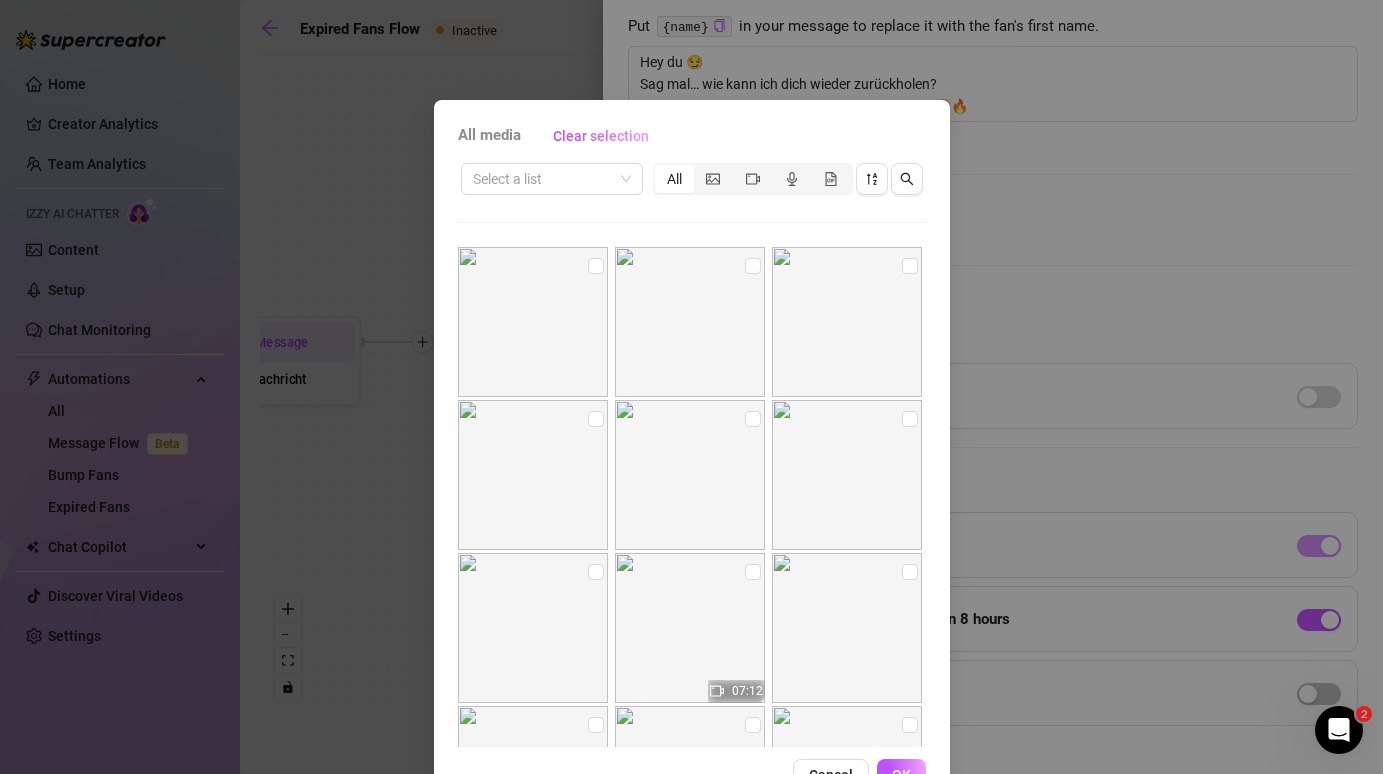 scroll, scrollTop: 61, scrollLeft: 0, axis: vertical 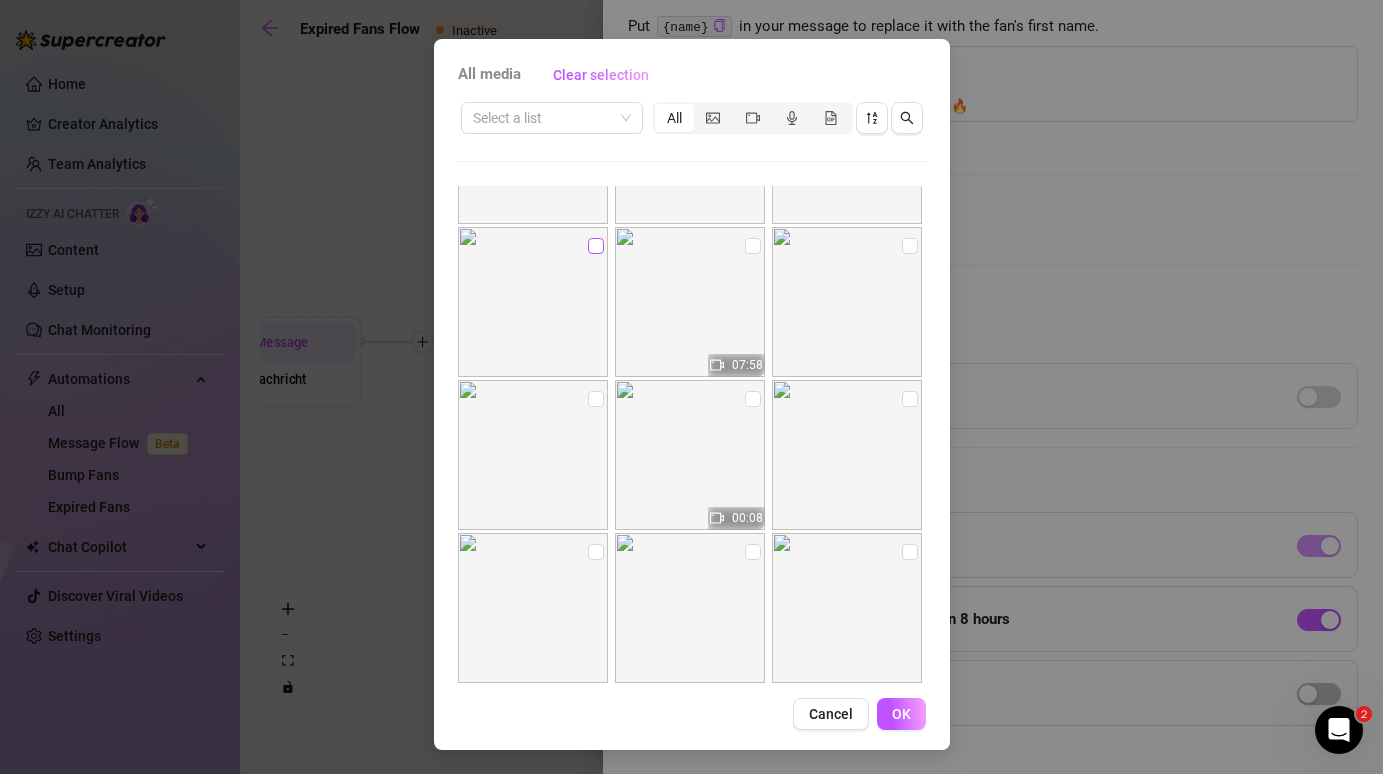 click at bounding box center [596, 246] 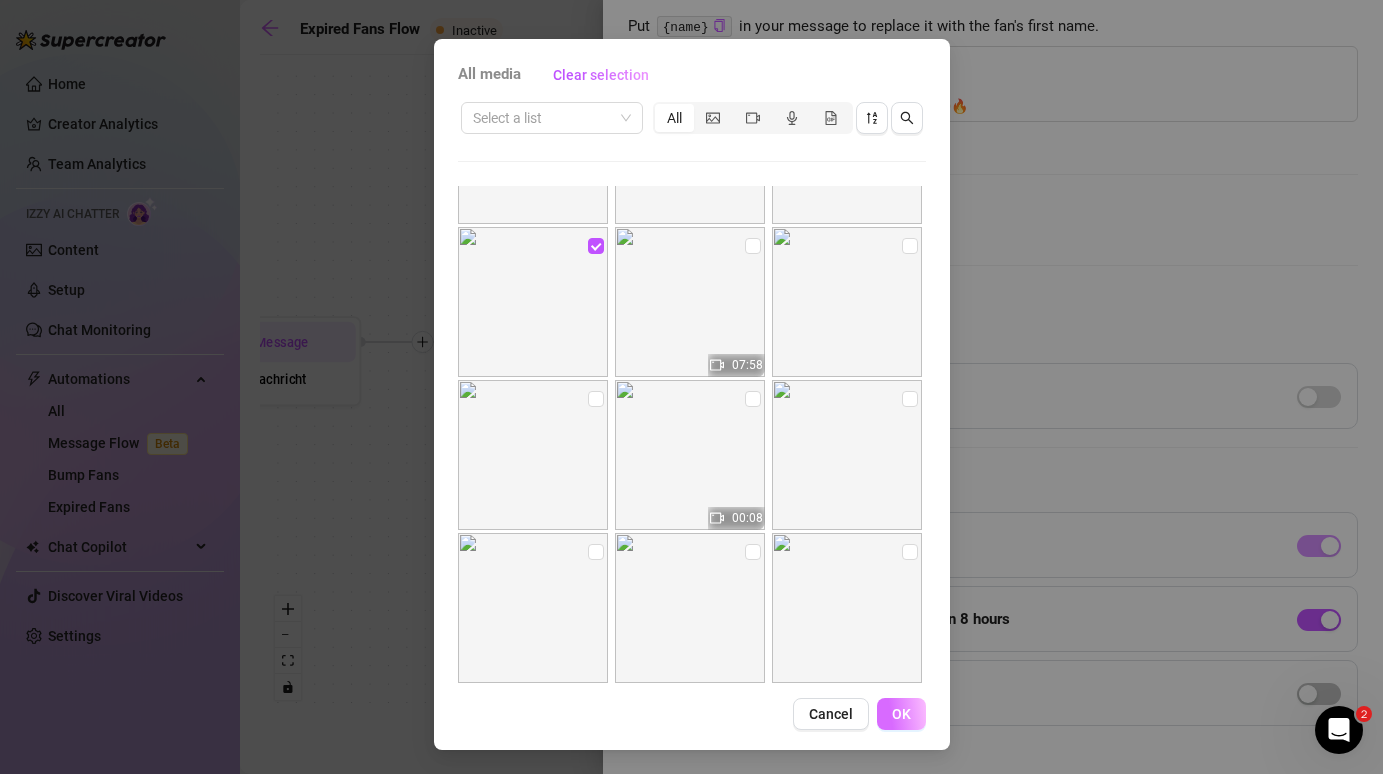 click on "OK" at bounding box center [901, 714] 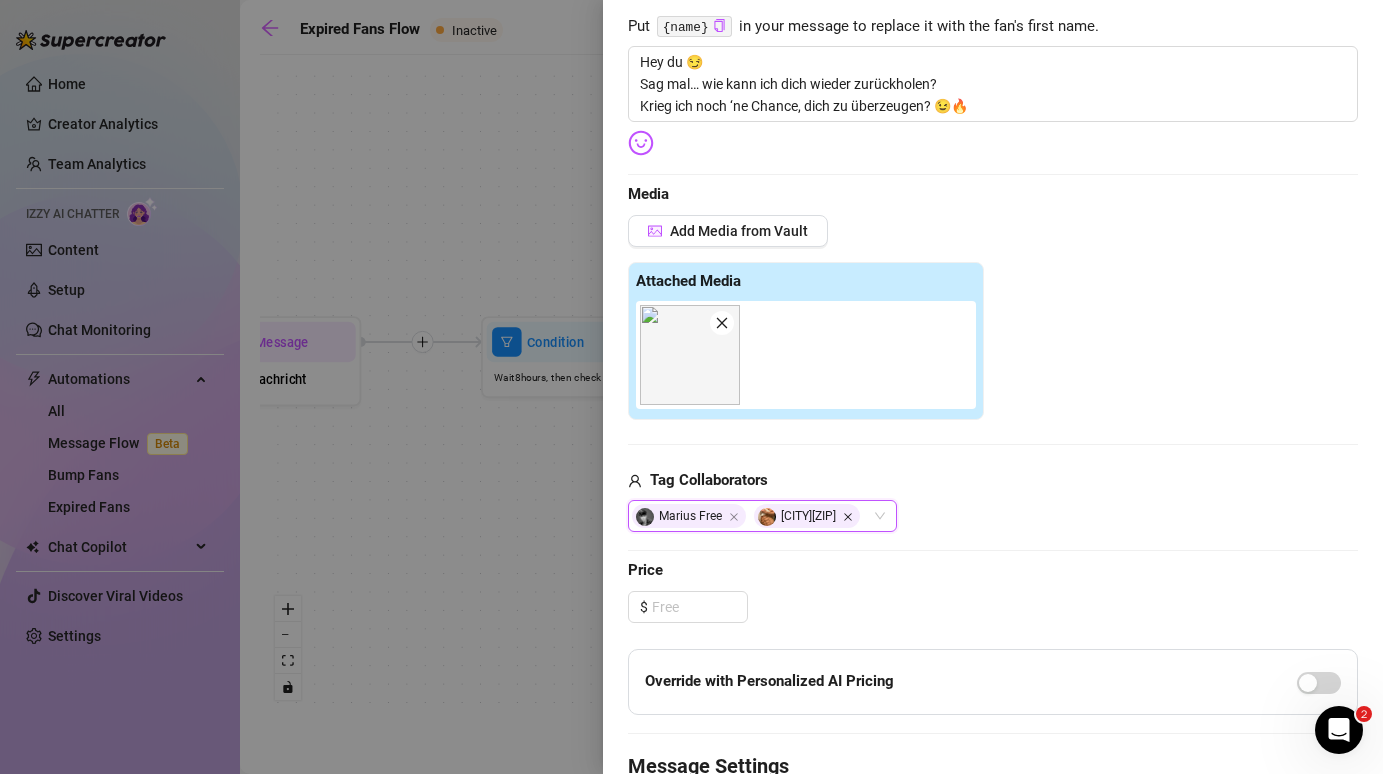 click 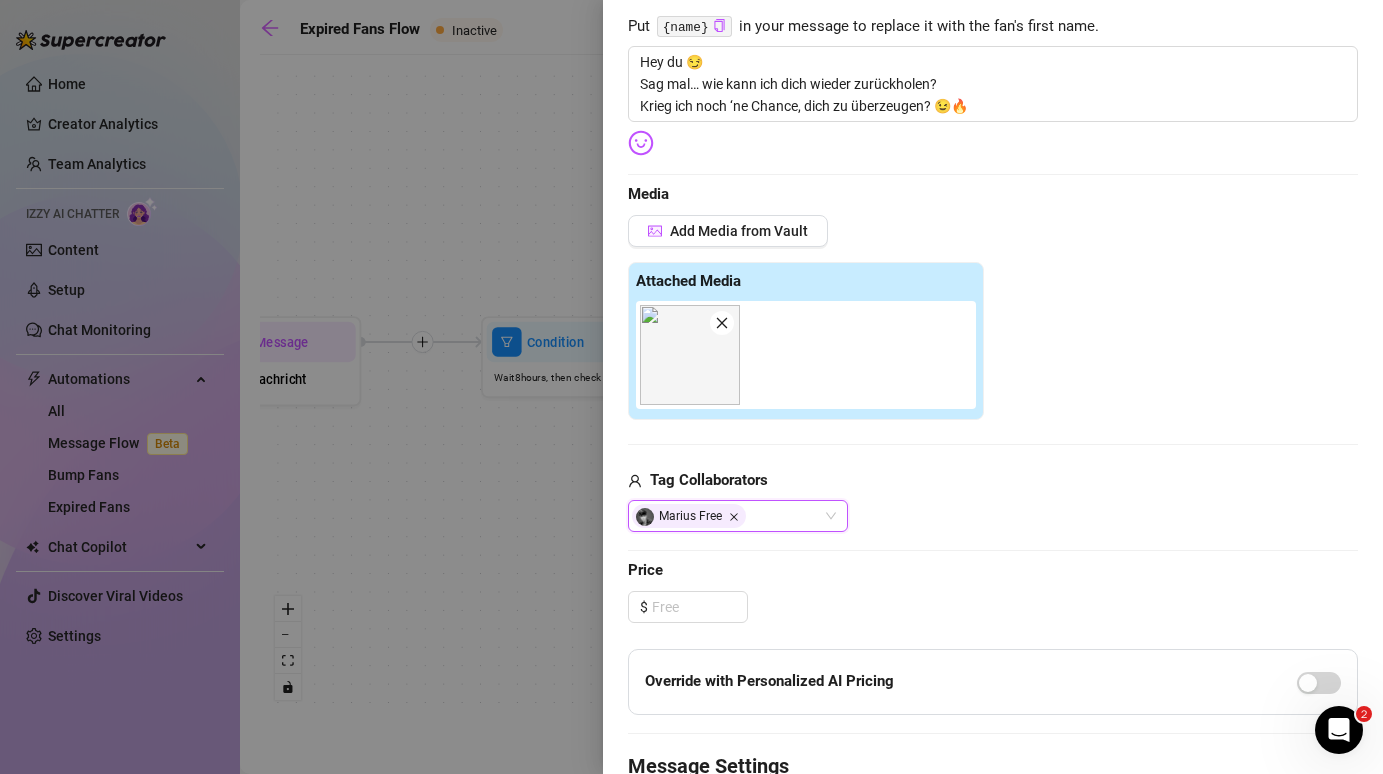 click 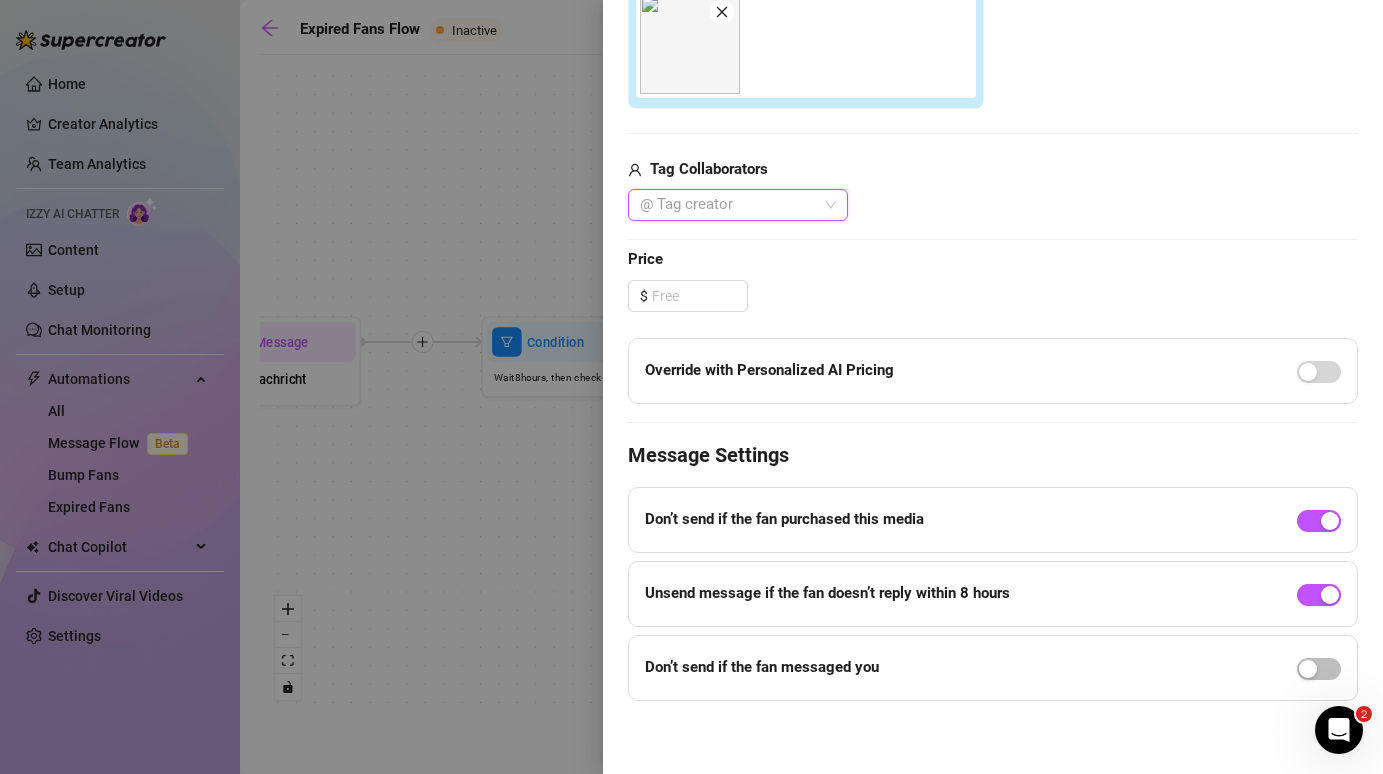 scroll, scrollTop: 648, scrollLeft: 0, axis: vertical 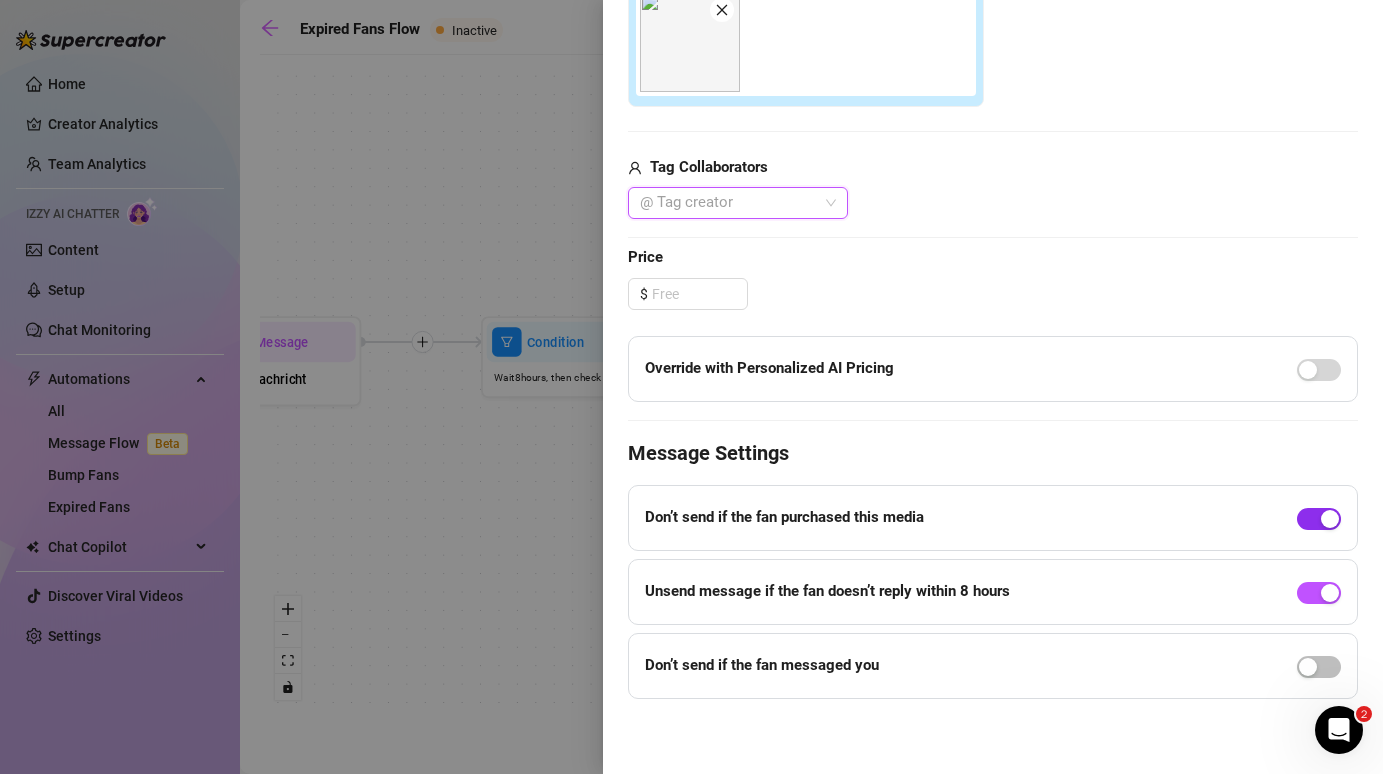 click at bounding box center (1330, 519) 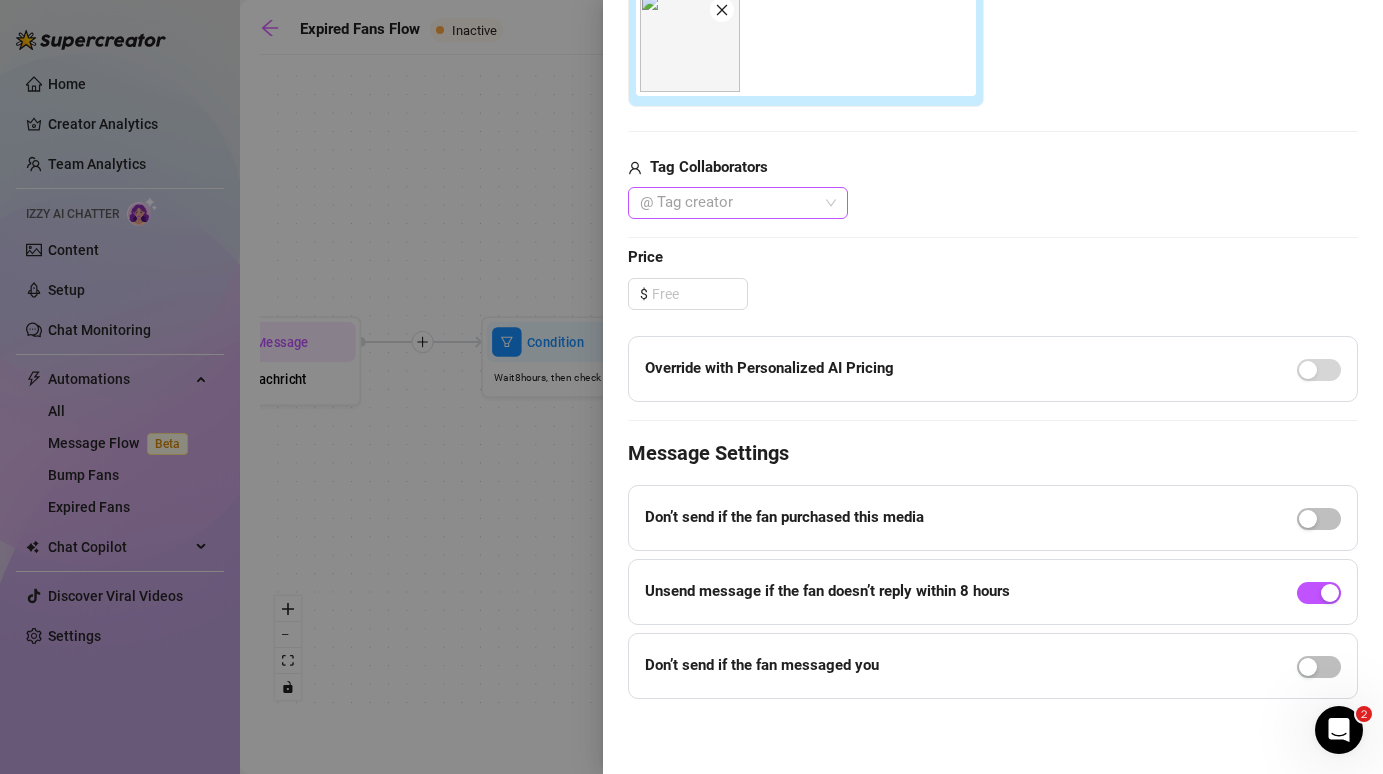 scroll, scrollTop: 37, scrollLeft: 0, axis: vertical 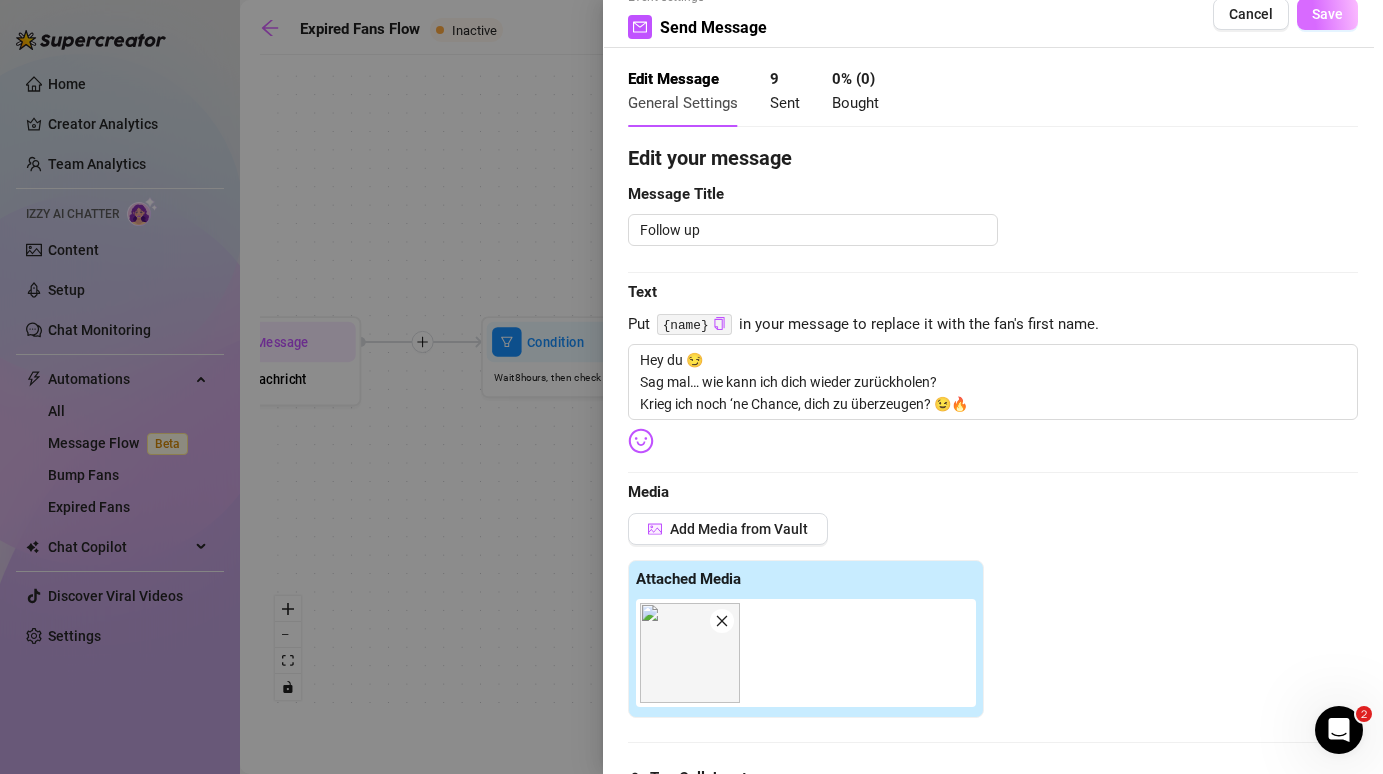 click on "Save" at bounding box center (1327, 14) 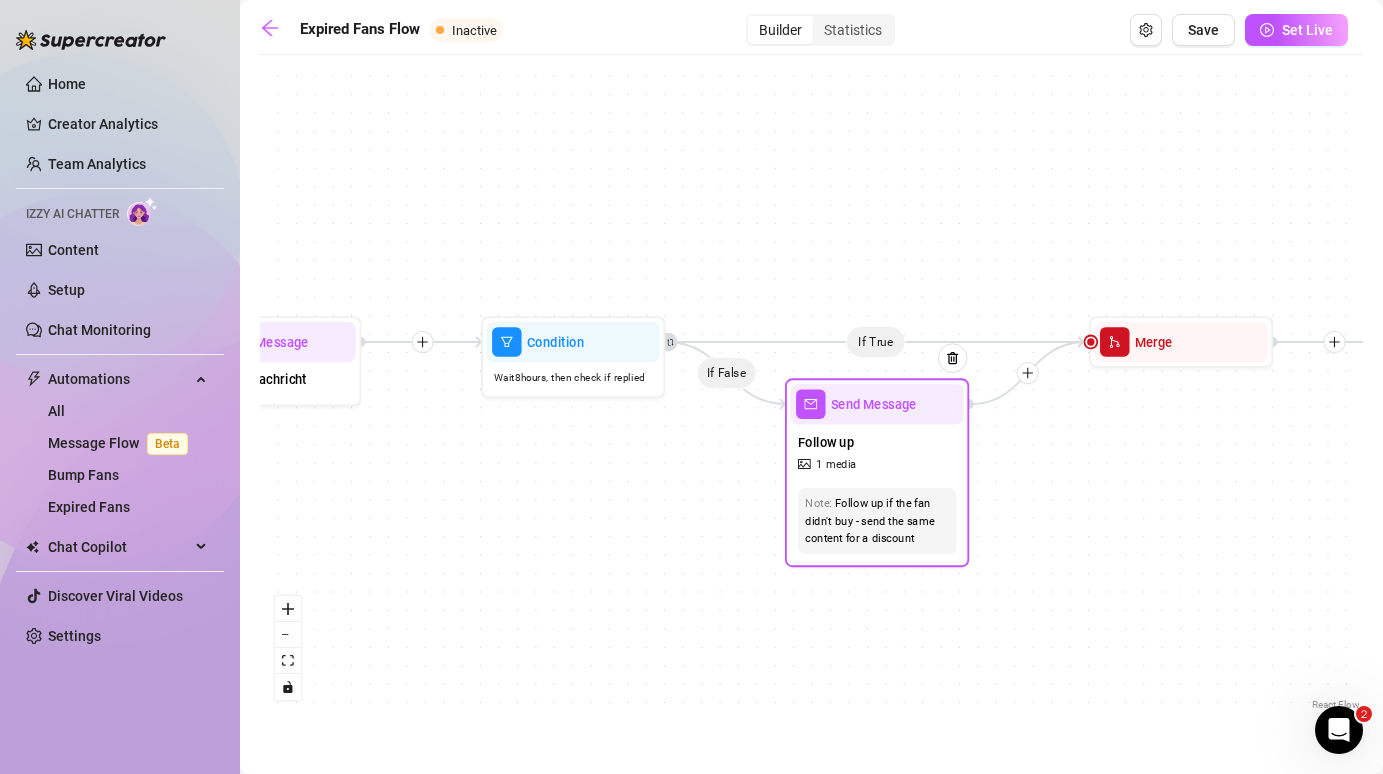 click on "Follow up  1 media" at bounding box center (877, 452) 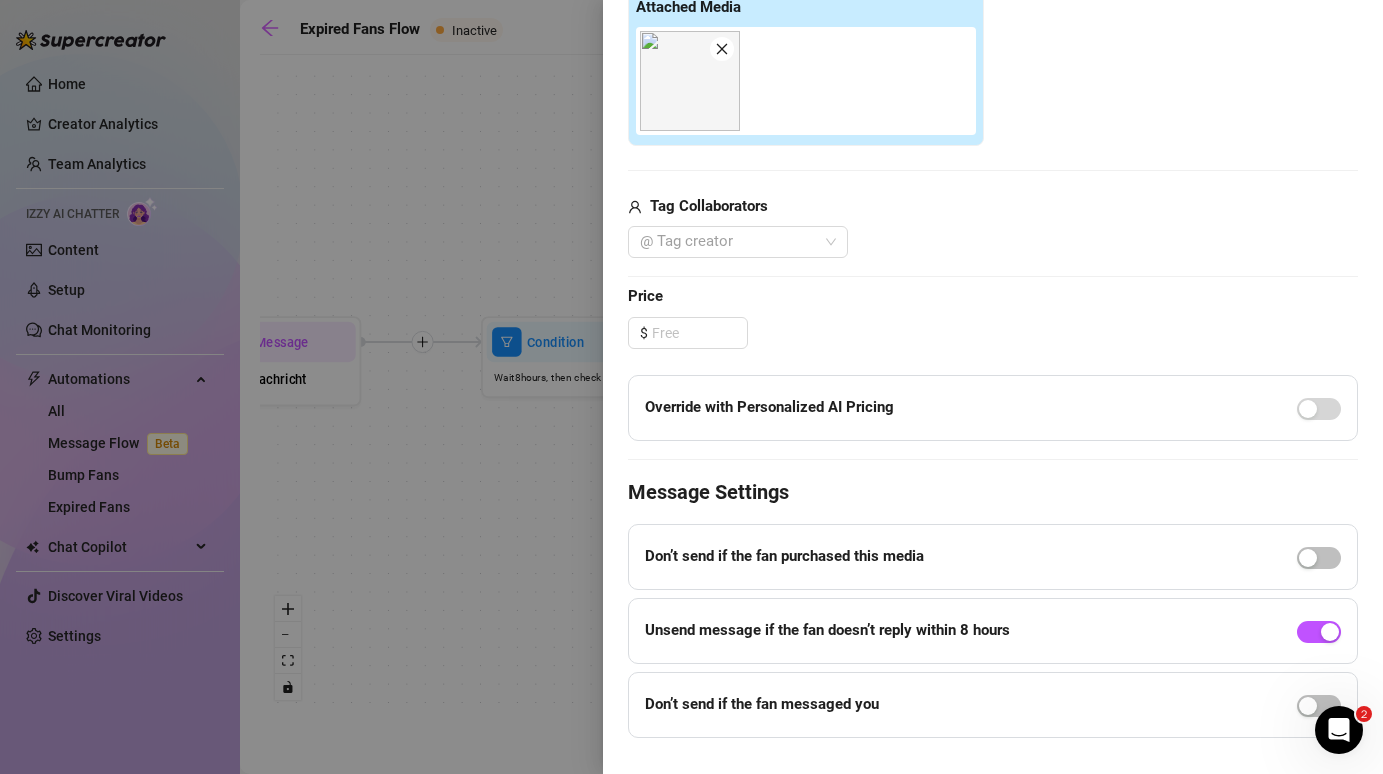 scroll, scrollTop: 648, scrollLeft: 0, axis: vertical 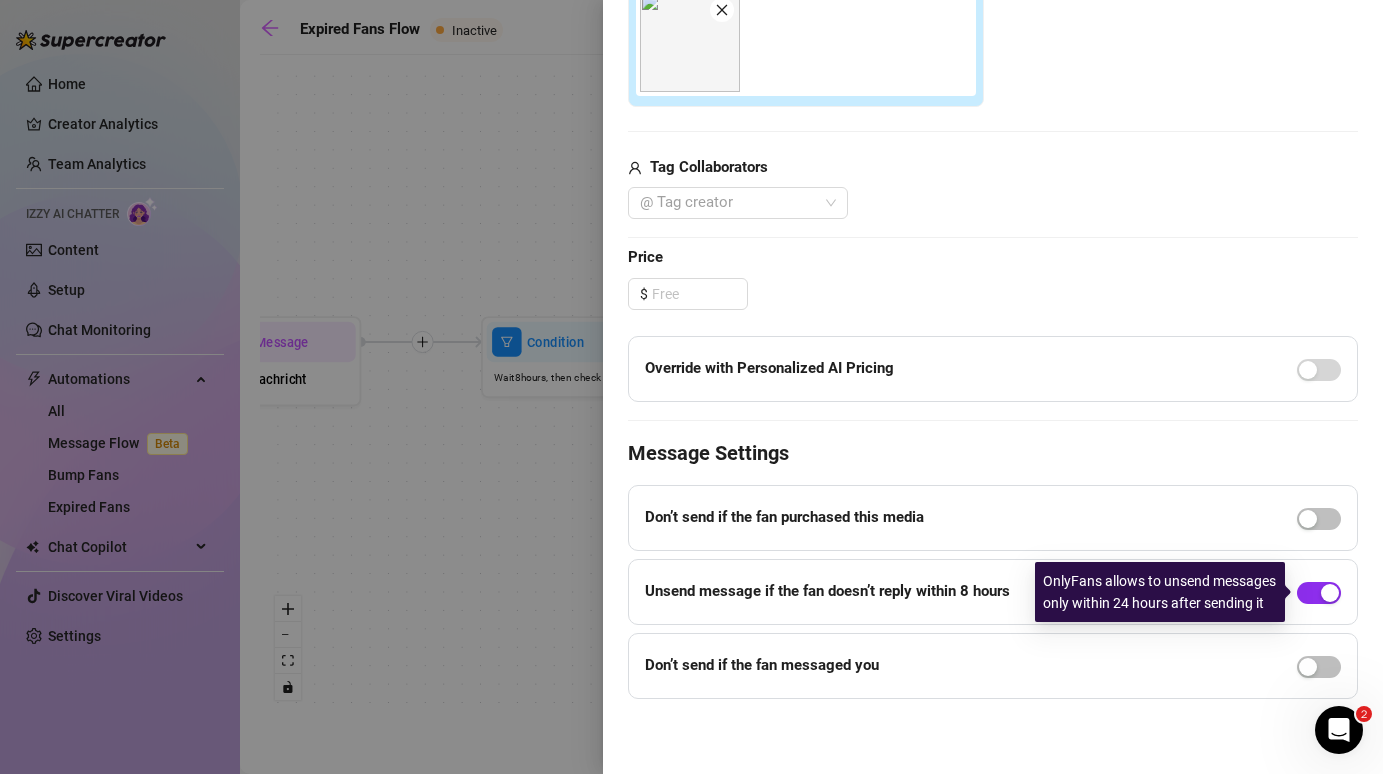 click at bounding box center [1330, 593] 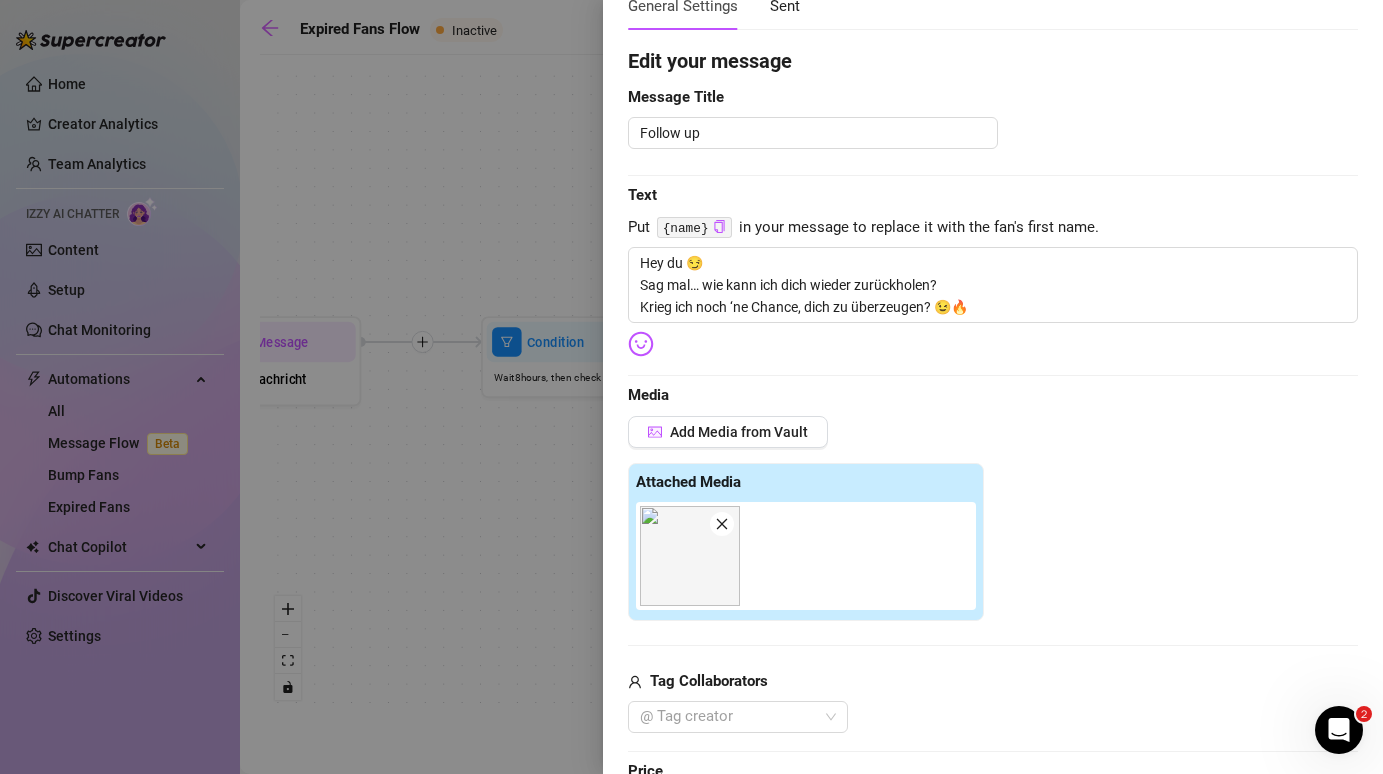 scroll, scrollTop: 0, scrollLeft: 0, axis: both 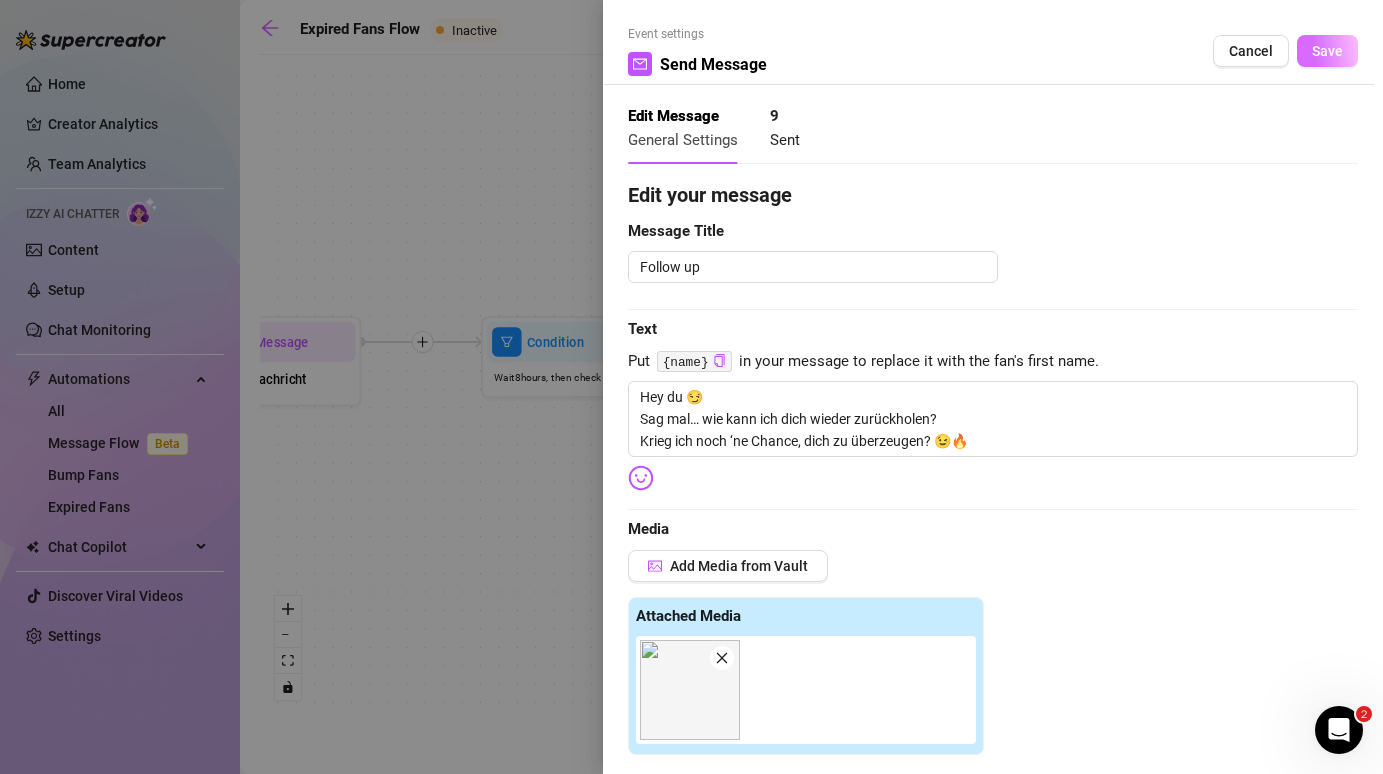 click on "Save" at bounding box center (1327, 51) 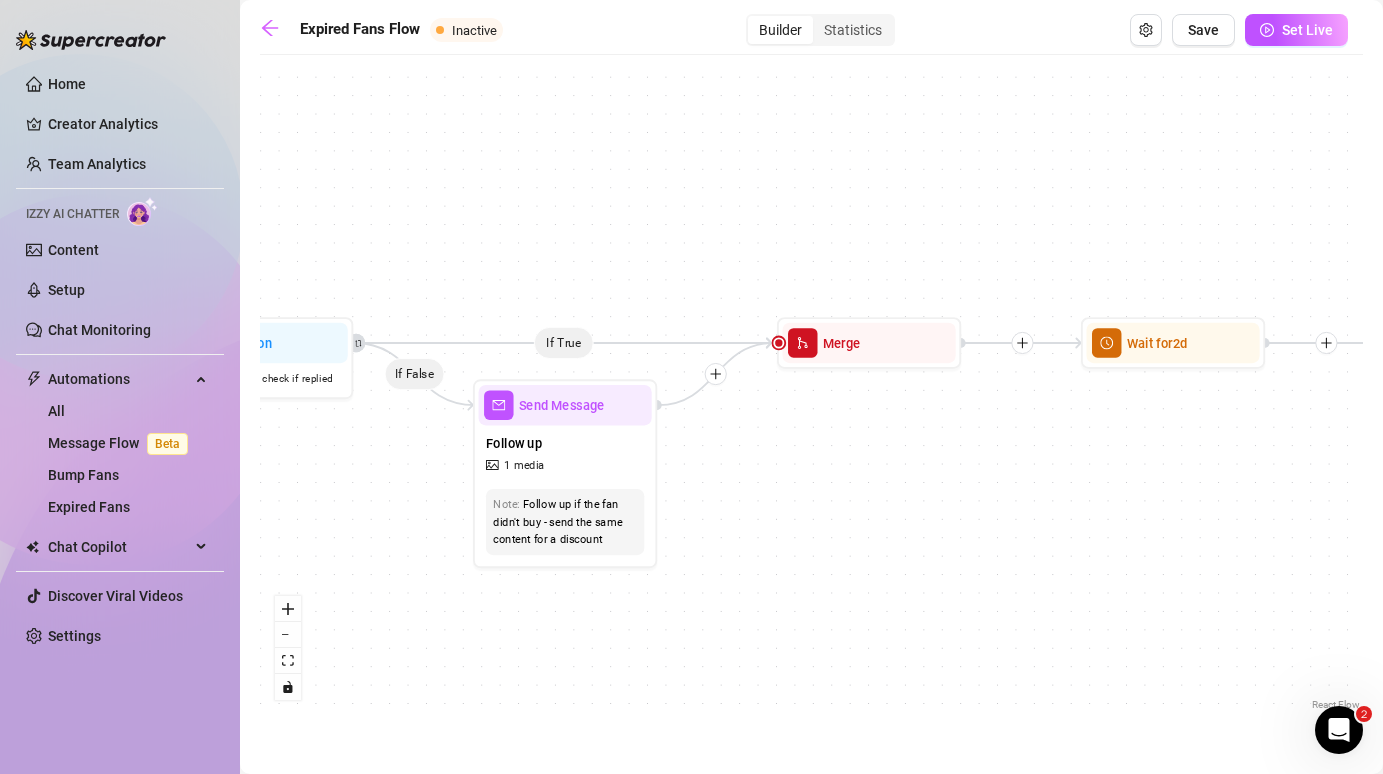 drag, startPoint x: 1155, startPoint y: 468, endPoint x: 831, endPoint y: 467, distance: 324.00156 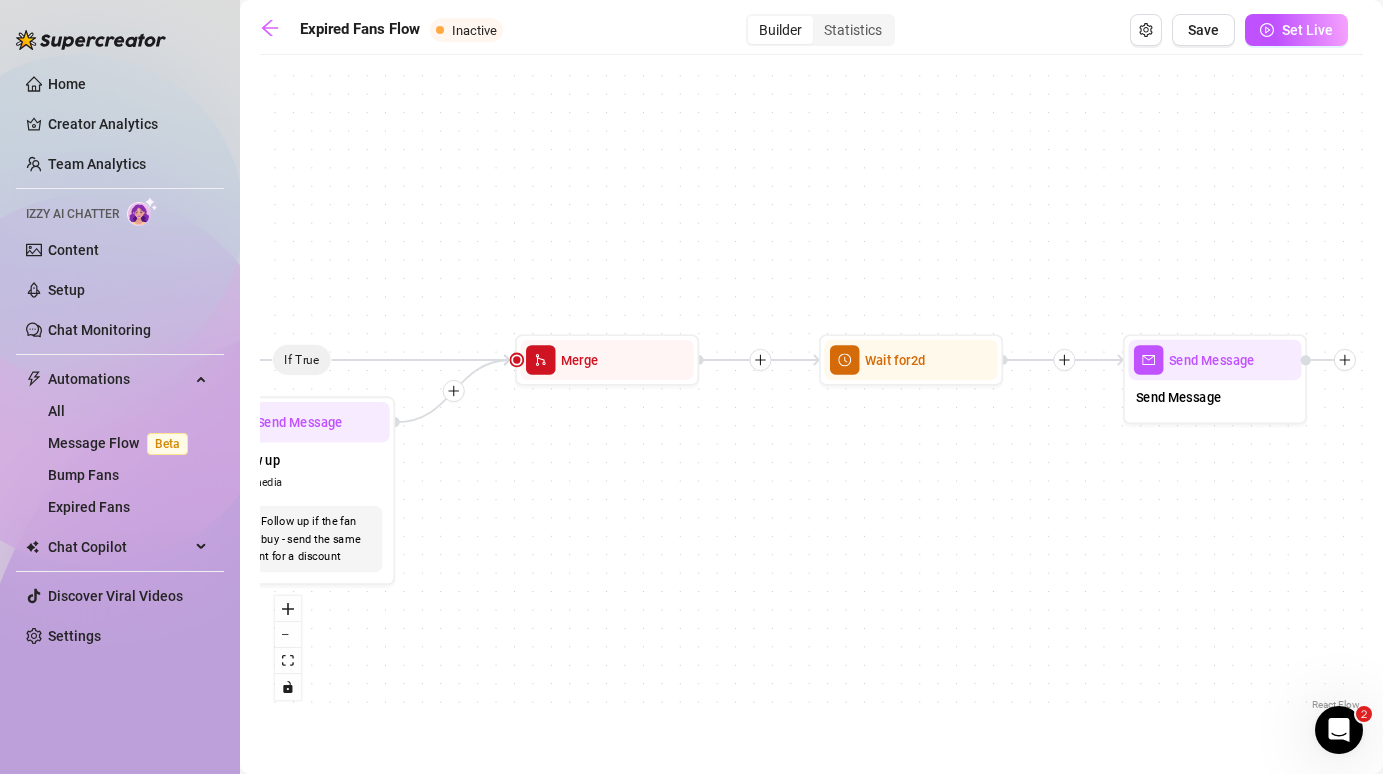 drag, startPoint x: 1263, startPoint y: 405, endPoint x: 1009, endPoint y: 421, distance: 254.50343 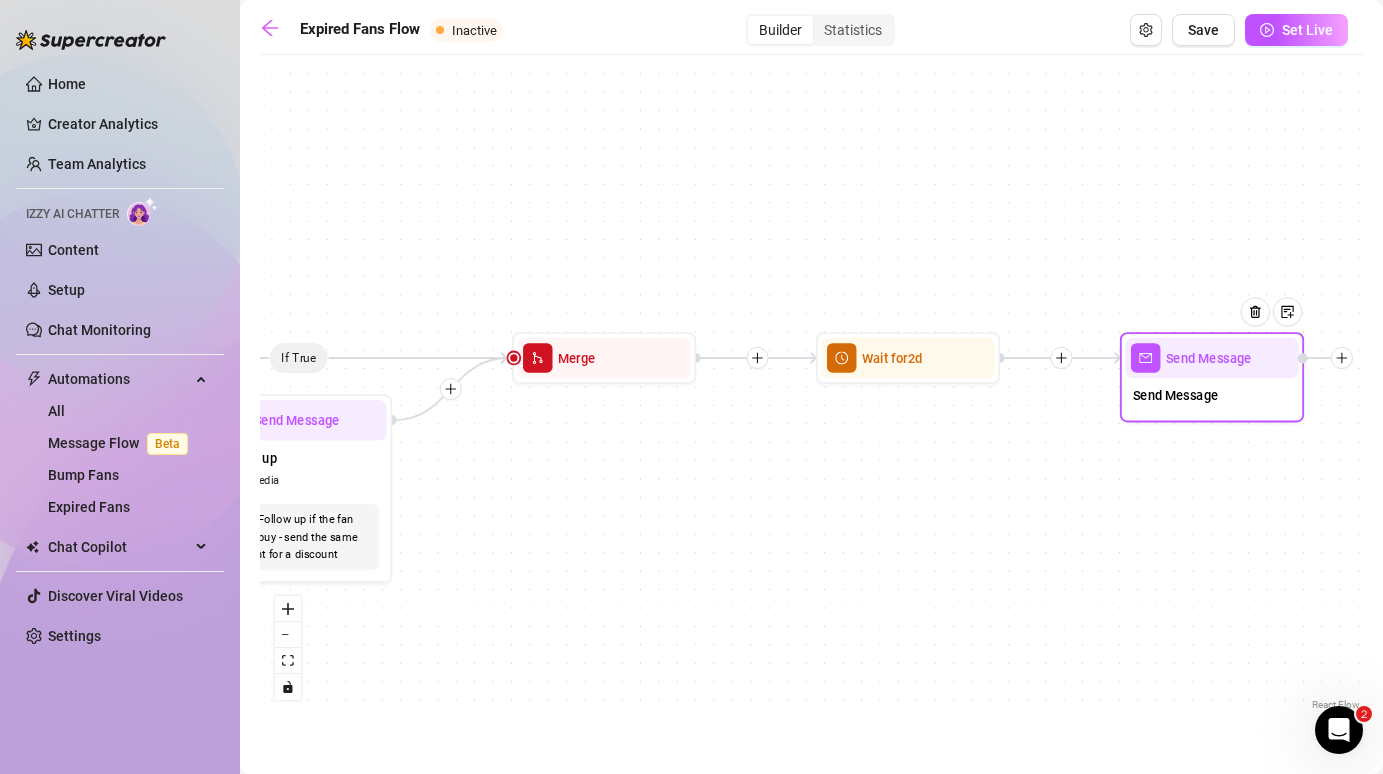 click on "Send Message" at bounding box center [1211, 358] 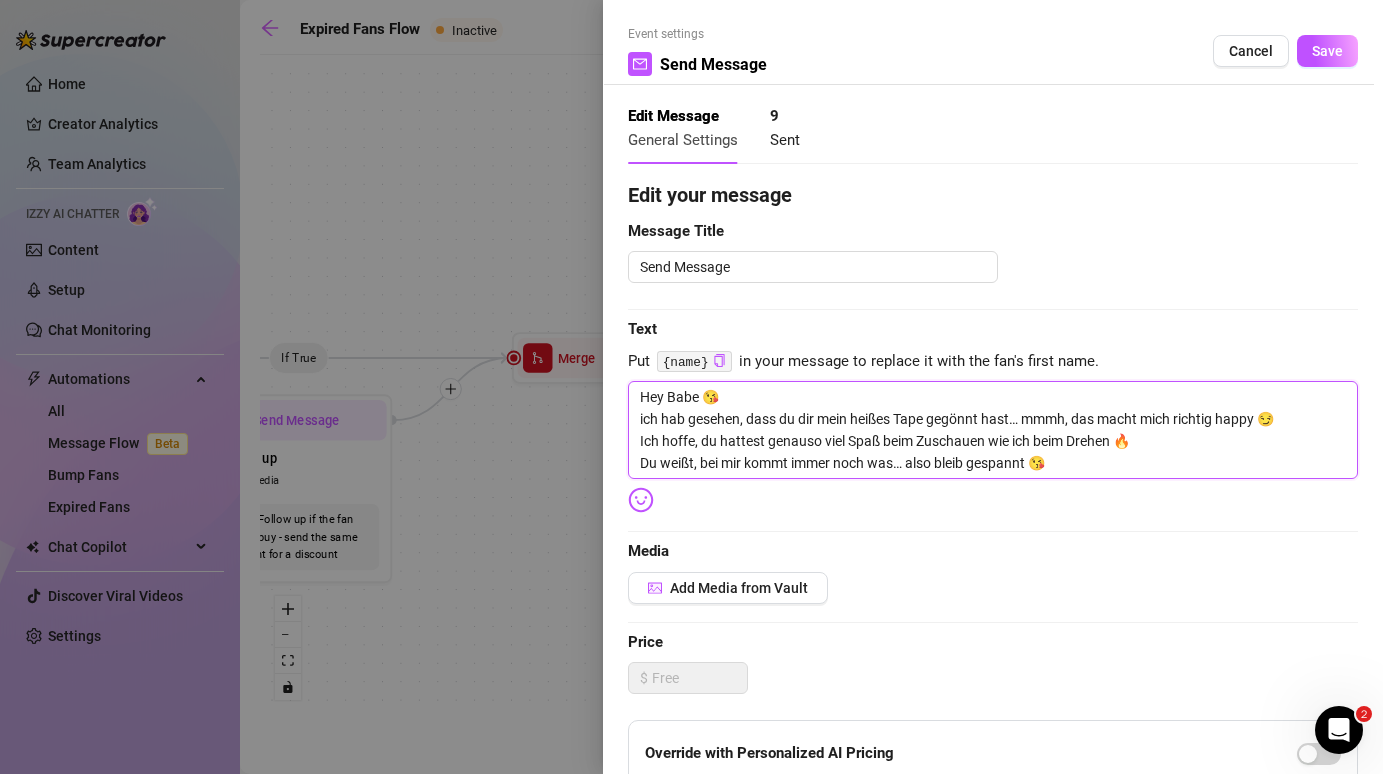 click on "Hey Babe 😘
ich hab gesehen, dass du dir mein heißes Tape gegönnt hast… mmmh, das macht mich richtig happy 😏
Ich hoffe, du hattest genauso viel Spaß beim Zuschauen wie ich beim Drehen 🔥
Du weißt, bei mir kommt immer noch was… also bleib gespannt 😘" at bounding box center (993, 430) 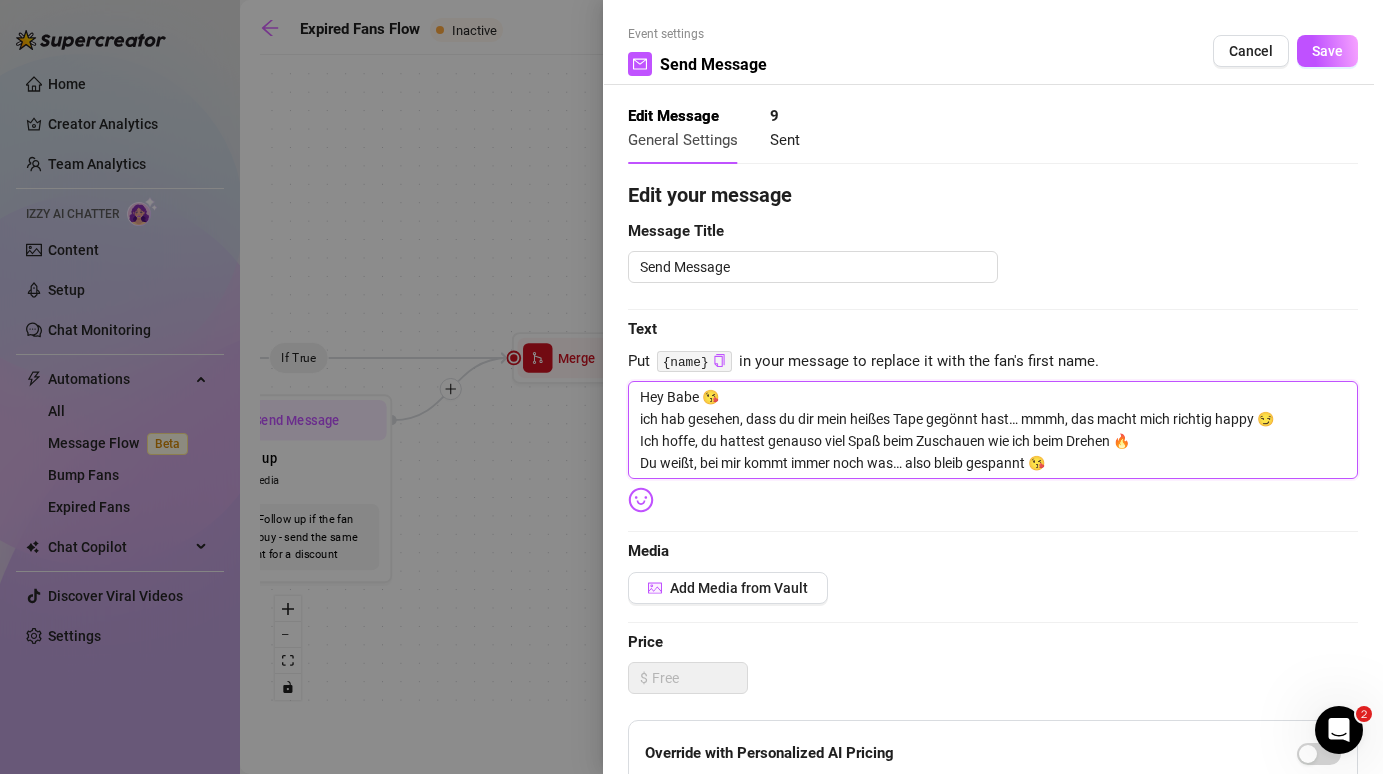 click on "Hey Babe 😘
ich hab gesehen, dass du dir mein heißes Tape gegönnt hast… mmmh, das macht mich richtig happy 😏
Ich hoffe, du hattest genauso viel Spaß beim Zuschauen wie ich beim Drehen 🔥
Du weißt, bei mir kommt immer noch was… also bleib gespannt 😘" at bounding box center (993, 430) 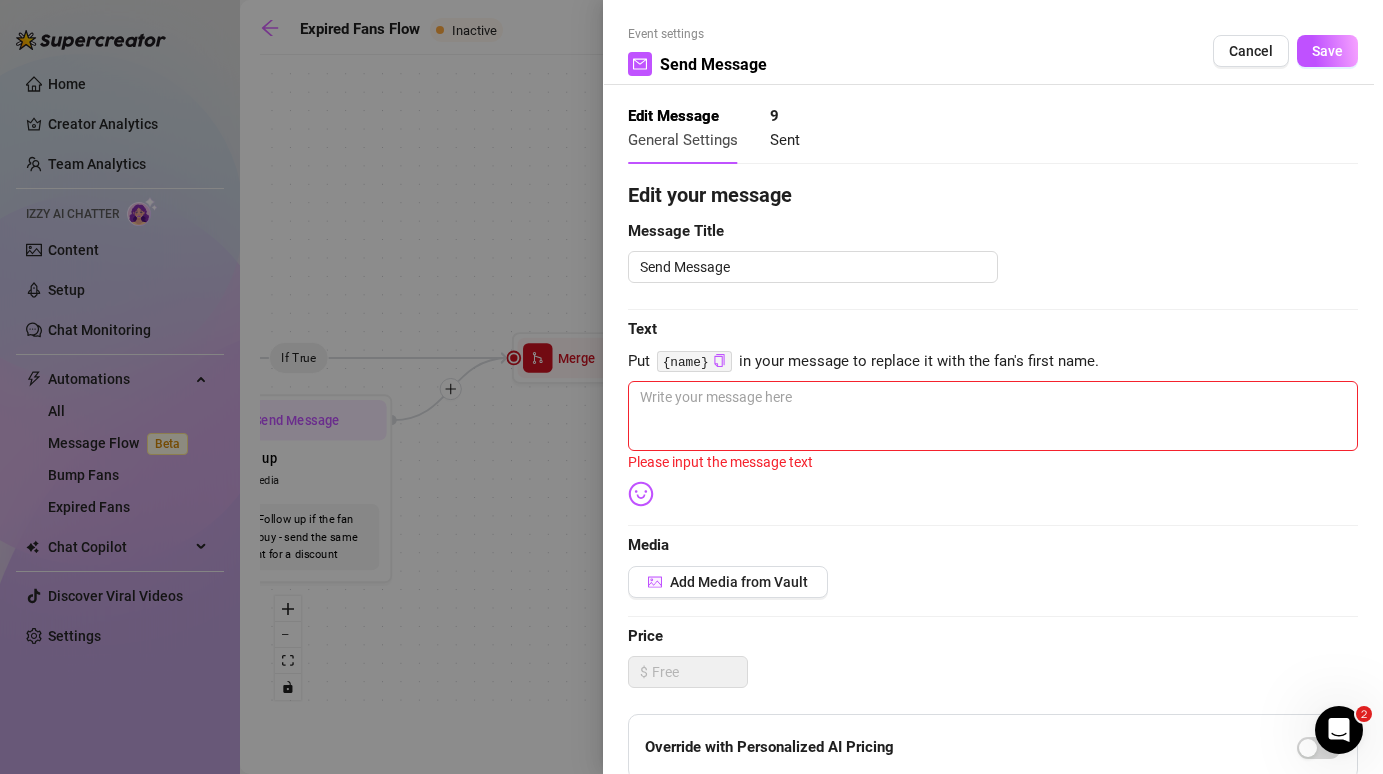 click at bounding box center [691, 387] 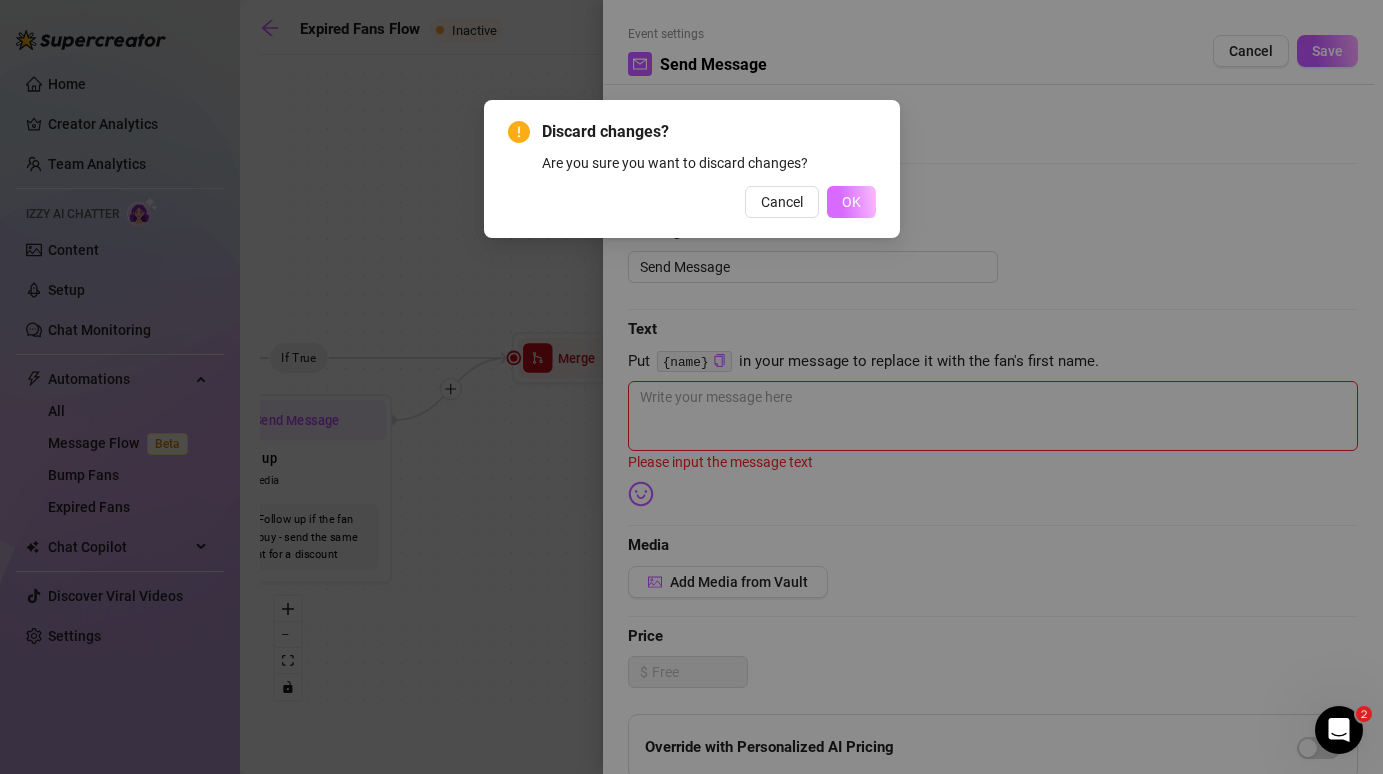 click on "OK" at bounding box center (851, 202) 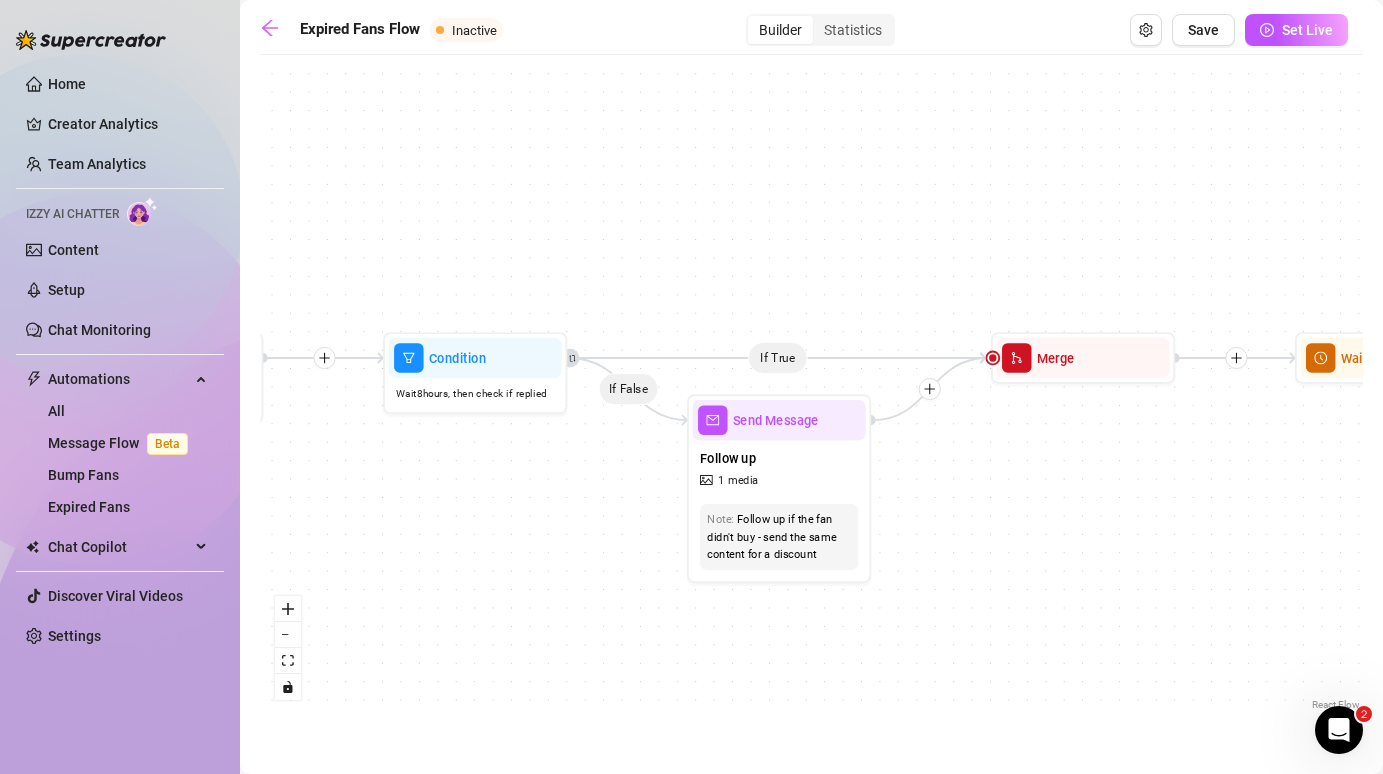drag, startPoint x: 660, startPoint y: 240, endPoint x: 1139, endPoint y: 240, distance: 479 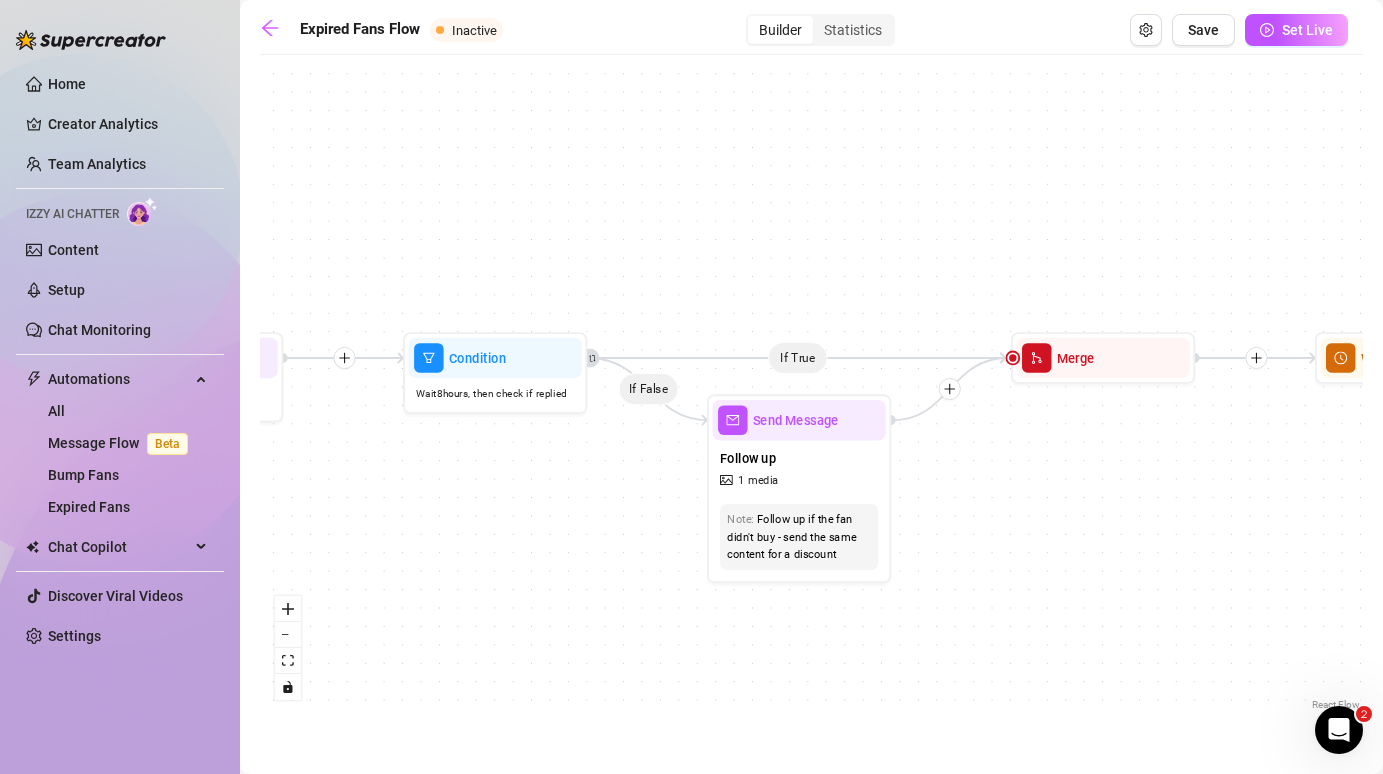 drag, startPoint x: 885, startPoint y: 220, endPoint x: 909, endPoint y: 220, distance: 24 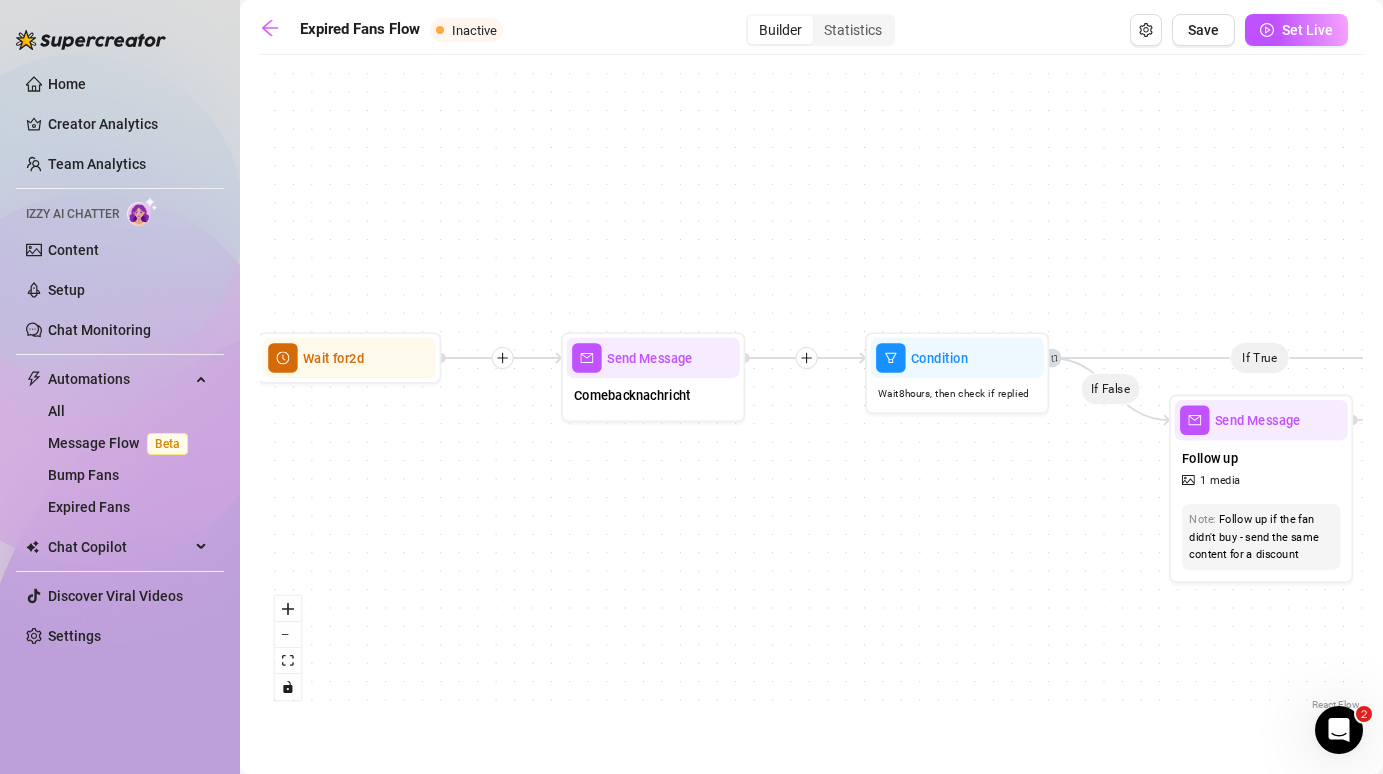 drag, startPoint x: 582, startPoint y: 314, endPoint x: 1035, endPoint y: 314, distance: 453 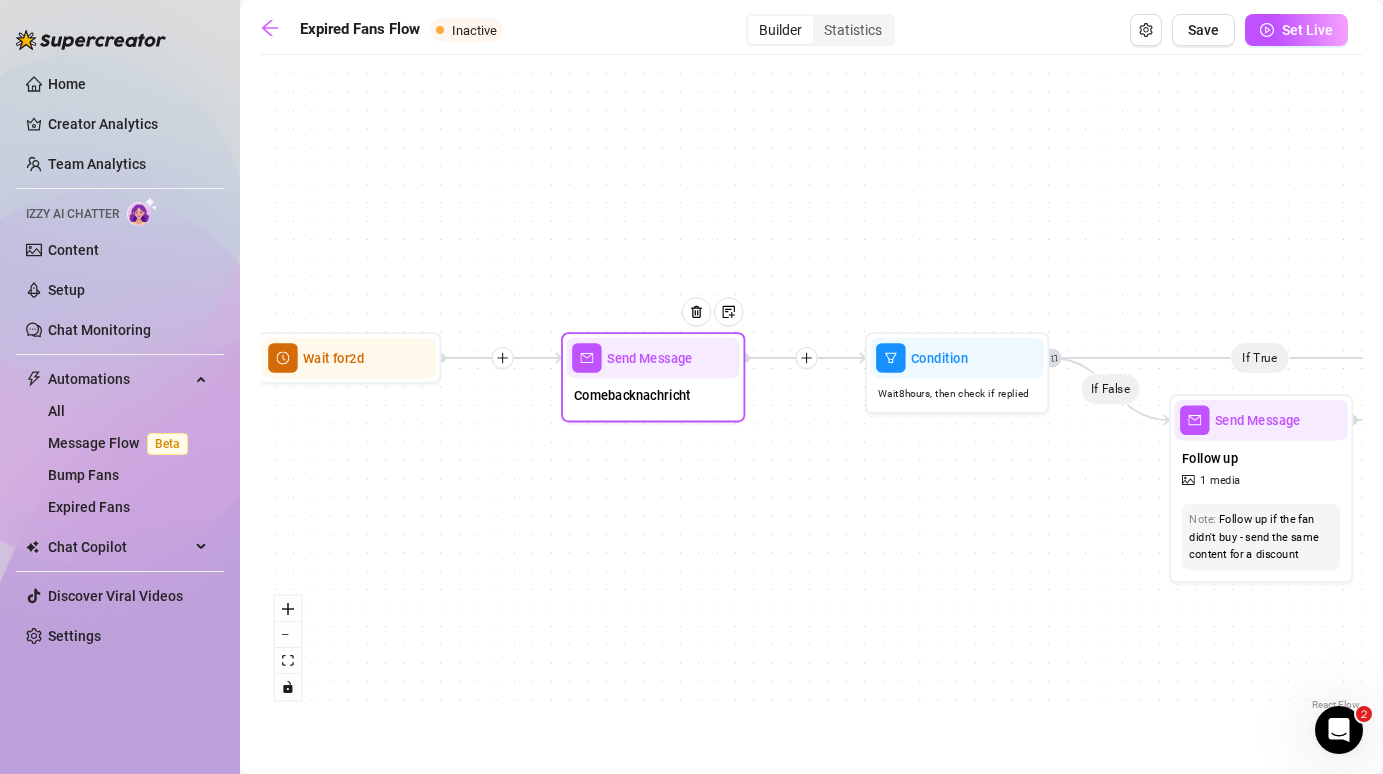 click on "Comebacknachricht" at bounding box center (632, 396) 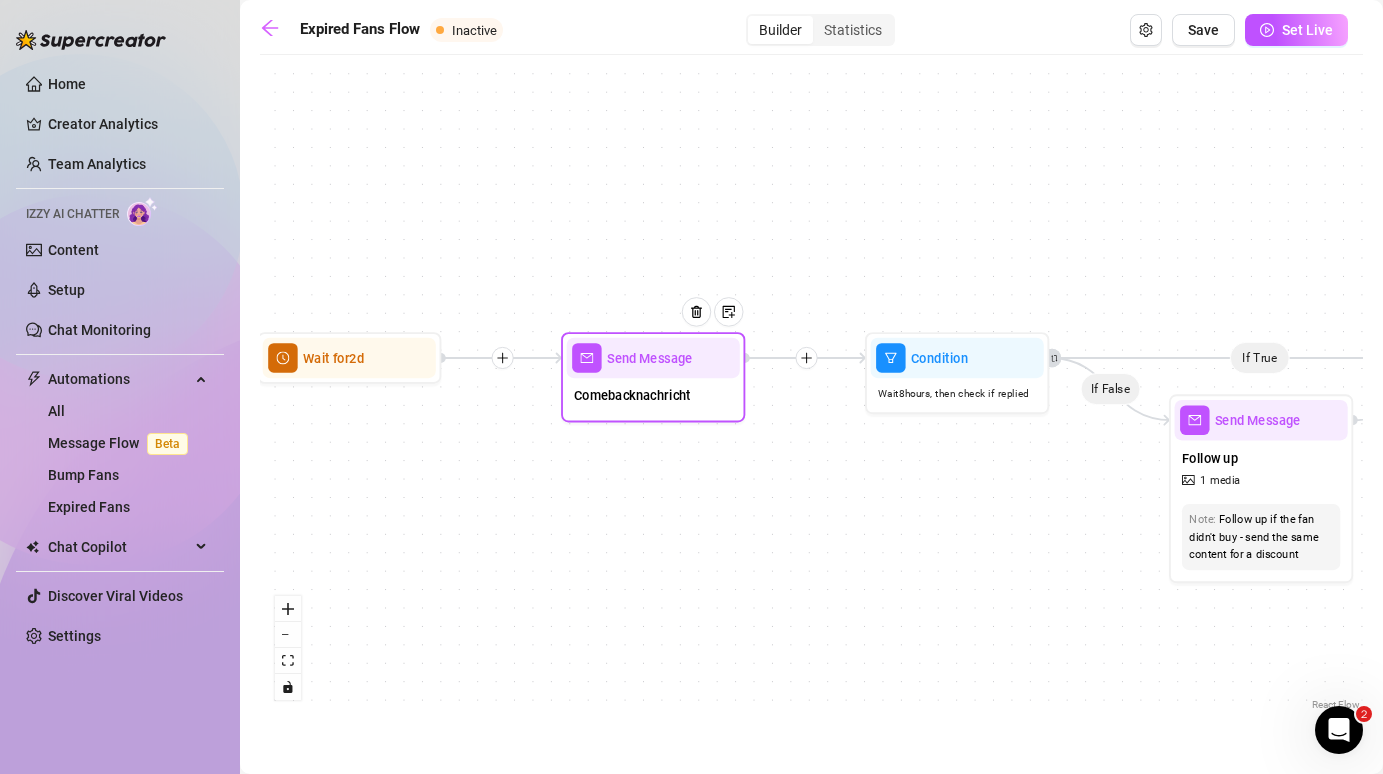 click on "Comebacknachricht" at bounding box center [632, 396] 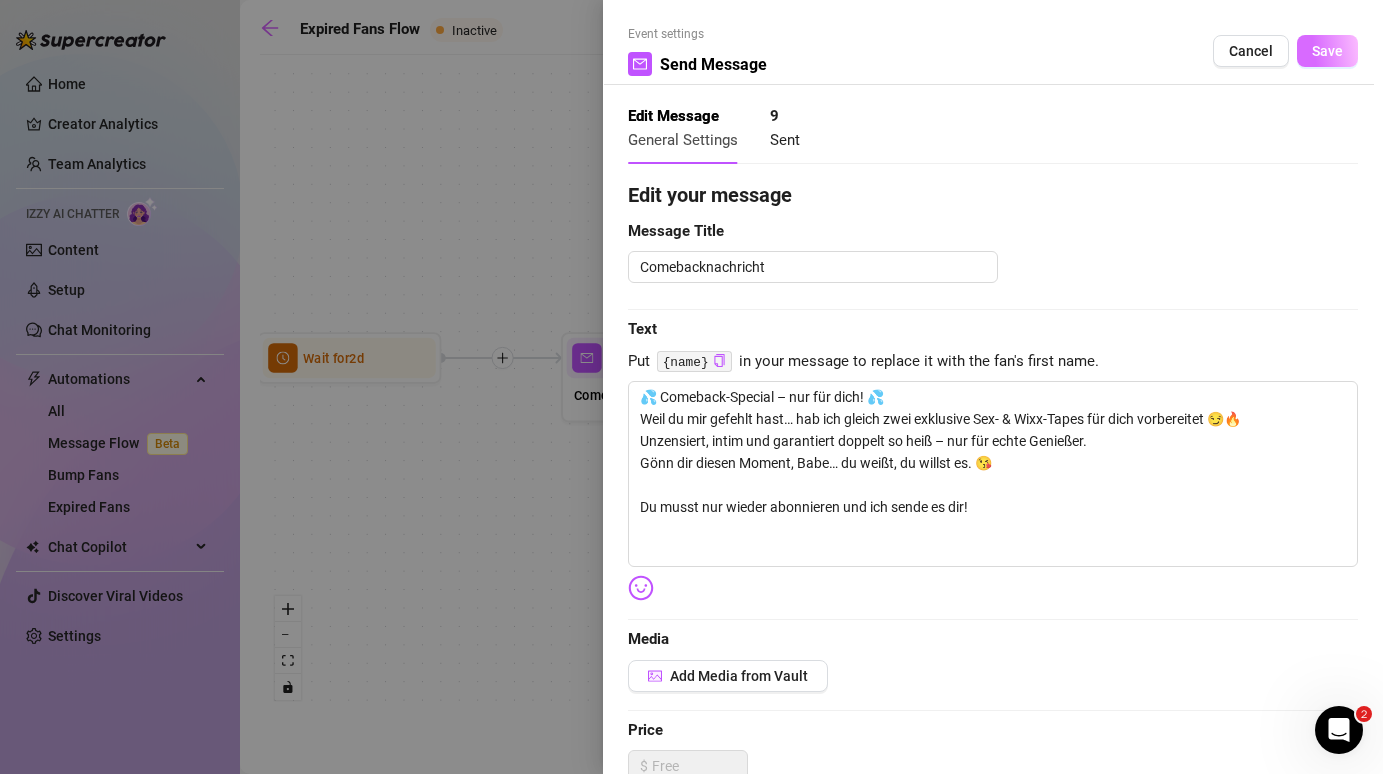 click on "Save" at bounding box center [1327, 51] 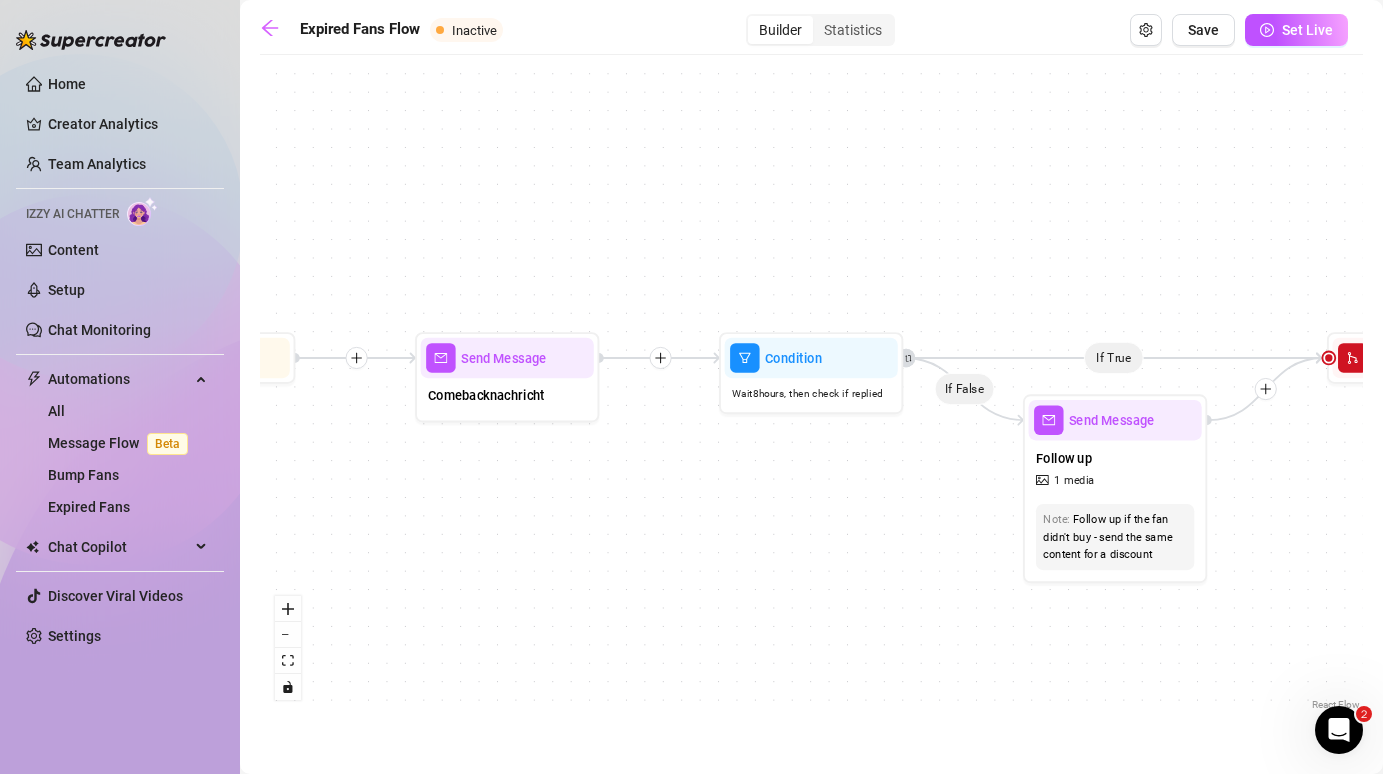 drag, startPoint x: 1103, startPoint y: 187, endPoint x: 593, endPoint y: 187, distance: 510 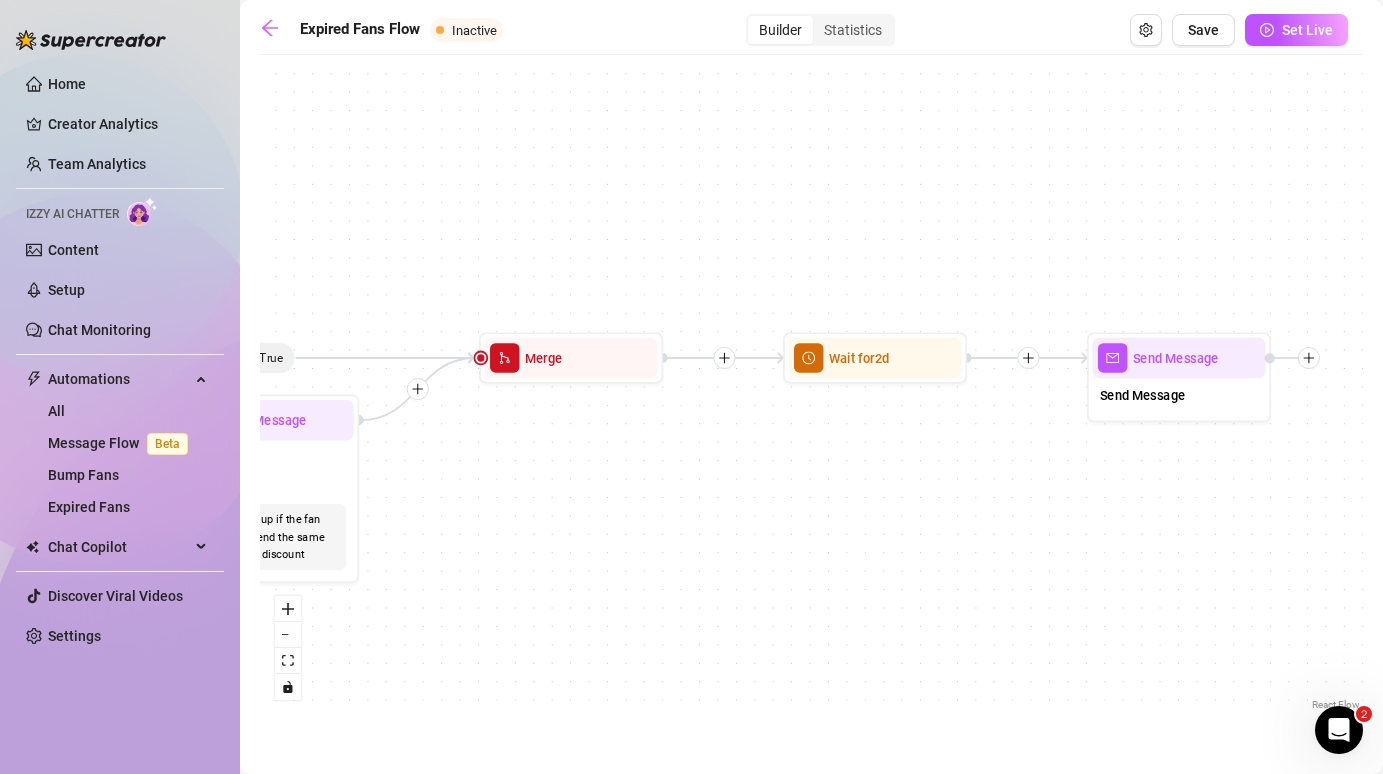 drag, startPoint x: 811, startPoint y: 214, endPoint x: 214, endPoint y: 213, distance: 597.00085 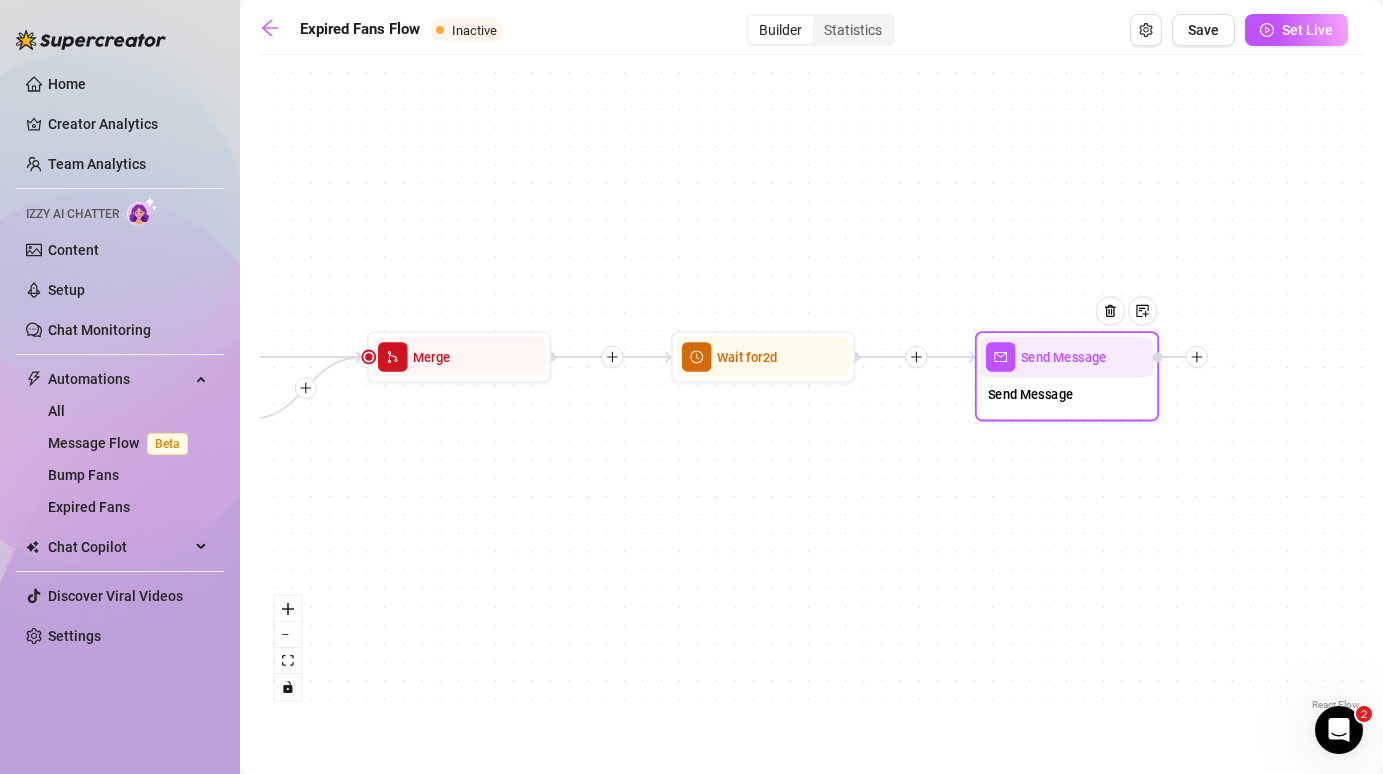 click on "Send Message" at bounding box center (1066, 396) 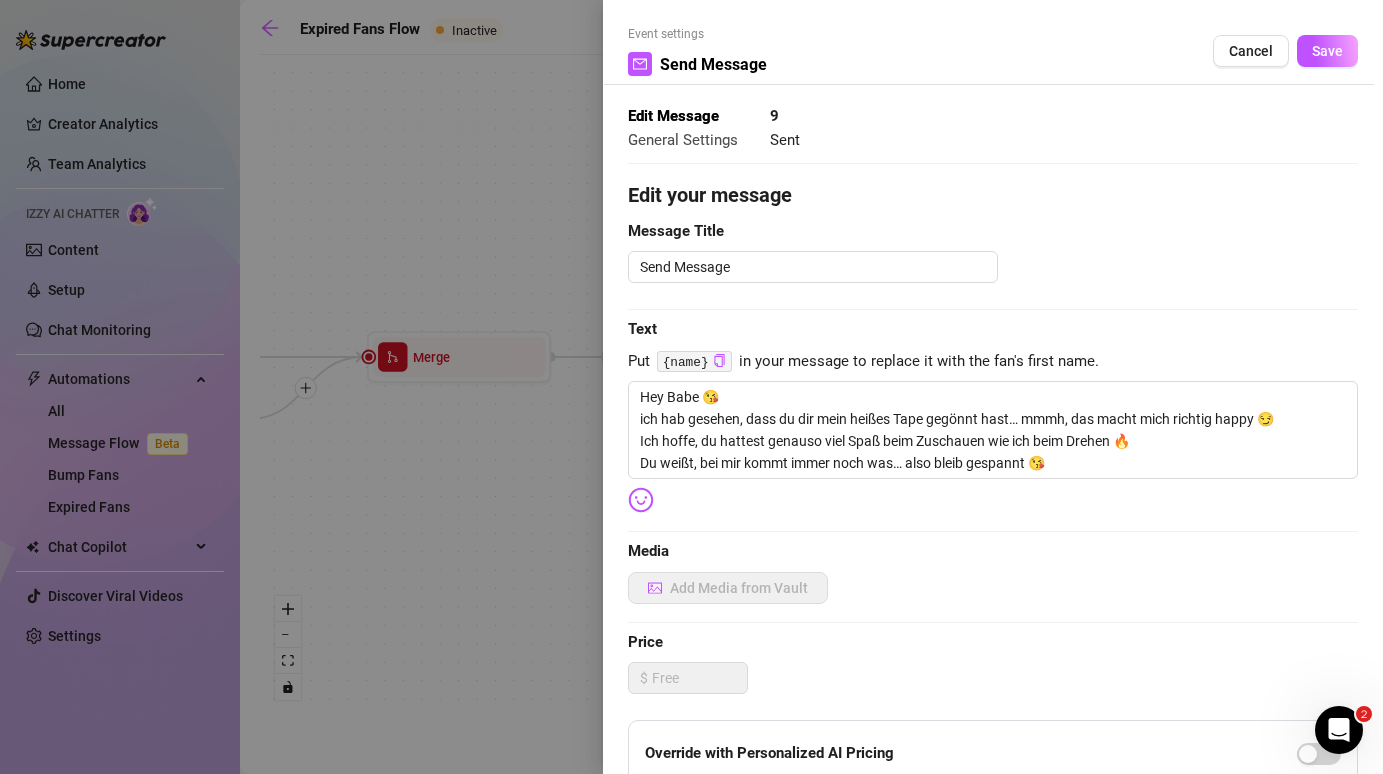 click at bounding box center (691, 387) 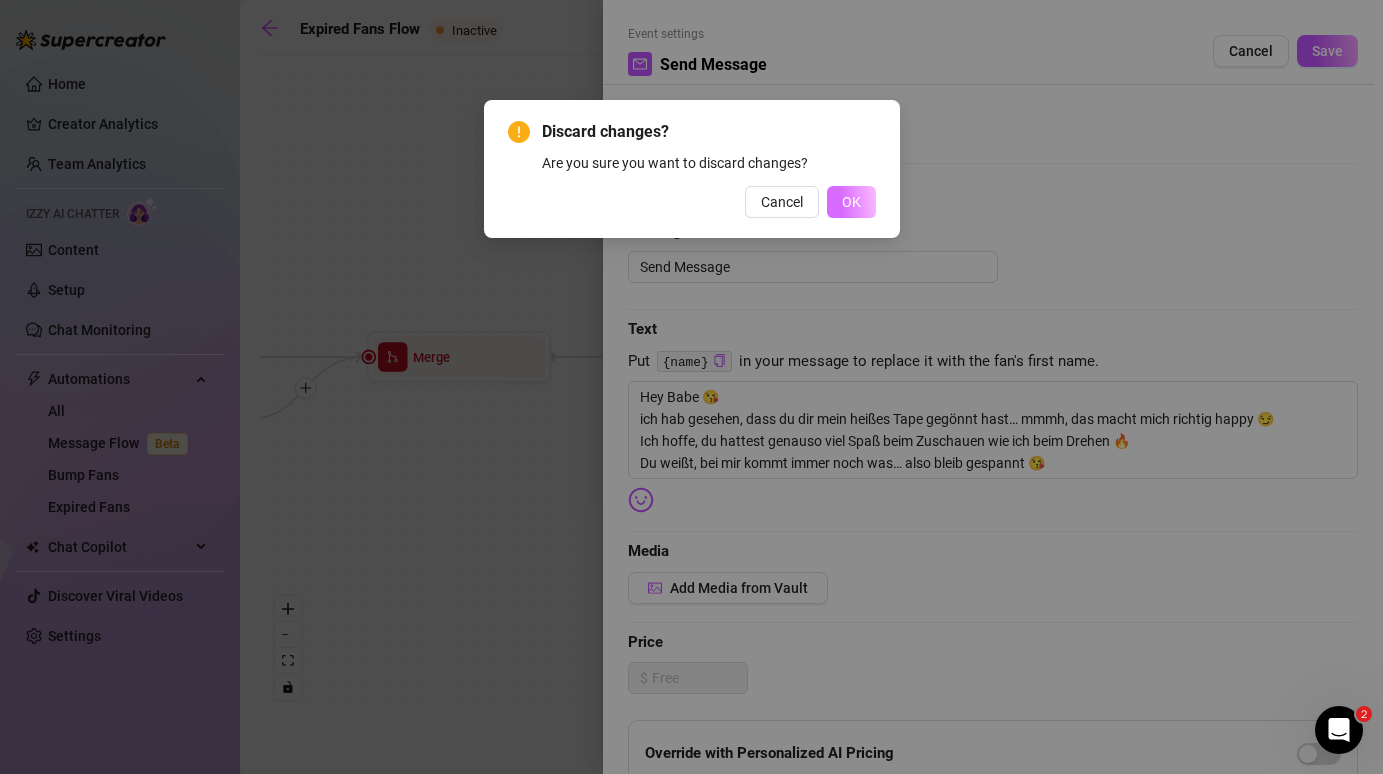 click on "OK" at bounding box center [851, 202] 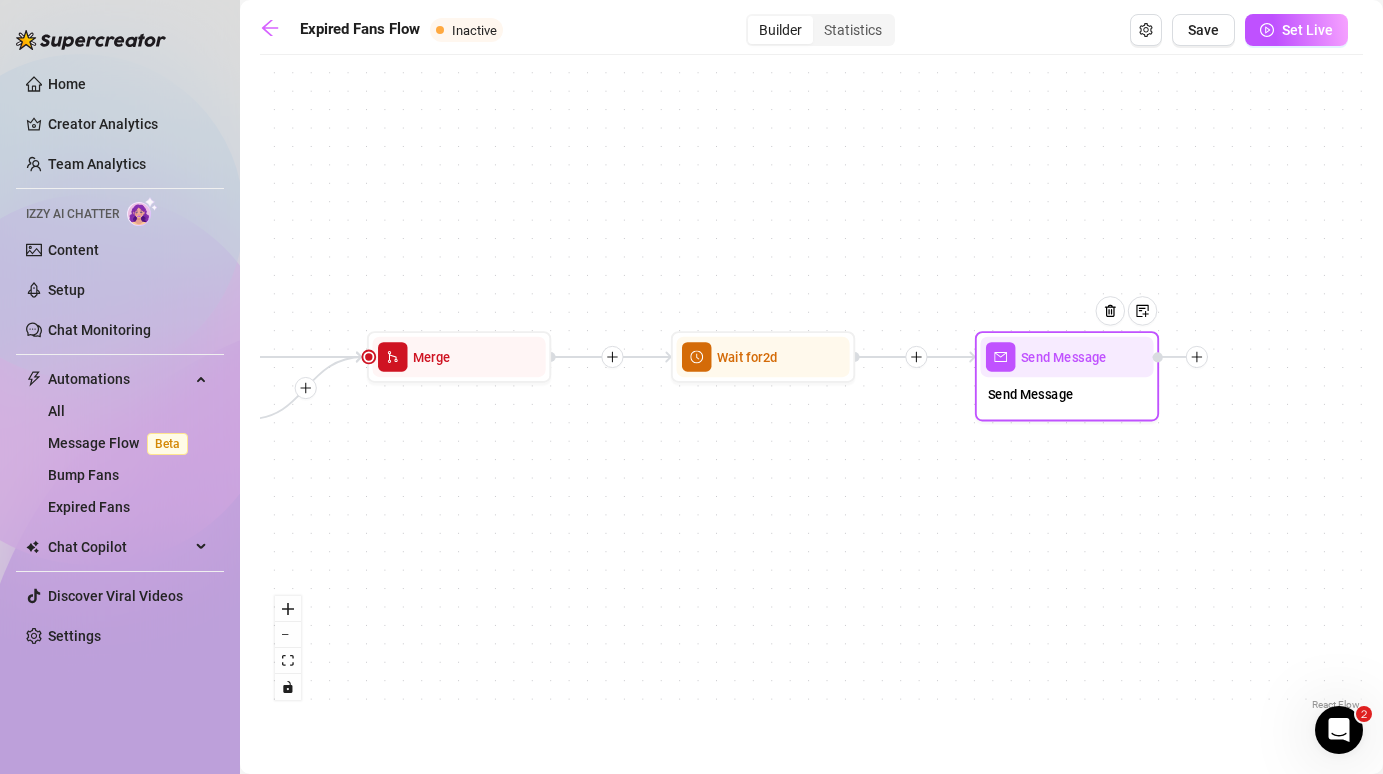 click on "Send Message" at bounding box center (1031, 395) 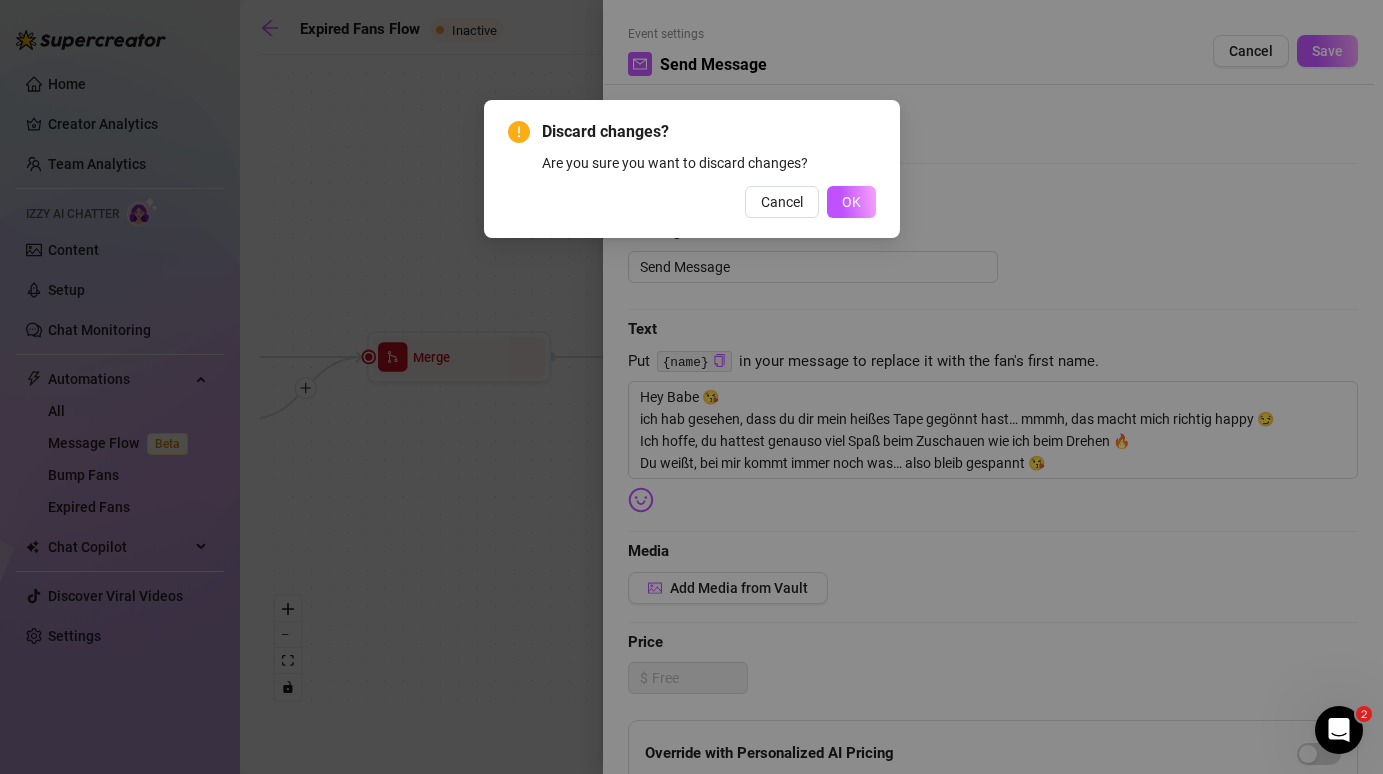 click on "Discard changes? Are you sure you want to discard changes? Cancel OK" at bounding box center (691, 387) 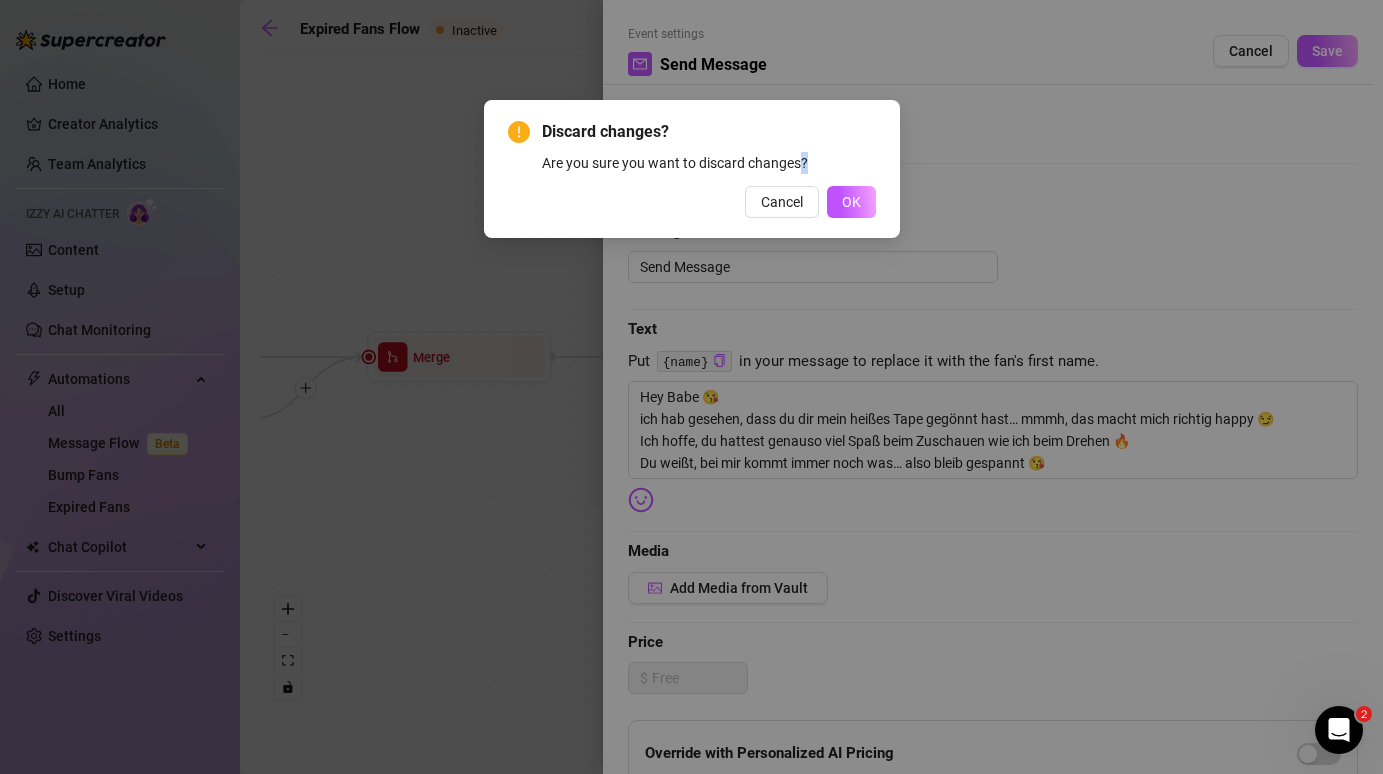 click on "Discard changes? Are you sure you want to discard changes? Cancel OK" at bounding box center [691, 387] 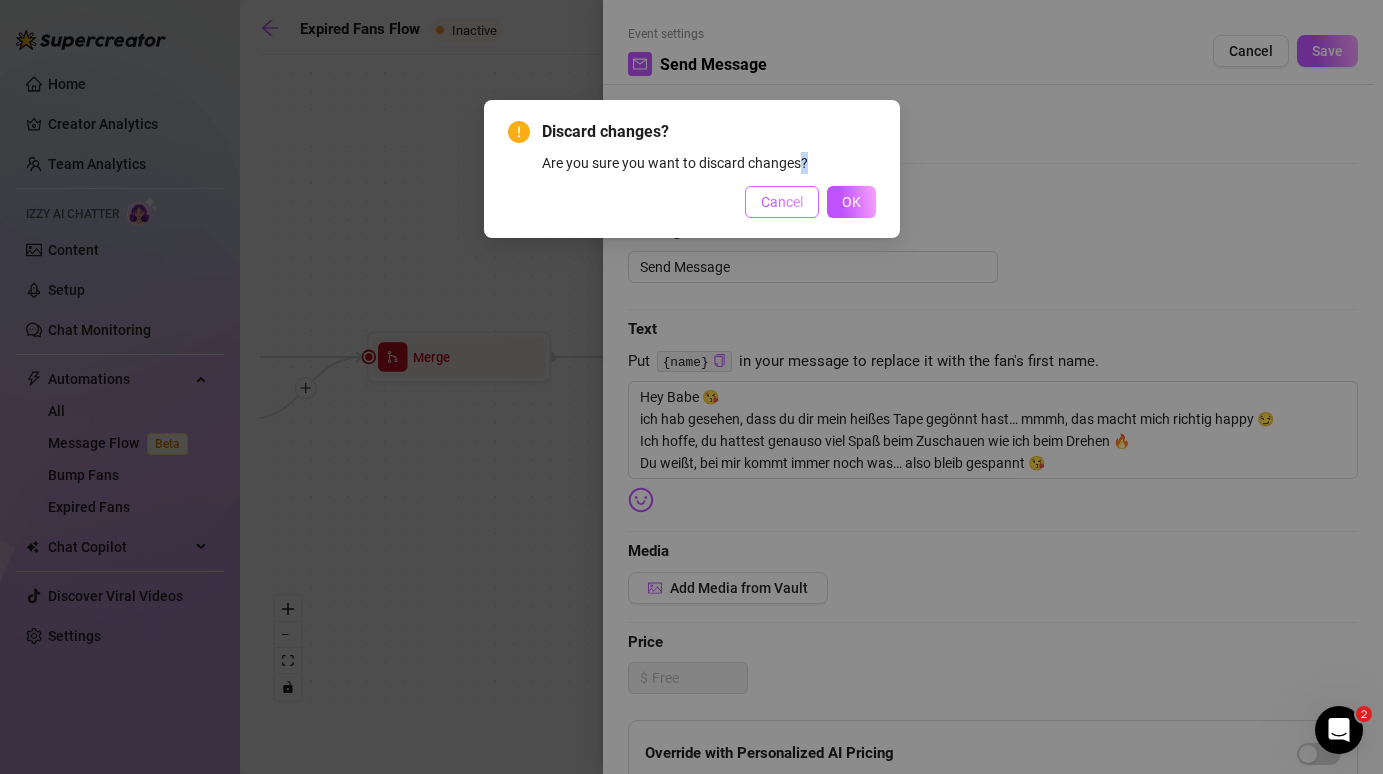 click on "Cancel" at bounding box center (782, 202) 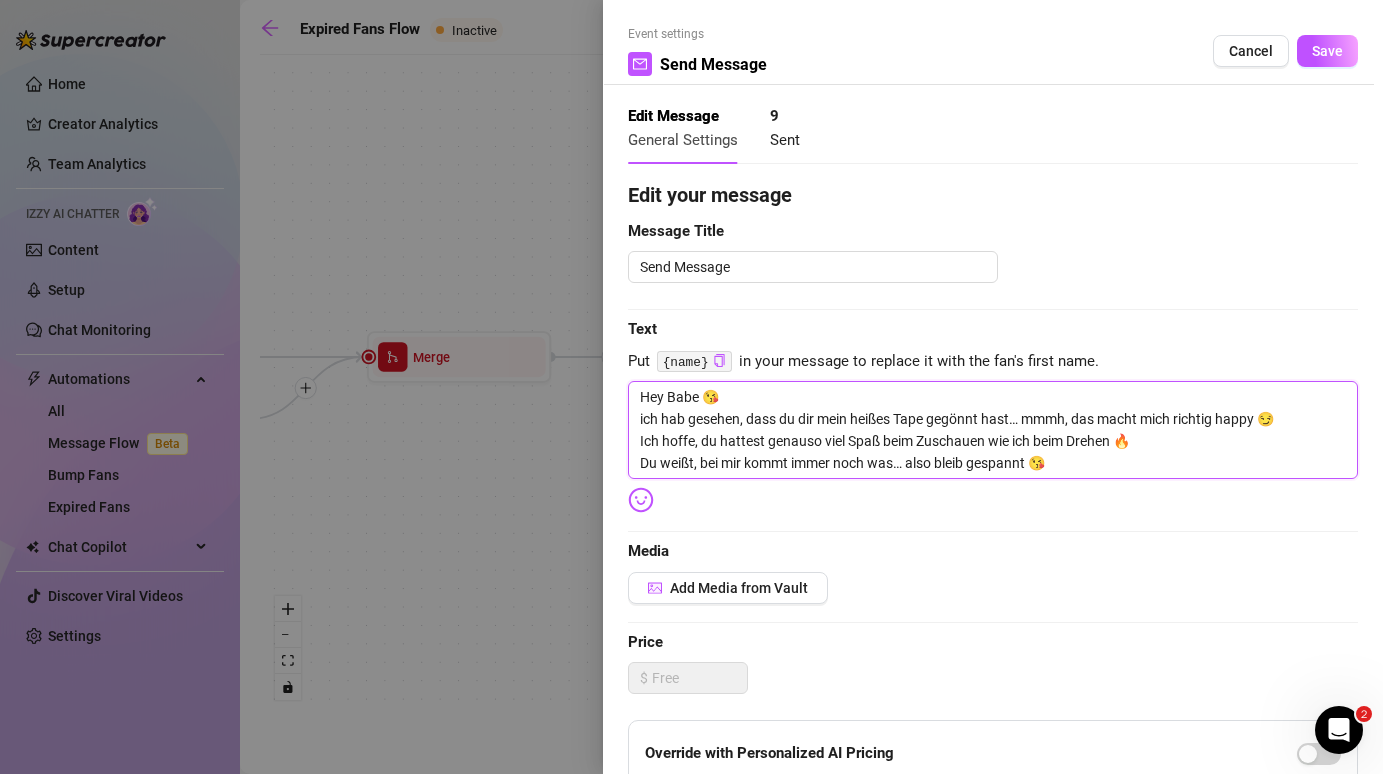 click on "Hey Babe 😘
ich hab gesehen, dass du dir mein heißes Tape gegönnt hast… mmmh, das macht mich richtig happy 😏
Ich hoffe, du hattest genauso viel Spaß beim Zuschauen wie ich beim Drehen 🔥
Du weißt, bei mir kommt immer noch was… also bleib gespannt 😘" at bounding box center [993, 430] 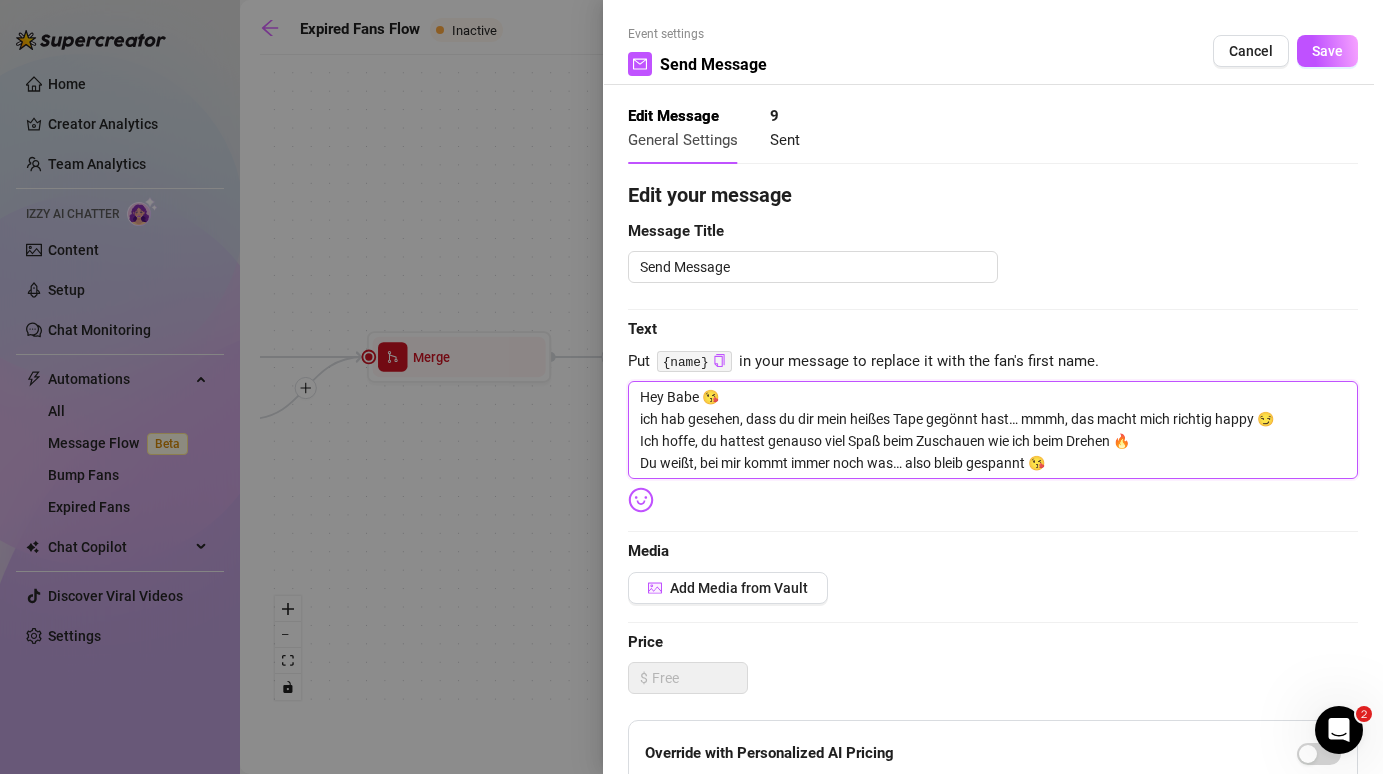 click on "Hey Babe 😘
ich hab gesehen, dass du dir mein heißes Tape gegönnt hast… mmmh, das macht mich richtig happy 😏
Ich hoffe, du hattest genauso viel Spaß beim Zuschauen wie ich beim Drehen 🔥
Du weißt, bei mir kommt immer noch was… also bleib gespannt 😘" at bounding box center (993, 430) 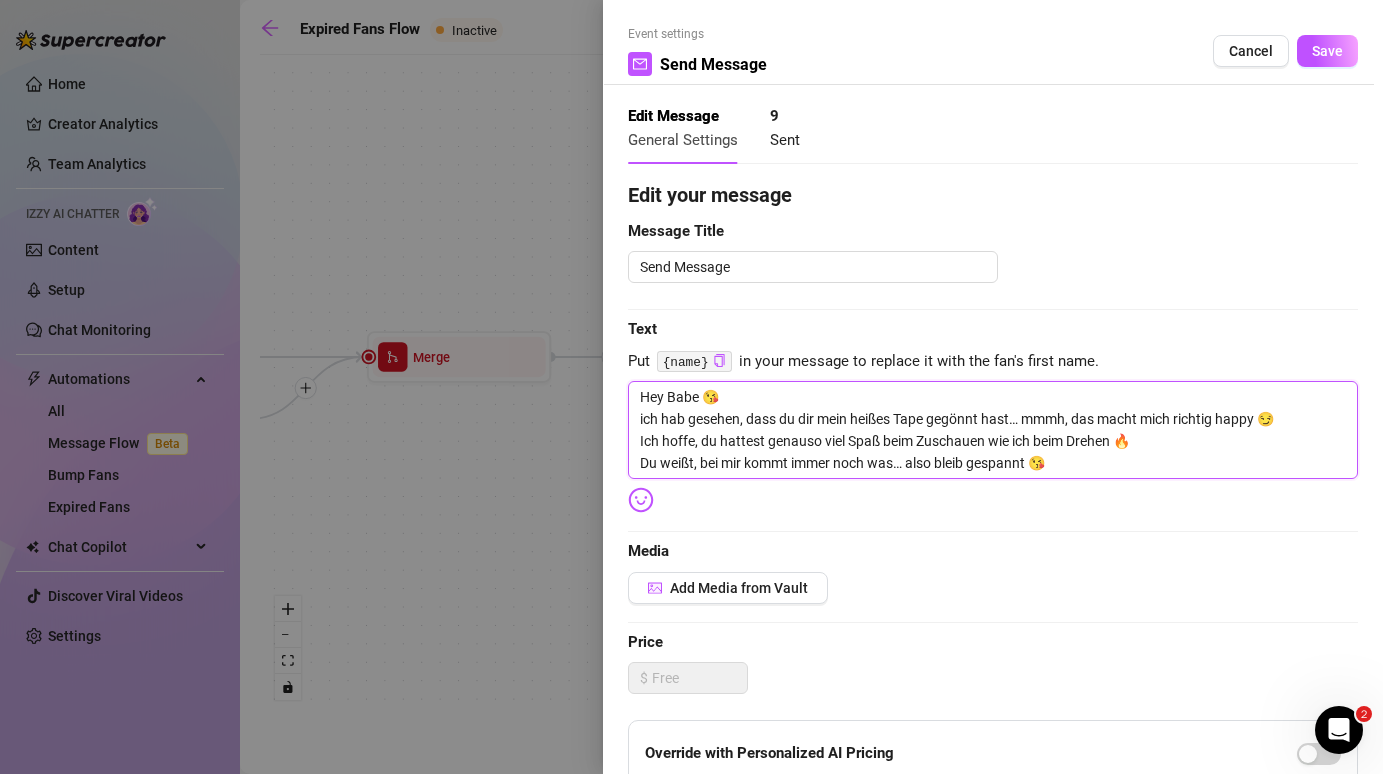 drag, startPoint x: 1093, startPoint y: 466, endPoint x: 374, endPoint y: 415, distance: 720.8065 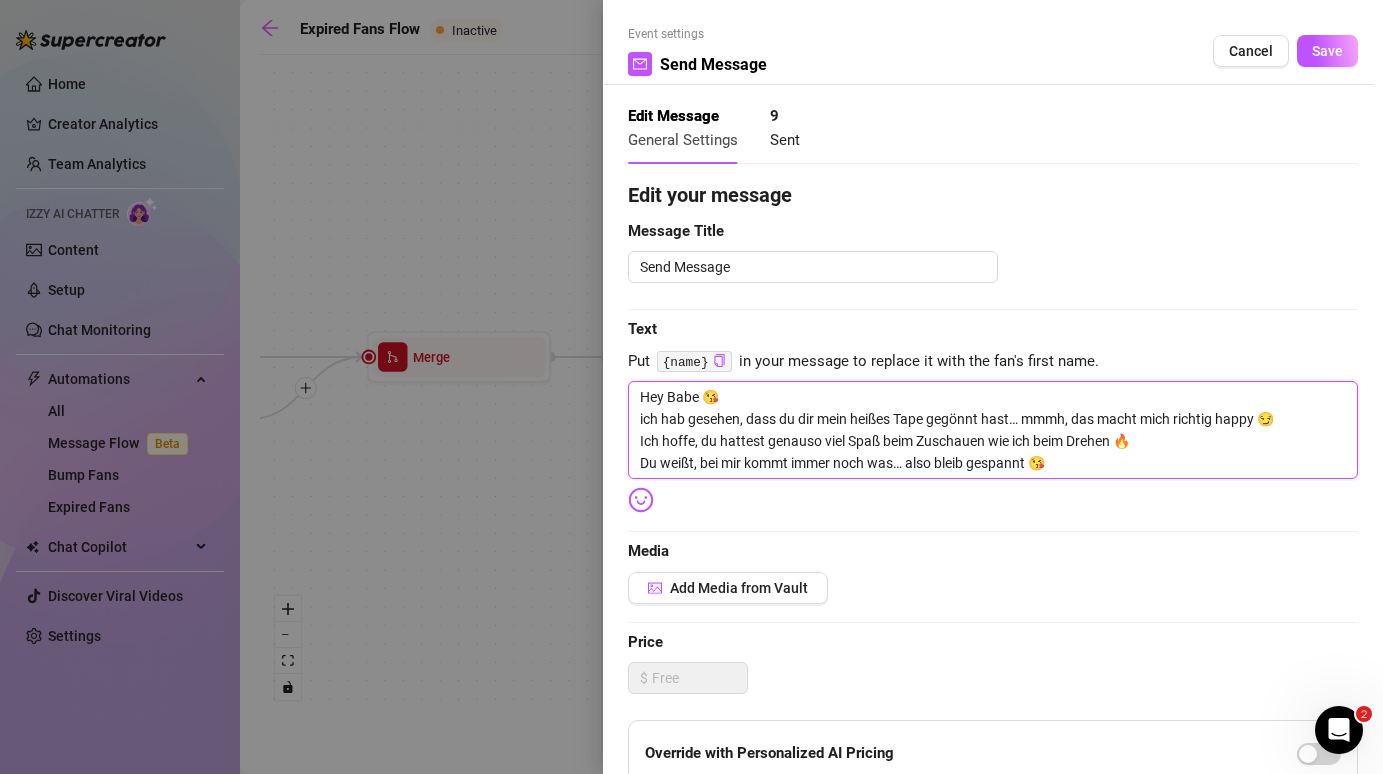click on "Event settings Send Message Cancel Save Edit Message General Settings 9 Sent Edit your message Message Title Send Message Text Put   {name}   in your message to replace it with the fan's first name. Hey Babe 😘
ich hab gesehen, dass du dir mein heißes Tape gegönnt hast… mmmh, das macht mich richtig happy 😏
Ich hoffe, du hattest genauso viel Spaß beim Zuschauen wie ich beim Drehen 🔥
Du weißt, bei mir kommt immer noch was… also bleib gespannt 😘 Media Add Media from Vault Price $ Override with Personalized AI Pricing Message Settings Don’t send if the fan purchased this media Unsend message if the fan doesn’t reply within 8 hours Don’t send if the fan messaged you In the last 8 hours." at bounding box center [691, 387] 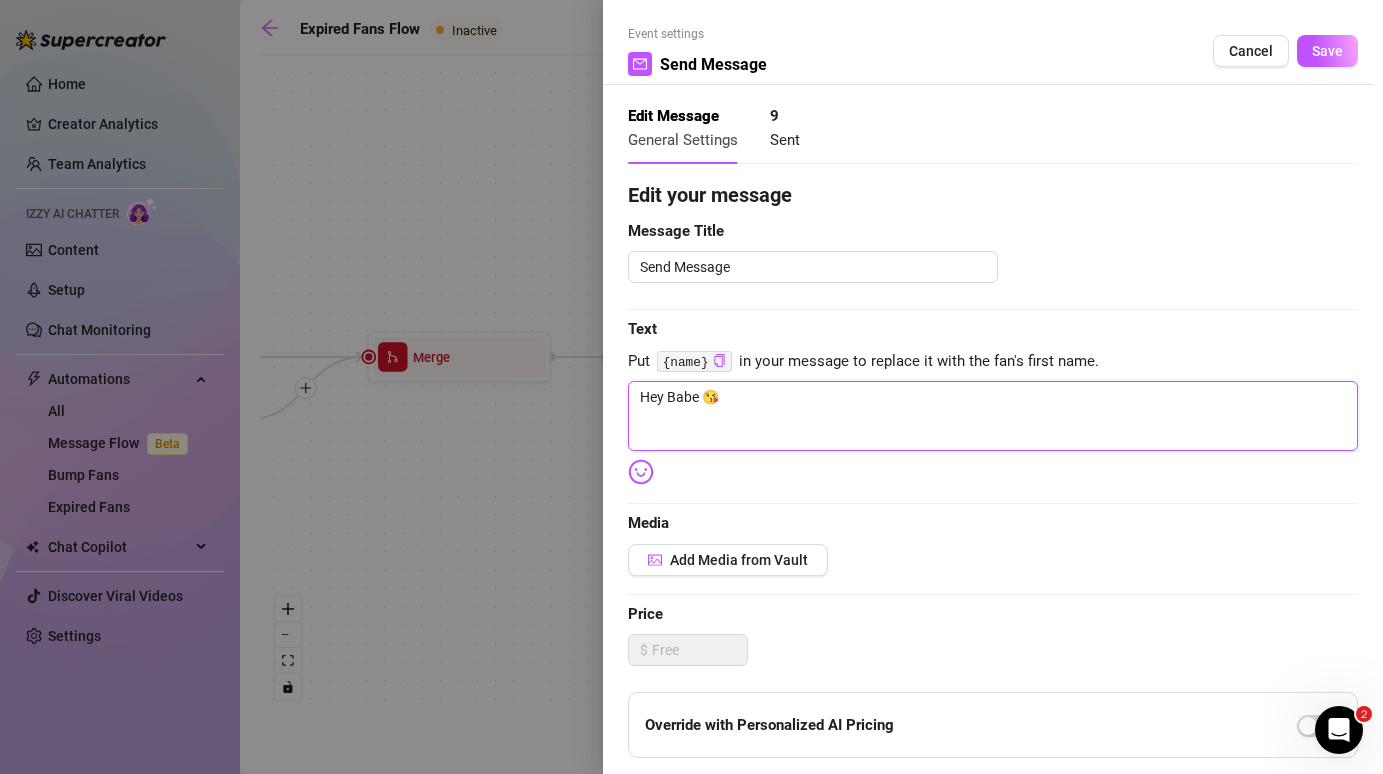 click on "Hey Babe 😘" at bounding box center (993, 416) 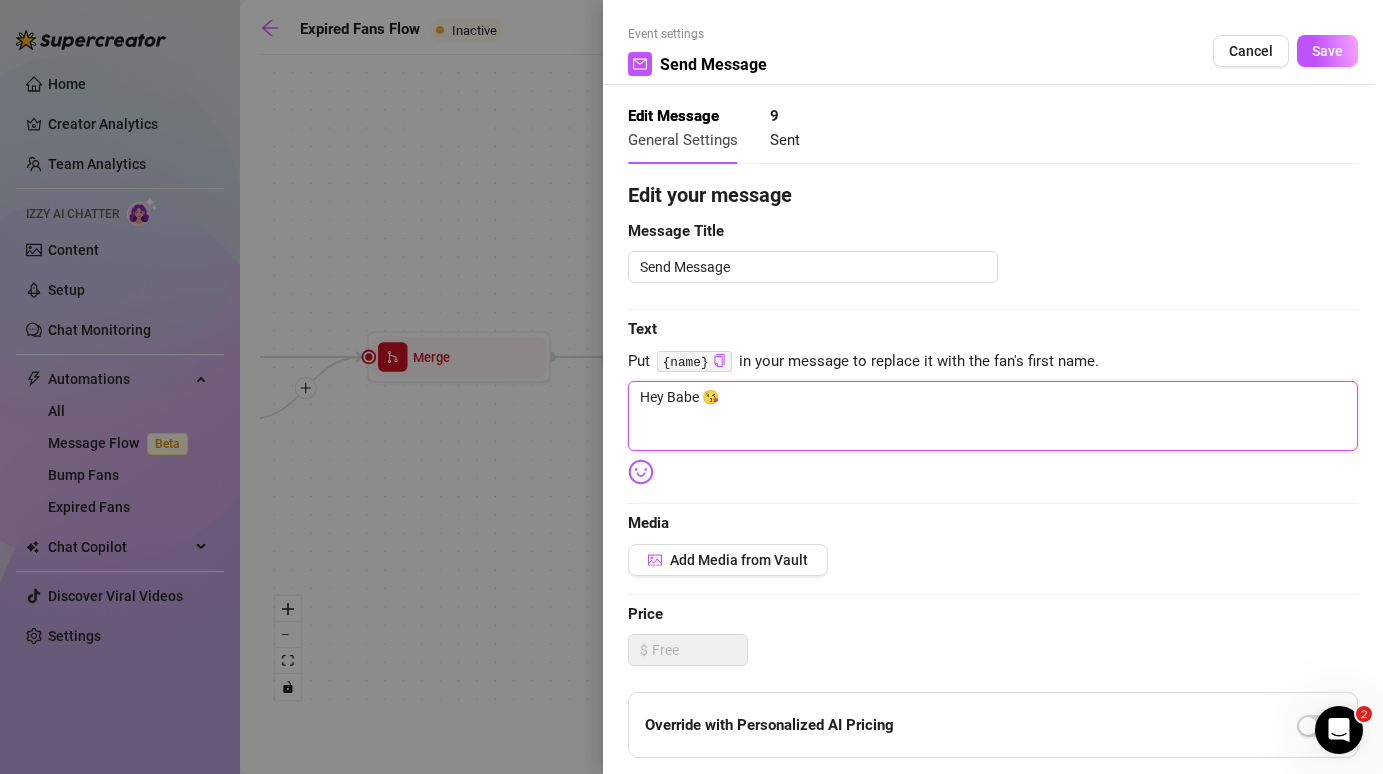 click on "Hey Babe 😘" at bounding box center (993, 416) 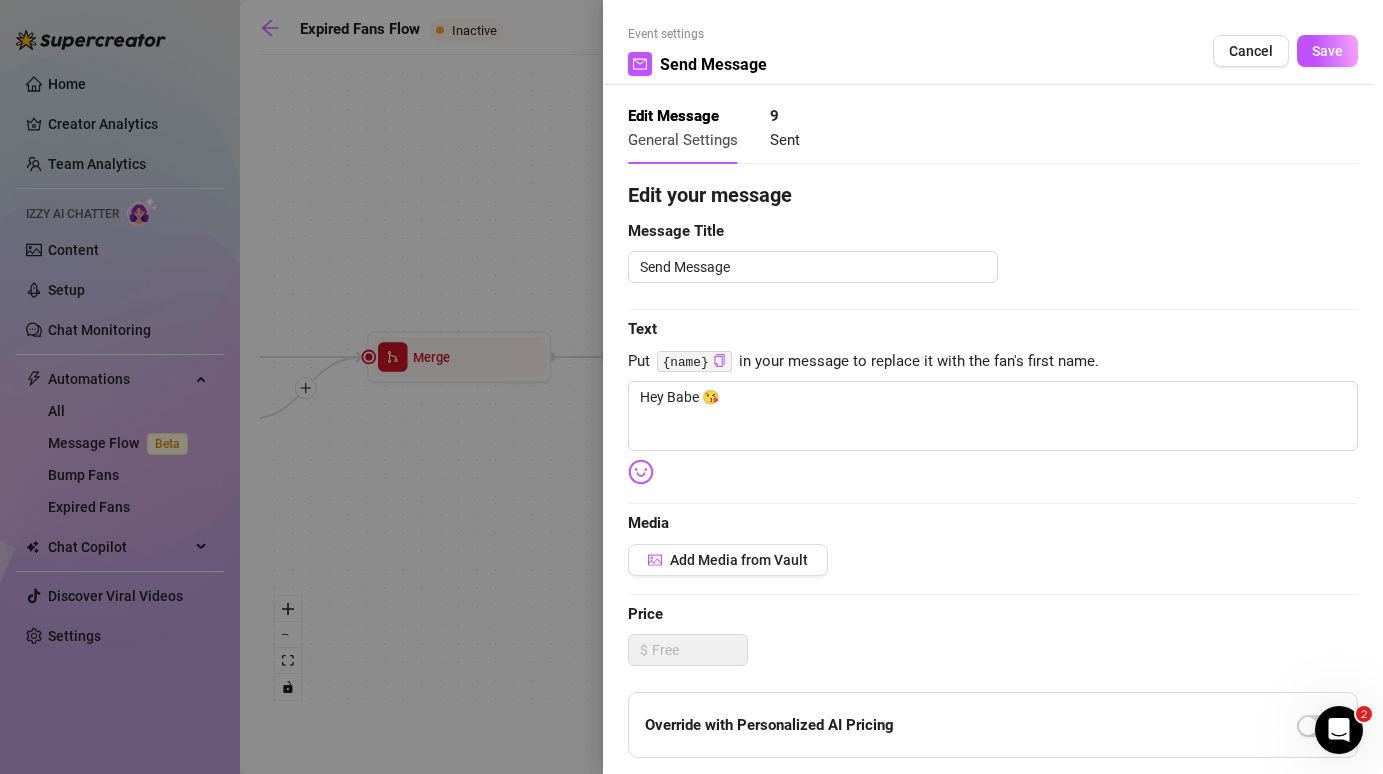 click at bounding box center (691, 387) 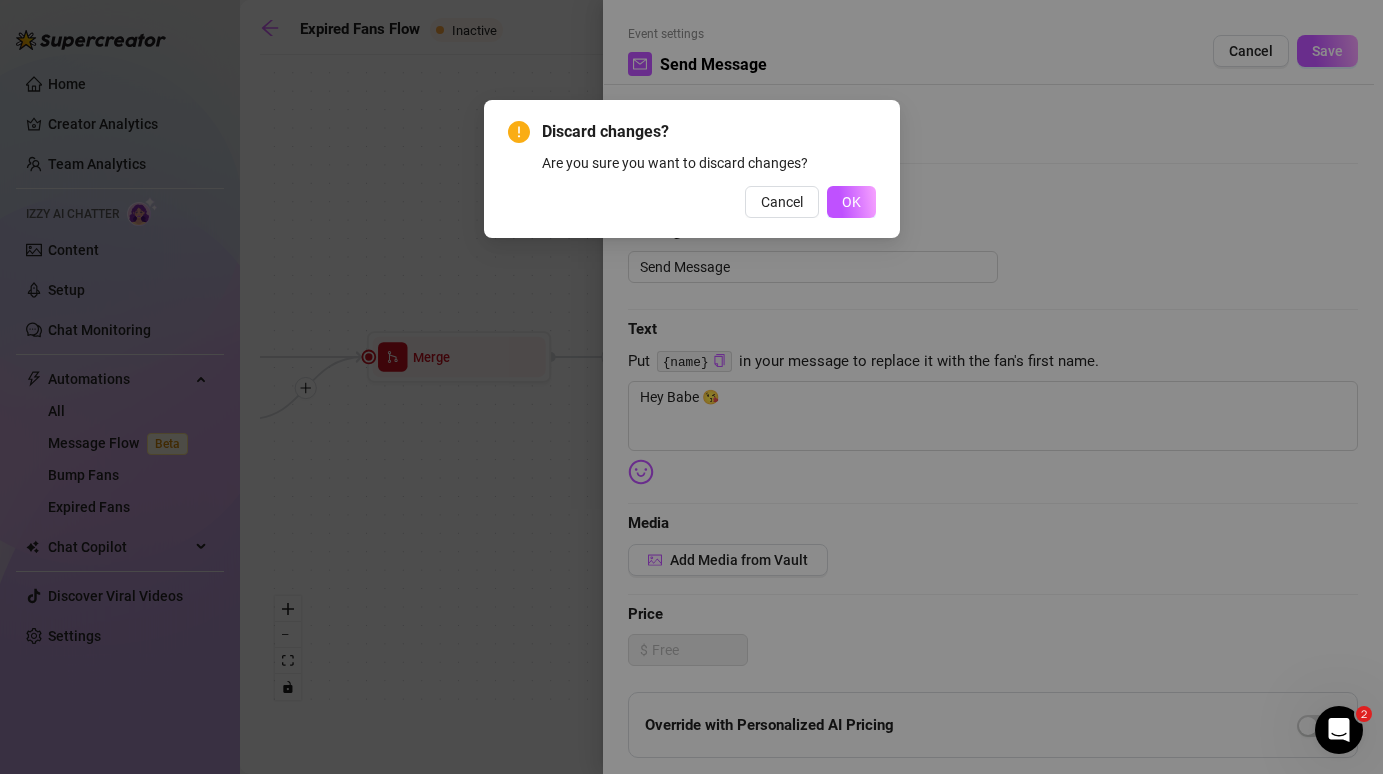 click on "Discard changes? Are you sure you want to discard changes? Cancel OK" at bounding box center [691, 387] 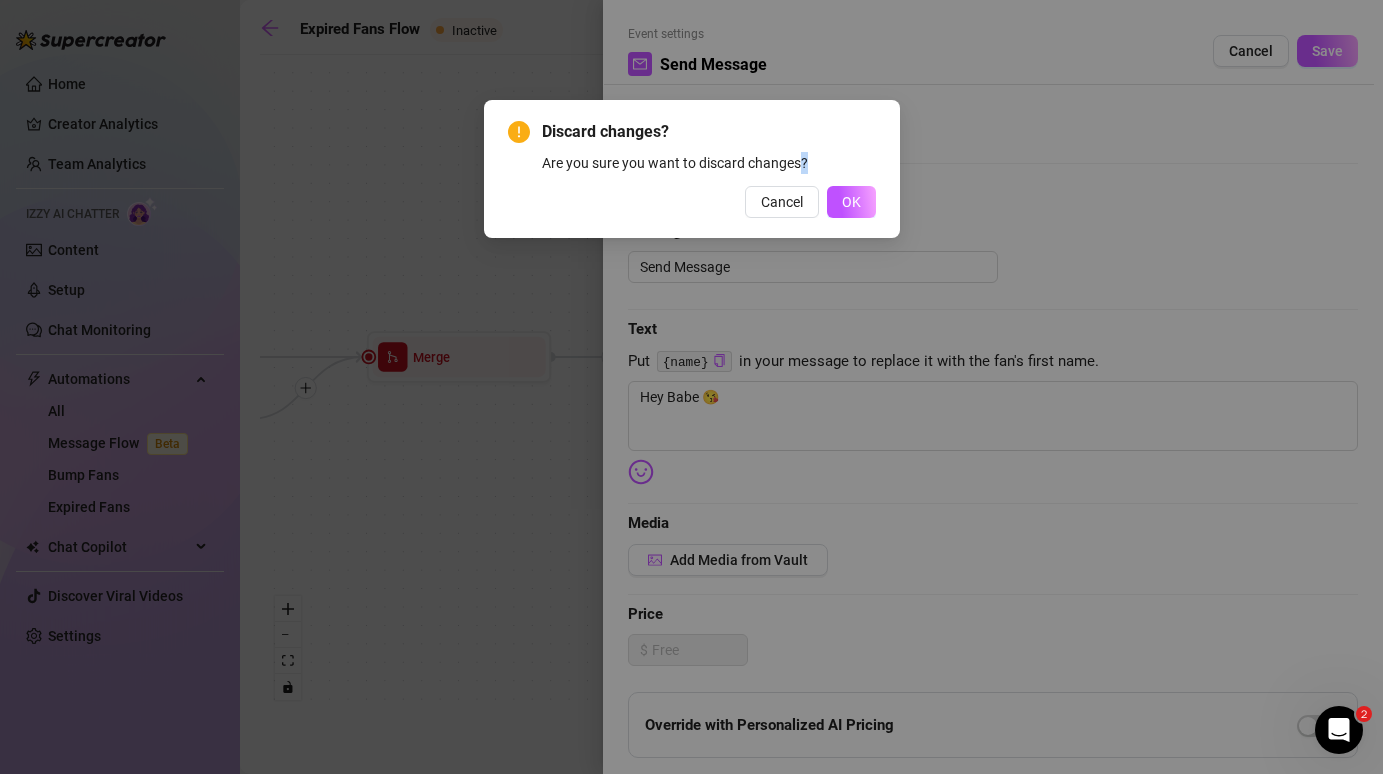 click on "Discard changes? Are you sure you want to discard changes? Cancel OK" at bounding box center (691, 387) 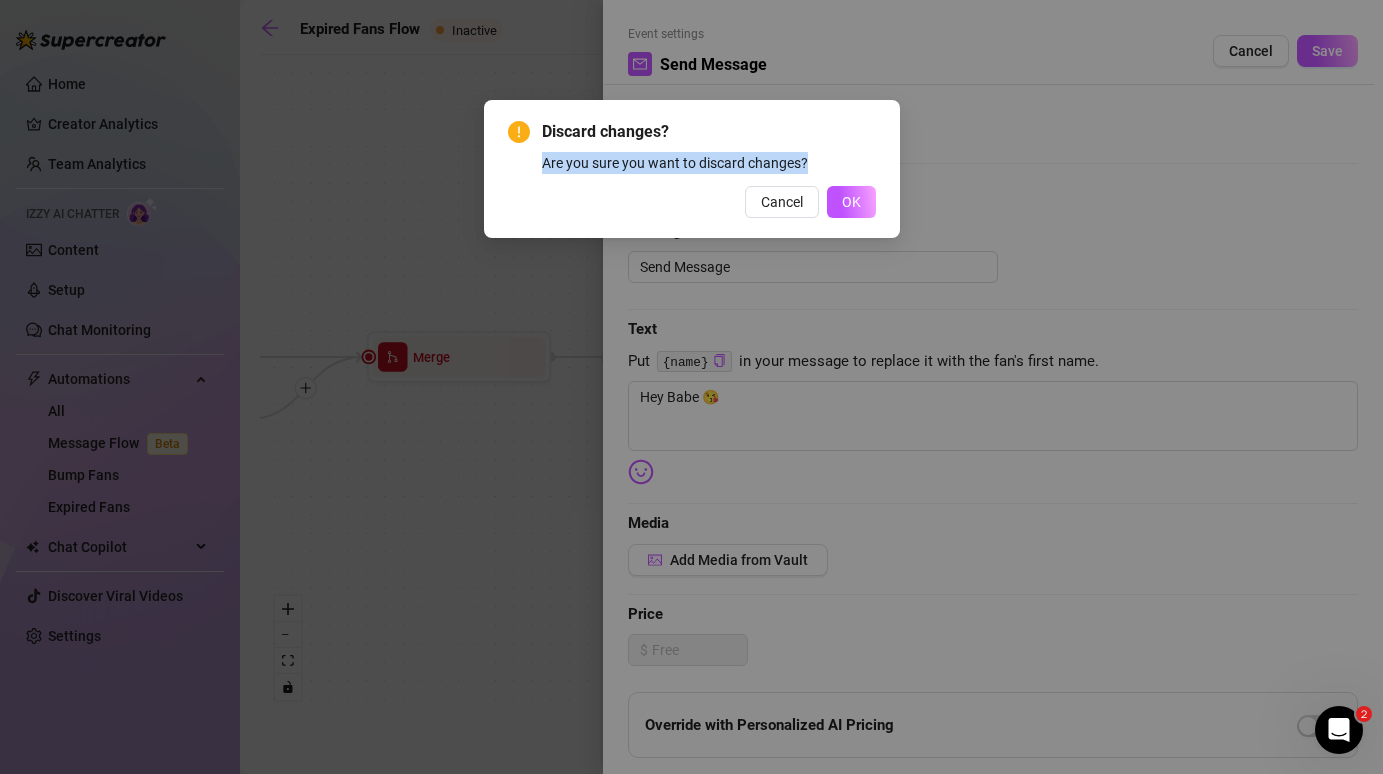 click on "Discard changes? Are you sure you want to discard changes? Cancel OK" at bounding box center [691, 387] 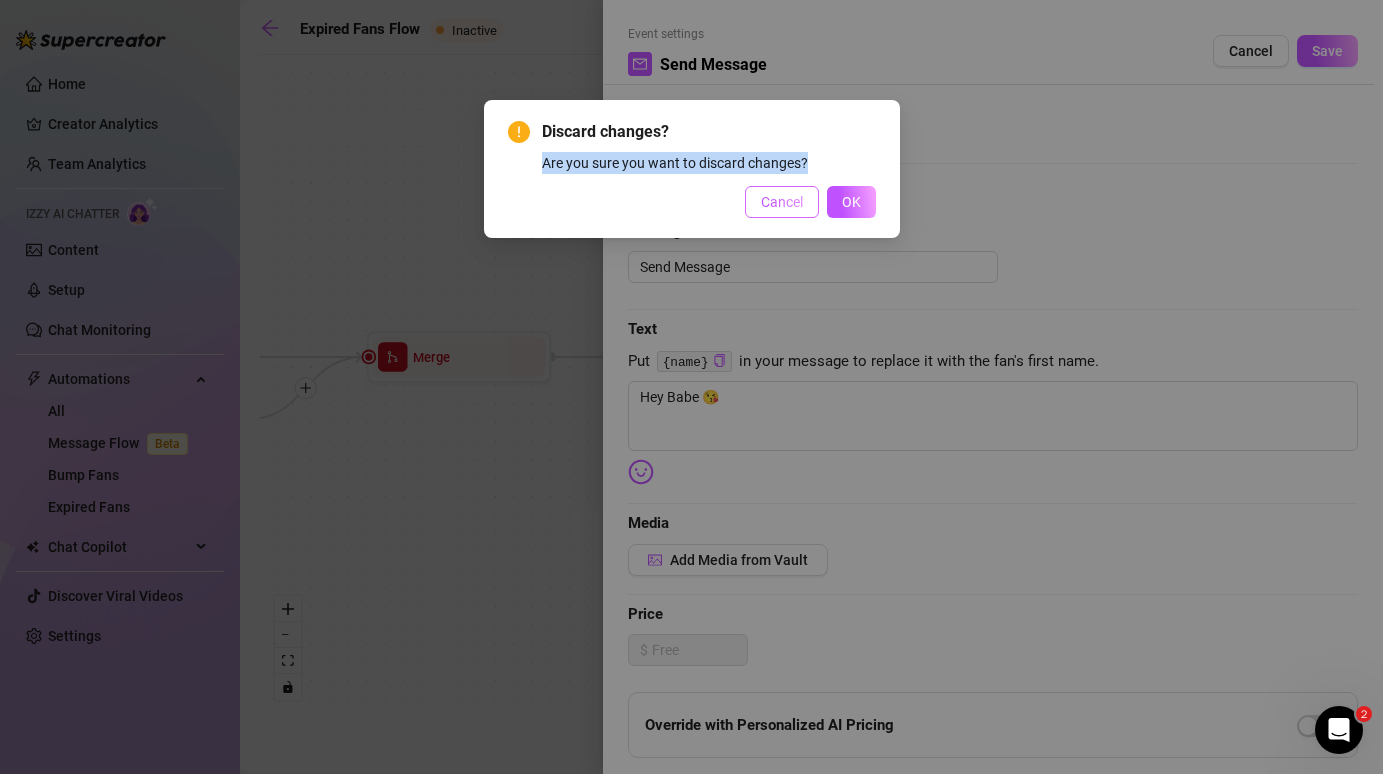 click on "Cancel" at bounding box center (782, 202) 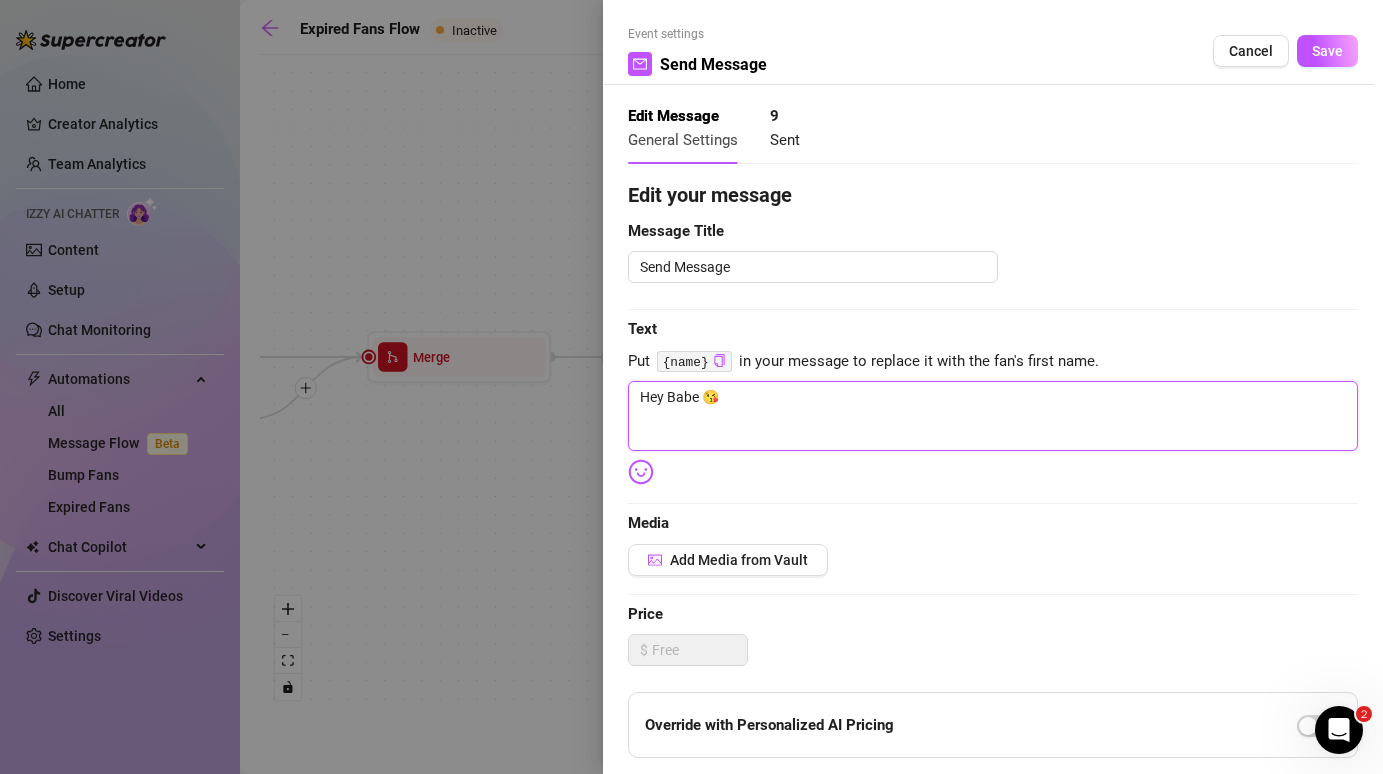 click on "Hey Babe 😘" at bounding box center (993, 416) 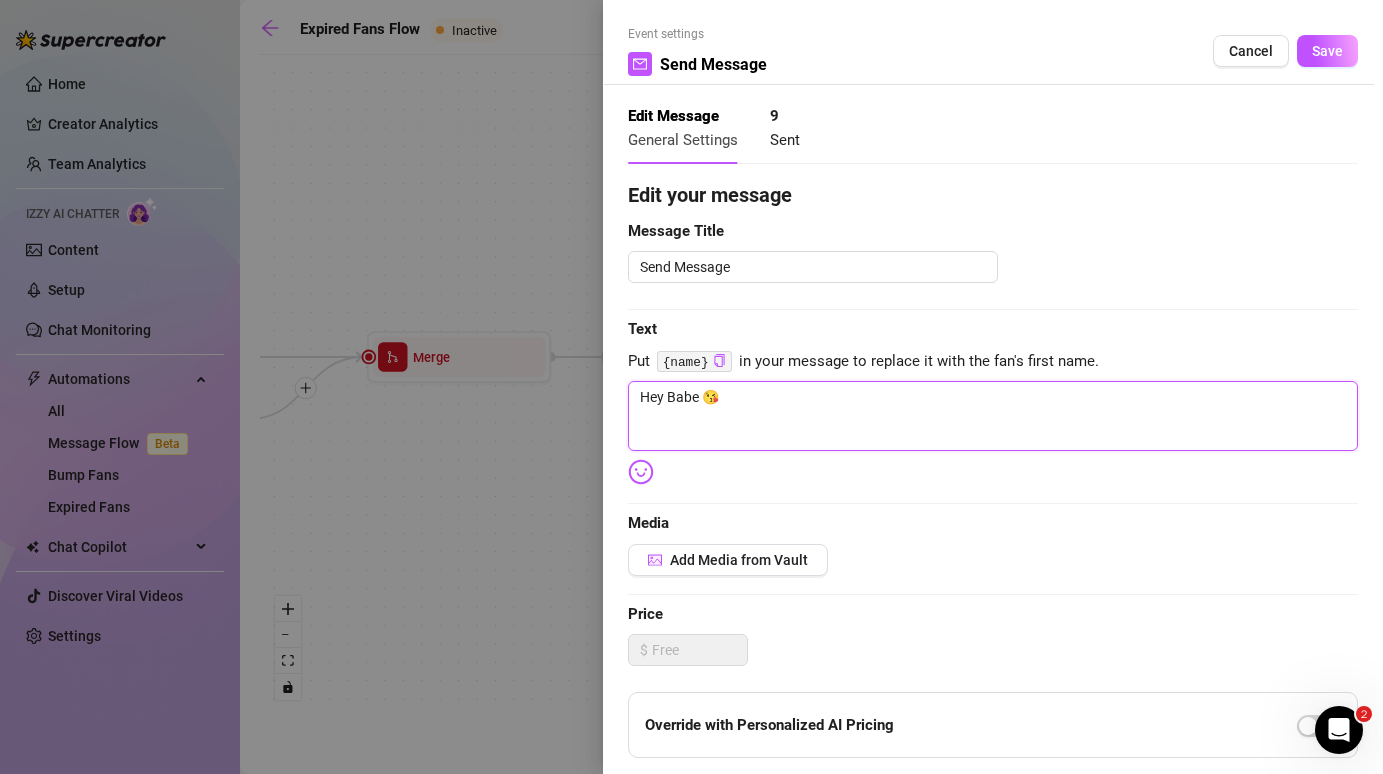 click on "Hey Babe 😘" at bounding box center (993, 416) 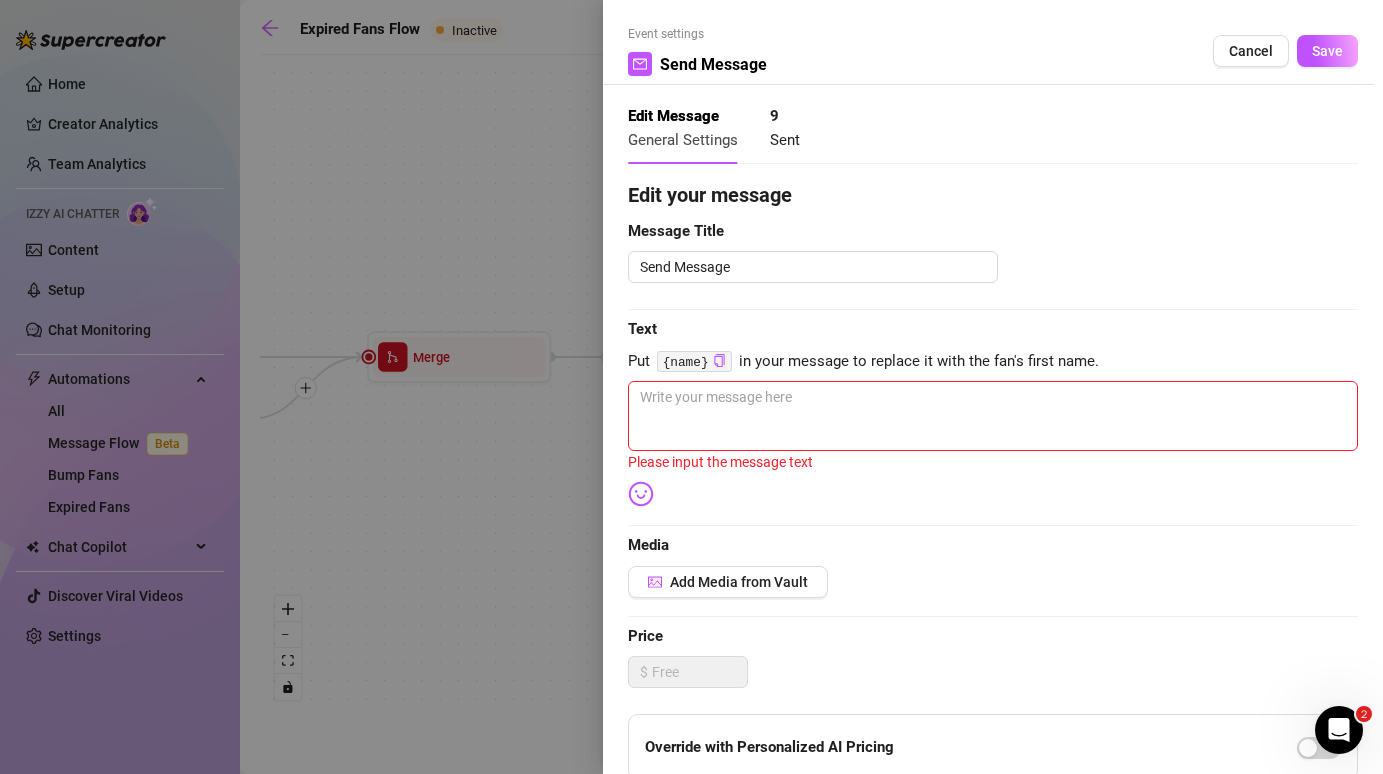 click at bounding box center (691, 387) 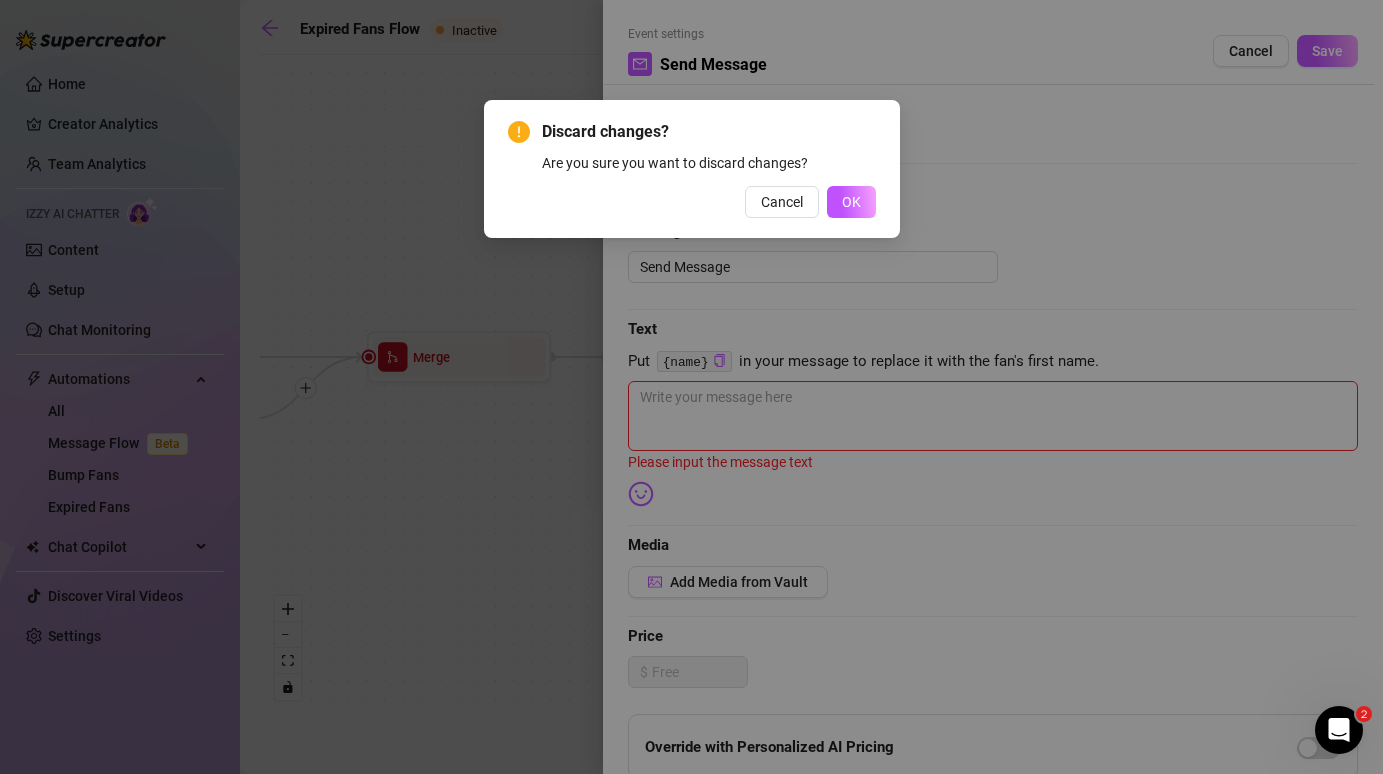 click on "Discard changes? Are you sure you want to discard changes? Cancel OK" at bounding box center (692, 169) 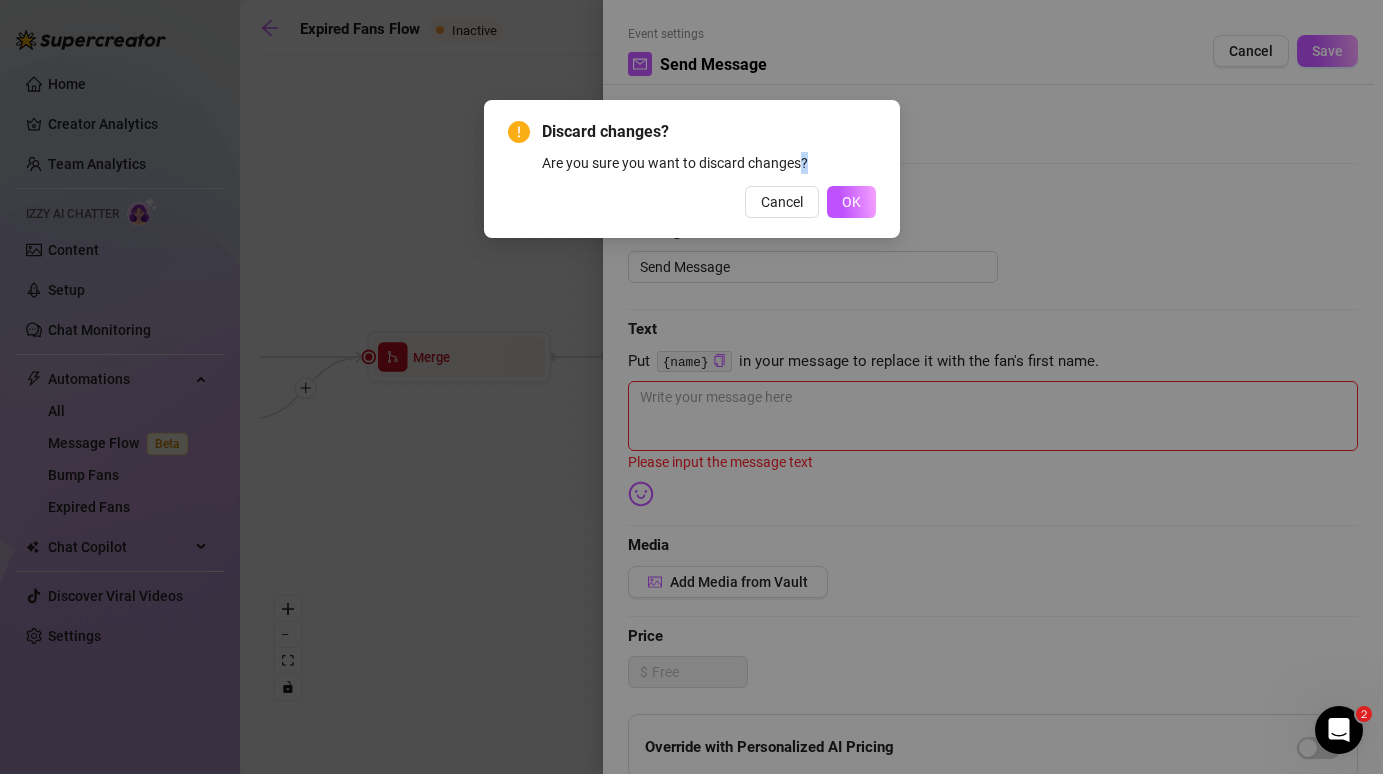 click on "Discard changes? Are you sure you want to discard changes? Cancel OK" at bounding box center (692, 169) 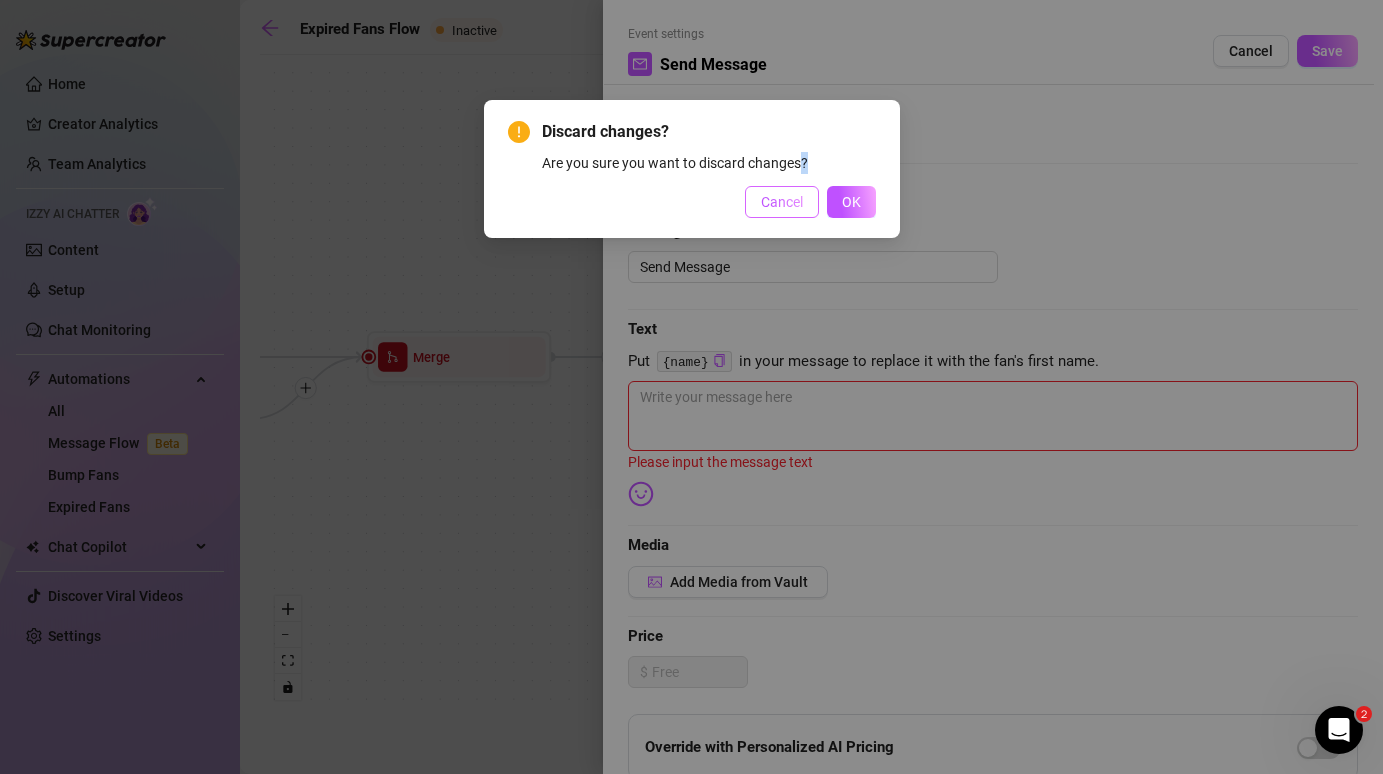 click on "Cancel" at bounding box center [782, 202] 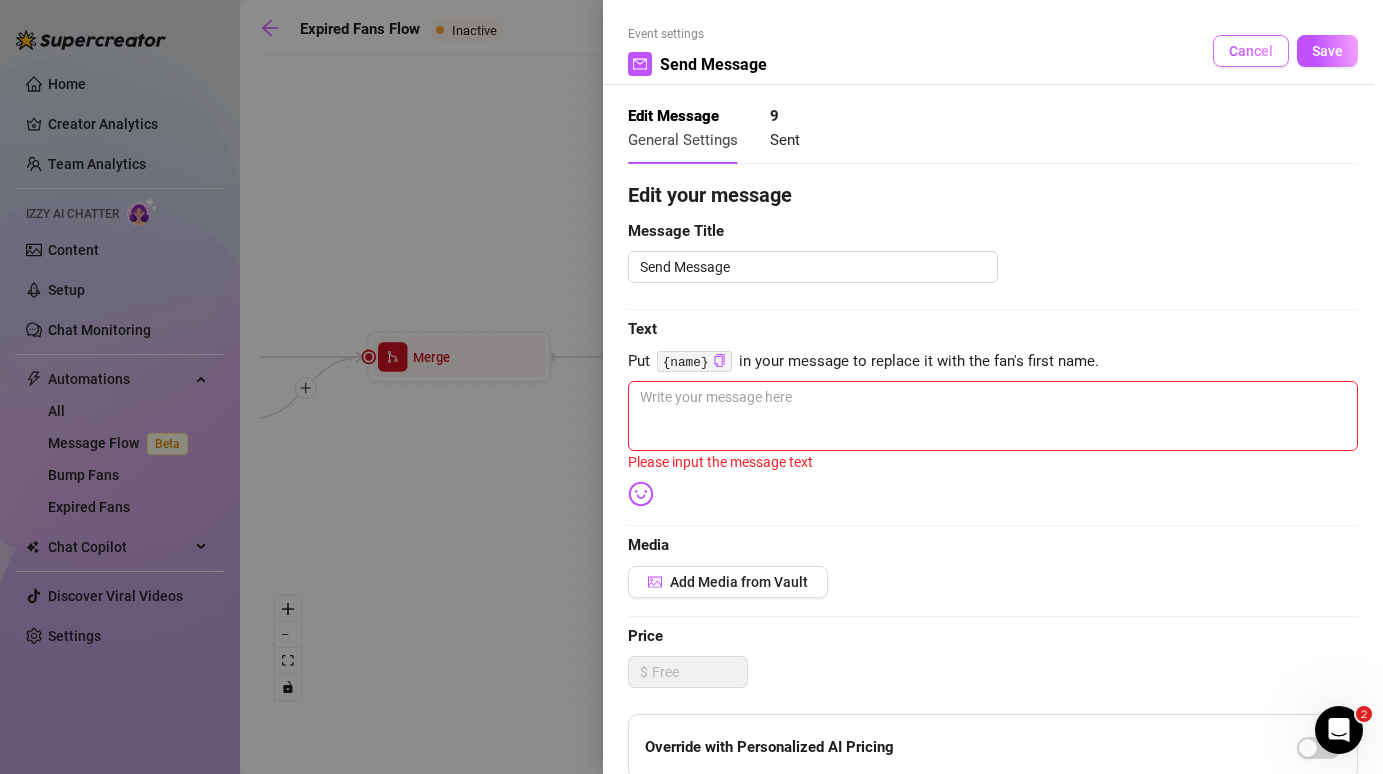 click on "Cancel" at bounding box center [1251, 51] 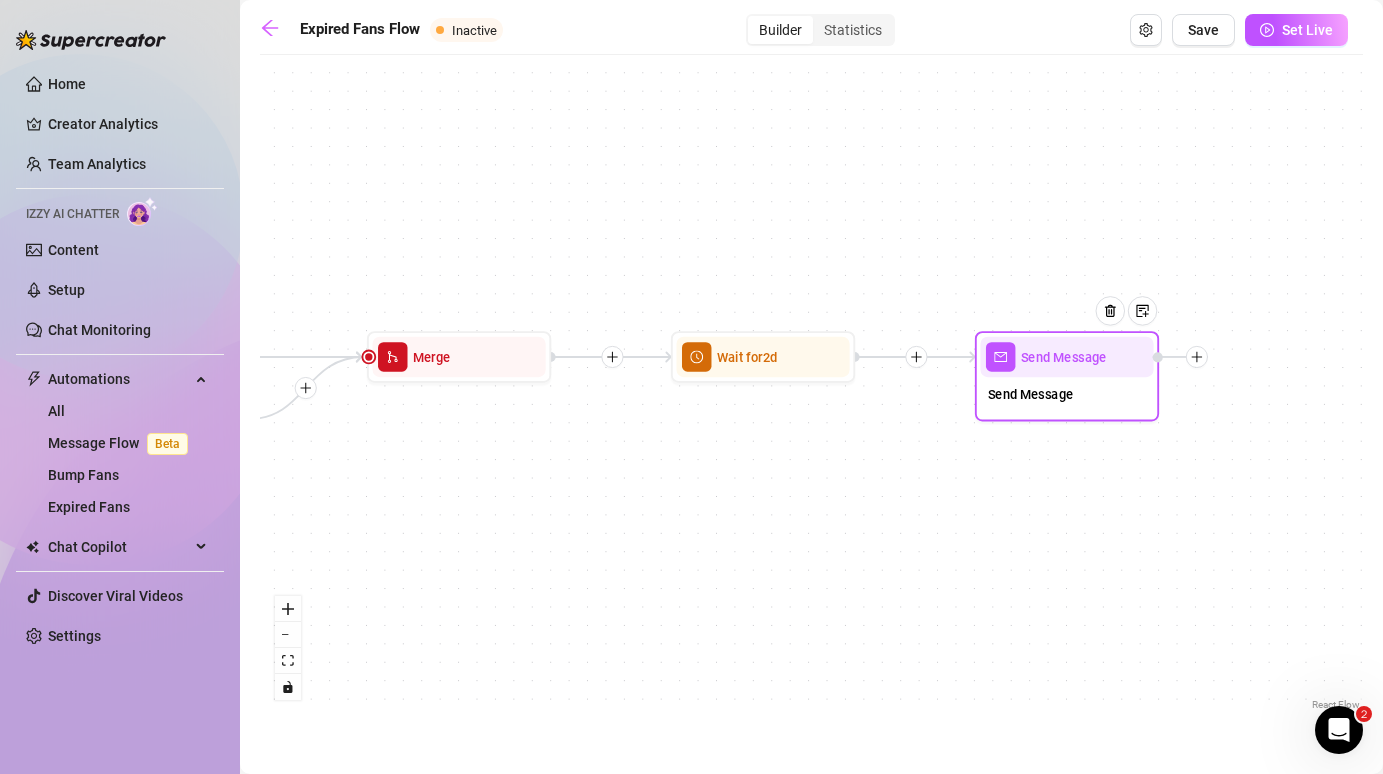click on "Send Message" at bounding box center [1066, 396] 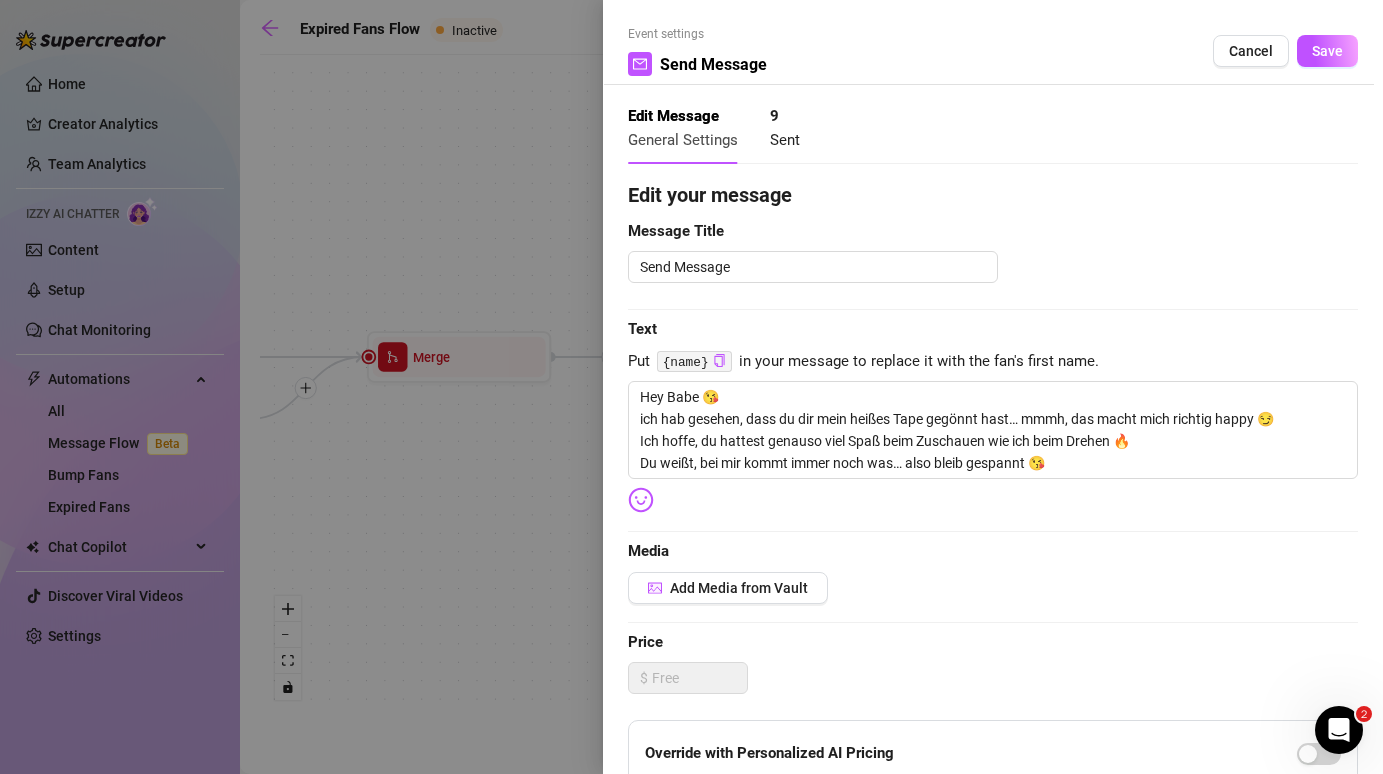 click at bounding box center (691, 387) 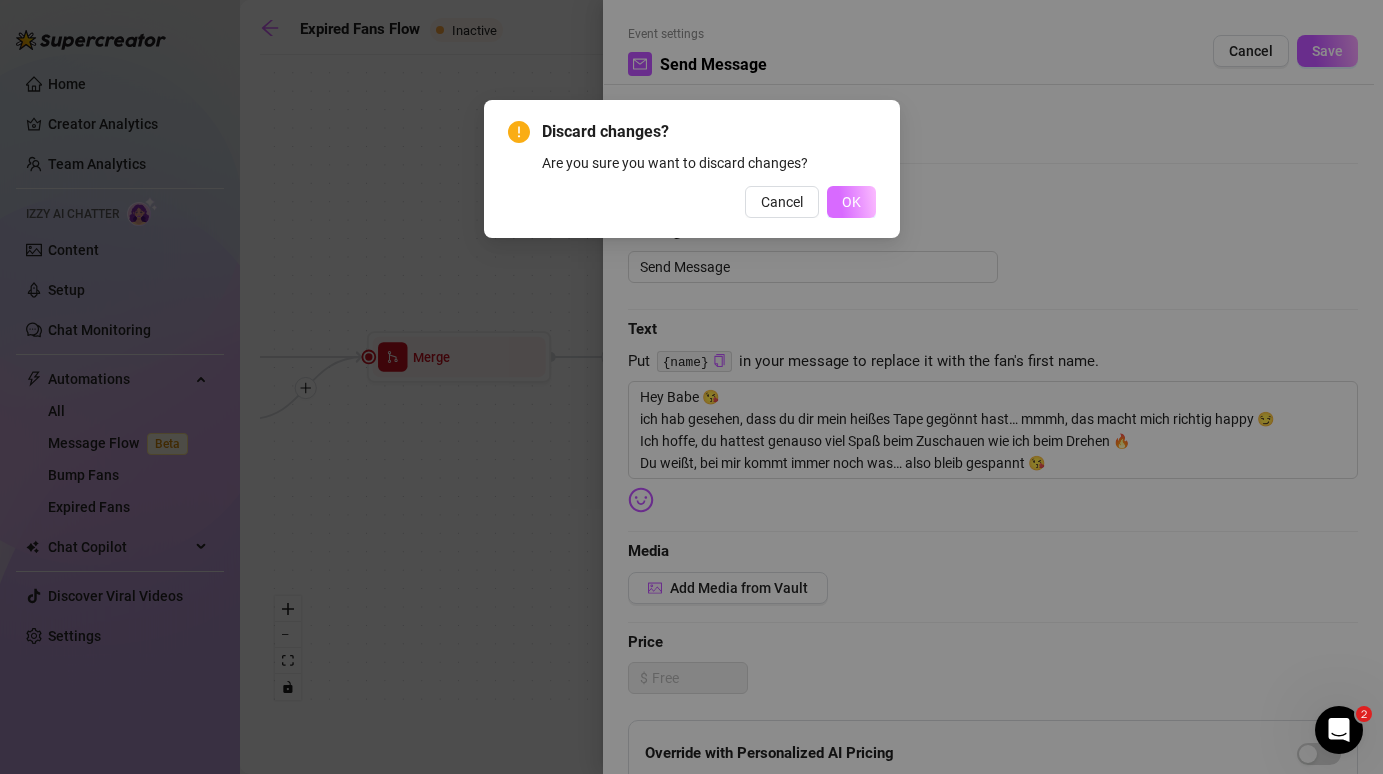 click on "OK" at bounding box center (851, 202) 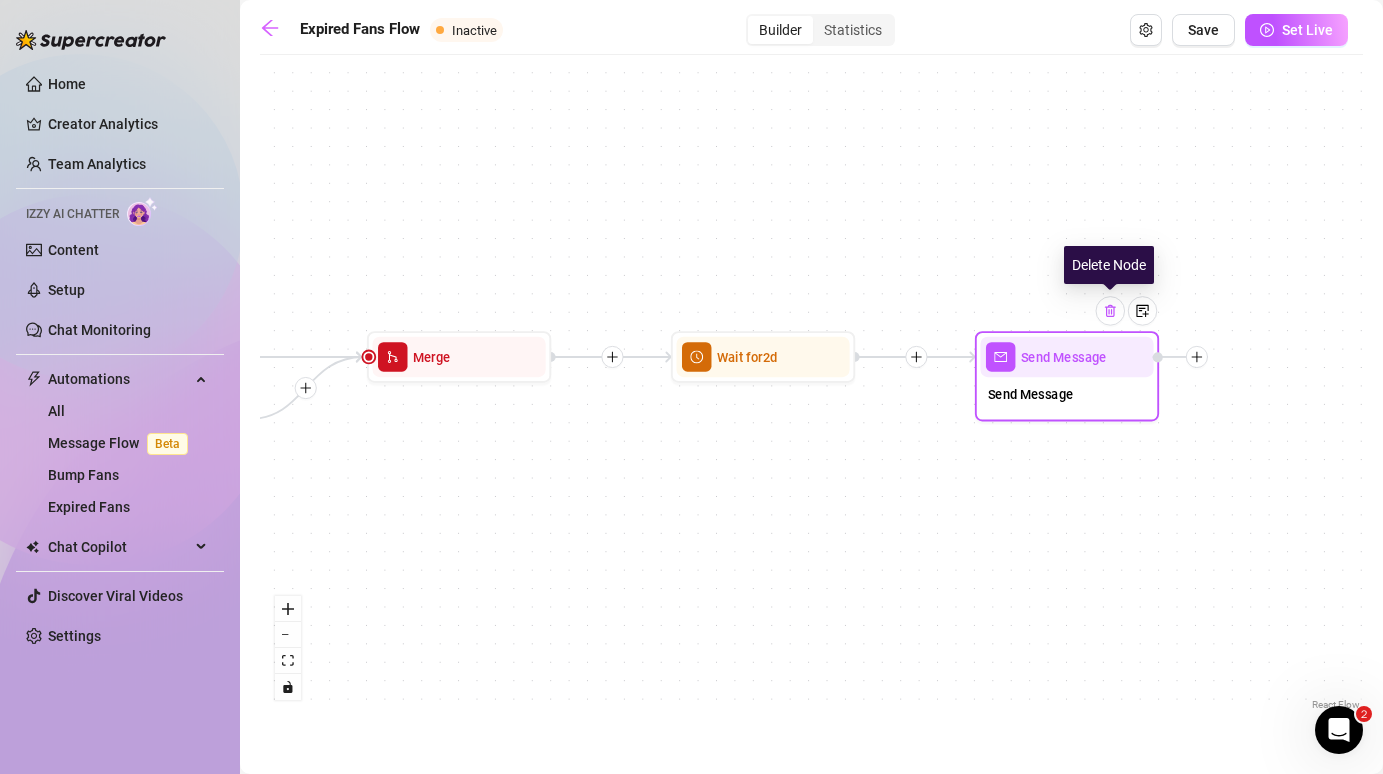 click at bounding box center [1110, 311] 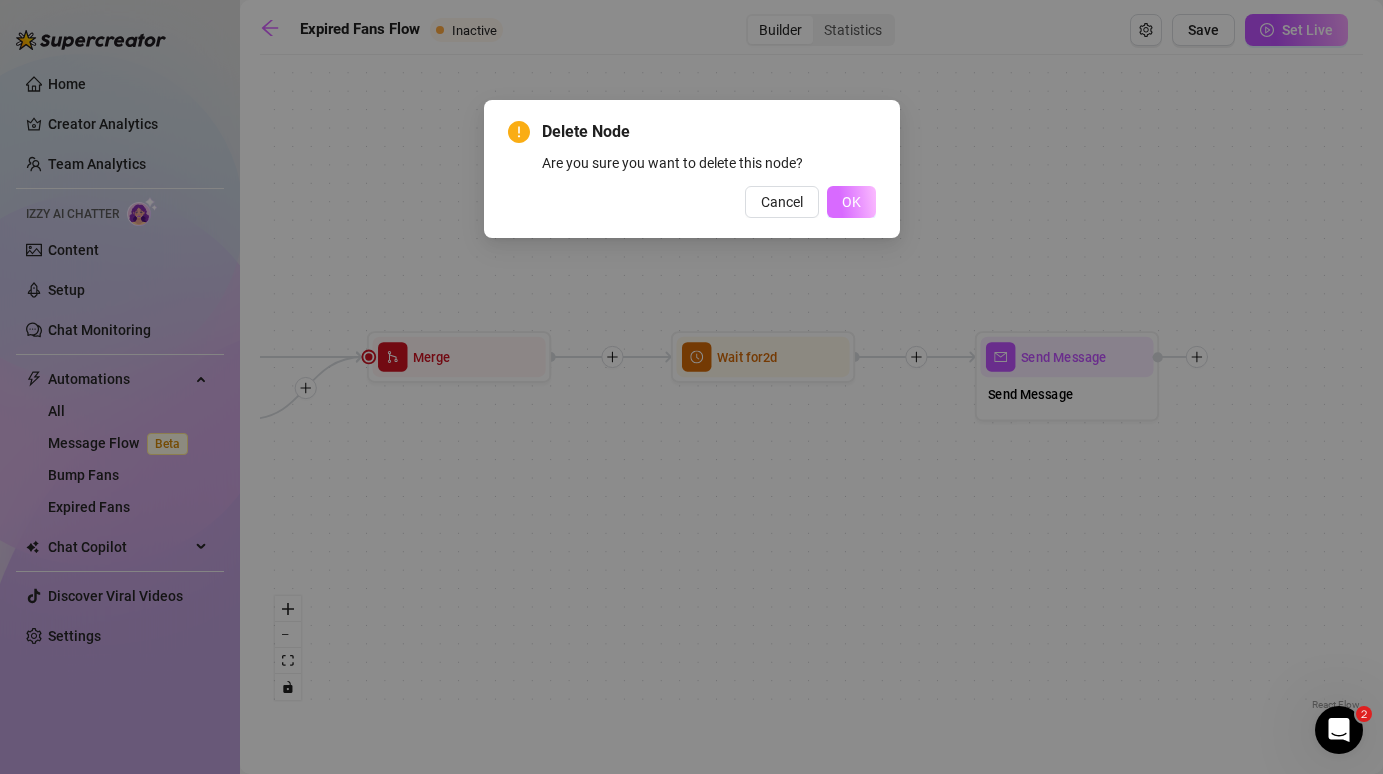 click on "OK" at bounding box center [851, 202] 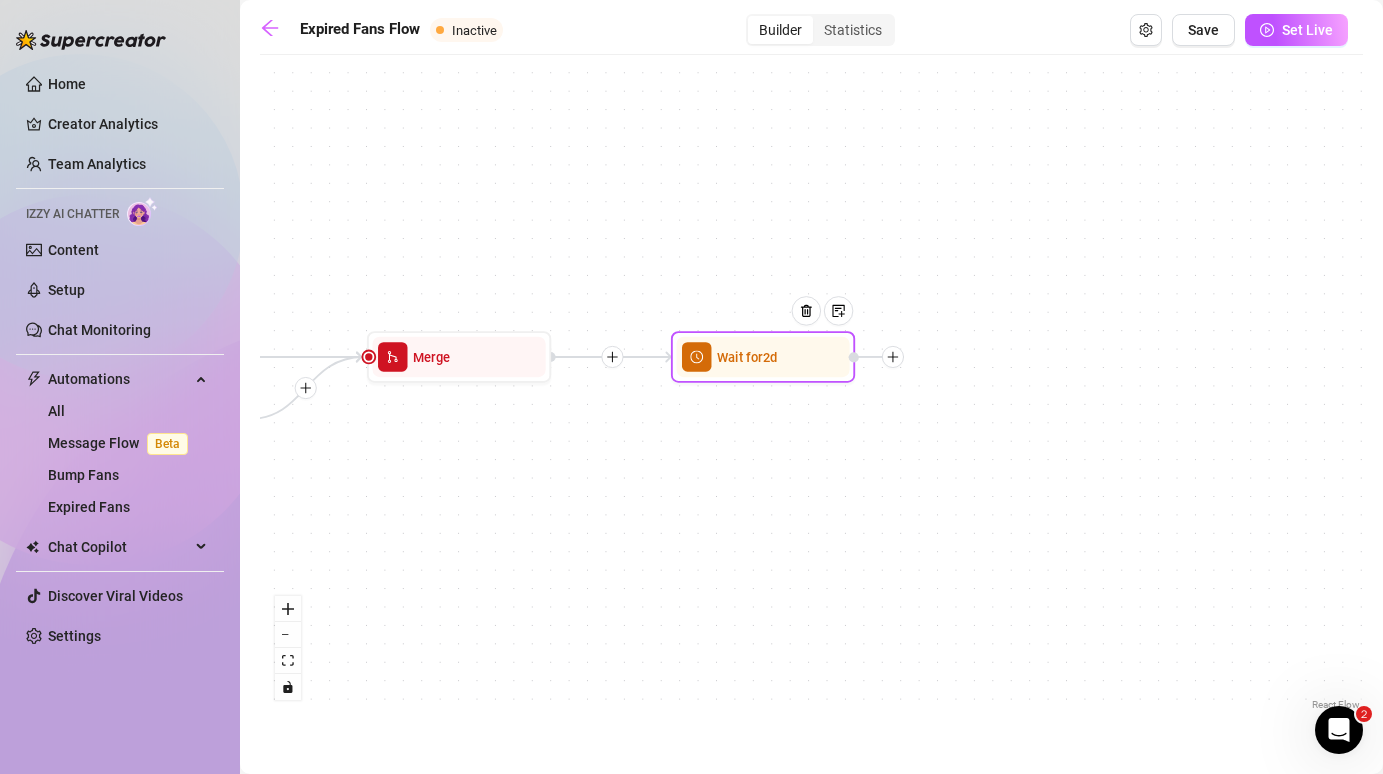 click 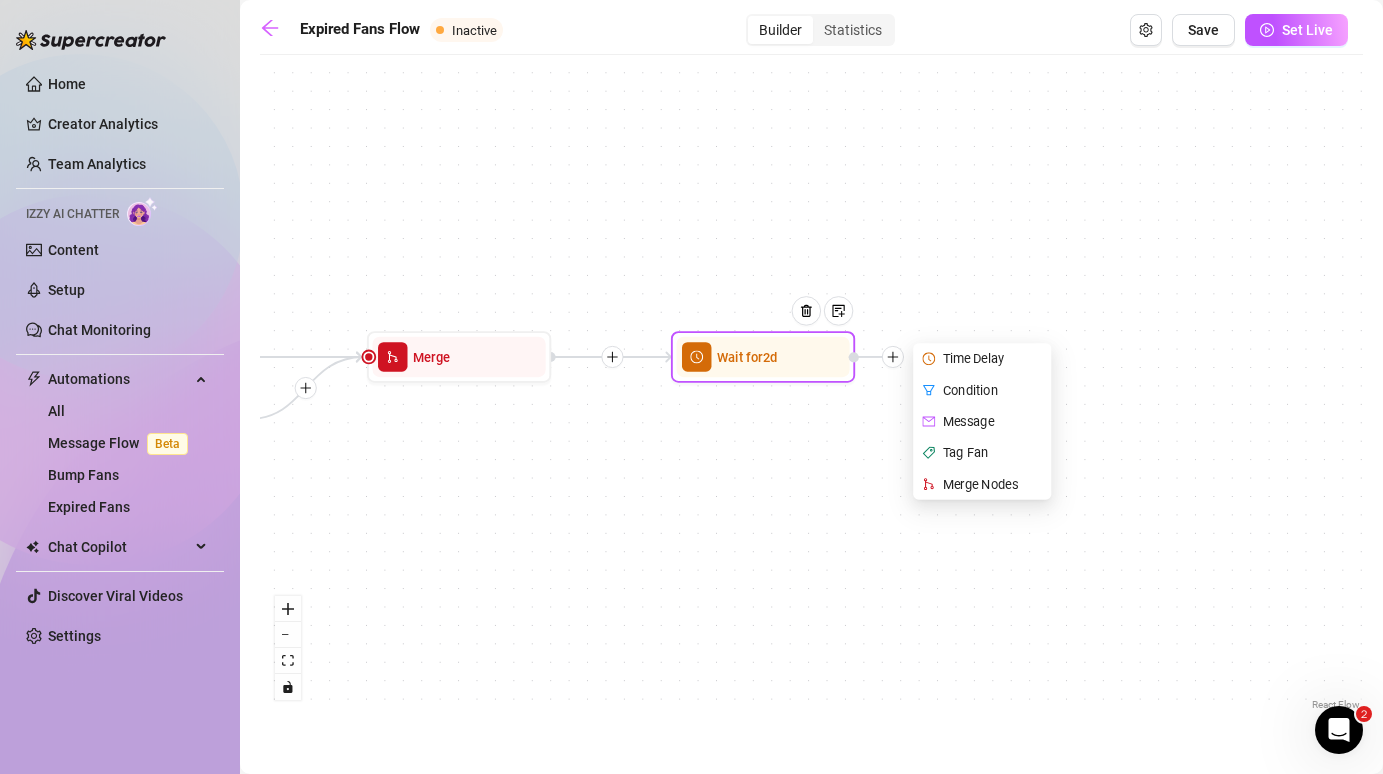 click on "Tag Fan" at bounding box center [984, 452] 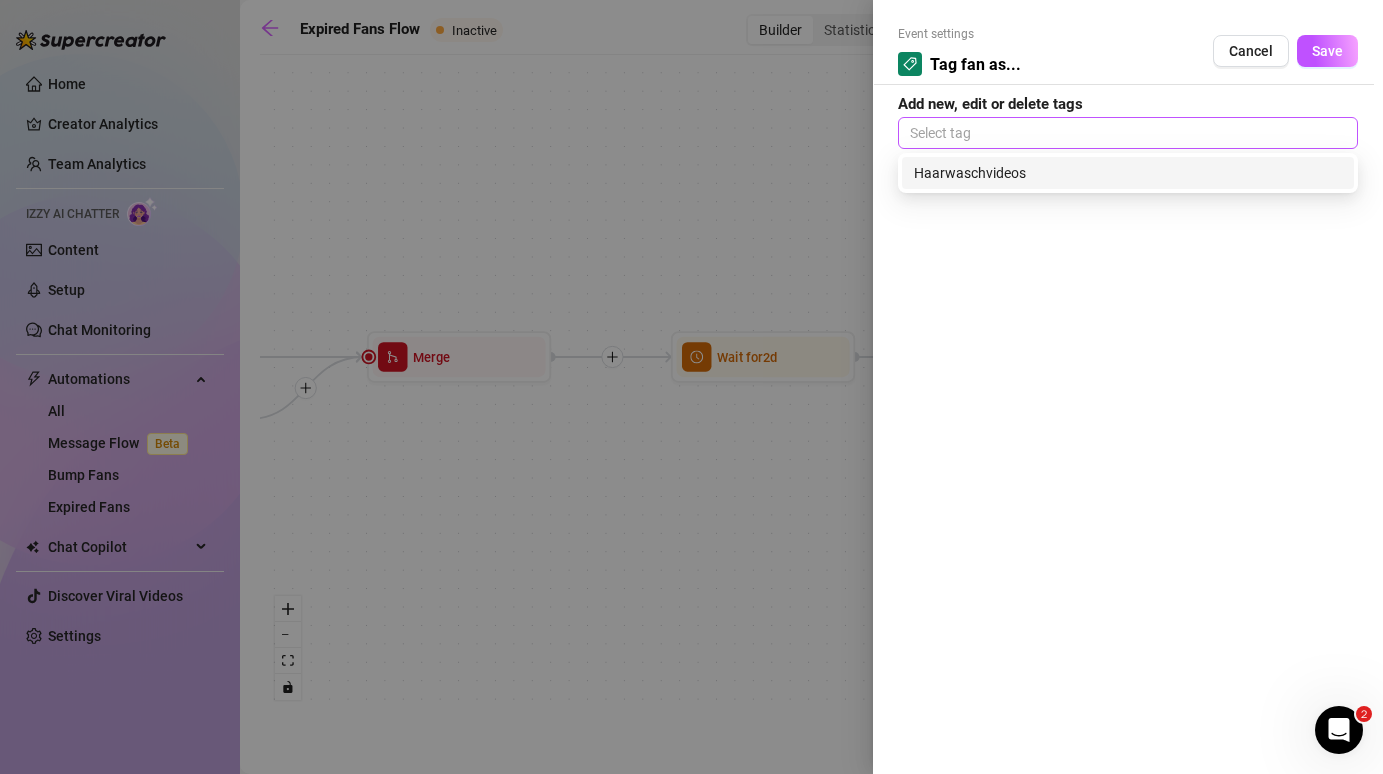 click at bounding box center [1128, 133] 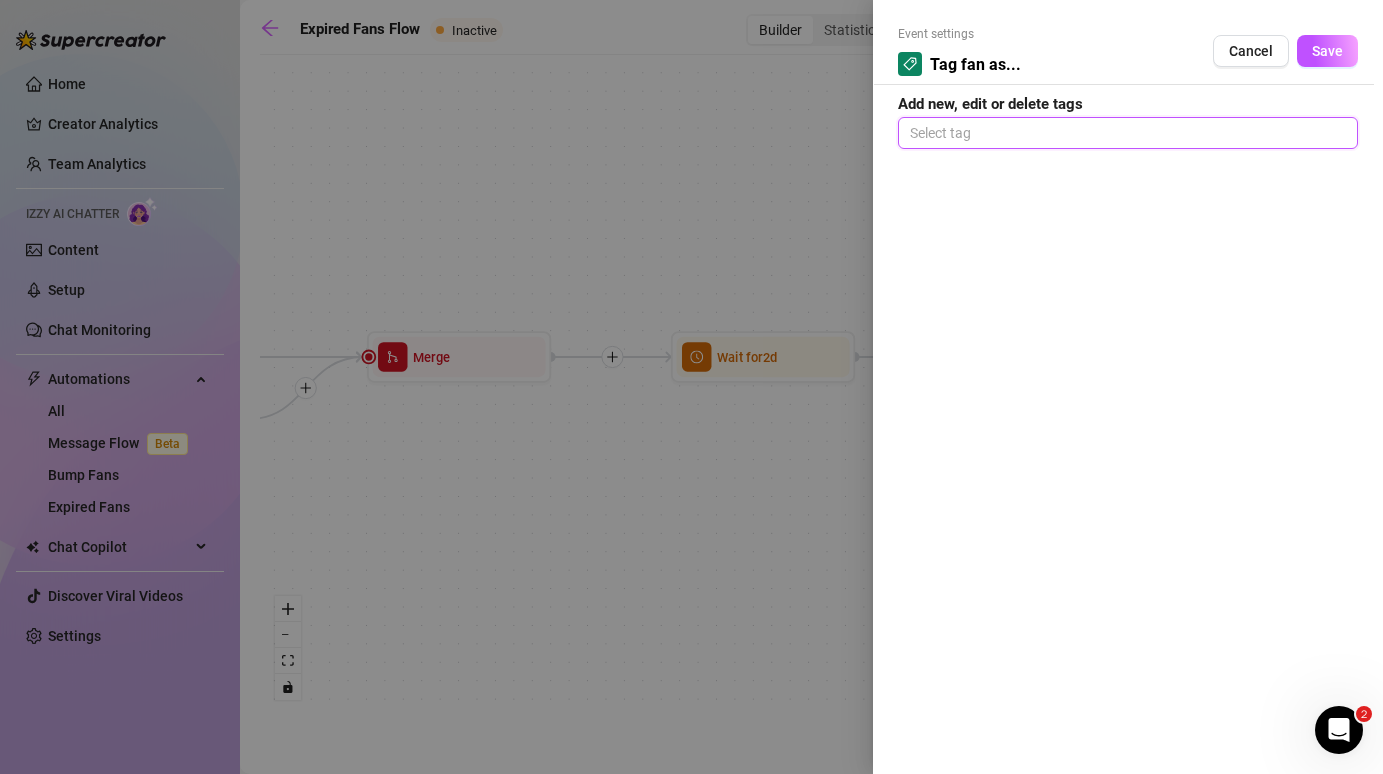 click at bounding box center [1128, 133] 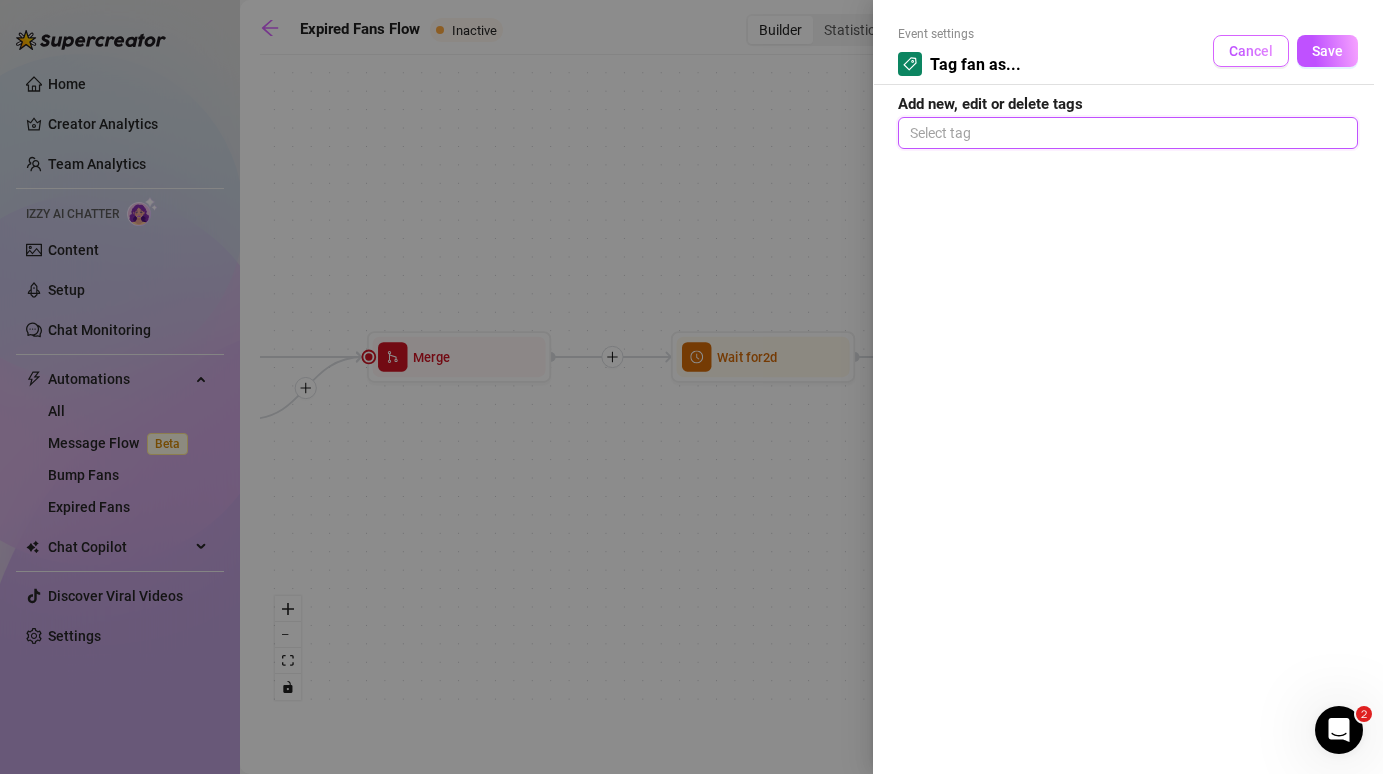 click on "Cancel" at bounding box center [1251, 51] 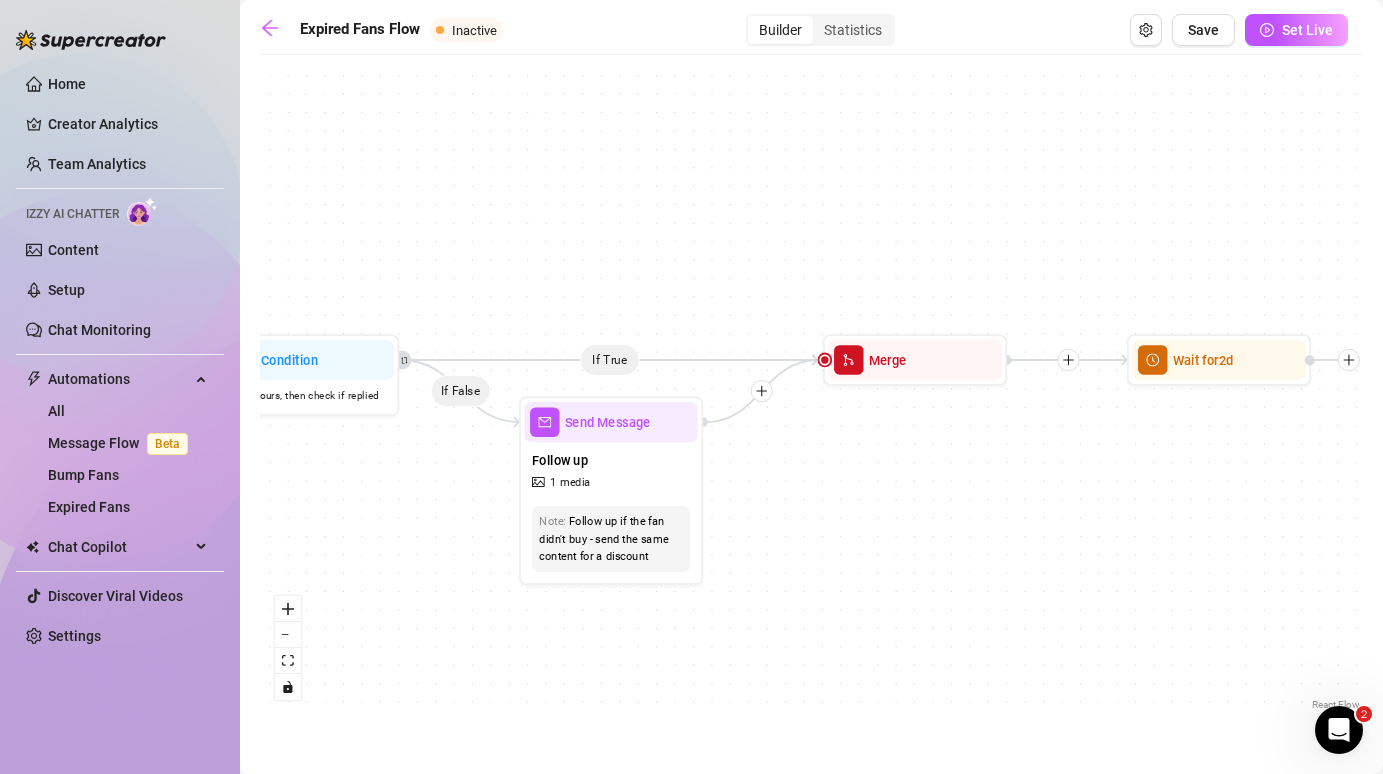 drag, startPoint x: 914, startPoint y: 229, endPoint x: 1370, endPoint y: 232, distance: 456.00986 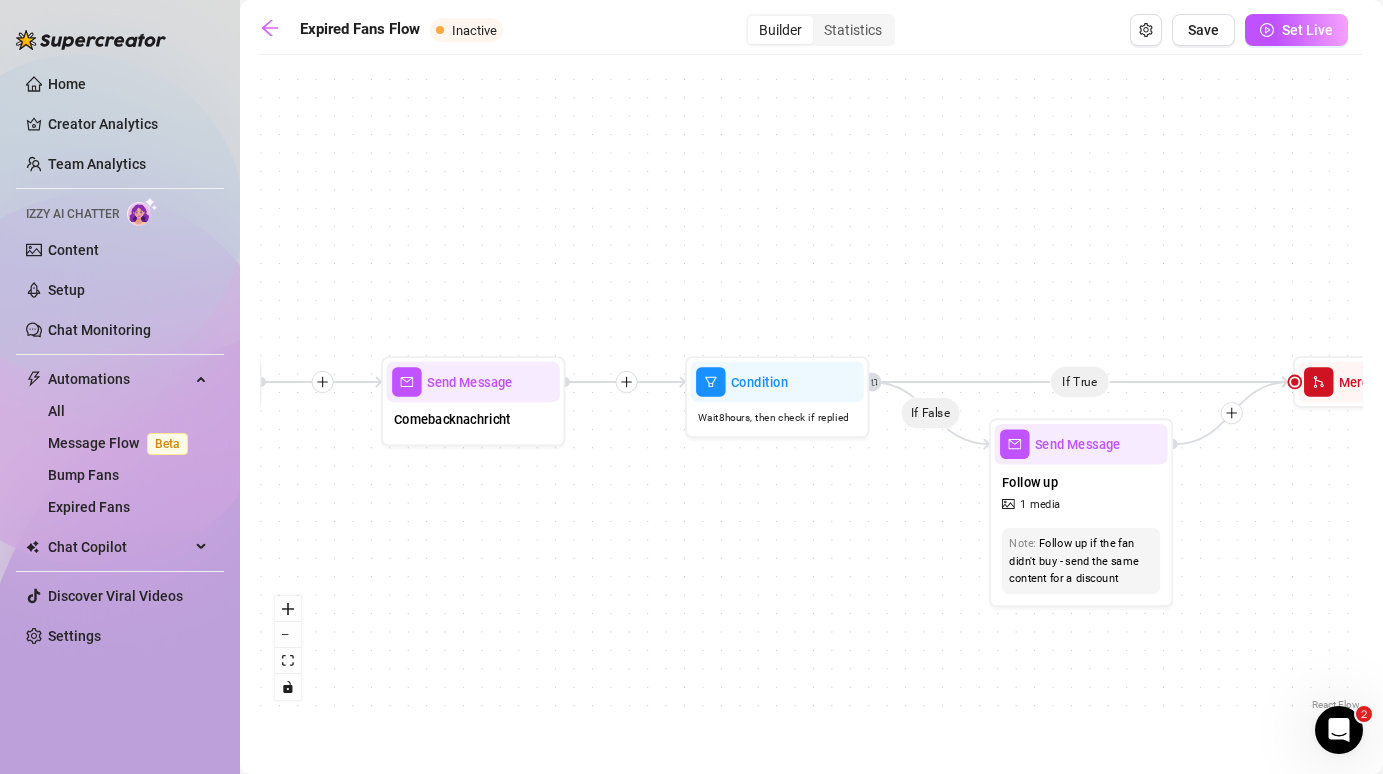 drag, startPoint x: 791, startPoint y: 199, endPoint x: 1259, endPoint y: 219, distance: 468.42715 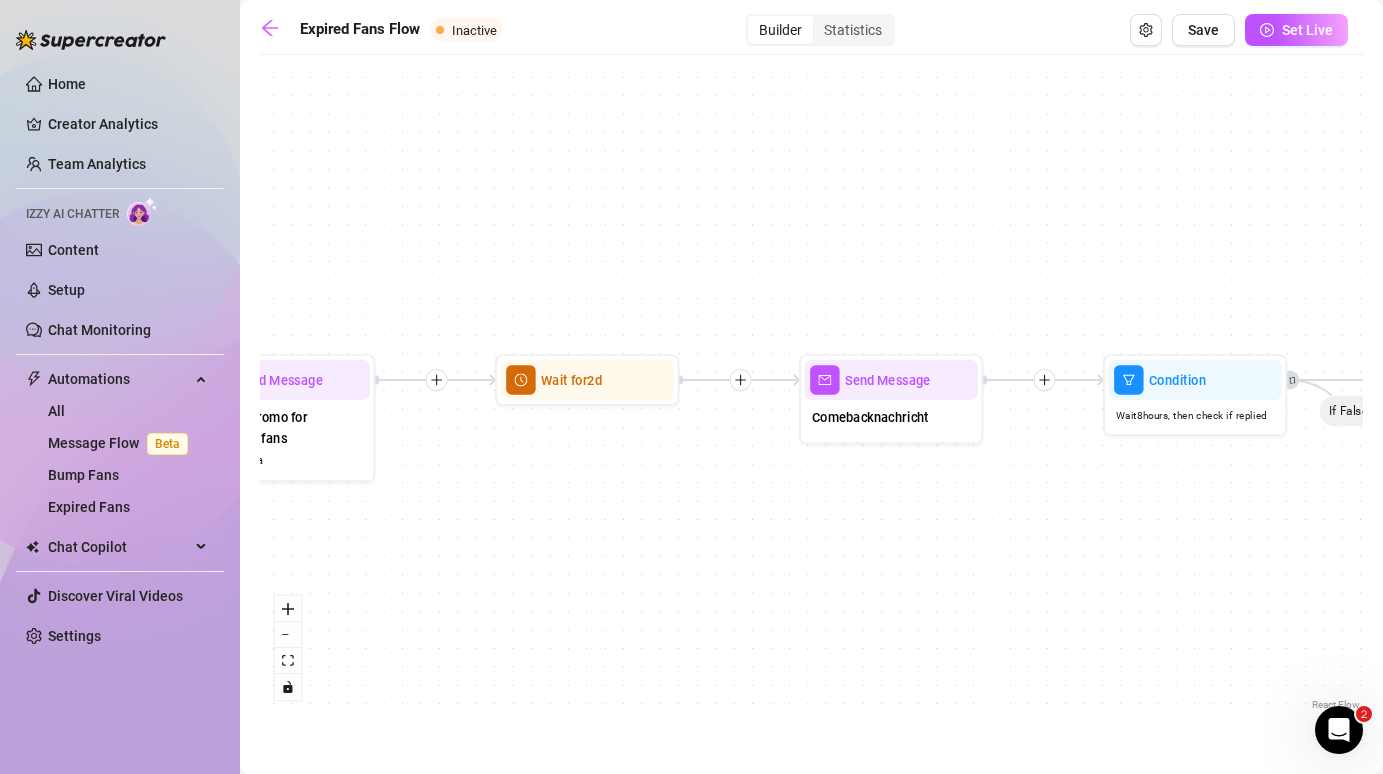 drag, startPoint x: 722, startPoint y: 294, endPoint x: 1144, endPoint y: 293, distance: 422.0012 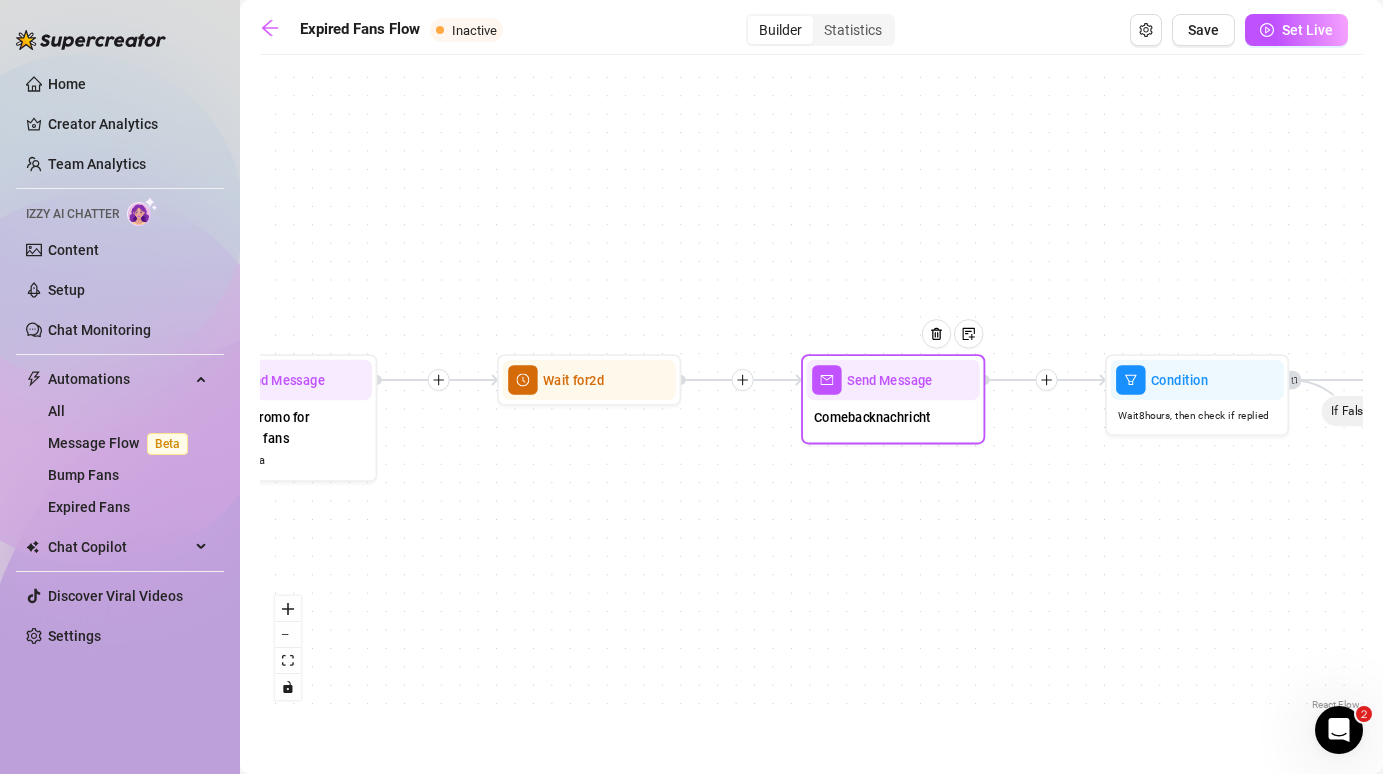 click at bounding box center [943, 348] 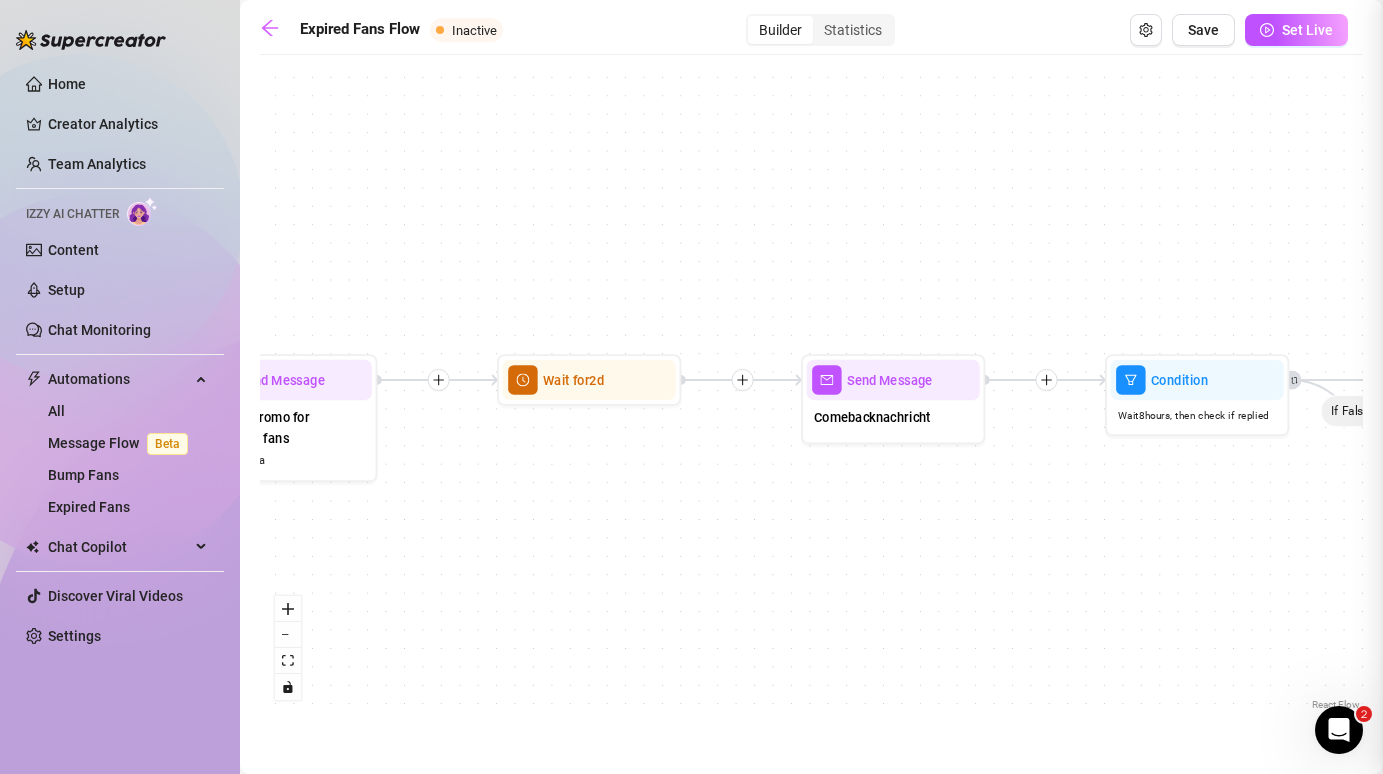 click at bounding box center [691, 387] 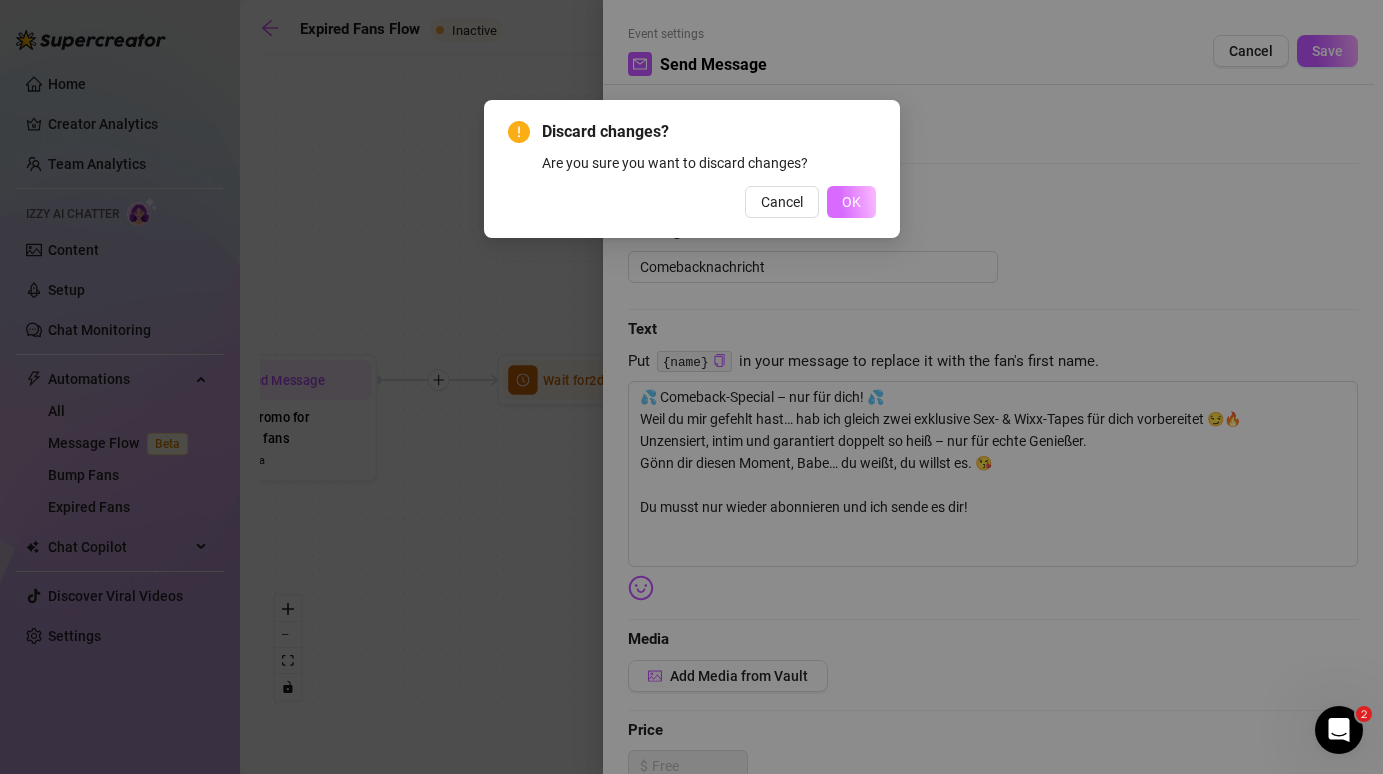 click on "OK" at bounding box center [851, 202] 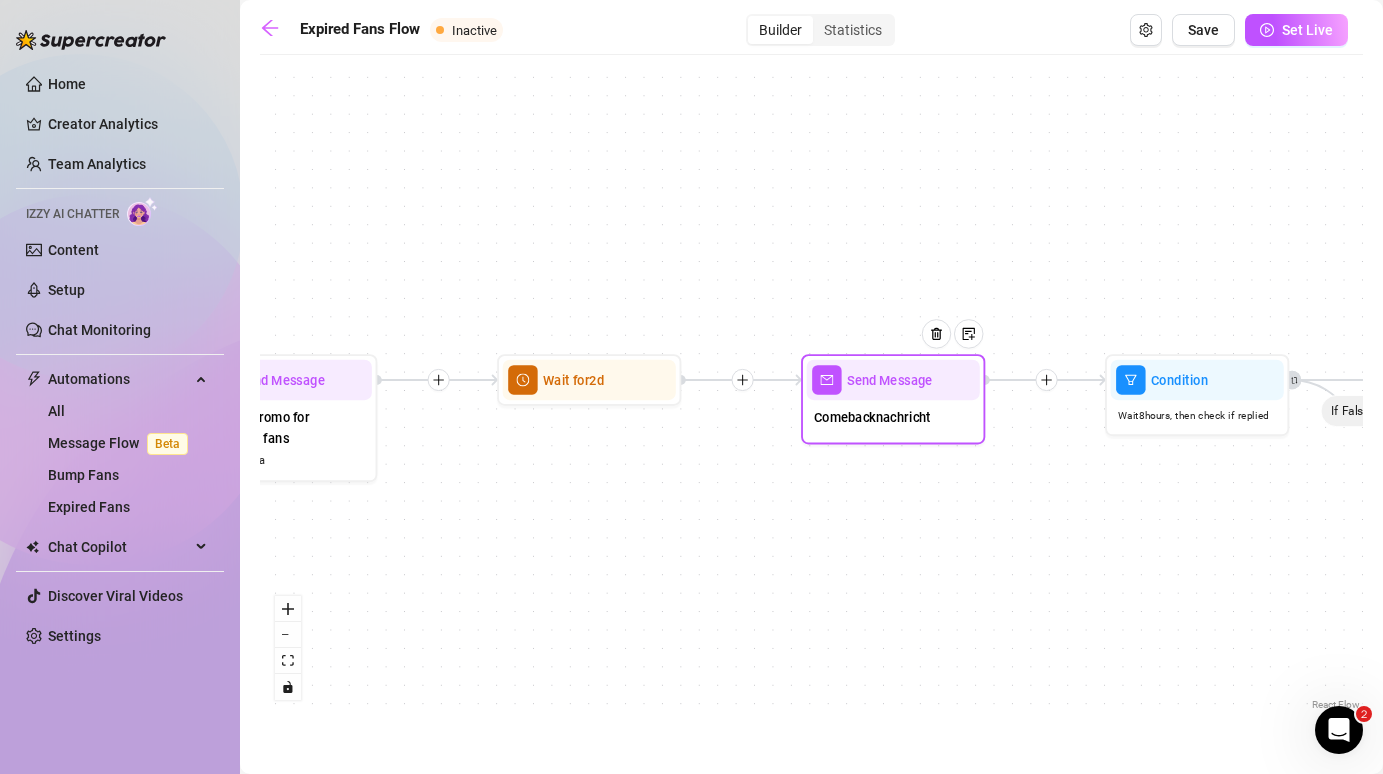 click on "Send Message" at bounding box center [890, 380] 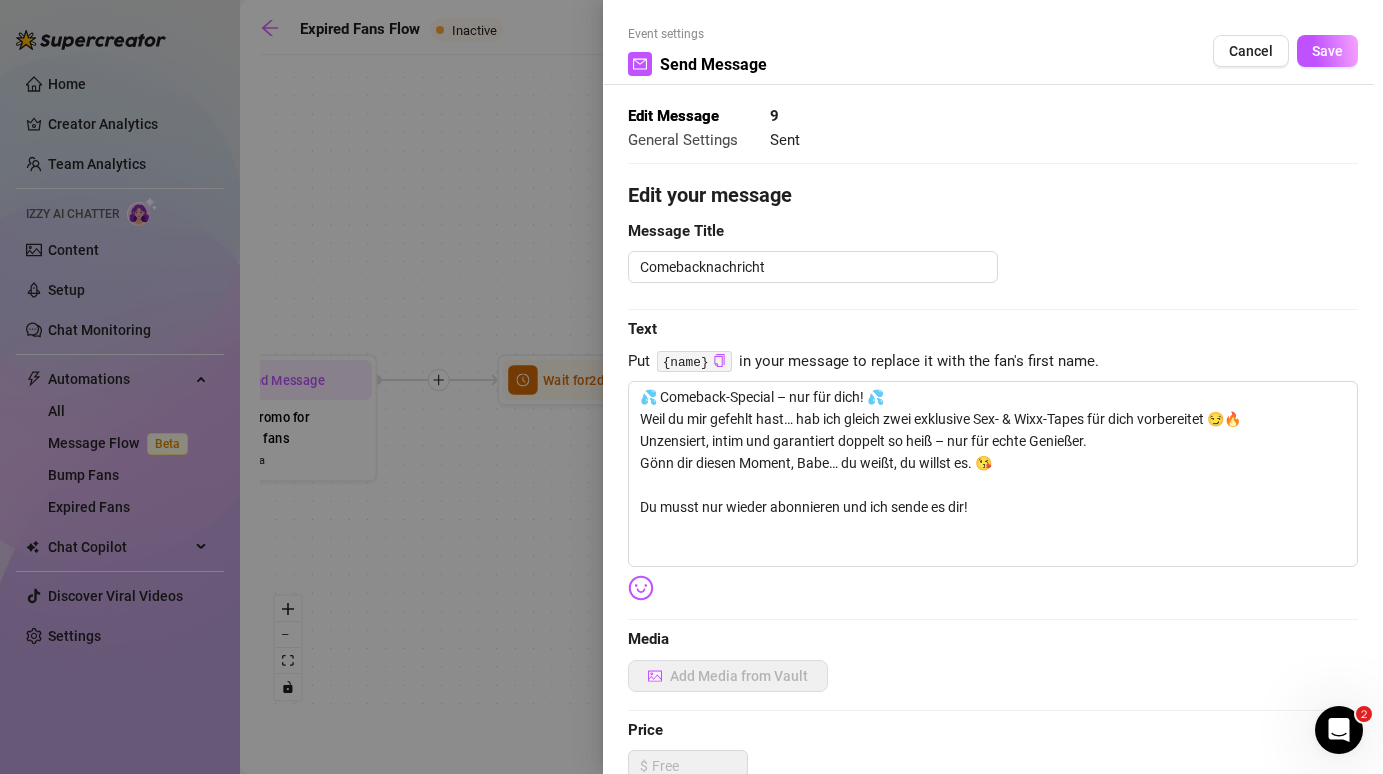 click at bounding box center (691, 387) 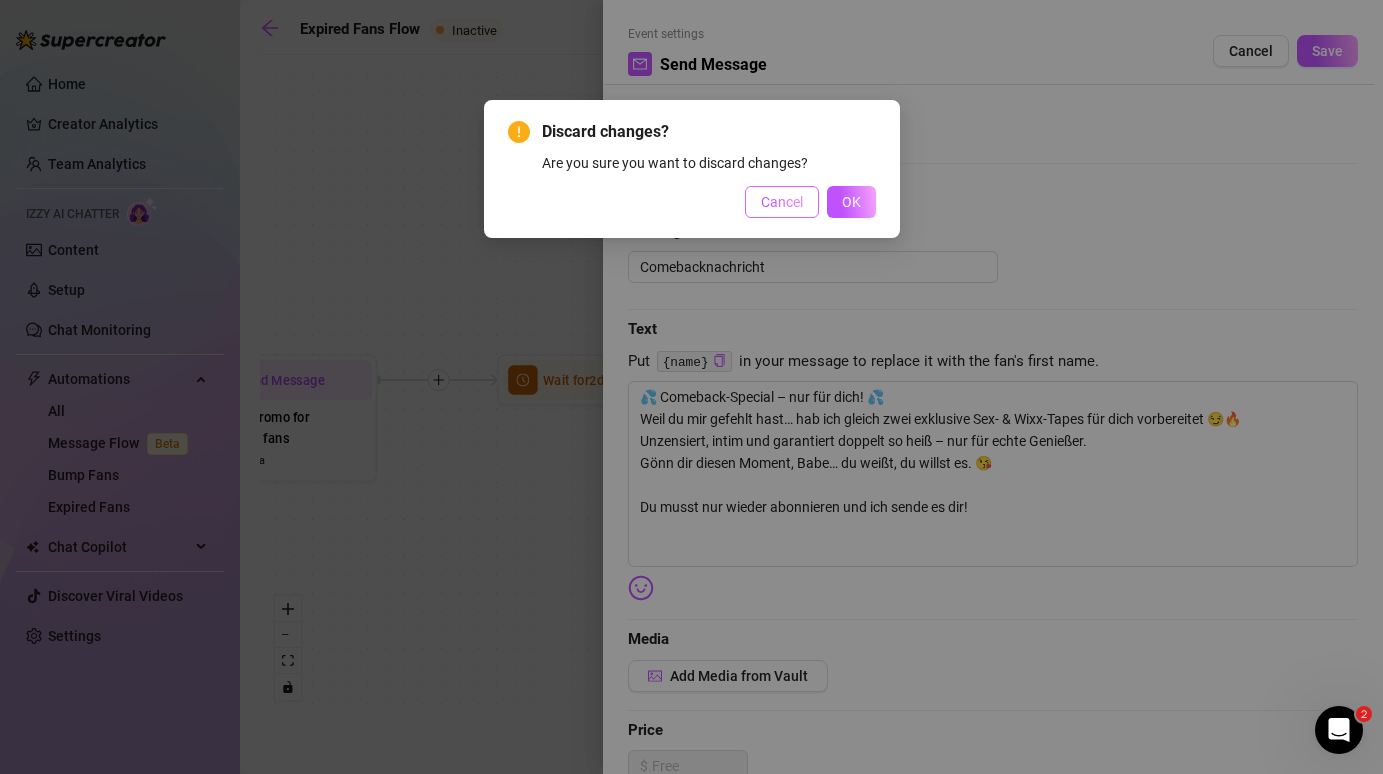 click on "Cancel" at bounding box center [782, 202] 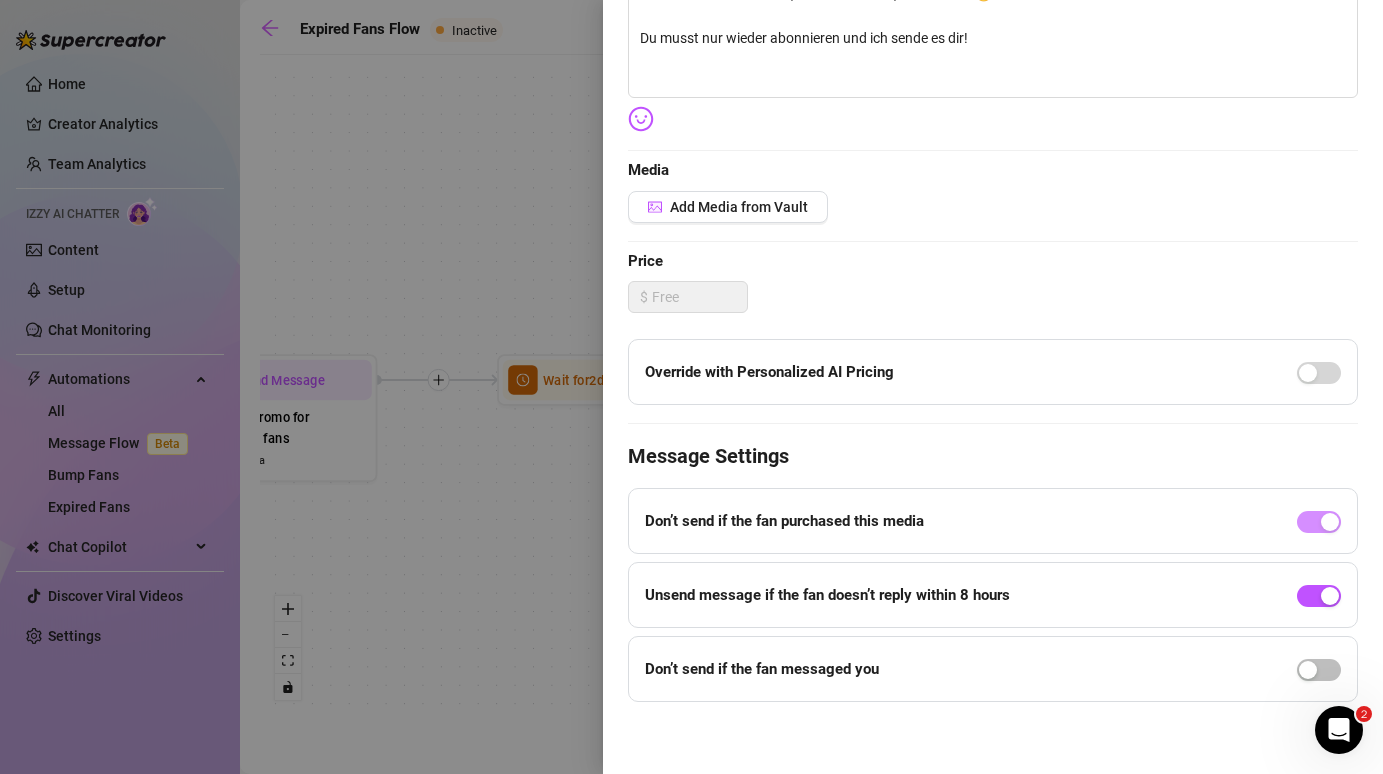 scroll, scrollTop: 472, scrollLeft: 0, axis: vertical 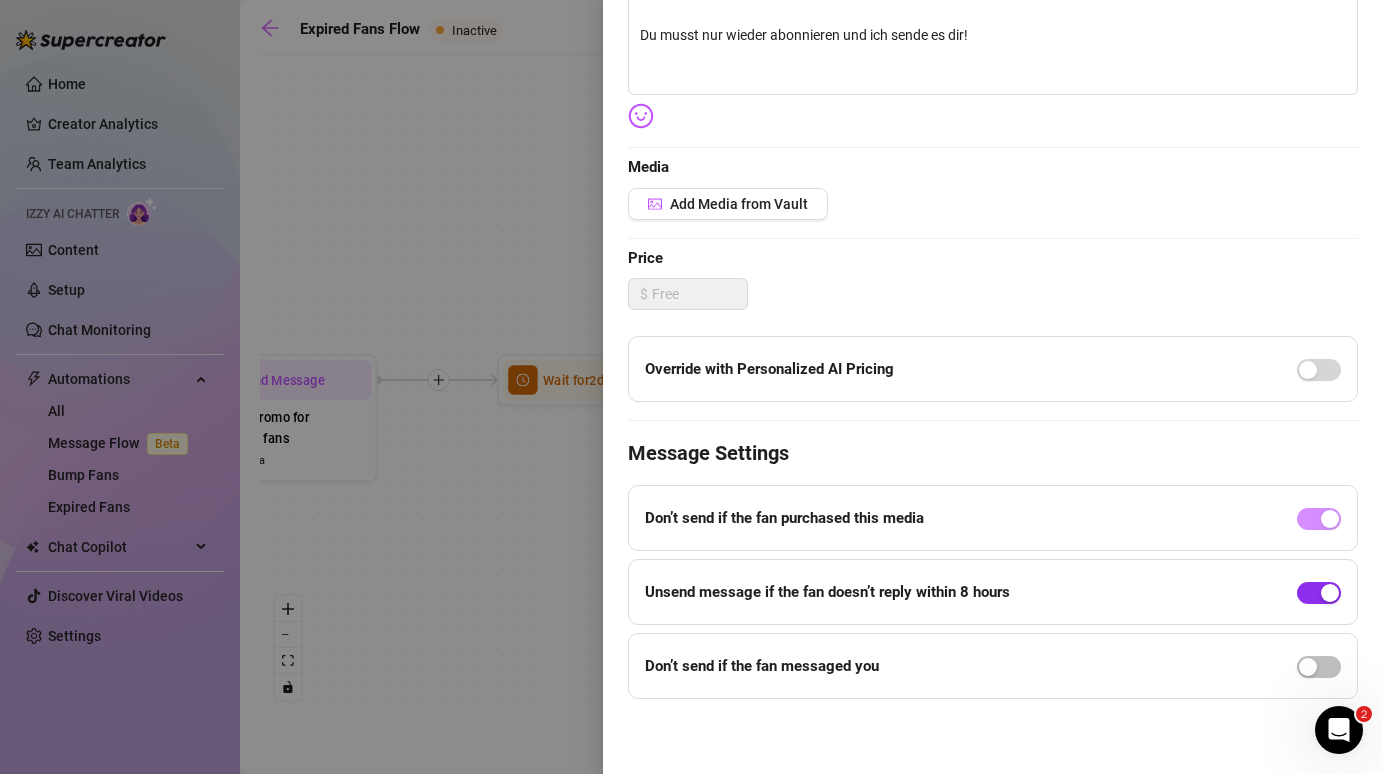 click at bounding box center (1330, 593) 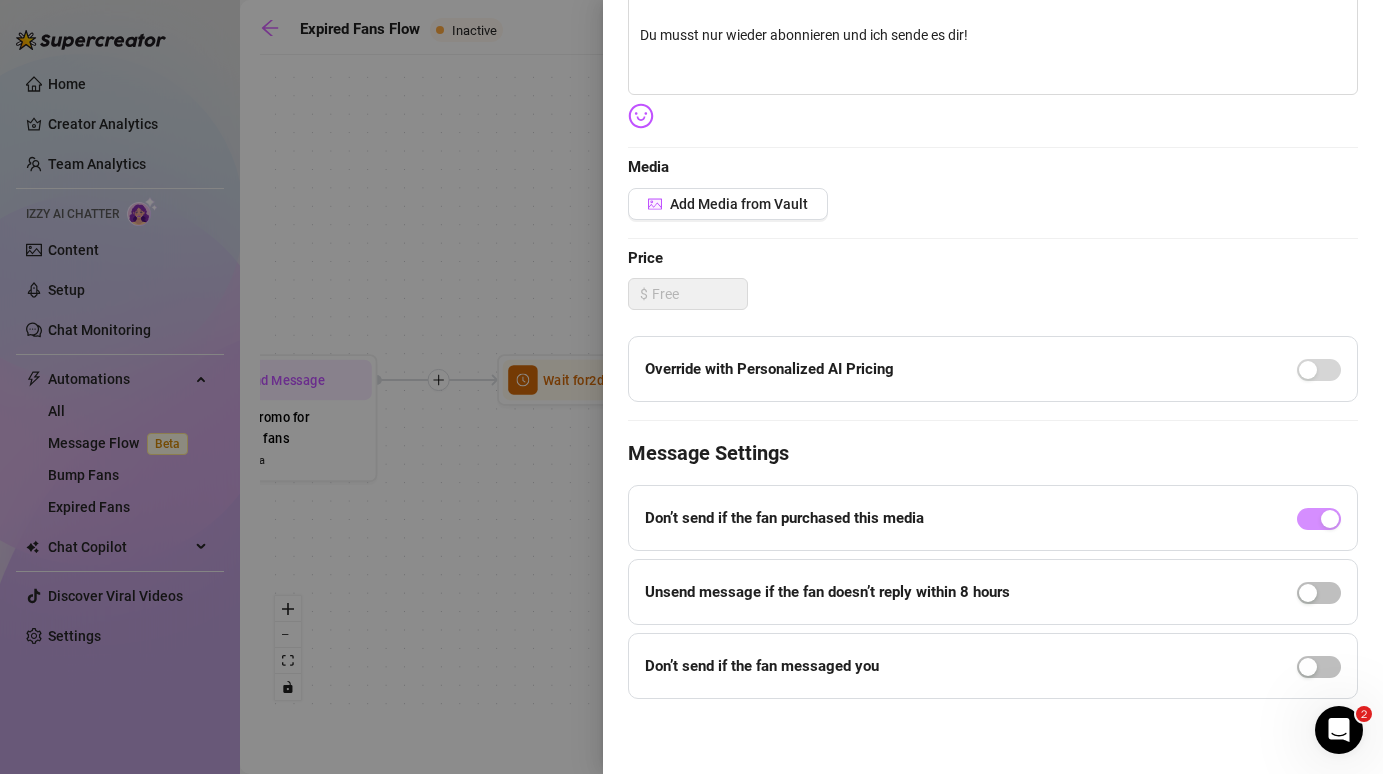 scroll, scrollTop: 0, scrollLeft: 0, axis: both 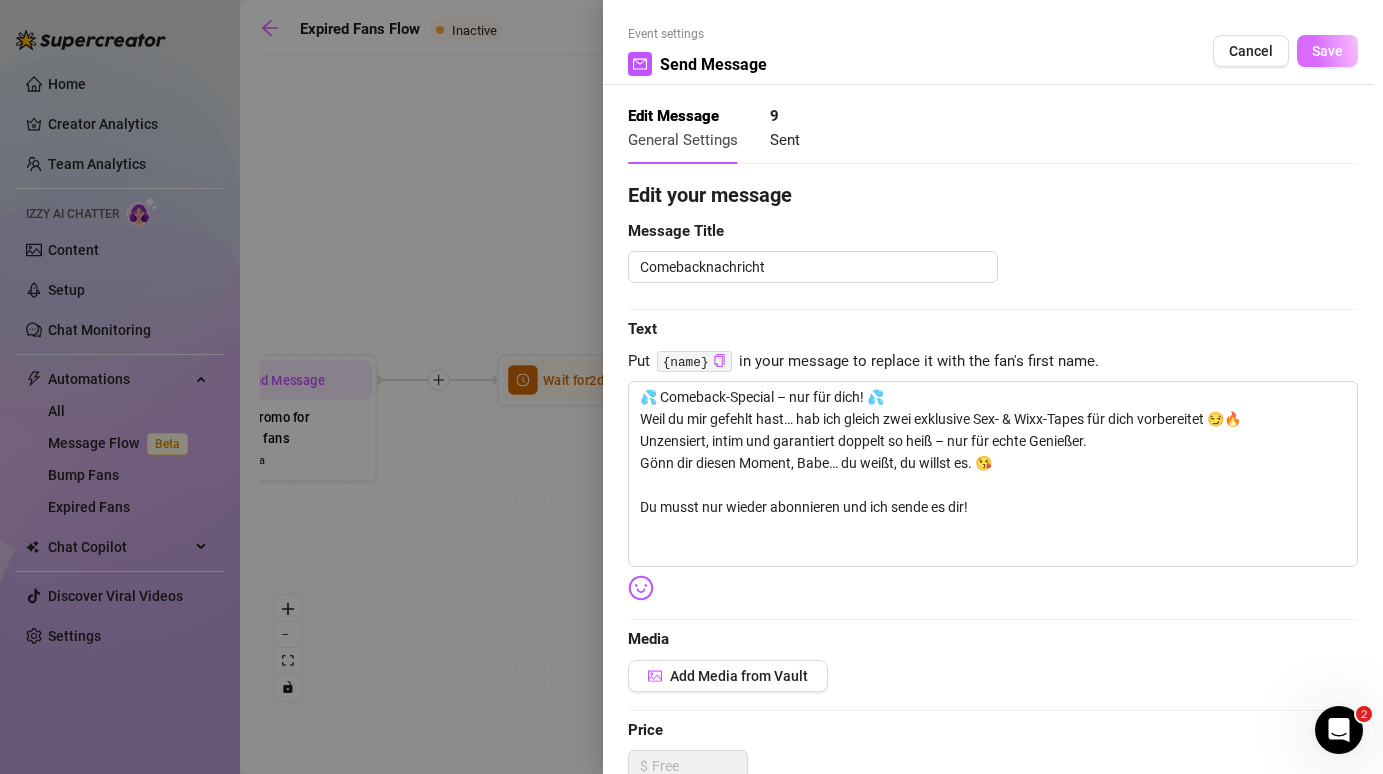 click on "Save" at bounding box center (1327, 51) 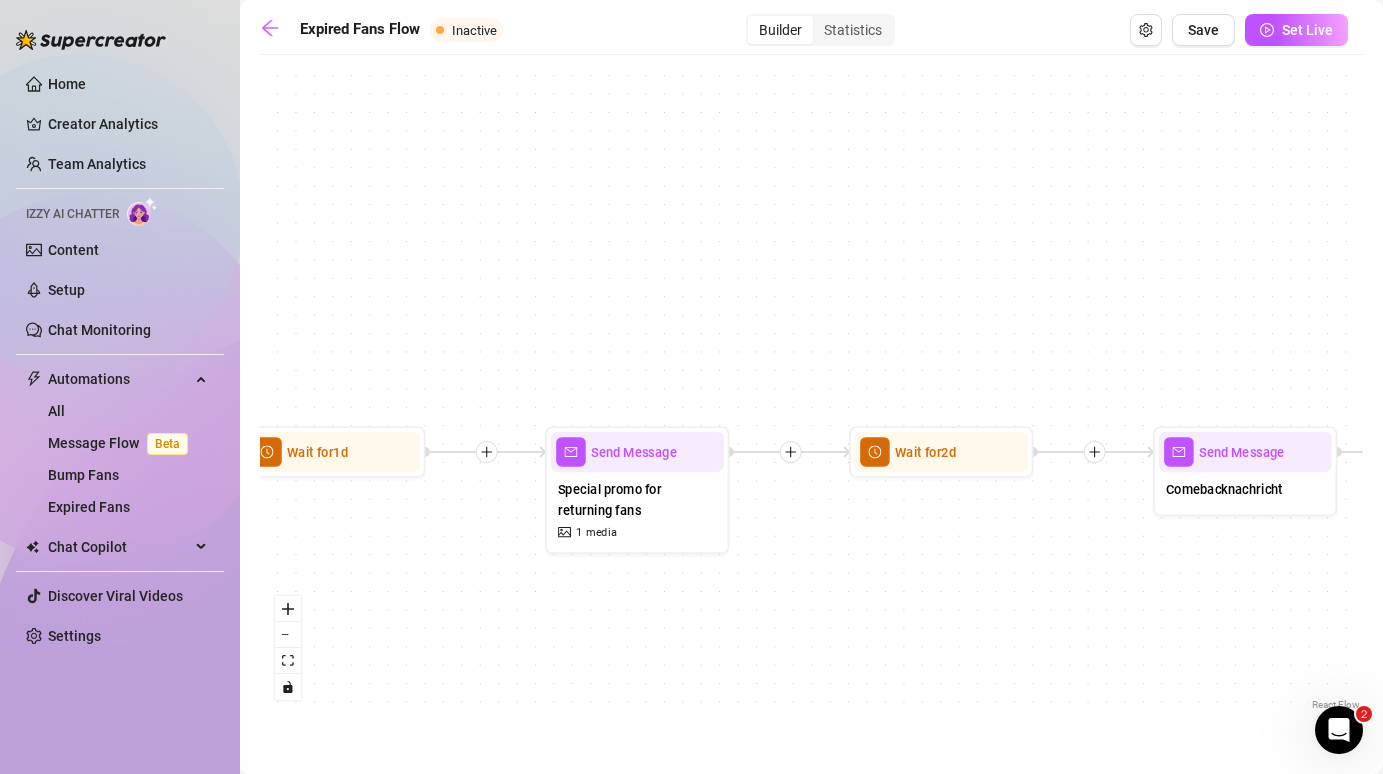 drag, startPoint x: 621, startPoint y: 245, endPoint x: 981, endPoint y: 319, distance: 367.52686 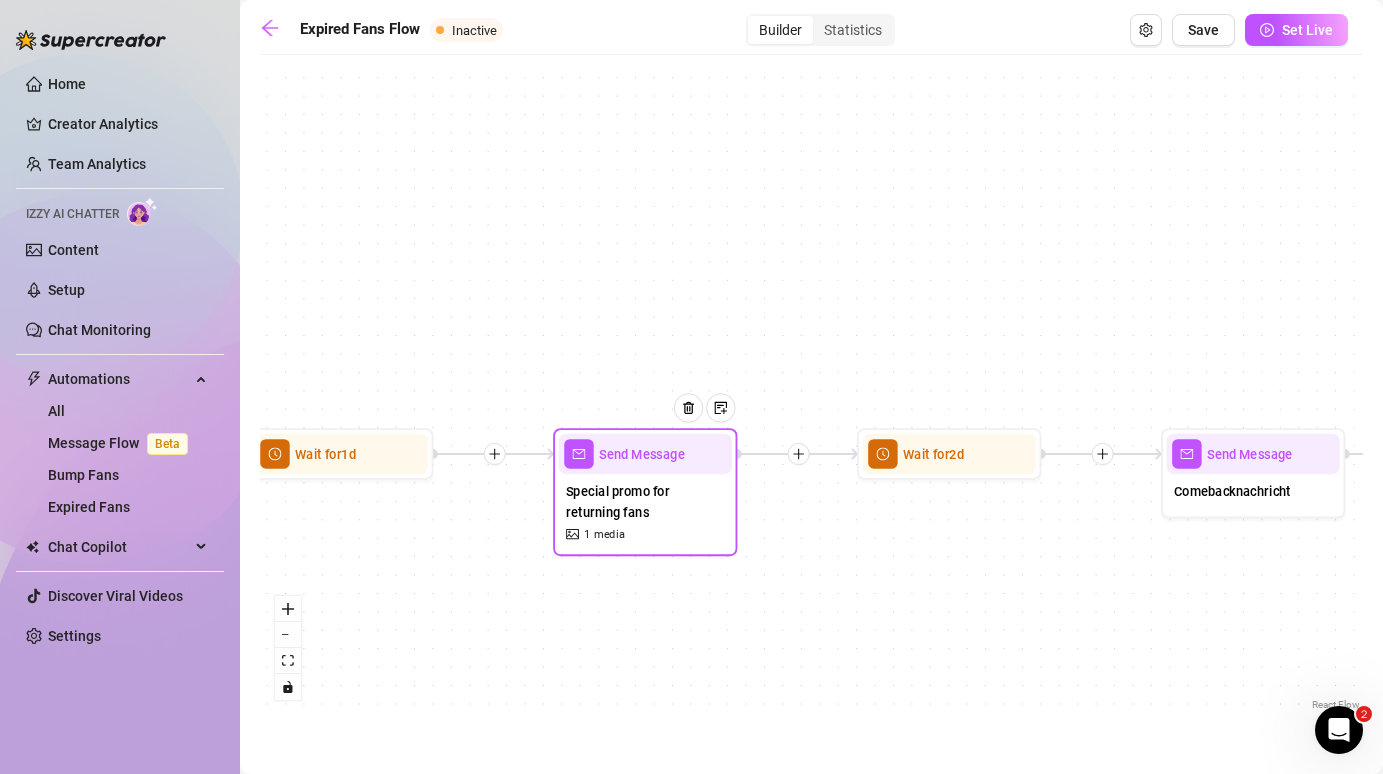 click on "Special promo for returning fans" at bounding box center (645, 502) 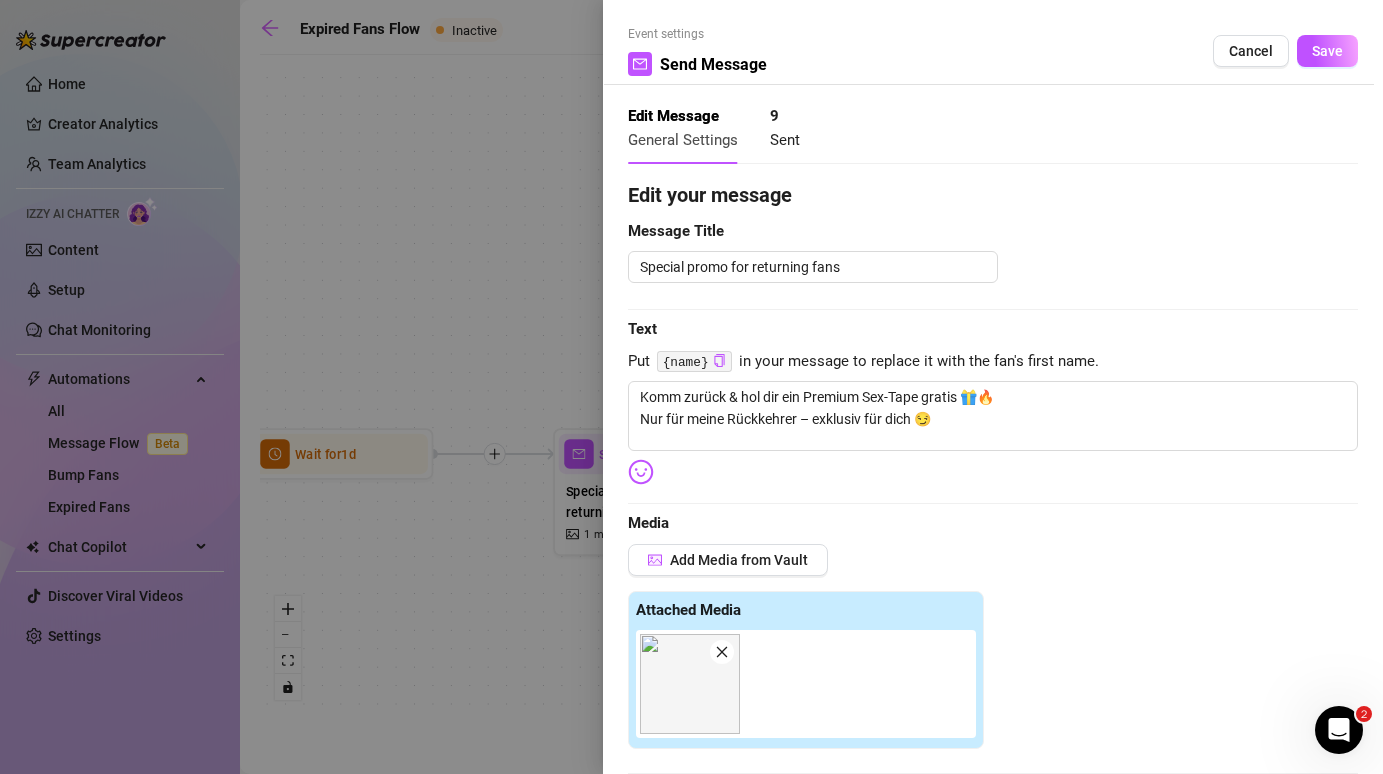 click at bounding box center [691, 387] 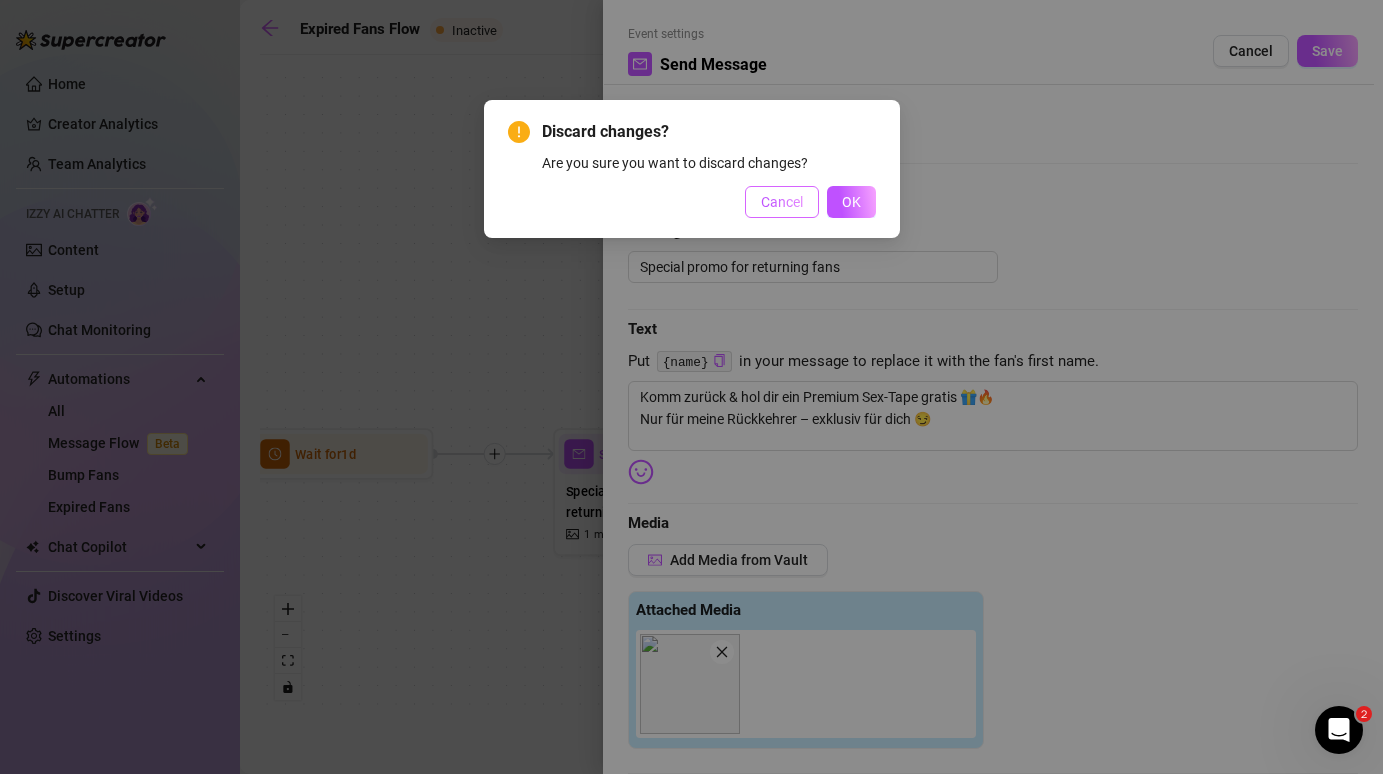 click on "Cancel" at bounding box center (782, 202) 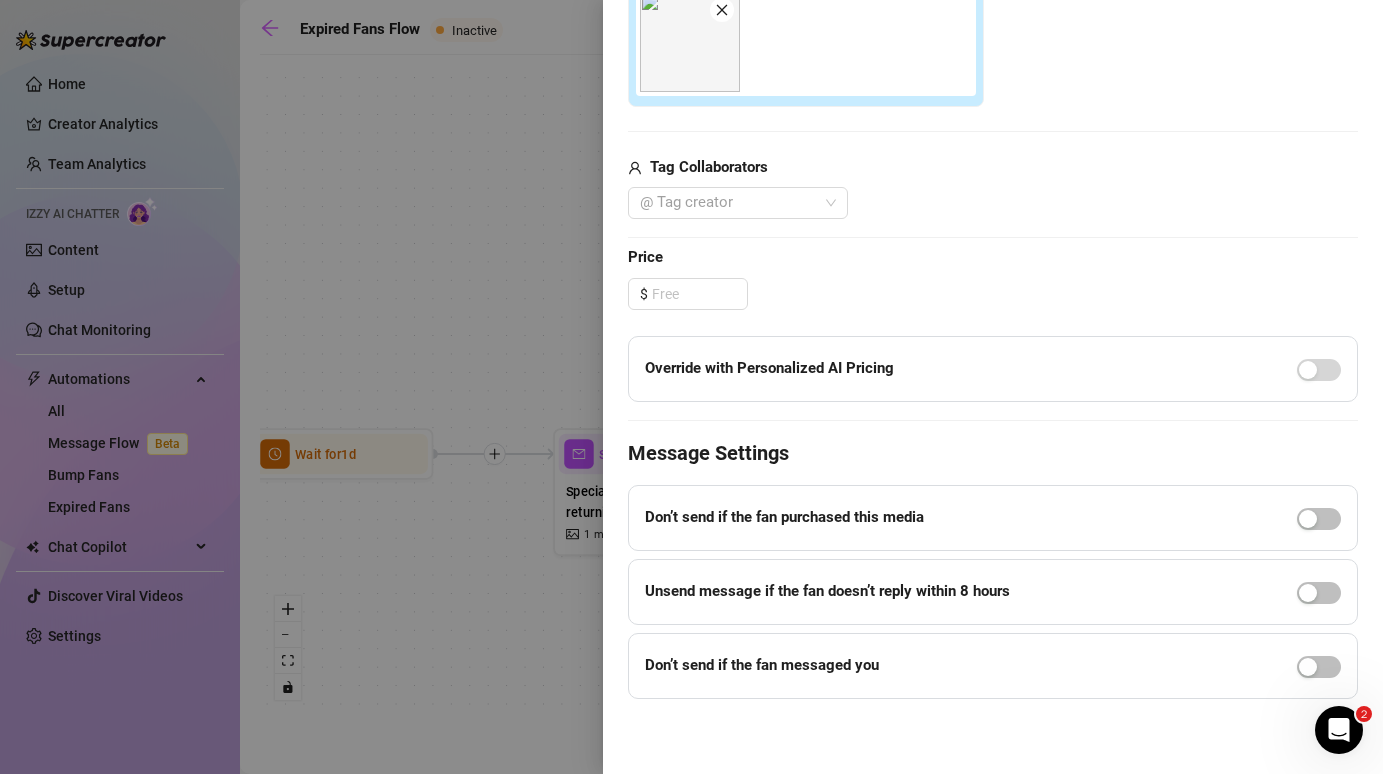 scroll, scrollTop: 0, scrollLeft: 0, axis: both 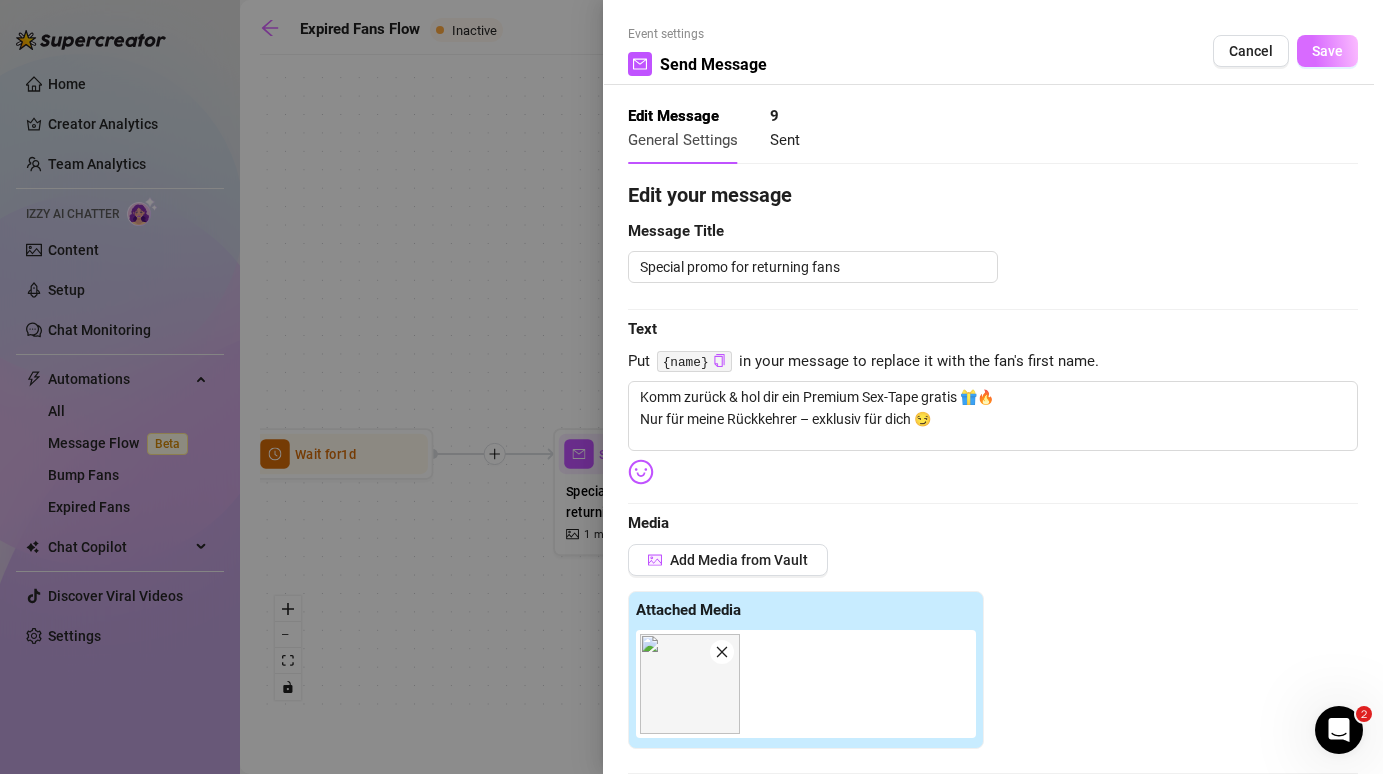 click on "Save" at bounding box center (1327, 51) 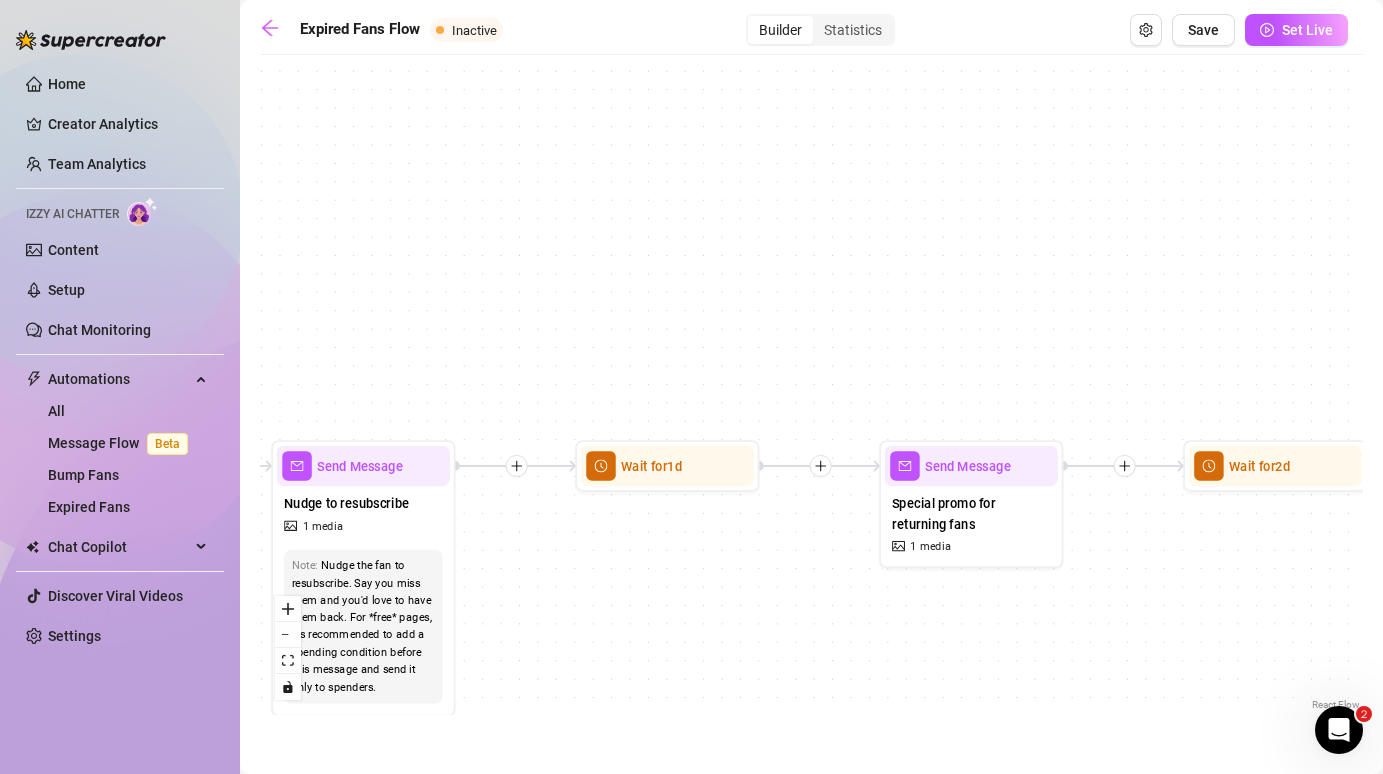 drag, startPoint x: 803, startPoint y: 371, endPoint x: 1142, endPoint y: 388, distance: 339.426 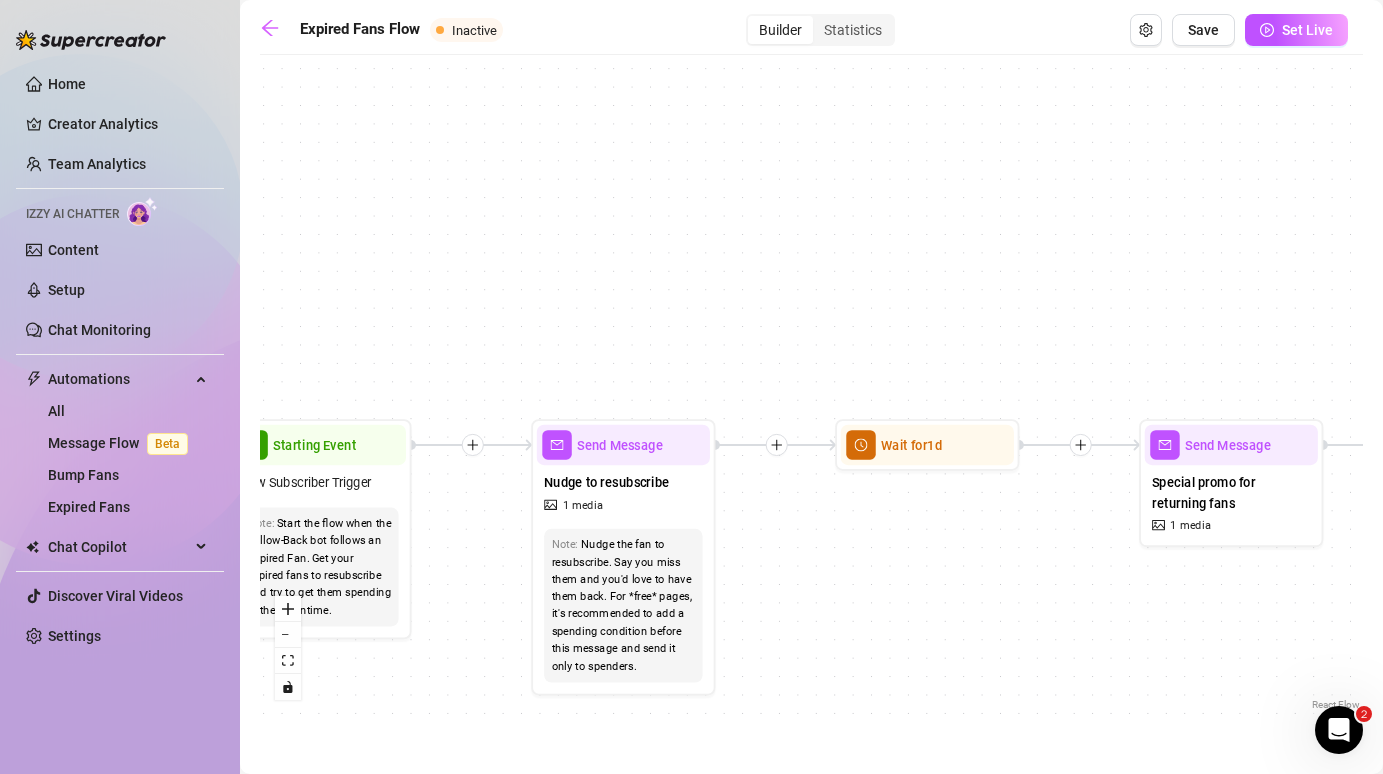 drag, startPoint x: 700, startPoint y: 396, endPoint x: 1035, endPoint y: 365, distance: 336.43127 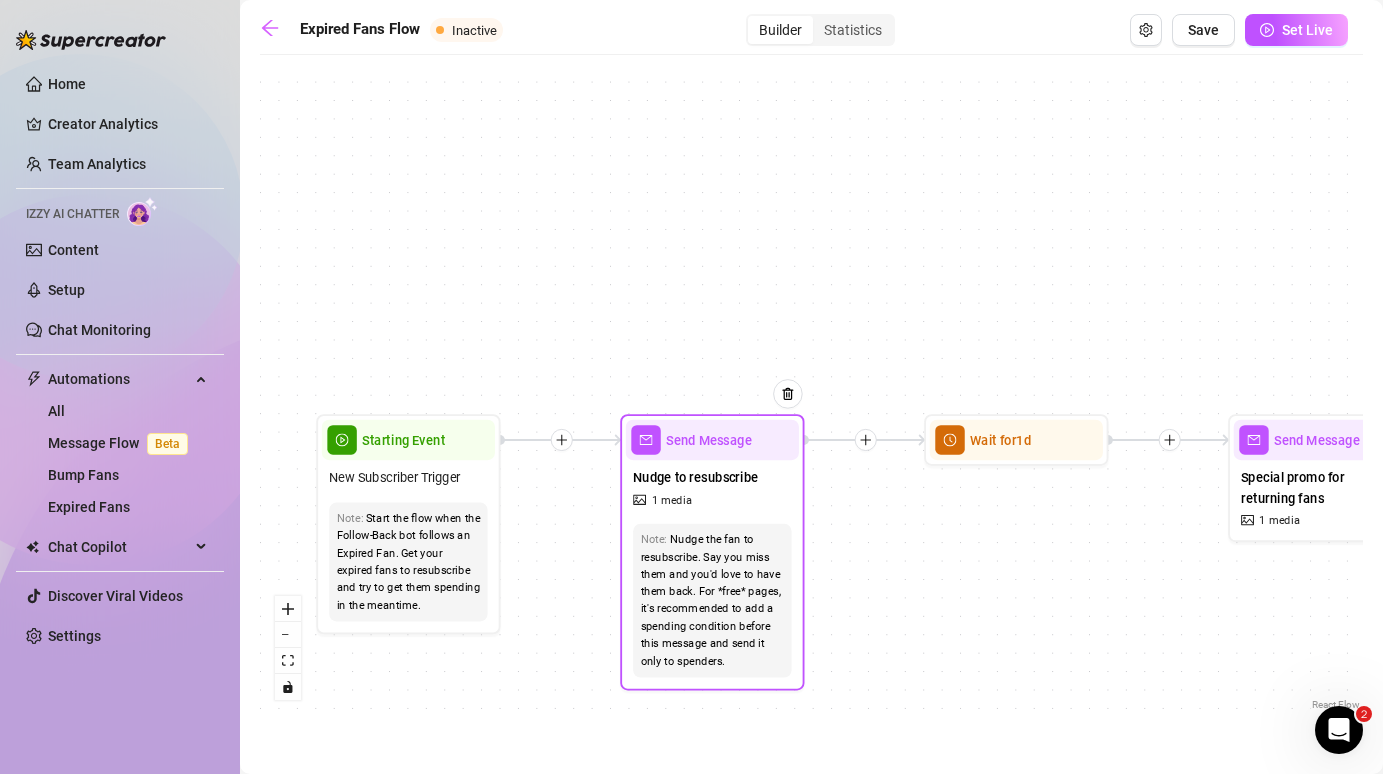 click on "Nudge to resubscribe" at bounding box center [695, 478] 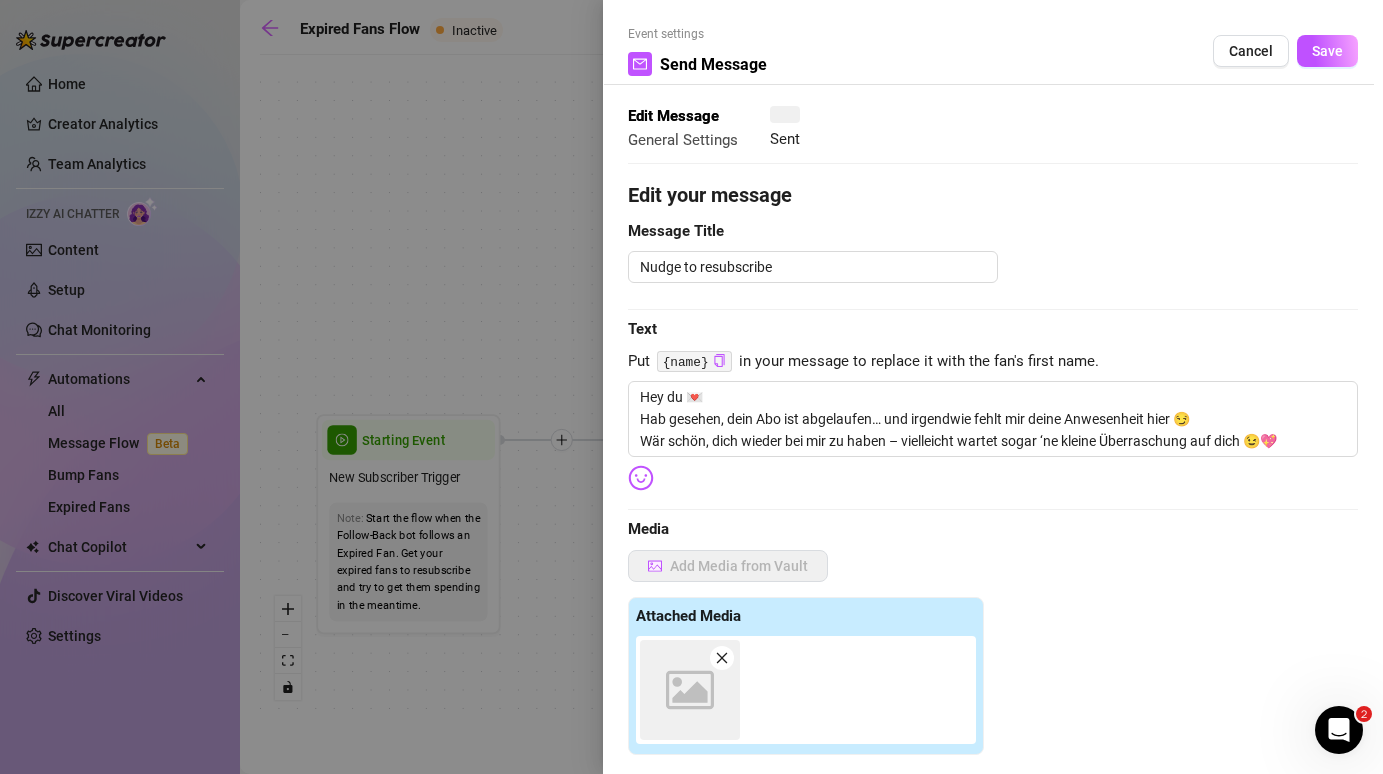 click at bounding box center [691, 387] 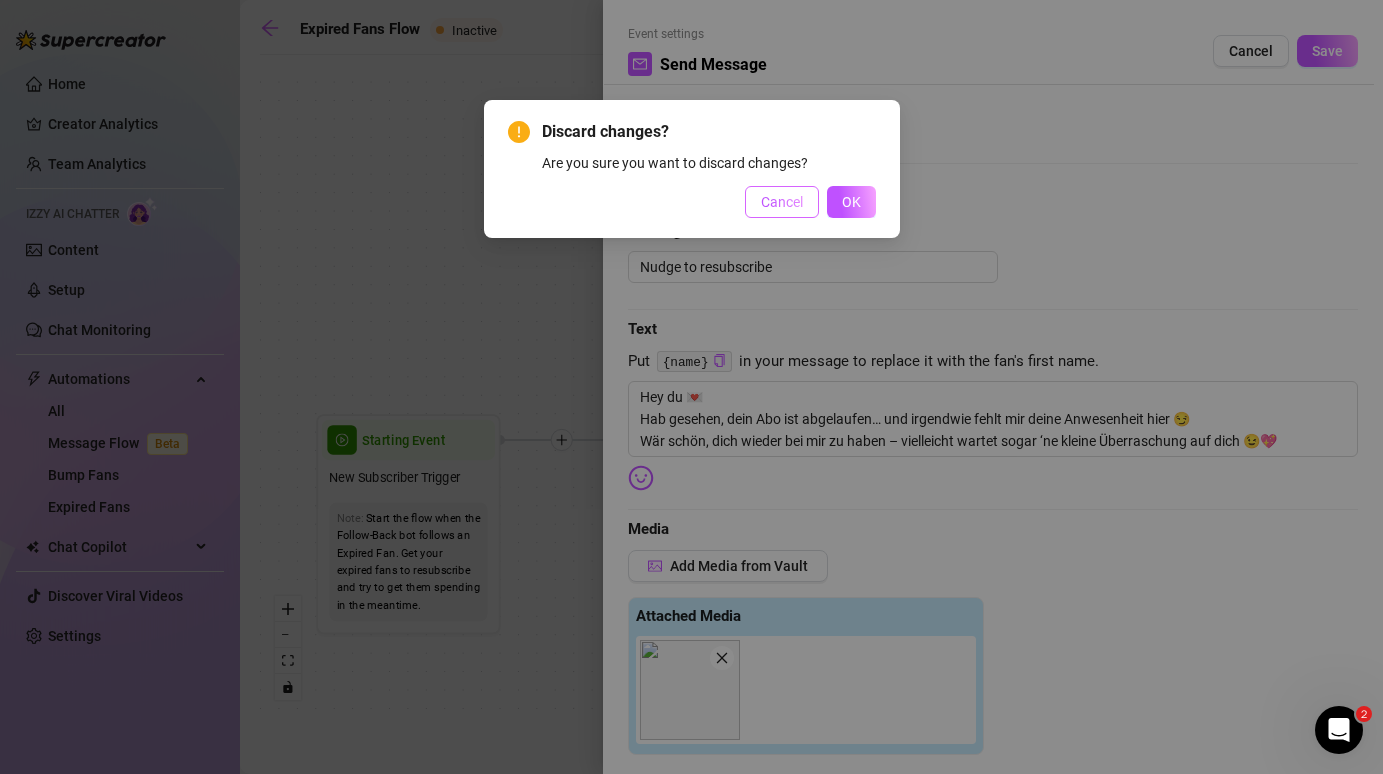 click on "Cancel" at bounding box center (782, 202) 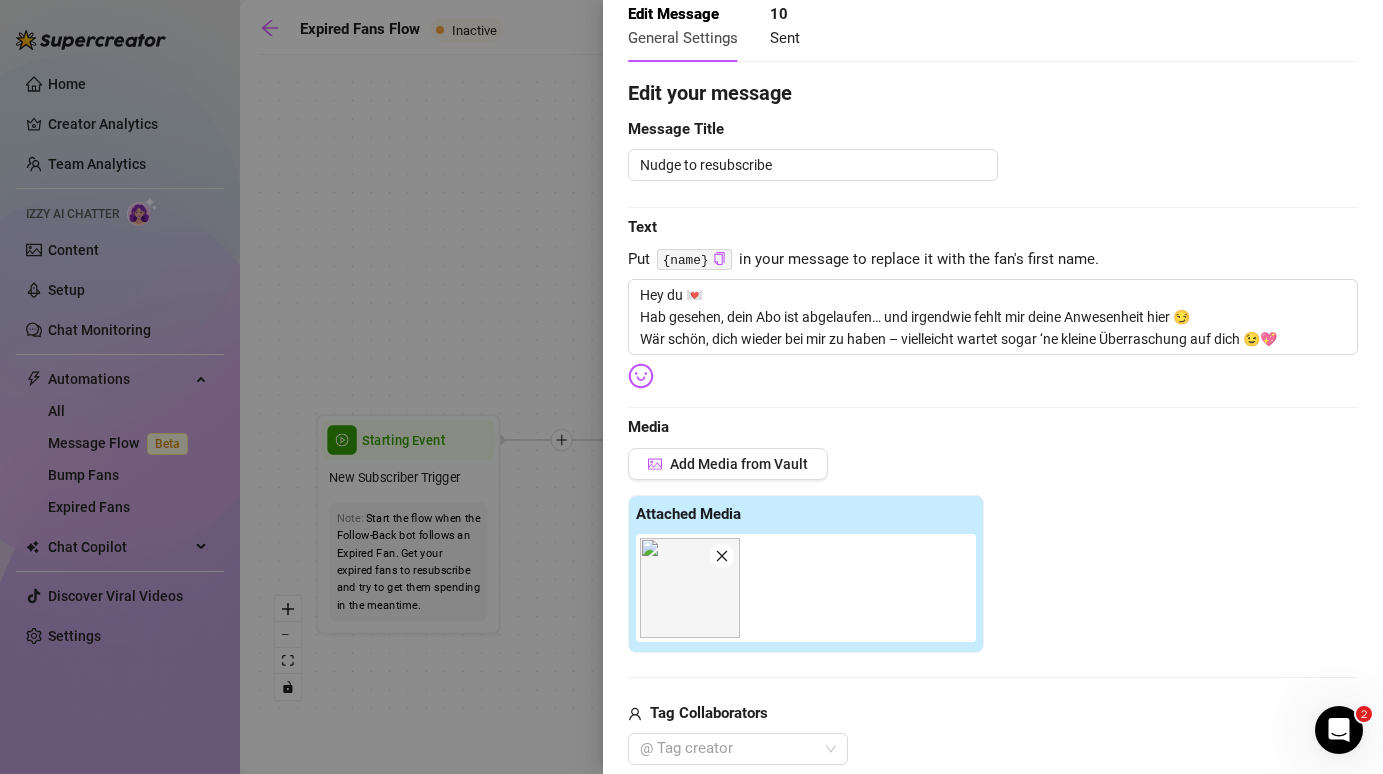 scroll, scrollTop: 0, scrollLeft: 0, axis: both 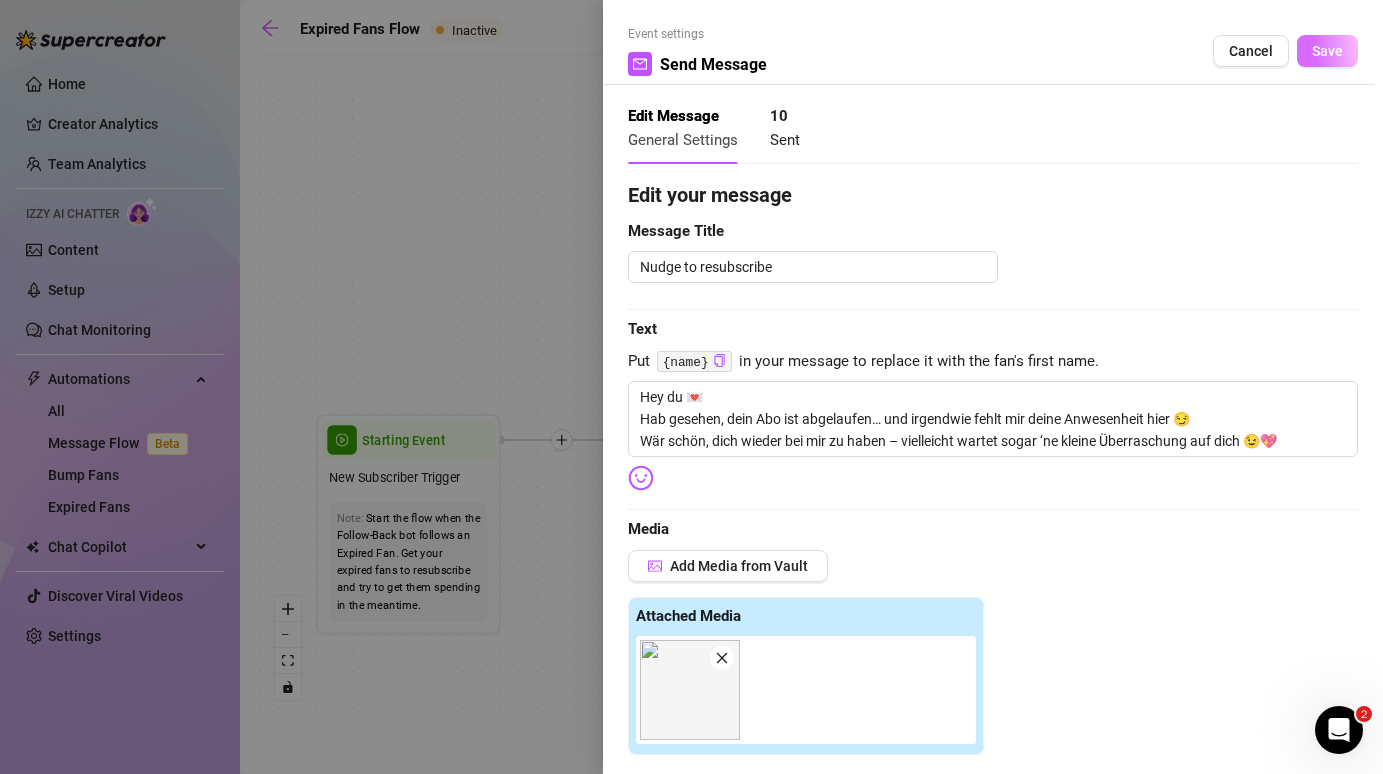 click on "Save" at bounding box center (1327, 51) 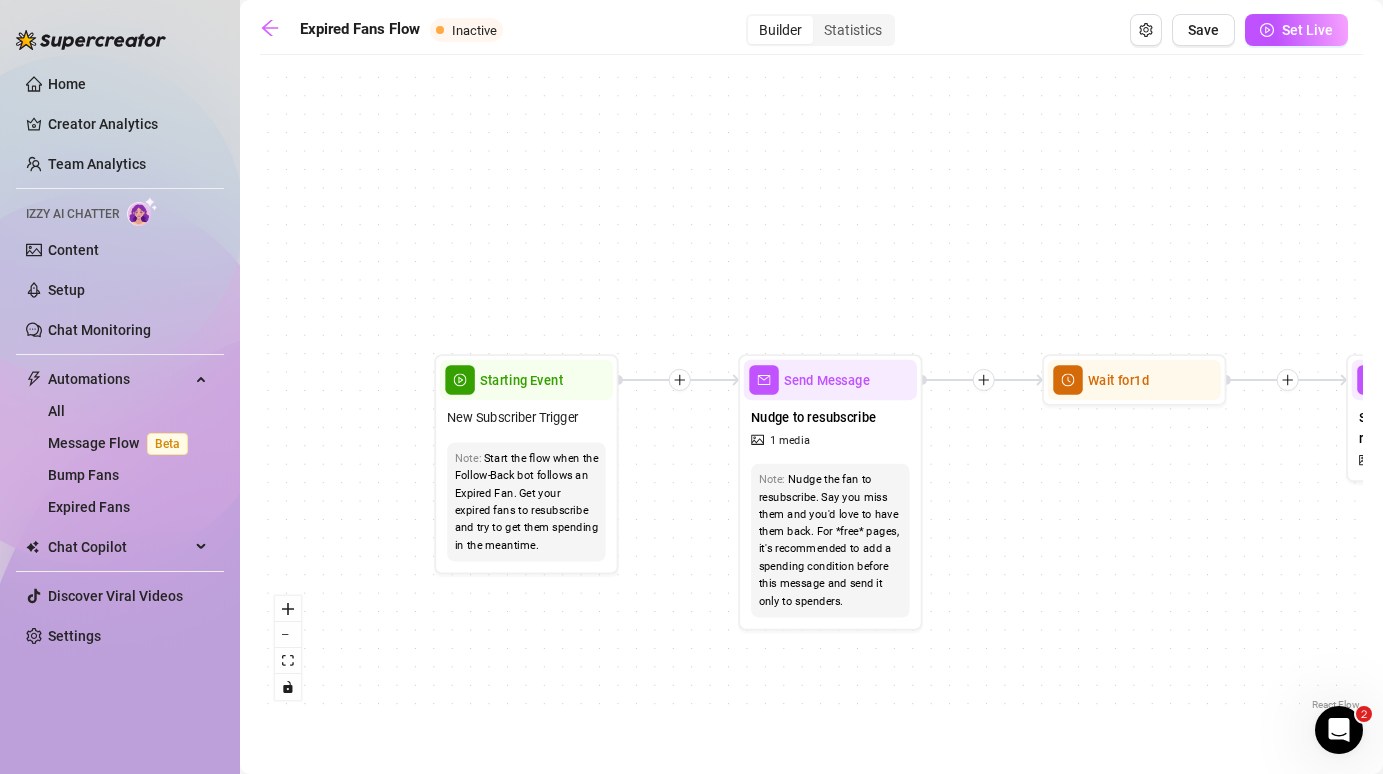 drag, startPoint x: 550, startPoint y: 284, endPoint x: 680, endPoint y: 216, distance: 146.7106 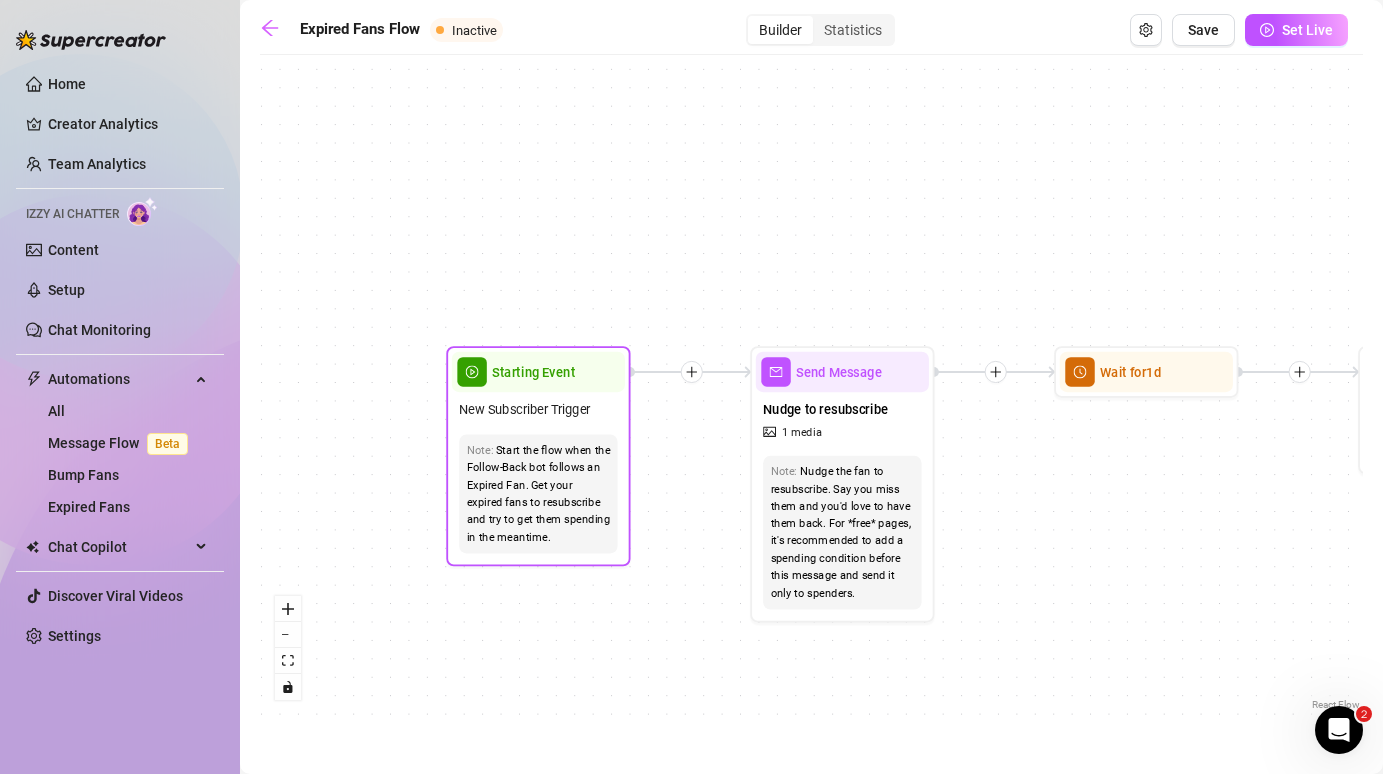 click on "New Subscriber Trigger" at bounding box center [525, 410] 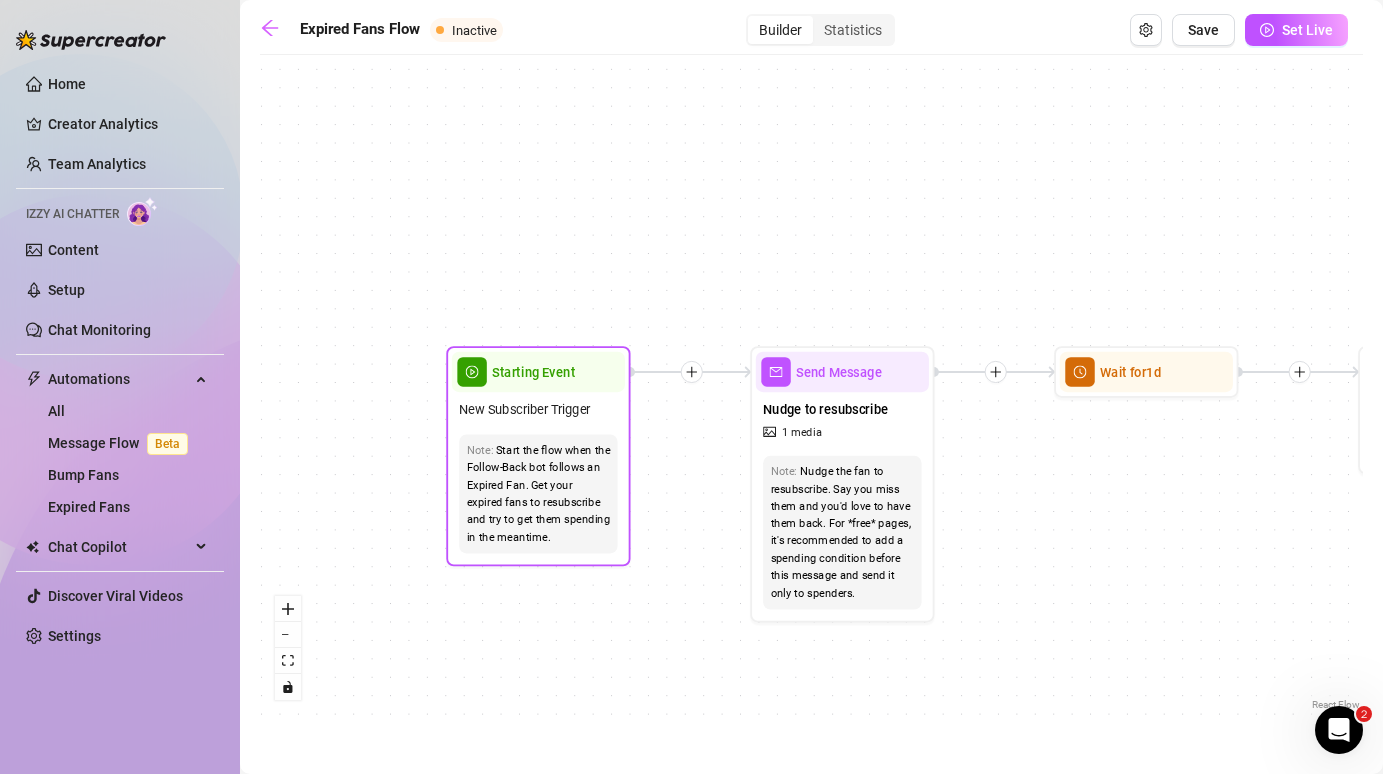 click on "New Subscriber Trigger" at bounding box center (525, 410) 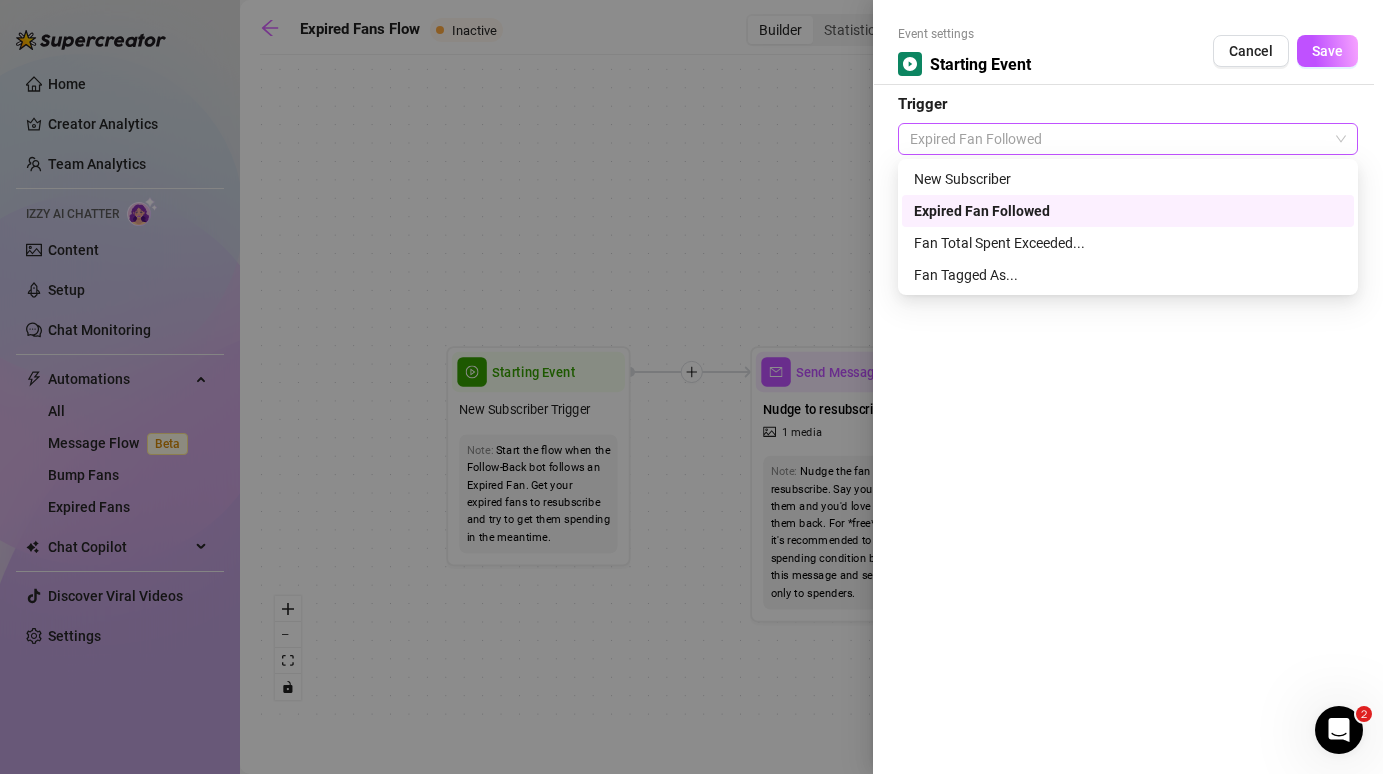 click on "Expired Fan Followed" at bounding box center [1128, 139] 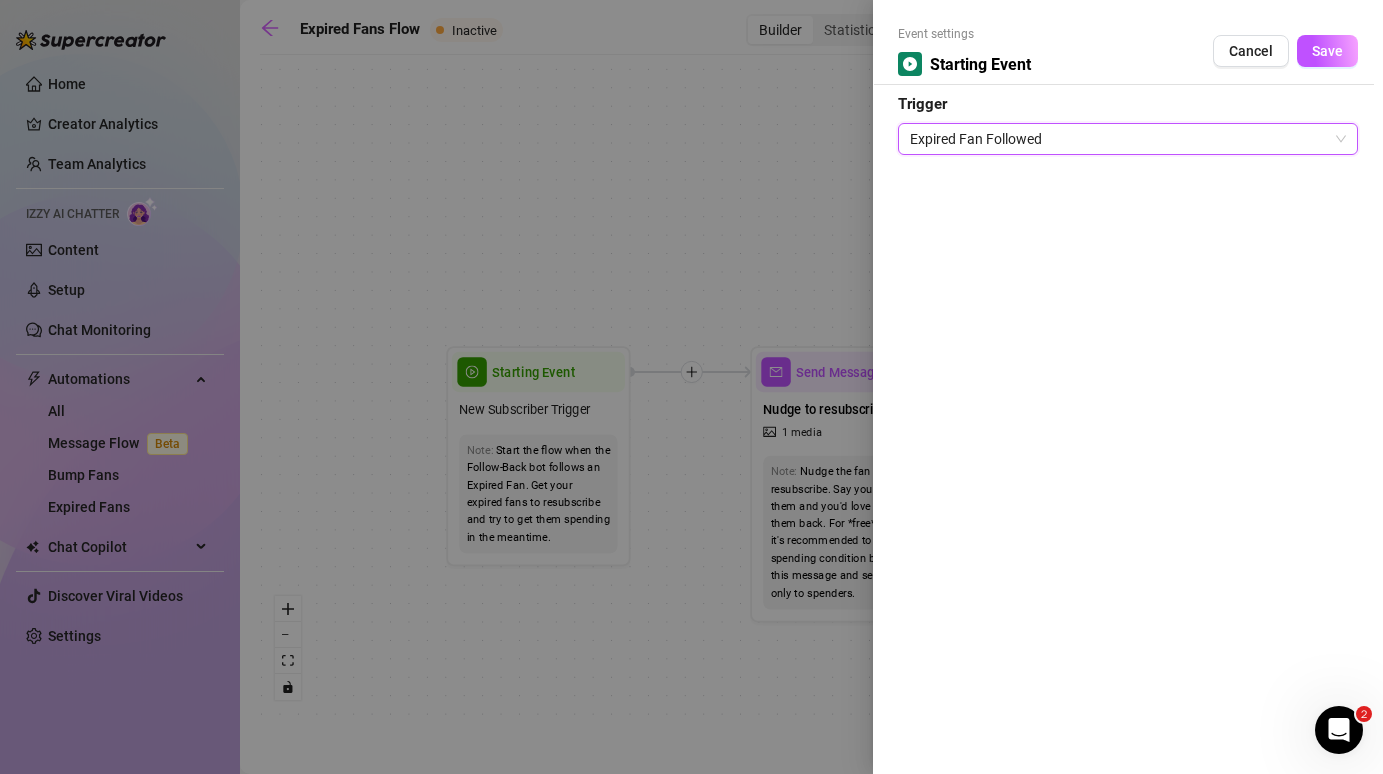 click on "Expired Fan Followed" at bounding box center [1128, 139] 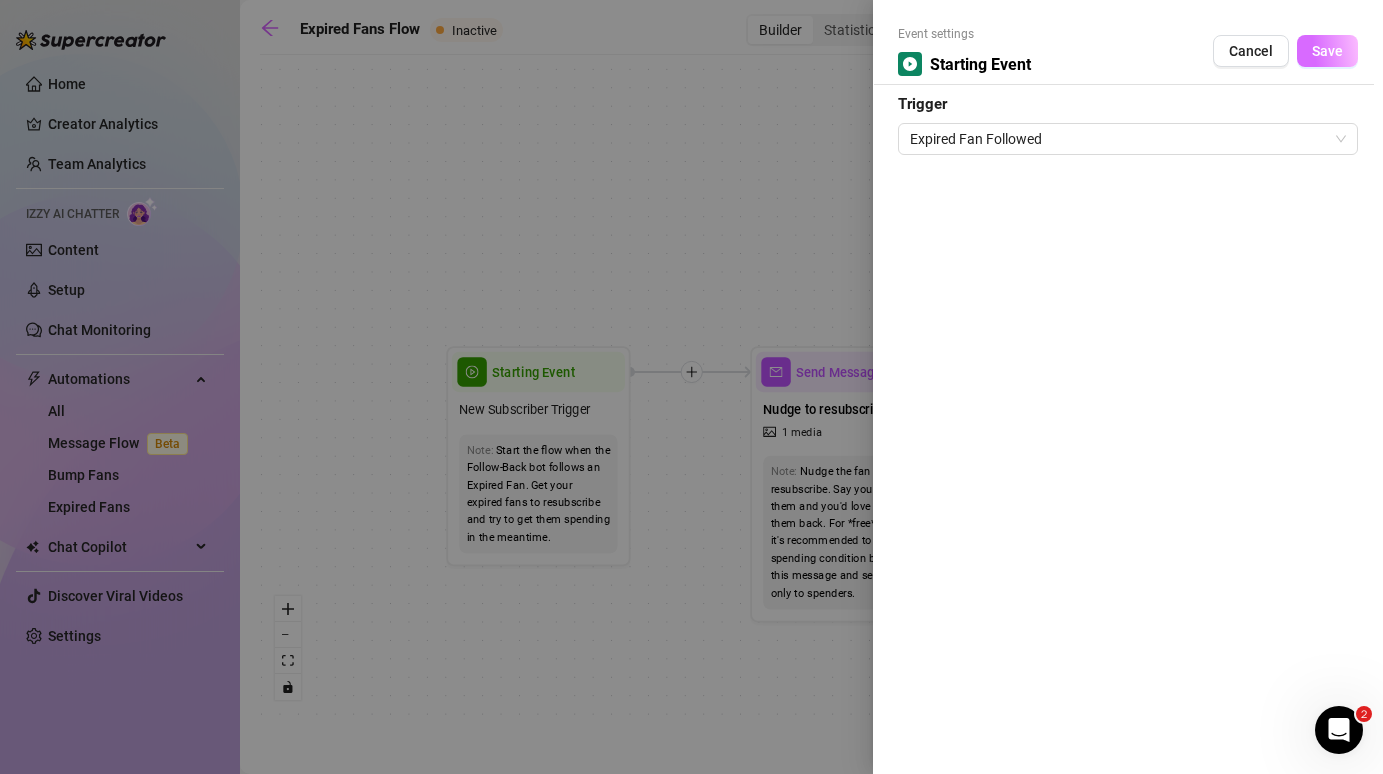 click on "Save" at bounding box center (1327, 51) 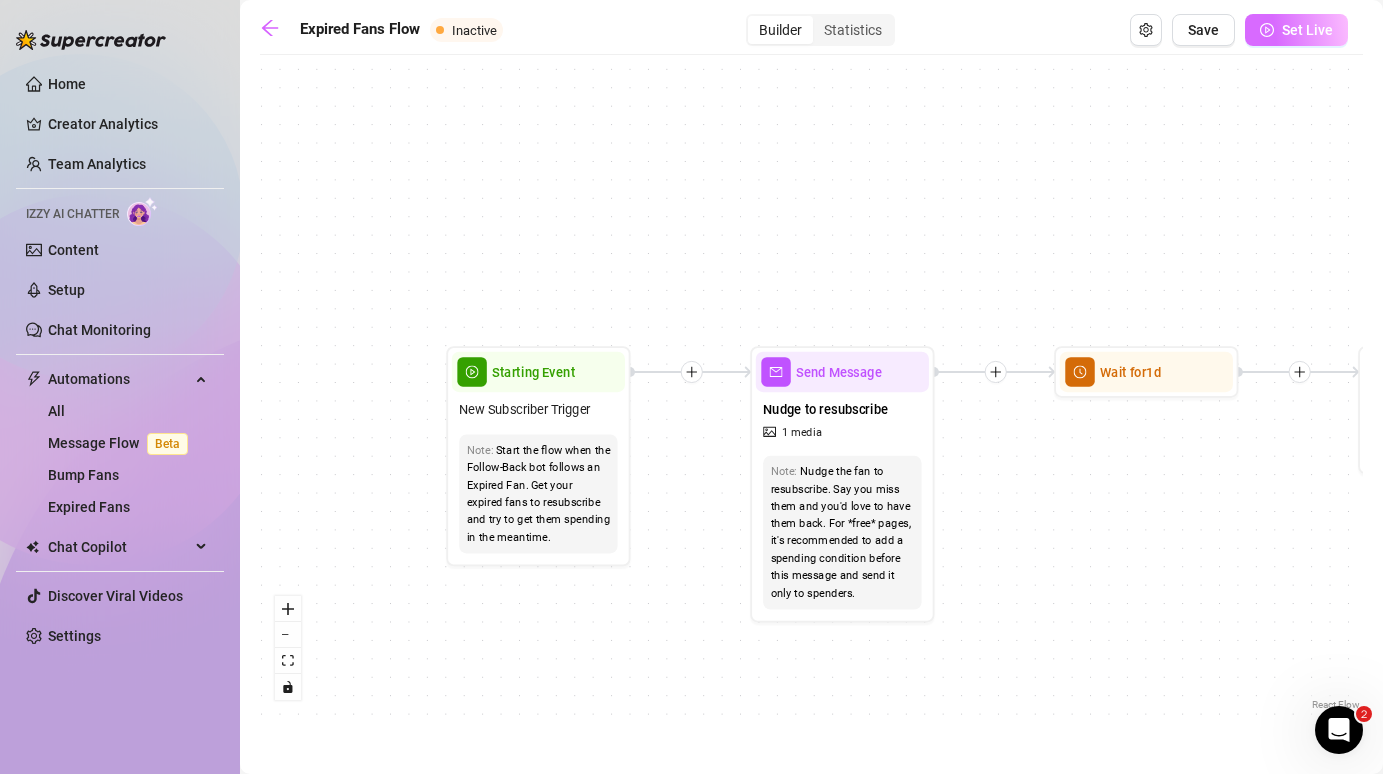 click on "Set Live" at bounding box center [1307, 30] 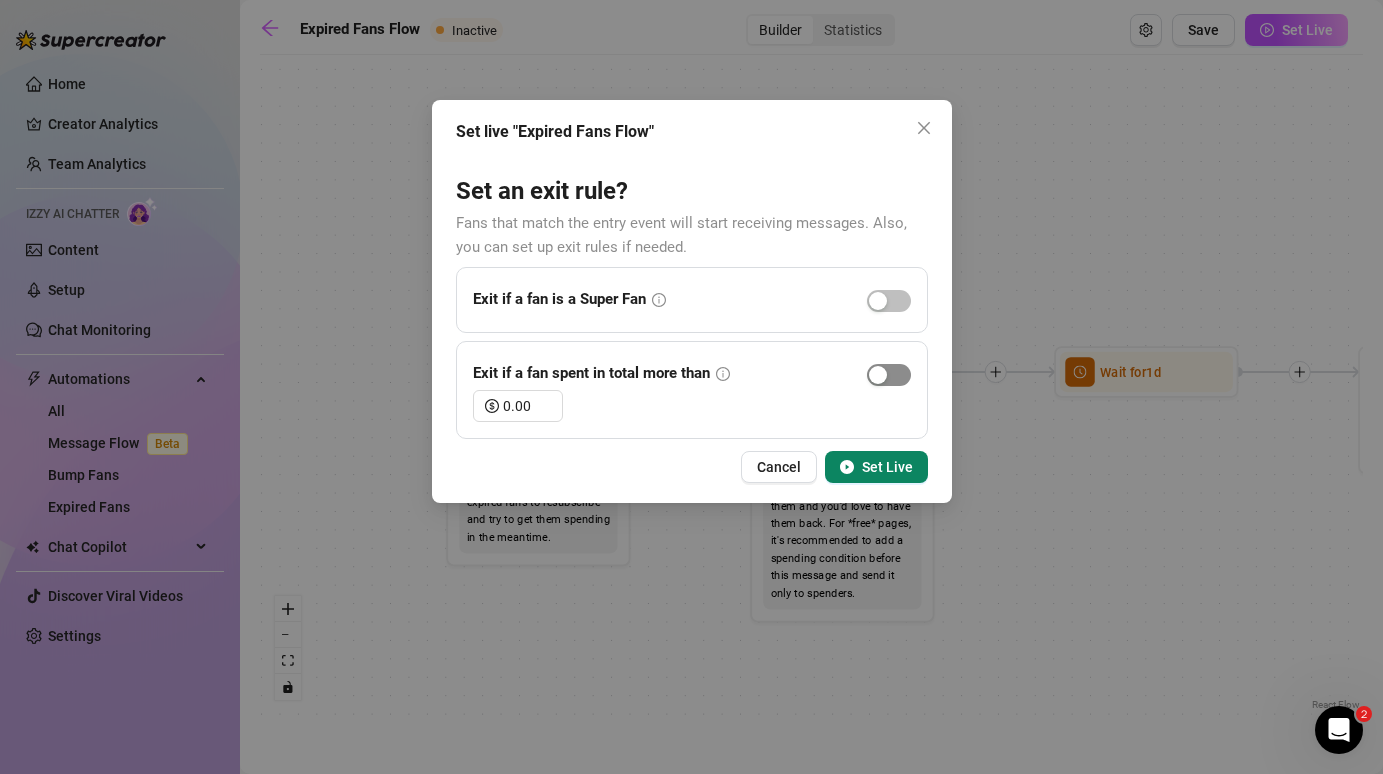 click at bounding box center [878, 375] 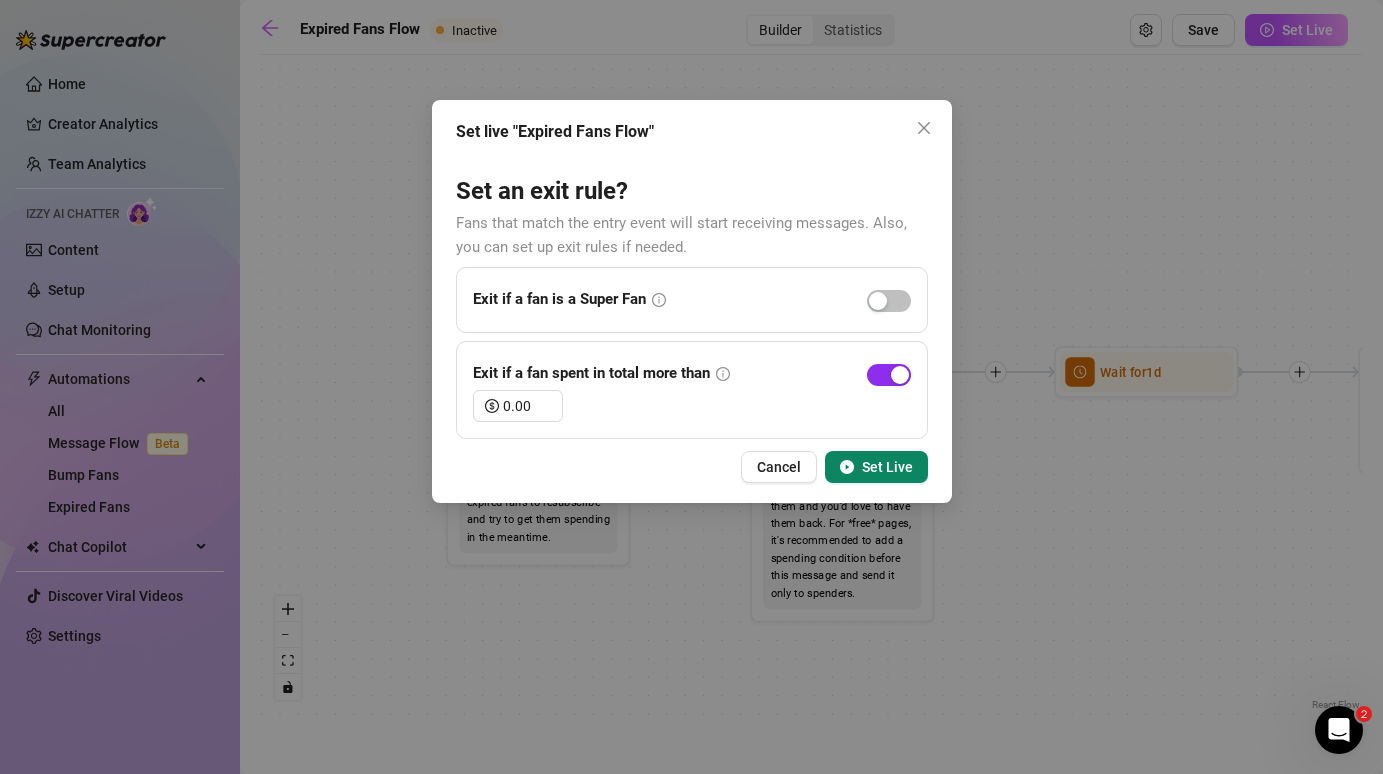click at bounding box center (889, 375) 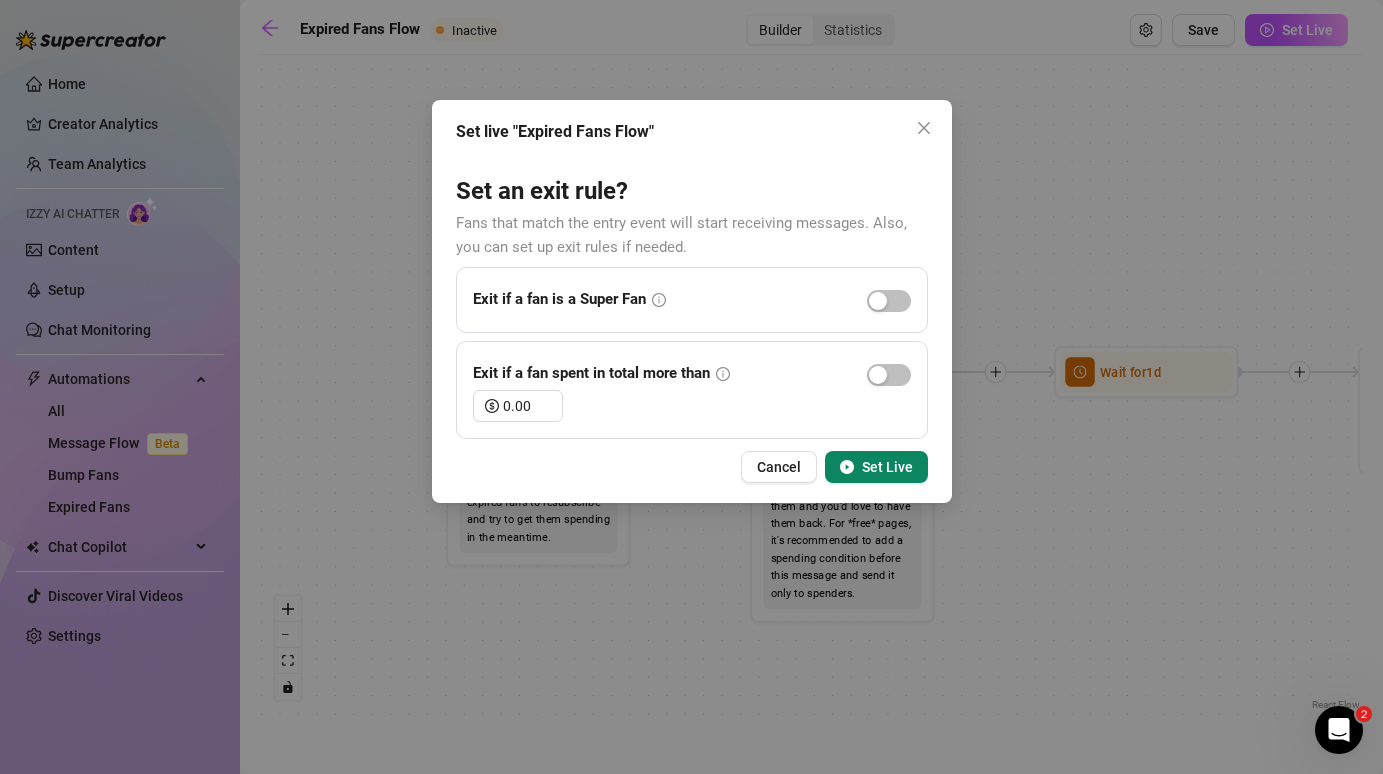 click on "Set Live" at bounding box center [876, 467] 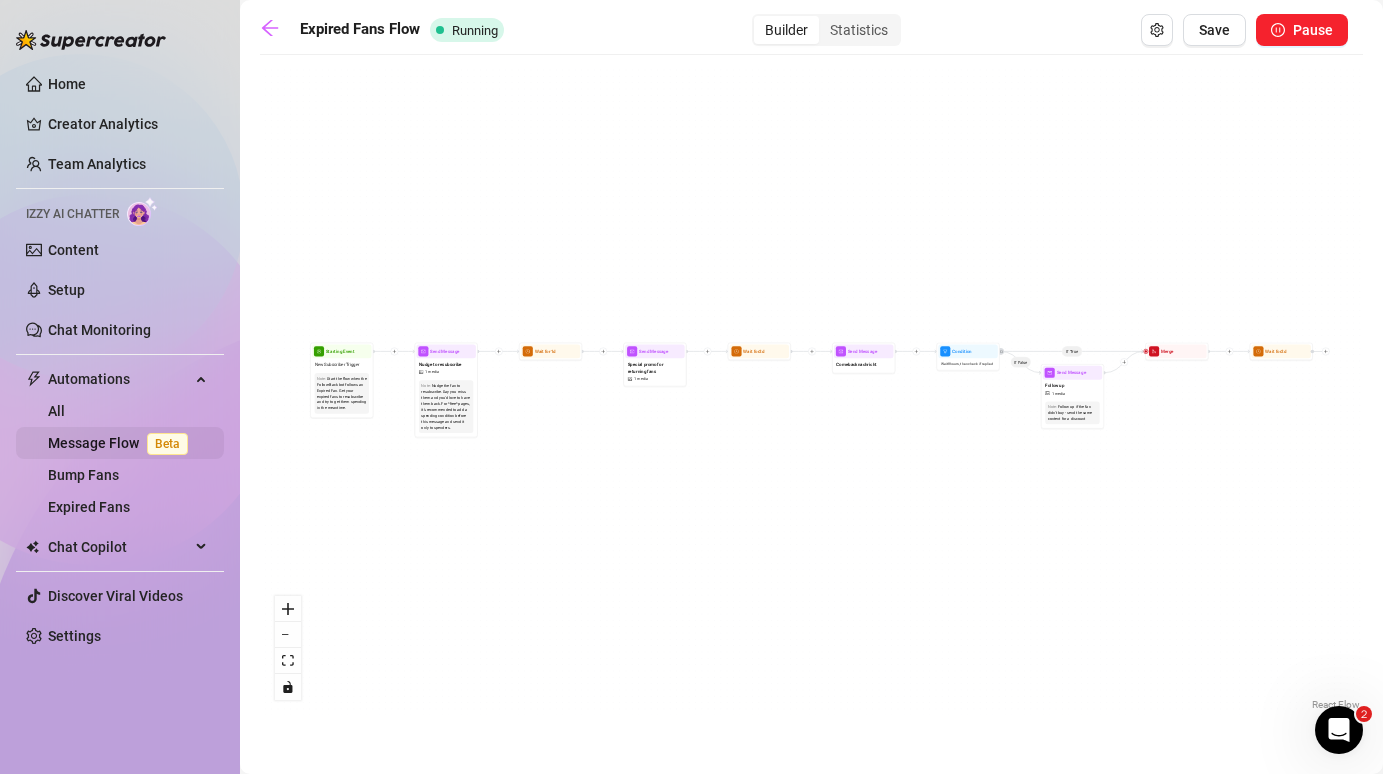 click on "Message Flow Beta" at bounding box center [122, 443] 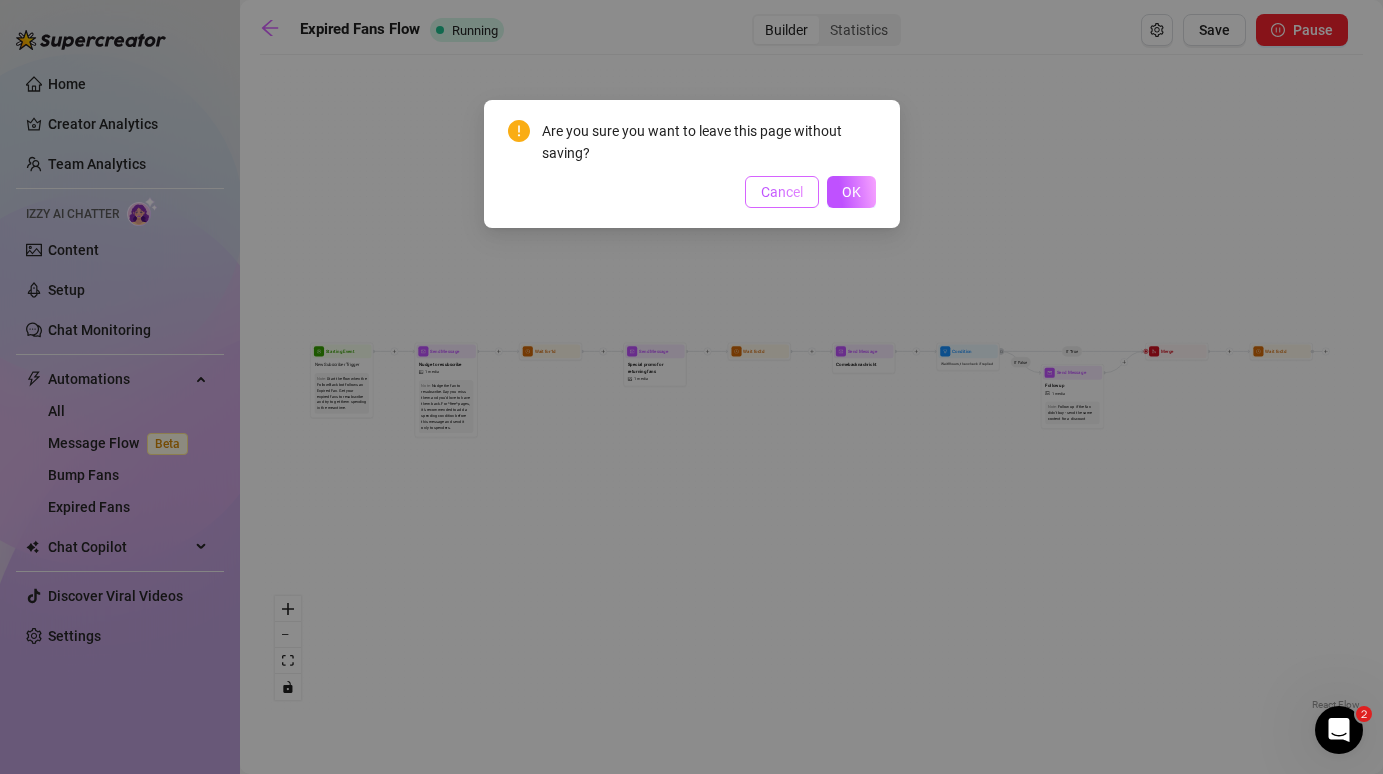 click on "Cancel" at bounding box center (782, 192) 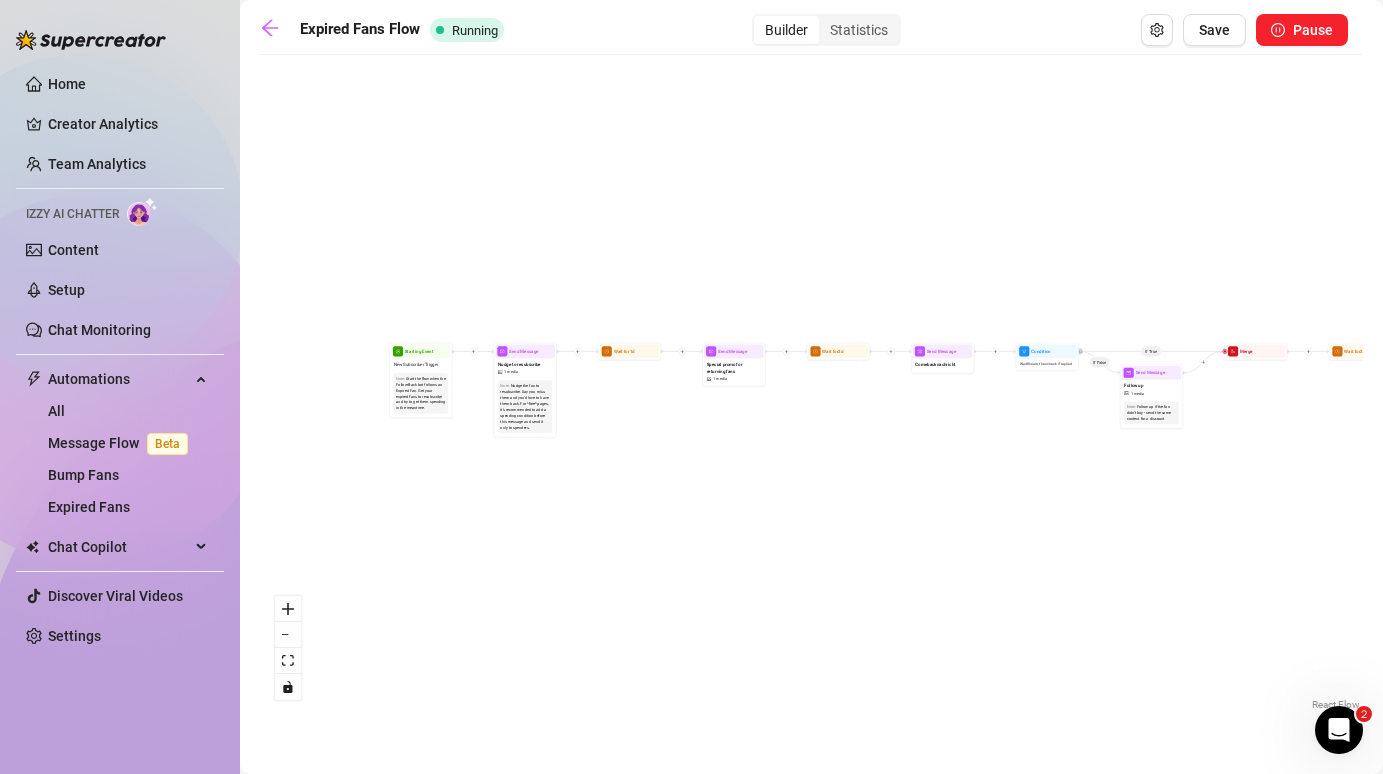 drag, startPoint x: 641, startPoint y: 439, endPoint x: 720, endPoint y: 439, distance: 79 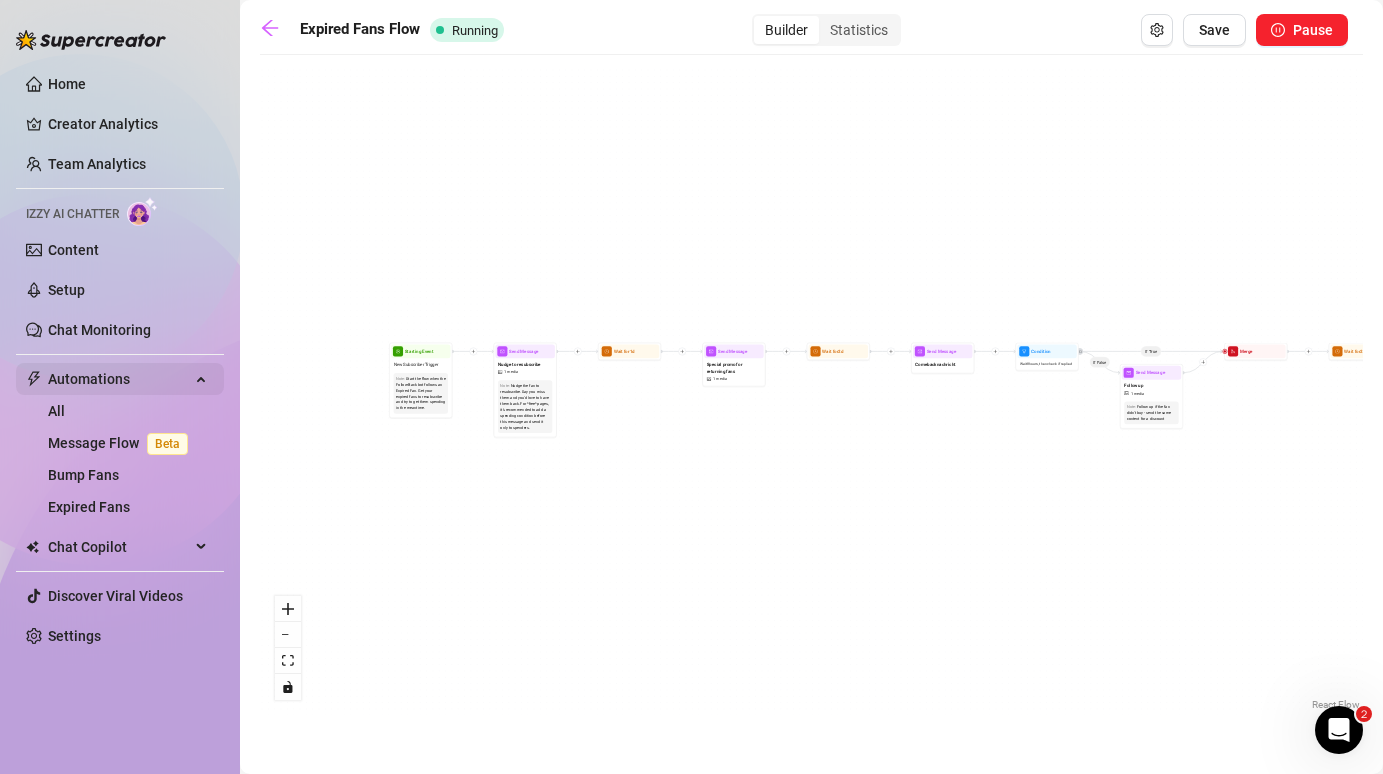 click on "Automations" at bounding box center (119, 379) 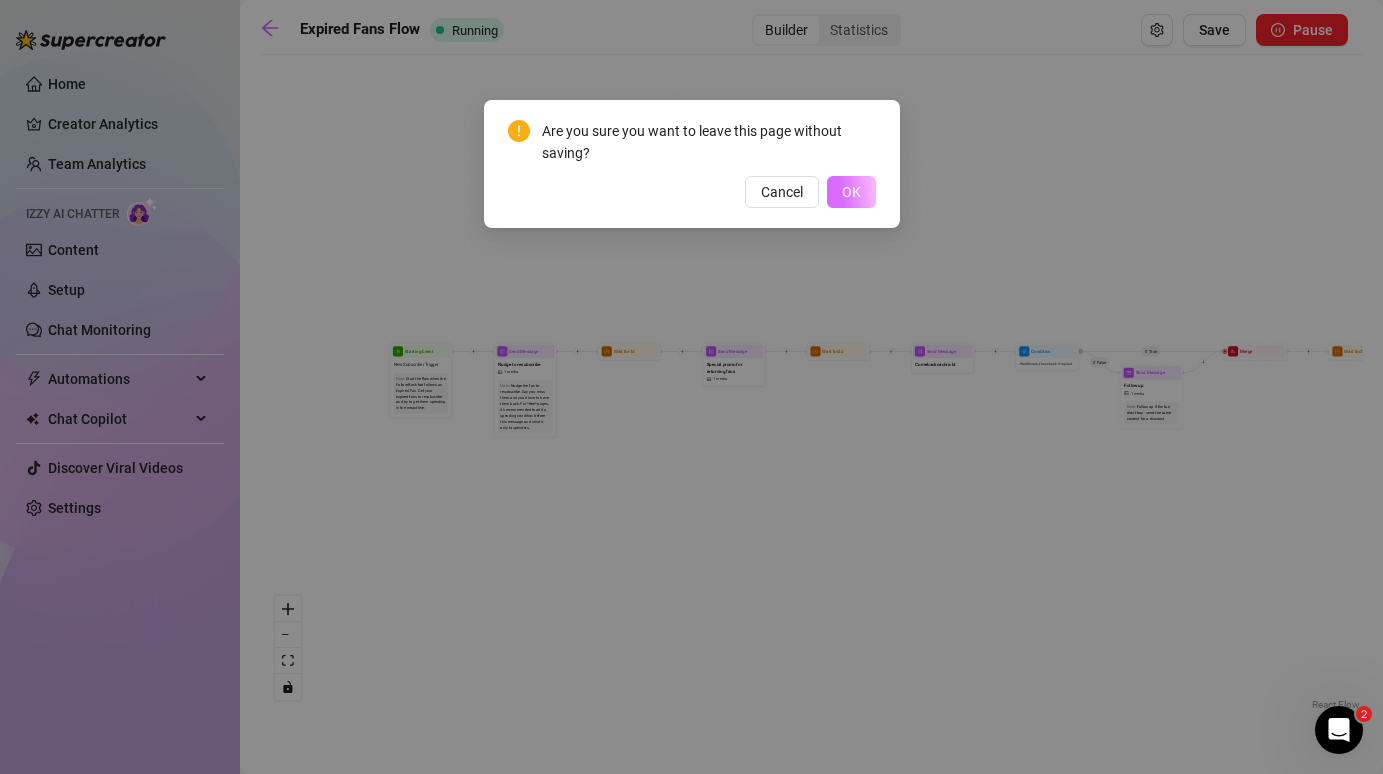 click on "OK" at bounding box center [851, 192] 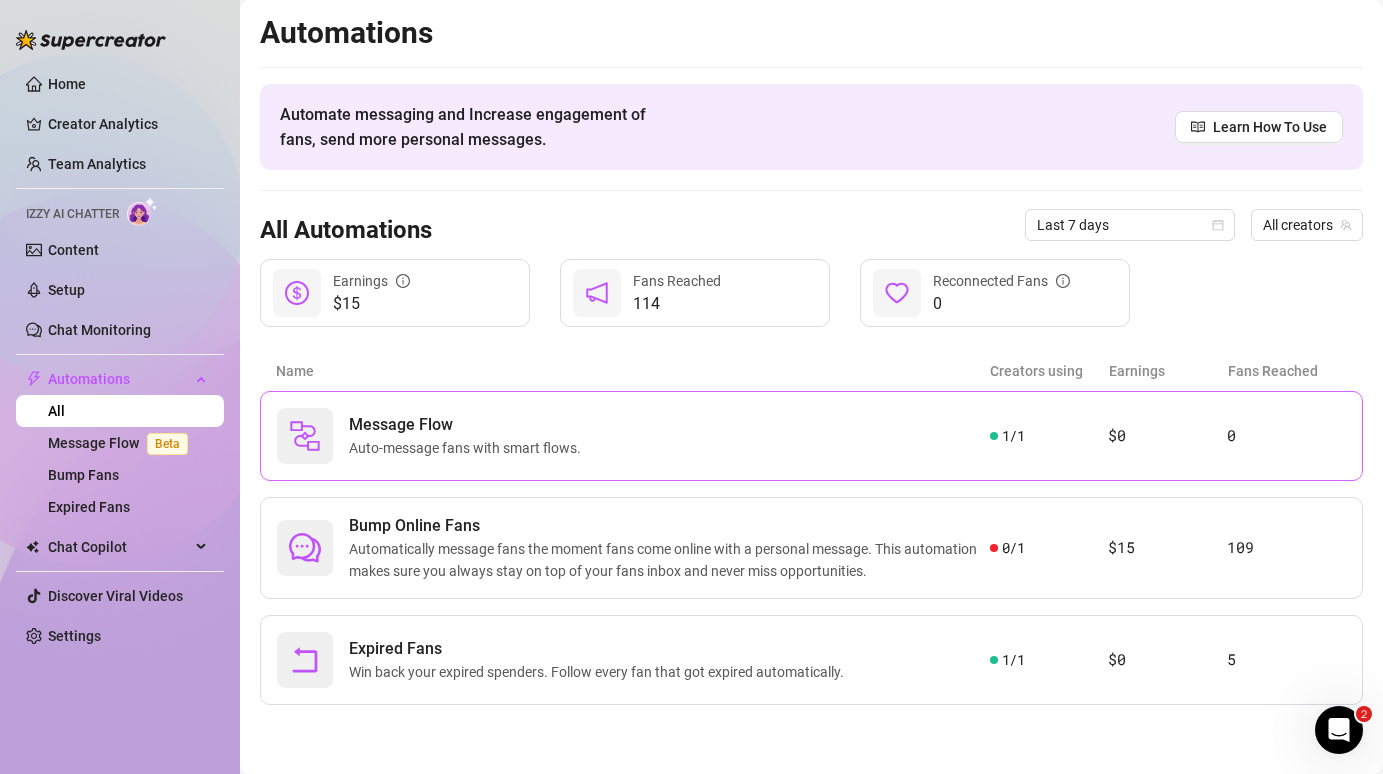 click on "Auto-message fans with smart flows." at bounding box center [469, 448] 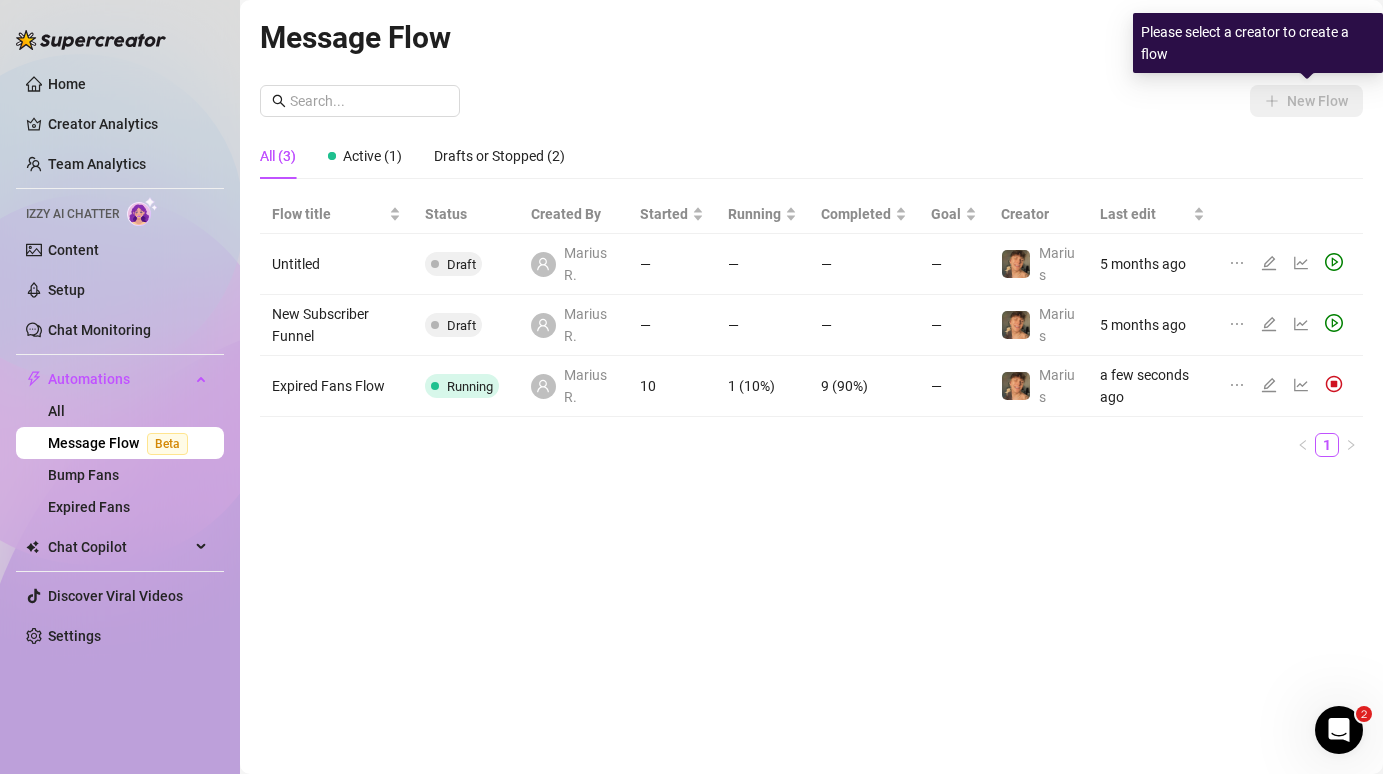 click on "All (3) Active (1) Drafts or Stopped (2)" at bounding box center [811, 156] 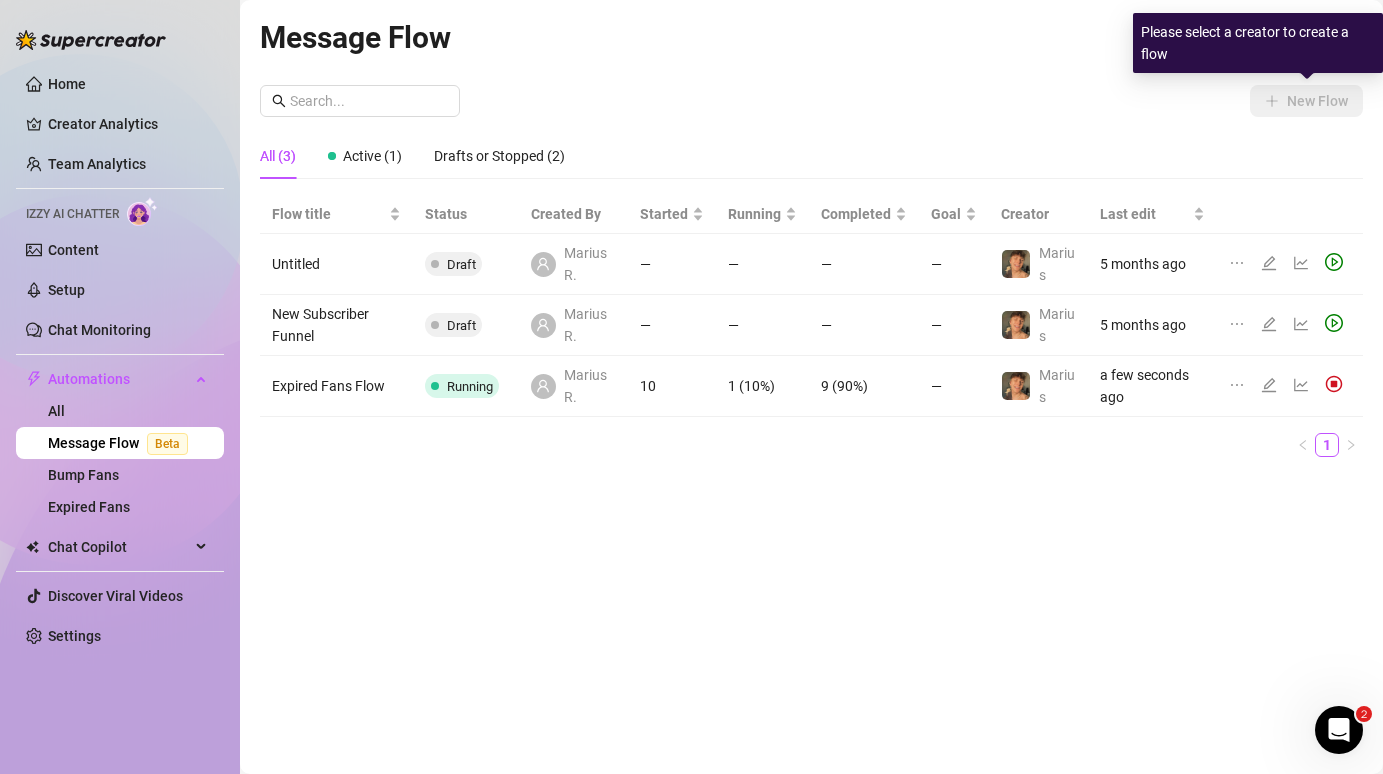 click on "Please select a creator to create a flow" at bounding box center (1258, 43) 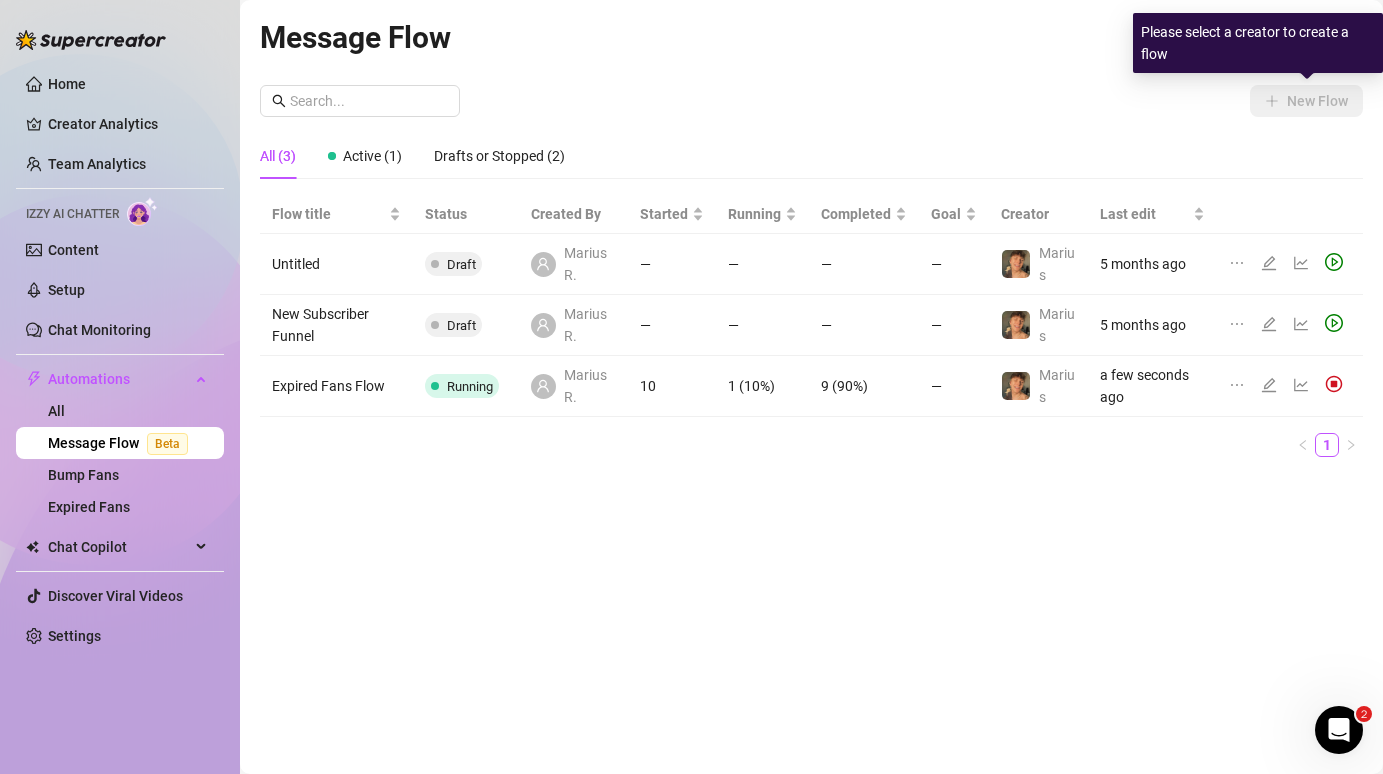 click on "New Flow" at bounding box center (811, 101) 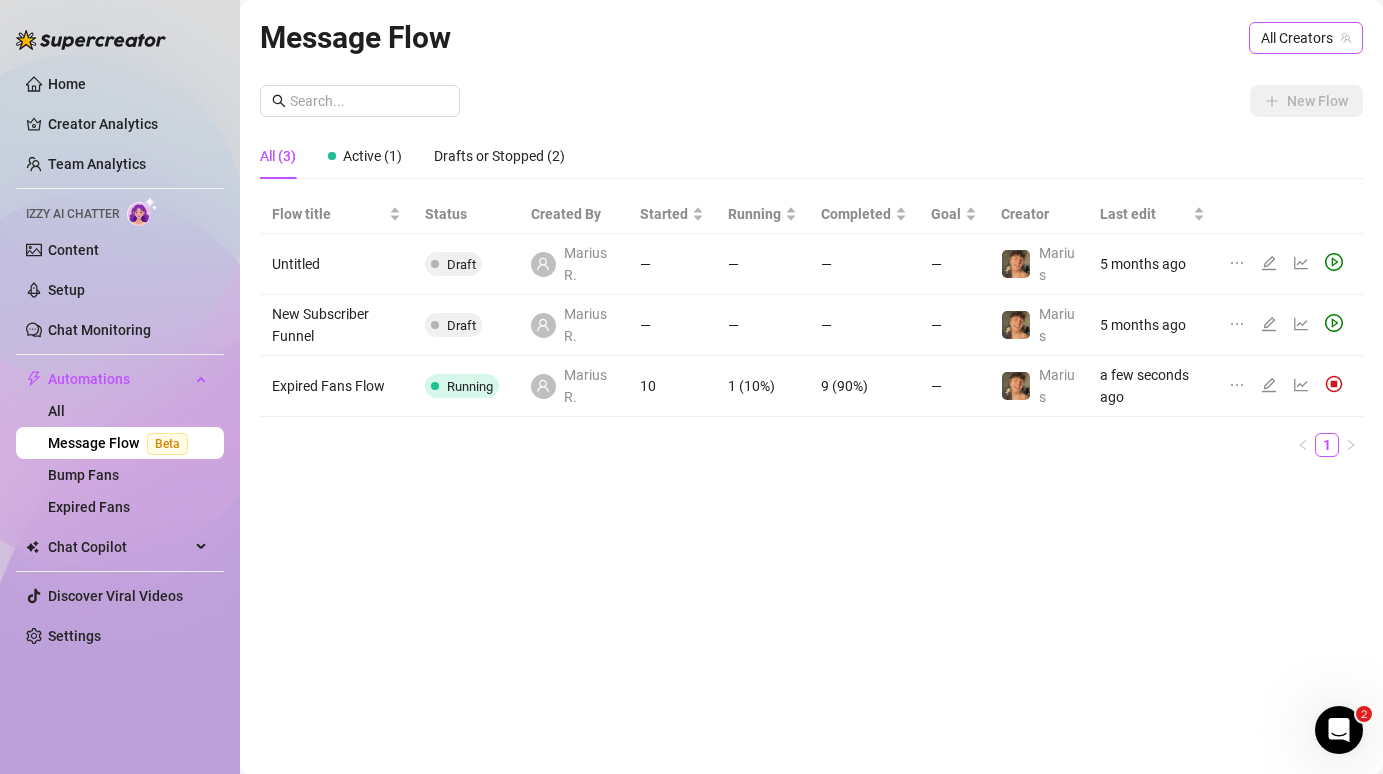 click on "All Creators" at bounding box center (1306, 38) 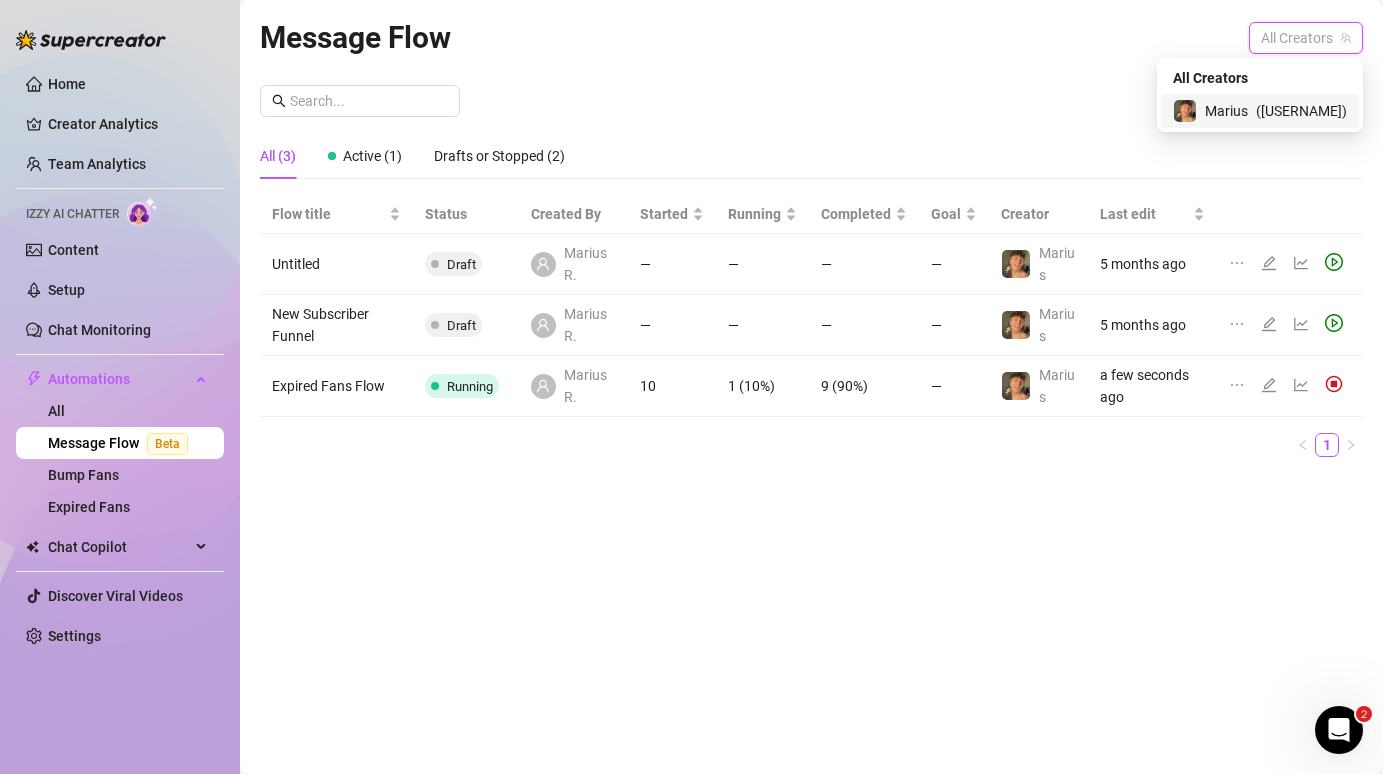 click on "Marius" at bounding box center (1226, 111) 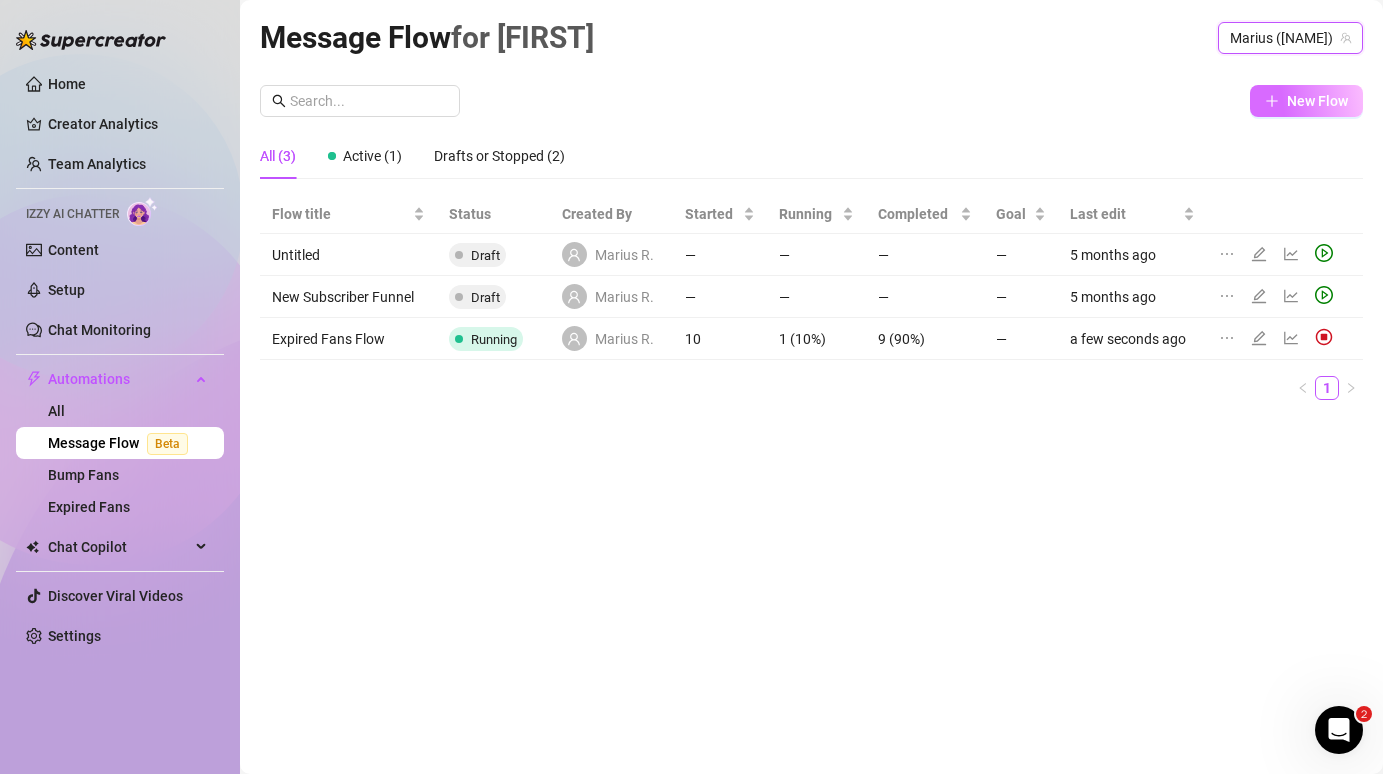 click on "New Flow" at bounding box center [1306, 101] 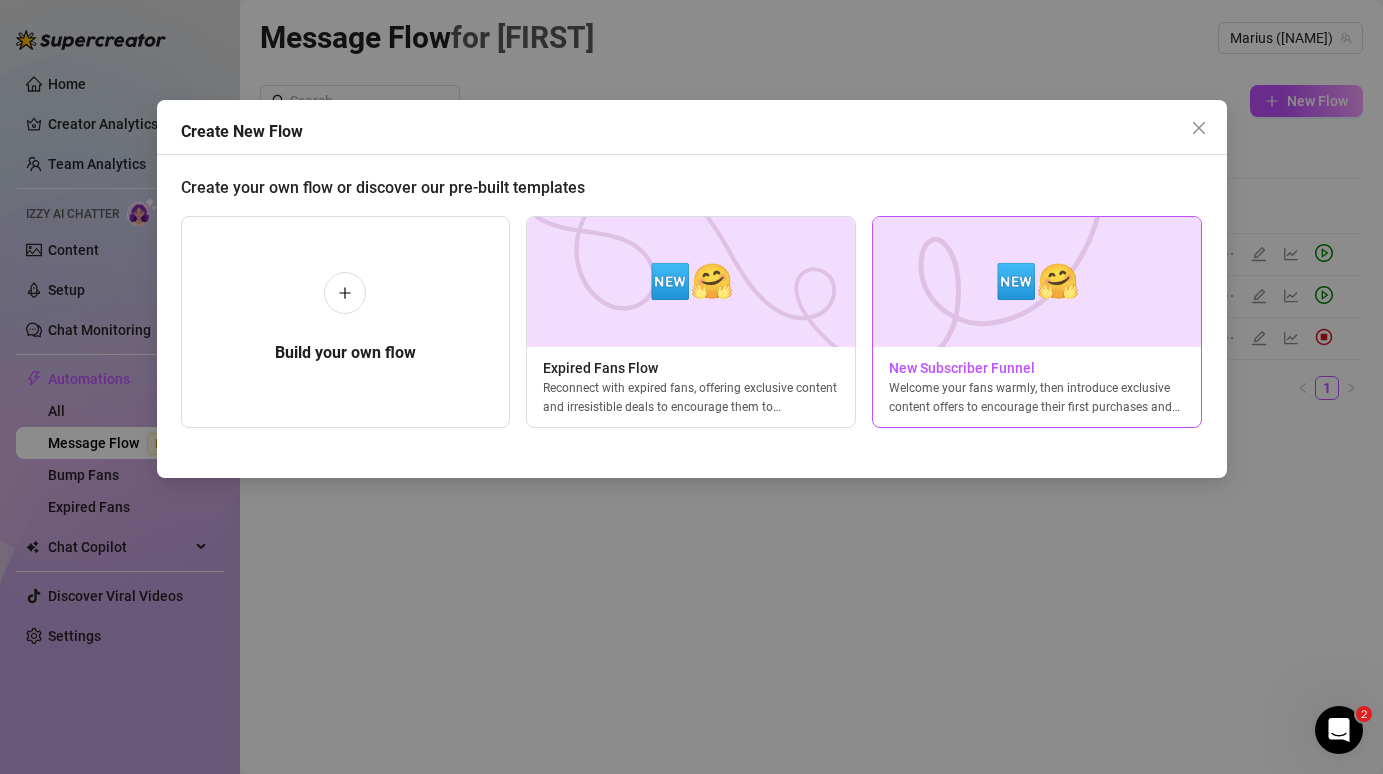 click at bounding box center [1037, 282] 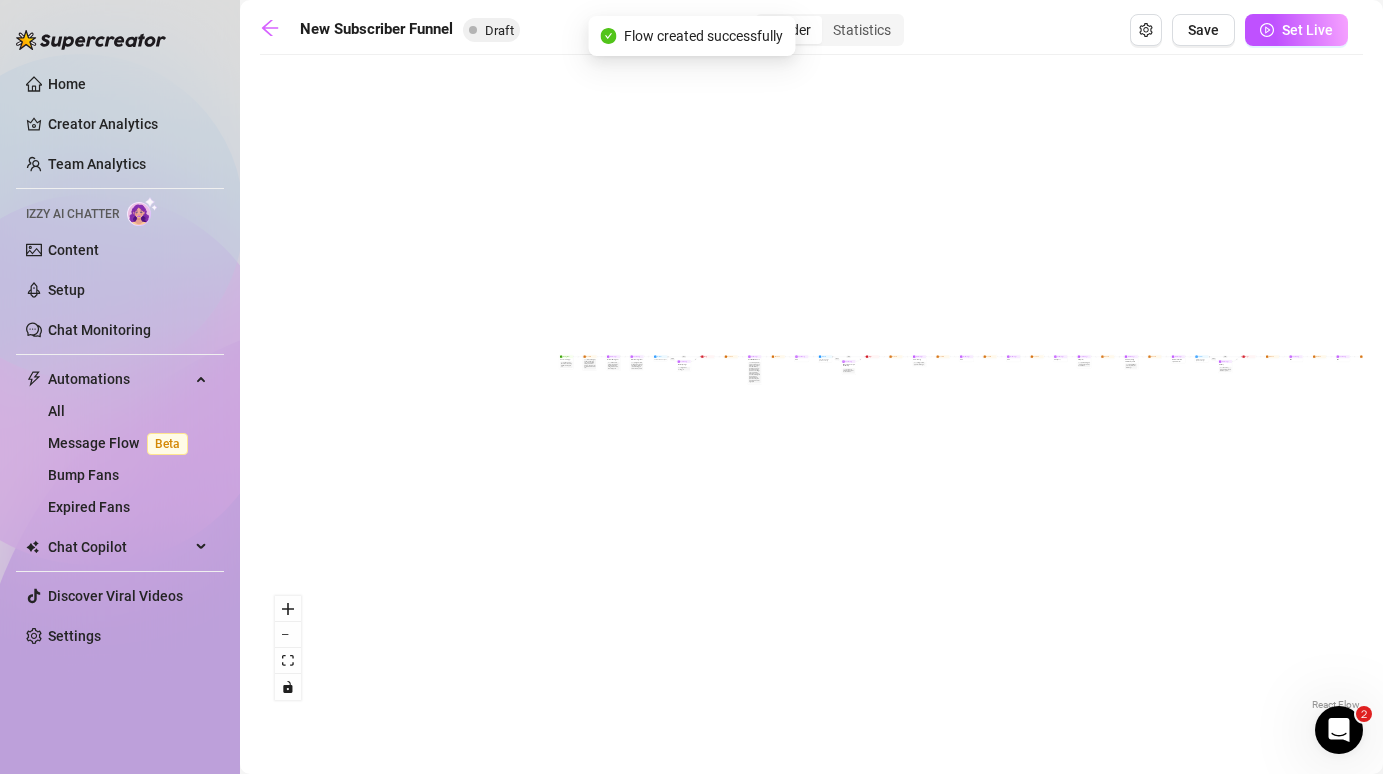 drag, startPoint x: 531, startPoint y: 320, endPoint x: 790, endPoint y: 292, distance: 260.50912 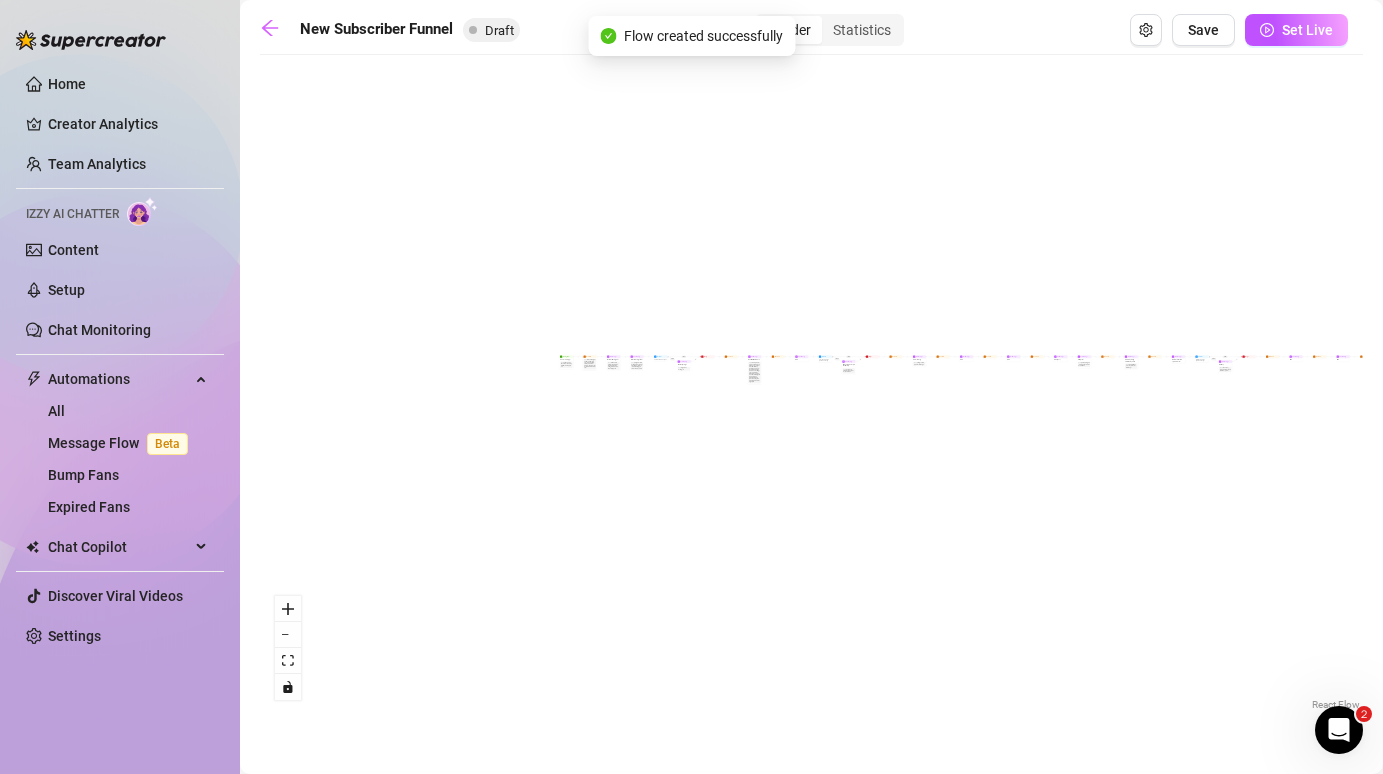 click on "If True If True If True If False If False If False If True If False Merge Merge Merge Send Message Regular set Send Message Exclusive set Condition Spent  above  $ 100 Note:     Send 2 different sets for spenders and low-spenders Wait for  1d  Send Message PPV Wait for  2d  Send Message PPV Wait for  1d  Send Message PPV Wait for  1d  Send Message PPV Wait for  1d  Send Message PPV Send Message Follow up Note: Create FOMO by saying you're about to delete the last PPV you sent Condition Wait  4  hours, then check if purchased last message Wait for  1d  Send Message PPV (part 2) Note: Split the message into 2 messages to make it look more authentic Send Message Follow up message Note: Nudge fans to message you Condition Wait  1  hours, then check if replied Send Message Discounted offer to anyone who didn't buy Note: Send the set for discounted price, "only for the next few hours" Condition Wait  12  hours, then check if purchased last message Starting Event New Subscriber Trigger Note: Wait for  4m Note: Note:" at bounding box center [811, 390] 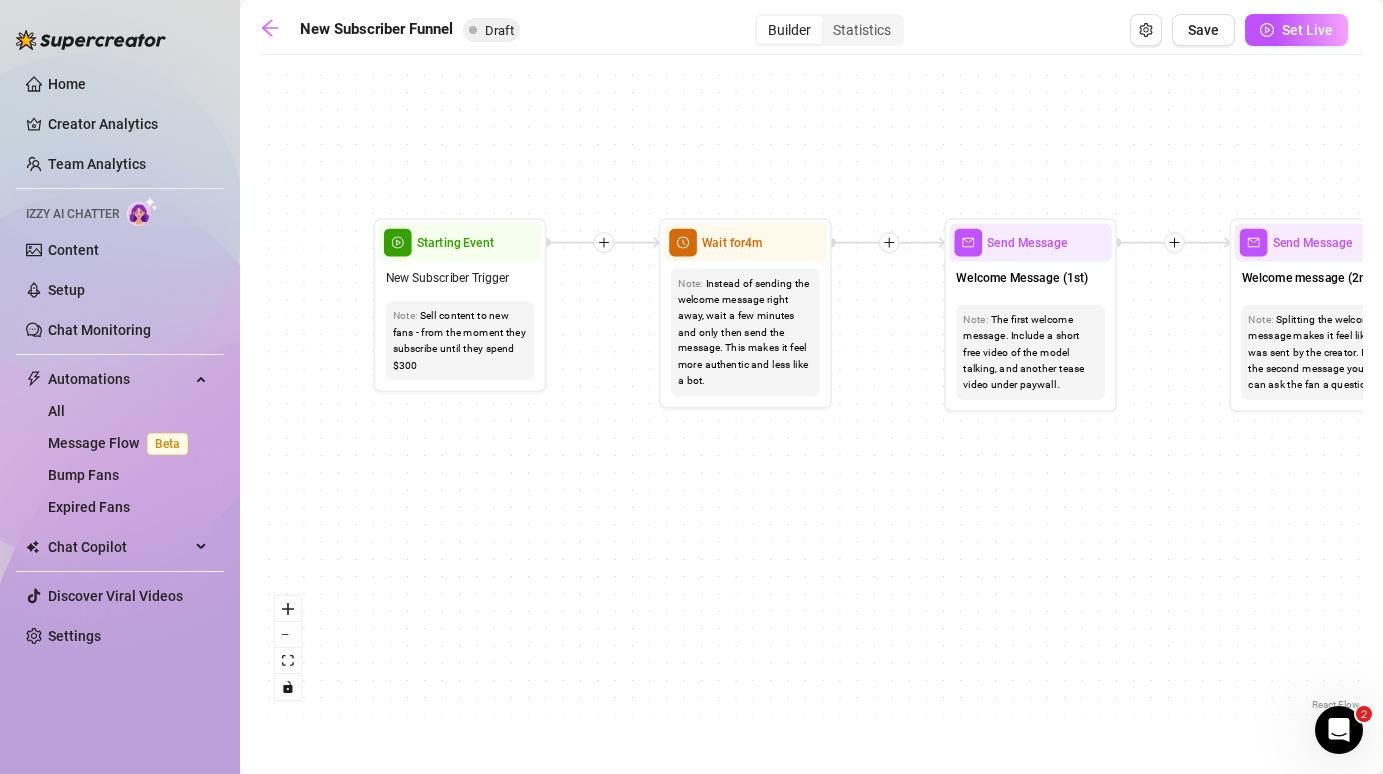 drag, startPoint x: 569, startPoint y: 466, endPoint x: 923, endPoint y: 462, distance: 354.02258 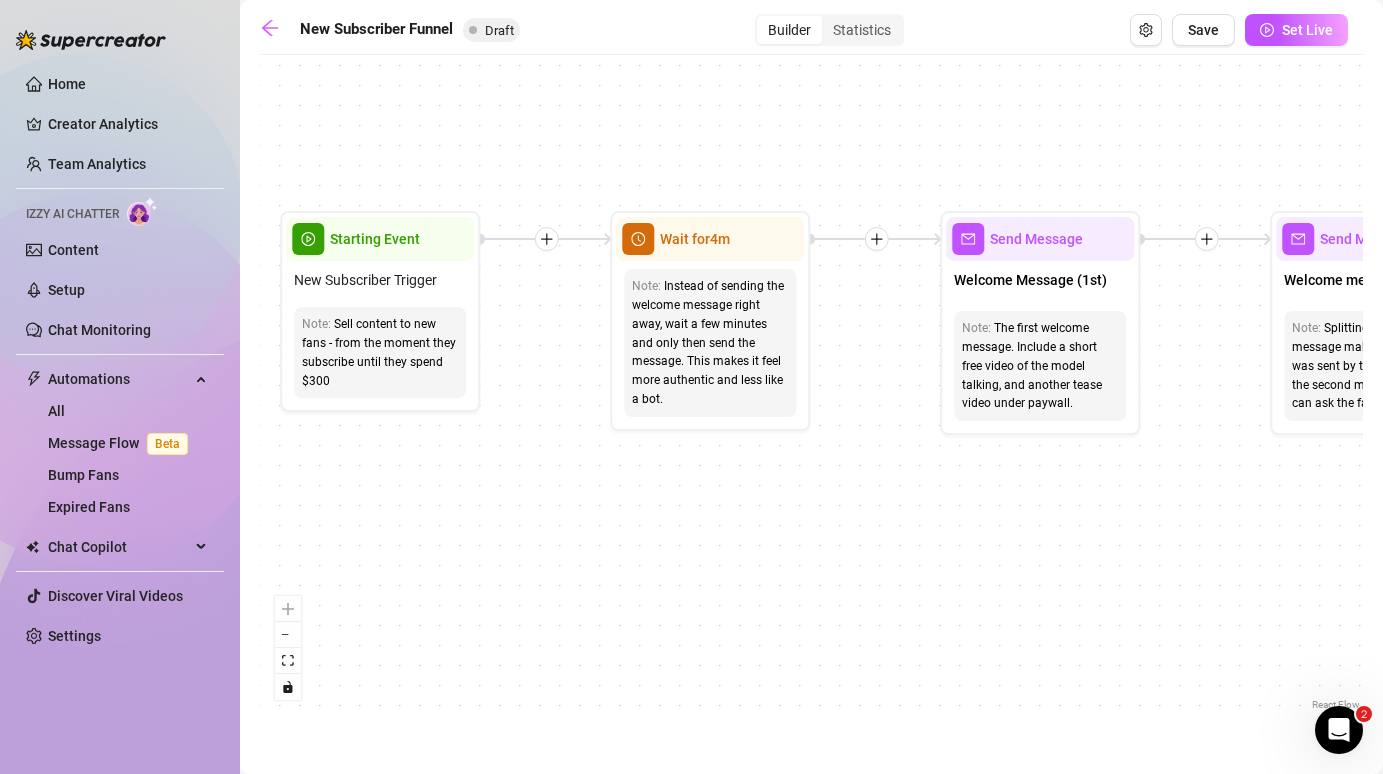 drag, startPoint x: 626, startPoint y: 332, endPoint x: 560, endPoint y: 333, distance: 66.007576 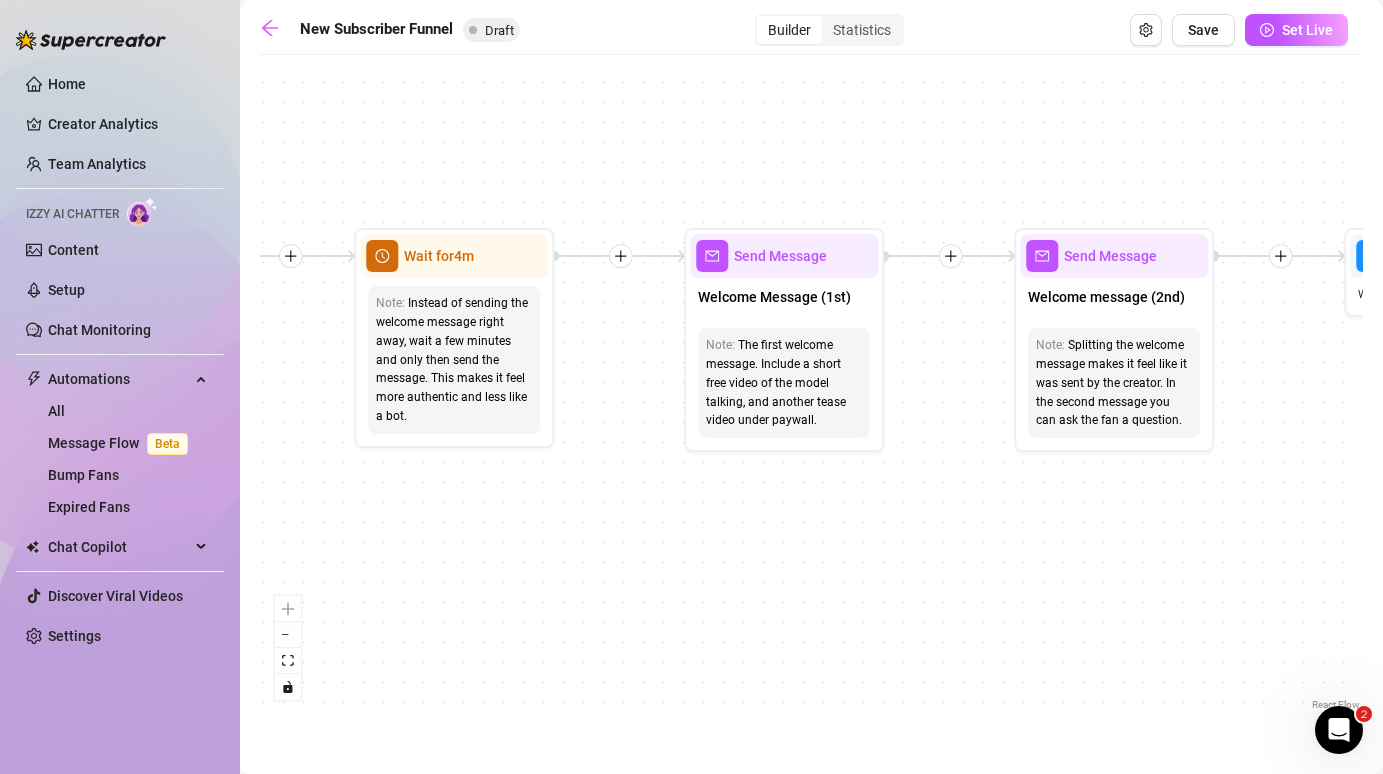 drag, startPoint x: 738, startPoint y: 533, endPoint x: 483, endPoint y: 550, distance: 255.56604 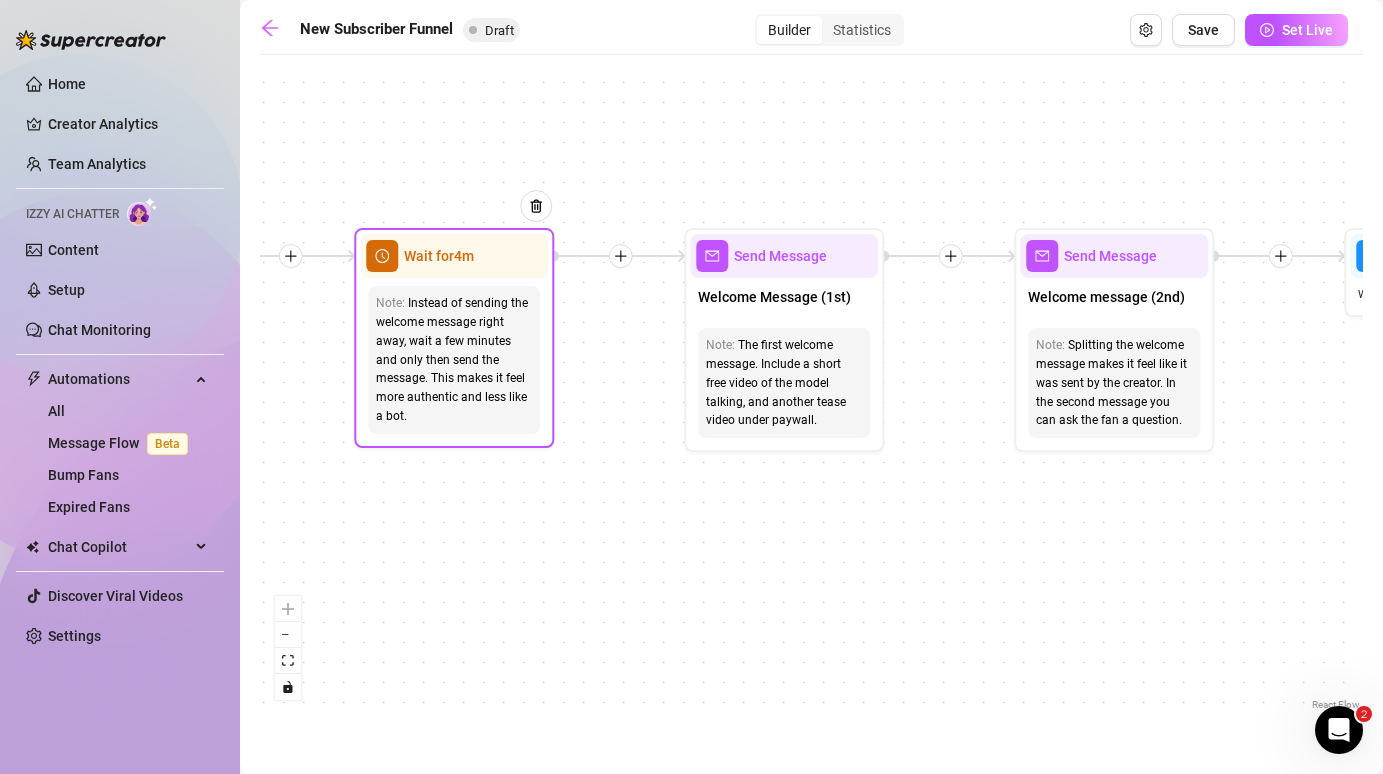 click on "Wait for  4m" at bounding box center (439, 256) 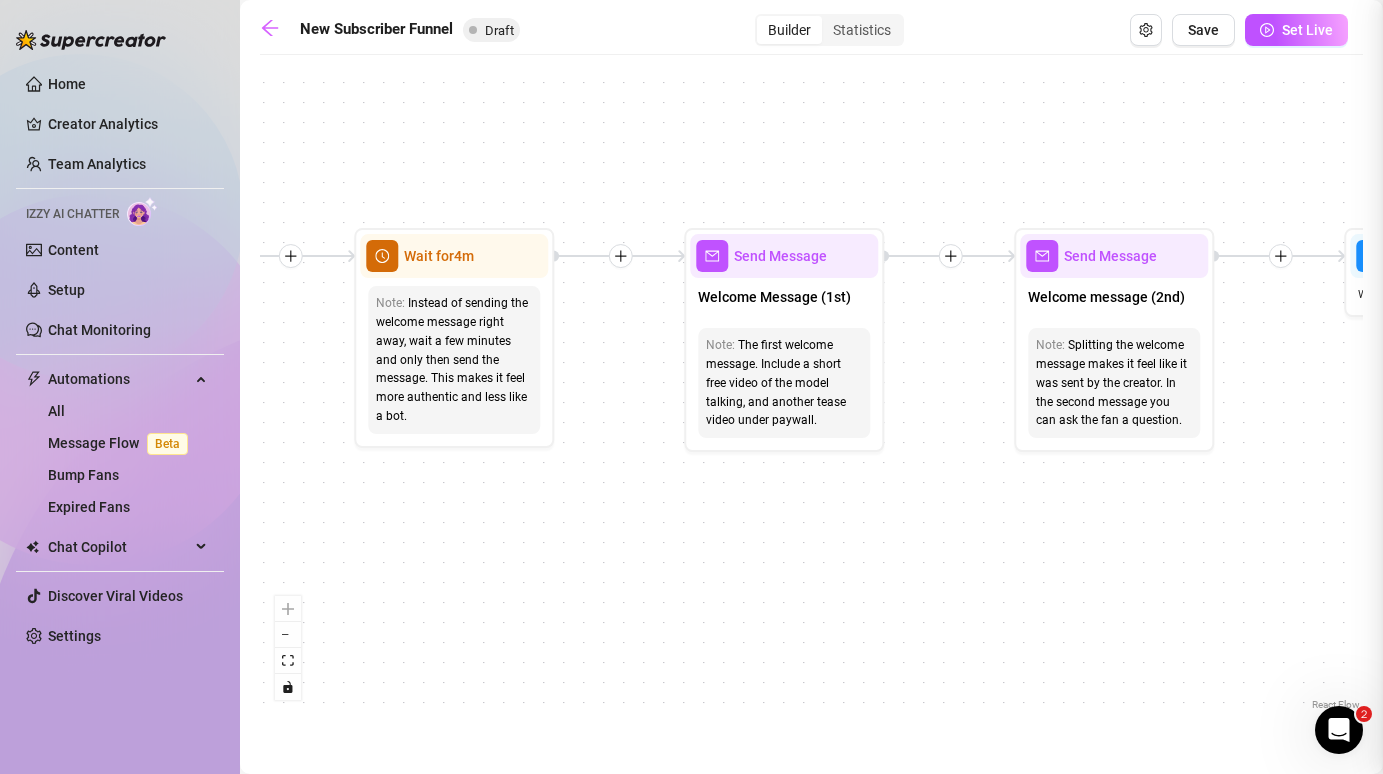 click at bounding box center (691, 387) 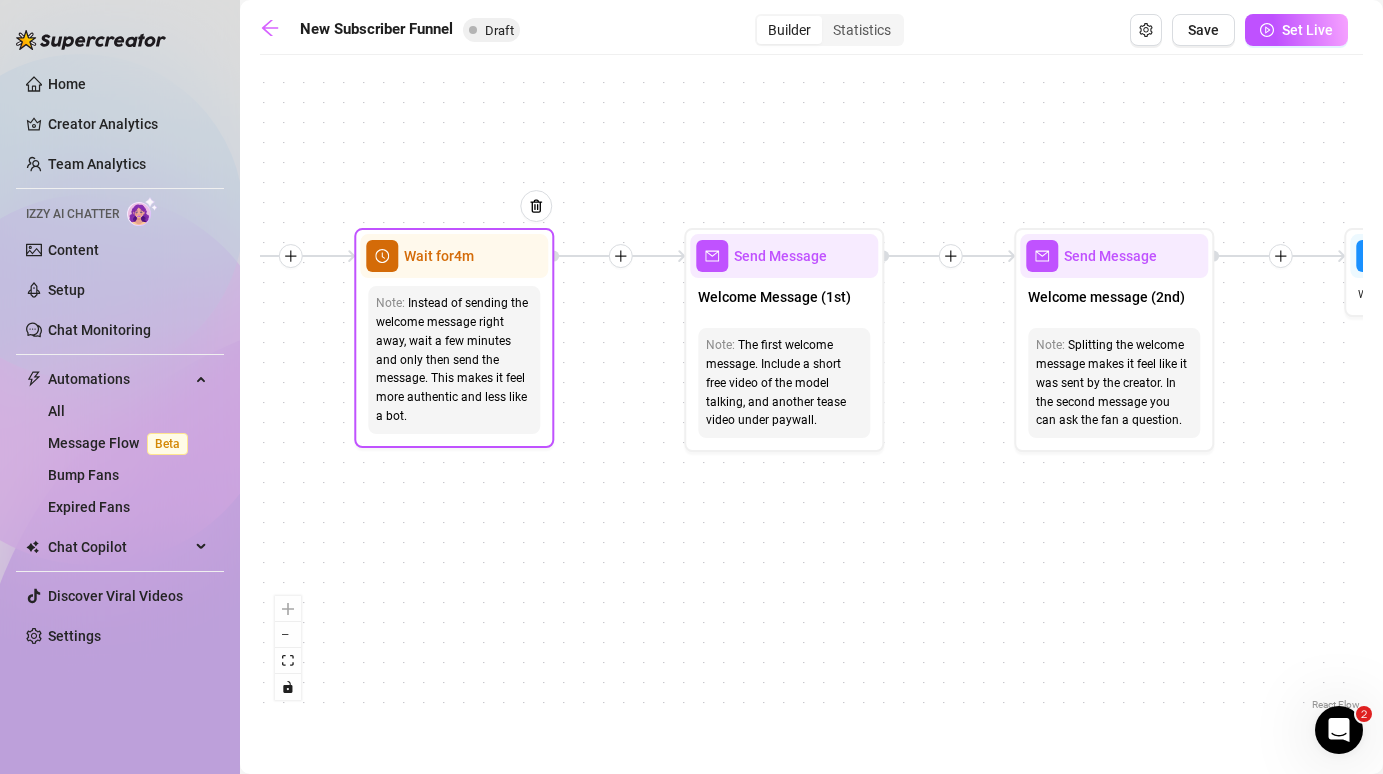 click on "Wait for  4m" at bounding box center [439, 256] 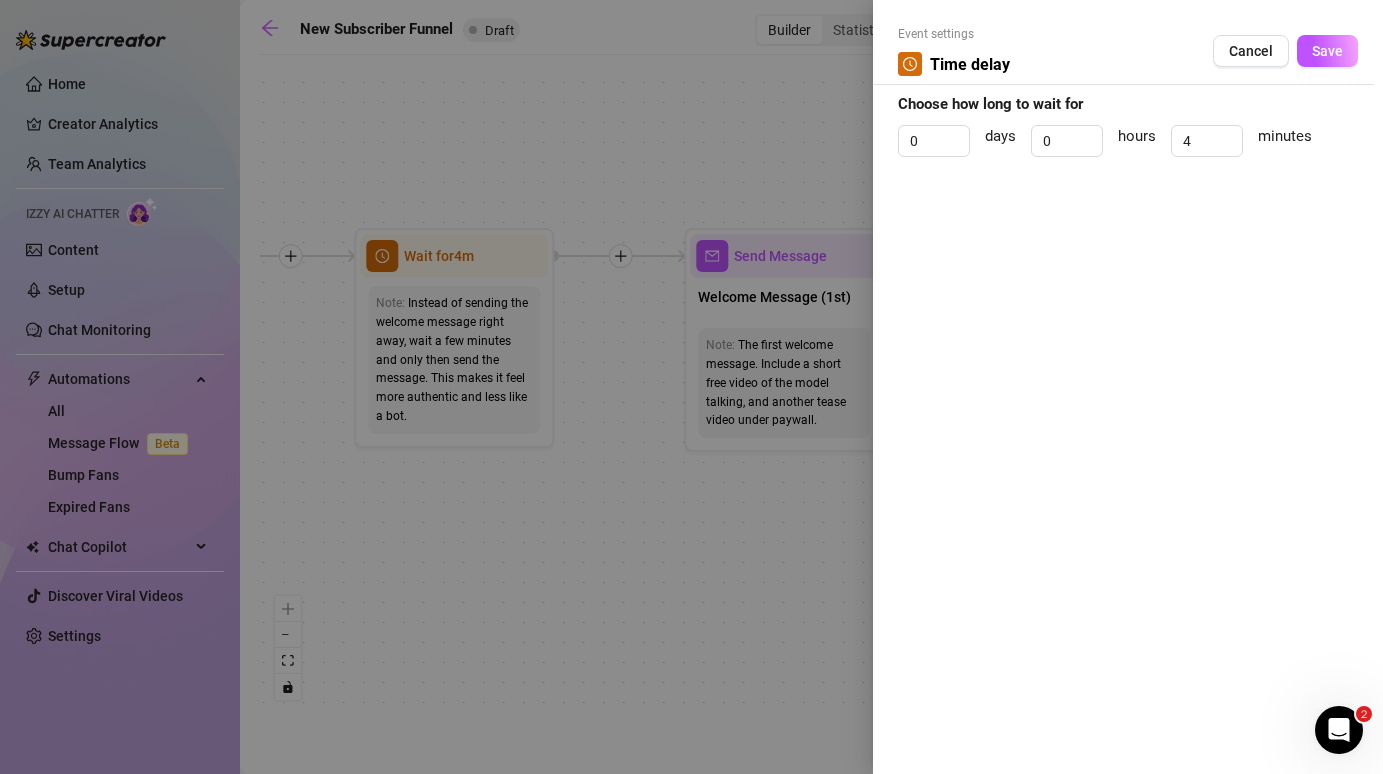 click at bounding box center (691, 387) 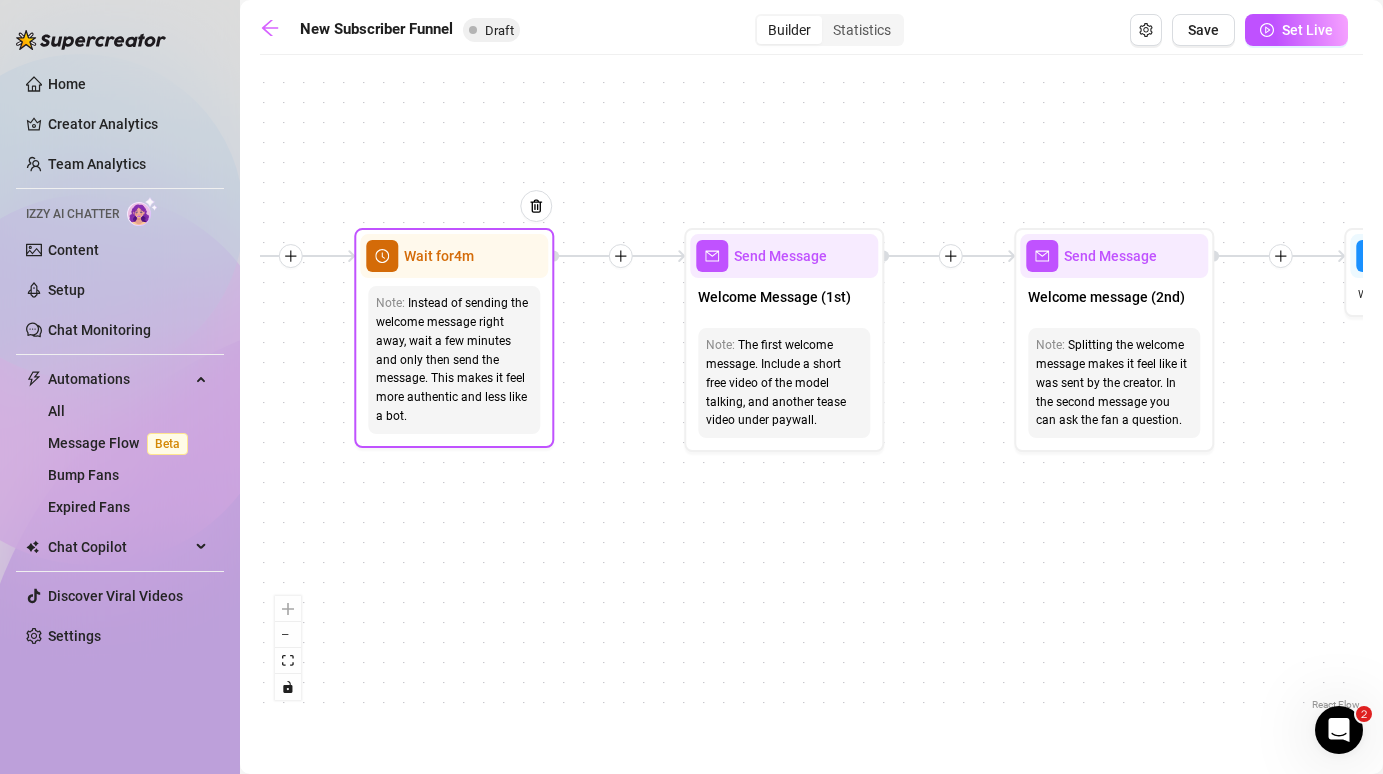 click on "Wait for  4m" at bounding box center [439, 256] 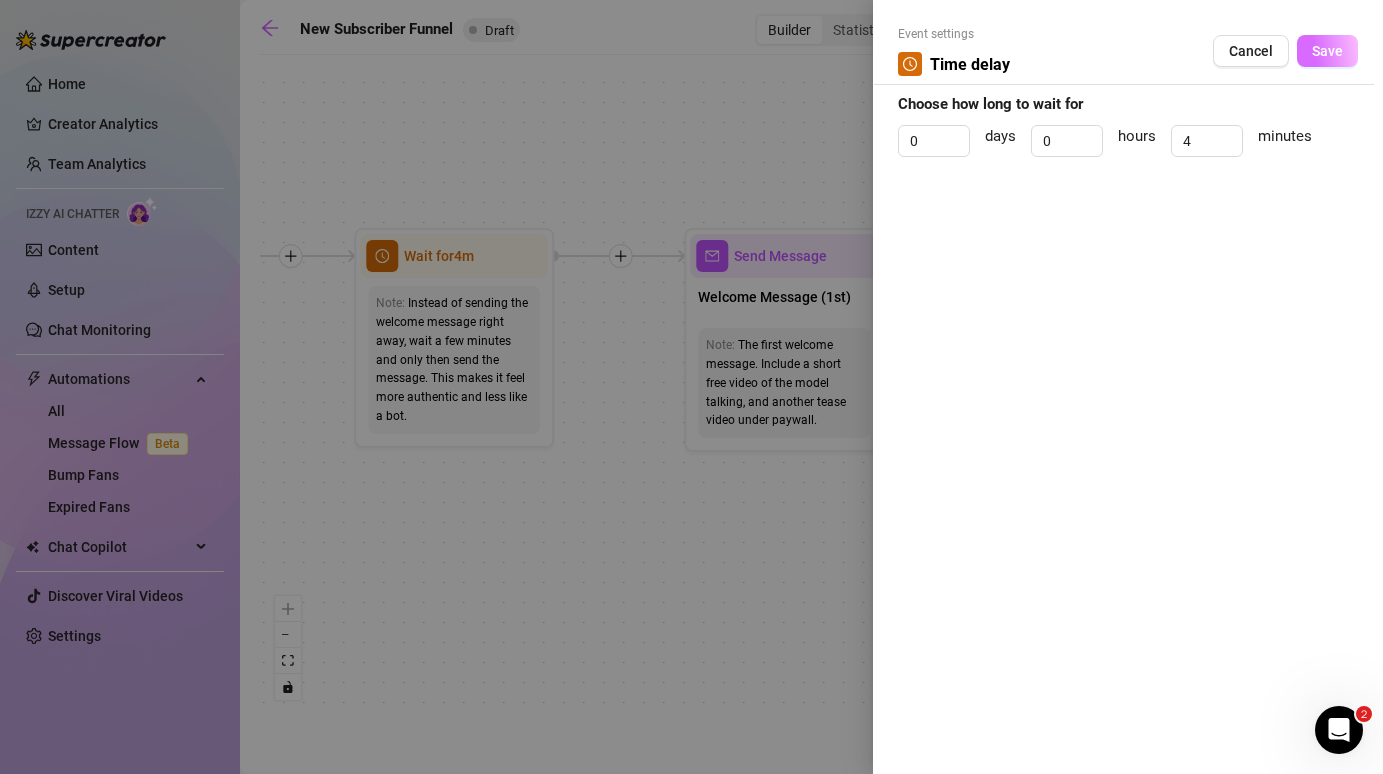 click on "Save" at bounding box center [1327, 51] 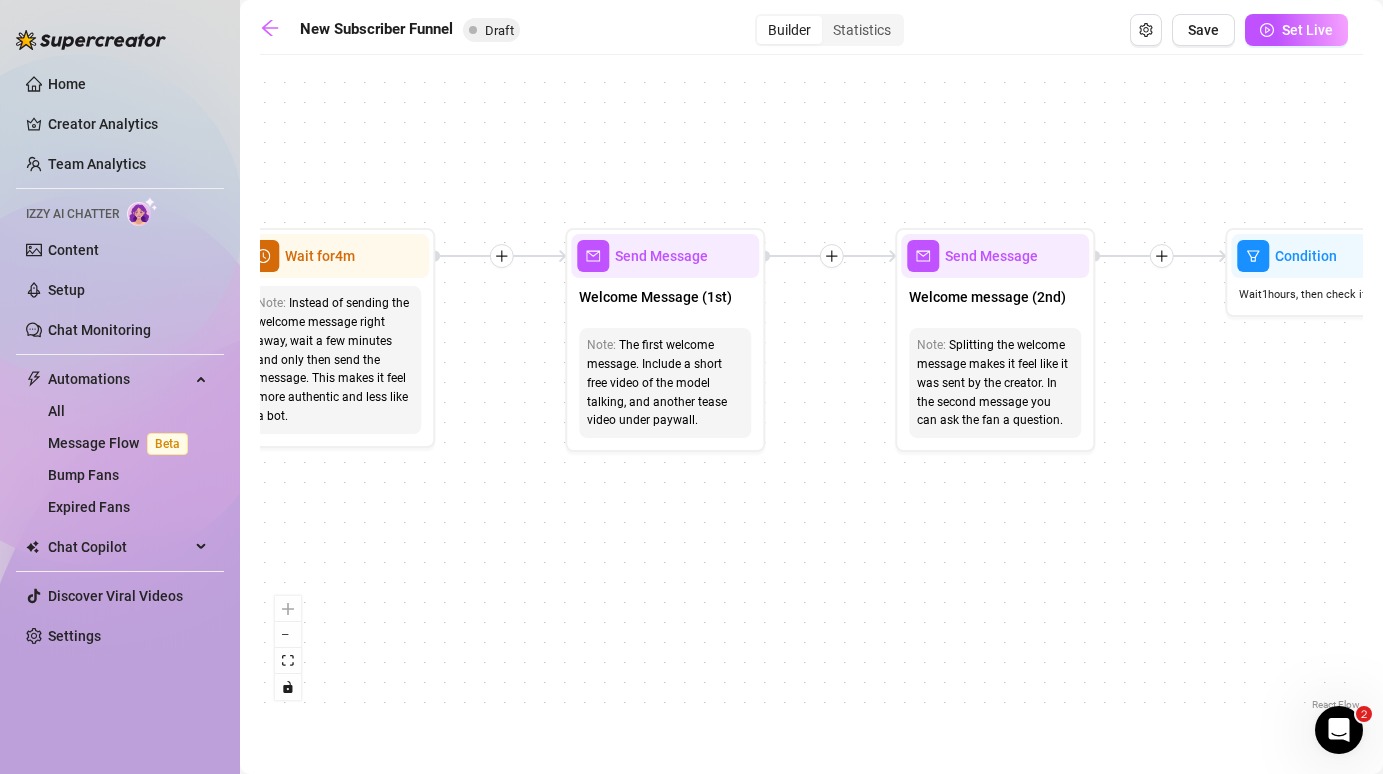drag, startPoint x: 917, startPoint y: 212, endPoint x: 797, endPoint y: 210, distance: 120.01666 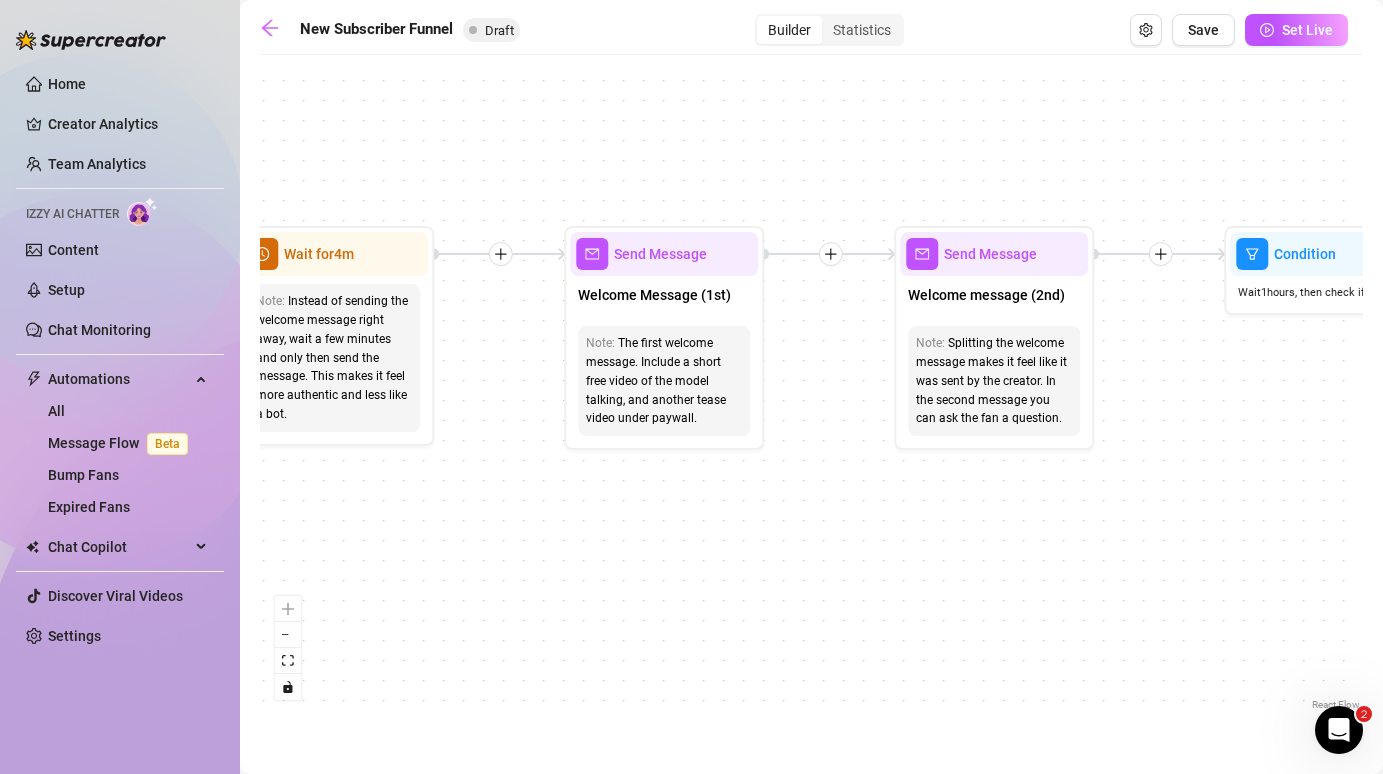 drag, startPoint x: 856, startPoint y: 480, endPoint x: 736, endPoint y: 480, distance: 120 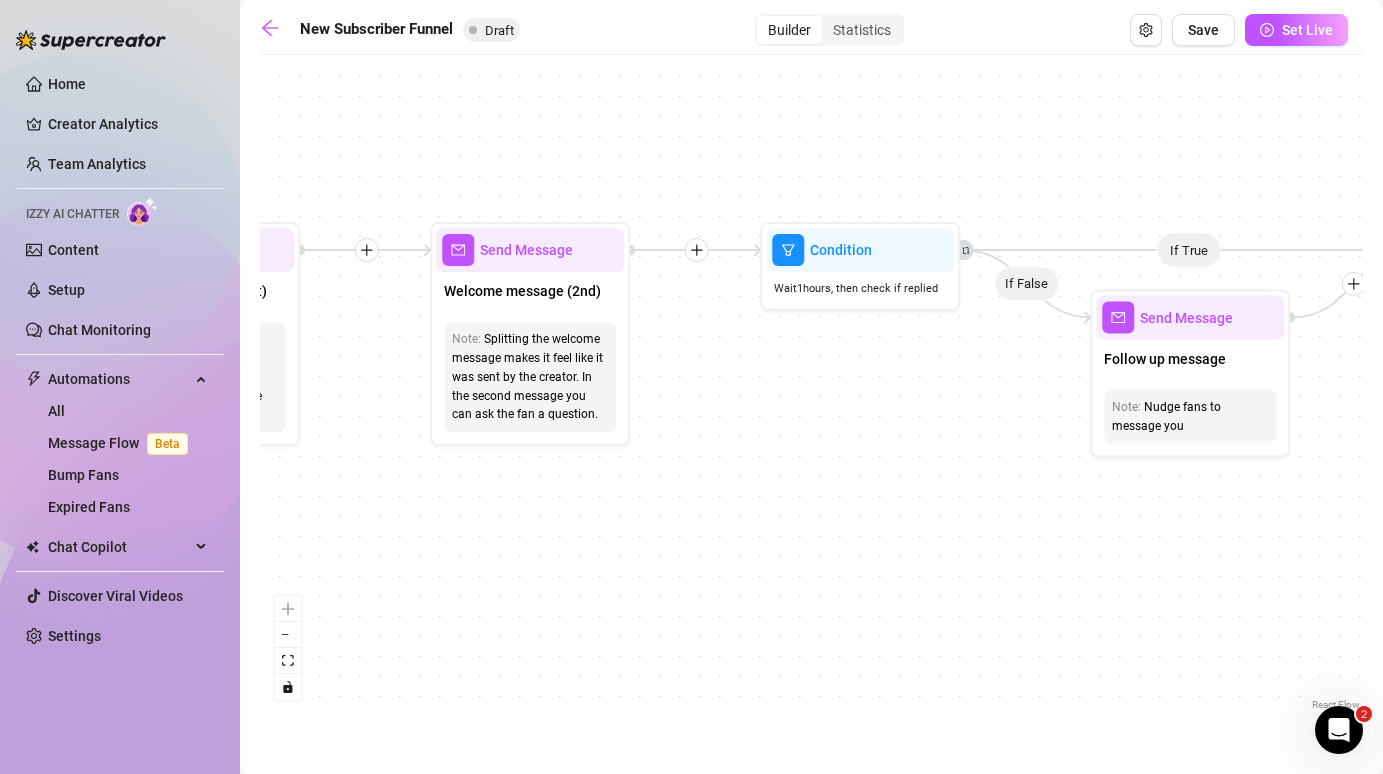 drag, startPoint x: 832, startPoint y: 487, endPoint x: 397, endPoint y: 483, distance: 435.0184 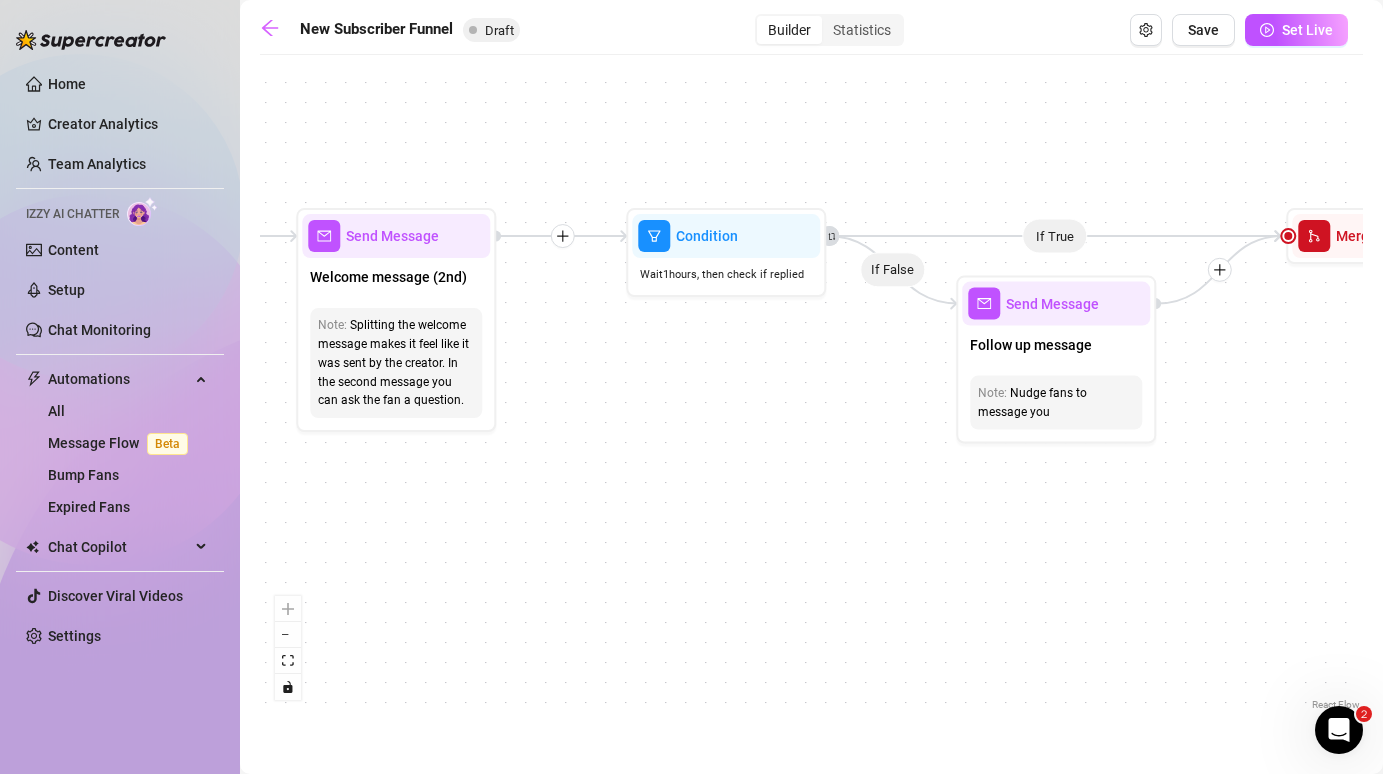 drag, startPoint x: 939, startPoint y: 505, endPoint x: 805, endPoint y: 491, distance: 134.72935 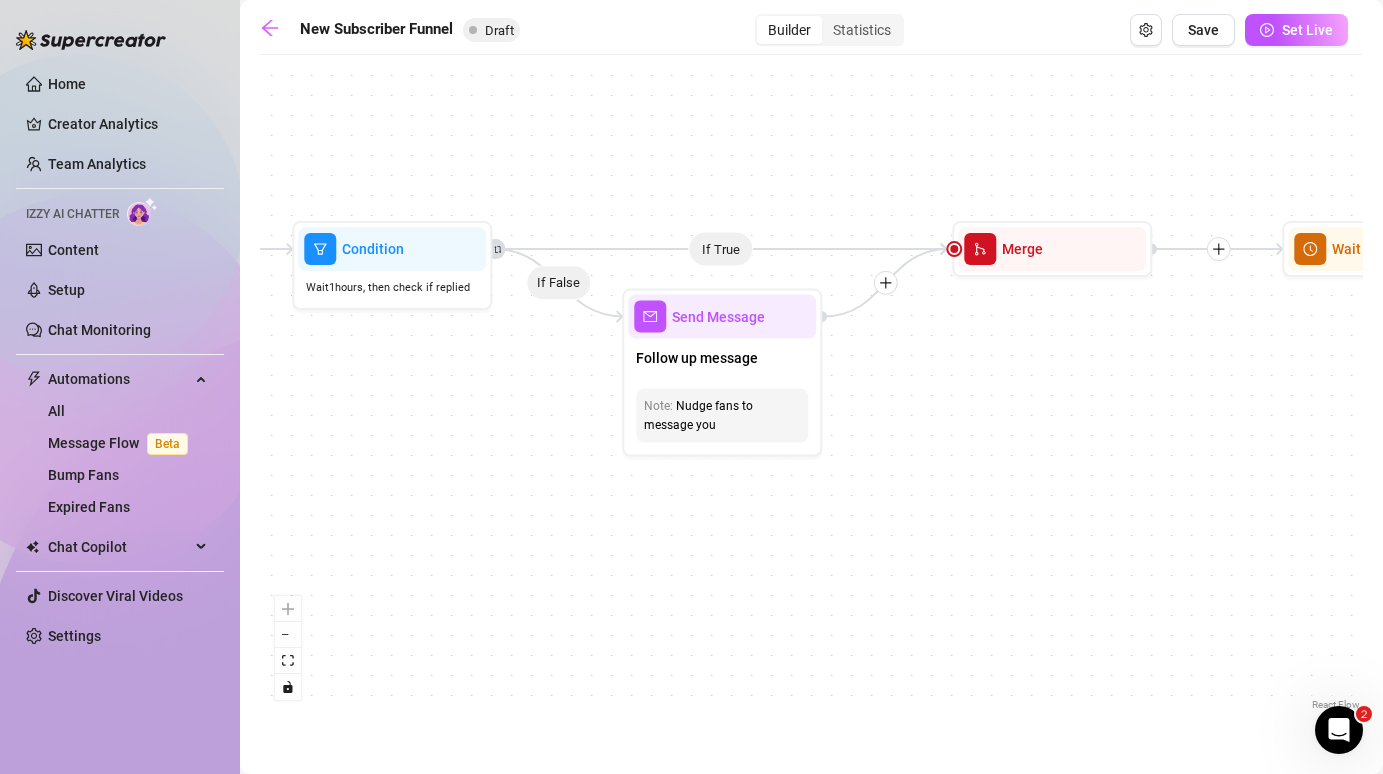 drag, startPoint x: 802, startPoint y: 490, endPoint x: 468, endPoint y: 503, distance: 334.2529 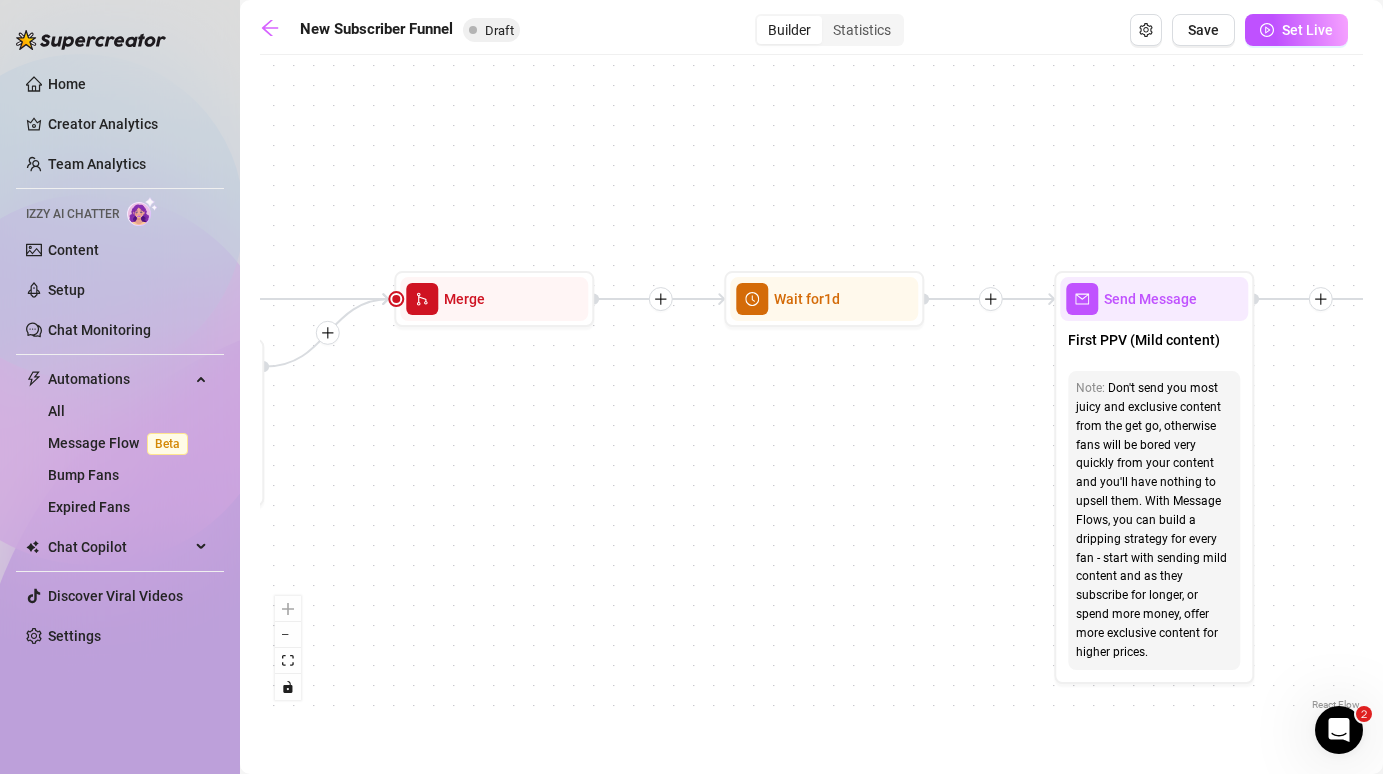 drag, startPoint x: 1008, startPoint y: 454, endPoint x: 435, endPoint y: 504, distance: 575.17737 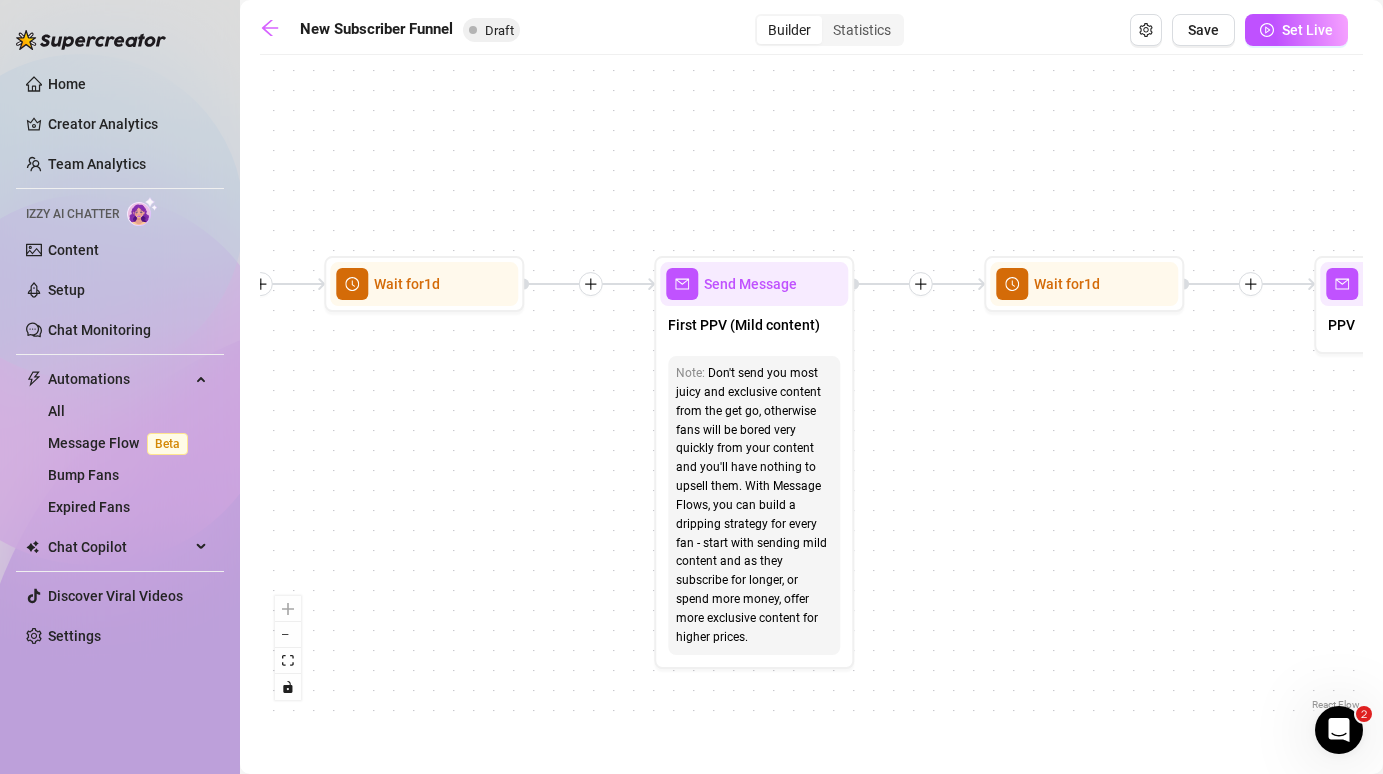 drag, startPoint x: 768, startPoint y: 425, endPoint x: 383, endPoint y: 410, distance: 385.29208 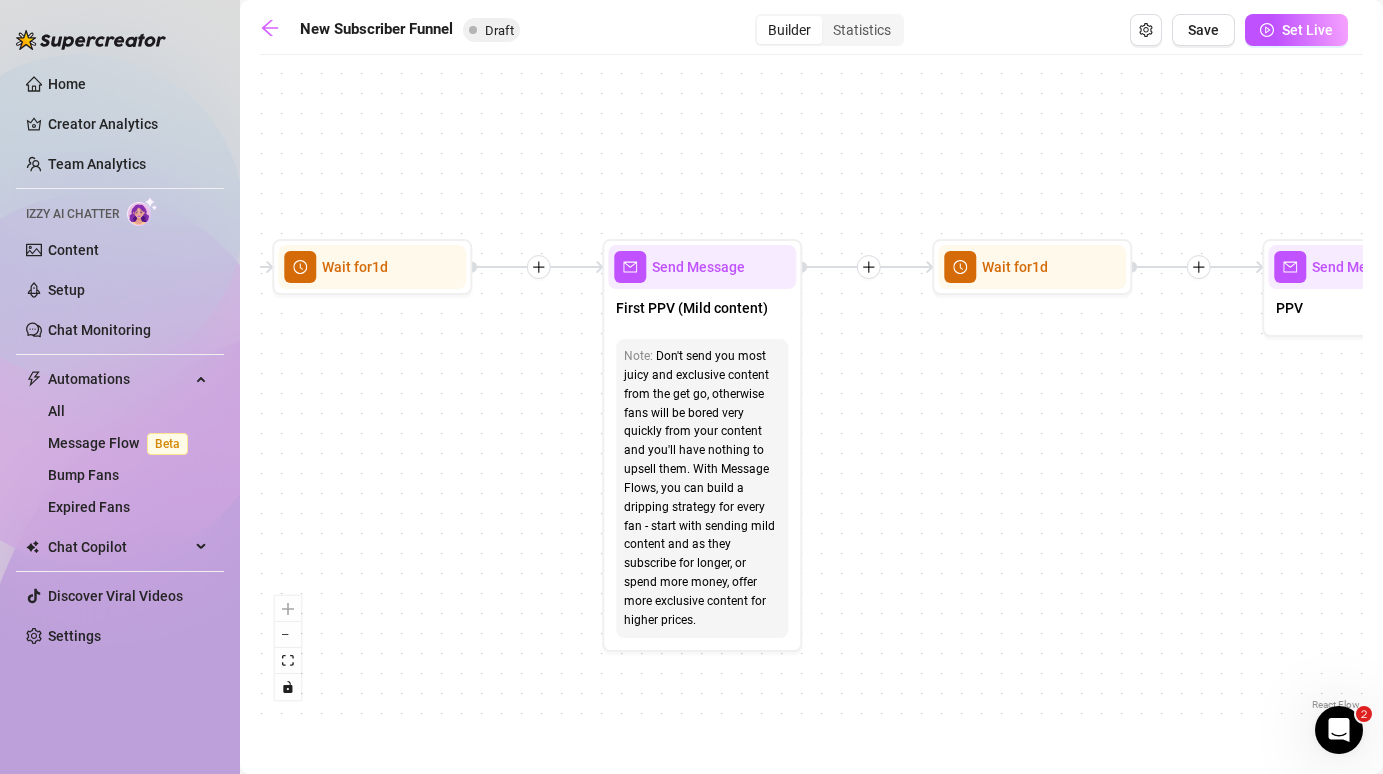 drag, startPoint x: 1065, startPoint y: 427, endPoint x: 1007, endPoint y: 409, distance: 60.728905 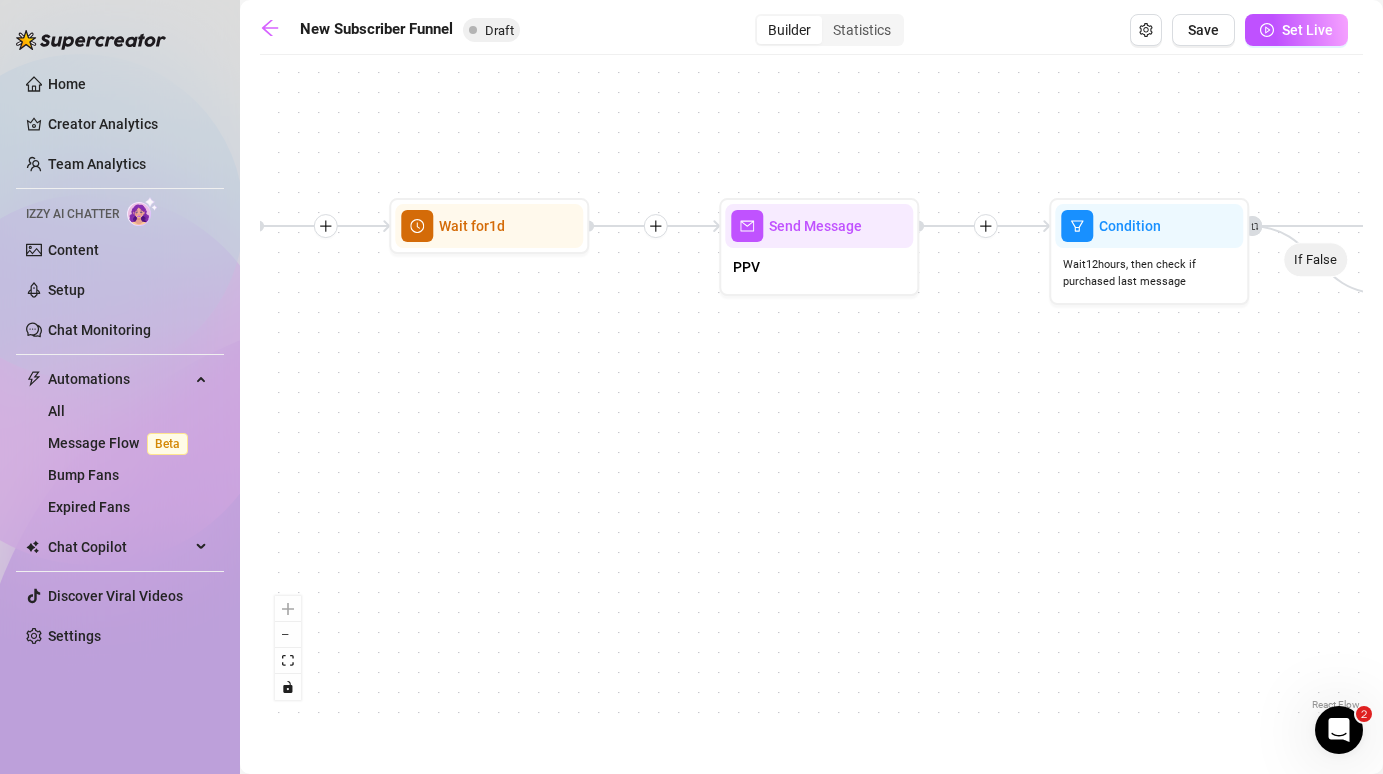 drag, startPoint x: 1177, startPoint y: 441, endPoint x: 640, endPoint y: 401, distance: 538.4877 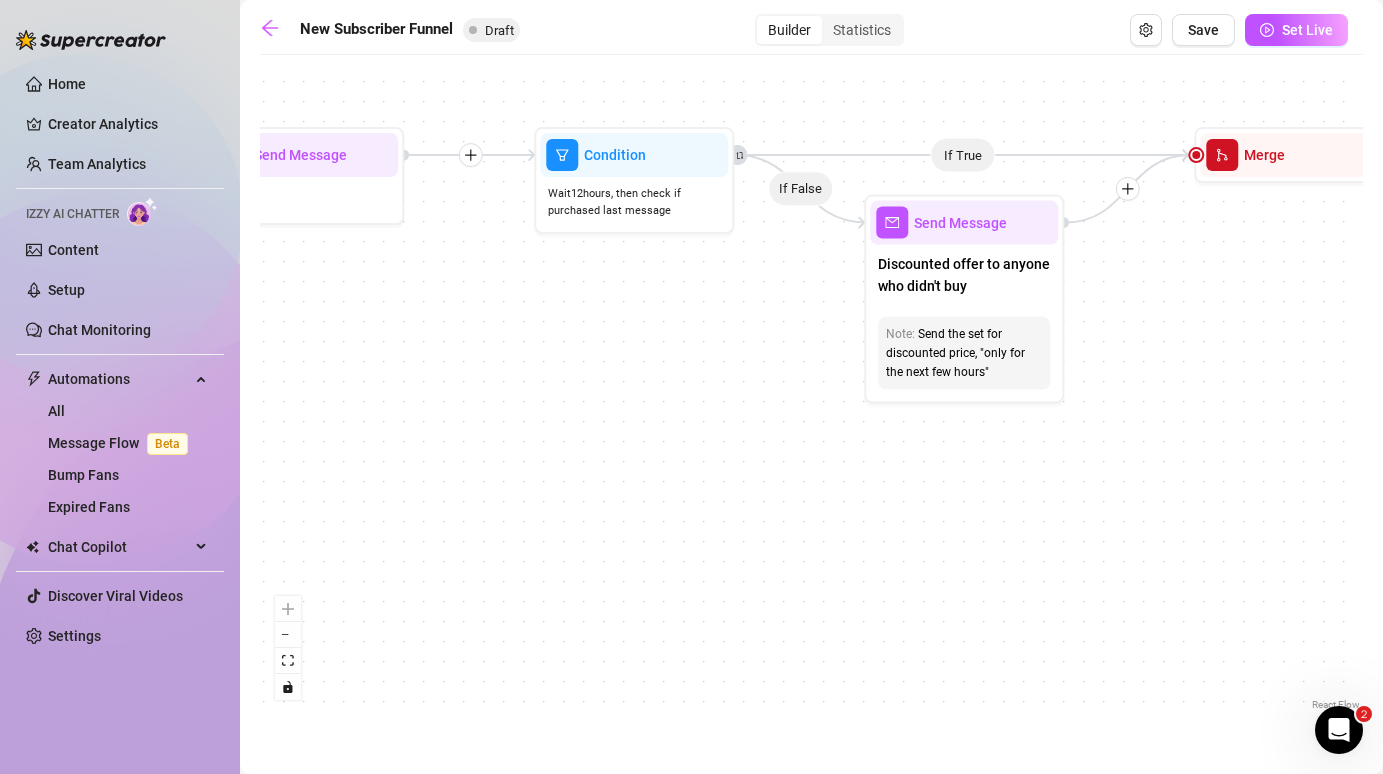 drag, startPoint x: 1164, startPoint y: 437, endPoint x: 650, endPoint y: 366, distance: 518.88055 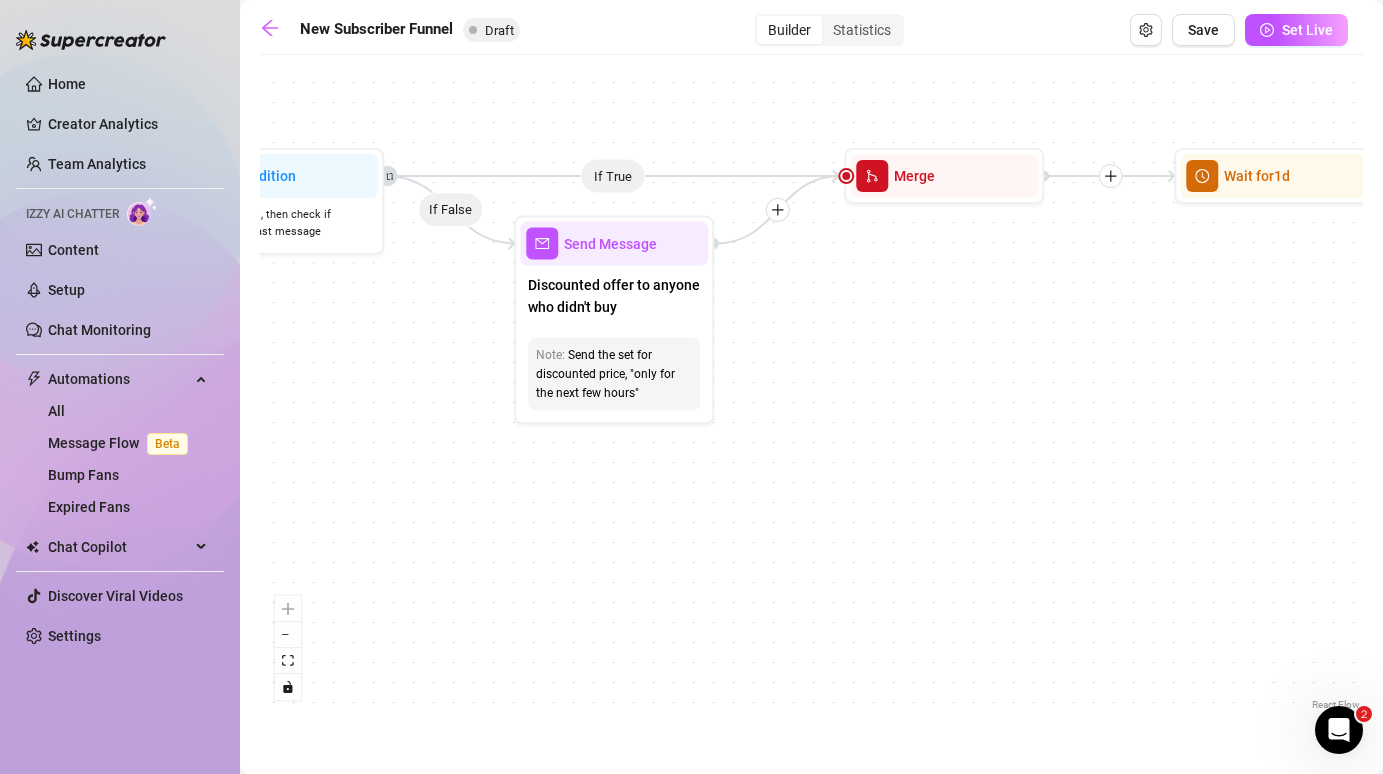 drag, startPoint x: 1016, startPoint y: 422, endPoint x: 446, endPoint y: 444, distance: 570.4244 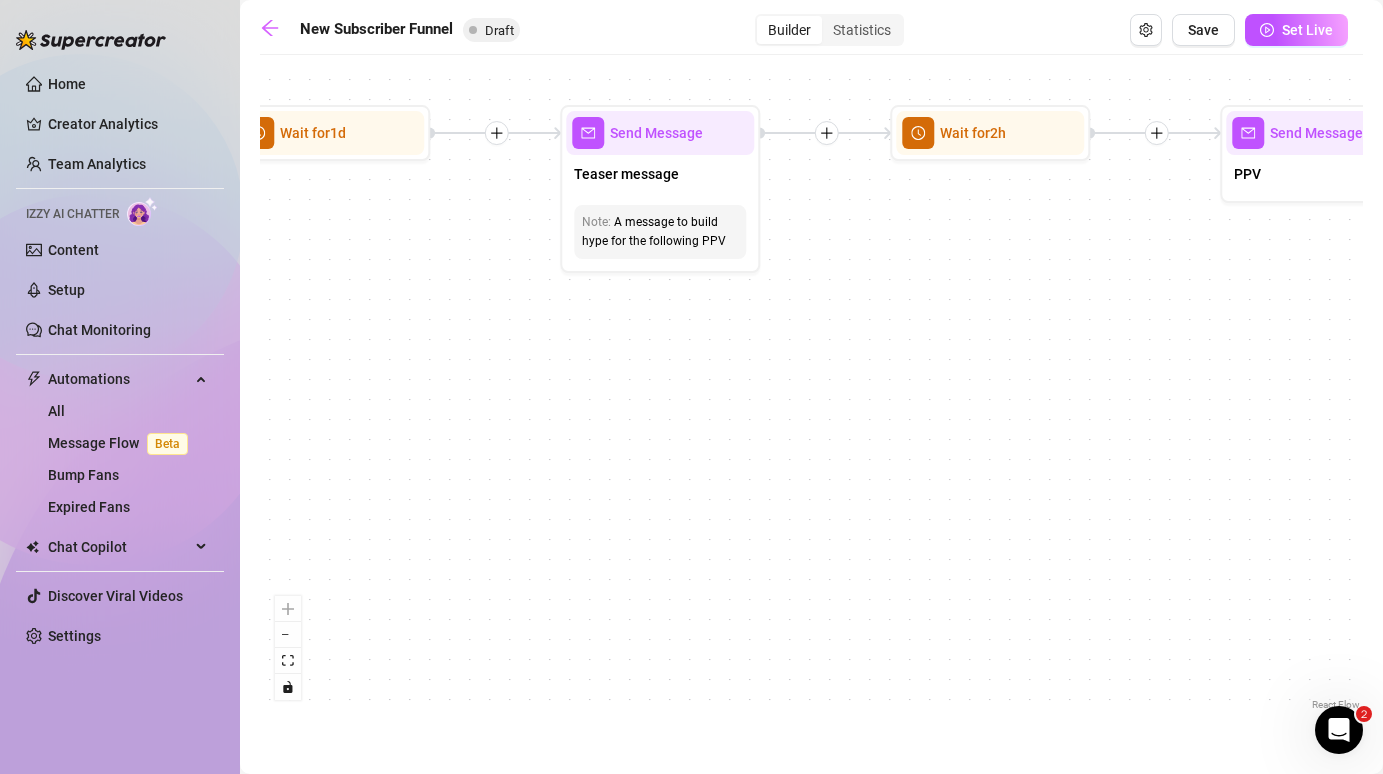 drag, startPoint x: 1125, startPoint y: 302, endPoint x: 400, endPoint y: 258, distance: 726.3339 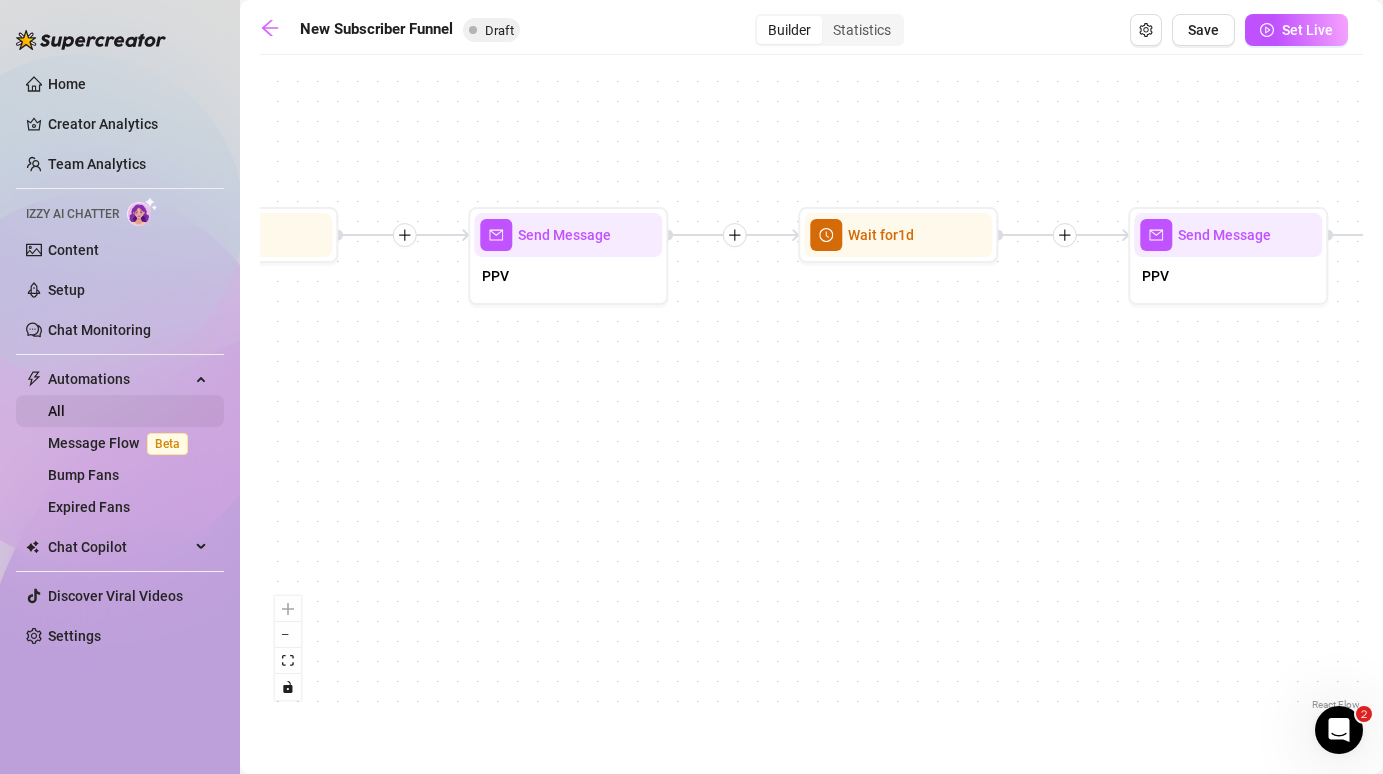 drag, startPoint x: 946, startPoint y: 293, endPoint x: 194, endPoint y: 395, distance: 758.88605 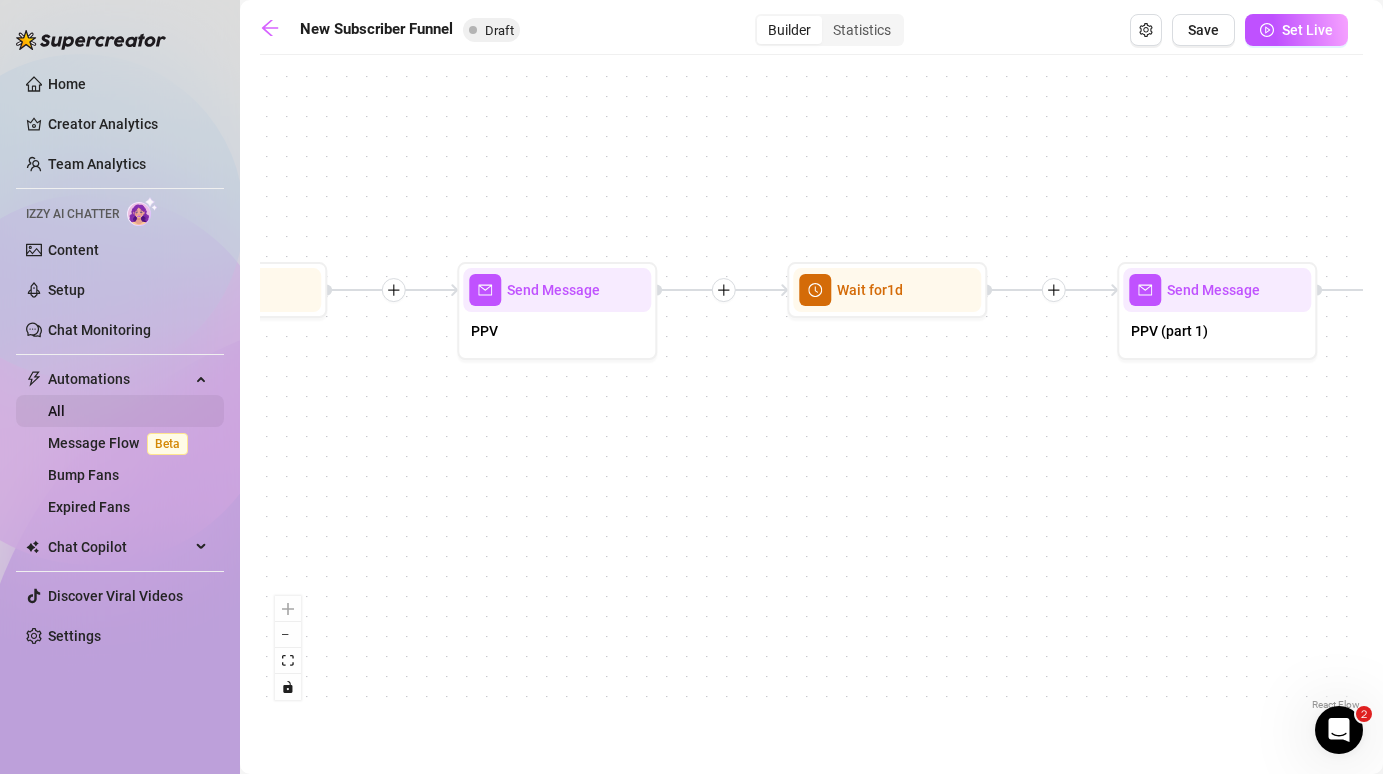 drag, startPoint x: 798, startPoint y: 365, endPoint x: 123, endPoint y: 418, distance: 677.0775 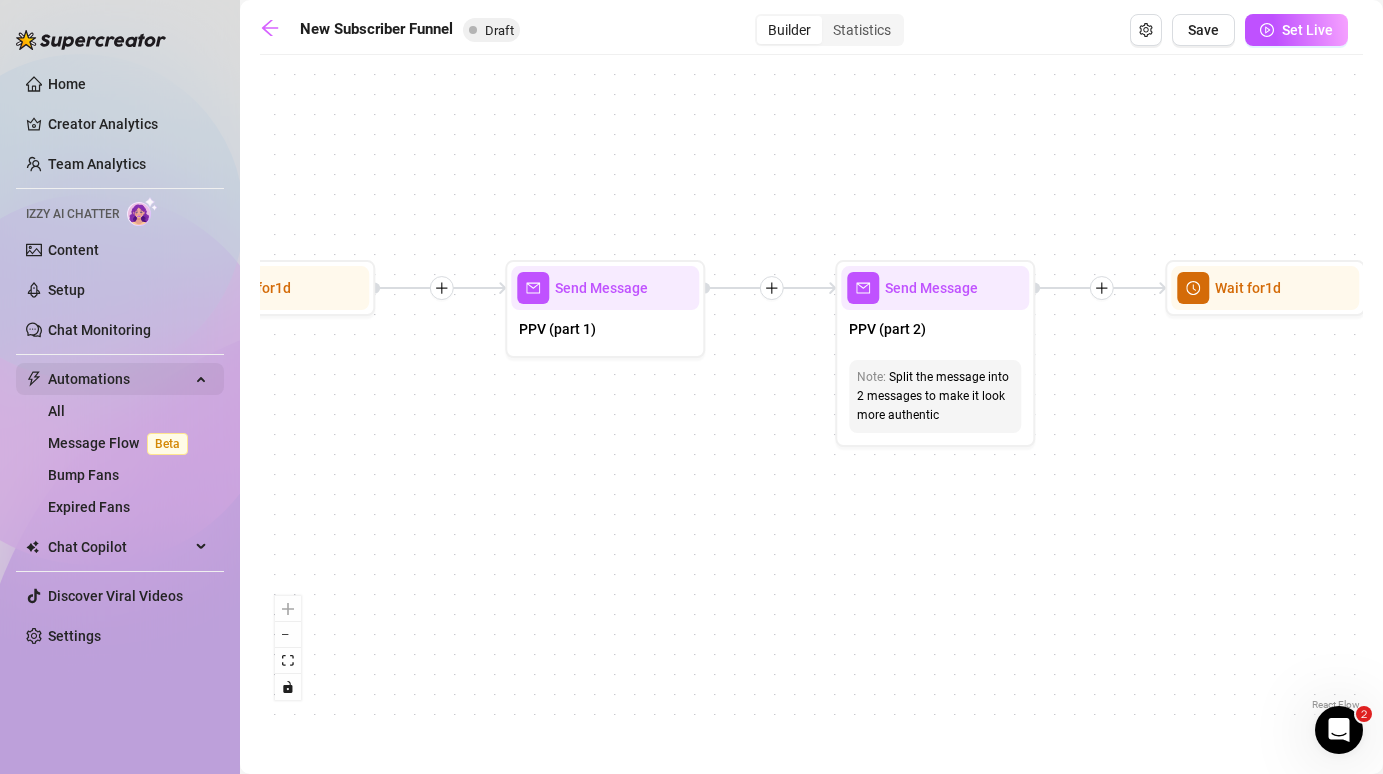 drag, startPoint x: 738, startPoint y: 375, endPoint x: 129, endPoint y: 374, distance: 609.0008 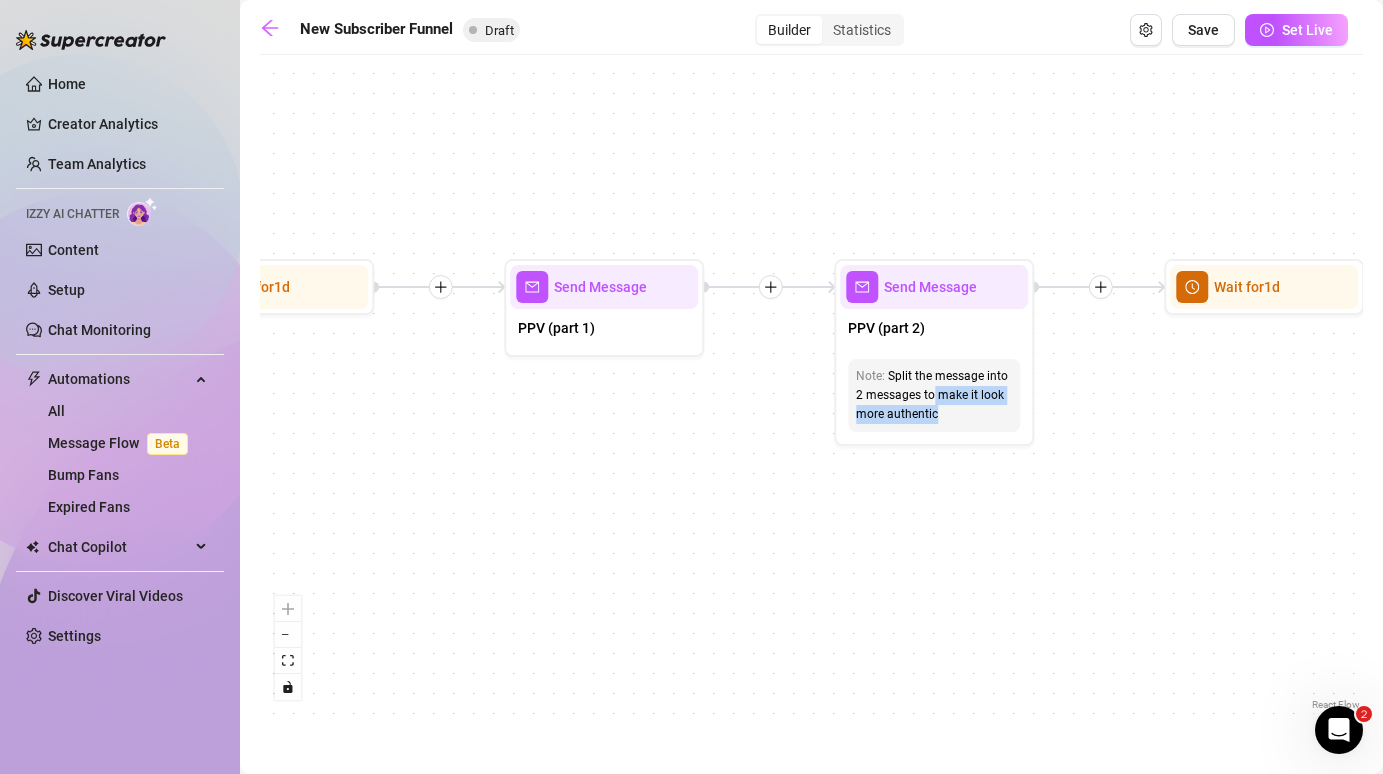 drag, startPoint x: 932, startPoint y: 396, endPoint x: 833, endPoint y: 444, distance: 110.02273 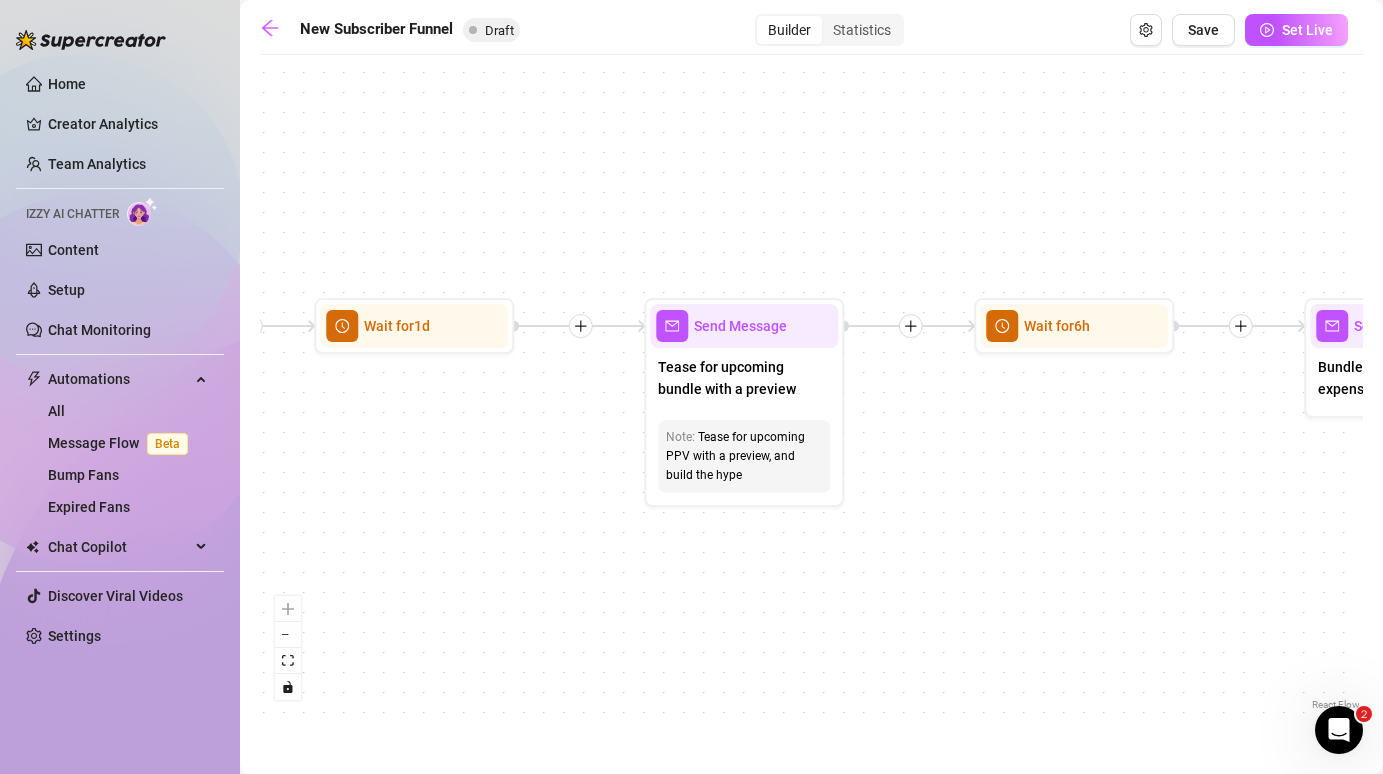 drag, startPoint x: 1175, startPoint y: 463, endPoint x: 307, endPoint y: 496, distance: 868.6271 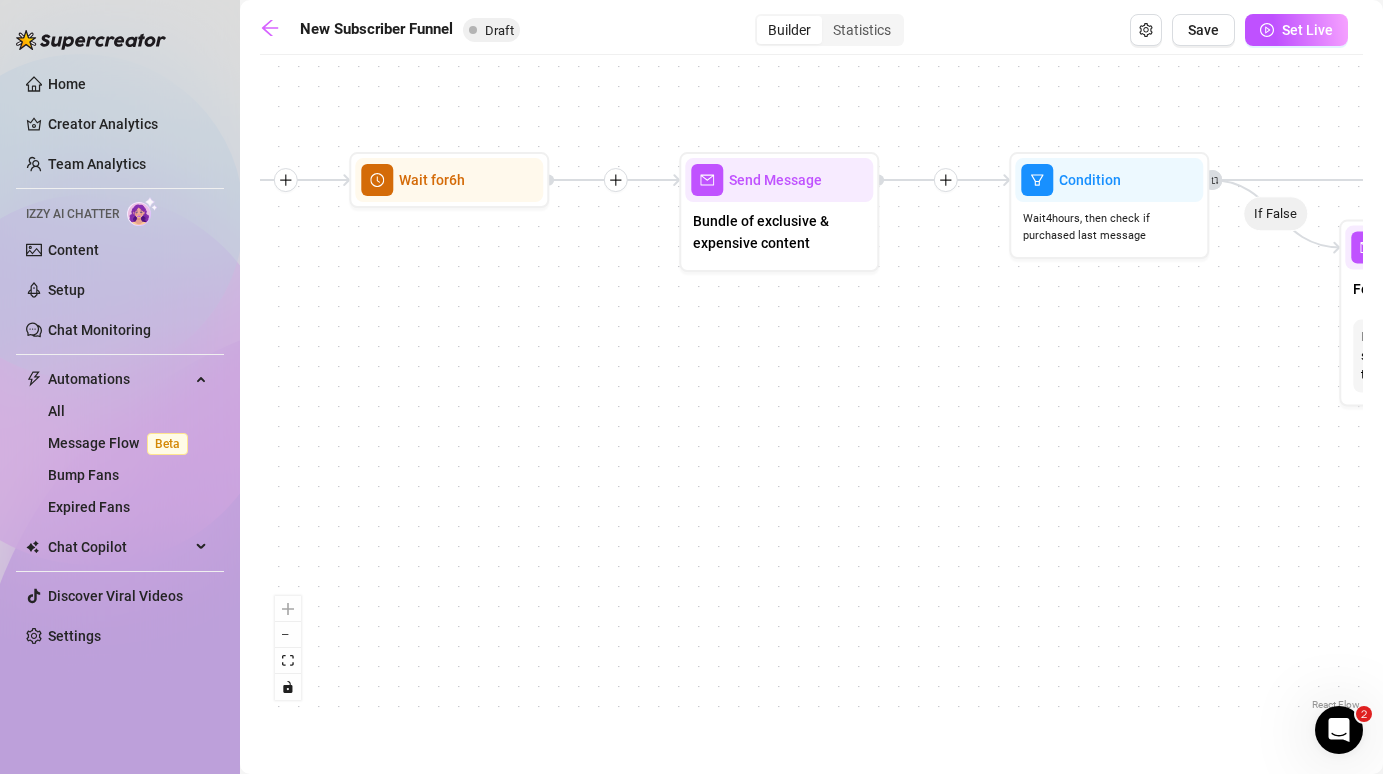 drag, startPoint x: 1045, startPoint y: 508, endPoint x: 437, endPoint y: 368, distance: 623.9103 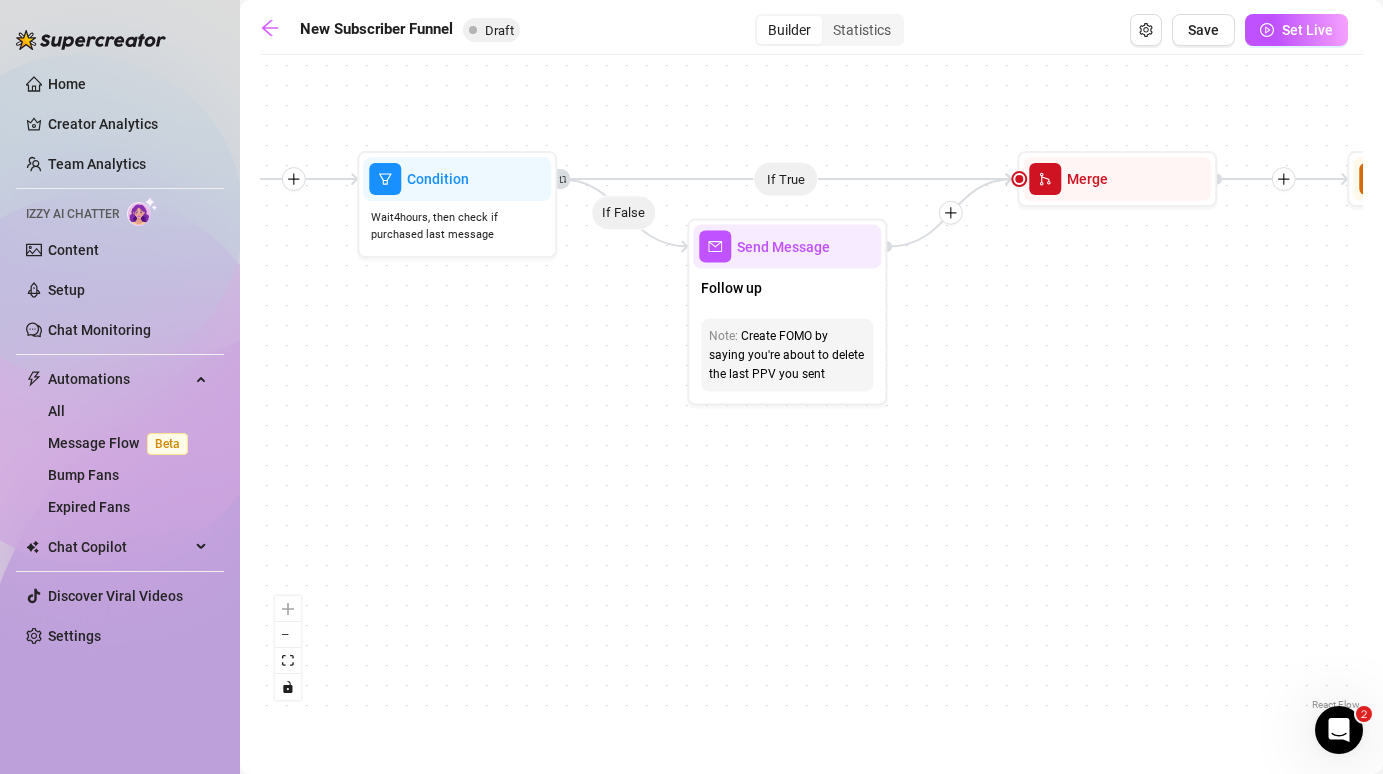 drag, startPoint x: 1063, startPoint y: 371, endPoint x: 410, endPoint y: 370, distance: 653.0008 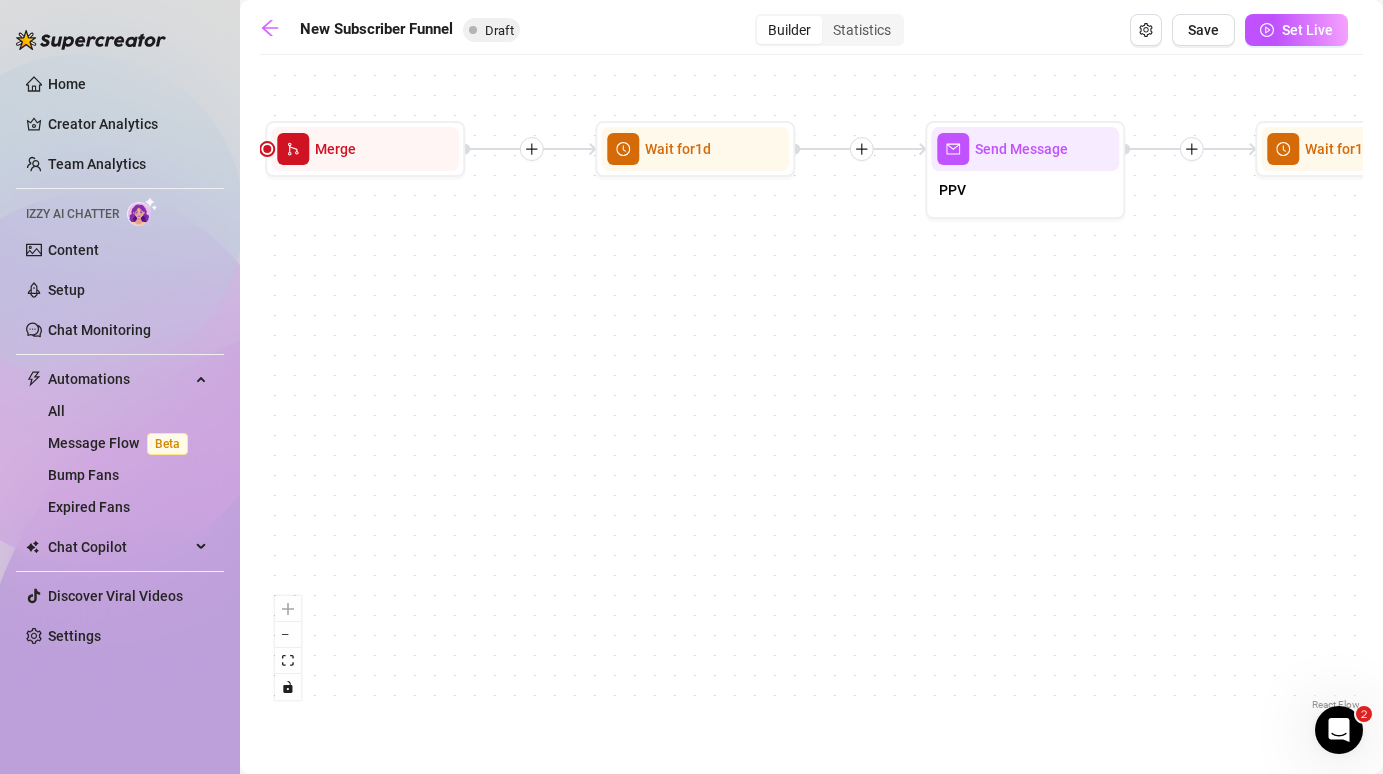 drag, startPoint x: 1020, startPoint y: 451, endPoint x: 270, endPoint y: 421, distance: 750.59973 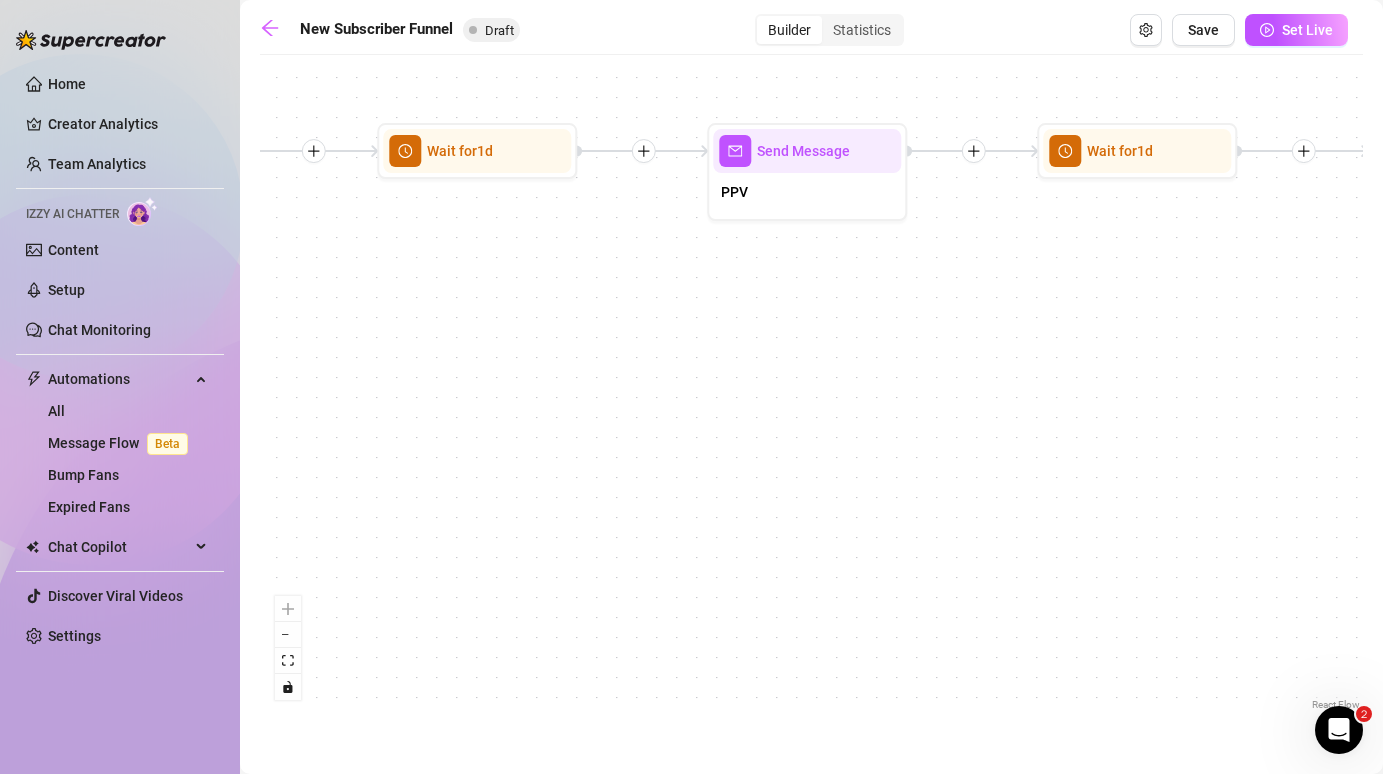 drag, startPoint x: 856, startPoint y: 352, endPoint x: -23, endPoint y: 353, distance: 879.00055 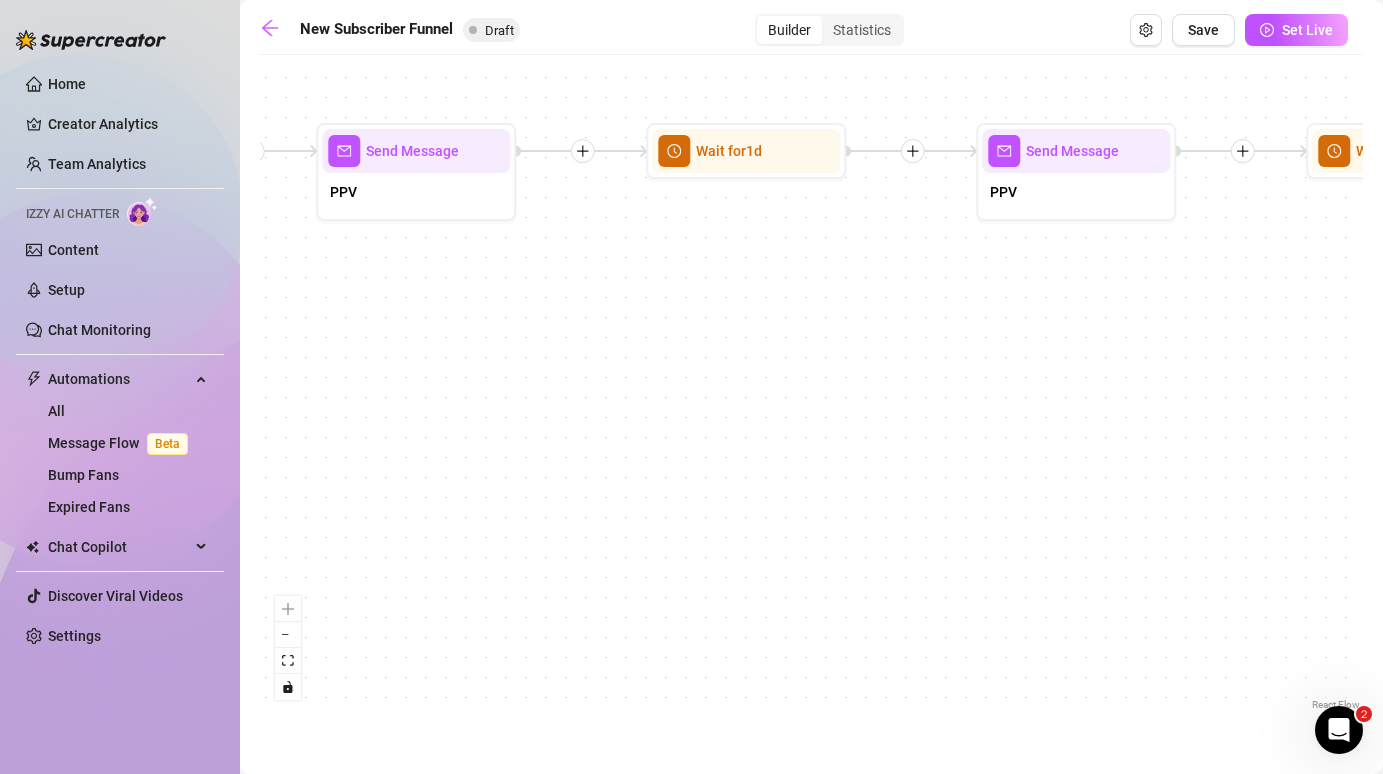 drag, startPoint x: 688, startPoint y: 302, endPoint x: -69, endPoint y: 301, distance: 757.0007 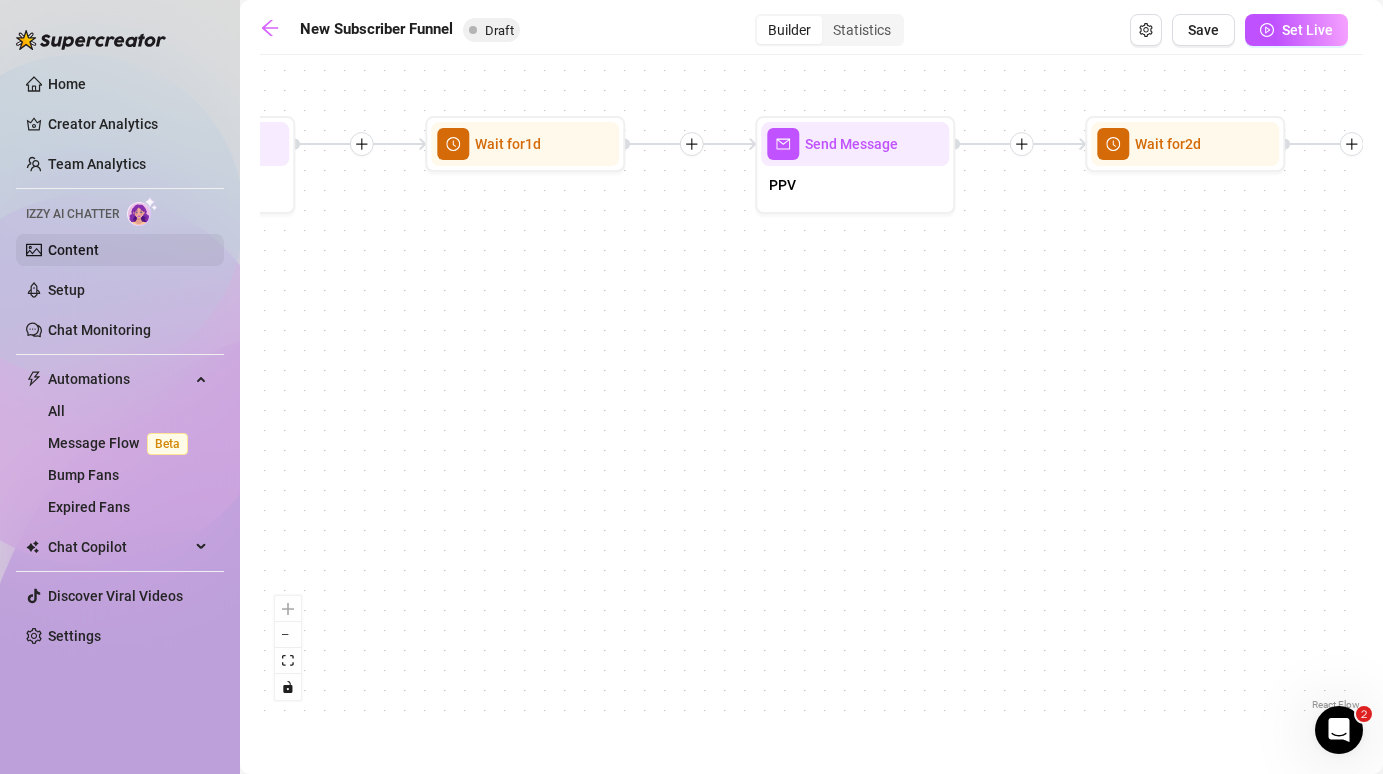 drag, startPoint x: 711, startPoint y: 265, endPoint x: 32, endPoint y: 259, distance: 679.0265 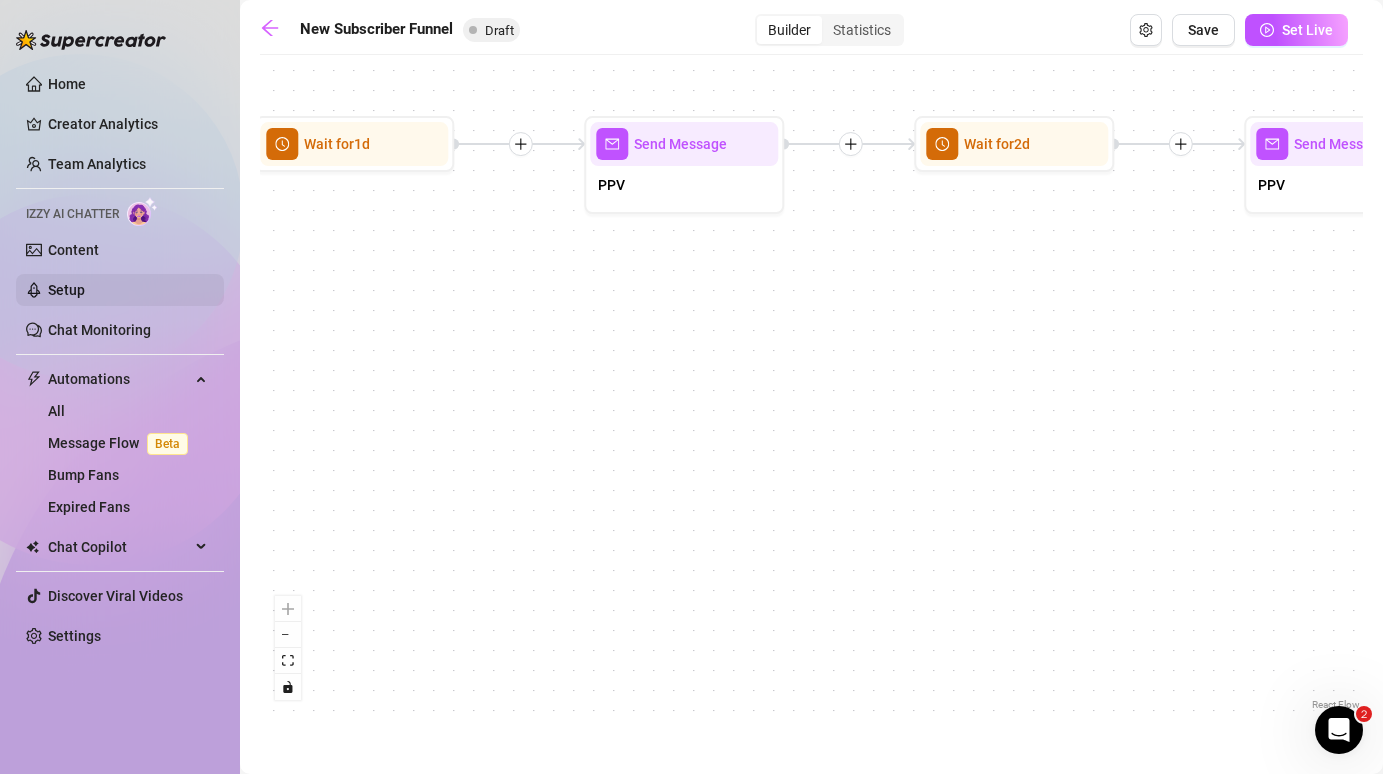 drag, startPoint x: 823, startPoint y: 251, endPoint x: 204, endPoint y: 282, distance: 619.77576 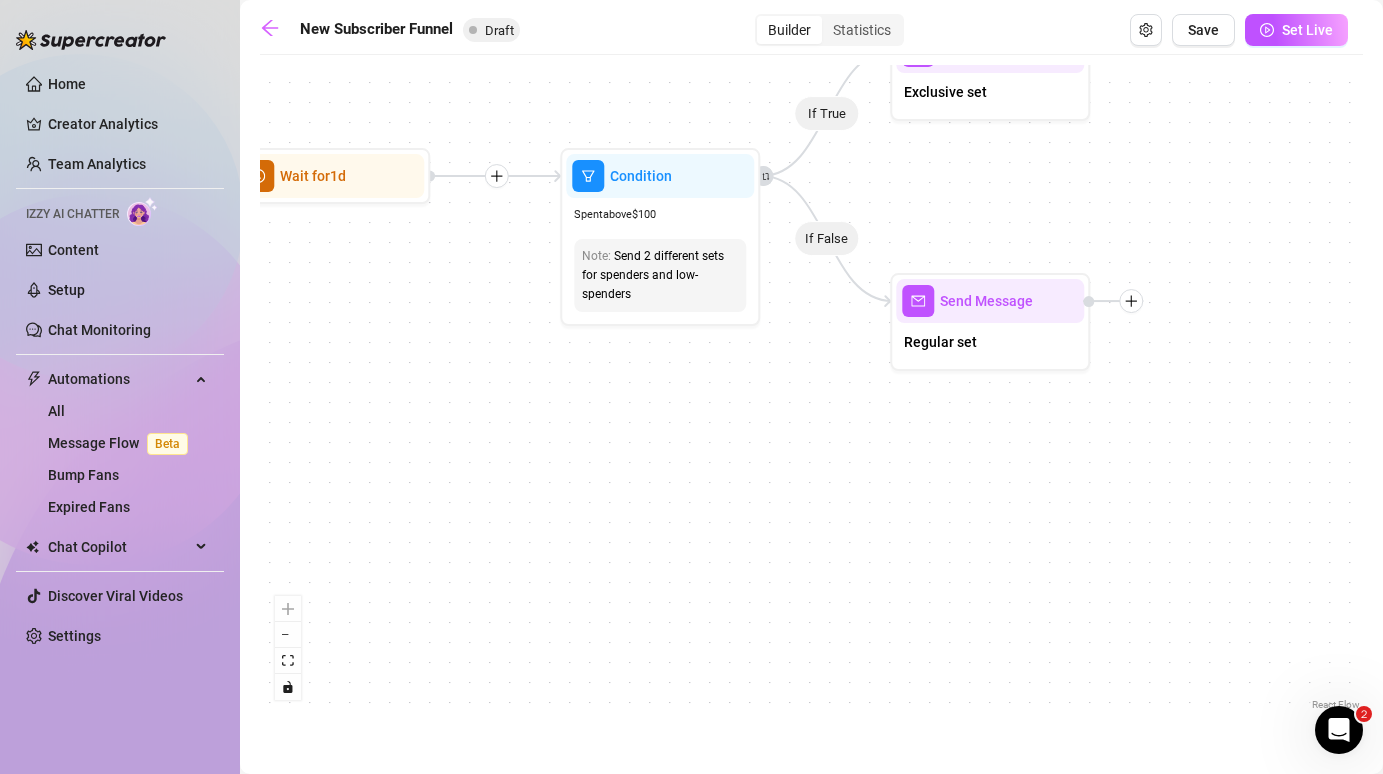 drag, startPoint x: 1093, startPoint y: 349, endPoint x: 342, endPoint y: 349, distance: 751 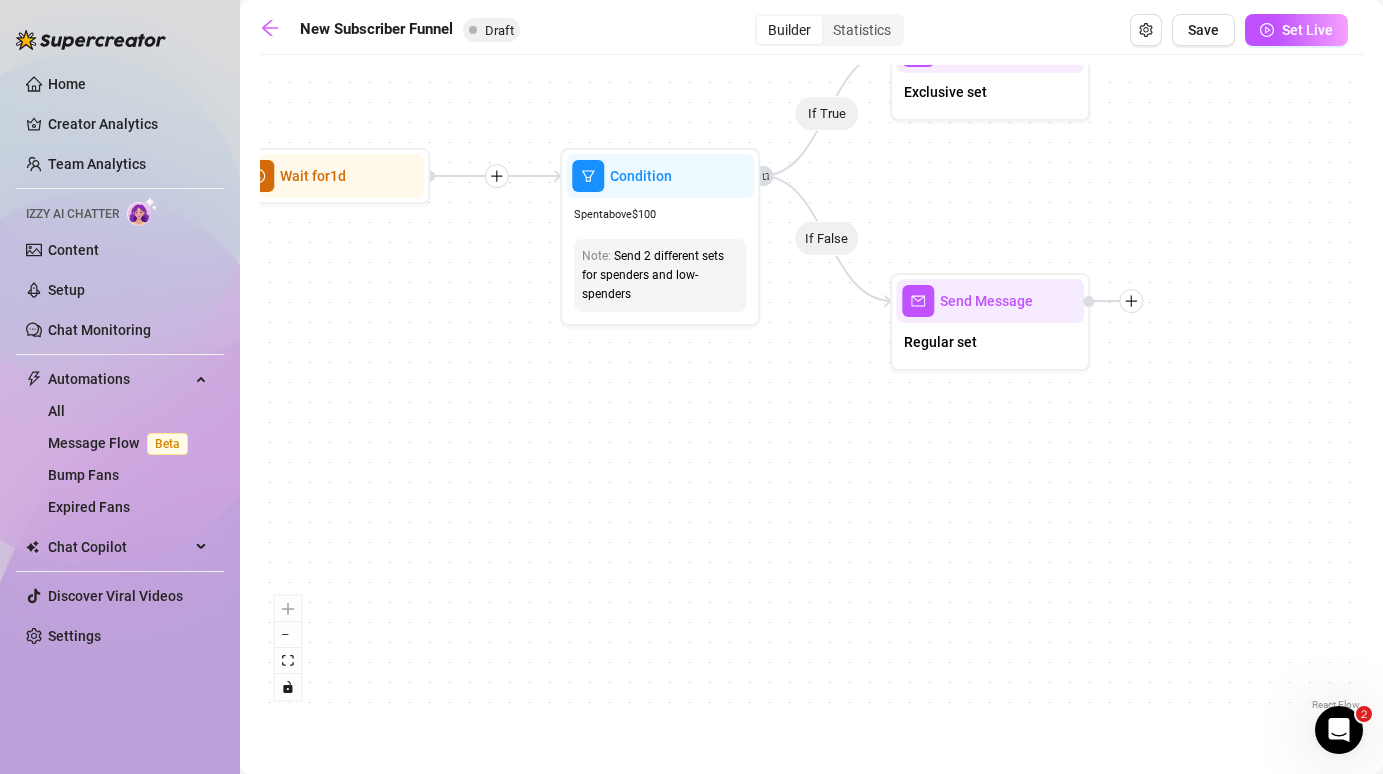click on "If True If True If True If False If False If False If True If False Merge Merge Merge Send Message Regular set Send Message Exclusive set Condition Spent  above  $ 100 Note:     Send 2 different sets for spenders and low-spenders Wait for  1d  Send Message PPV Wait for  2d  Send Message PPV Wait for  1d  Send Message PPV Wait for  1d  Send Message PPV Wait for  1d  Send Message PPV Send Message Follow up Note: Create FOMO by saying you're about to delete the last PPV you sent Condition Wait  4  hours, then check if purchased last message Wait for  1d  Send Message PPV (part 2) Note: Split the message into 2 messages to make it look more authentic Send Message Follow up message Note: Nudge fans to message you Condition Wait  1  hours, then check if replied Send Message Discounted offer to anyone who didn't buy Note: Send the set for discounted price, "only for the next few hours" Condition Wait  12  hours, then check if purchased last message Starting Event New Subscriber Trigger Note: Wait for  4m Note: Note:" at bounding box center [811, 390] 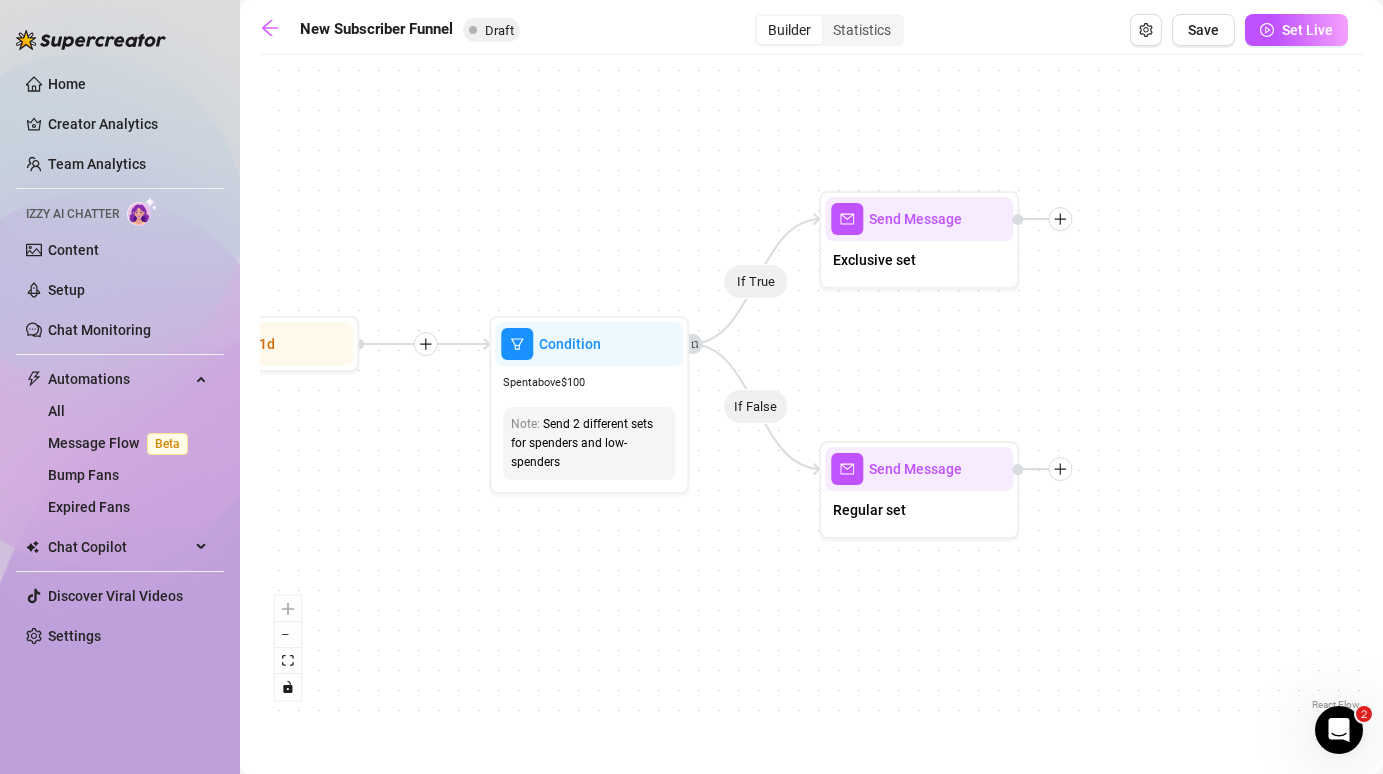 drag, startPoint x: 920, startPoint y: 464, endPoint x: 872, endPoint y: 632, distance: 174.72264 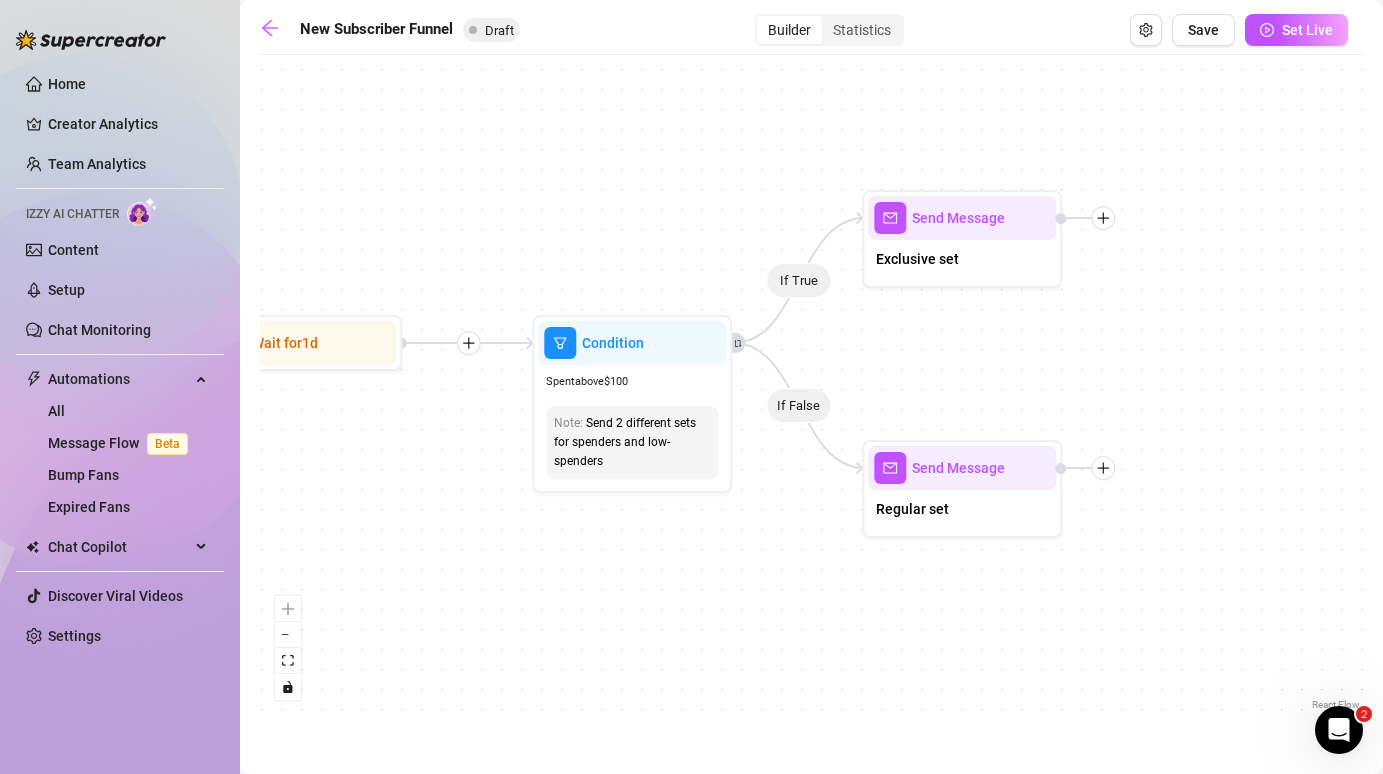 drag, startPoint x: 687, startPoint y: 658, endPoint x: 1396, endPoint y: 663, distance: 709.01764 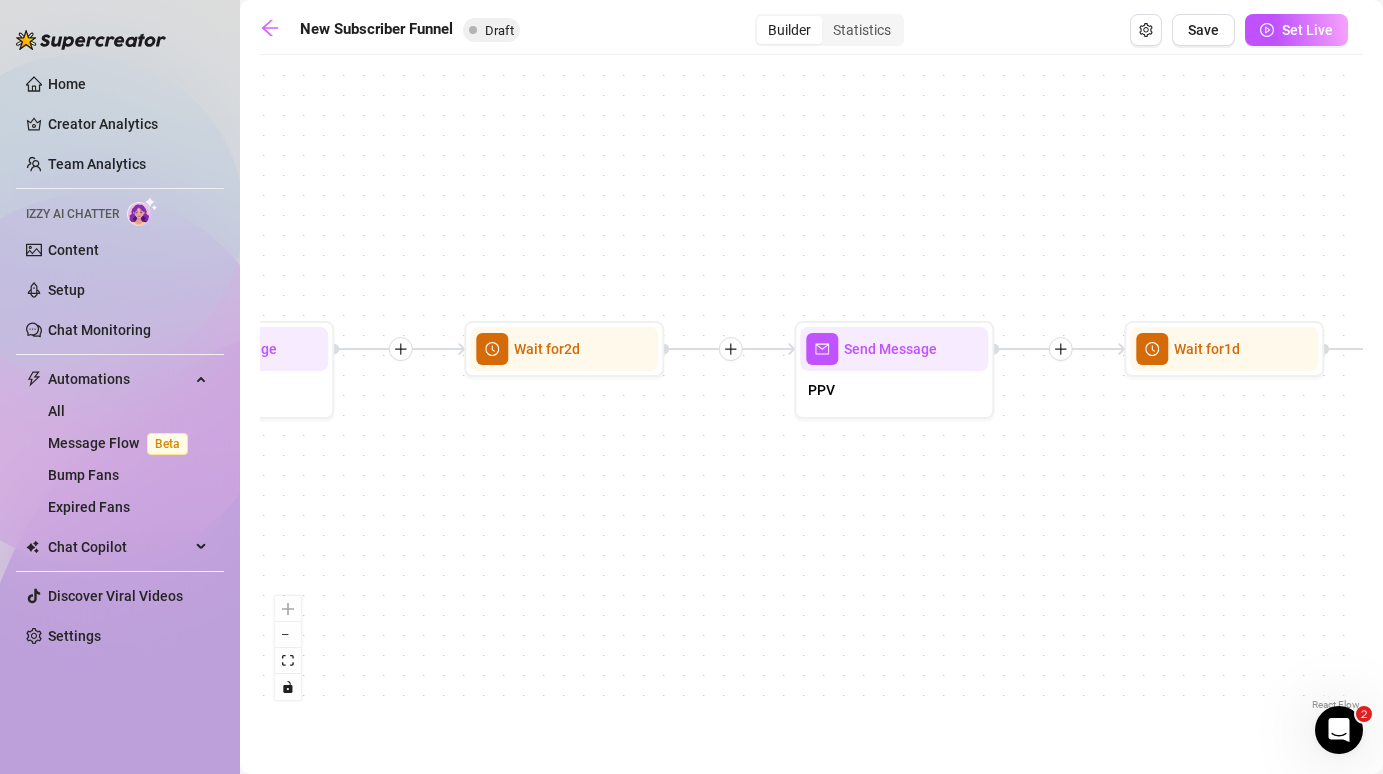 drag, startPoint x: 393, startPoint y: 531, endPoint x: 798, endPoint y: 544, distance: 405.2086 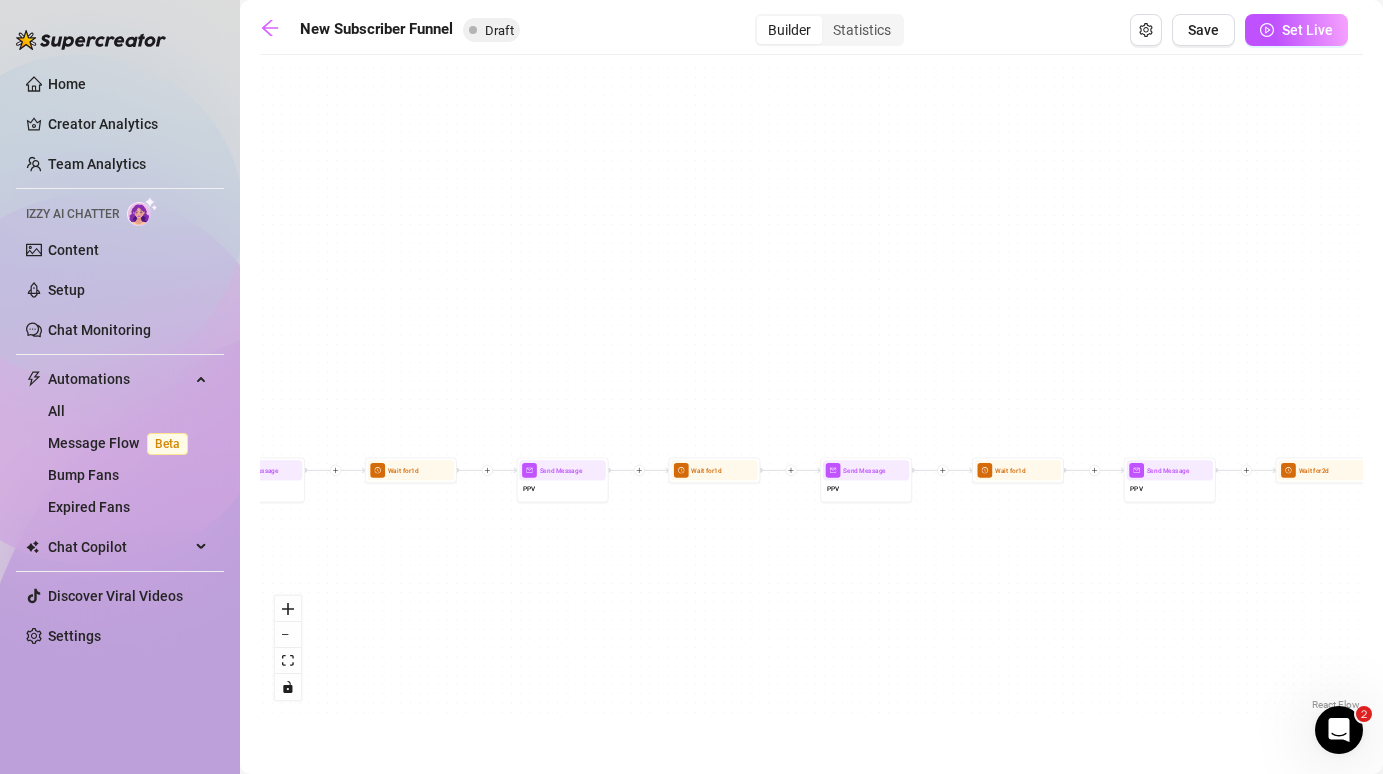 drag, startPoint x: 462, startPoint y: 603, endPoint x: 1287, endPoint y: 577, distance: 825.4096 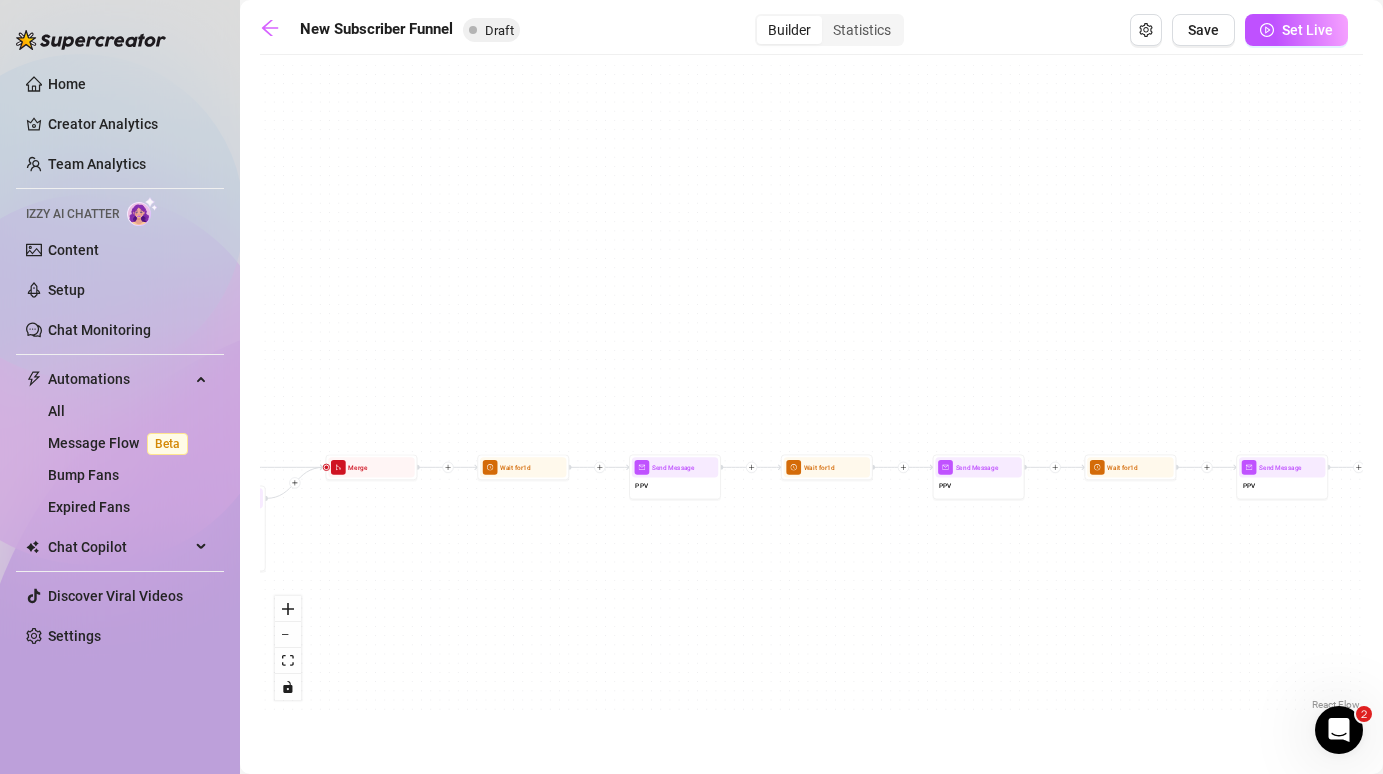 drag, startPoint x: 522, startPoint y: 559, endPoint x: 1117, endPoint y: 567, distance: 595.0538 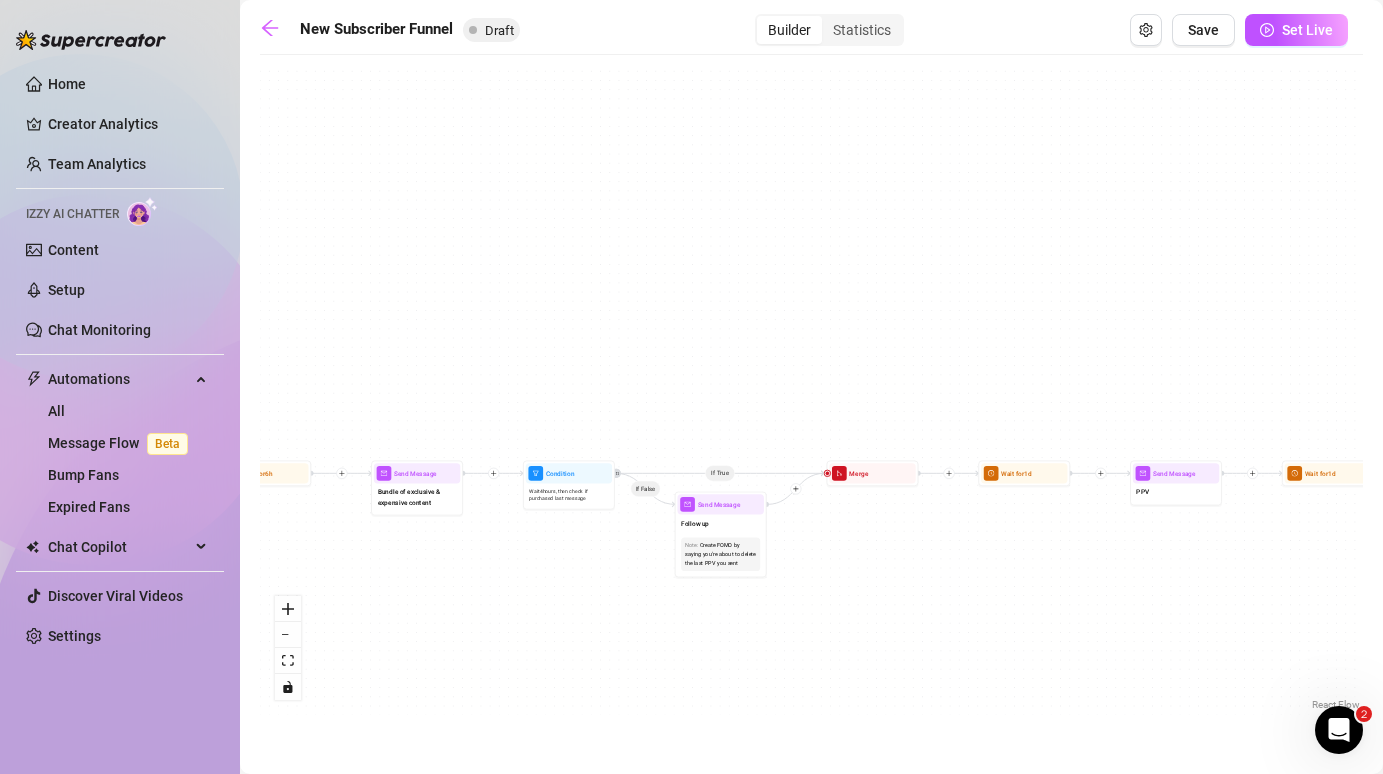 drag, startPoint x: 619, startPoint y: 544, endPoint x: 1163, endPoint y: 519, distance: 544.57416 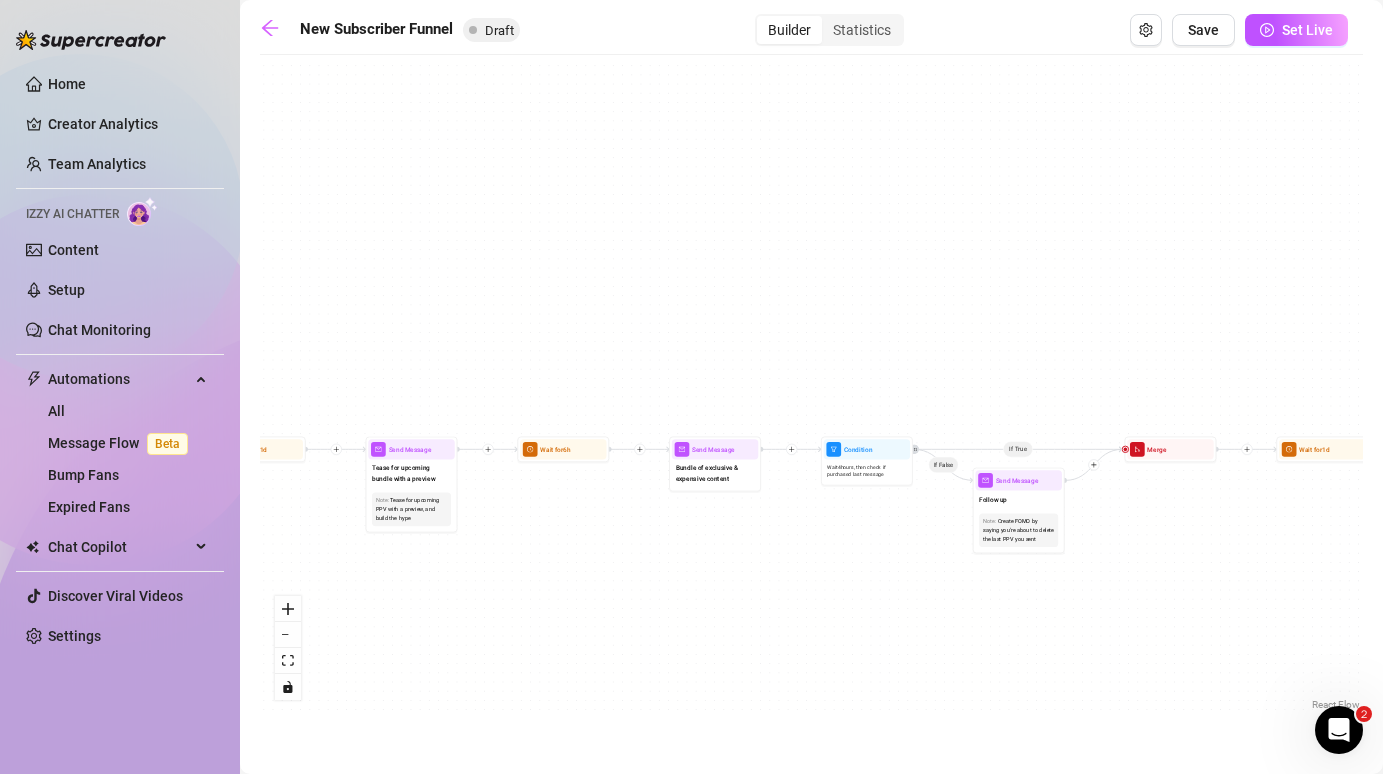 drag, startPoint x: 545, startPoint y: 591, endPoint x: 1073, endPoint y: 591, distance: 528 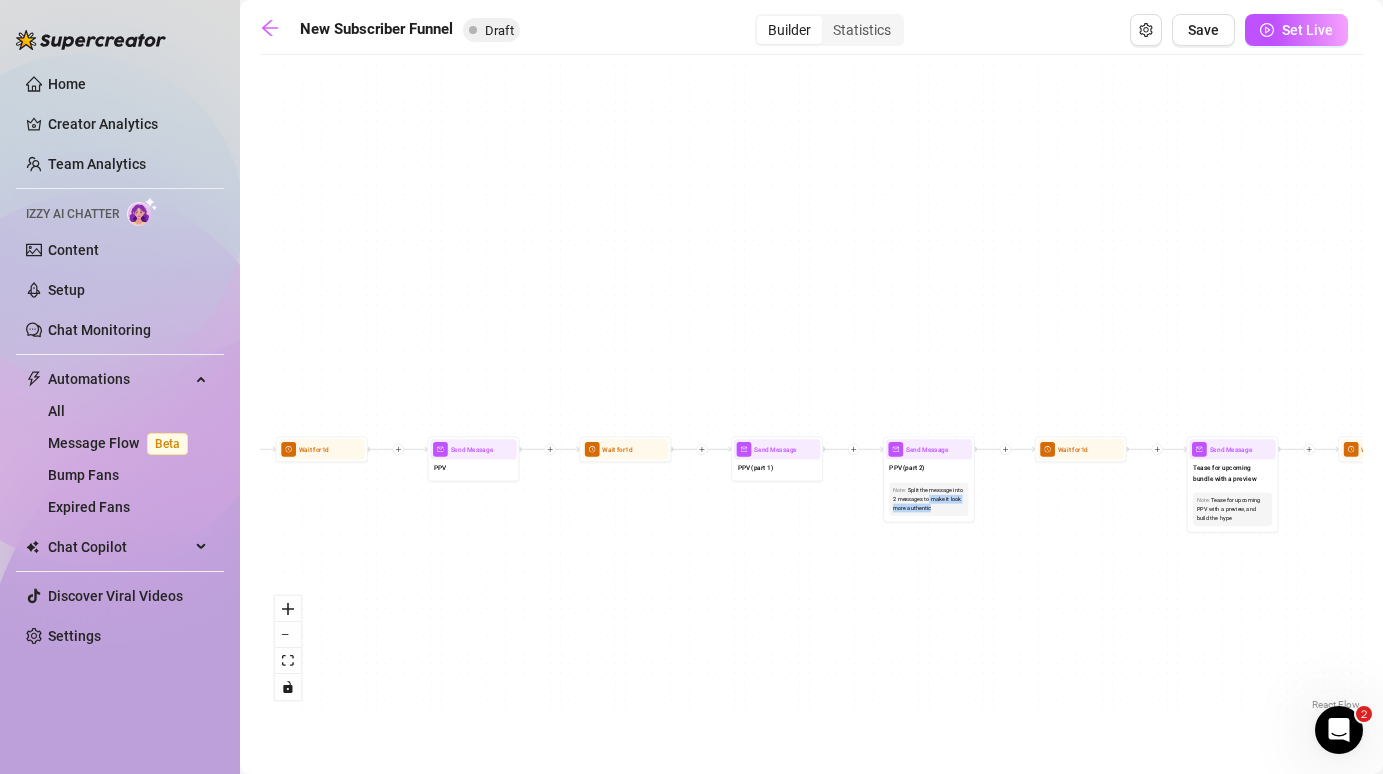 drag, startPoint x: 480, startPoint y: 627, endPoint x: 986, endPoint y: 624, distance: 506.00888 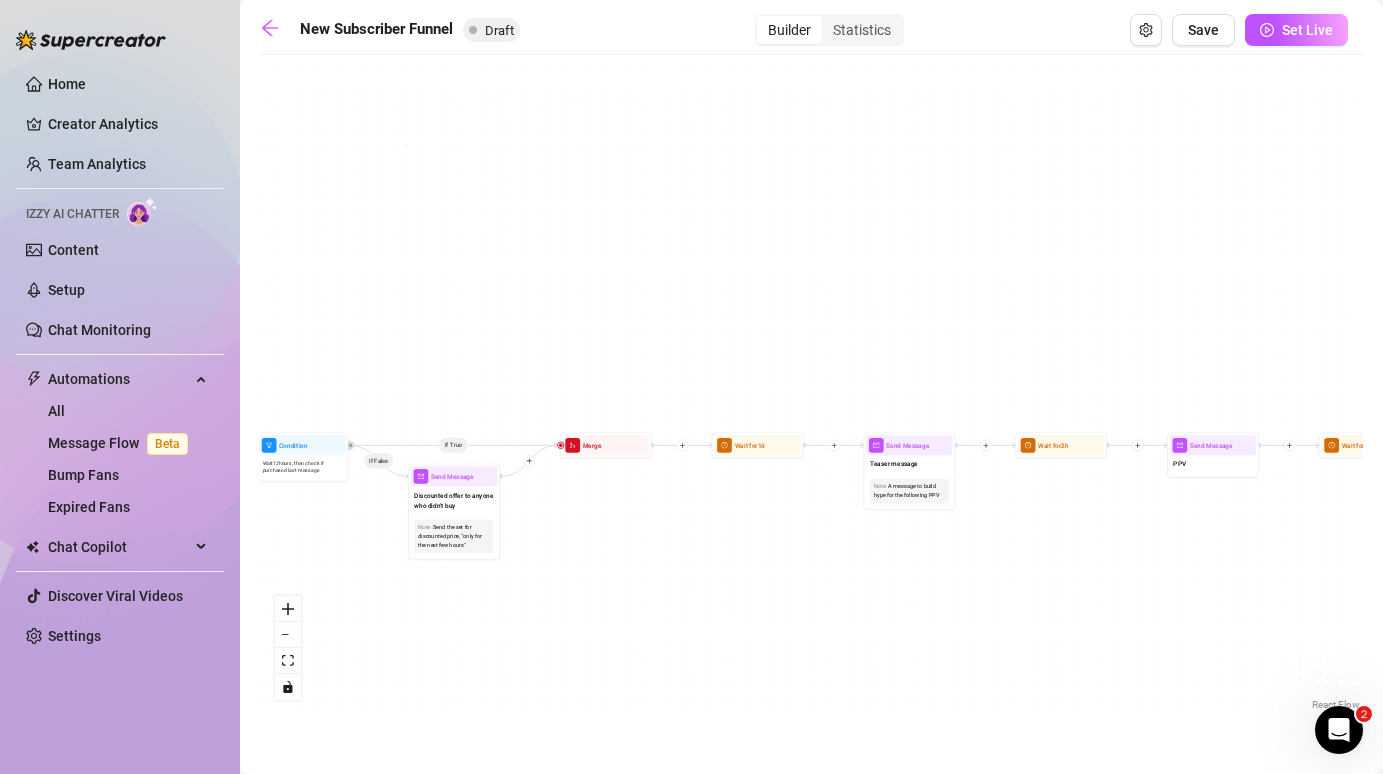 drag, startPoint x: 444, startPoint y: 538, endPoint x: 1396, endPoint y: 537, distance: 952.00055 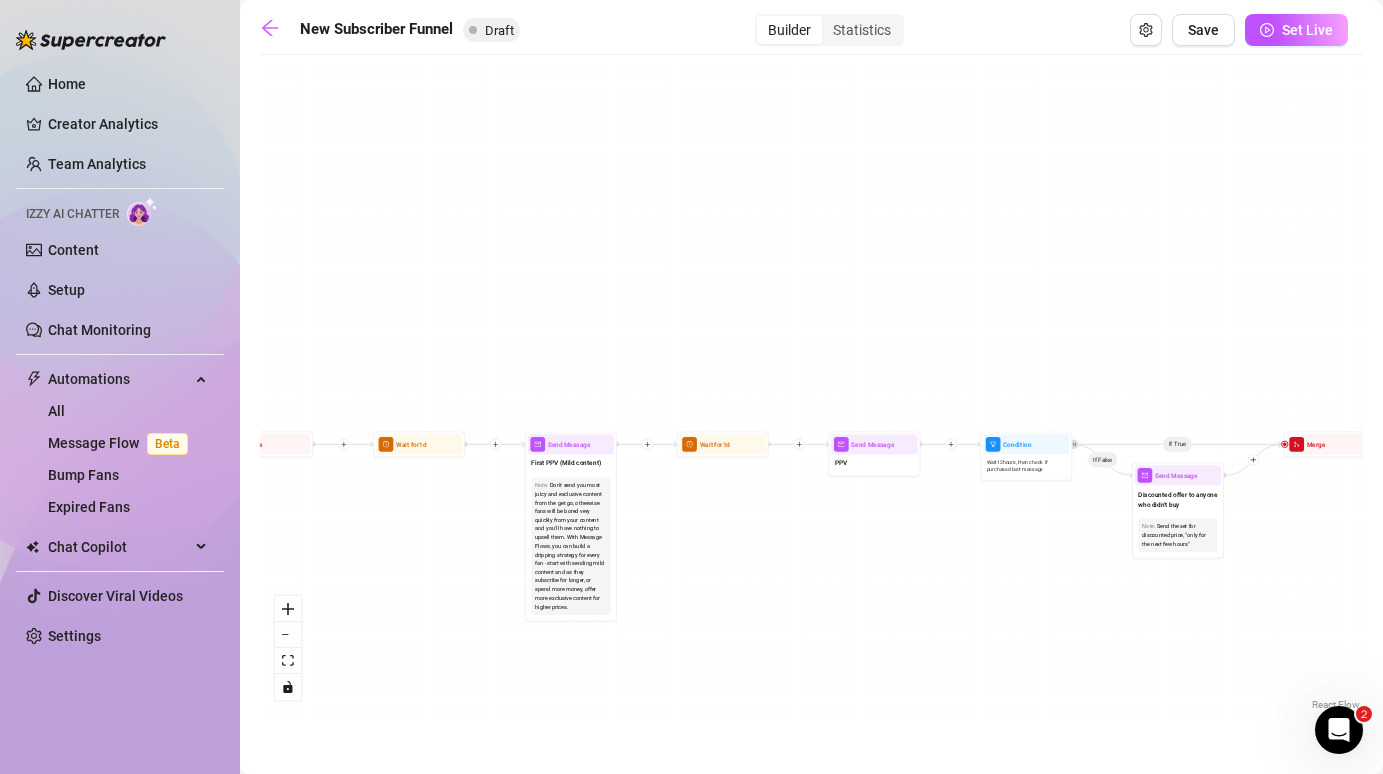 drag, startPoint x: 742, startPoint y: 530, endPoint x: 1343, endPoint y: 529, distance: 601.00085 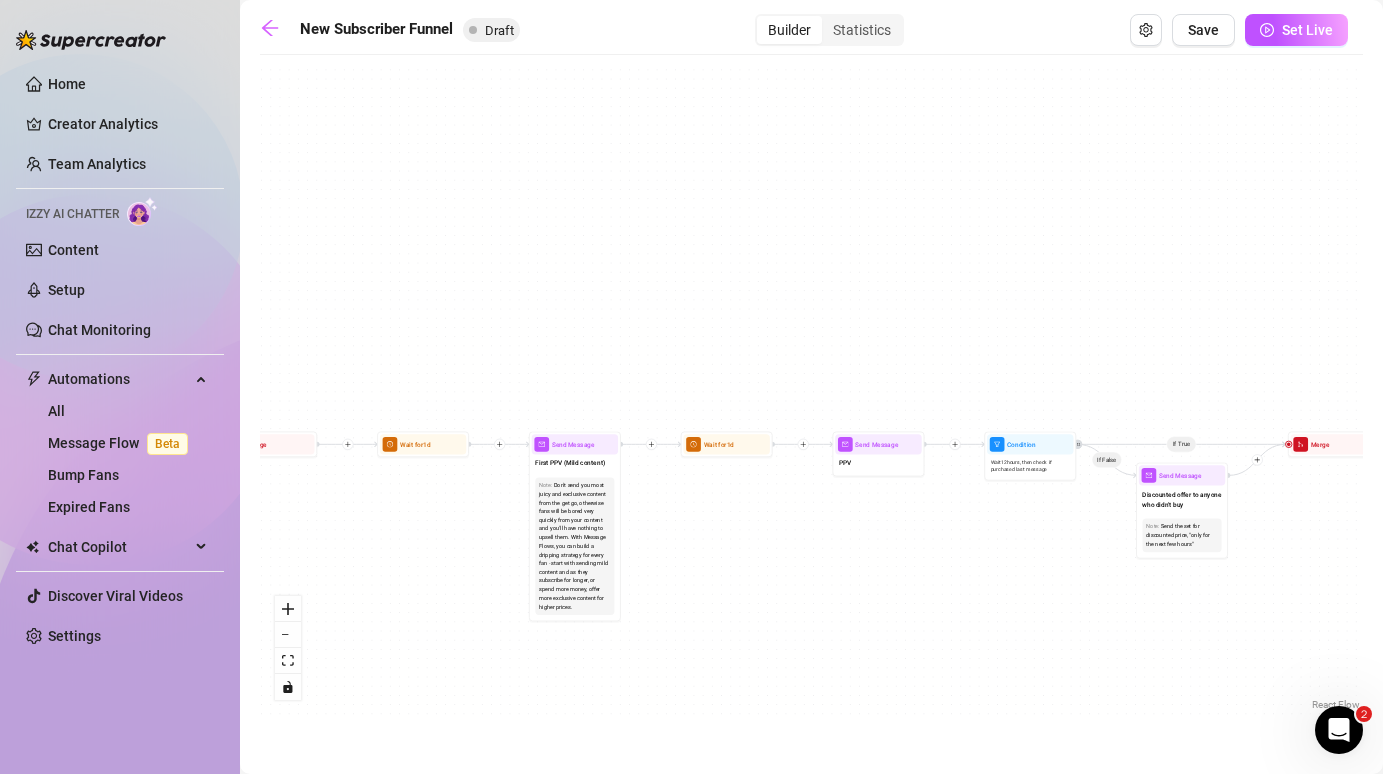 drag, startPoint x: 610, startPoint y: 631, endPoint x: 1276, endPoint y: 631, distance: 666 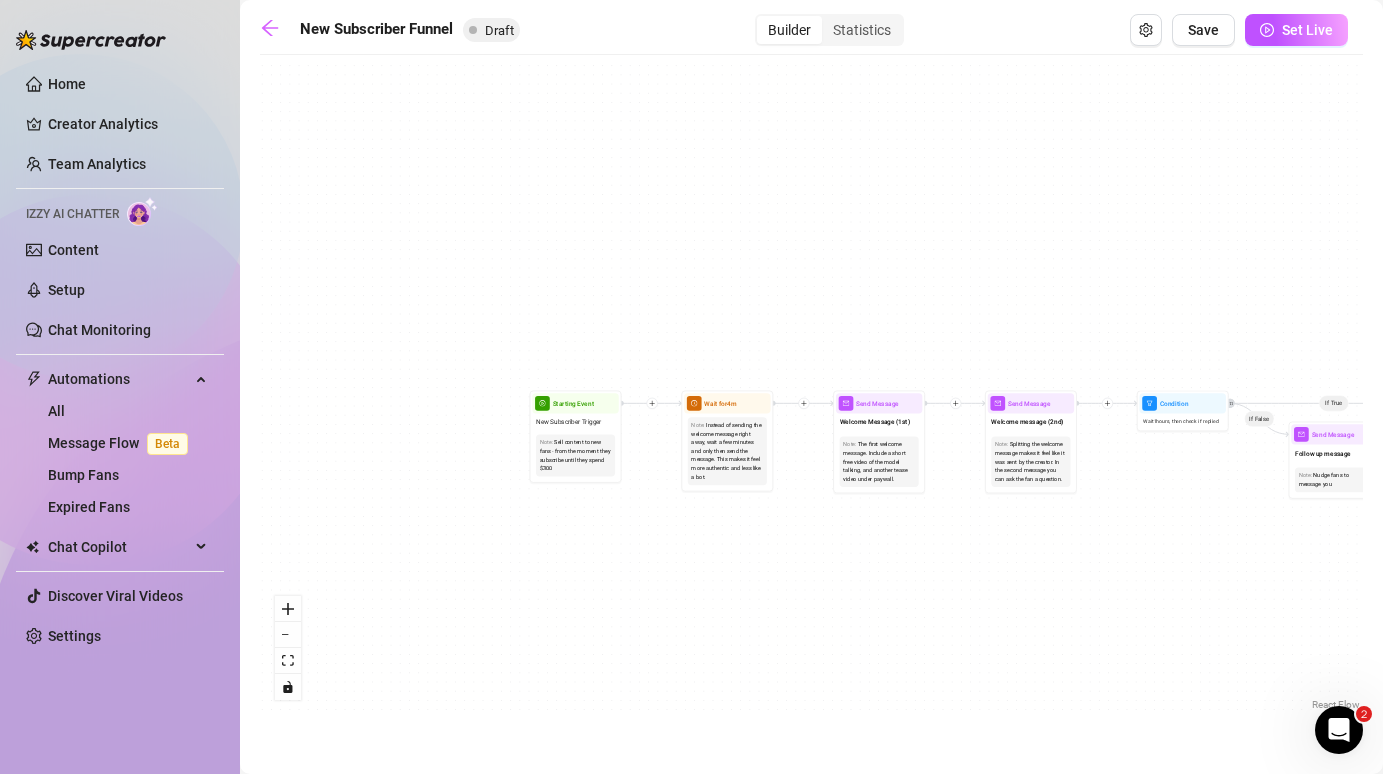 drag, startPoint x: 707, startPoint y: 605, endPoint x: 1286, endPoint y: 562, distance: 580.59454 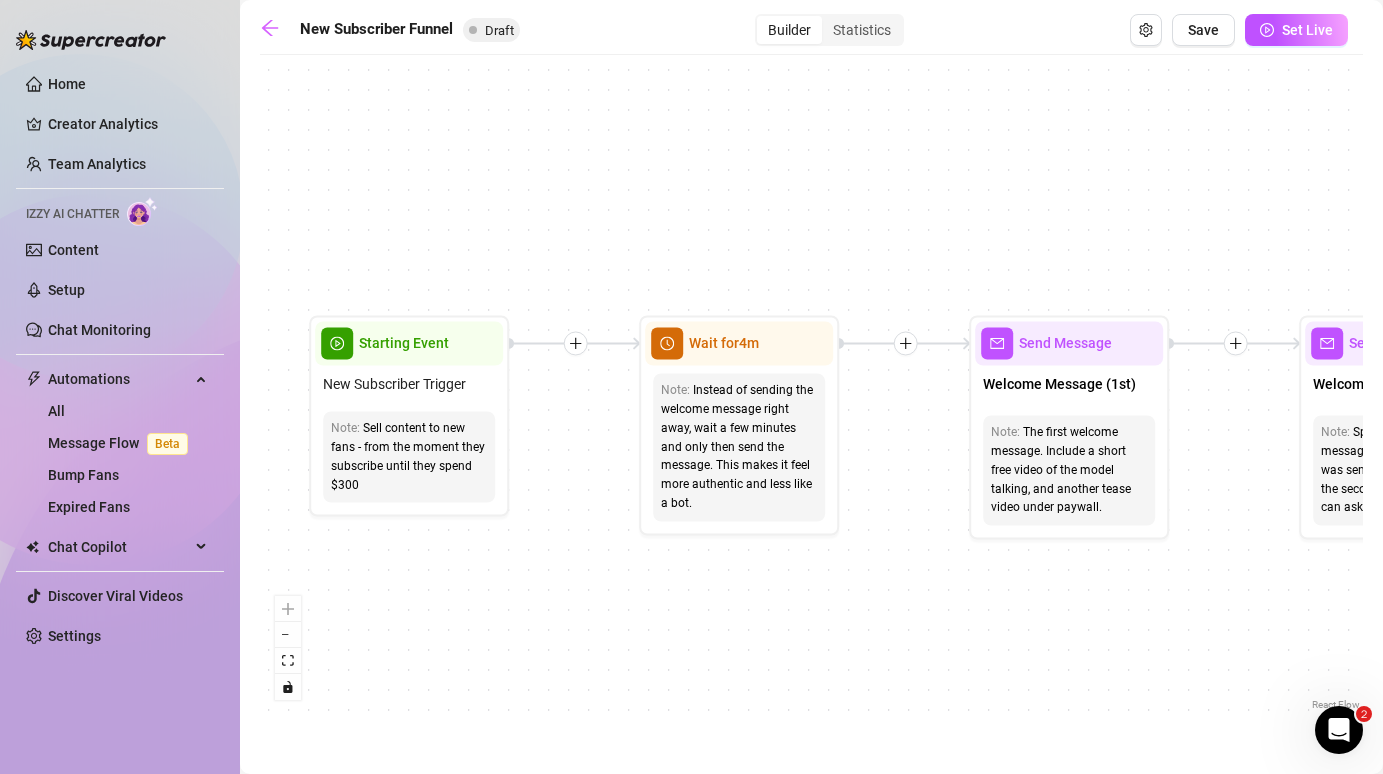 drag, startPoint x: 1062, startPoint y: 648, endPoint x: 861, endPoint y: 599, distance: 206.88644 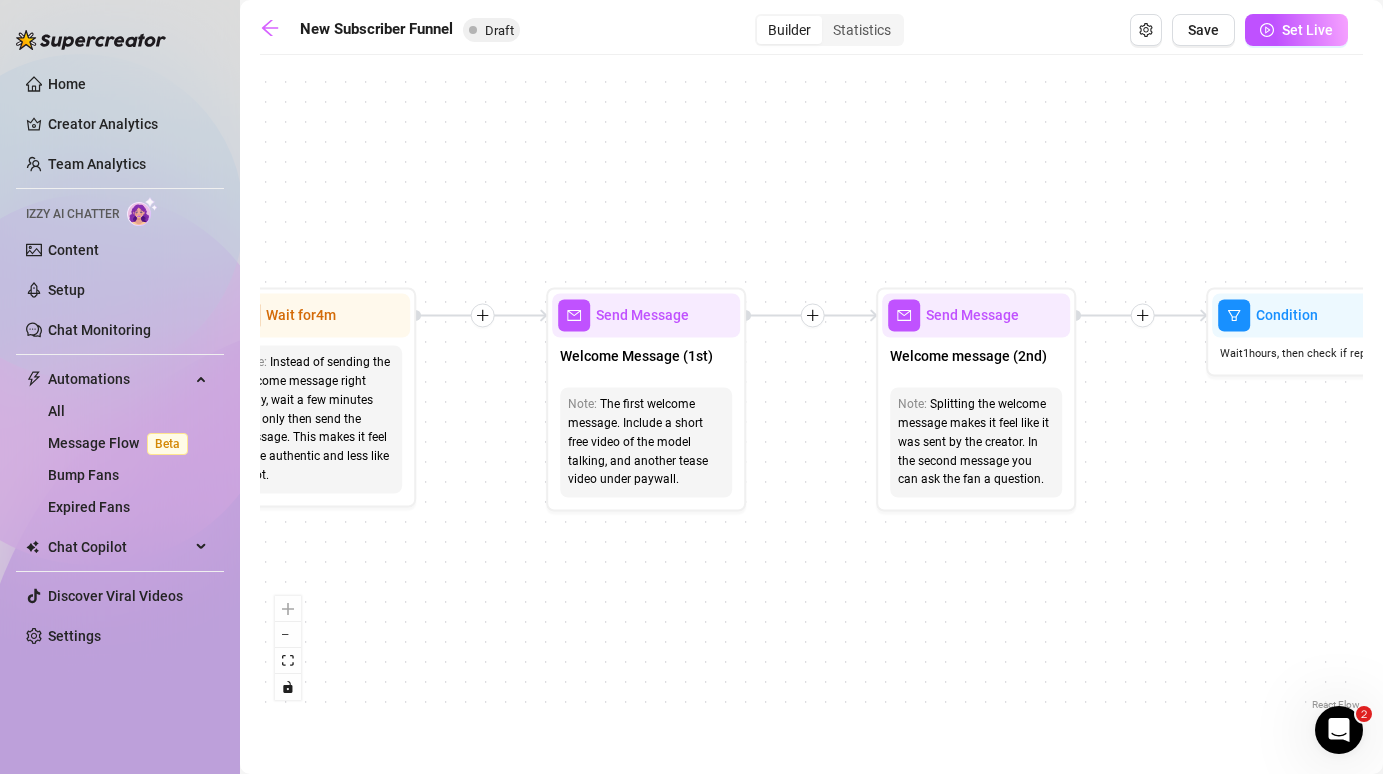 drag, startPoint x: 1235, startPoint y: 582, endPoint x: 671, endPoint y: 508, distance: 568.8339 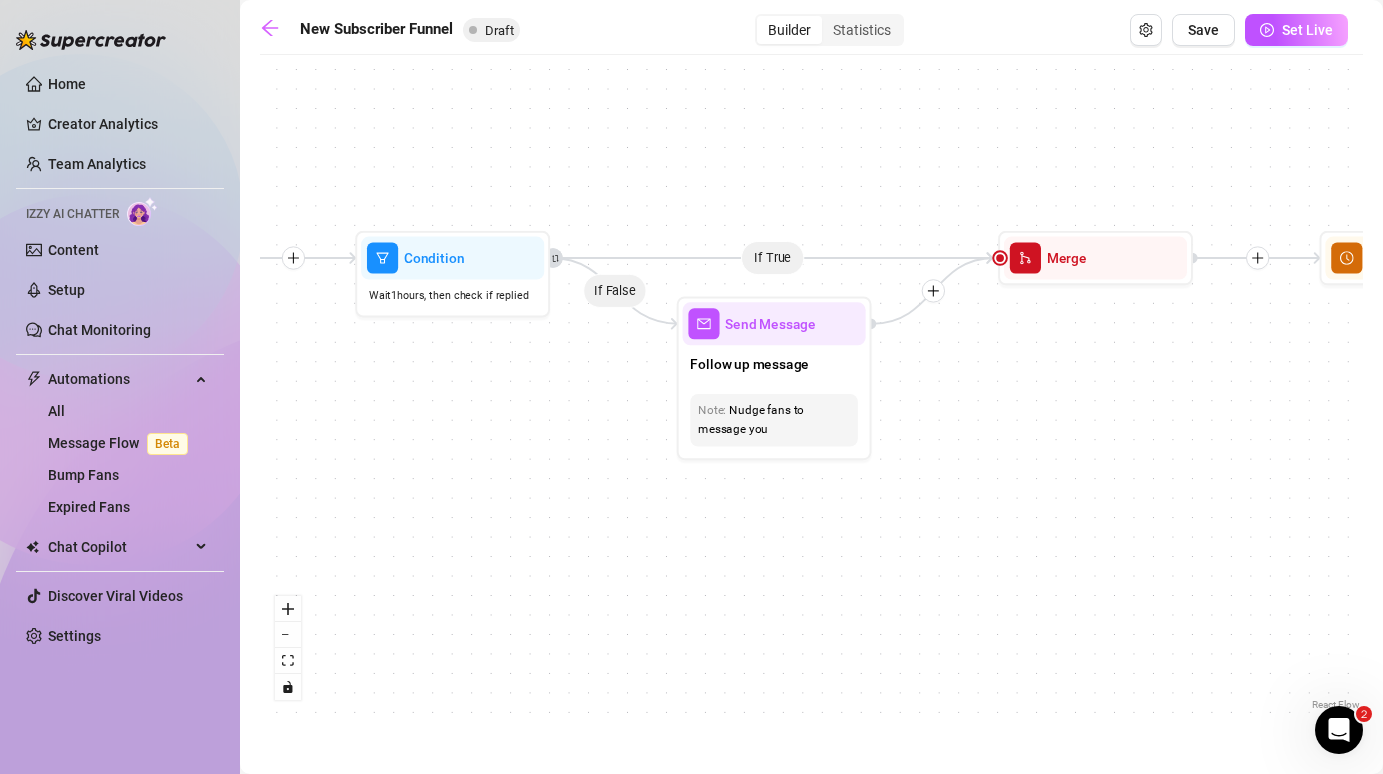 drag, startPoint x: 1347, startPoint y: 552, endPoint x: 674, endPoint y: 541, distance: 673.0899 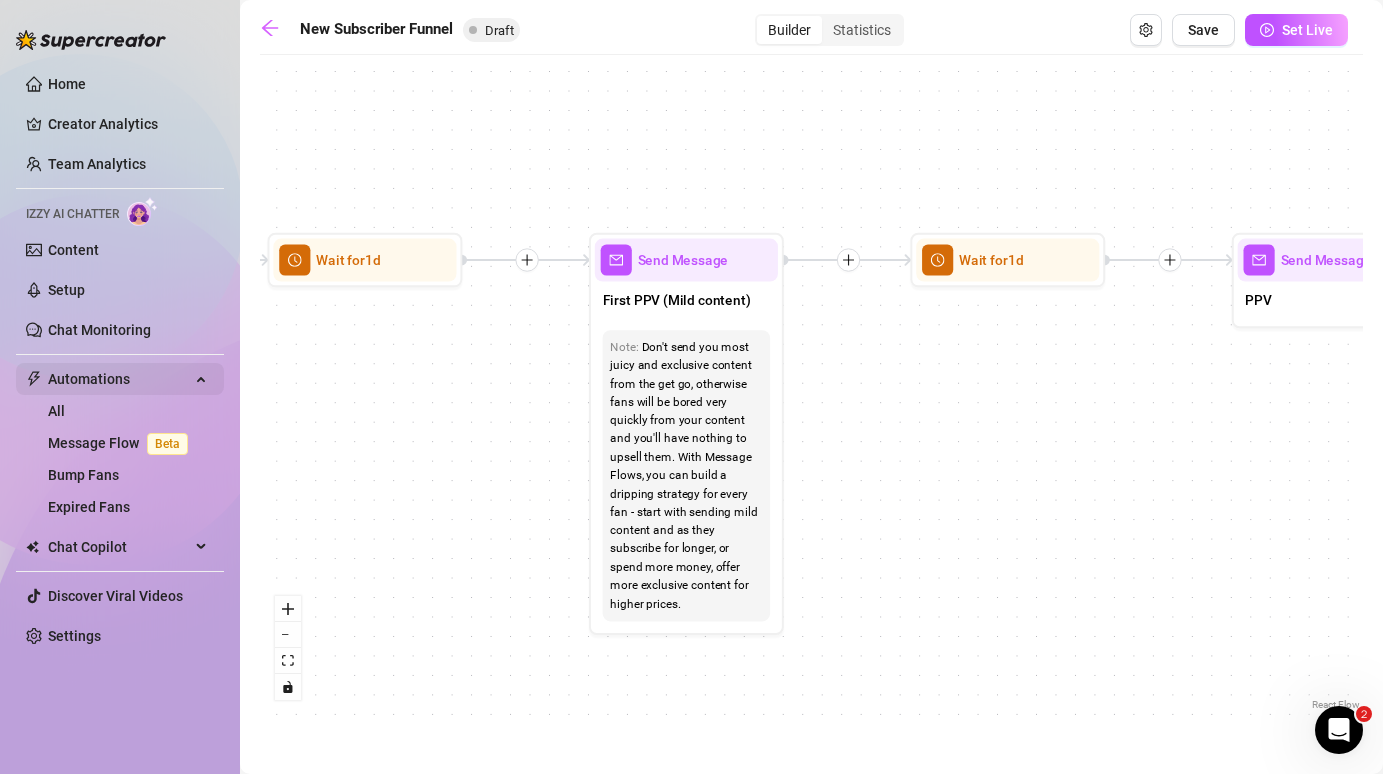 drag, startPoint x: 1159, startPoint y: 371, endPoint x: 73, endPoint y: 379, distance: 1086.0294 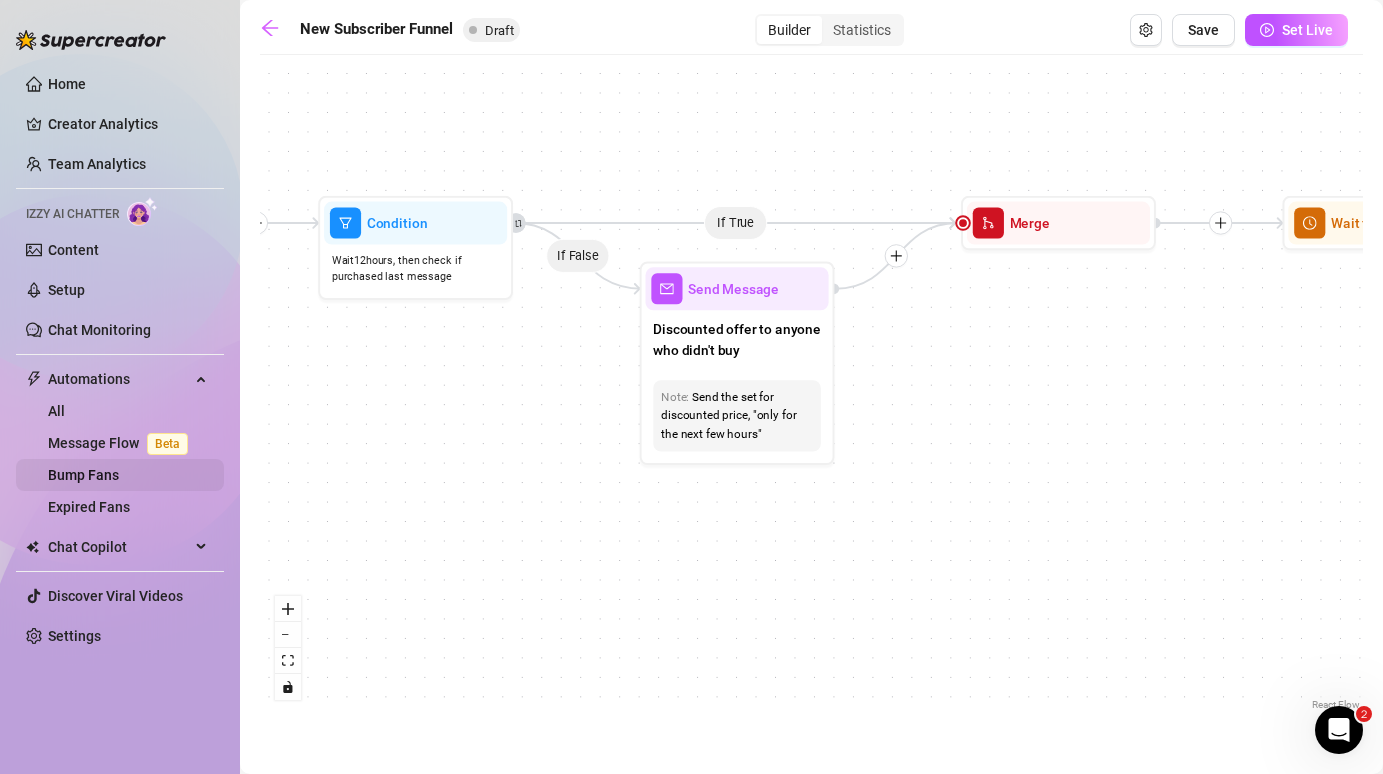 drag, startPoint x: 1253, startPoint y: 510, endPoint x: 17, endPoint y: 474, distance: 1236.5242 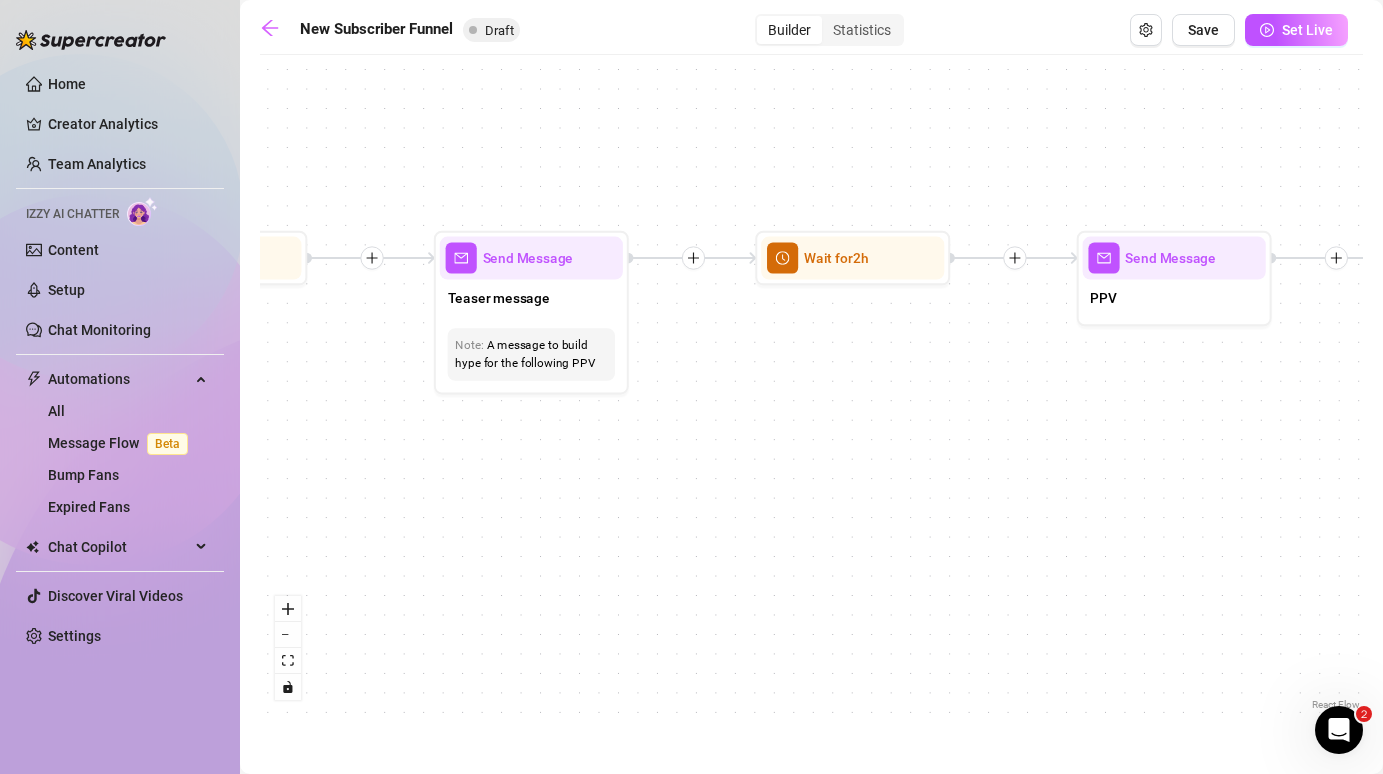 drag, startPoint x: 1062, startPoint y: 500, endPoint x: -73, endPoint y: 531, distance: 1135.4232 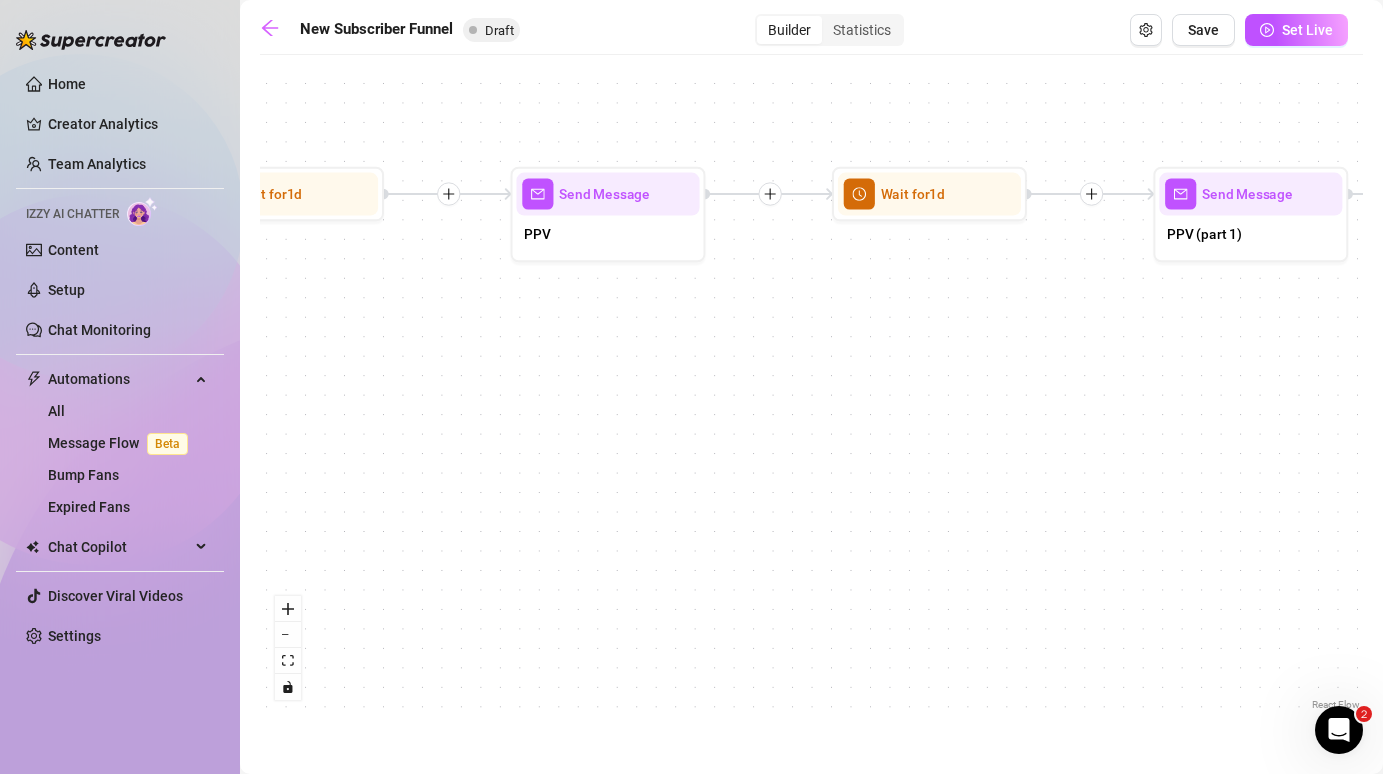 drag, startPoint x: 1134, startPoint y: 538, endPoint x: -73, endPoint y: 476, distance: 1208.5913 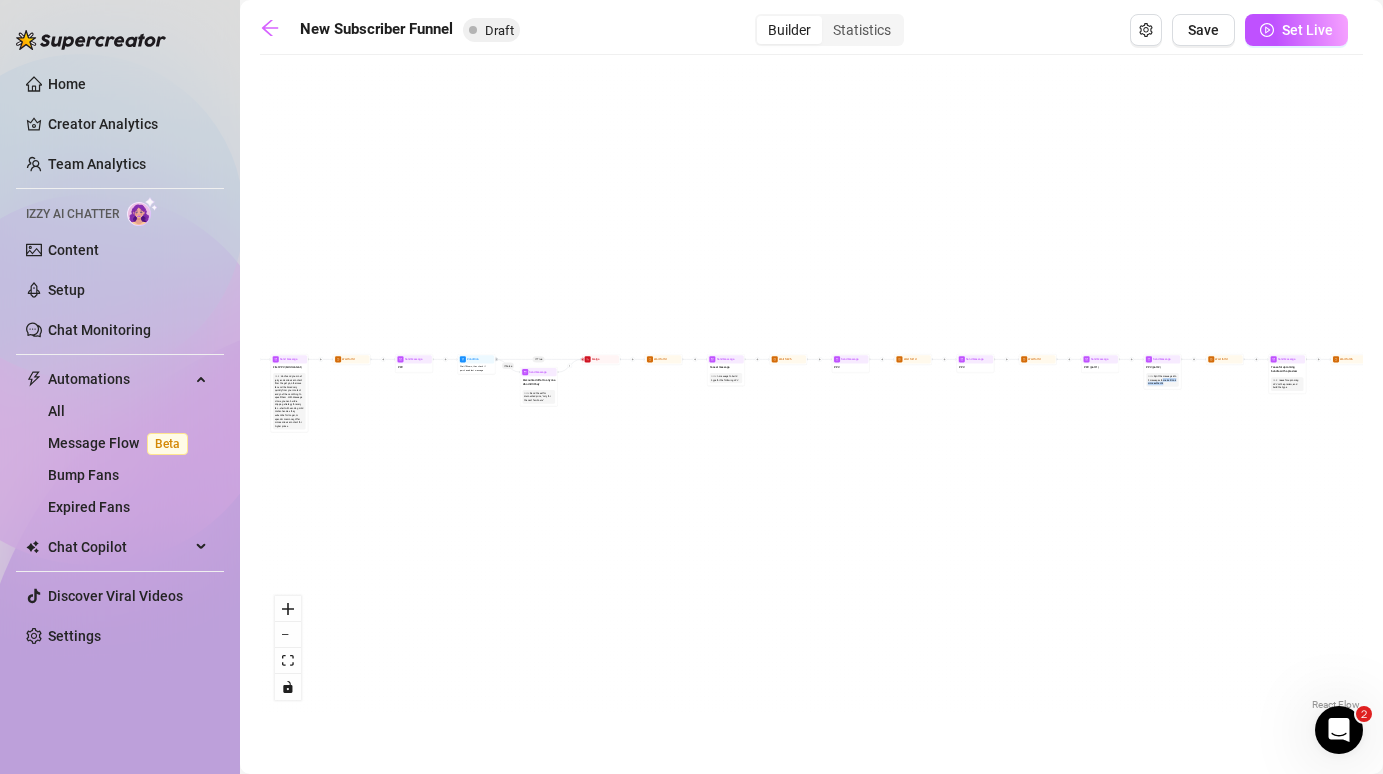 drag, startPoint x: 579, startPoint y: 441, endPoint x: 1368, endPoint y: 570, distance: 799.4761 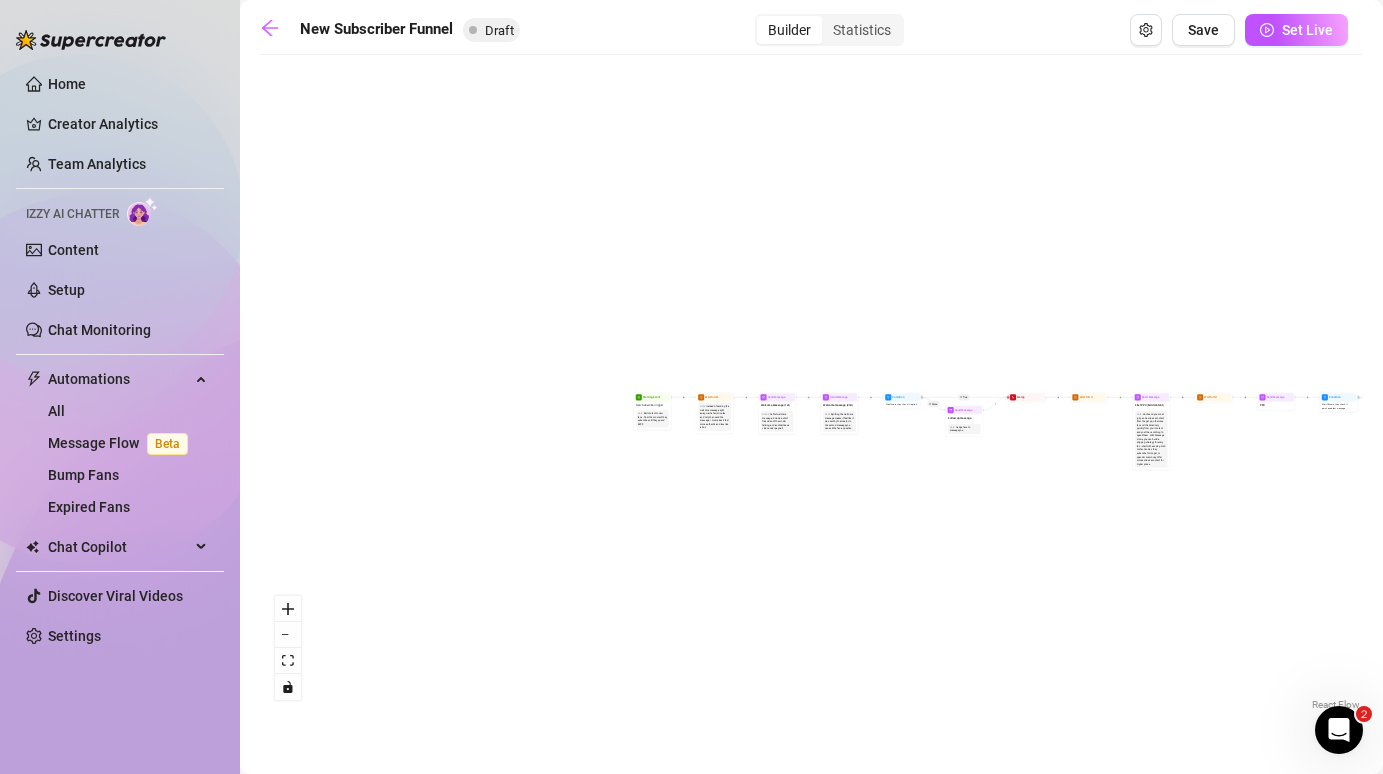 drag, startPoint x: 712, startPoint y: 326, endPoint x: 1114, endPoint y: 242, distance: 410.68237 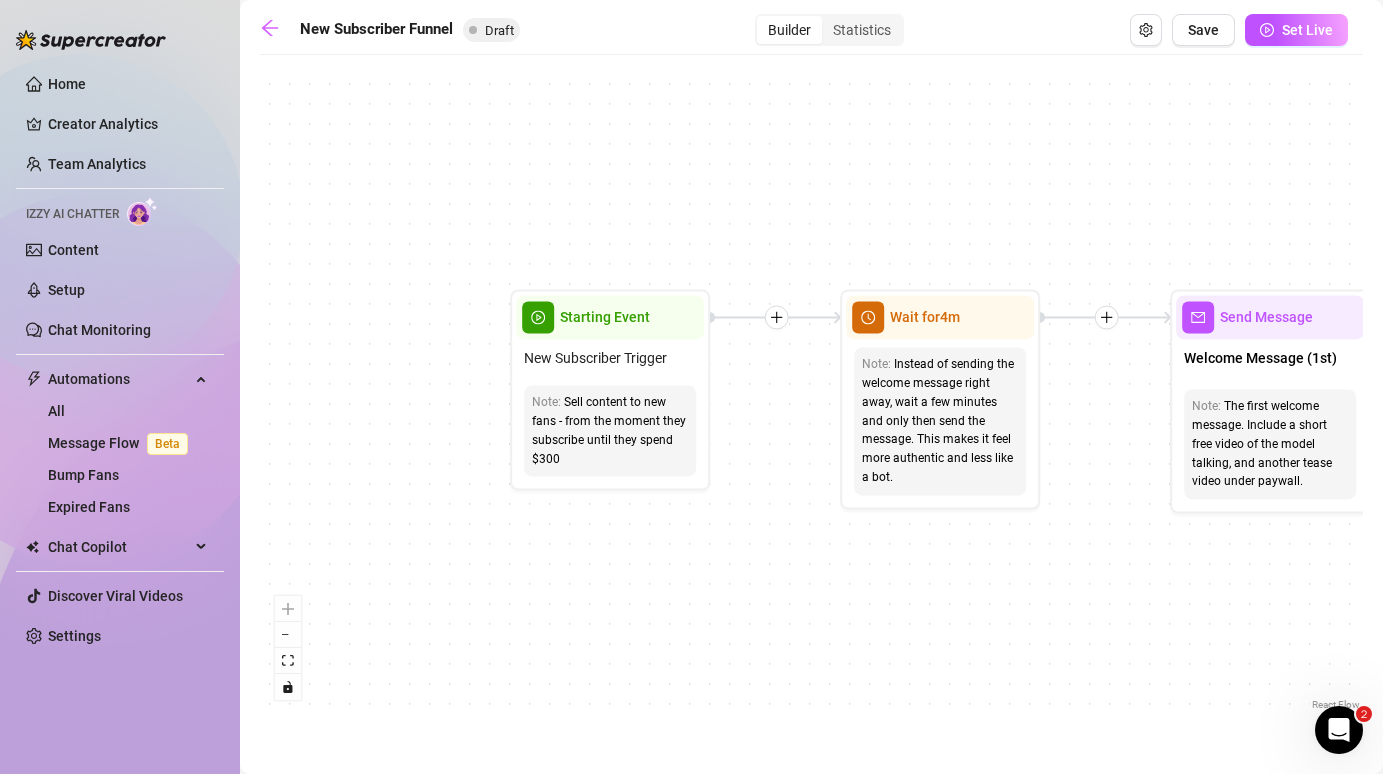 drag, startPoint x: 598, startPoint y: 477, endPoint x: 436, endPoint y: 411, distance: 174.92856 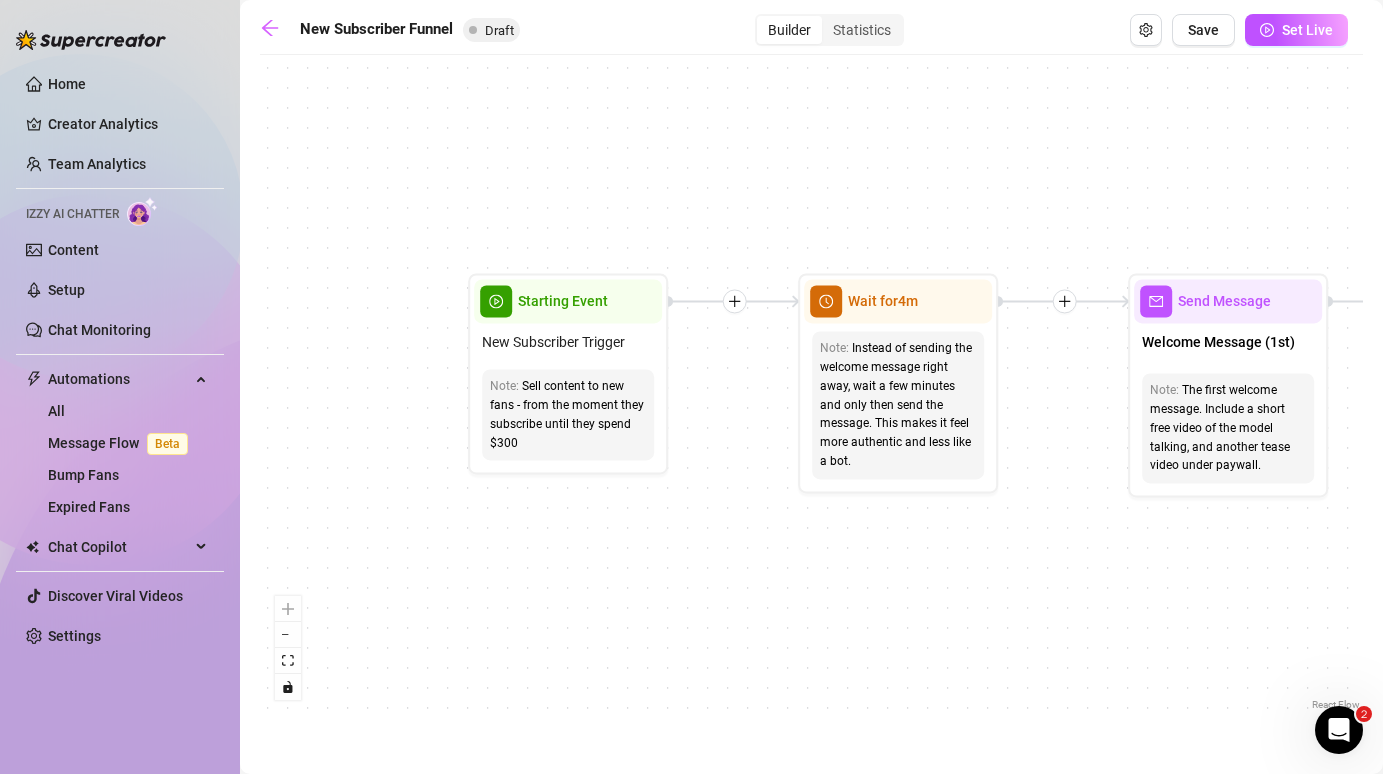 drag, startPoint x: 436, startPoint y: 411, endPoint x: 386, endPoint y: 388, distance: 55.03635 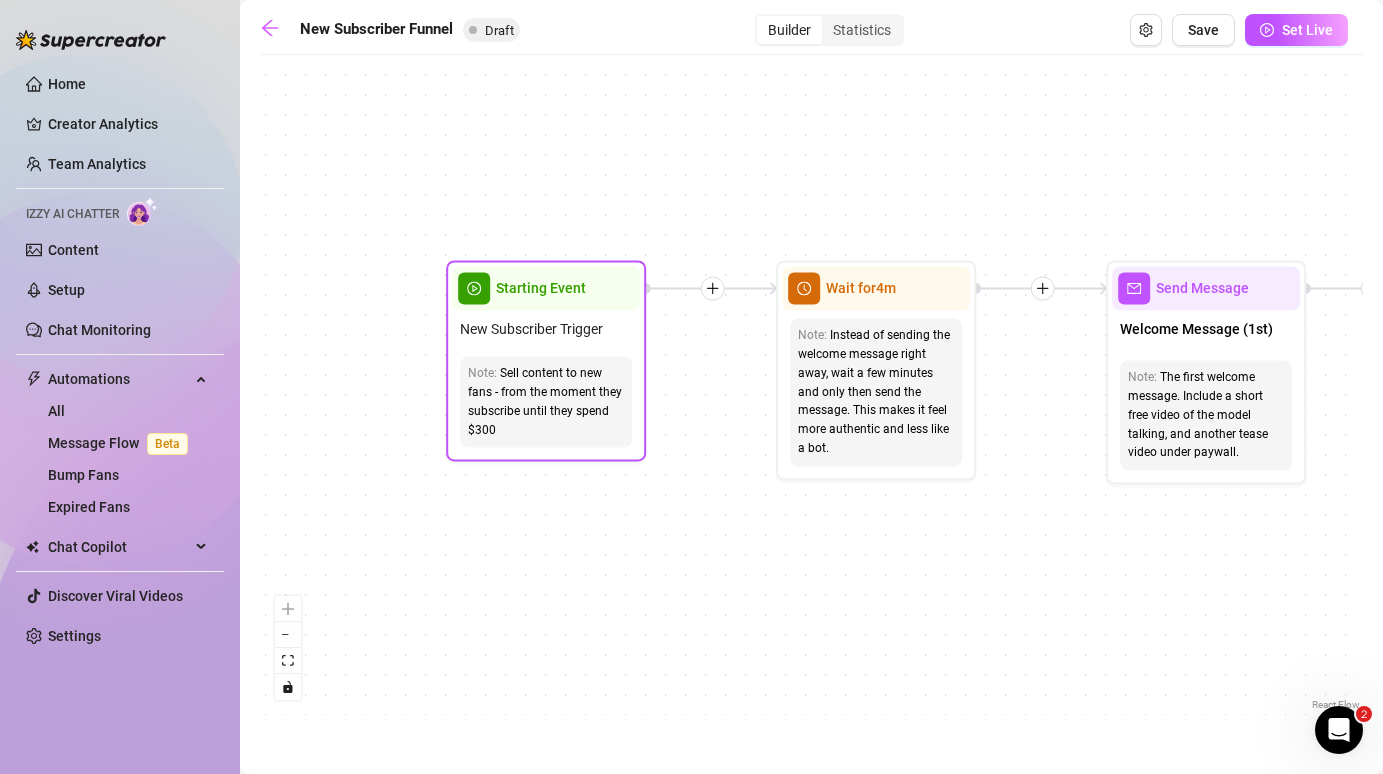 click on "New Subscriber Trigger" at bounding box center (531, 329) 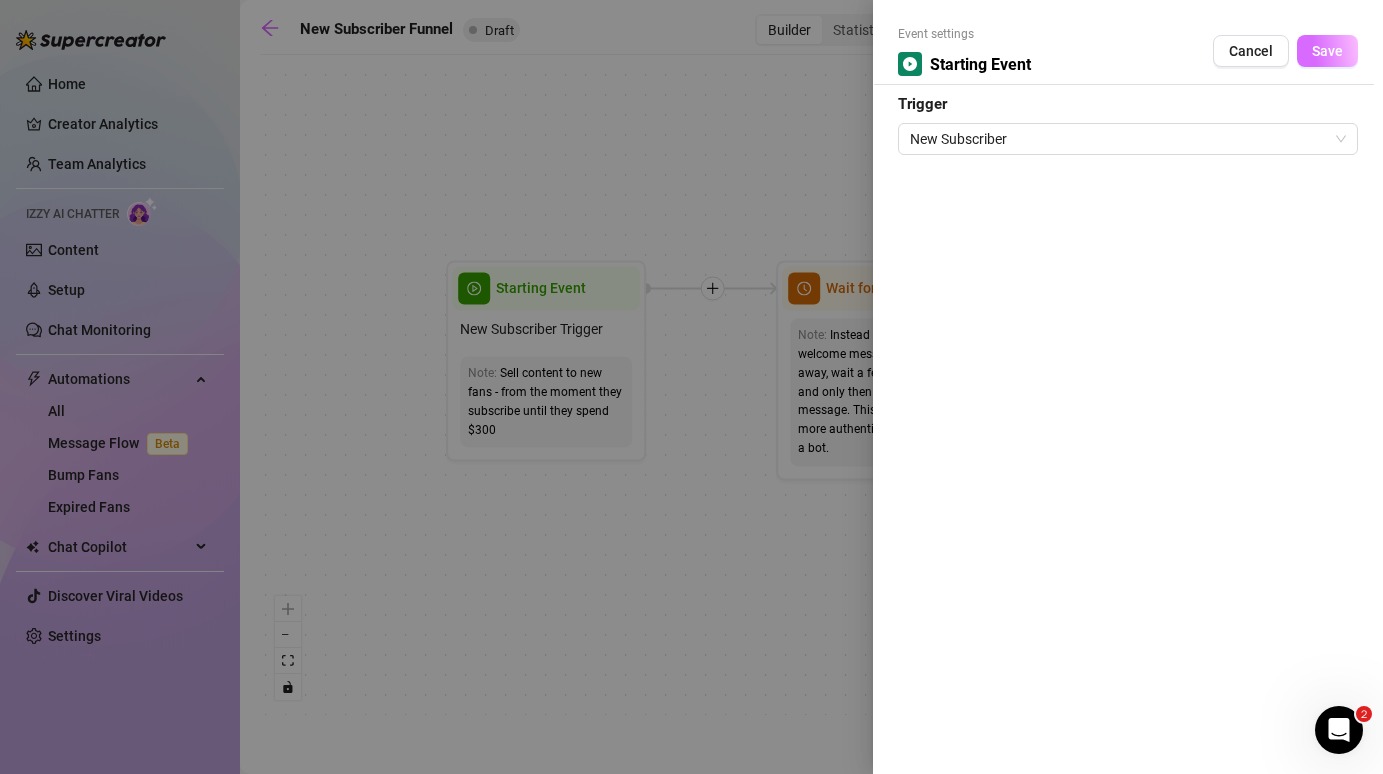 click on "Save" at bounding box center [1327, 51] 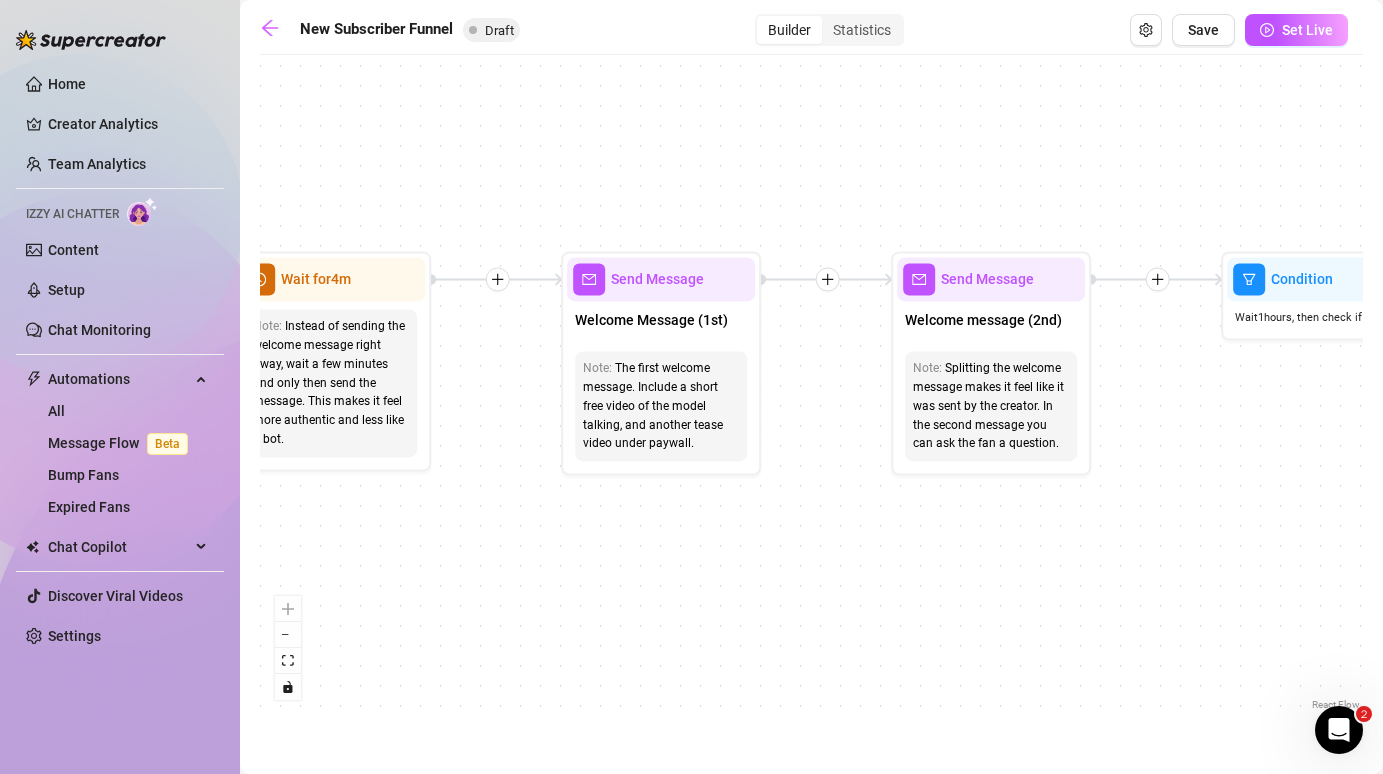 drag, startPoint x: 860, startPoint y: 561, endPoint x: 315, endPoint y: 552, distance: 545.0743 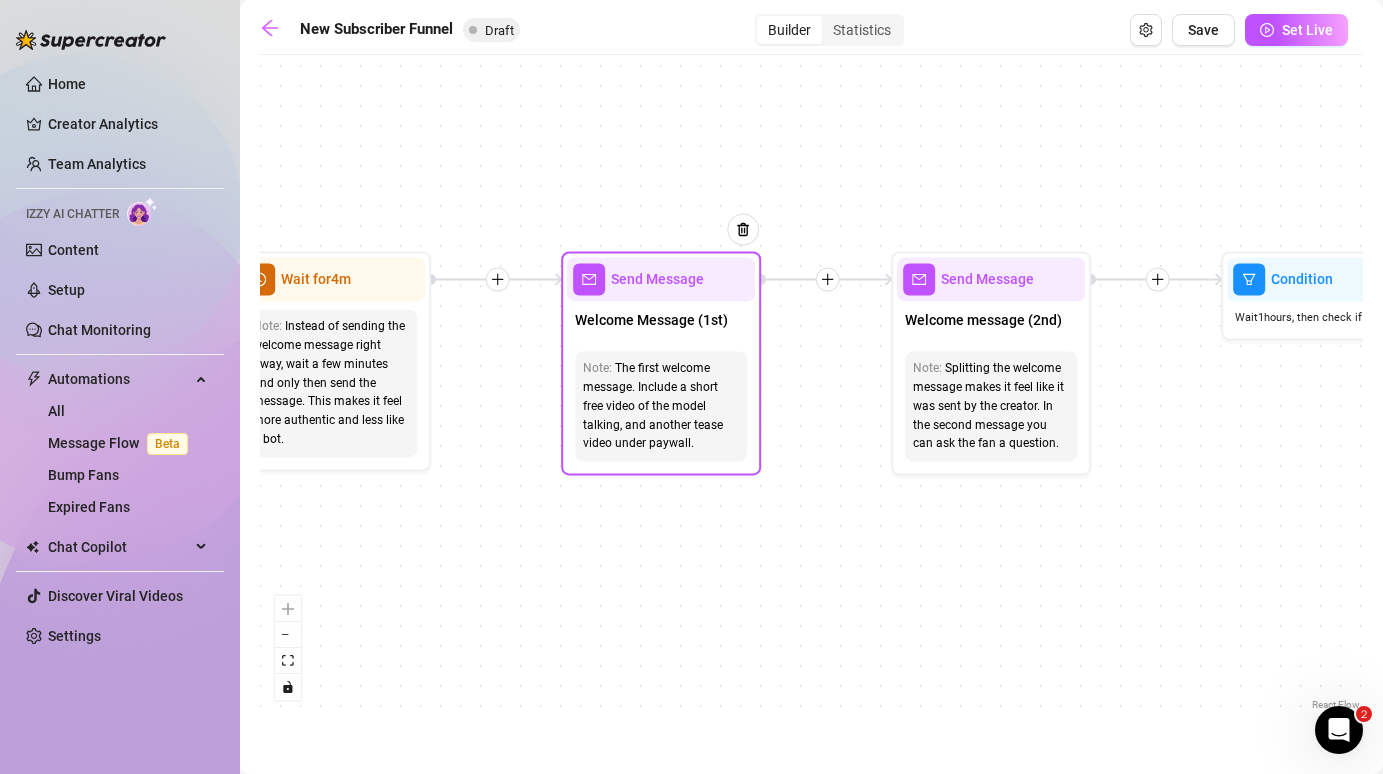 click on "The first welcome message. Include a short free video of the model talking, and another tease video under paywall." at bounding box center [661, 406] 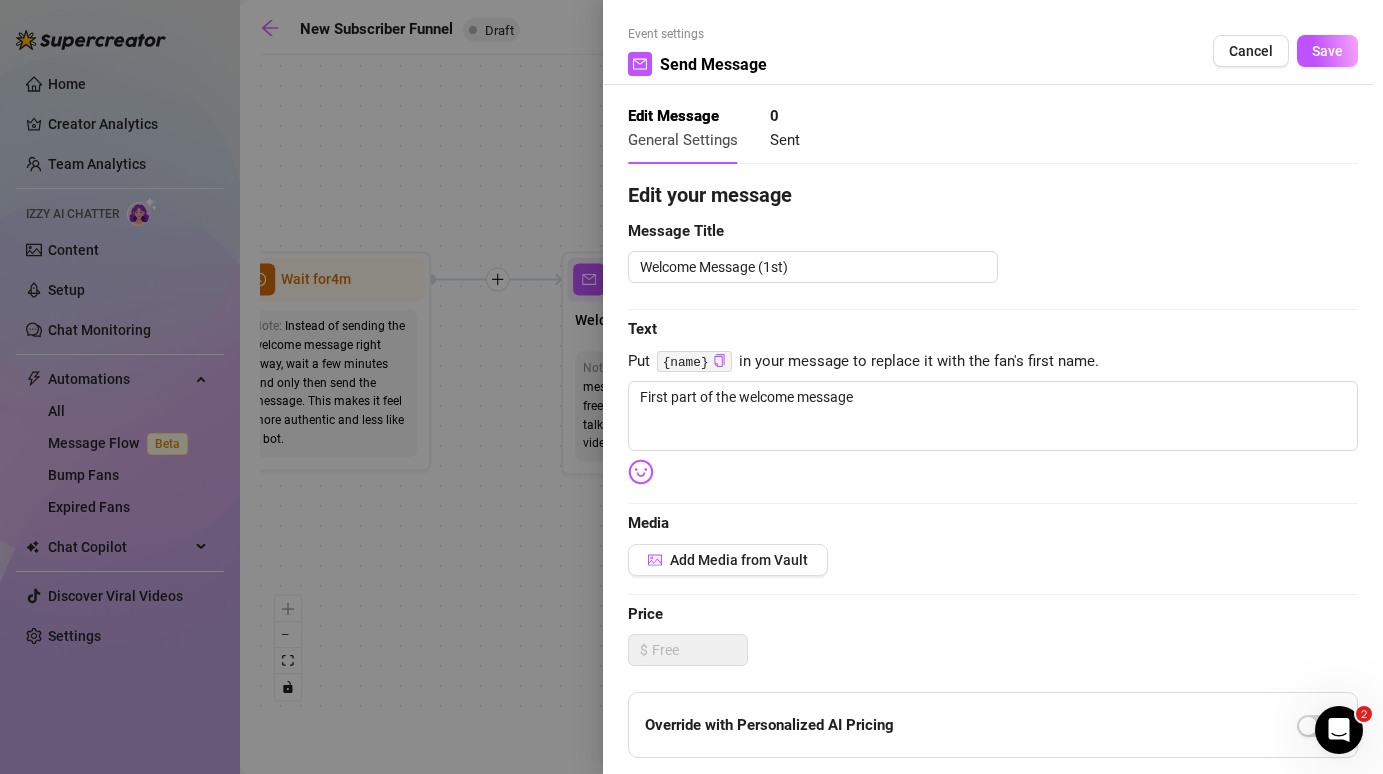 click at bounding box center (691, 387) 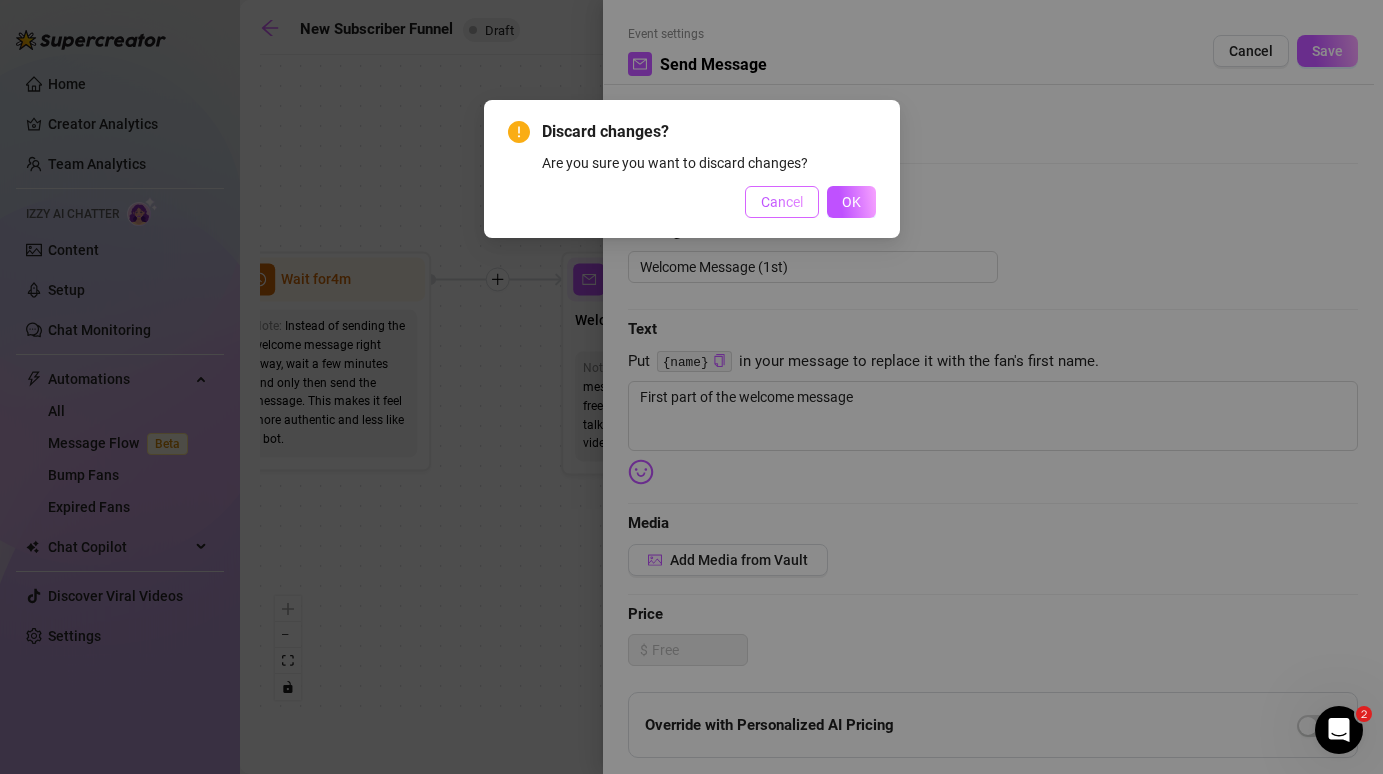 click on "Cancel" at bounding box center (782, 202) 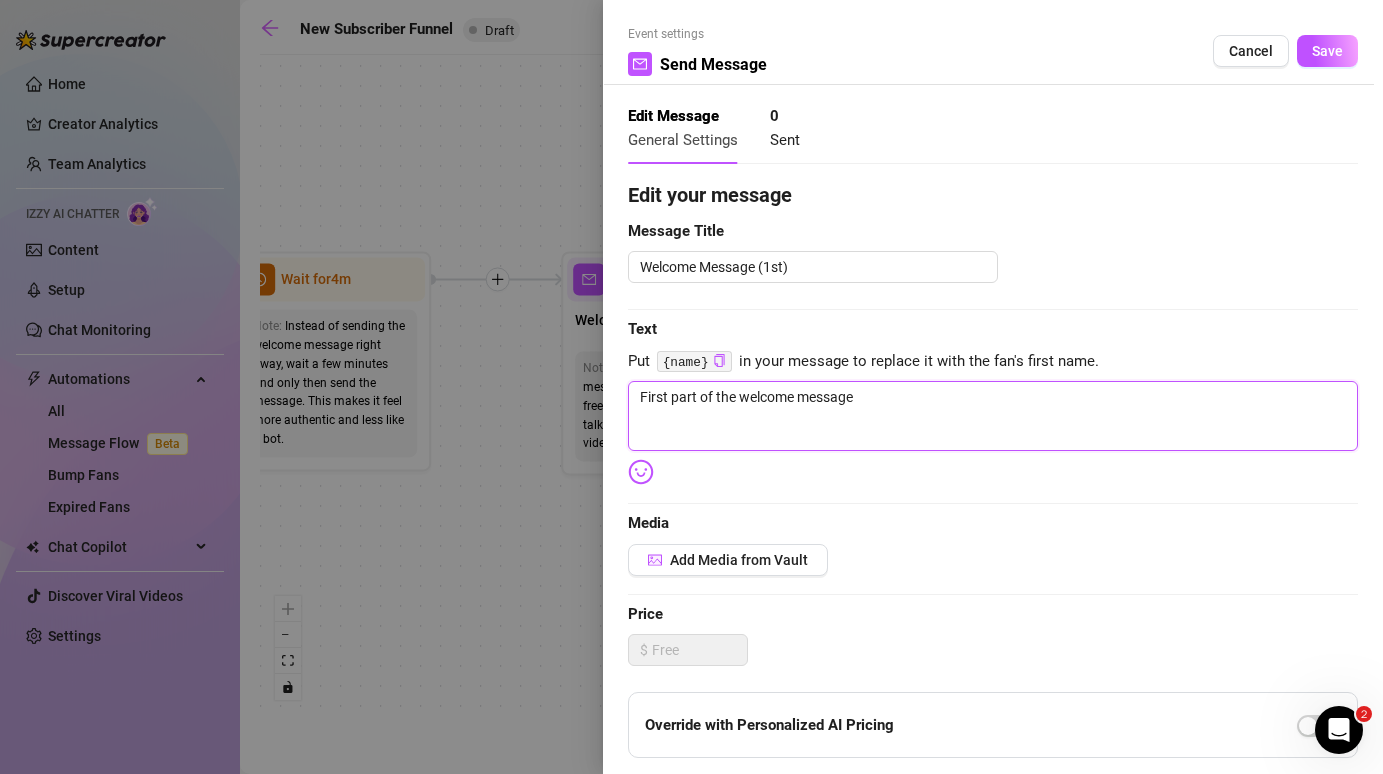 click on "First part of the welcome message" at bounding box center [993, 416] 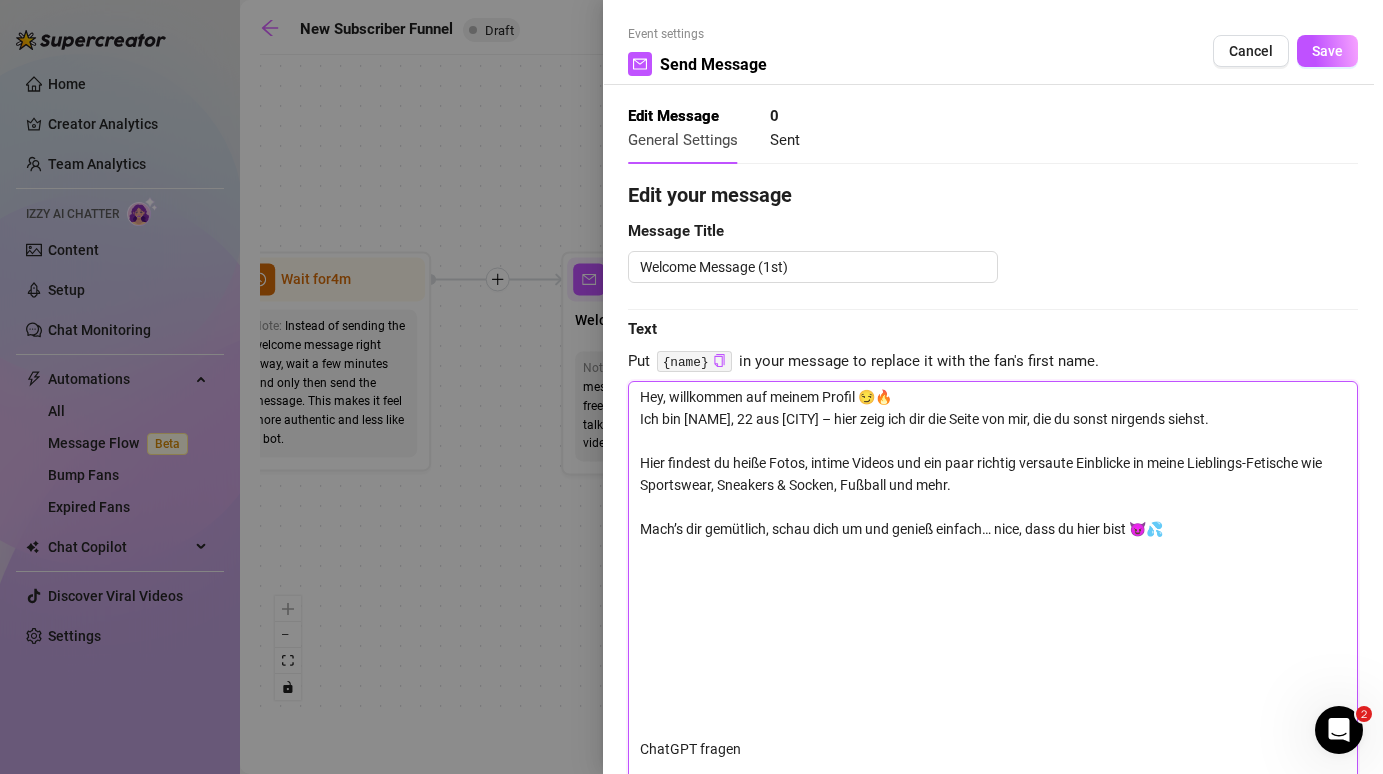 scroll, scrollTop: 0, scrollLeft: 0, axis: both 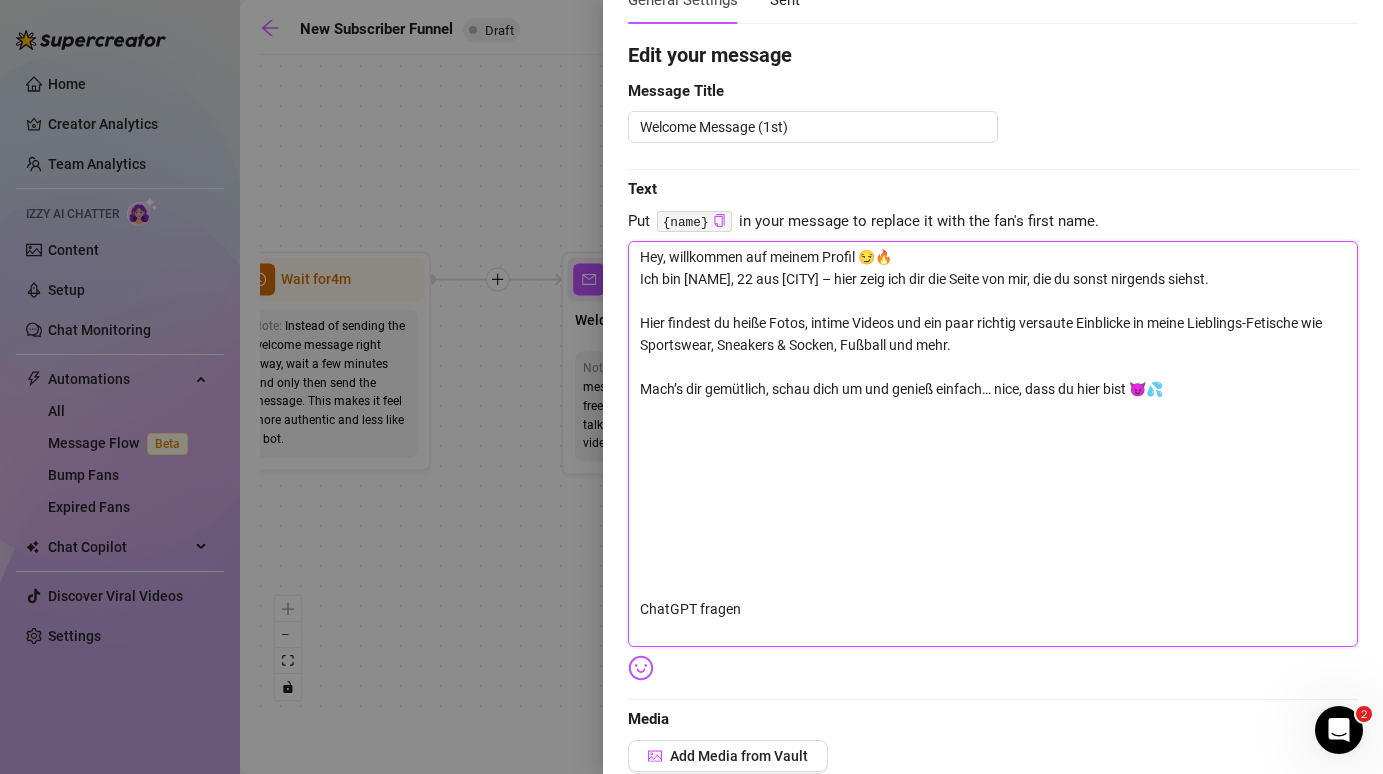 drag, startPoint x: 807, startPoint y: 621, endPoint x: 579, endPoint y: 438, distance: 292.35767 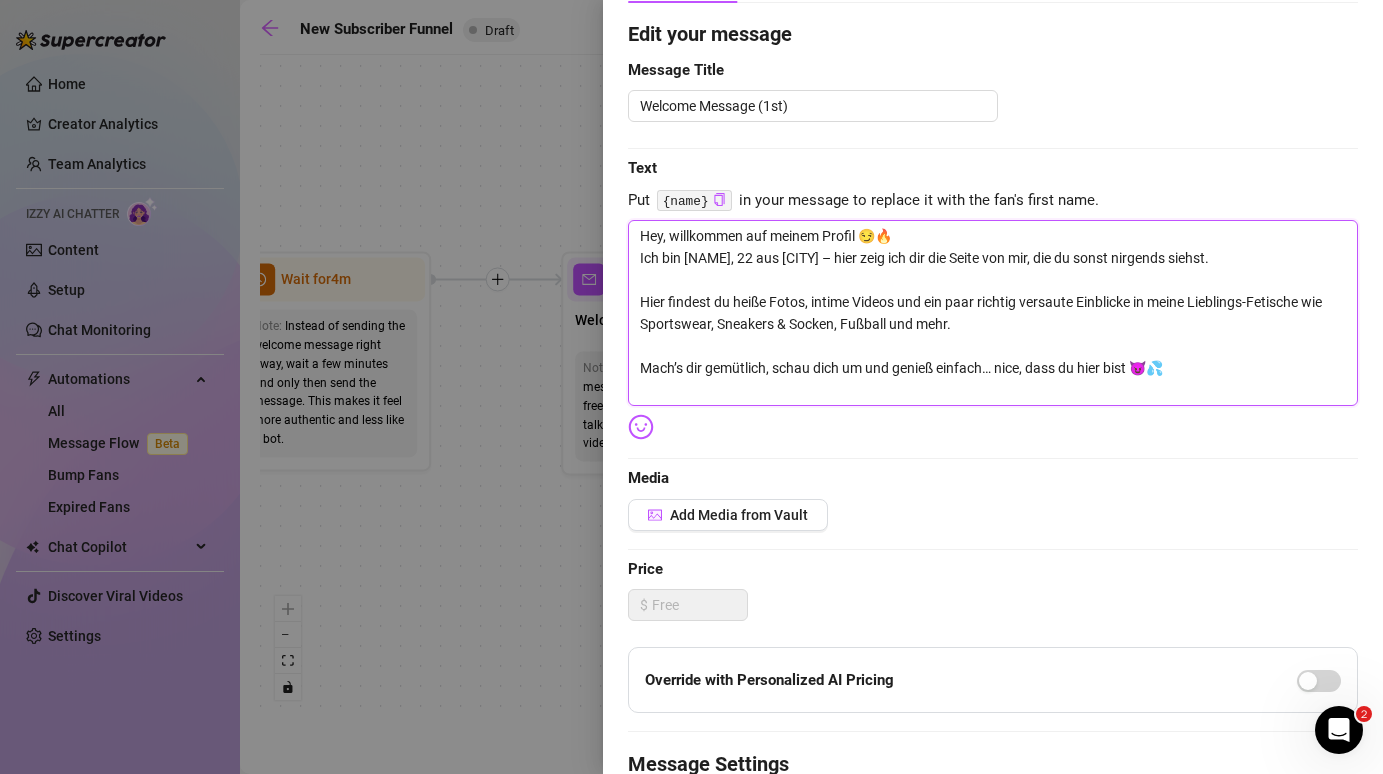 scroll, scrollTop: 162, scrollLeft: 0, axis: vertical 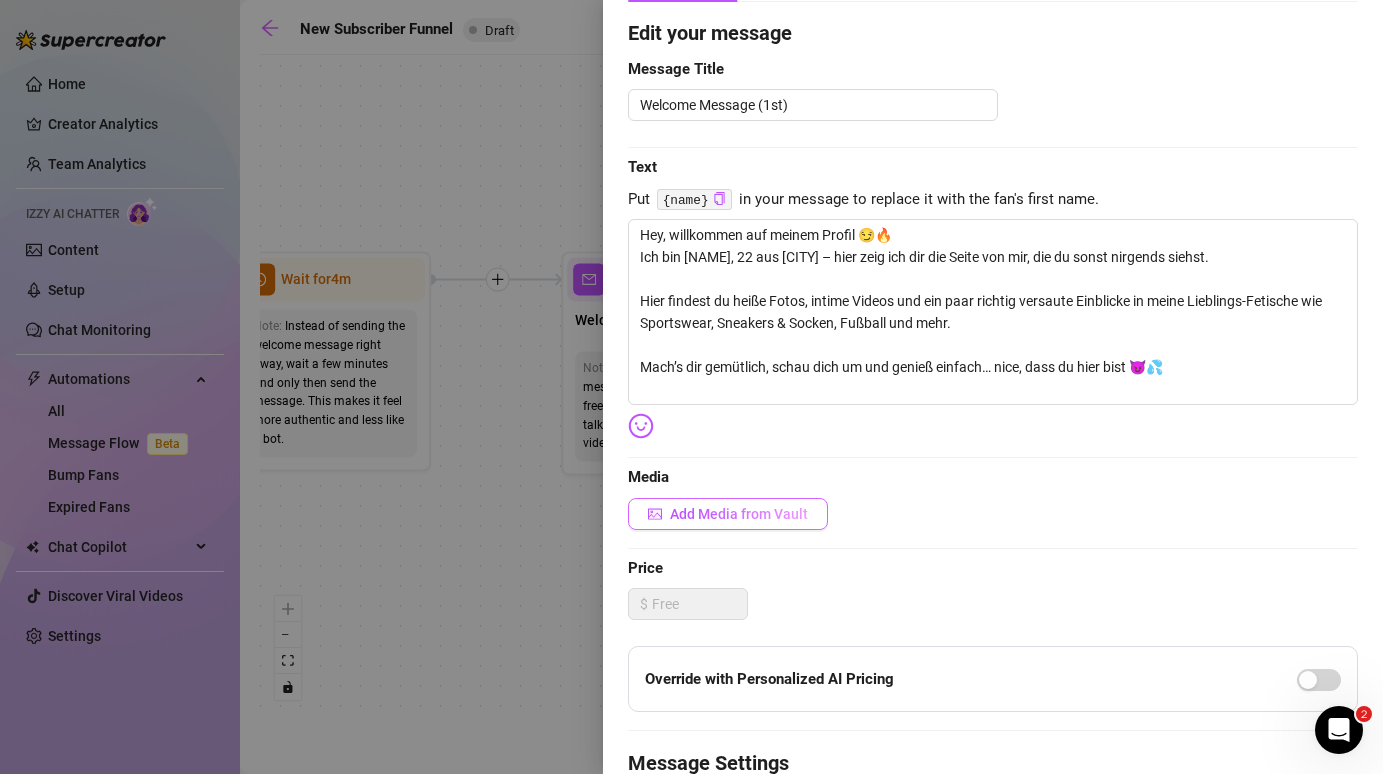 click on "Add Media from Vault" at bounding box center [728, 514] 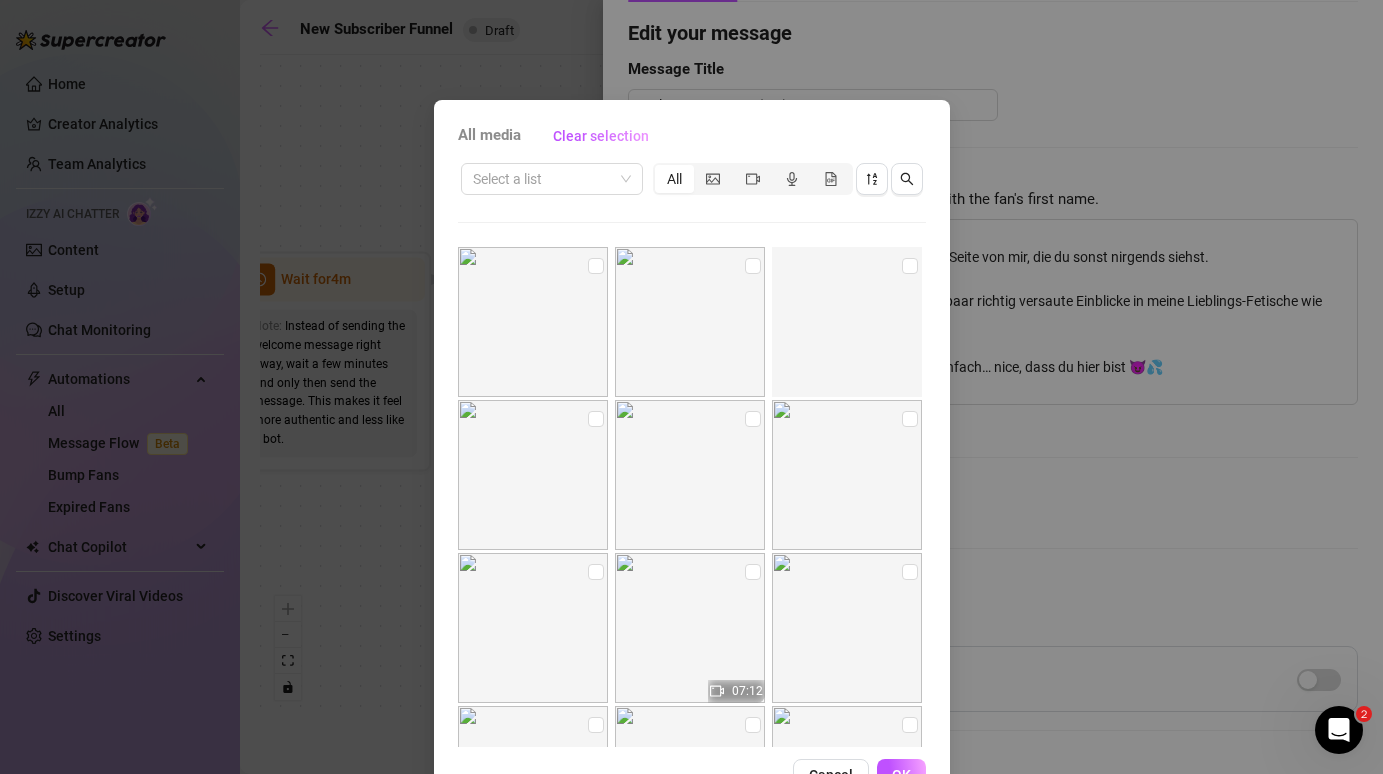 scroll, scrollTop: 61, scrollLeft: 0, axis: vertical 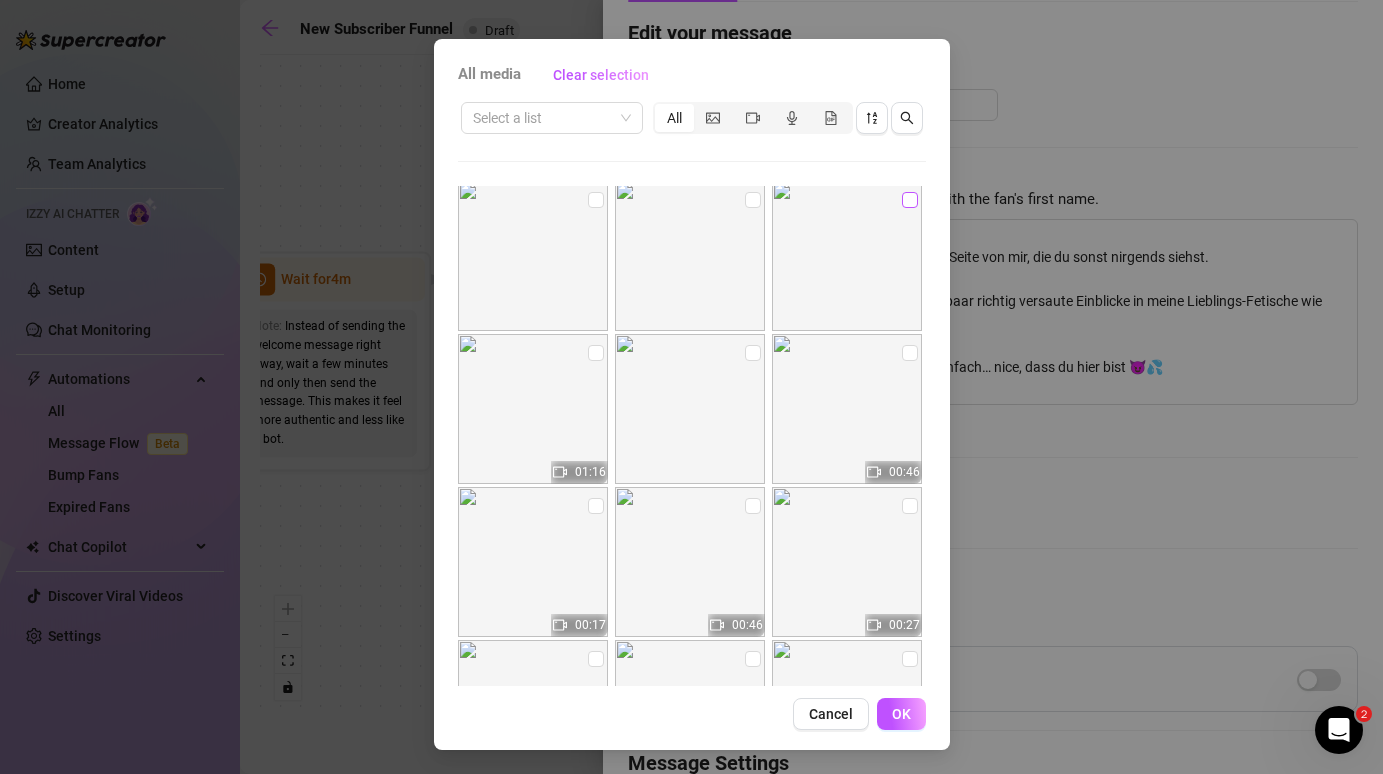 click at bounding box center (910, 200) 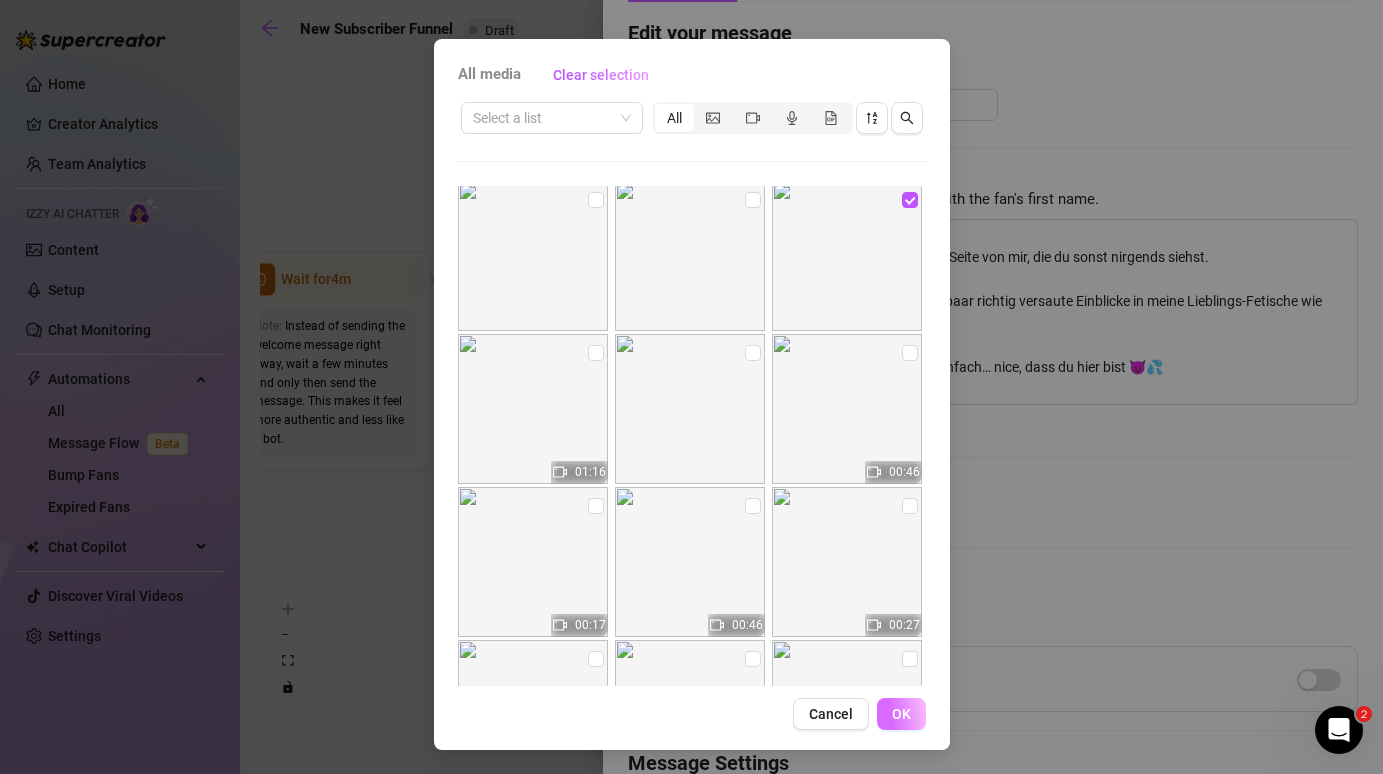 click on "OK" at bounding box center (901, 714) 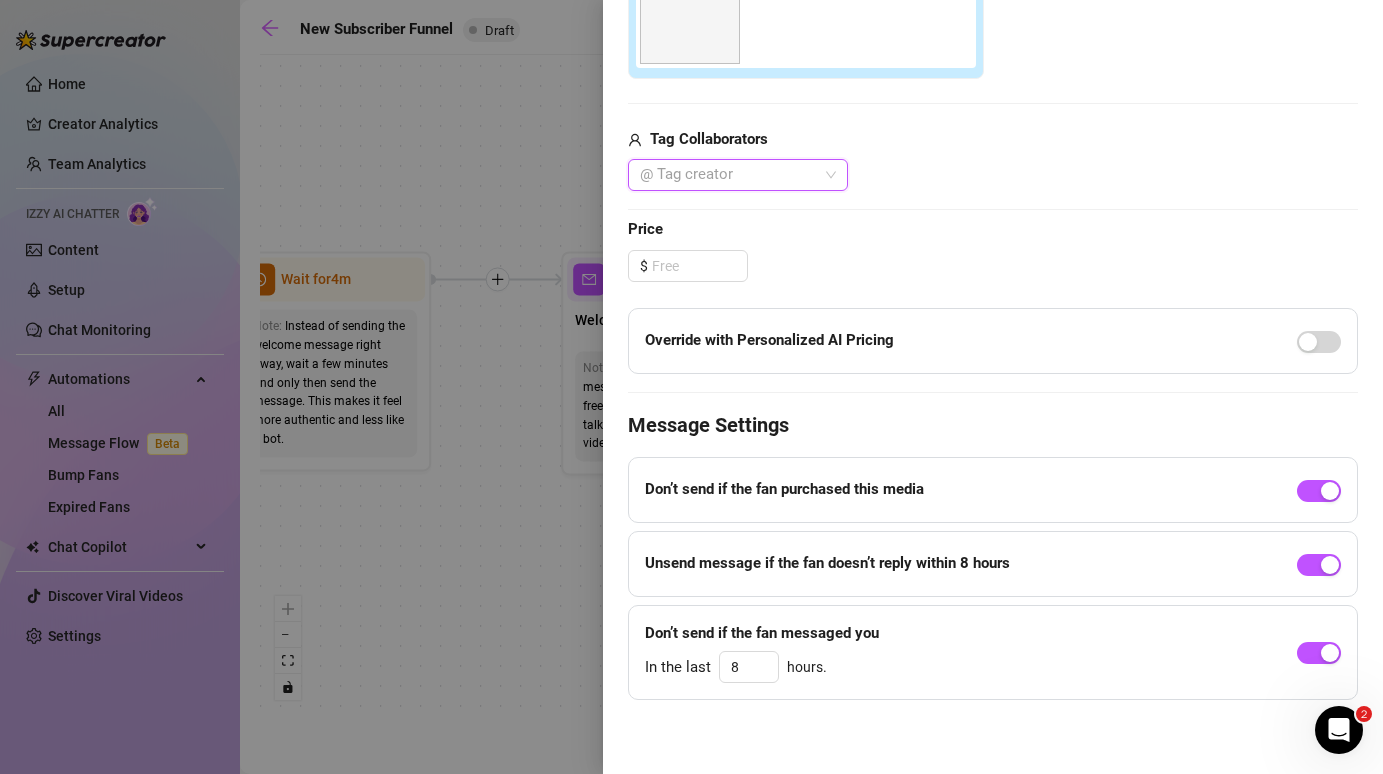 scroll, scrollTop: 787, scrollLeft: 0, axis: vertical 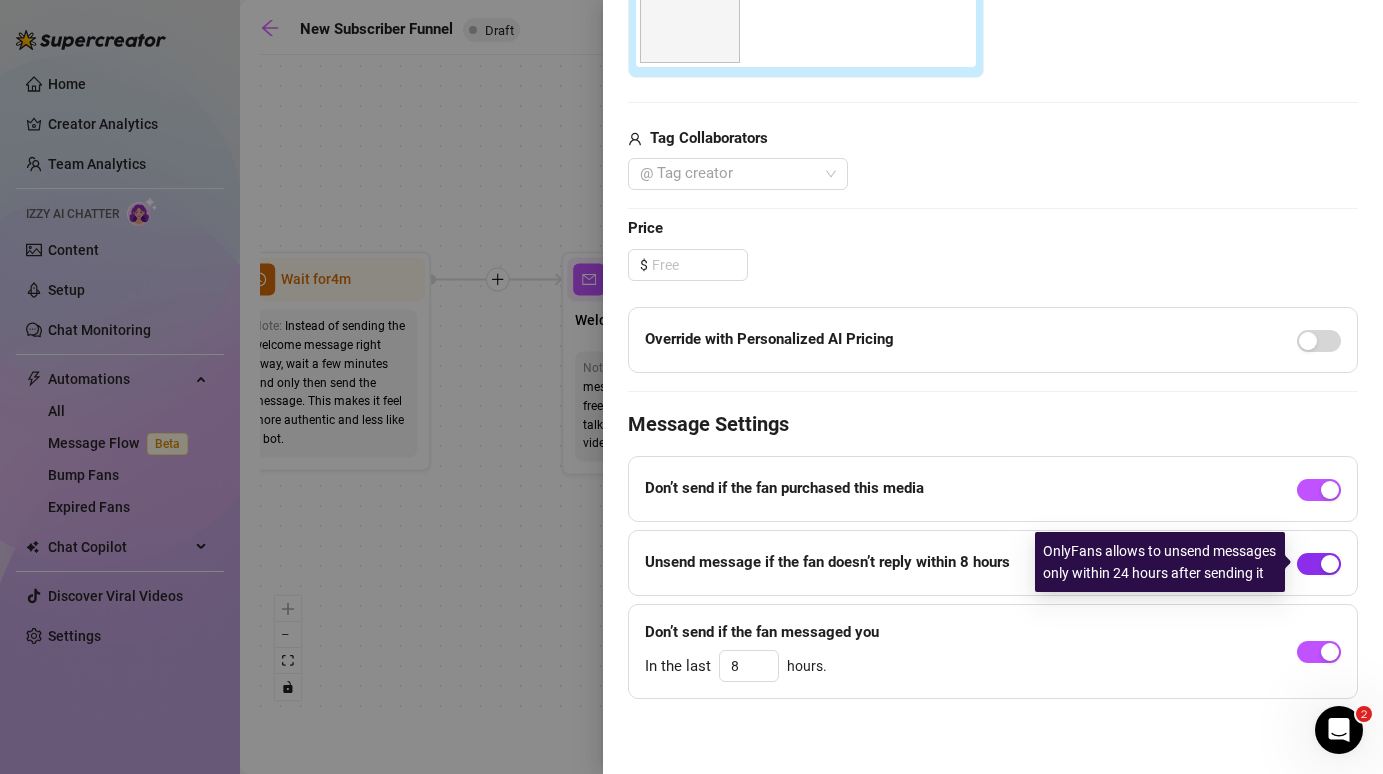 click at bounding box center (1319, 564) 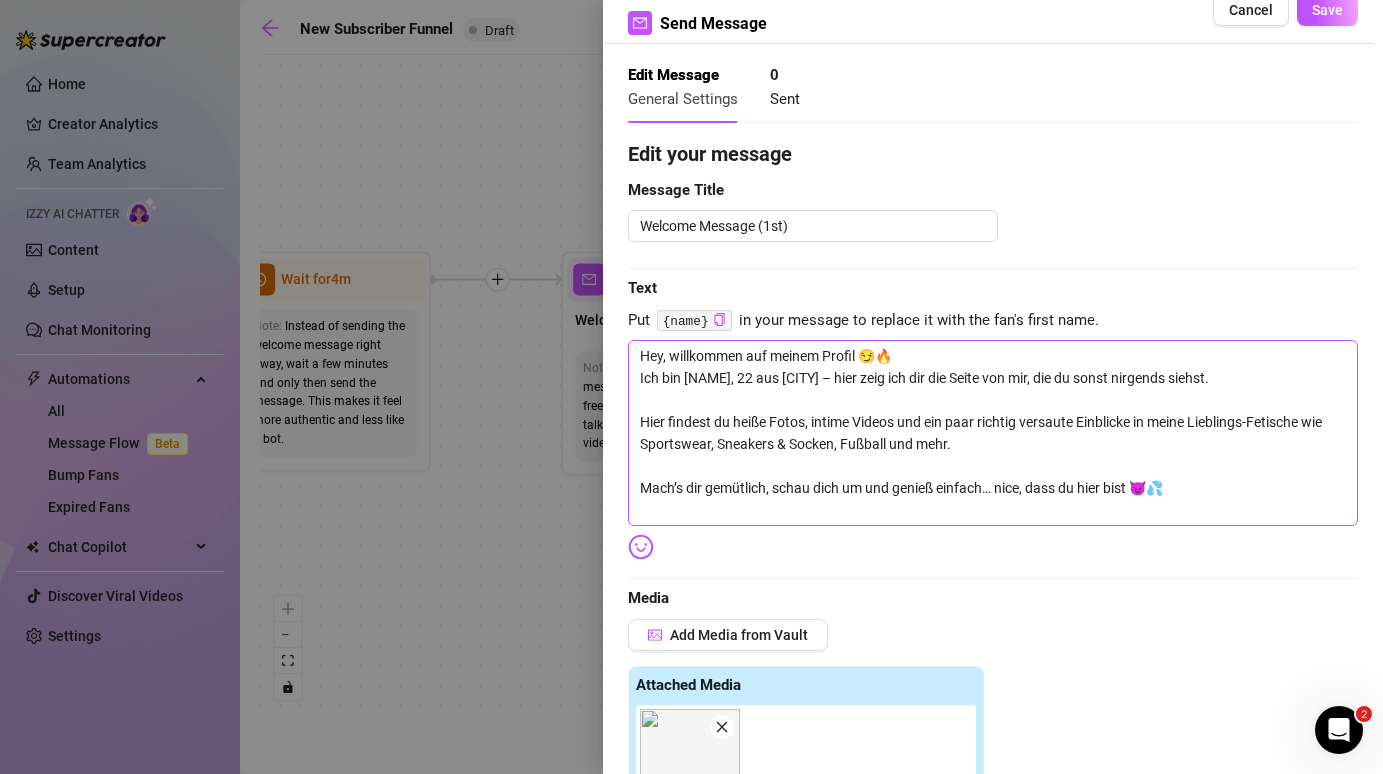 scroll, scrollTop: 0, scrollLeft: 0, axis: both 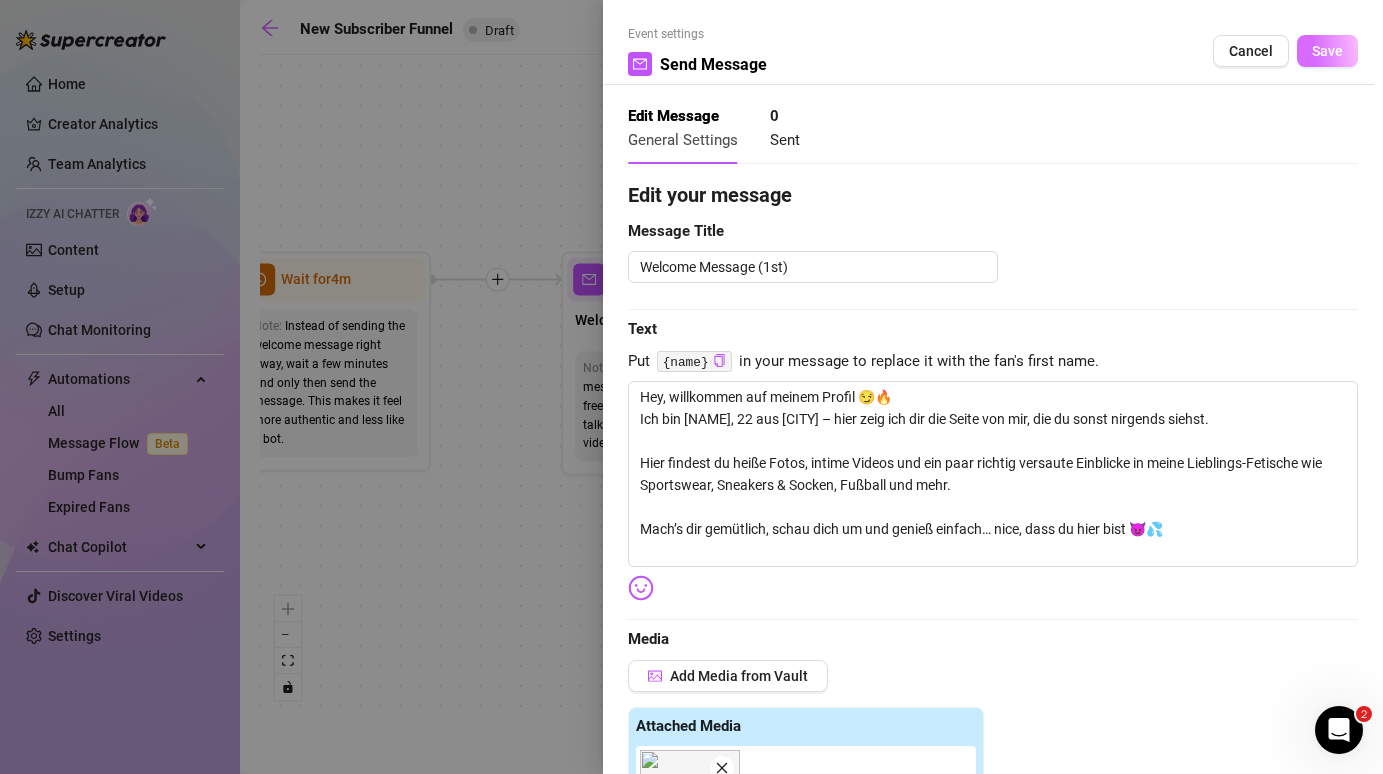 click on "Save" at bounding box center (1327, 51) 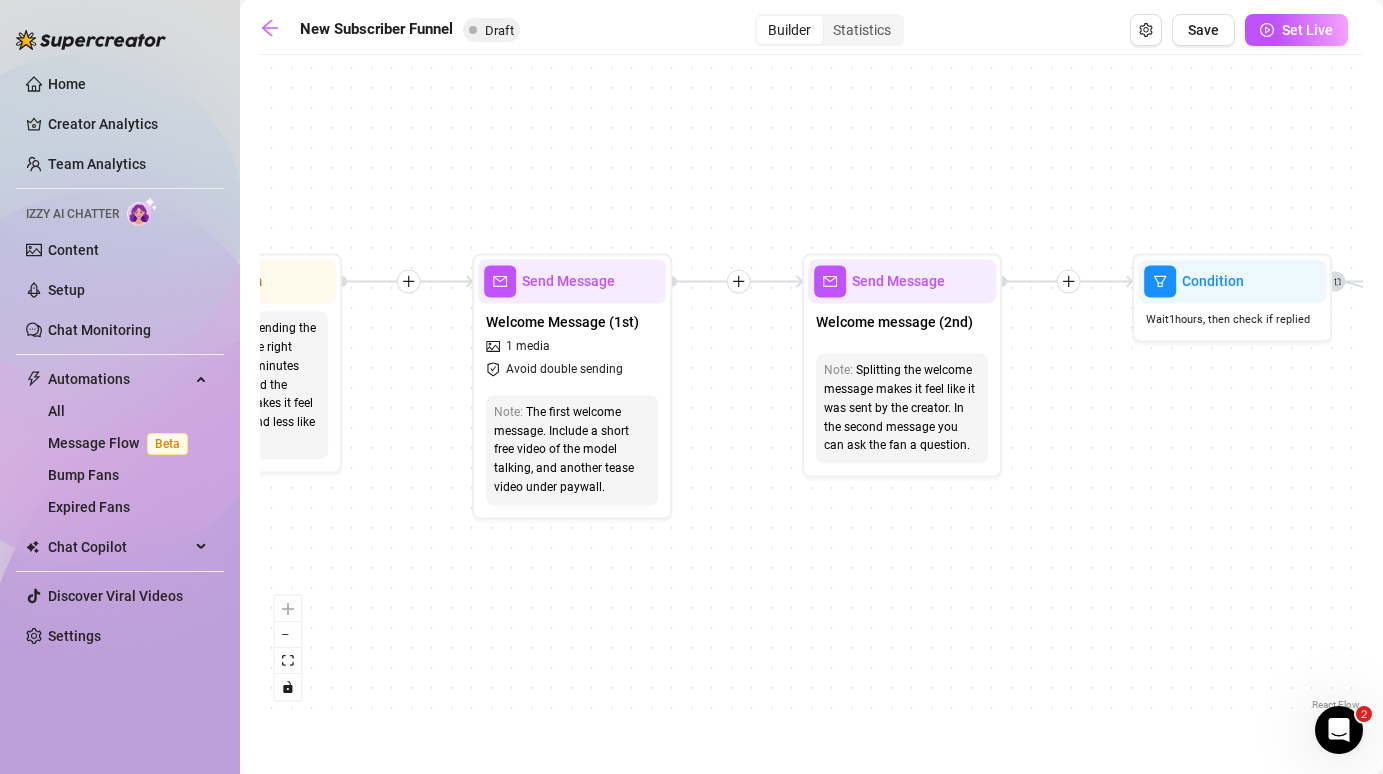 drag, startPoint x: 848, startPoint y: 141, endPoint x: 759, endPoint y: 143, distance: 89.02247 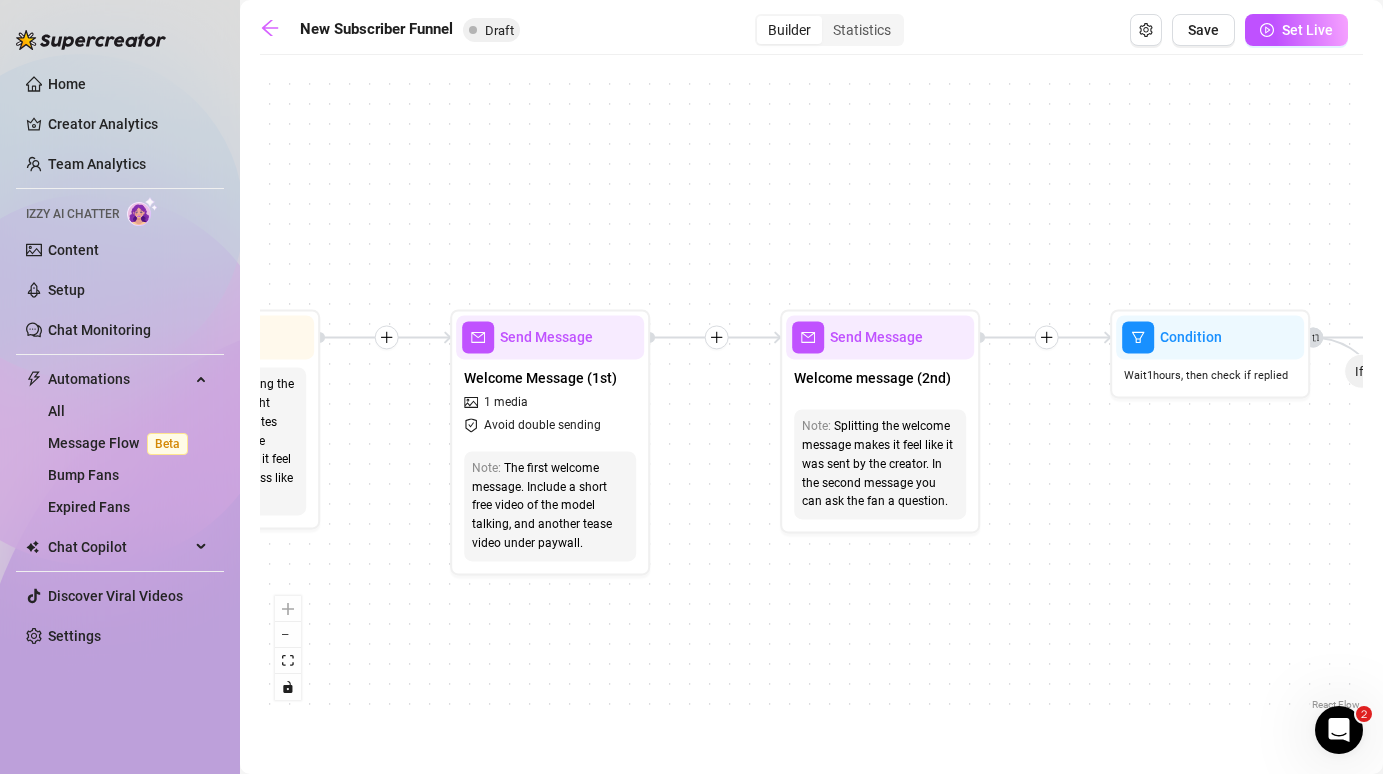 drag, startPoint x: 797, startPoint y: 210, endPoint x: 949, endPoint y: 254, distance: 158.24033 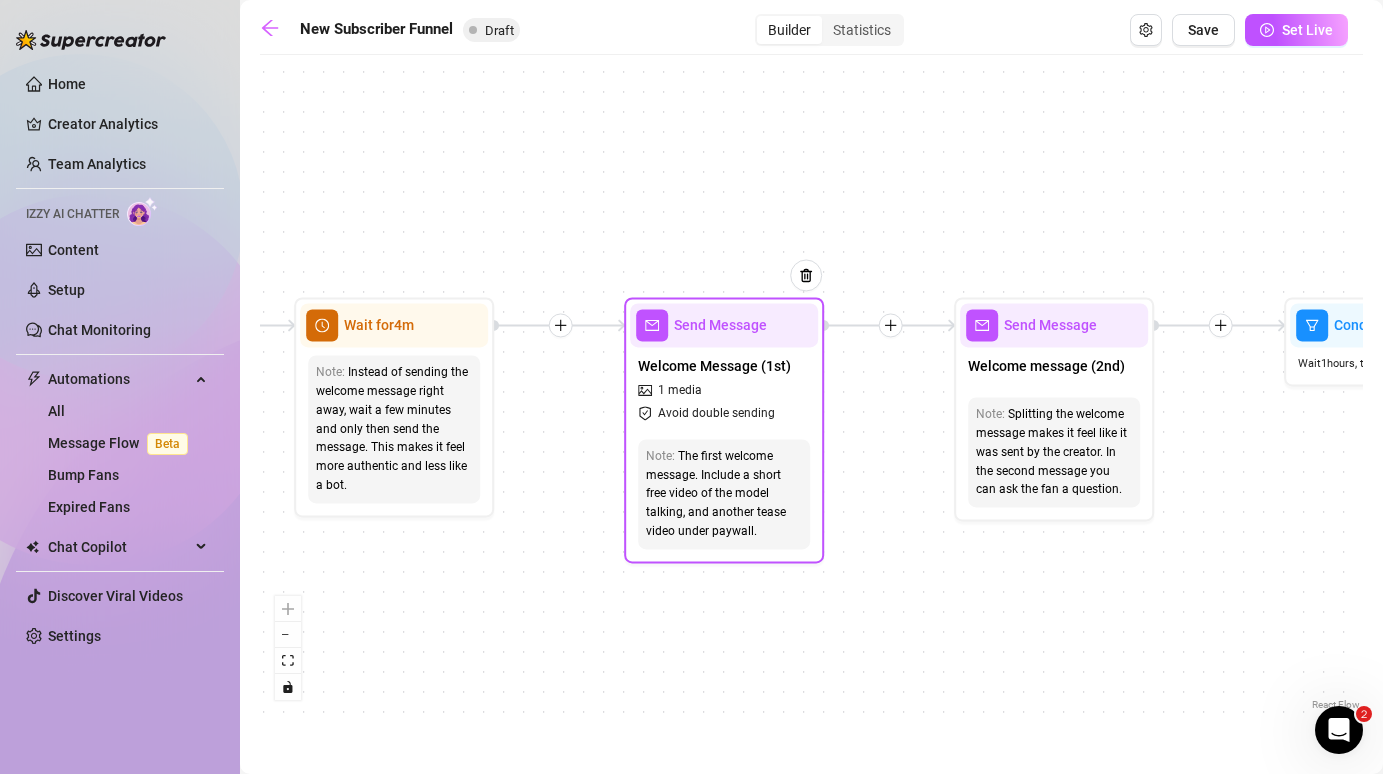 click on "The first welcome message. Include a short free video of the model talking, and another tease video under paywall." at bounding box center [724, 494] 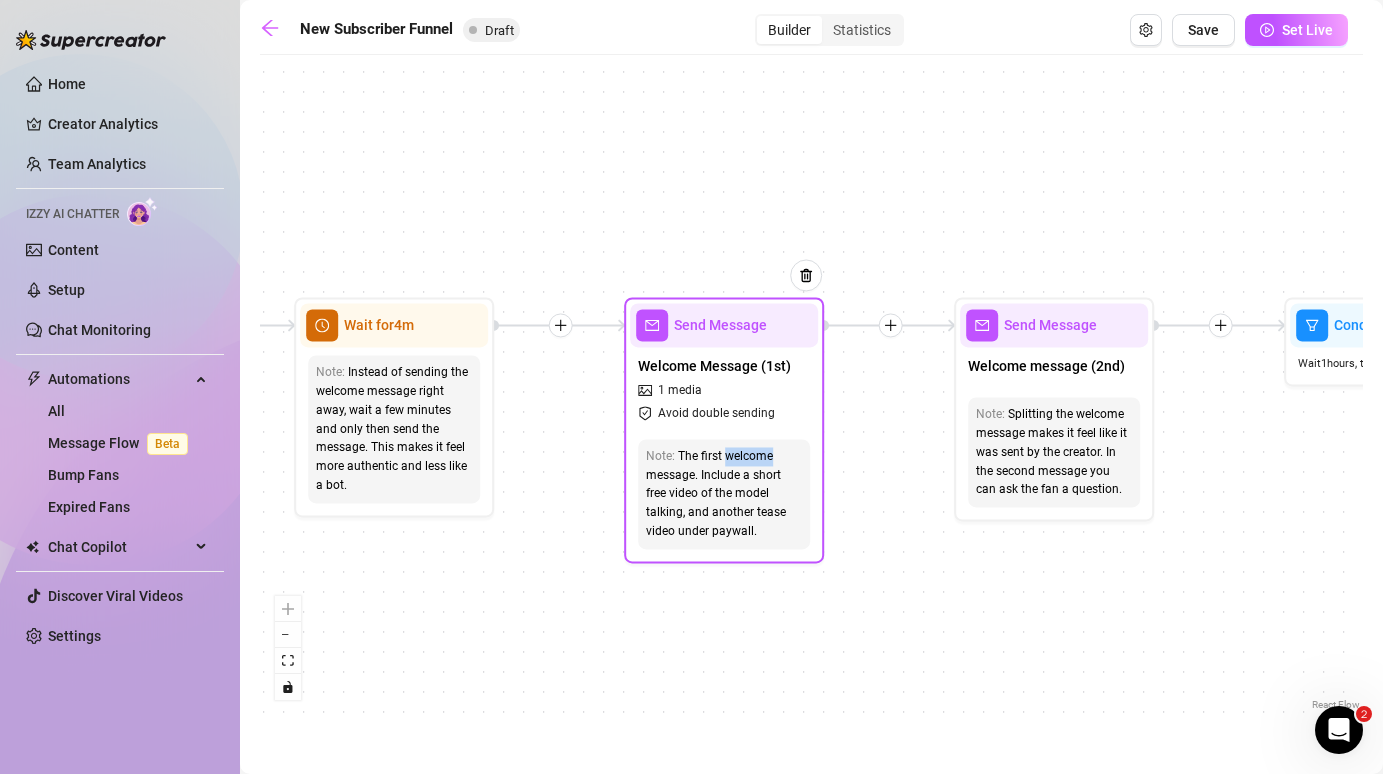 click on "The first welcome message. Include a short free video of the model talking, and another tease video under paywall." at bounding box center [724, 494] 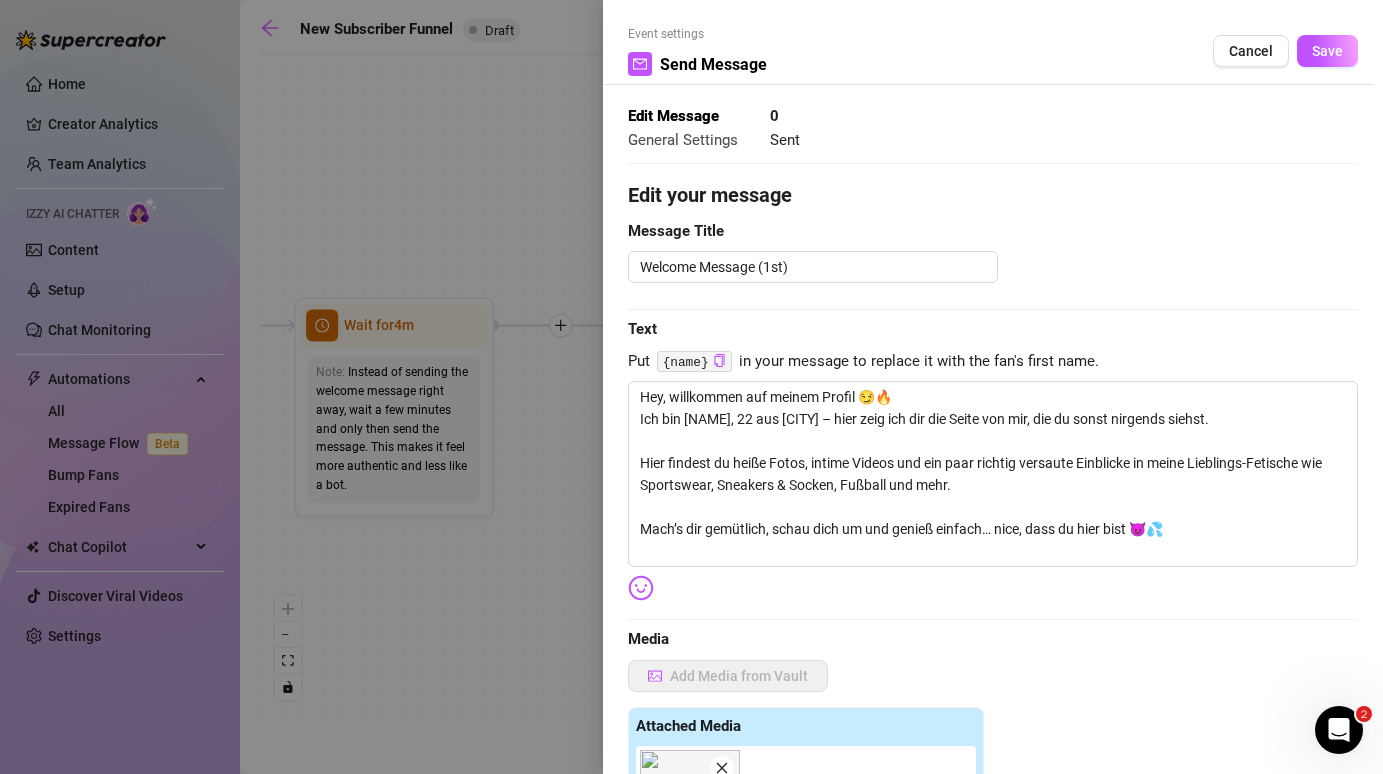 click at bounding box center [691, 387] 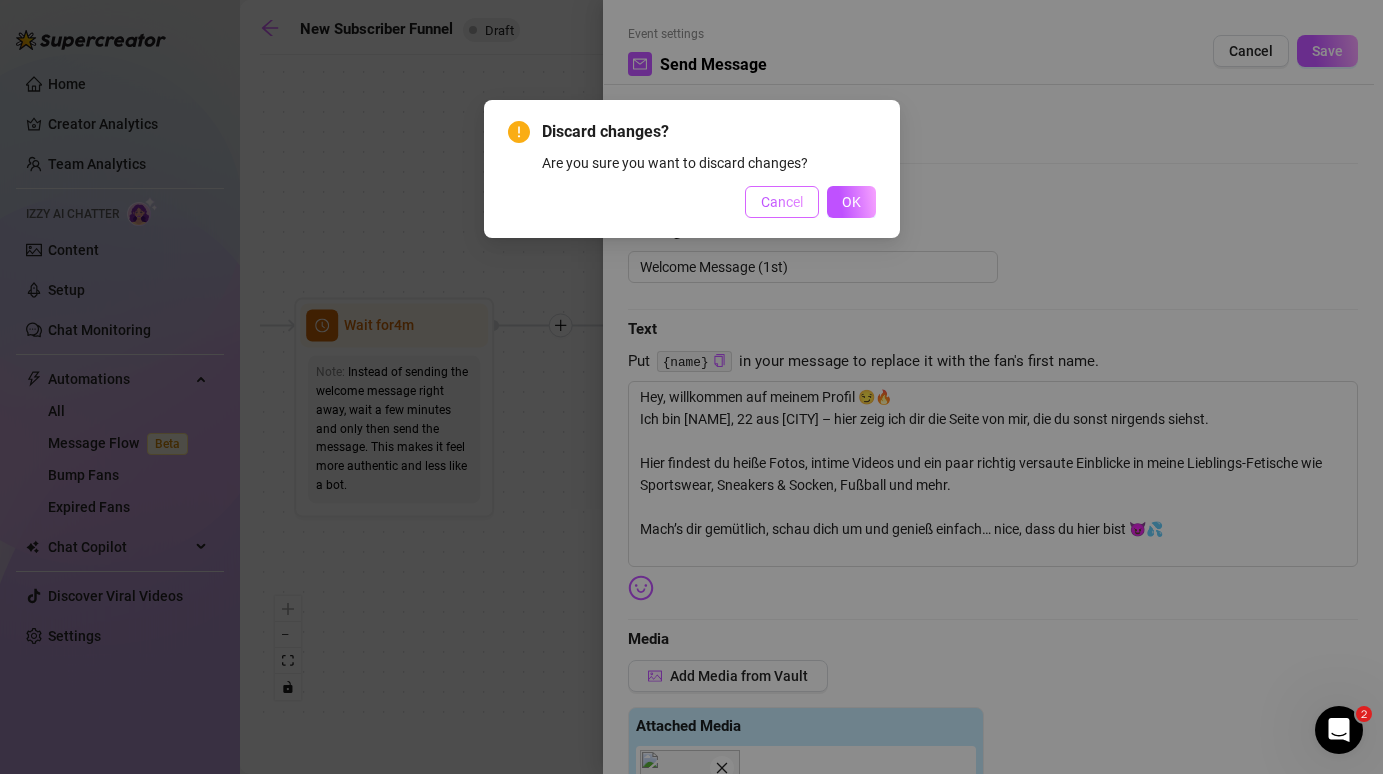 click on "Cancel" at bounding box center [782, 202] 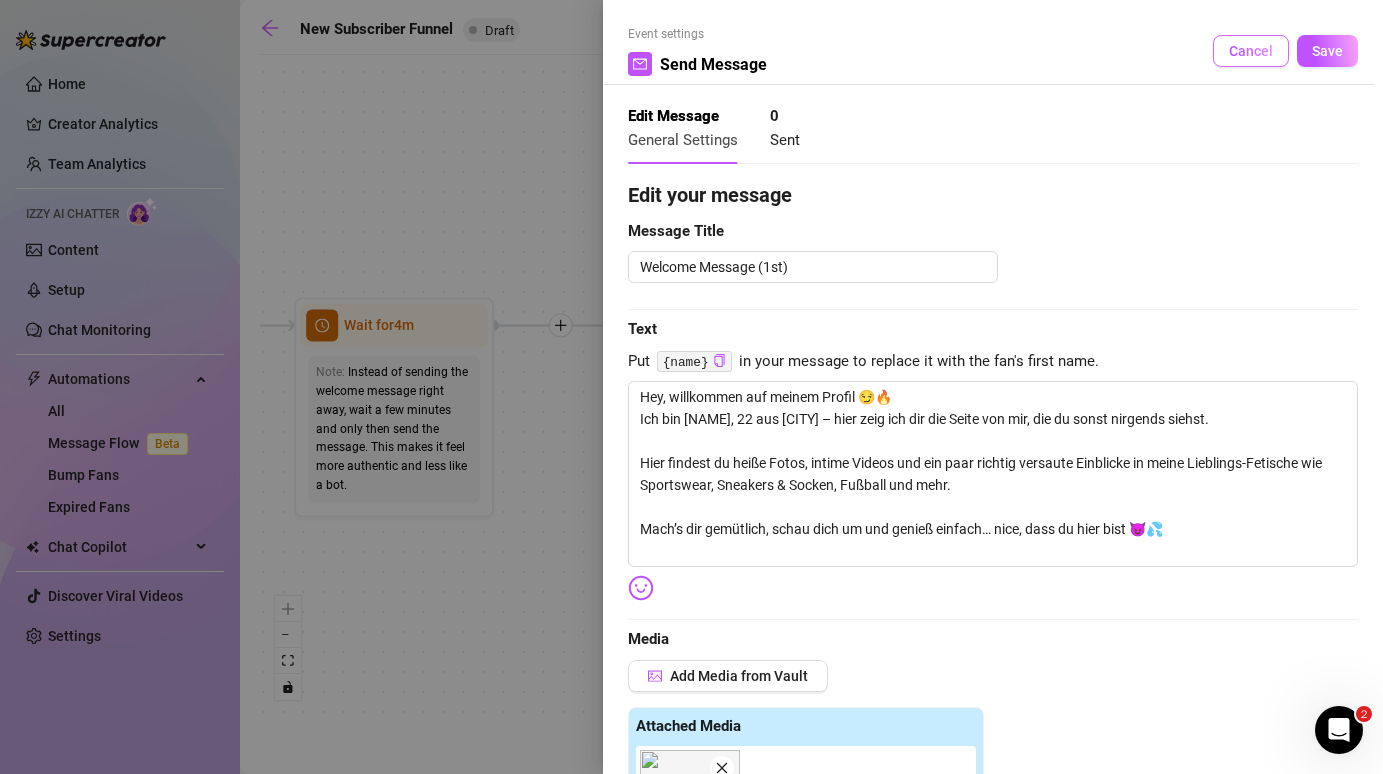 click on "Cancel" at bounding box center [1251, 51] 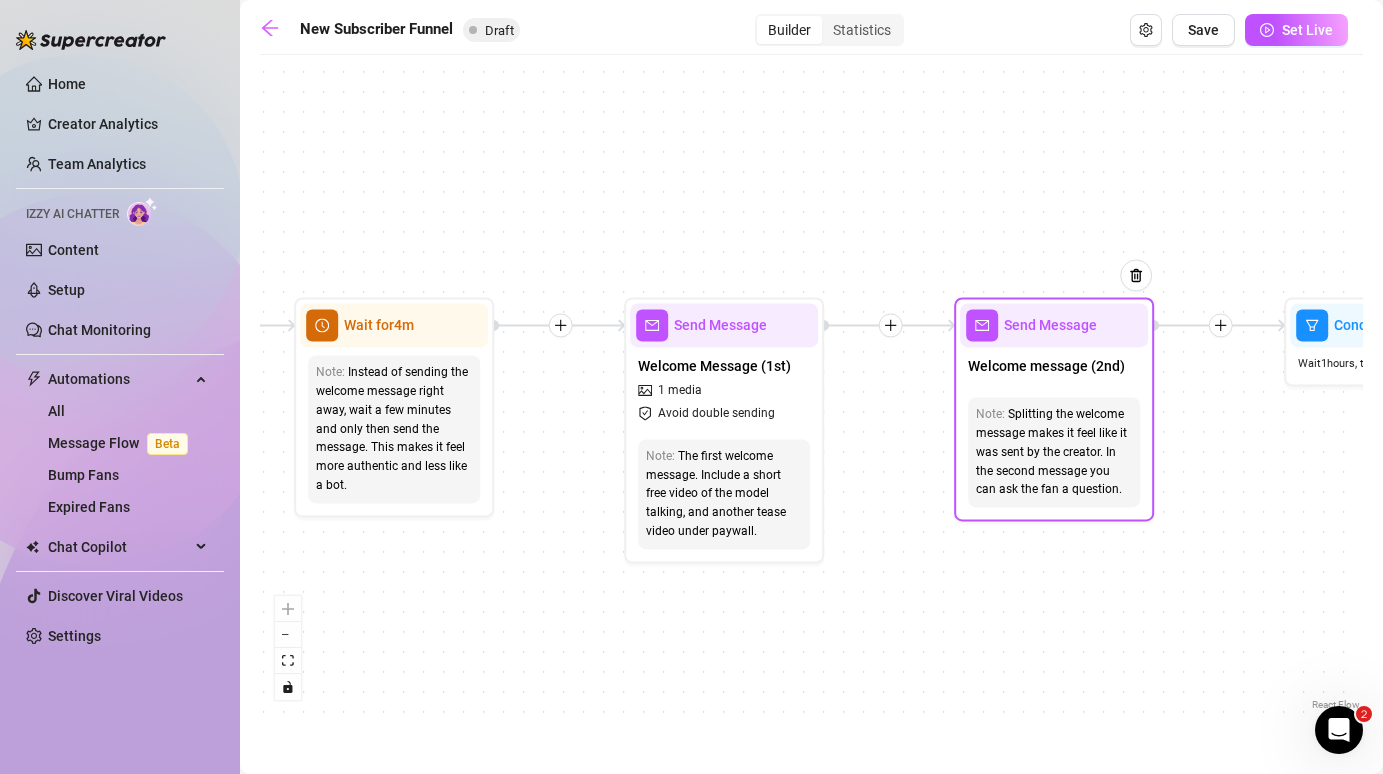 click on "Splitting the welcome message makes it feel like it was sent by the creator. In the second message you can ask the fan a question." at bounding box center [1054, 452] 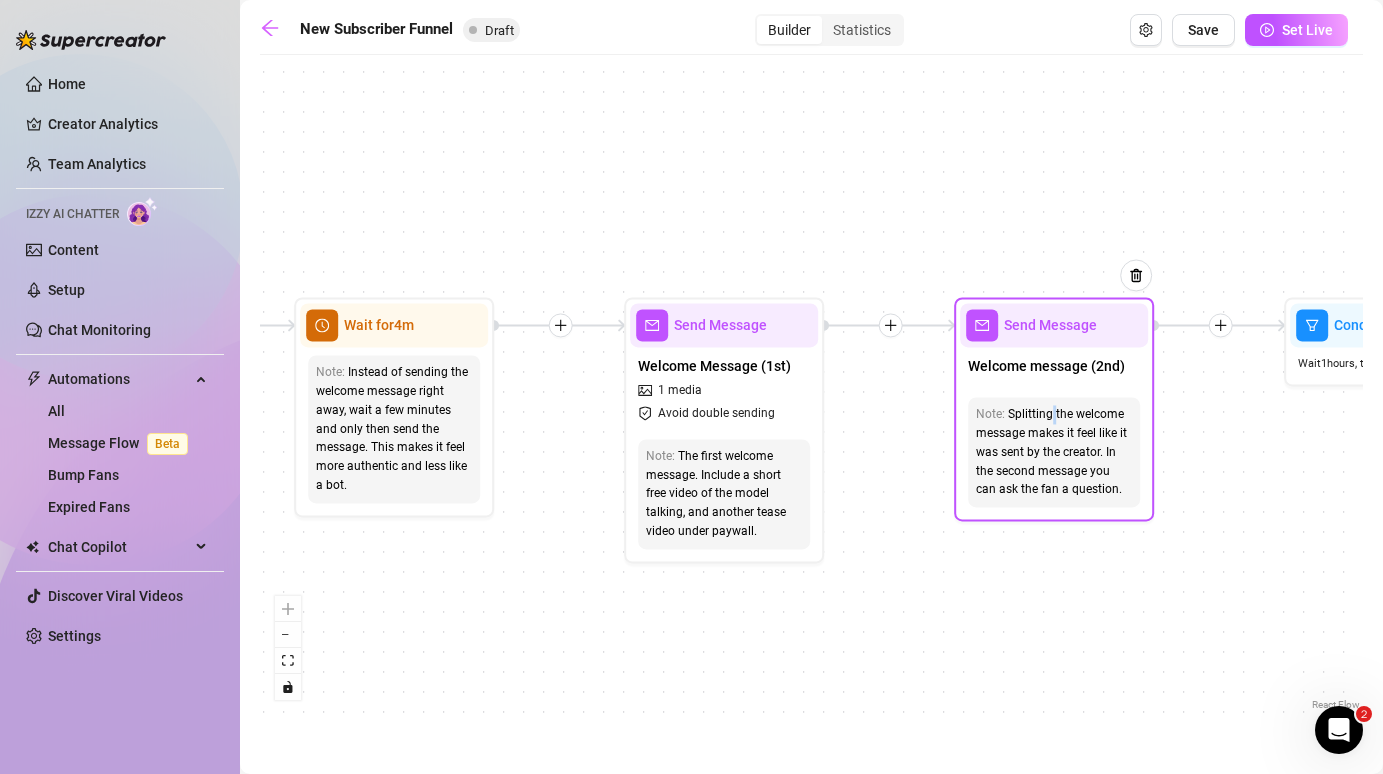 click on "Splitting the welcome message makes it feel like it was sent by the creator. In the second message you can ask the fan a question." at bounding box center [1054, 452] 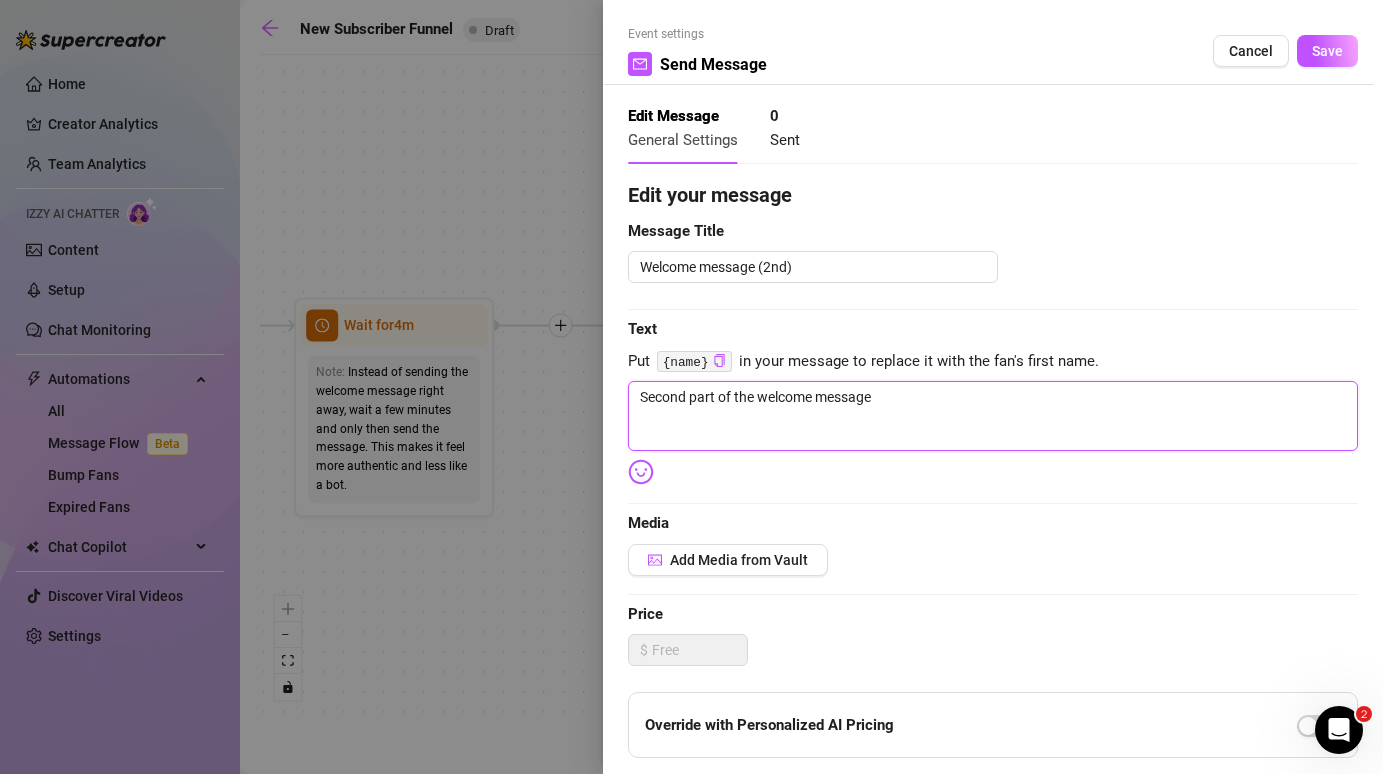 click on "Second part of the welcome message" at bounding box center (993, 416) 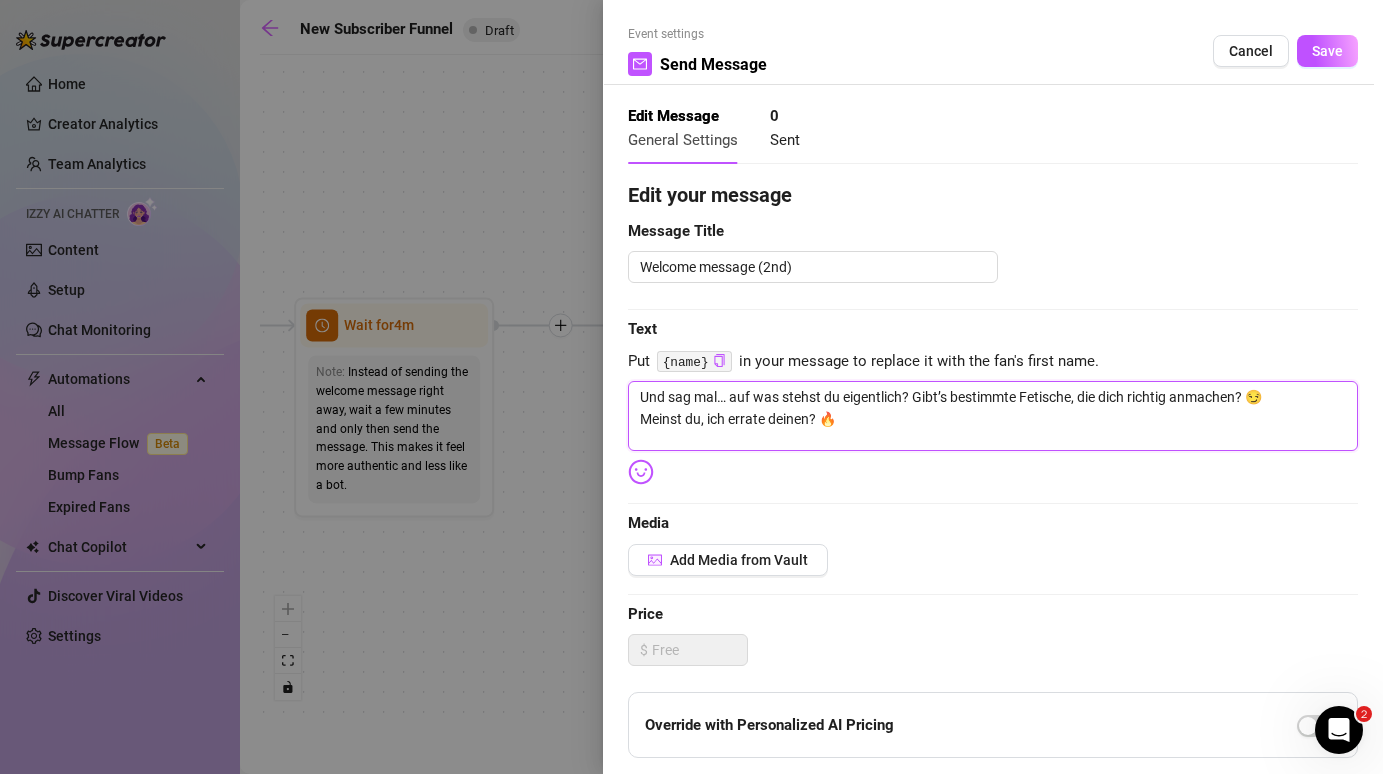 scroll, scrollTop: 109, scrollLeft: 0, axis: vertical 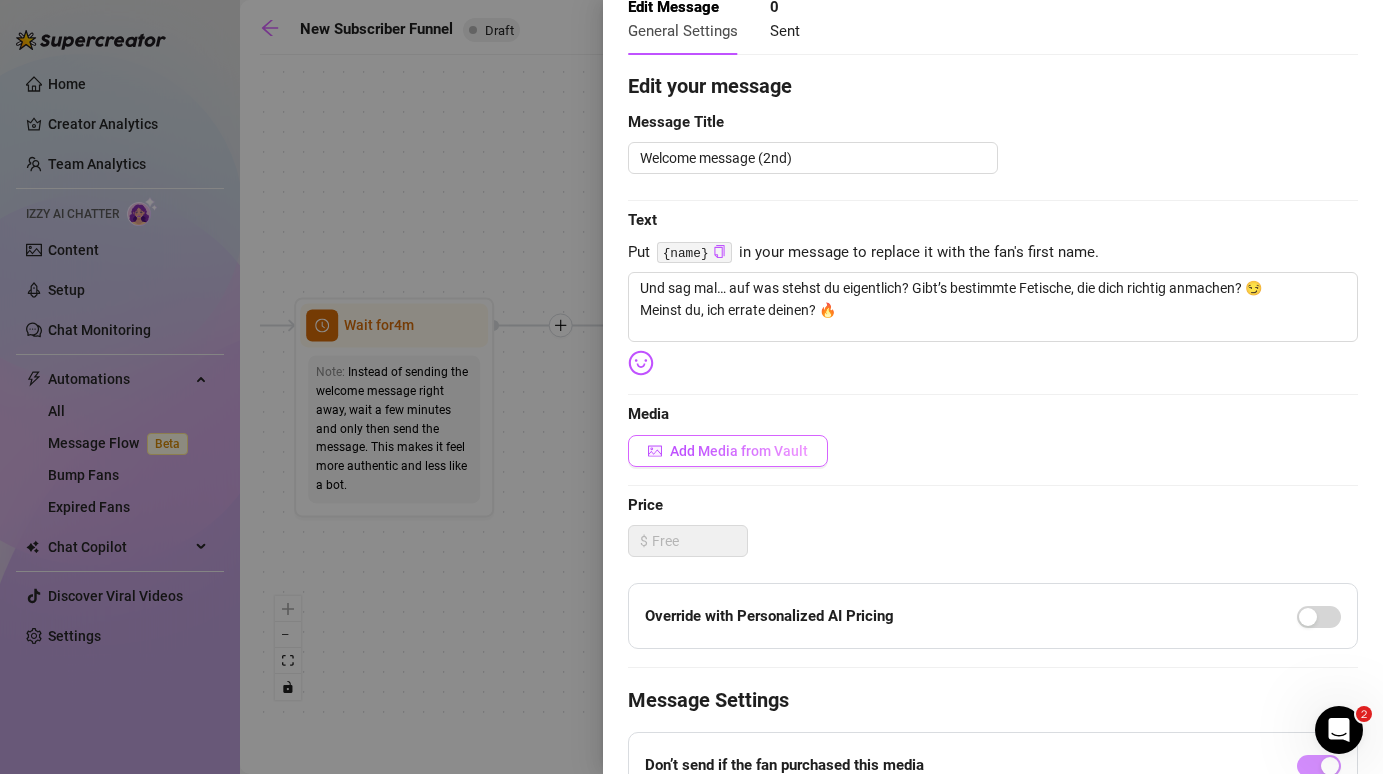 click on "Add Media from Vault" at bounding box center [739, 451] 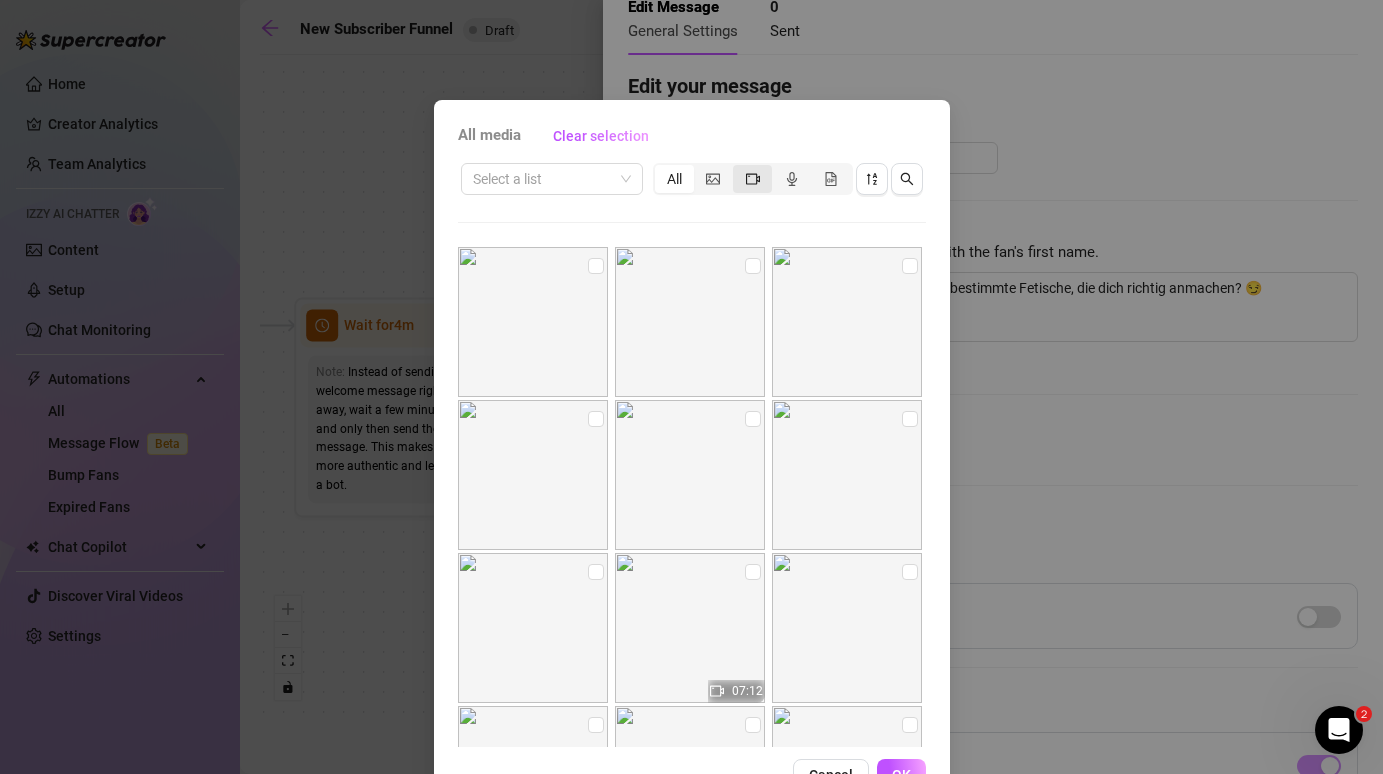 click at bounding box center [752, 179] 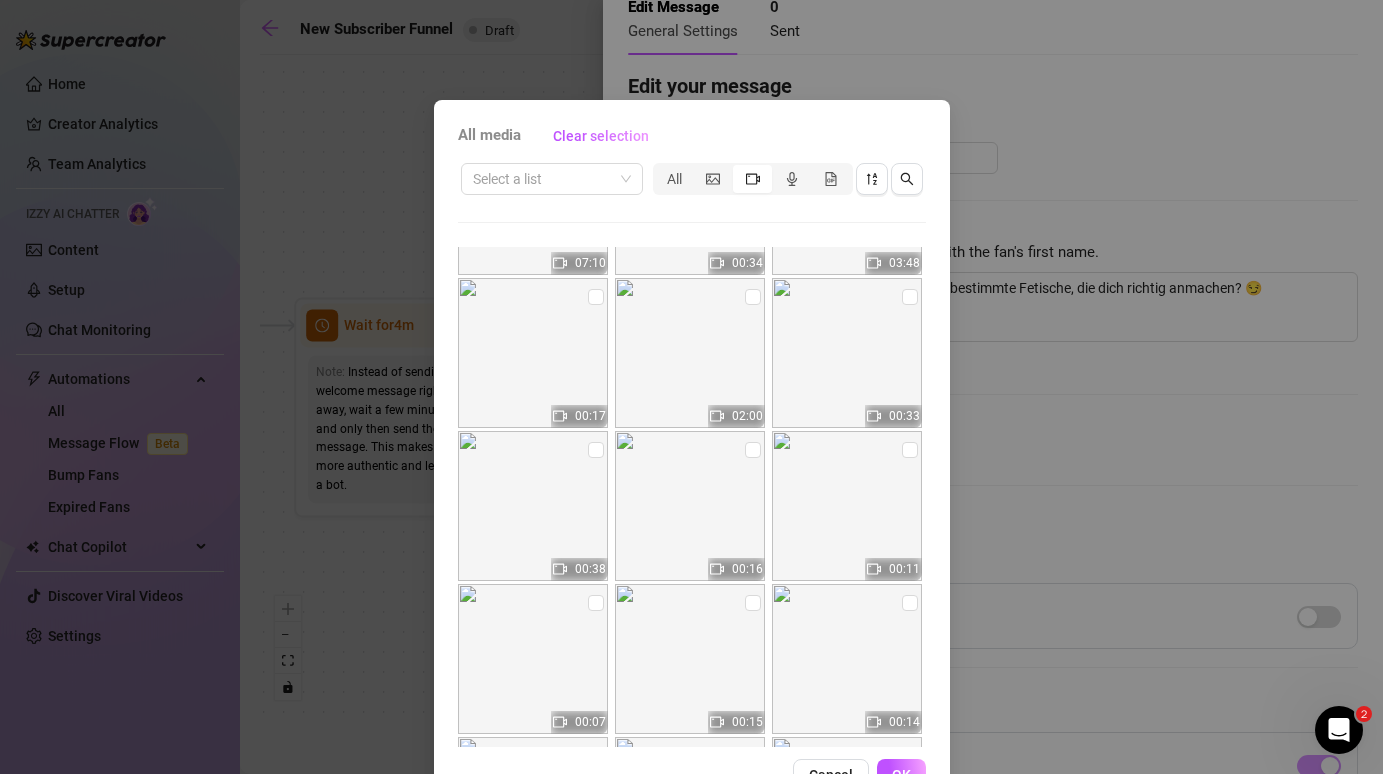 scroll, scrollTop: 1978, scrollLeft: 0, axis: vertical 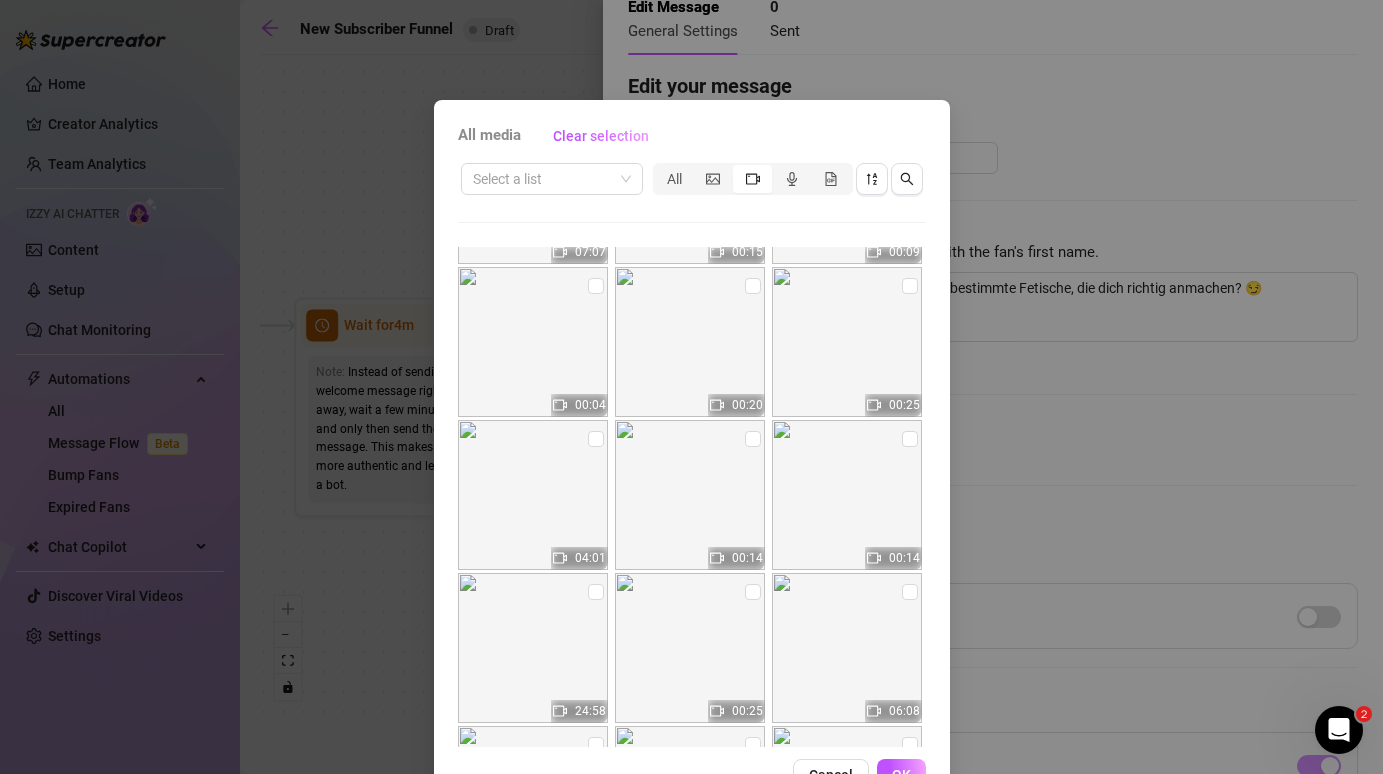 click at bounding box center [690, 495] 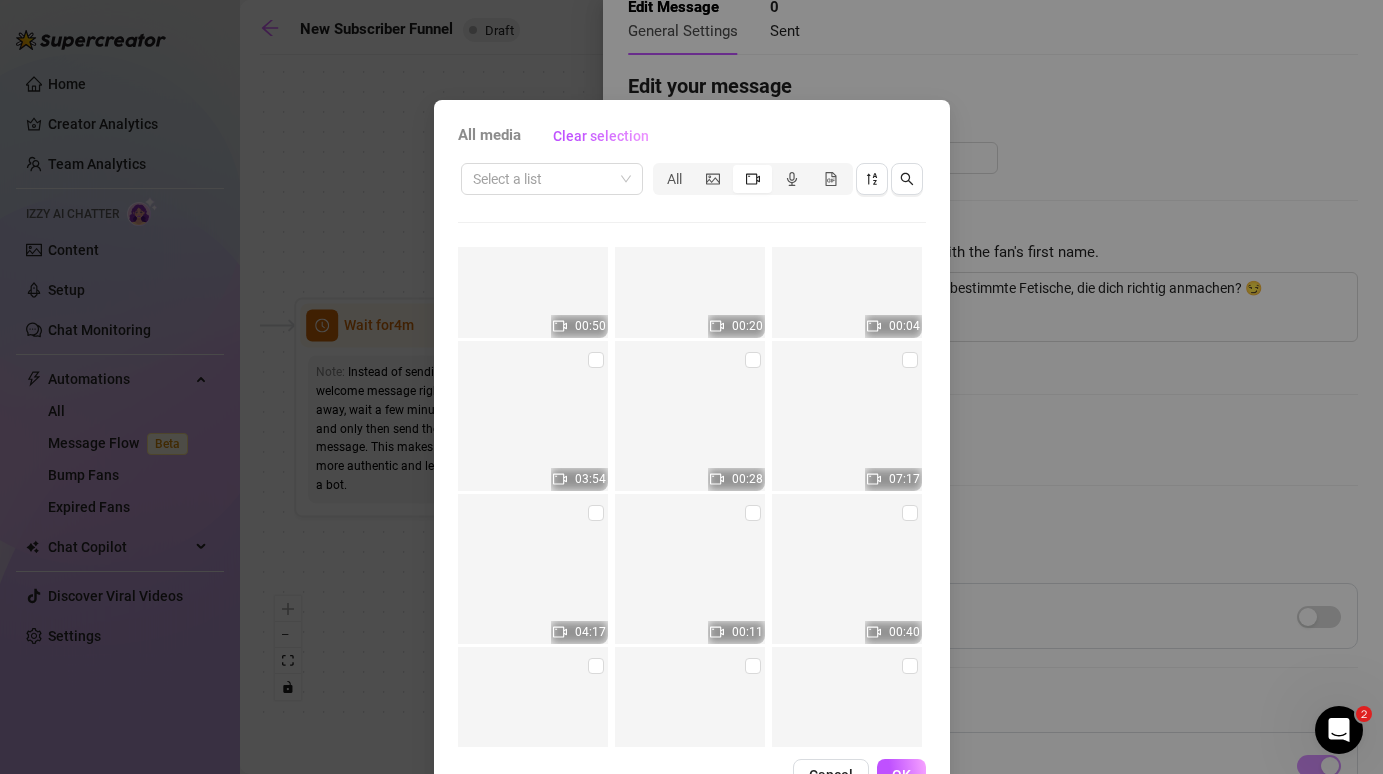 scroll, scrollTop: 18118, scrollLeft: 0, axis: vertical 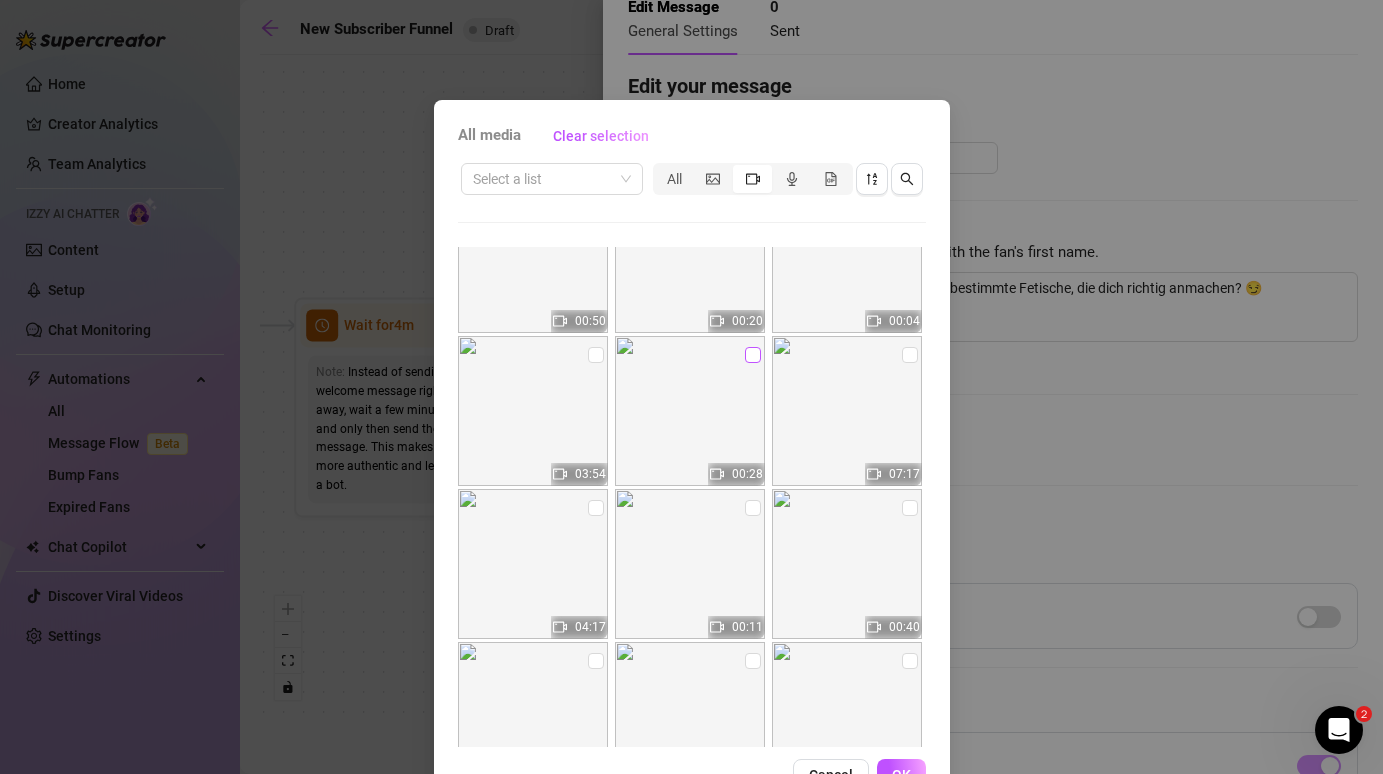 click at bounding box center [753, 355] 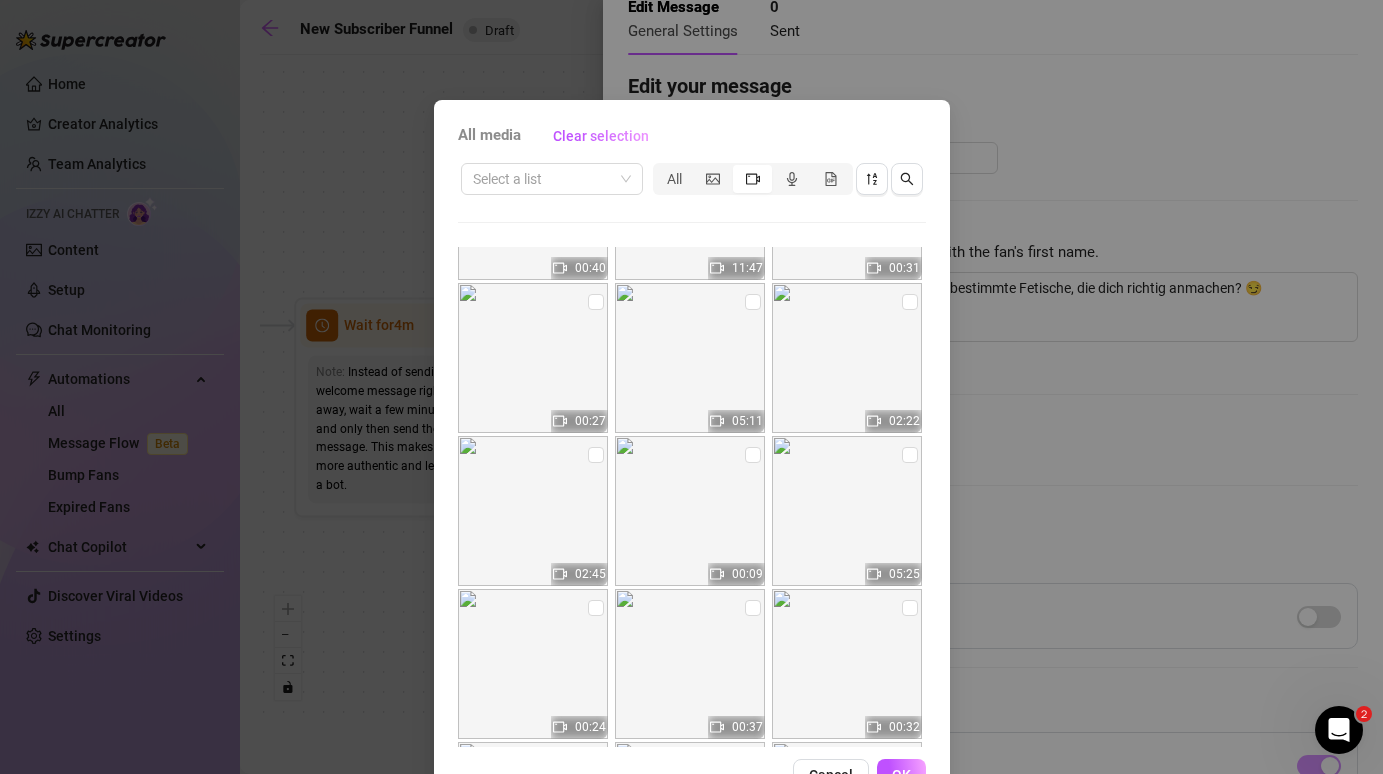 scroll, scrollTop: 24010, scrollLeft: 0, axis: vertical 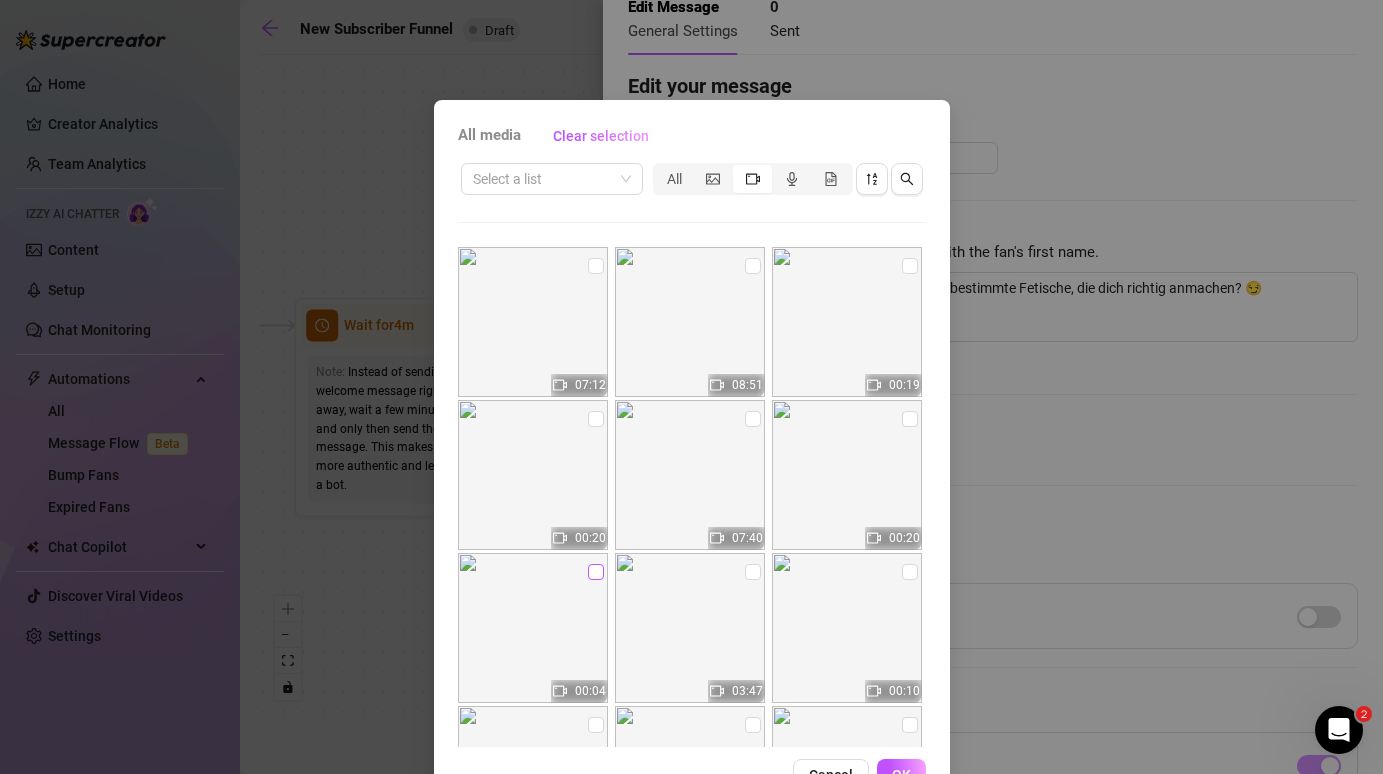 click at bounding box center (596, 572) 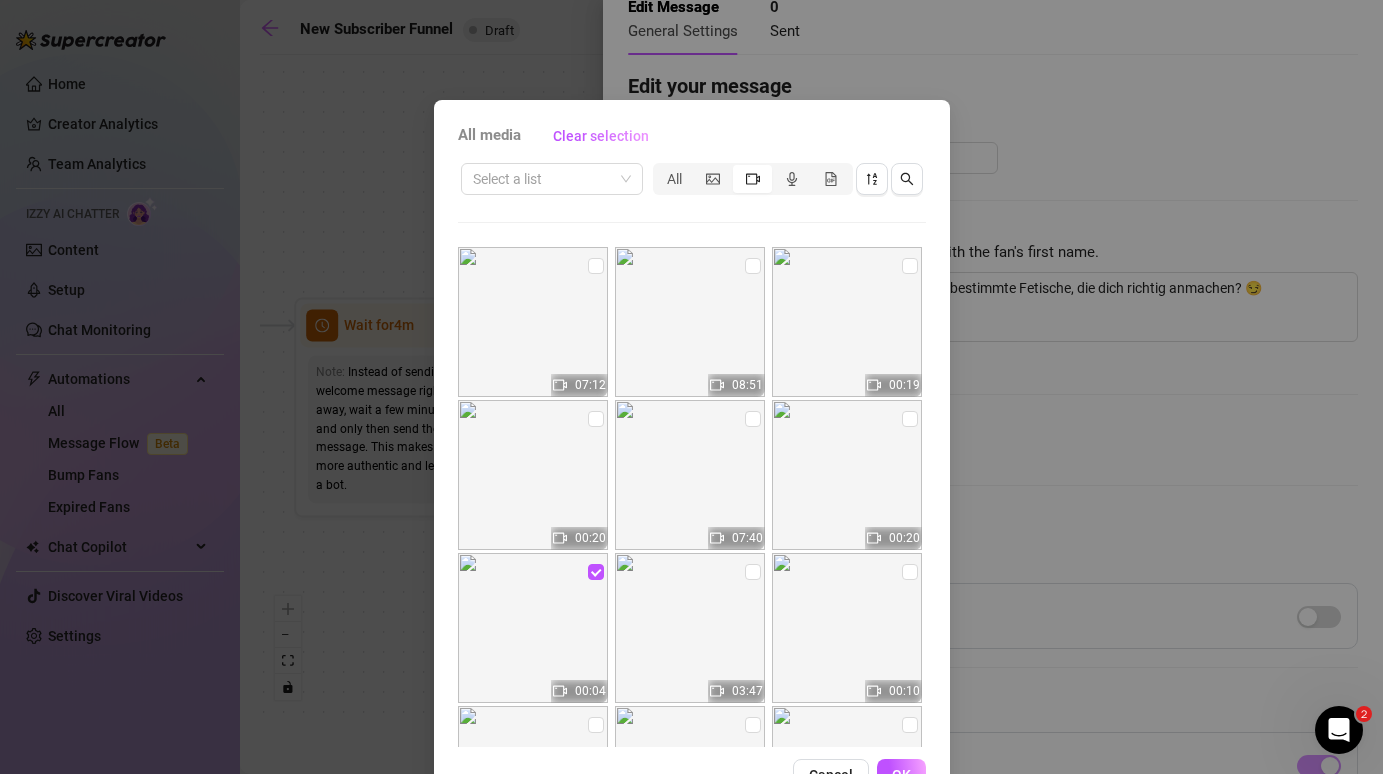 click on "All media Clear selection Select a list All 07:12 08:51 00:19 00:20 07:40 00:20 00:04 03:47 00:10 02:30 00:21 00:25 10:19 01:02 02:01 02:37 19:21 00:12 00:16 08:43 00:05 12:02 07:58 00:08 24:45 00:40 00:33 00:19 00:03 01:08 01:07 03:44 00:13 07:10 00:34 03:48 00:17 02:00 00:33 00:38 00:16 00:11 00:07 00:15 00:14 00:10 00:19 16:07 00:29 00:09 00:10 04:34 01:23 01:12 01:49 08:51 09:15 00:14 00:24 07:03 00:04 00:30 00:40 00:17 03:56 00:26 00:06 00:27 00:31 00:15 08:51 00:19 00:11 00:48 00:10 00:25 00:16 00:09 00:29 00:12 00:35 06:04 00:19 00:48 00:09 00:18 00:09 02:12 00:08 01:53 00:09 00:12 00:17 00:24 00:17 00:19 00:10 00:09 11:22 00:27 05:20 01:02 00:20 00:40 00:52 00:52 00:14 00:12 00:19 00:24 00:16 00:13 00:46 00:11 02:46 25:24 01:57 00:09 00:13 00:37 00:19 00:34 00:15 00:13 00:10 04:39 07:07 00:15 00:09 00:04 00:20 00:25 04:01 00:14 00:14 24:58 00:25 06:08 00:14 00:10 08:05 01:43 01:18 00:11 01:52 00:16 00:15 00:34 00:14 00:17 00:17 00:16 00:17 01:07 00:17 00:40 00:20 01:17 00:30 00:28 01:42 00:21 00:12 OK" at bounding box center (692, 455) 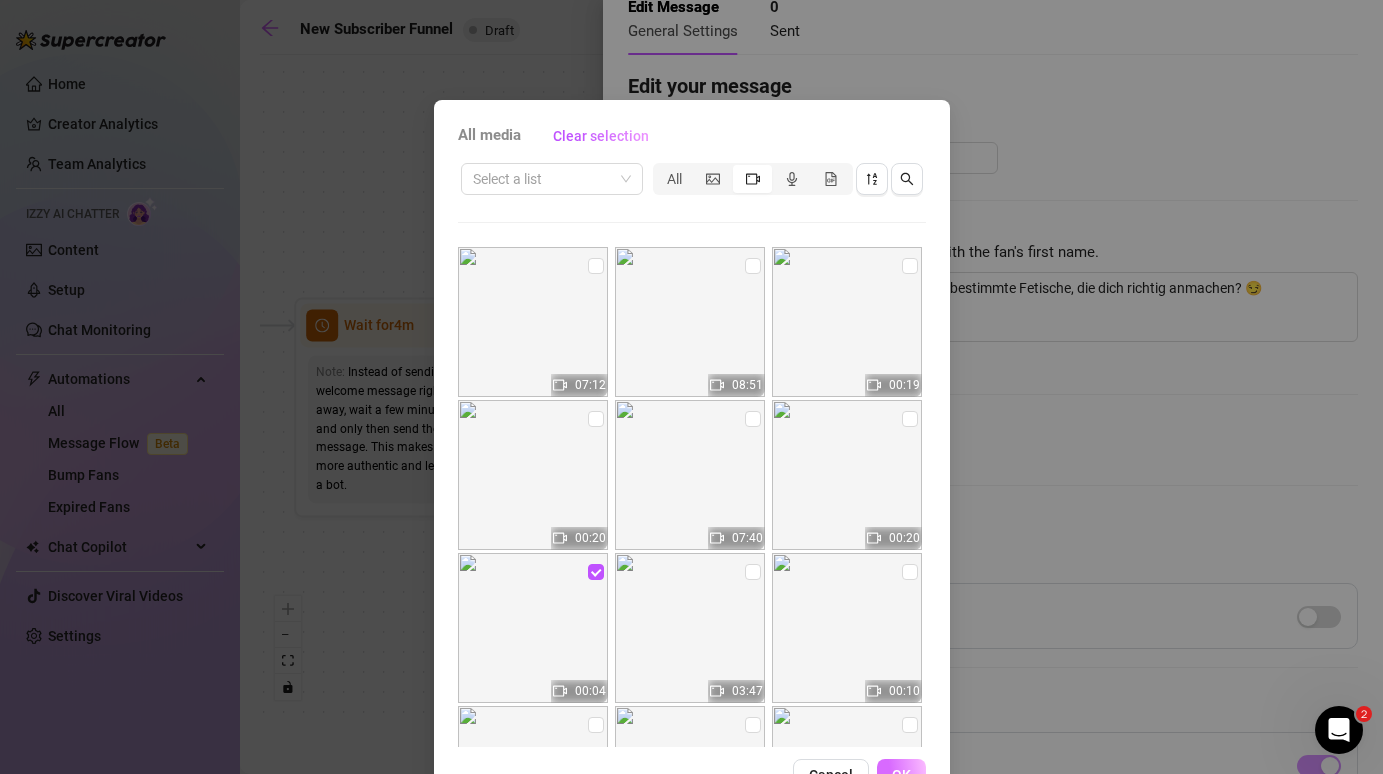click on "OK" at bounding box center [901, 775] 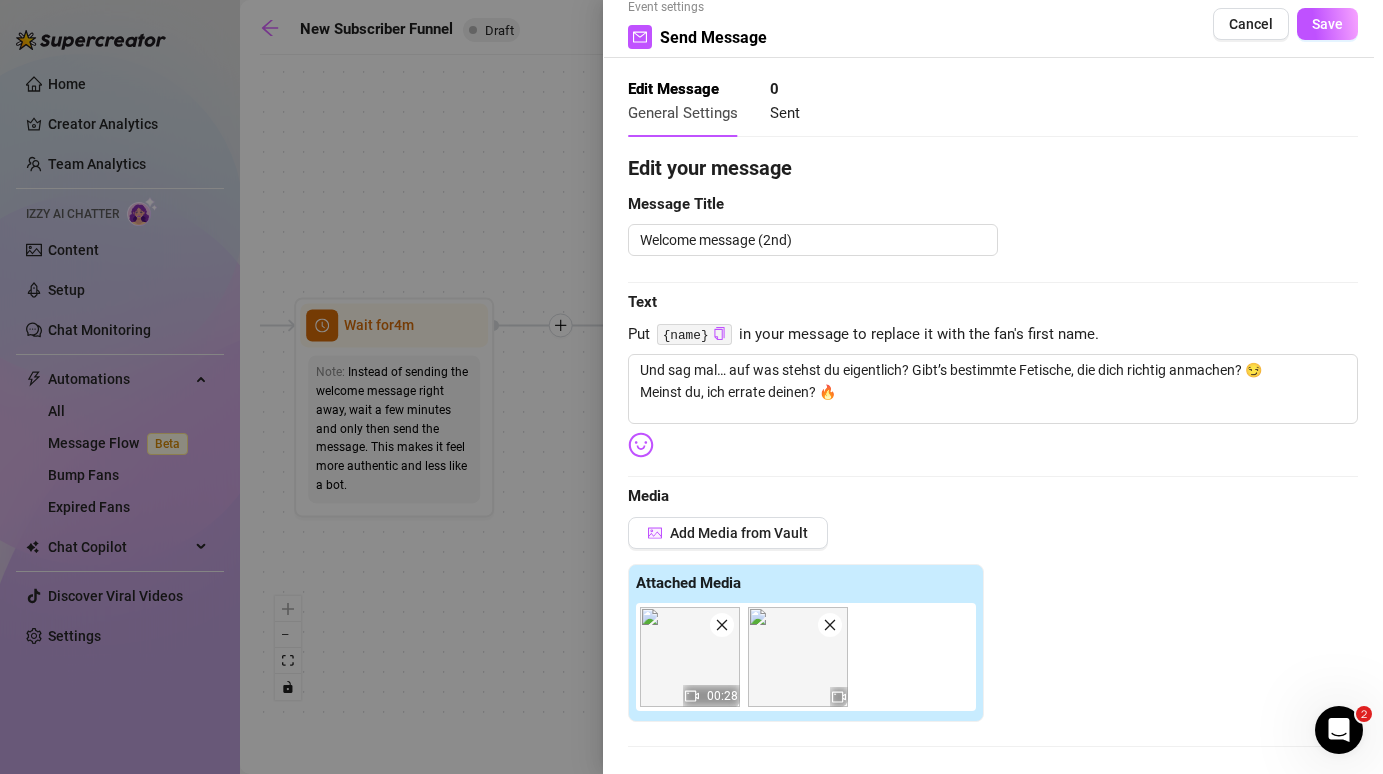 scroll, scrollTop: 0, scrollLeft: 0, axis: both 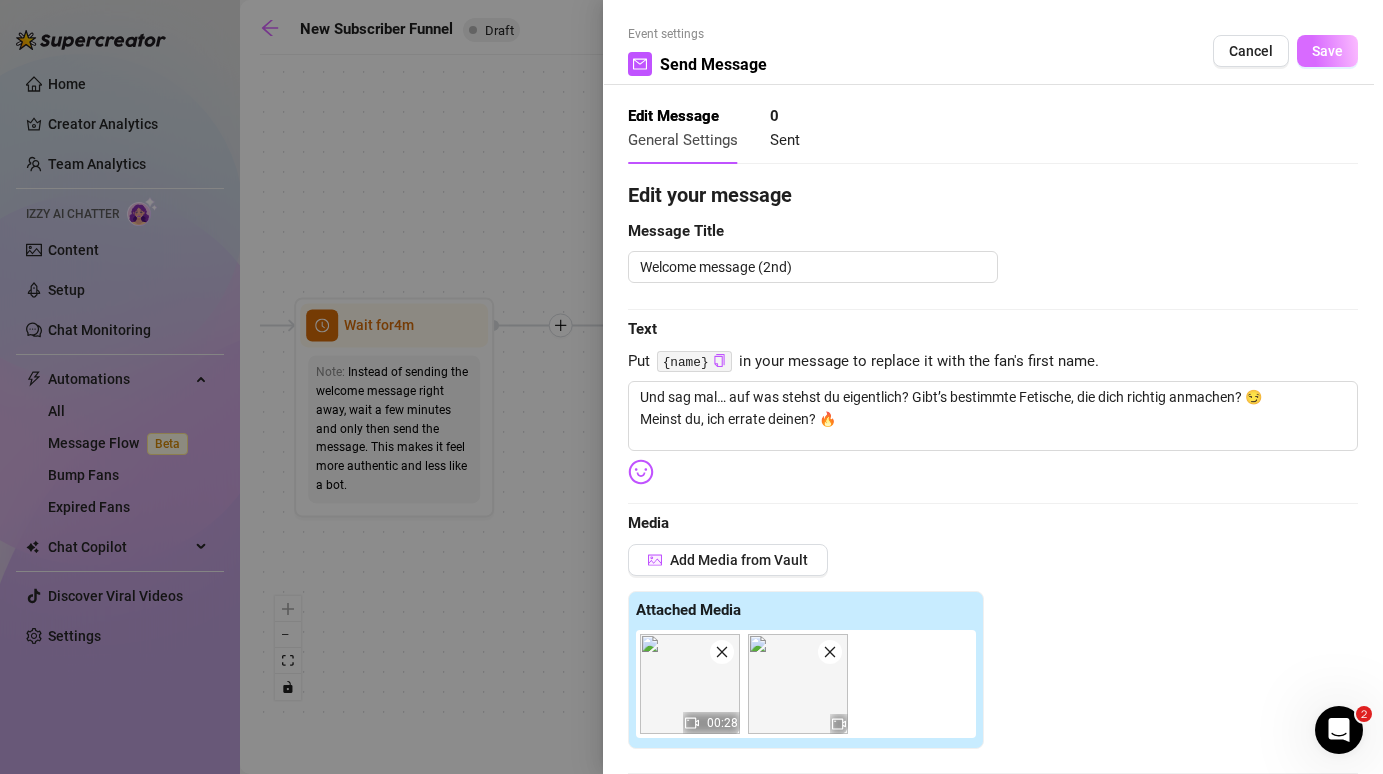 click on "Save" at bounding box center (1327, 51) 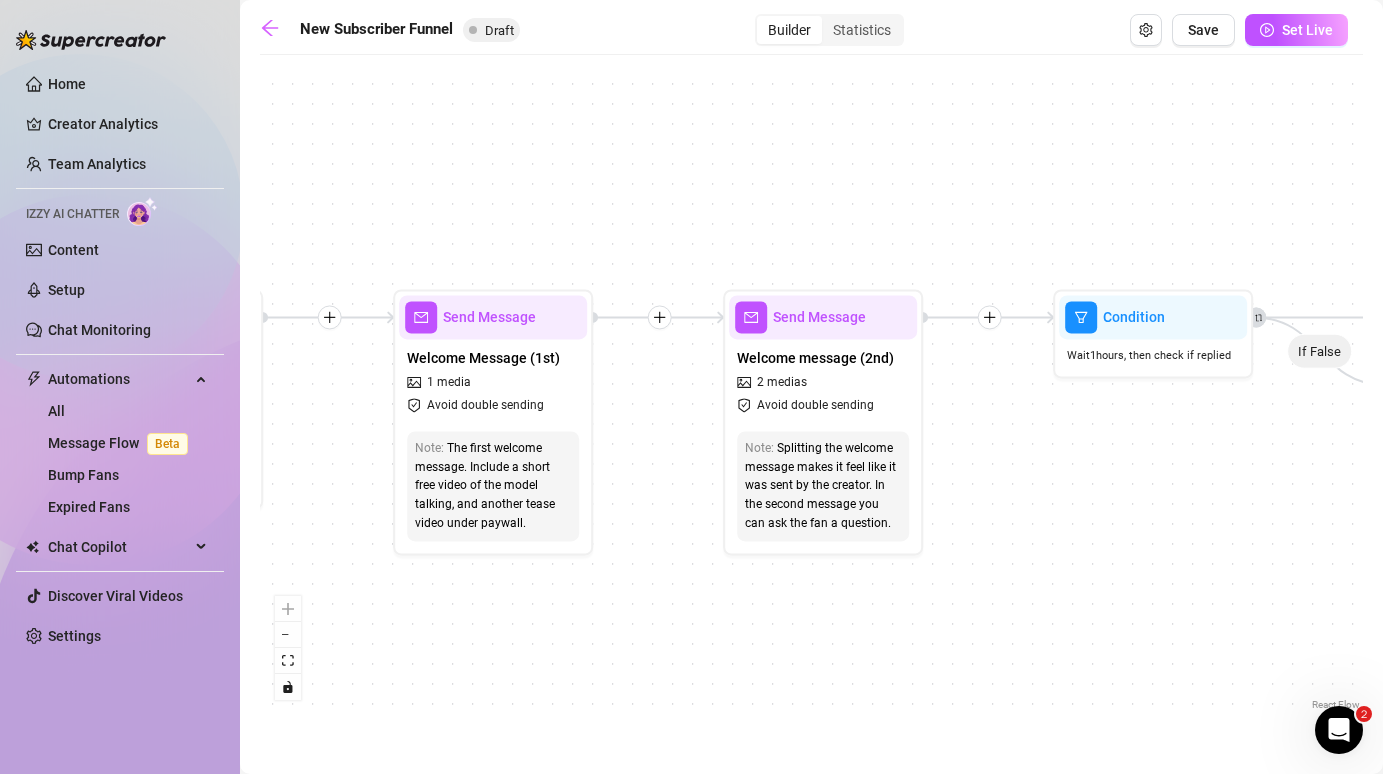 drag, startPoint x: 1200, startPoint y: 219, endPoint x: 969, endPoint y: 211, distance: 231.13849 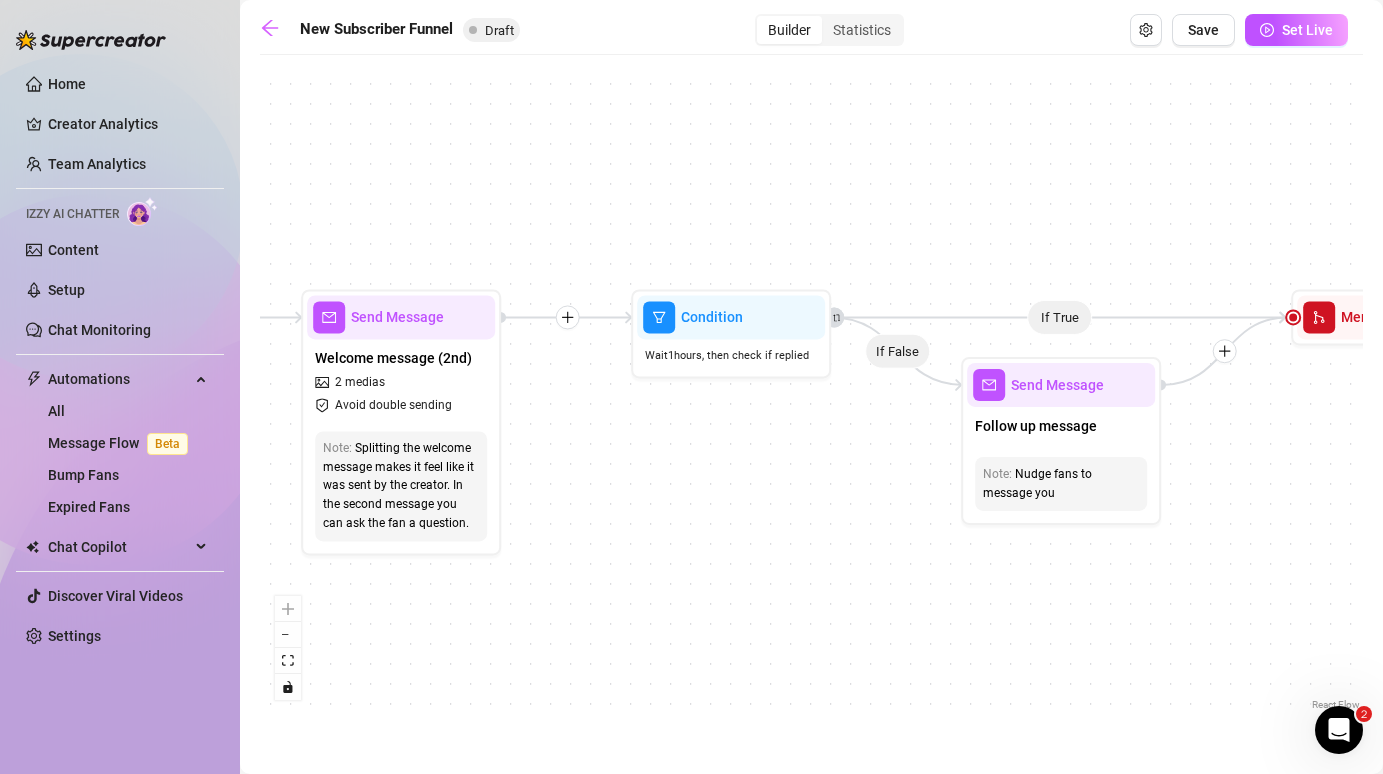 drag, startPoint x: 1029, startPoint y: 201, endPoint x: 569, endPoint y: 199, distance: 460.00433 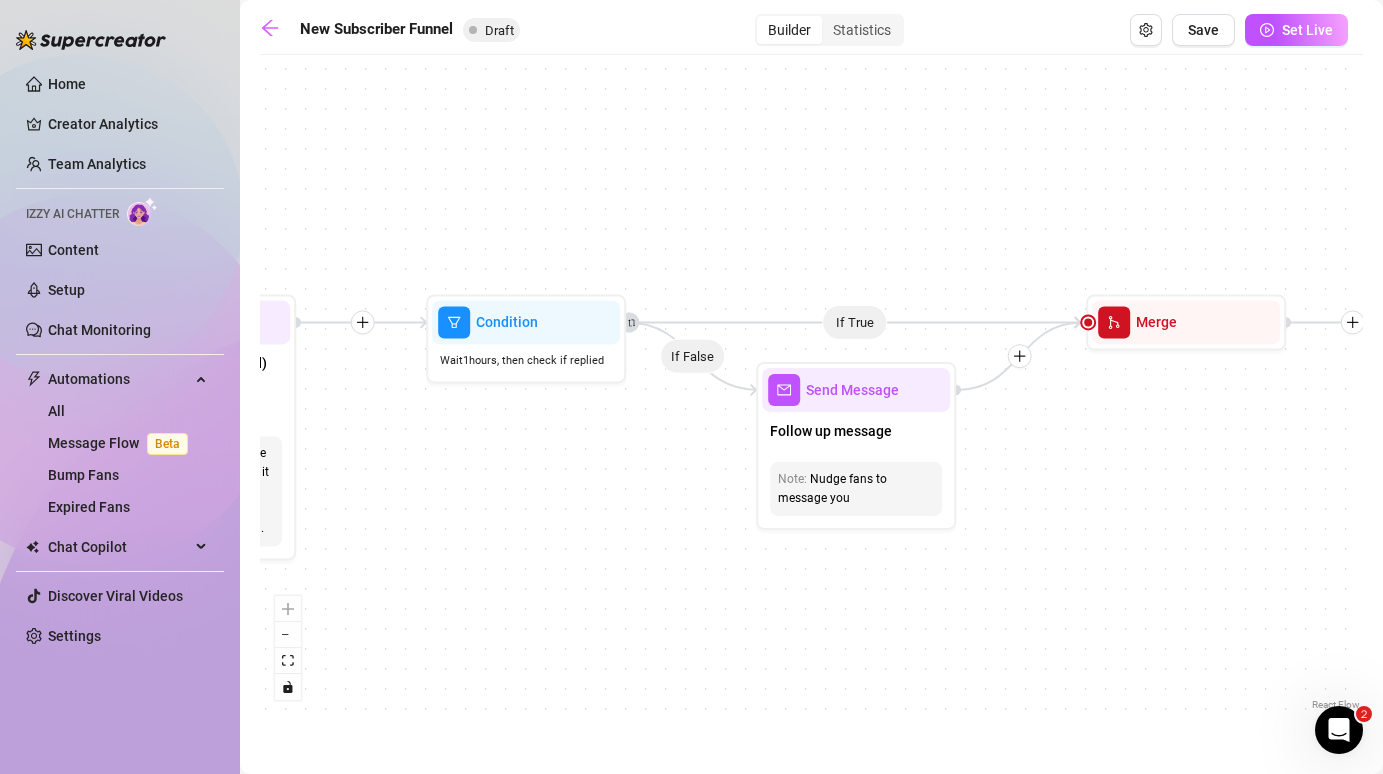 drag, startPoint x: 855, startPoint y: 207, endPoint x: 690, endPoint y: 206, distance: 165.00304 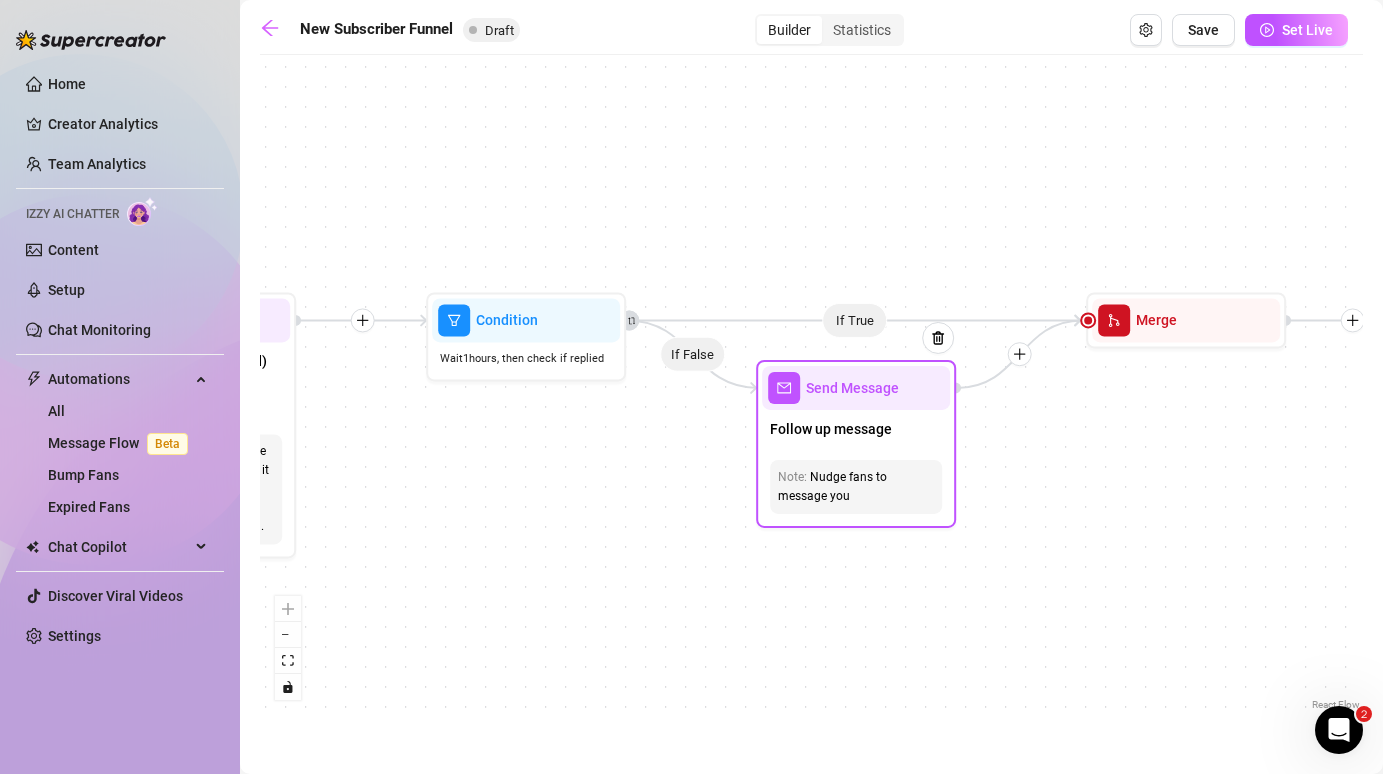 click on "Follow up message" at bounding box center [856, 431] 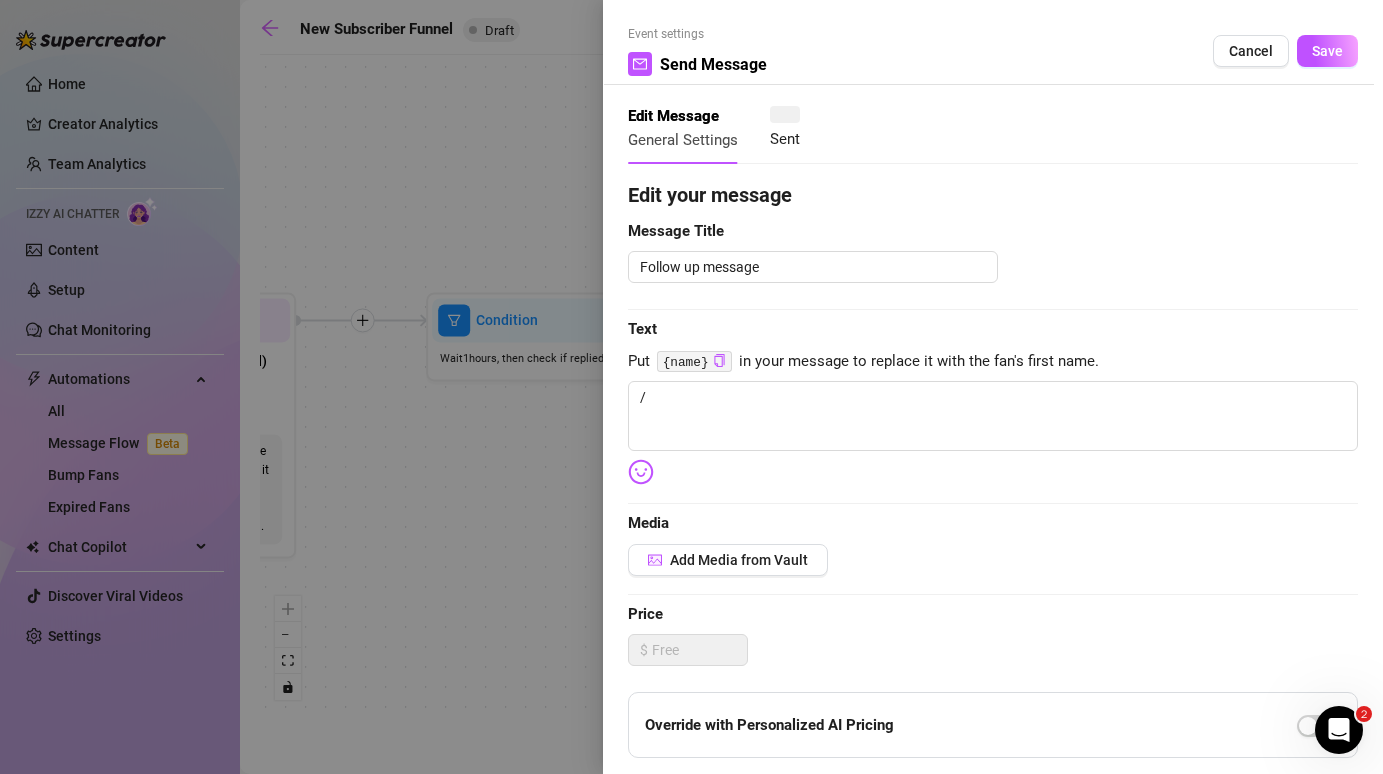 click at bounding box center (691, 387) 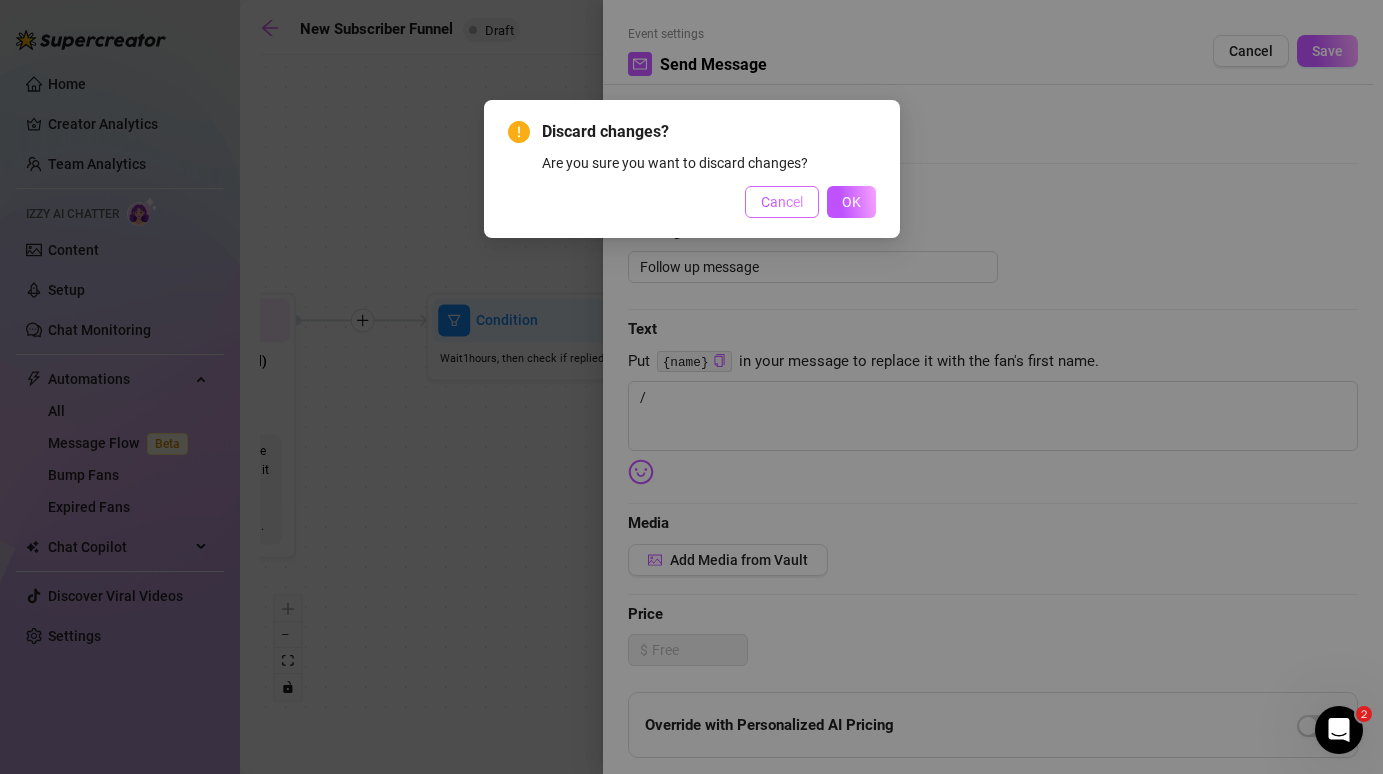 click on "Cancel" at bounding box center [782, 202] 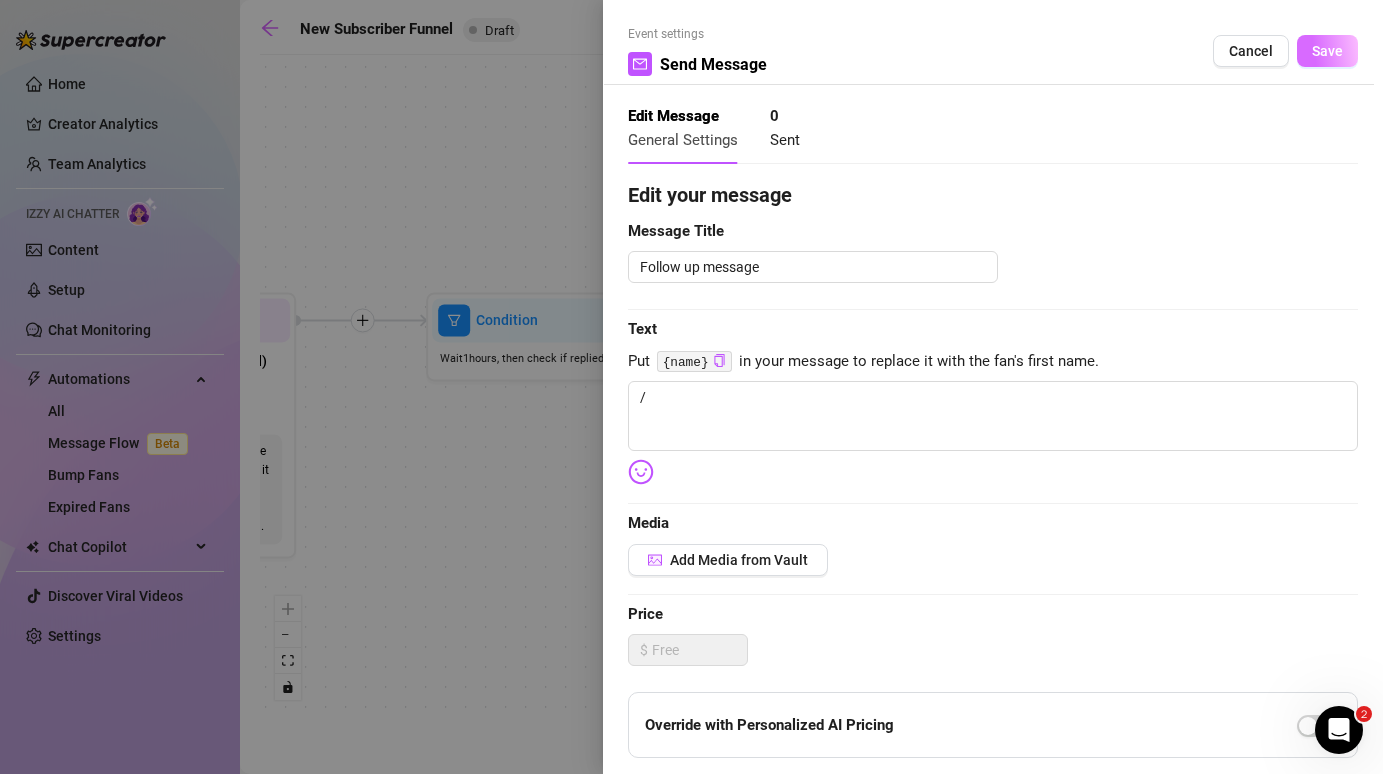 click on "Save" at bounding box center [1327, 51] 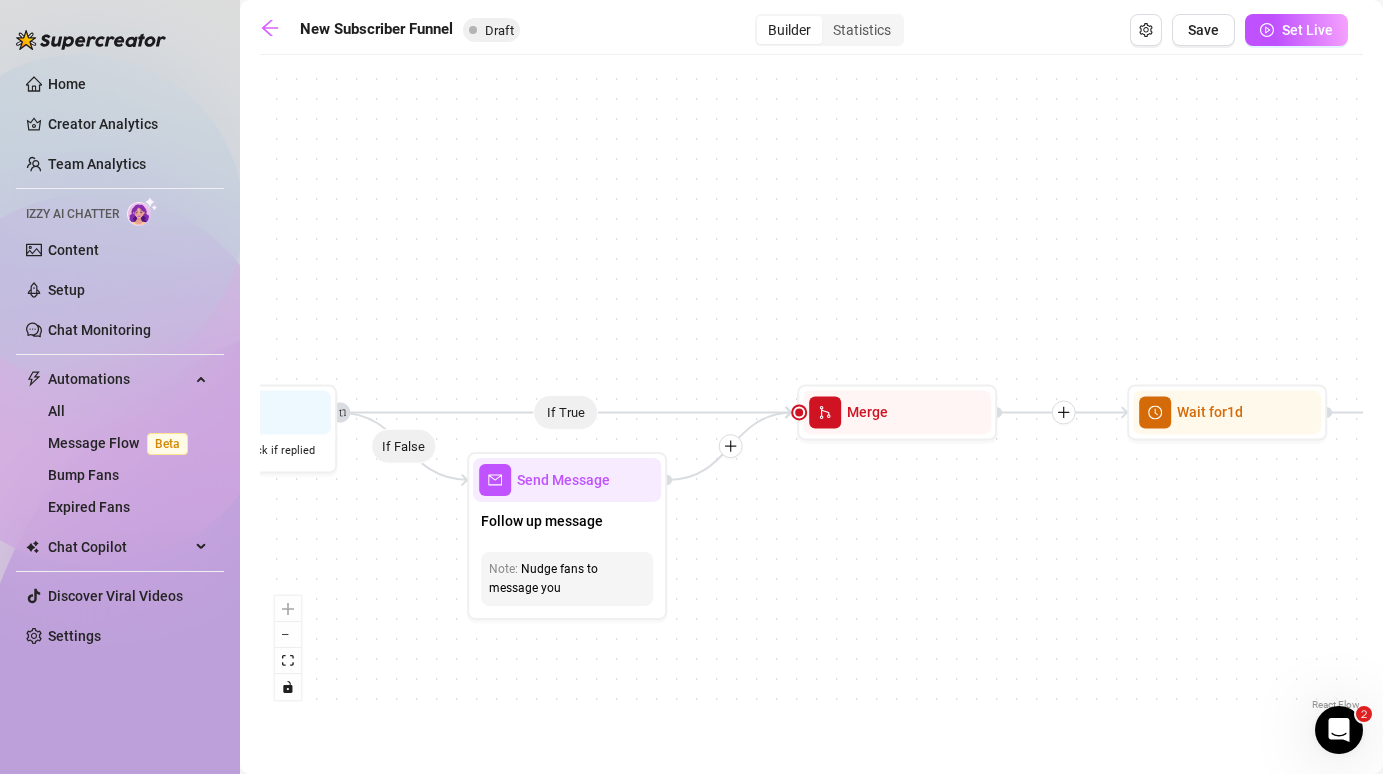 drag, startPoint x: 1033, startPoint y: 129, endPoint x: 743, endPoint y: 213, distance: 301.92053 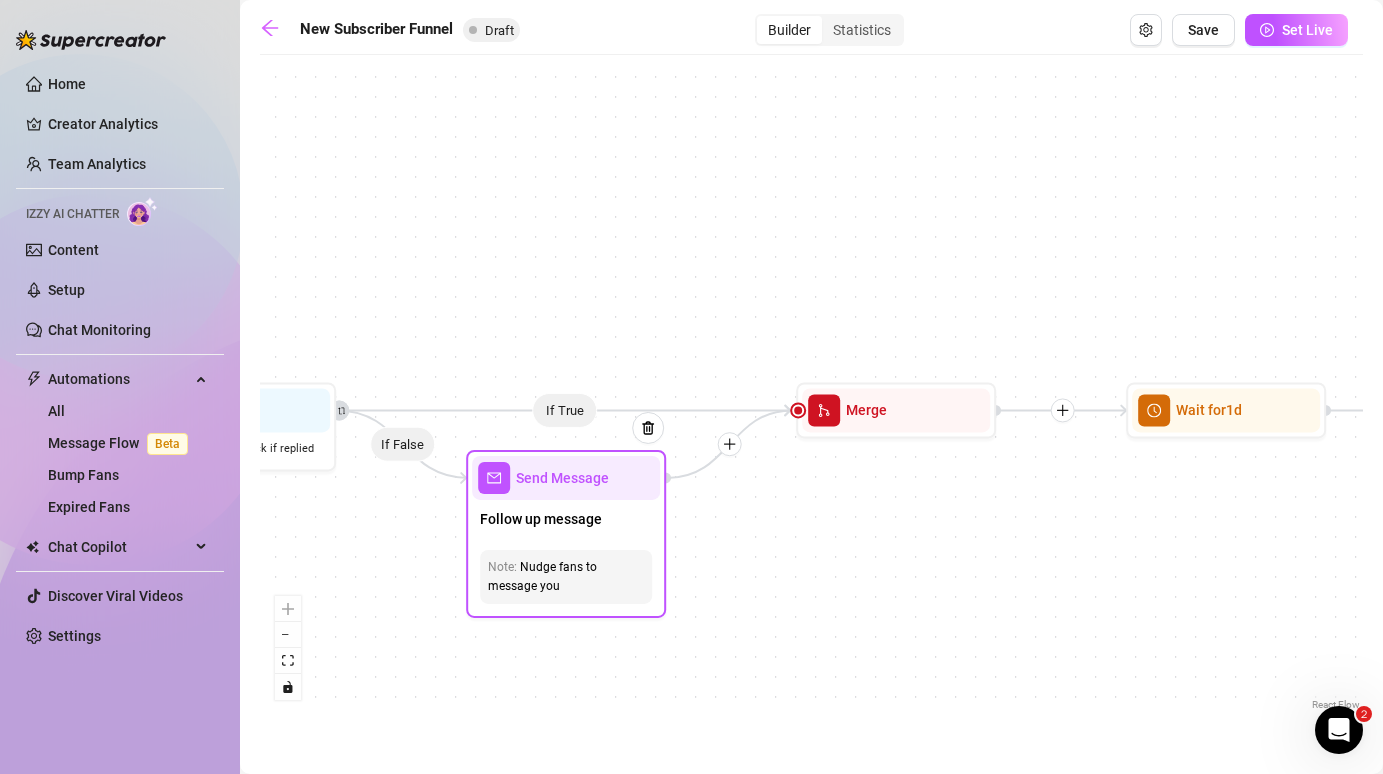 click on "Follow up message" at bounding box center [566, 521] 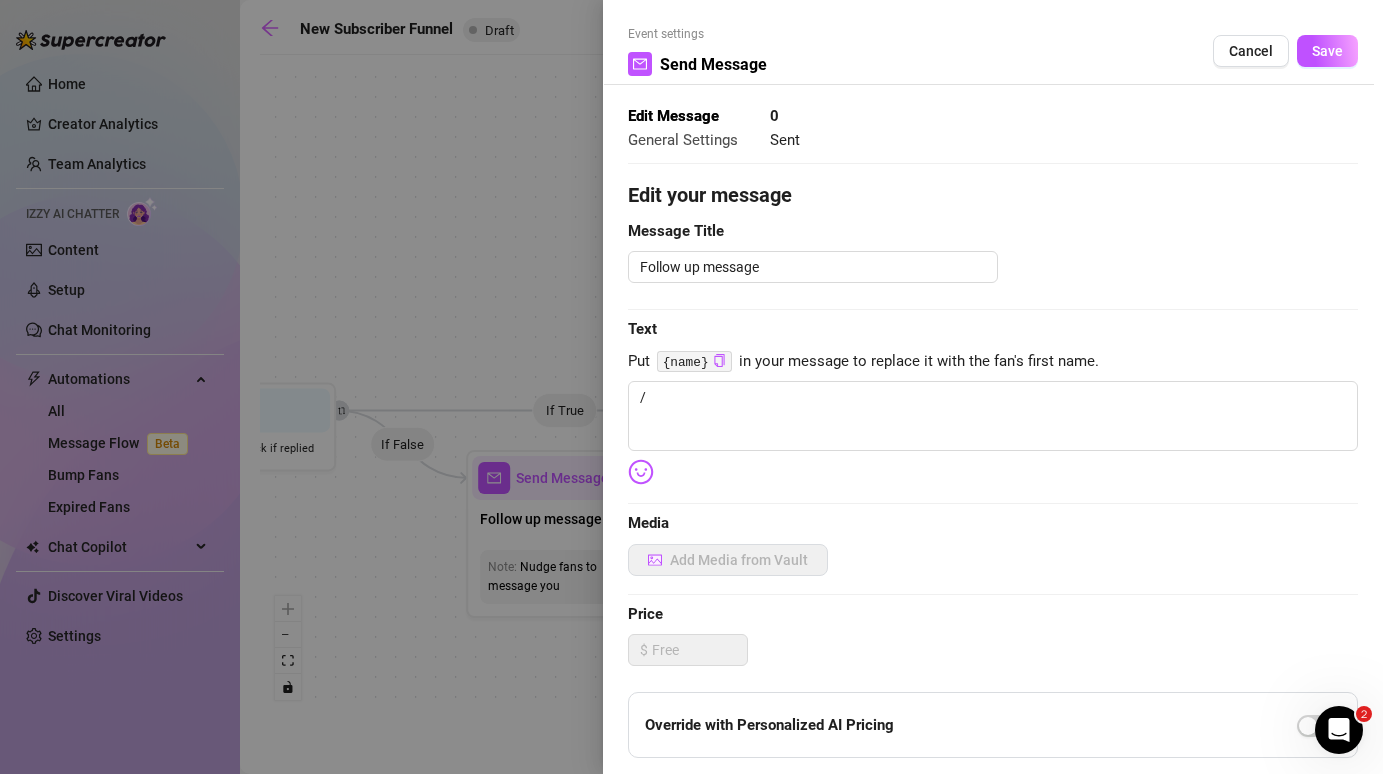 click at bounding box center [691, 387] 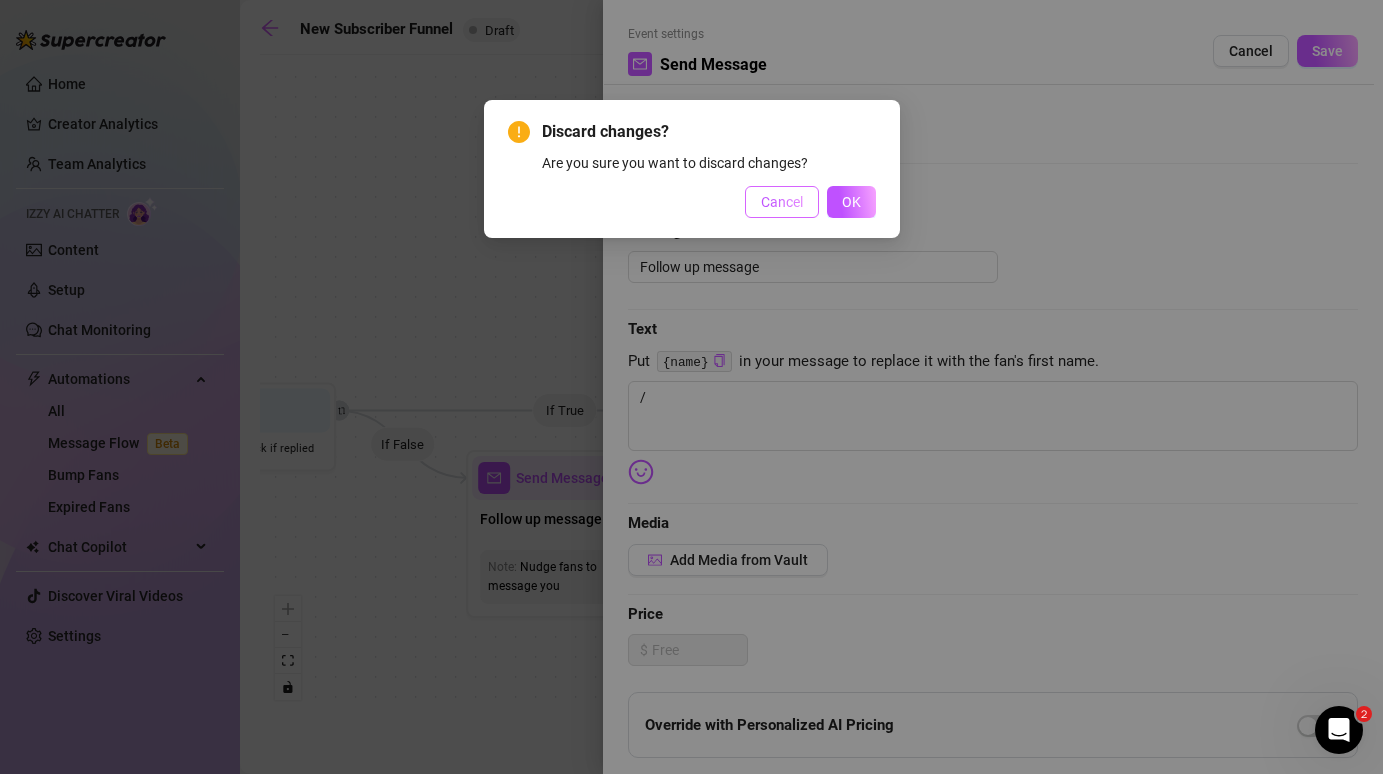 click on "Cancel" at bounding box center [782, 202] 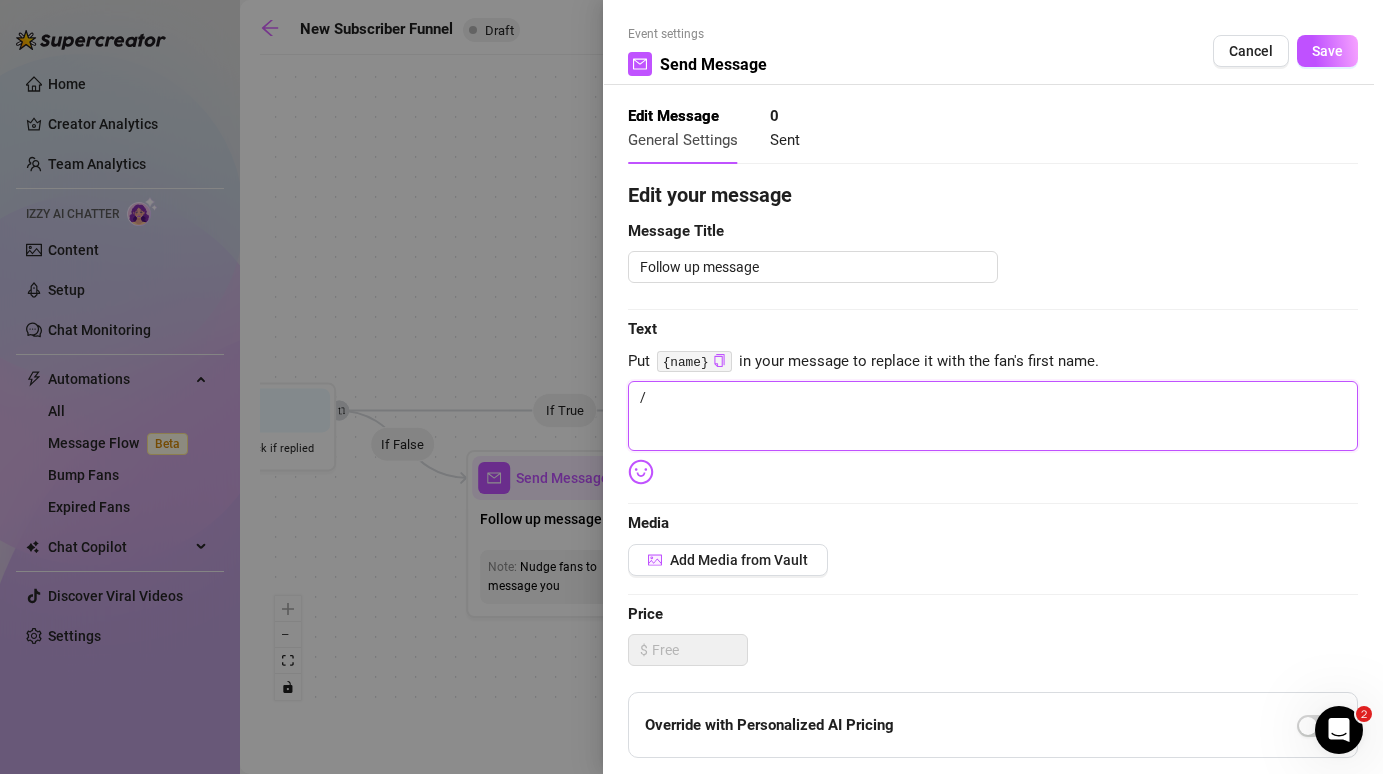 click on "/" at bounding box center (993, 416) 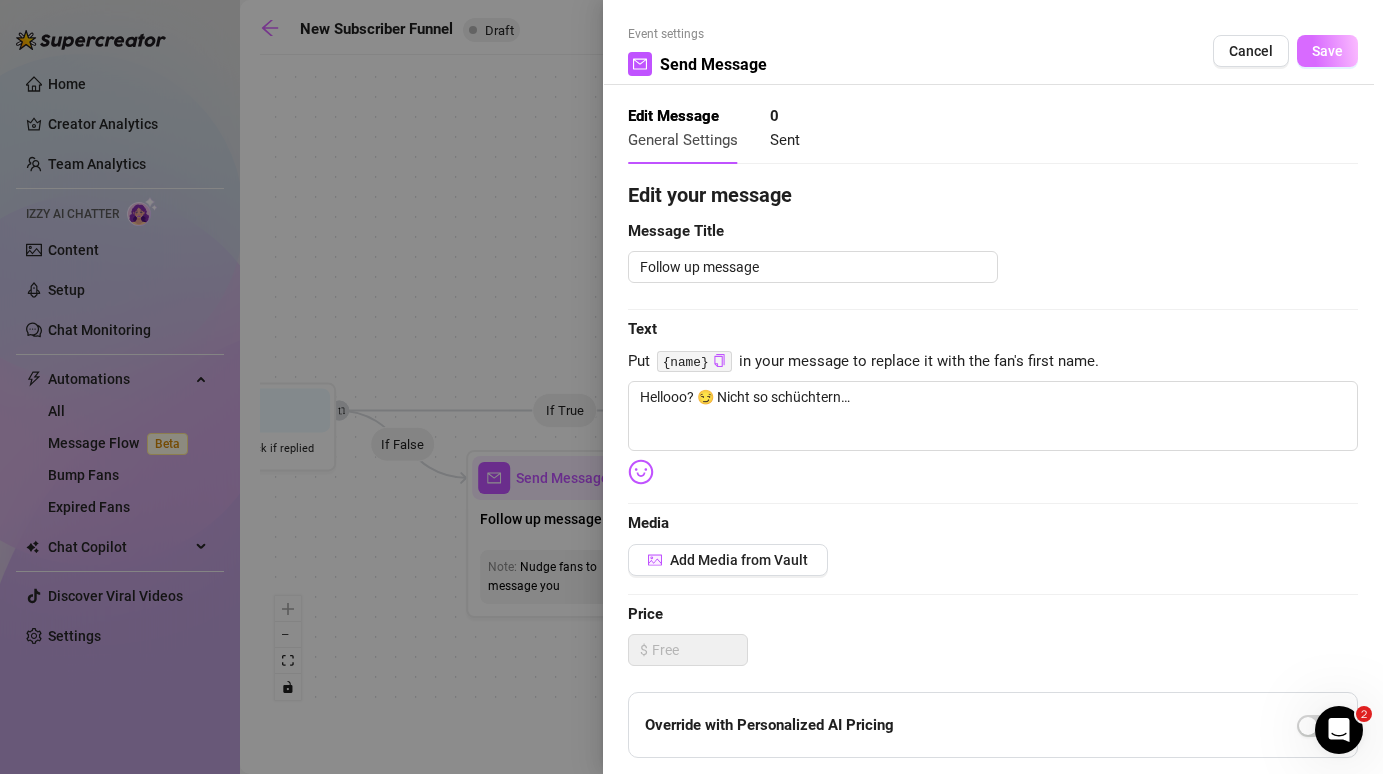click on "Save" at bounding box center [1327, 51] 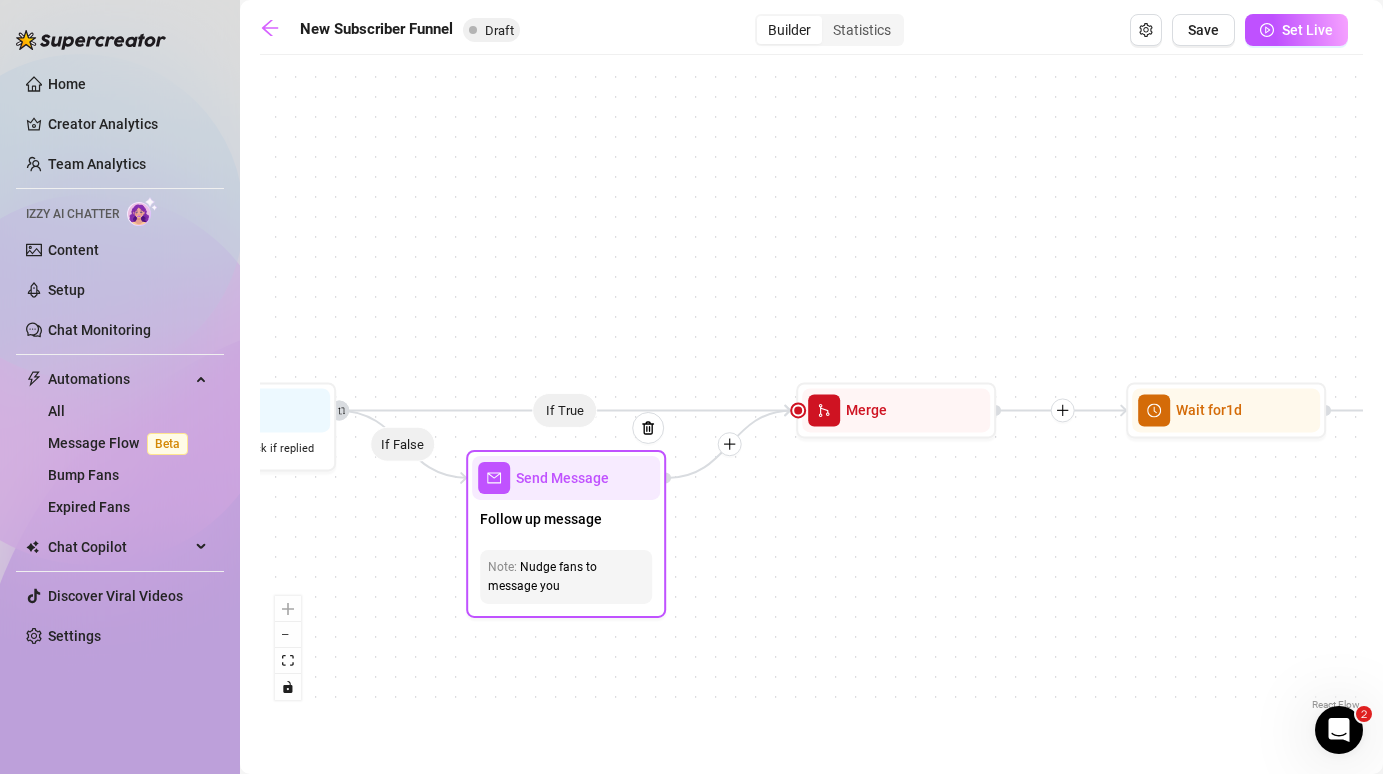 click on "Send Message" at bounding box center [566, 478] 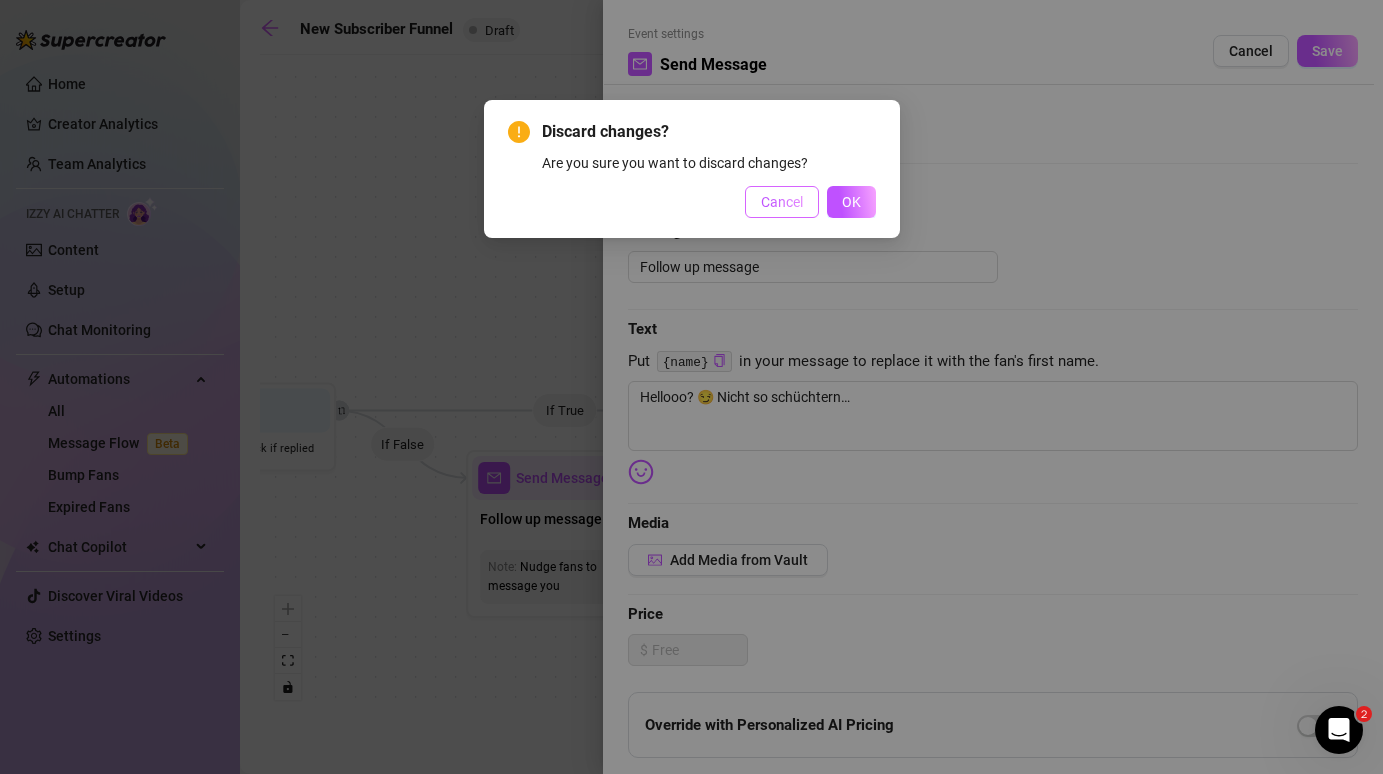 click on "Cancel" at bounding box center [782, 202] 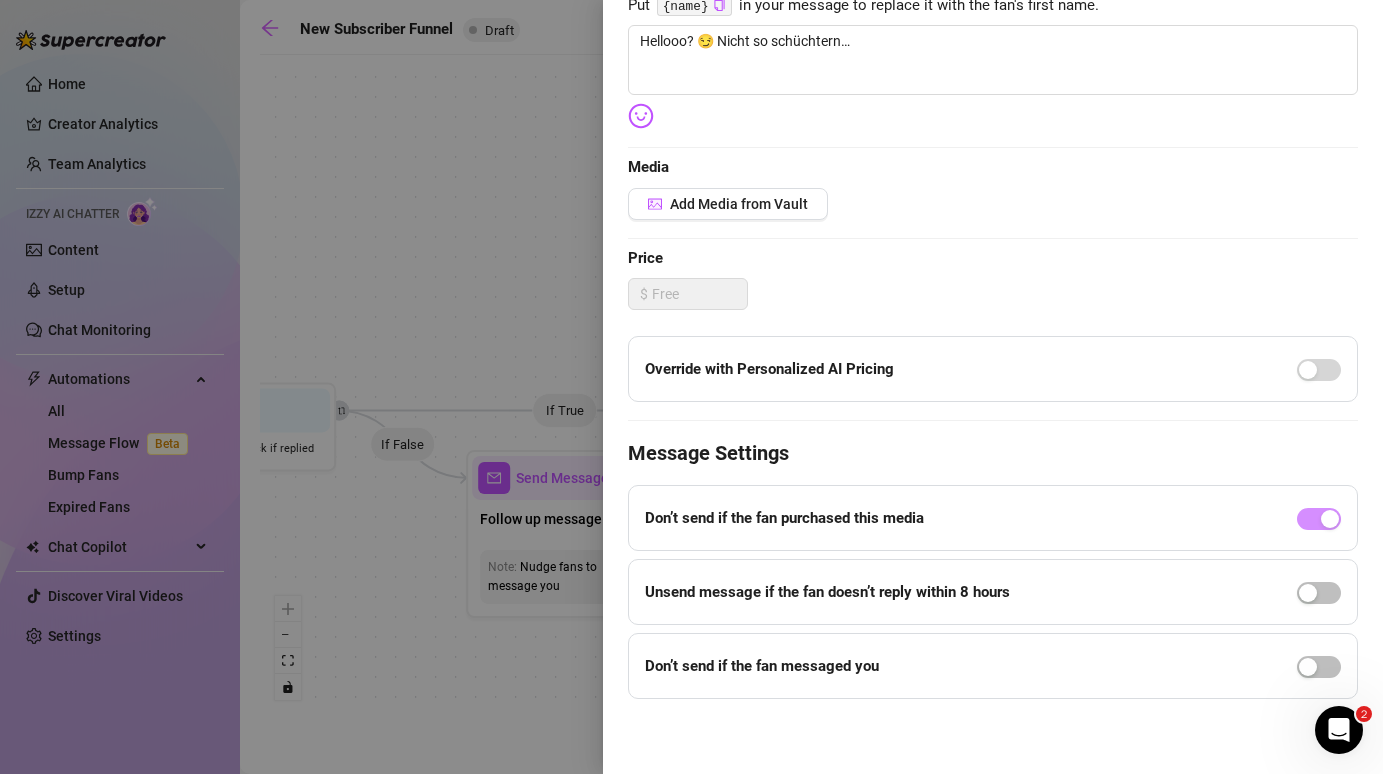 scroll, scrollTop: 0, scrollLeft: 0, axis: both 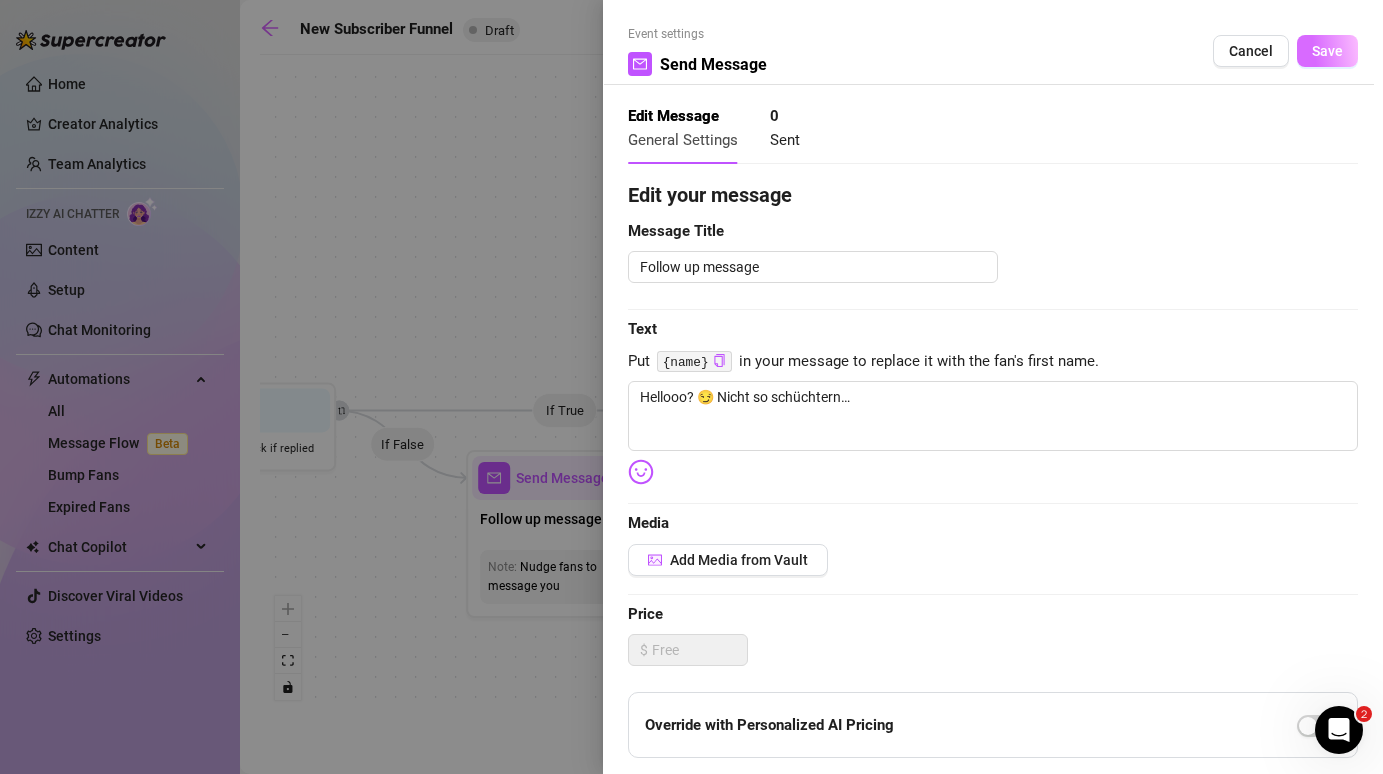 click on "Save" at bounding box center [1327, 51] 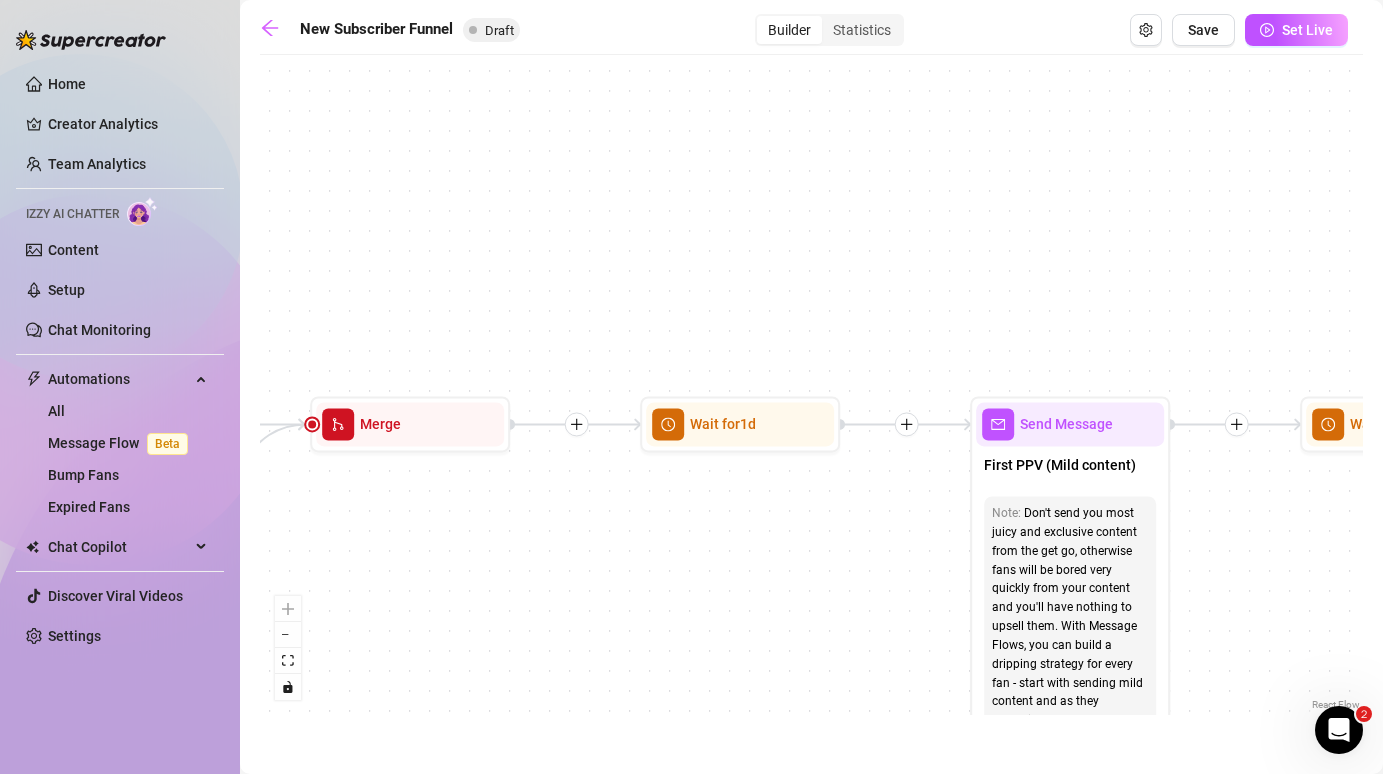 drag, startPoint x: 1068, startPoint y: 527, endPoint x: 582, endPoint y: 541, distance: 486.2016 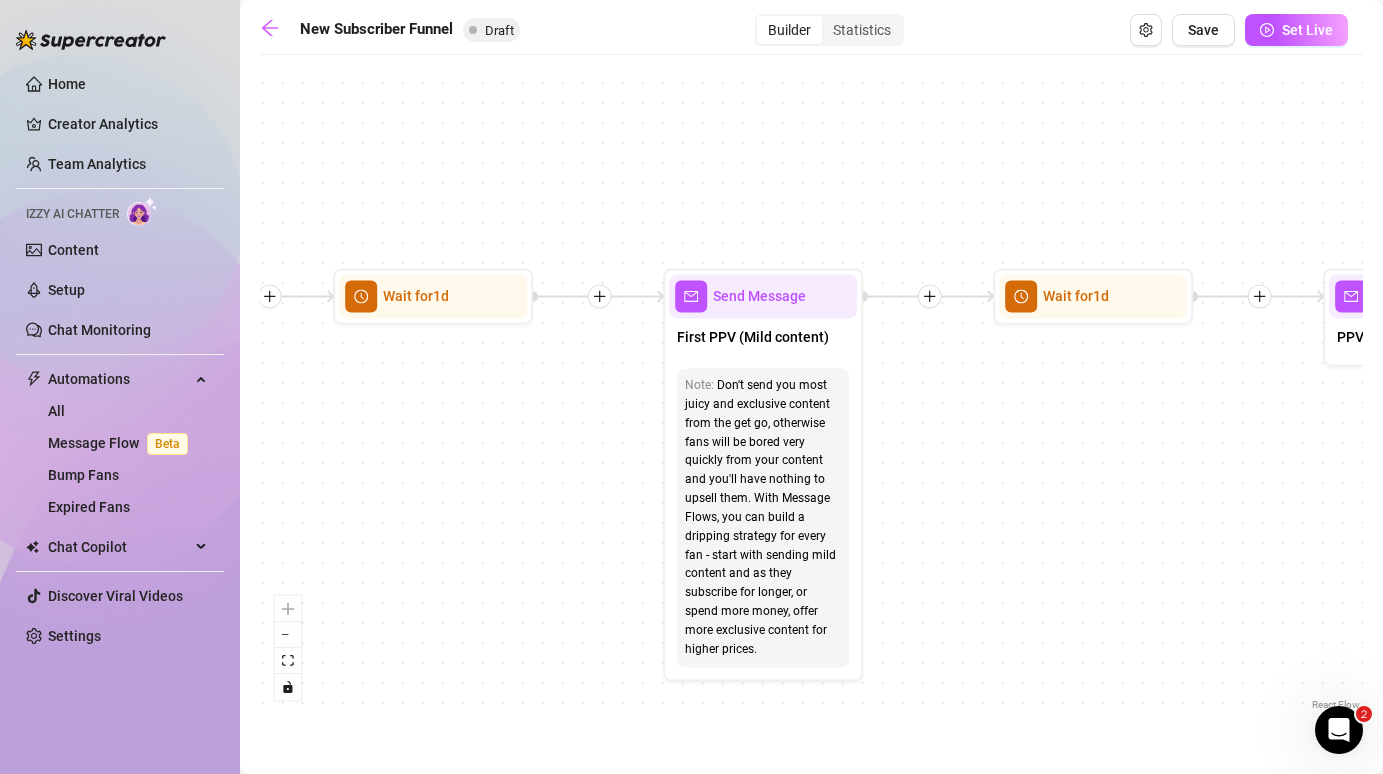 drag, startPoint x: 835, startPoint y: 521, endPoint x: 528, endPoint y: 392, distance: 333.0015 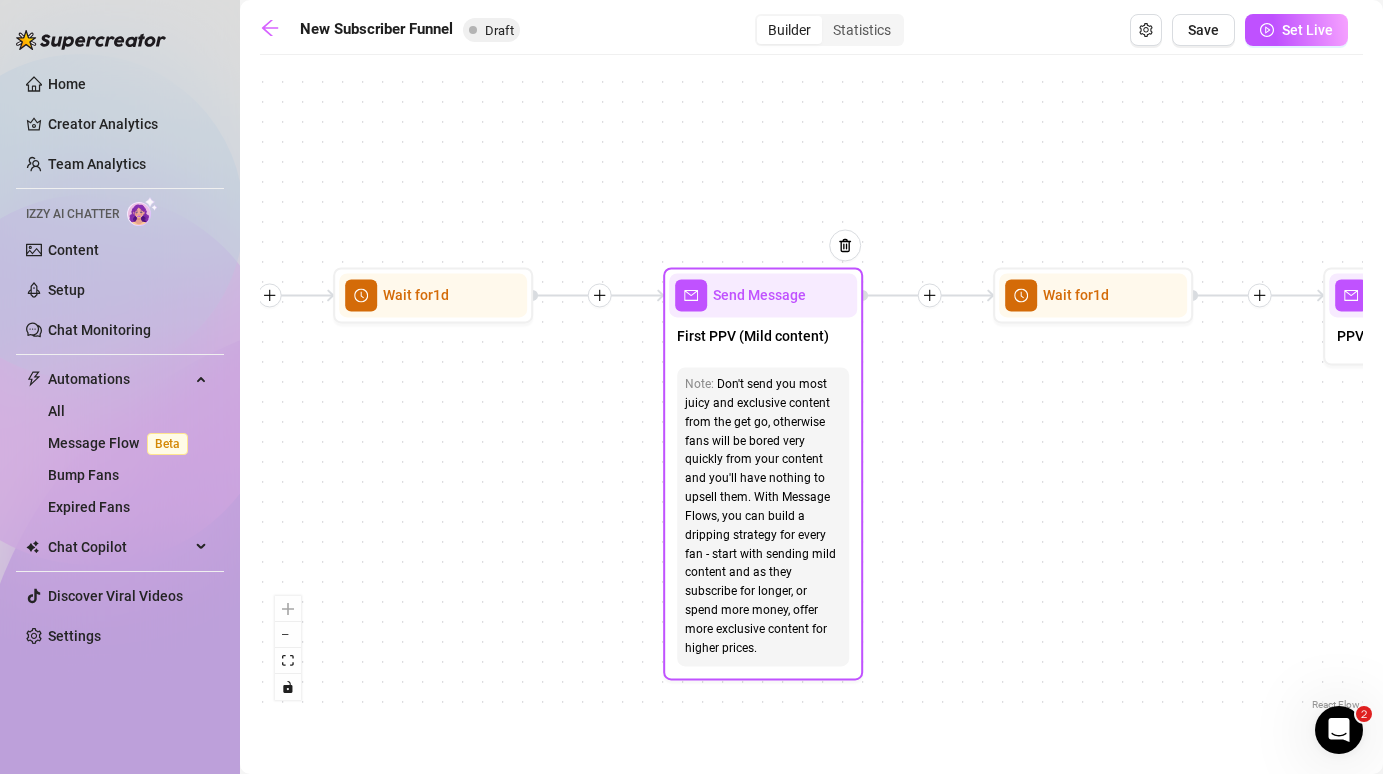 click on "First PPV (Mild content)" at bounding box center (753, 336) 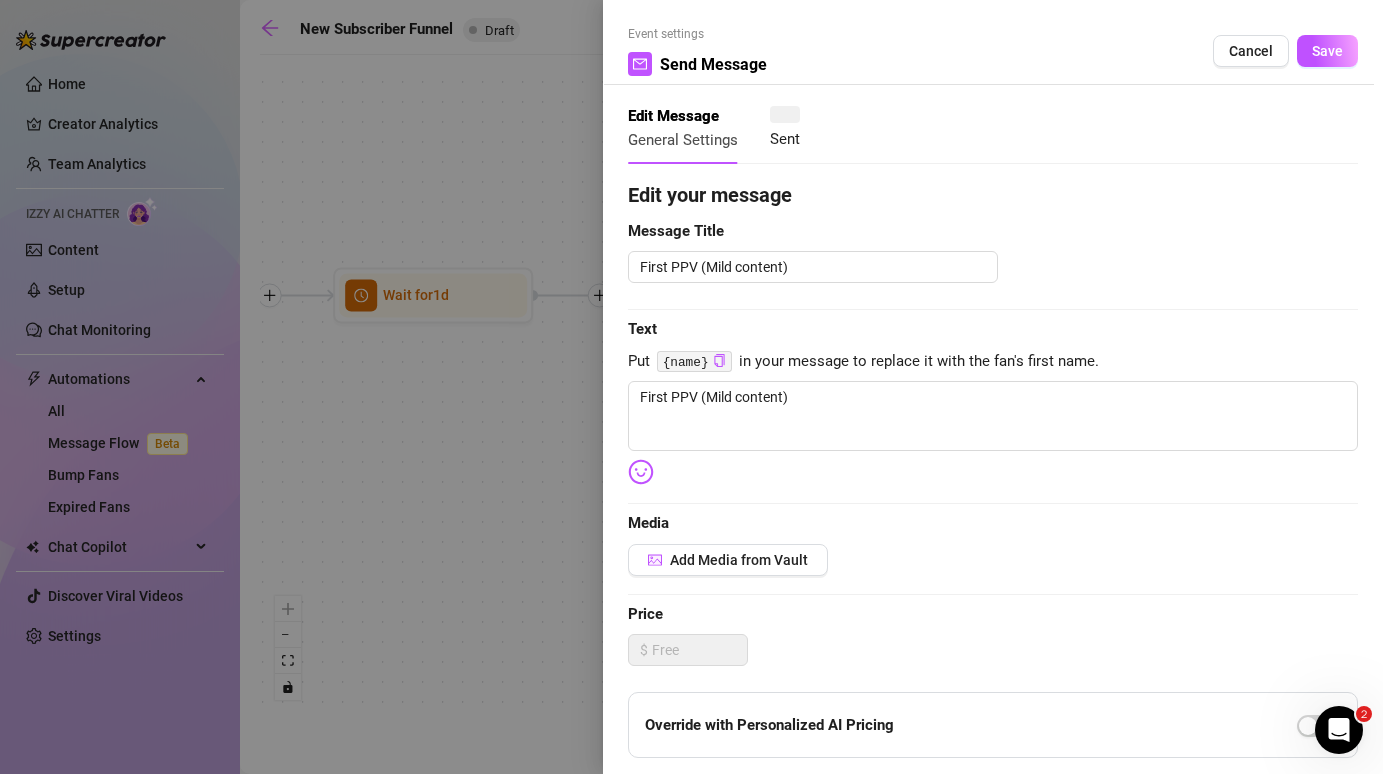 click at bounding box center (691, 387) 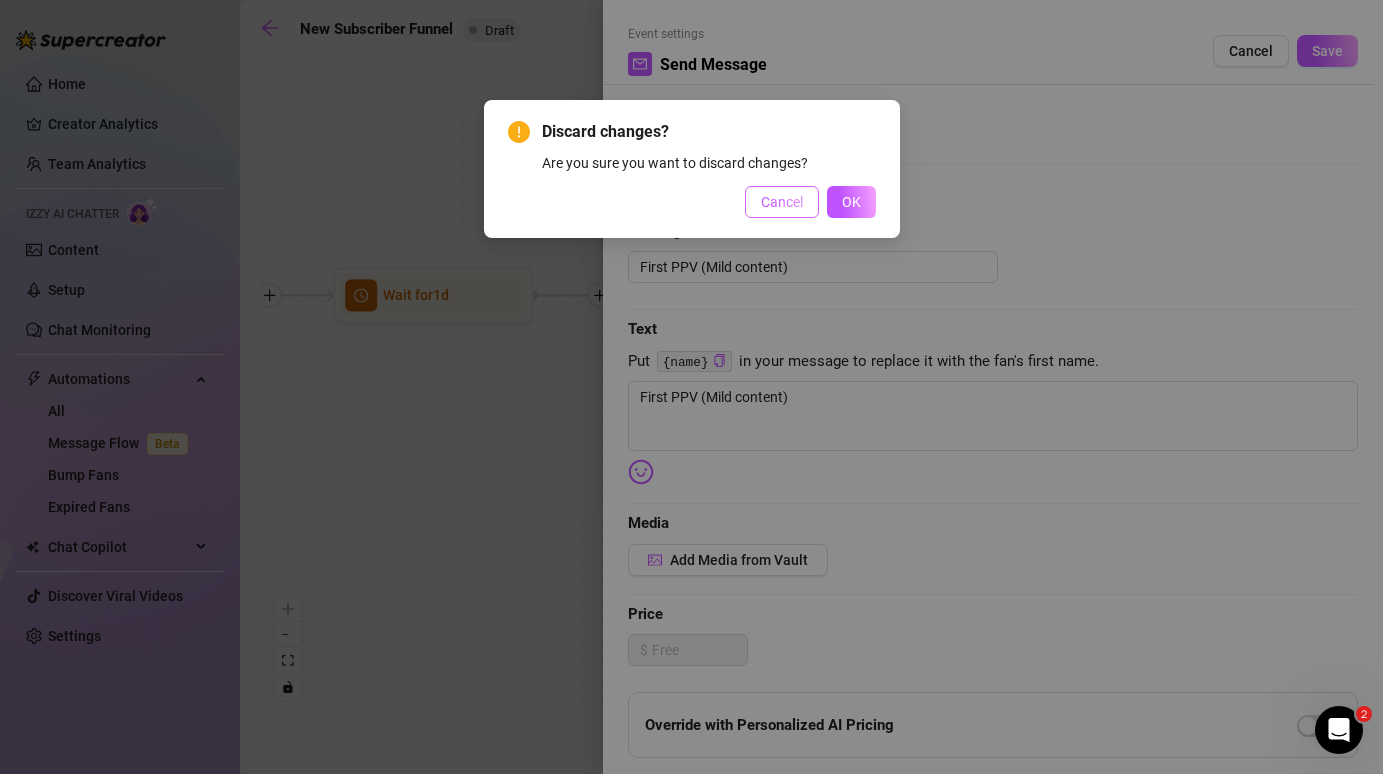 click on "Cancel" at bounding box center [782, 202] 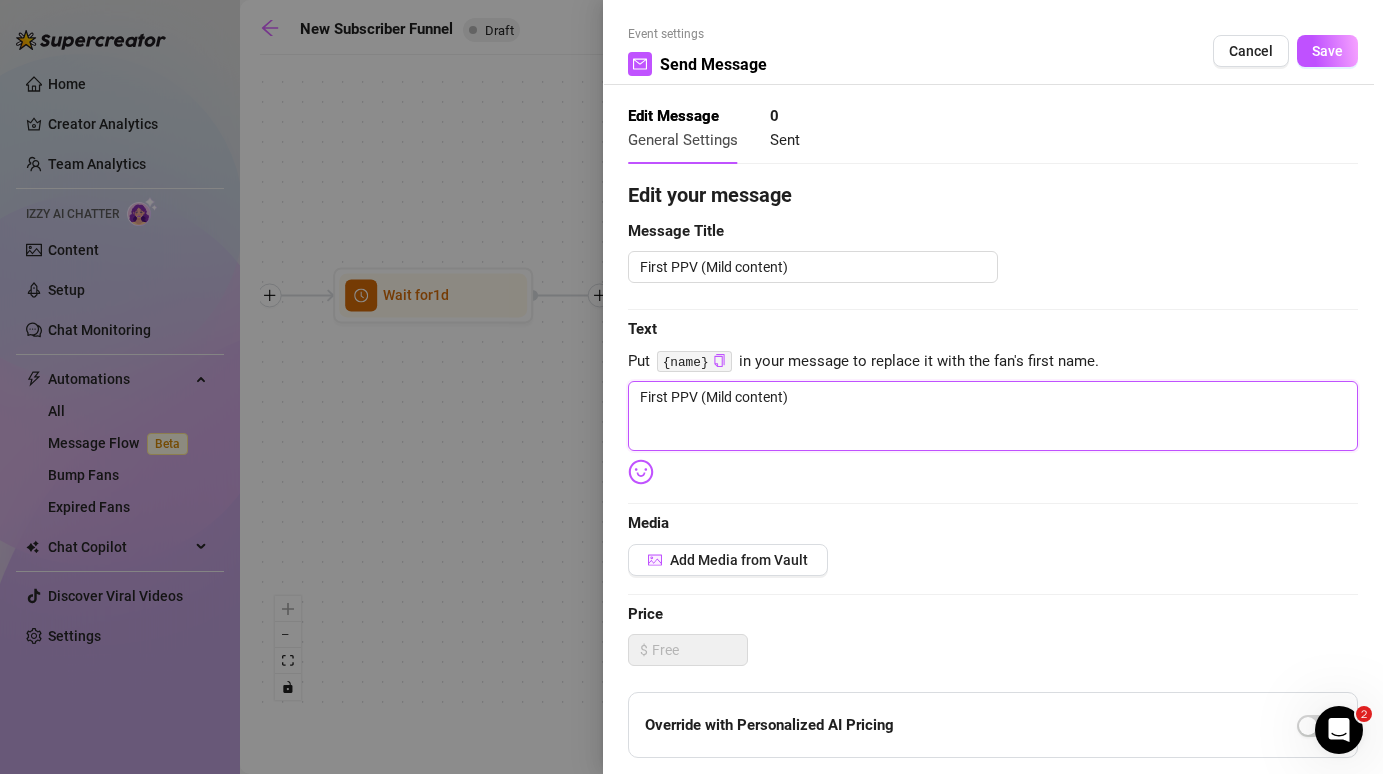 drag, startPoint x: 829, startPoint y: 386, endPoint x: 614, endPoint y: 385, distance: 215.00232 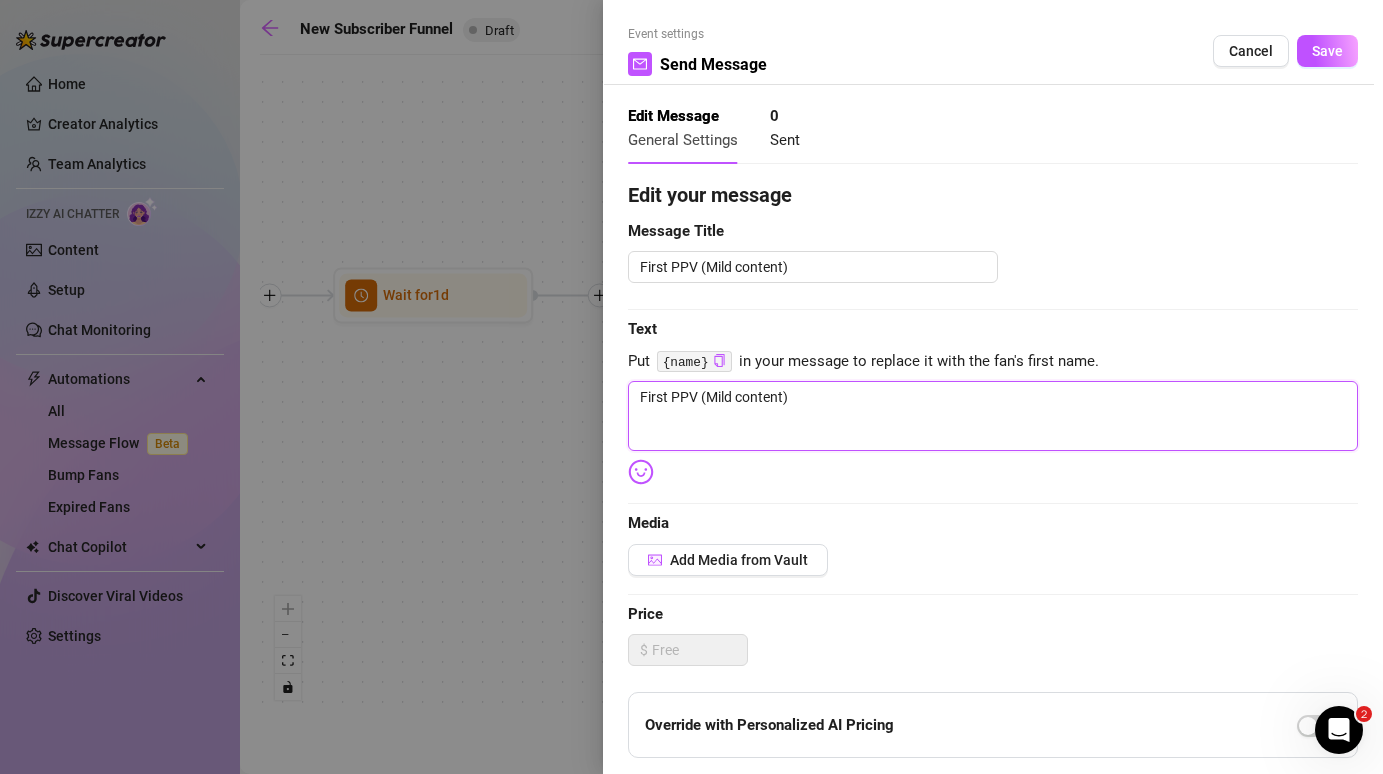 click on "Event settings Send Message Cancel Save Edit Message General Settings 0 Sent Edit your message Message Title First PPV (Mild content) Text Put   {name}   in your message to replace it with the fan's first name. First PPV (Mild content) Media Add Media from Vault Price $ Override with Personalized AI Pricing Message Settings Don’t send if the fan purchased this media Unsend message if the fan doesn’t reply within 8 hours Don’t send if the fan messaged you In the last 4 hours." at bounding box center [993, 387] 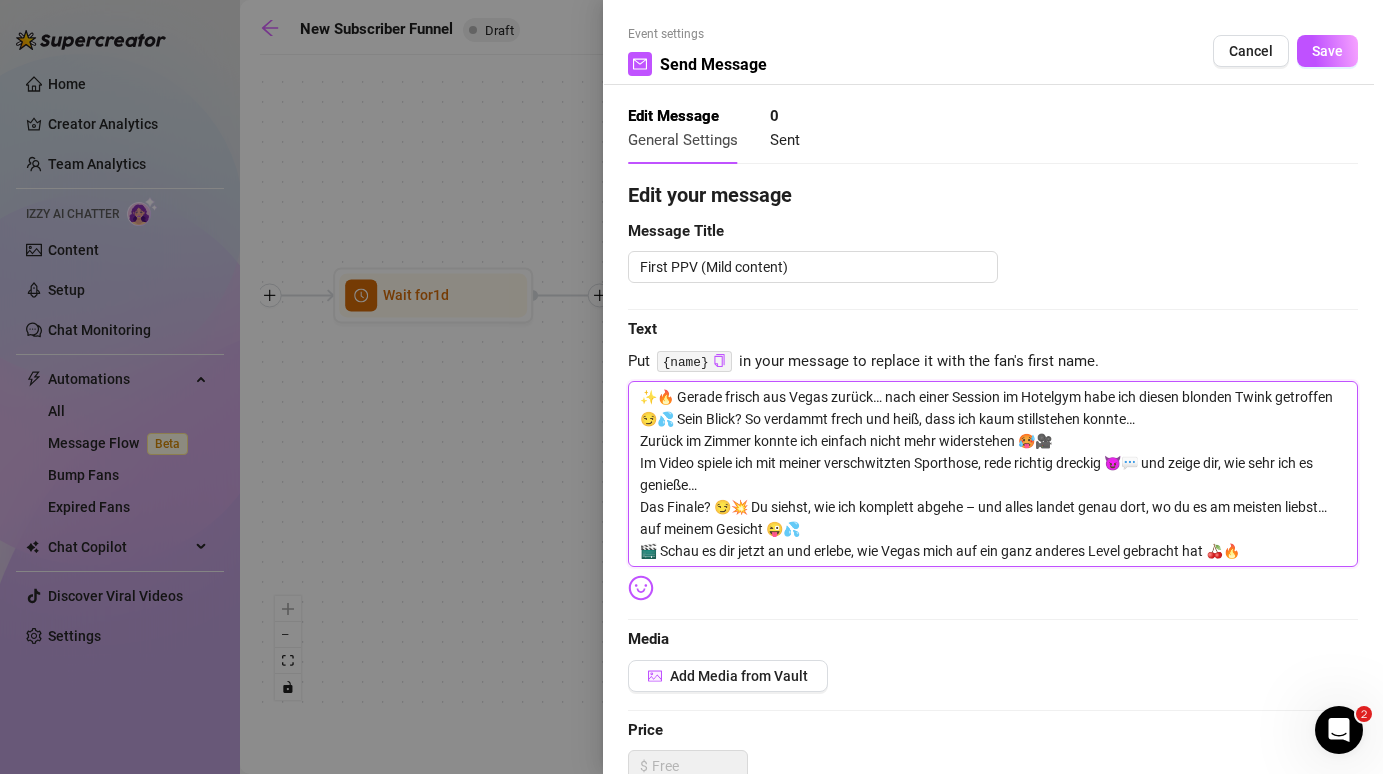scroll, scrollTop: 0, scrollLeft: 0, axis: both 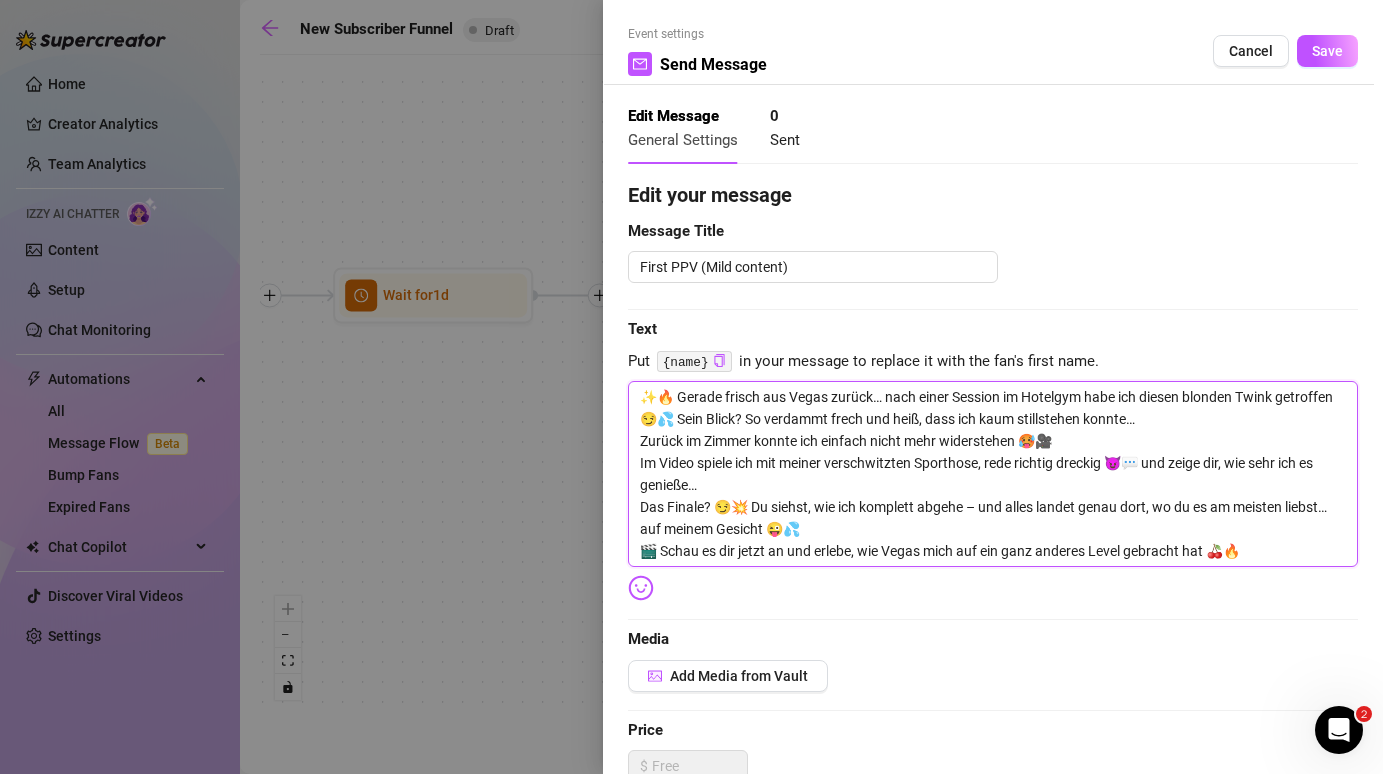 click on "✨🔥 Gerade frisch aus Vegas zurück… nach einer Session im Hotelgym habe ich diesen blonden Twink getroffen 😏💦 Sein Blick? So verdammt frech und heiß, dass ich kaum stillstehen konnte…
Zurück im Zimmer konnte ich einfach nicht mehr widerstehen 🥵🎥
Im Video spiele ich mit meiner verschwitzten Sporthose, rede richtig dreckig 😈💬 und zeige dir, wie sehr ich es genieße…
Das Finale? 😏💥 Du siehst, wie ich komplett abgehe – und alles landet genau dort, wo du es am meisten liebst… auf meinem Gesicht 😜💦
🎬 Schau es dir jetzt an und erlebe, wie Vegas mich auf ein ganz anderes Level gebracht hat 🍒🔥" at bounding box center (993, 474) 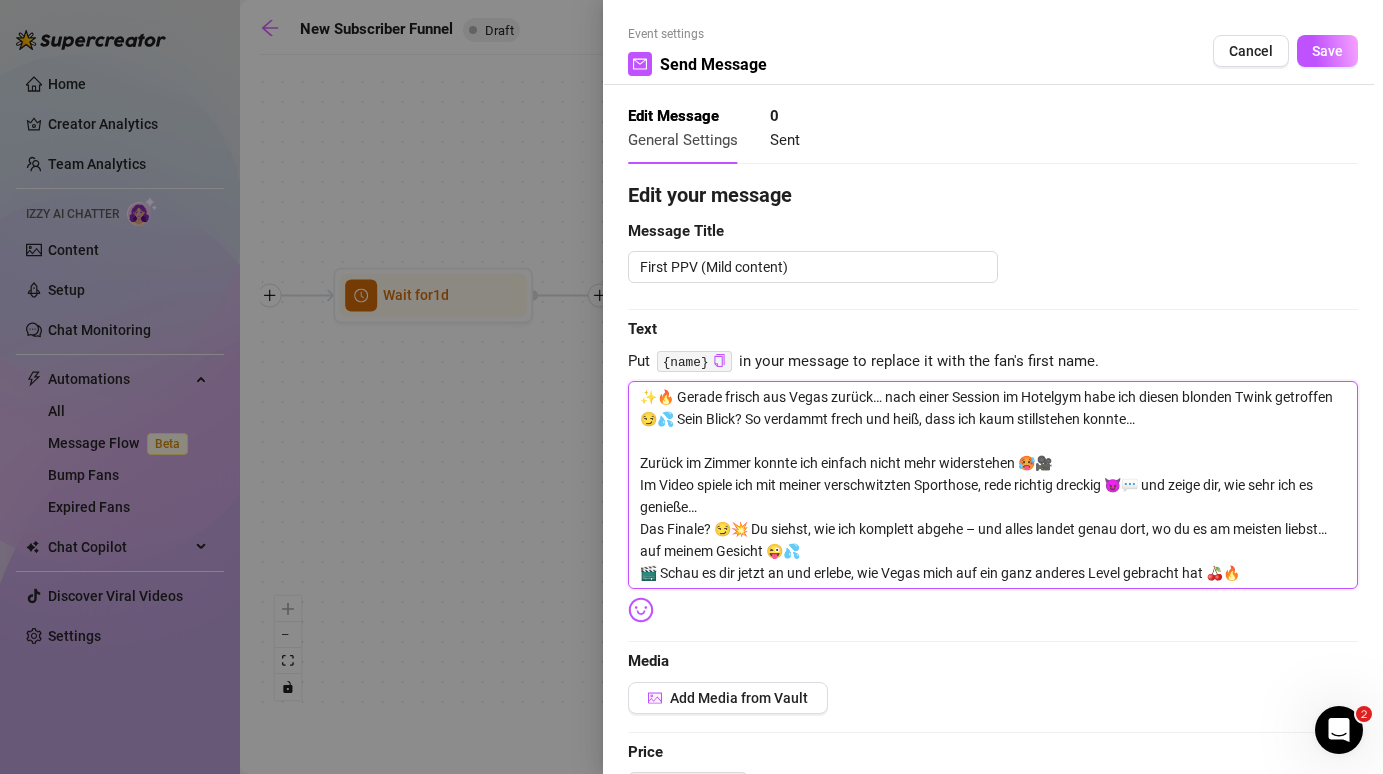 click on "✨🔥 Gerade frisch aus Vegas zurück… nach einer Session im Hotelgym habe ich diesen blonden Twink getroffen 😏💦 Sein Blick? So verdammt frech und heiß, dass ich kaum stillstehen konnte…
Zurück im Zimmer konnte ich einfach nicht mehr widerstehen 🥵🎥
Im Video spiele ich mit meiner verschwitzten Sporthose, rede richtig dreckig 😈💬 und zeige dir, wie sehr ich es genieße…
Das Finale? 😏💥 Du siehst, wie ich komplett abgehe – und alles landet genau dort, wo du es am meisten liebst… auf meinem Gesicht 😜💦
🎬 Schau es dir jetzt an und erlebe, wie Vegas mich auf ein ganz anderes Level gebracht hat 🍒🔥" at bounding box center [993, 485] 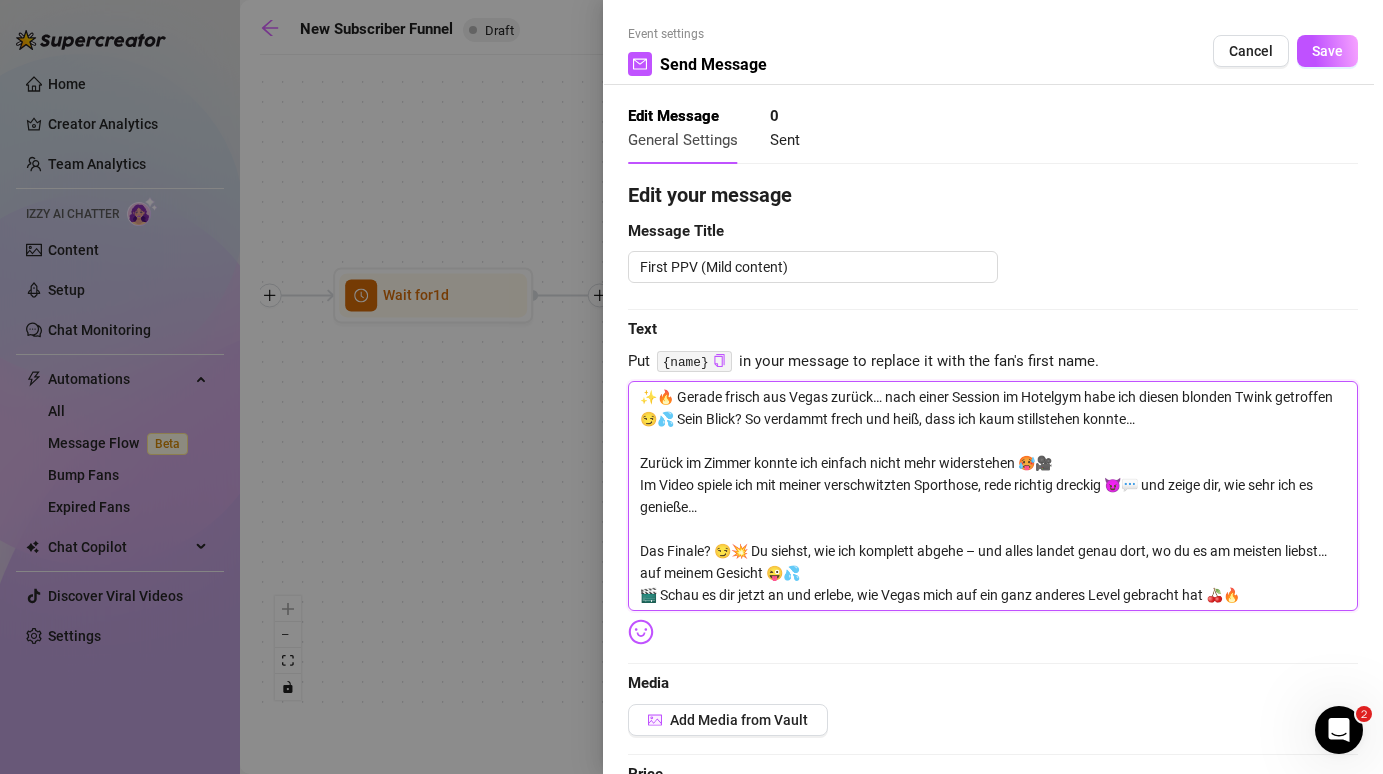 scroll, scrollTop: 47, scrollLeft: 0, axis: vertical 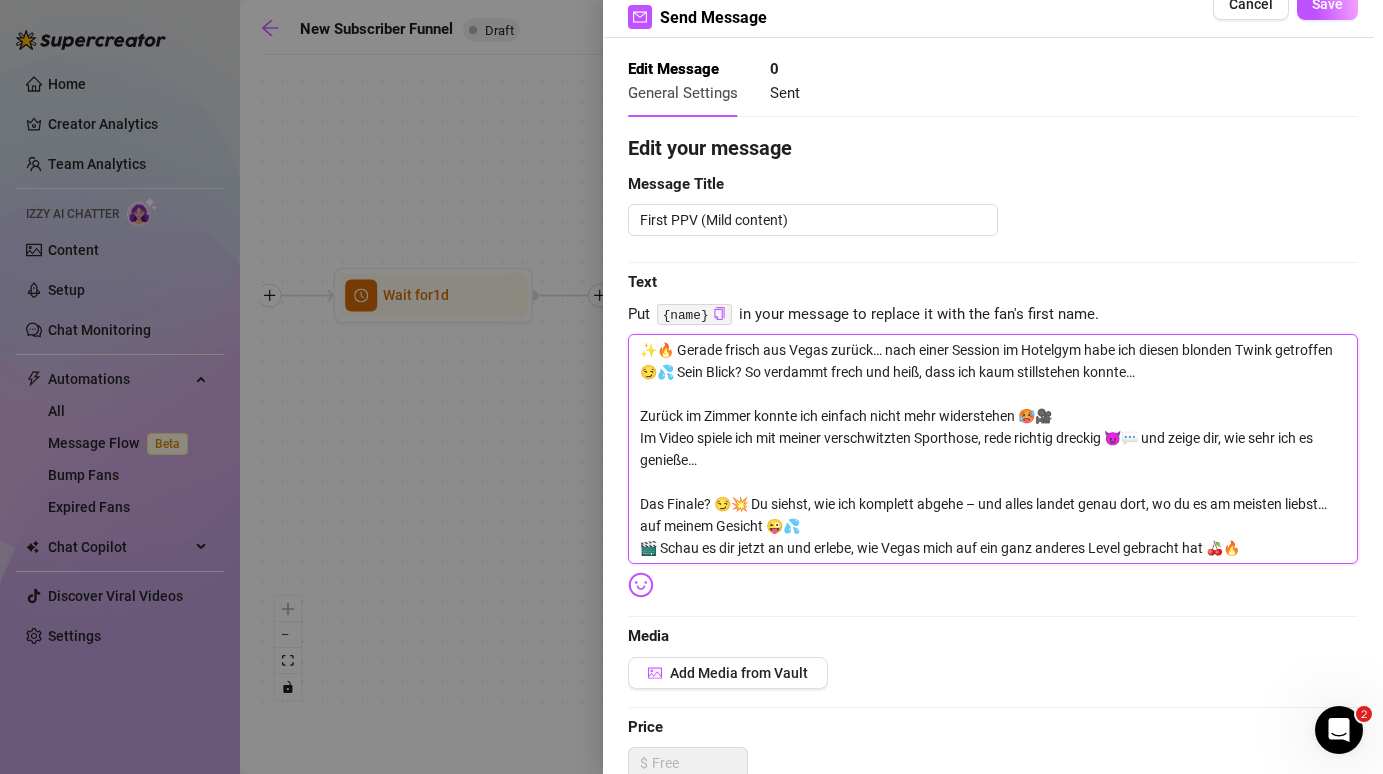 click on "✨🔥 Gerade frisch aus Vegas zurück… nach einer Session im Hotelgym habe ich diesen blonden Twink getroffen 😏💦 Sein Blick? So verdammt frech und heiß, dass ich kaum stillstehen konnte…
Zurück im Zimmer konnte ich einfach nicht mehr widerstehen 🥵🎥
Im Video spiele ich mit meiner verschwitzten Sporthose, rede richtig dreckig 😈💬 und zeige dir, wie sehr ich es genieße…
Das Finale? 😏💥 Du siehst, wie ich komplett abgehe – und alles landet genau dort, wo du es am meisten liebst… auf meinem Gesicht 😜💦
🎬 Schau es dir jetzt an und erlebe, wie Vegas mich auf ein ganz anderes Level gebracht hat 🍒🔥" at bounding box center (993, 449) 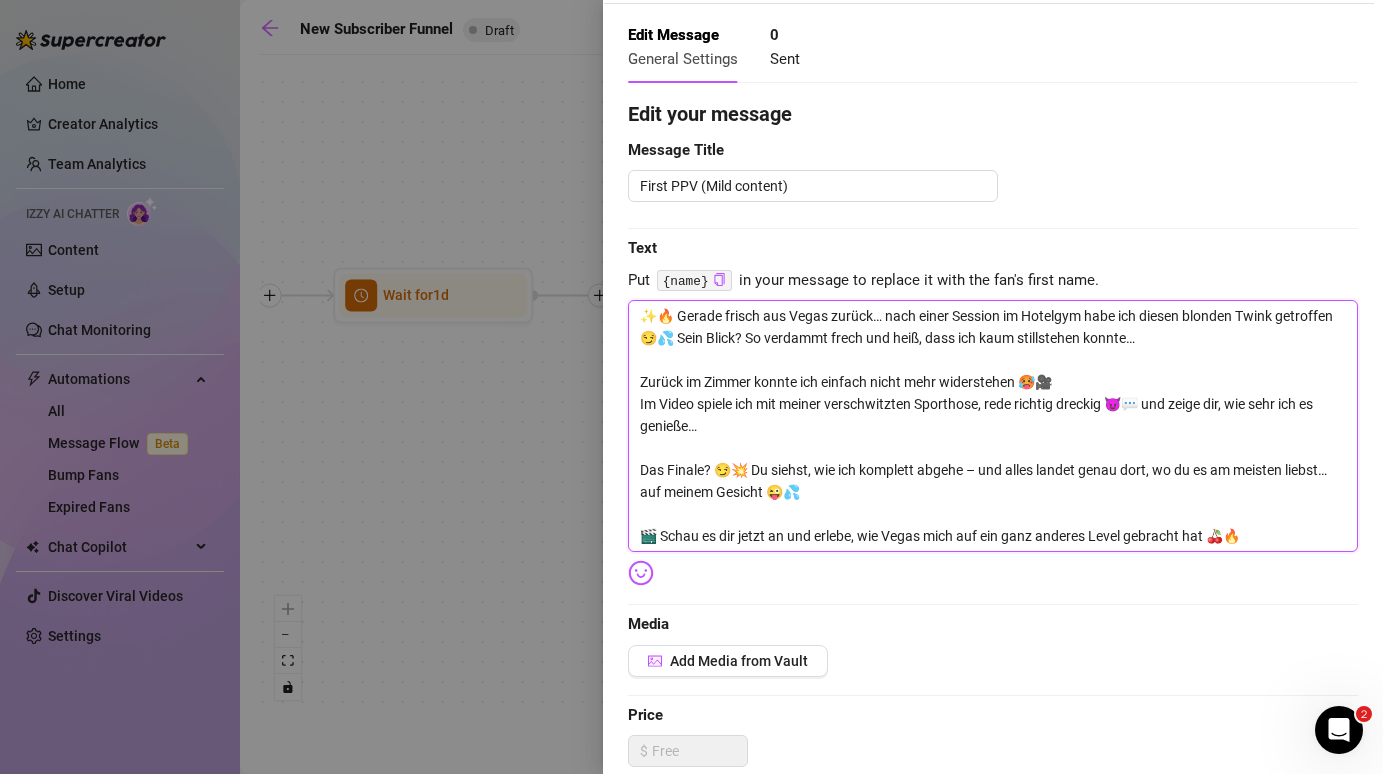 scroll, scrollTop: 86, scrollLeft: 0, axis: vertical 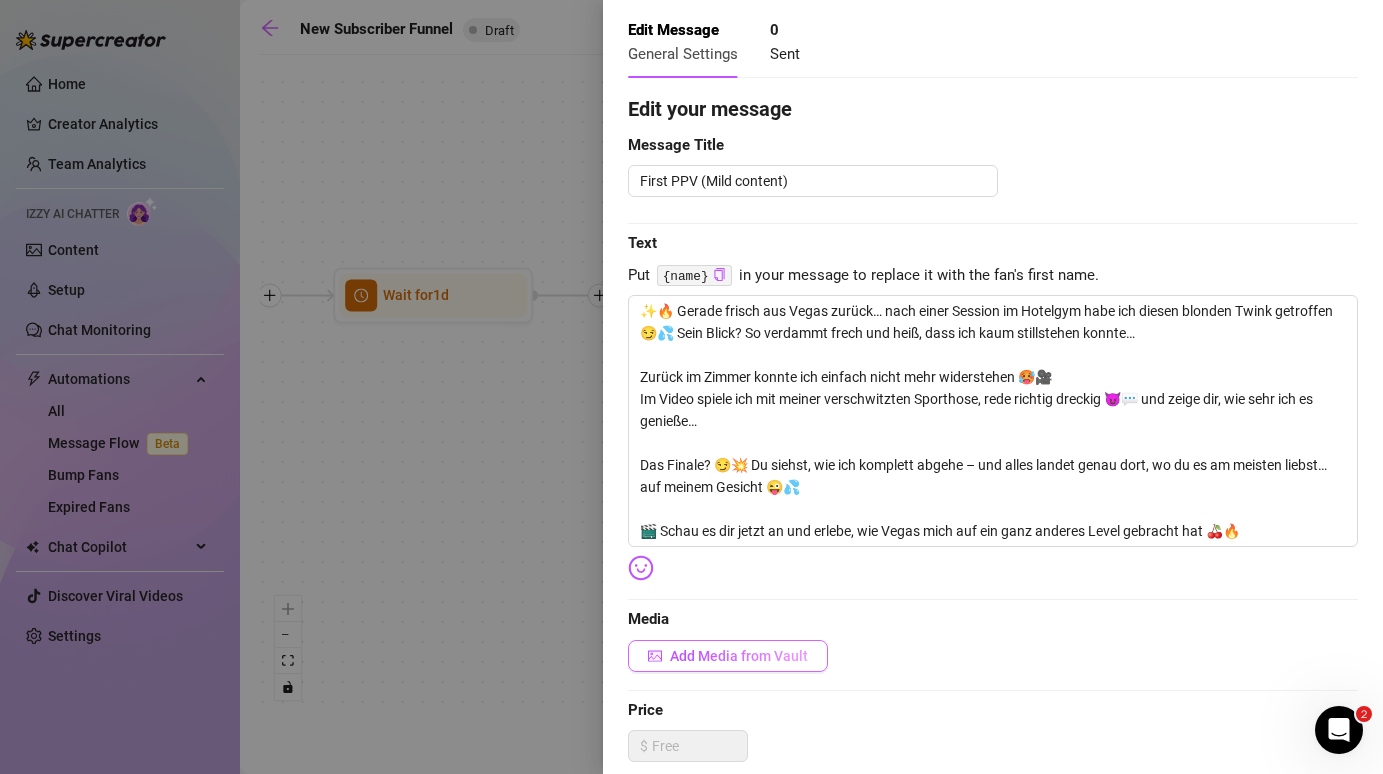 click on "Add Media from Vault" at bounding box center [739, 656] 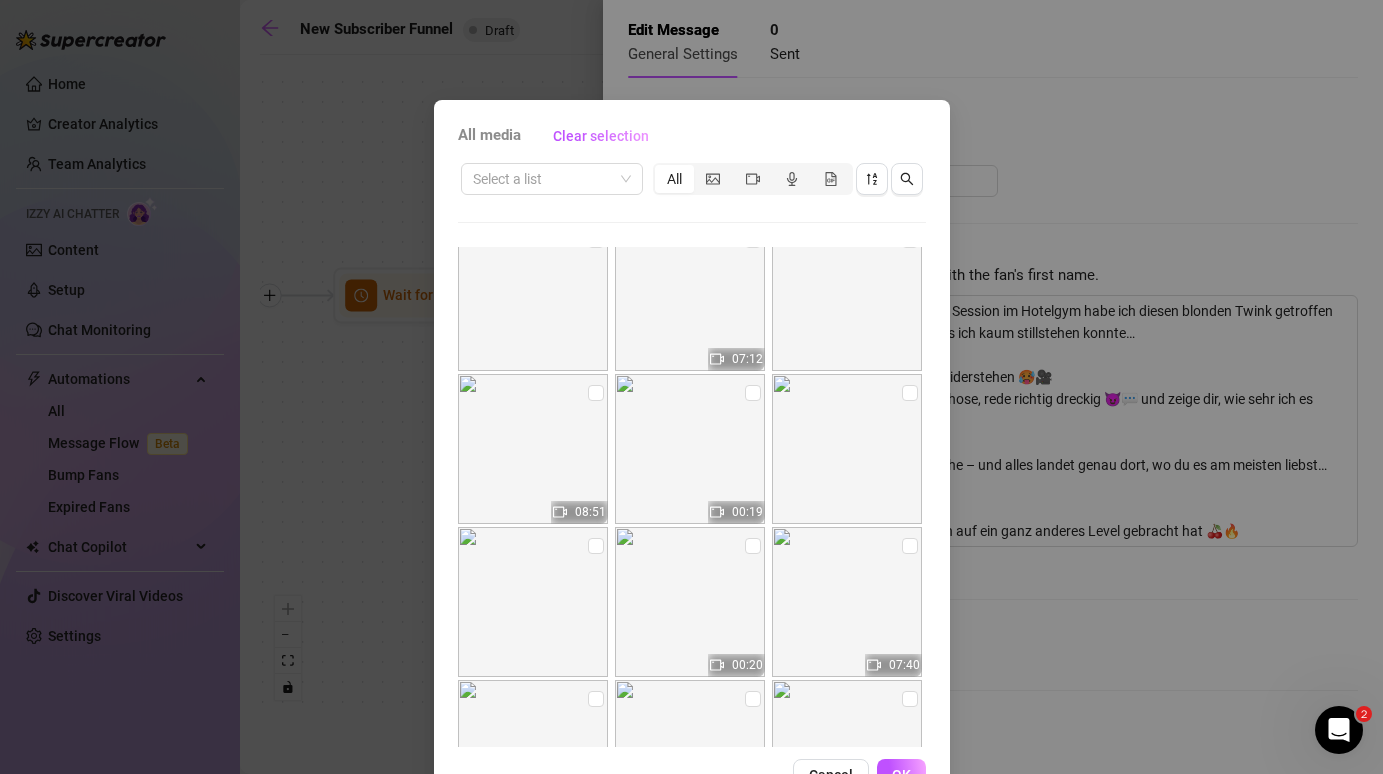 scroll, scrollTop: 333, scrollLeft: 0, axis: vertical 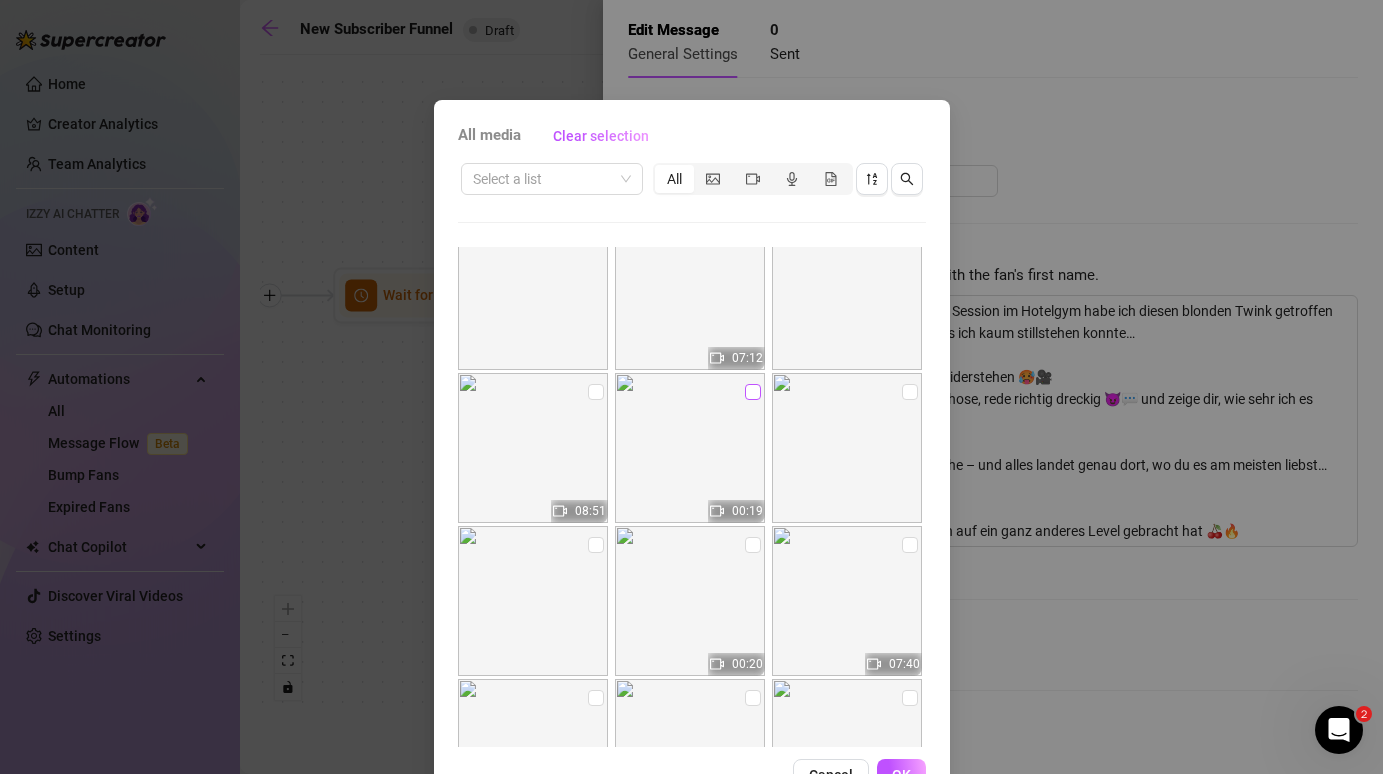 click at bounding box center (753, 392) 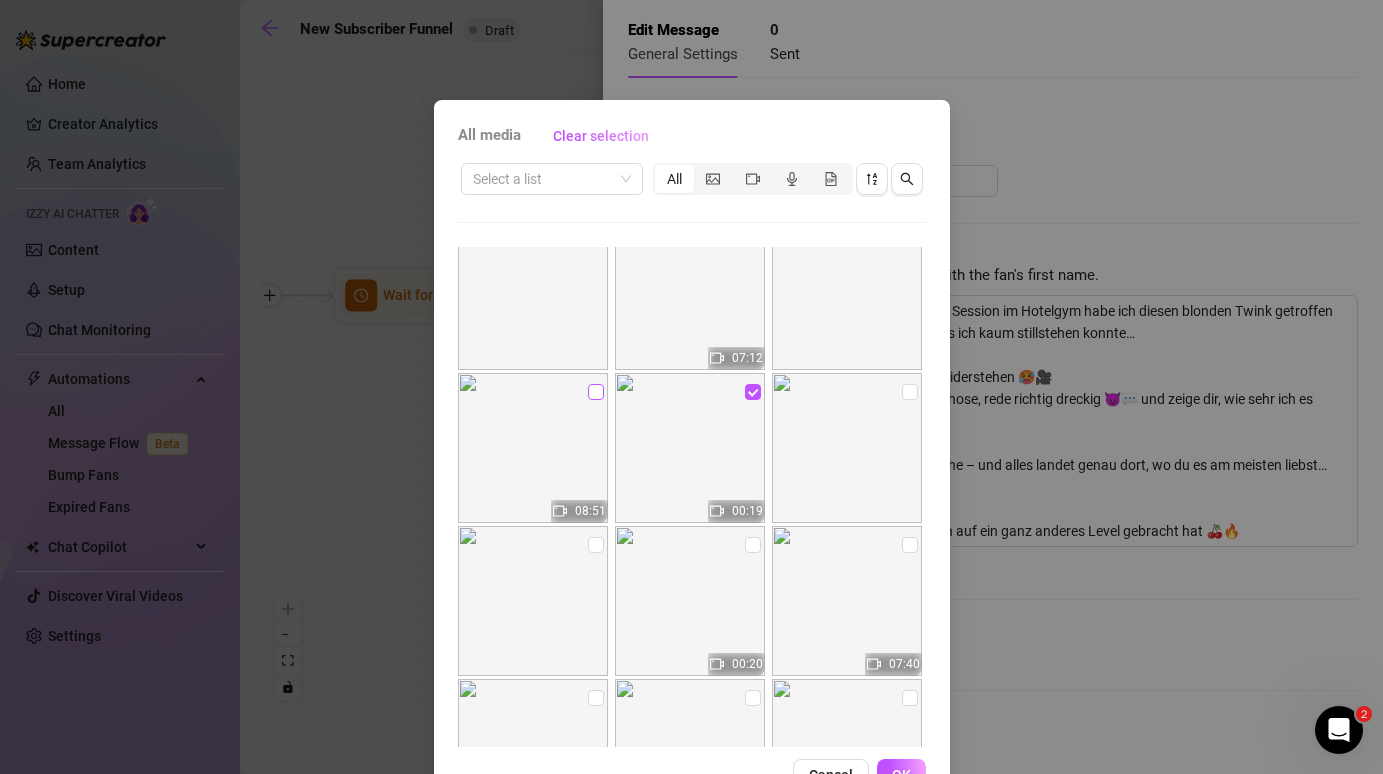 click at bounding box center [596, 392] 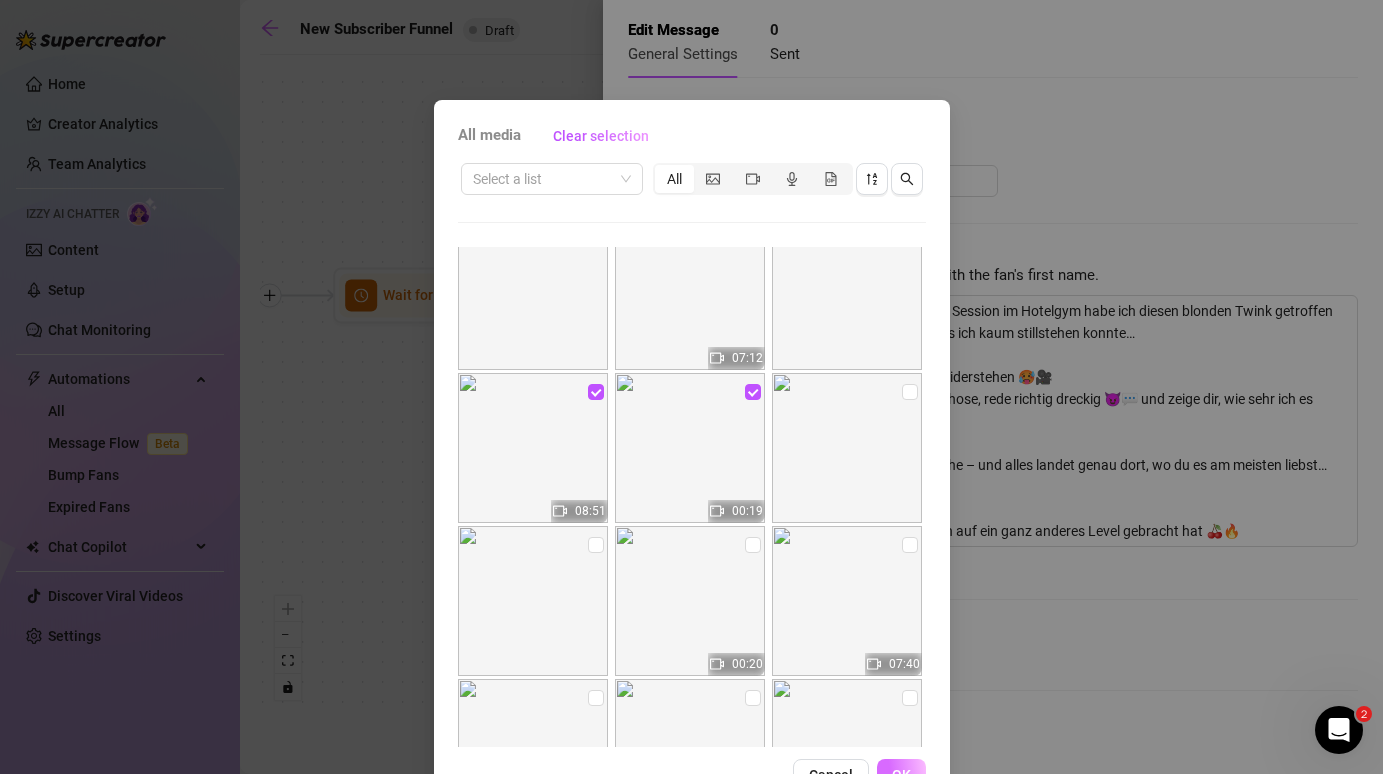 click on "OK" at bounding box center [901, 775] 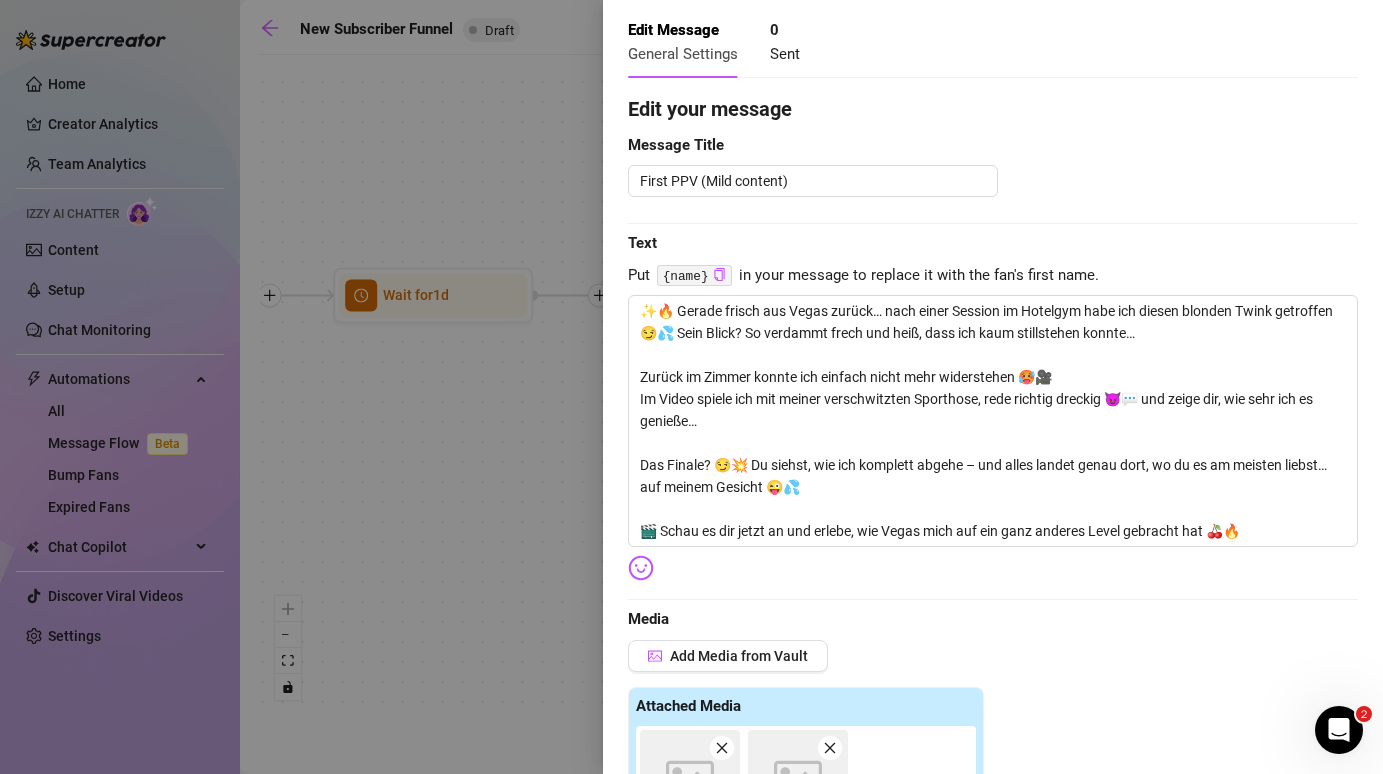 scroll, scrollTop: 625, scrollLeft: 0, axis: vertical 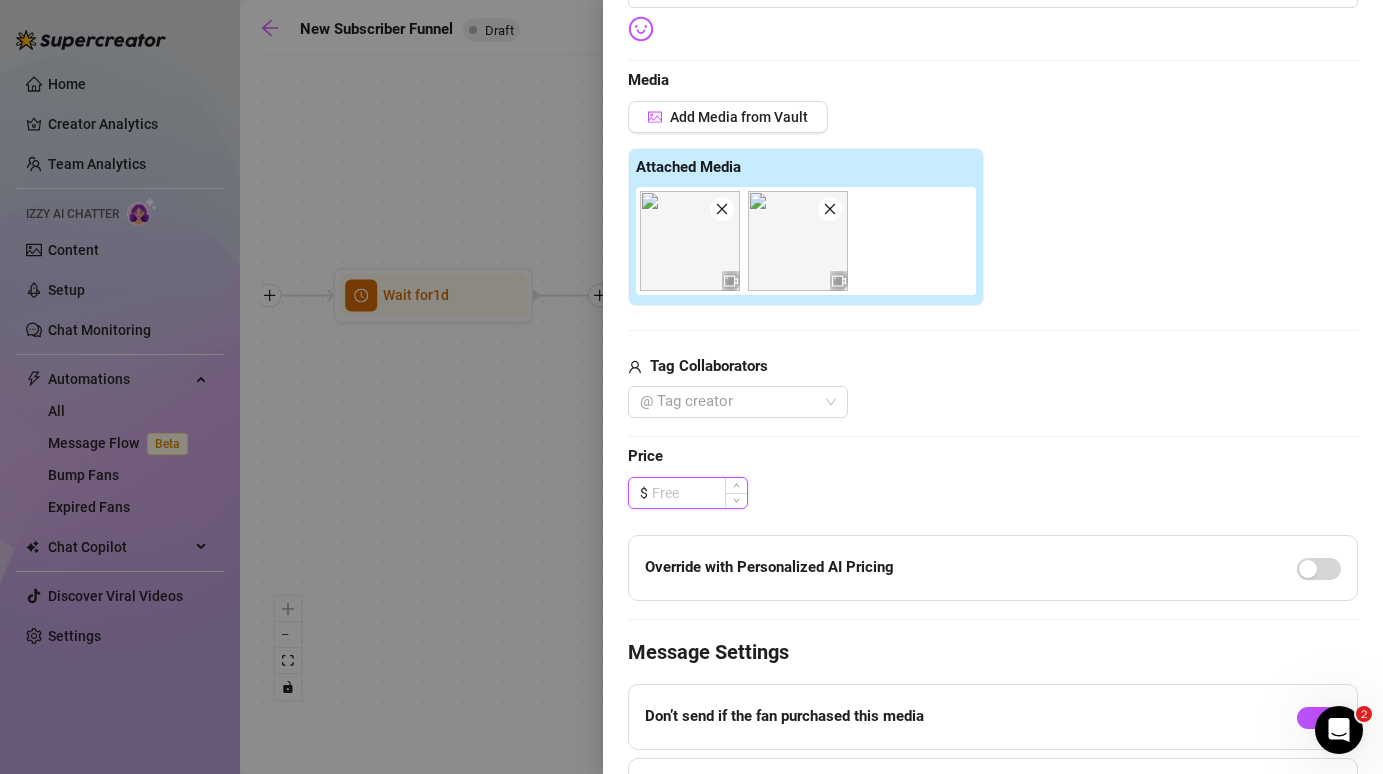 click at bounding box center (699, 493) 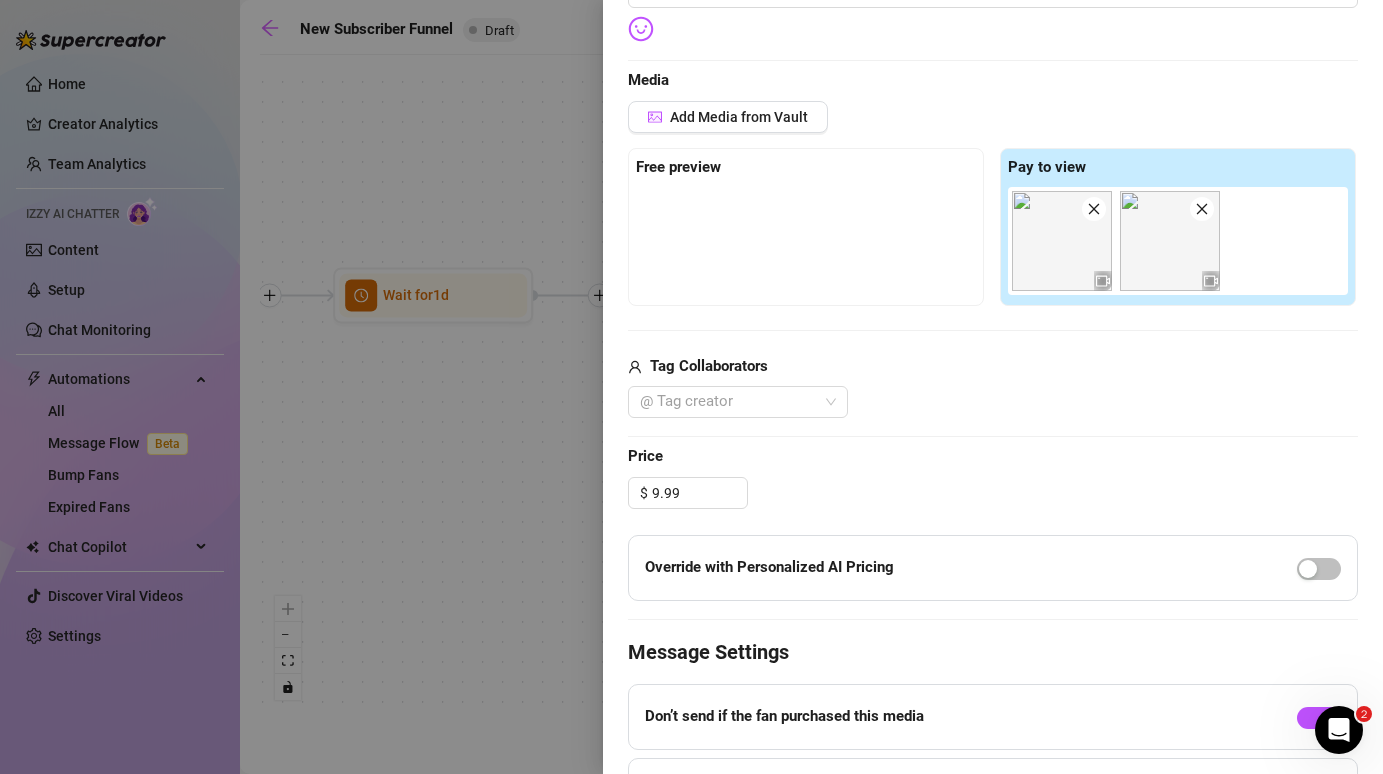 click on "$ 9.99" at bounding box center (993, 493) 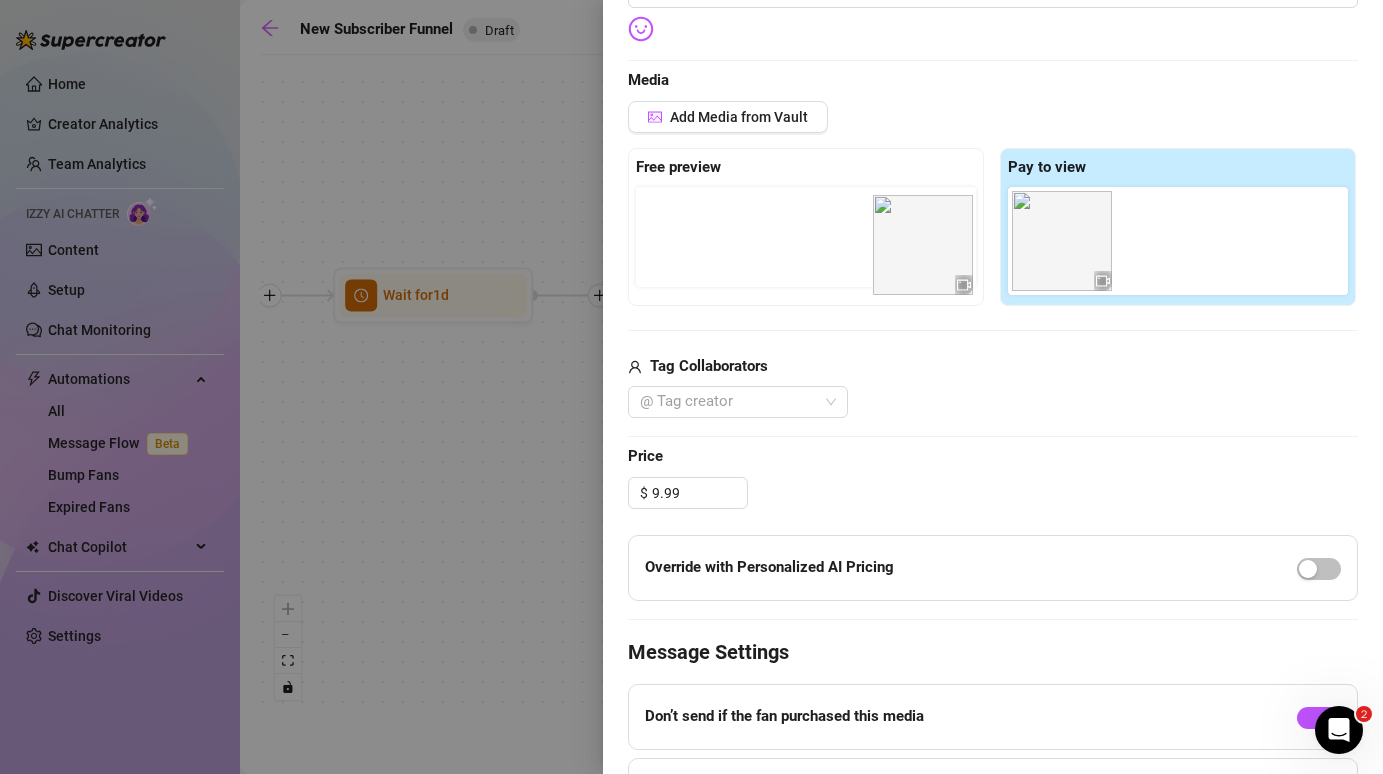 drag, startPoint x: 1153, startPoint y: 240, endPoint x: 900, endPoint y: 244, distance: 253.03162 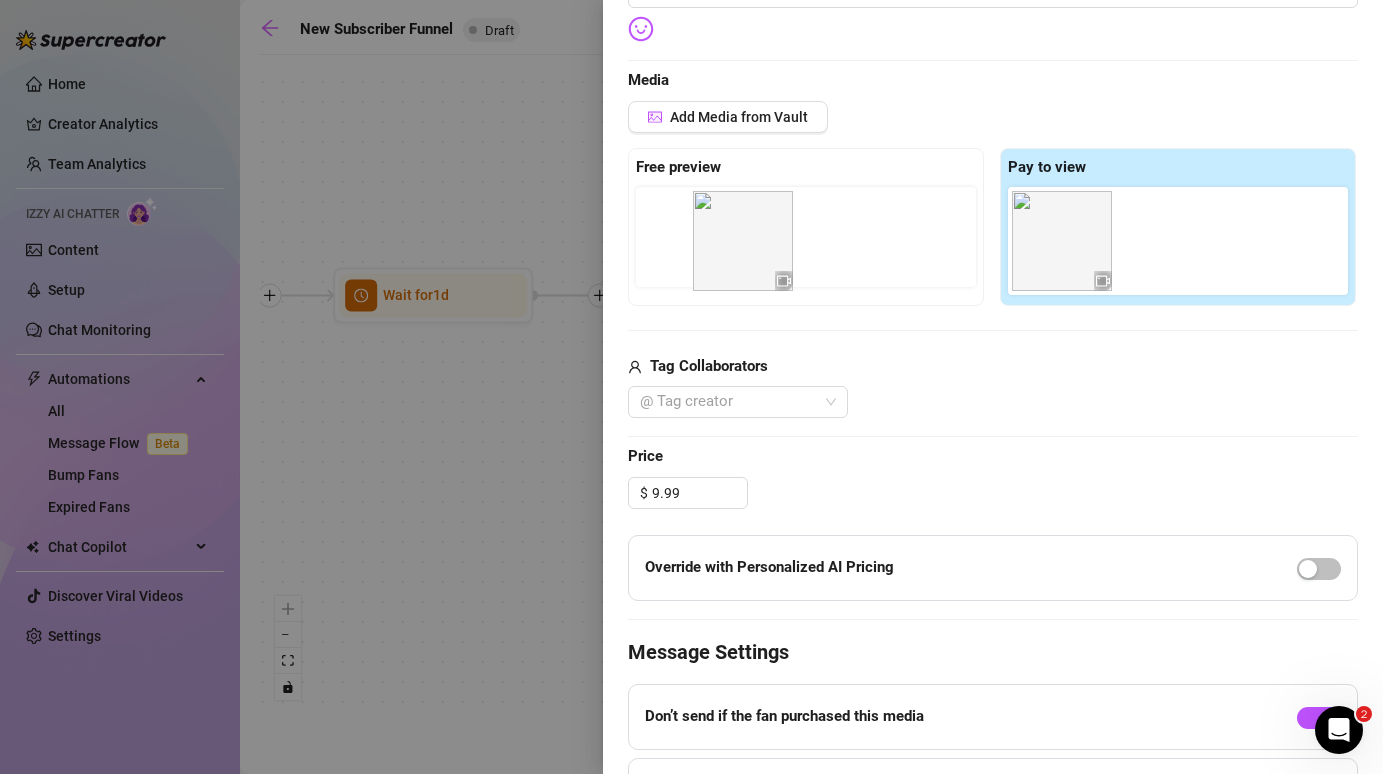 drag, startPoint x: 1038, startPoint y: 246, endPoint x: 709, endPoint y: 246, distance: 329 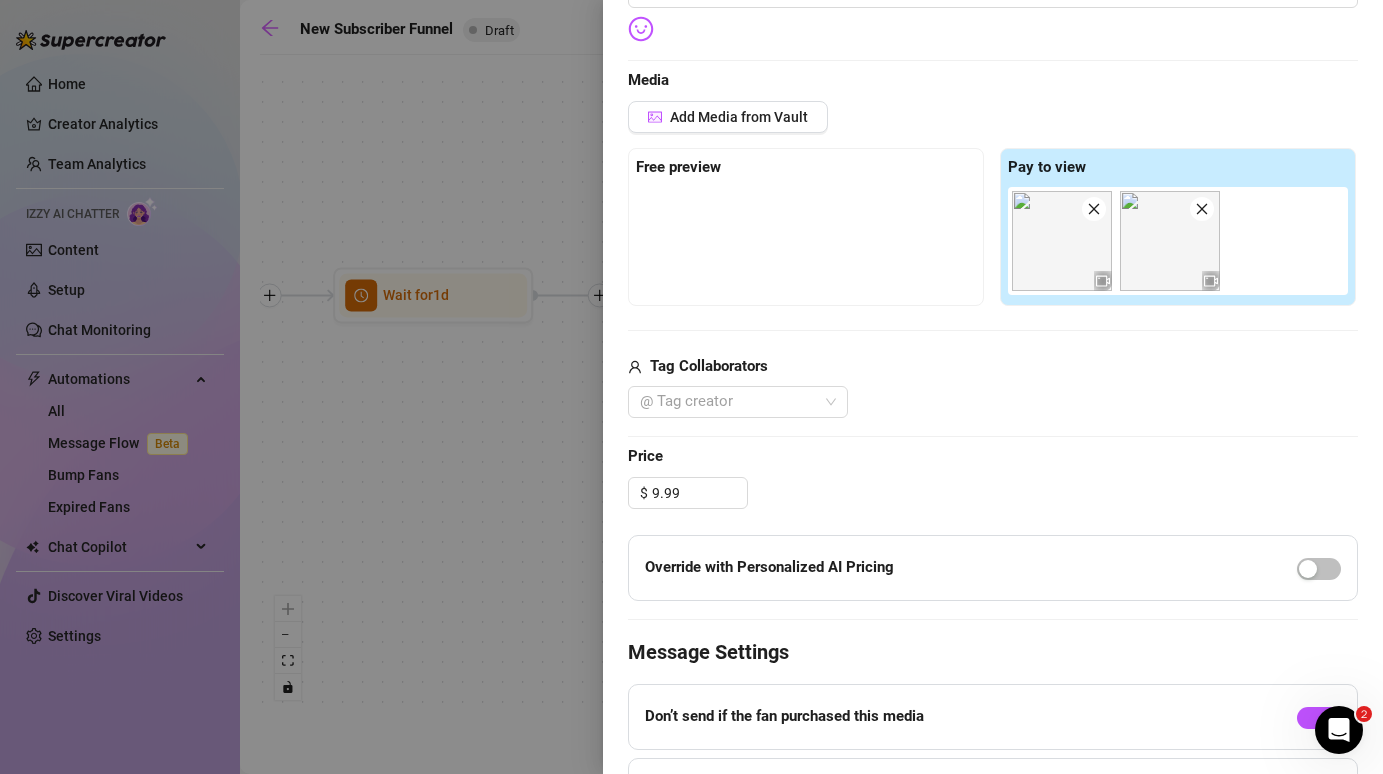 click at bounding box center (806, 237) 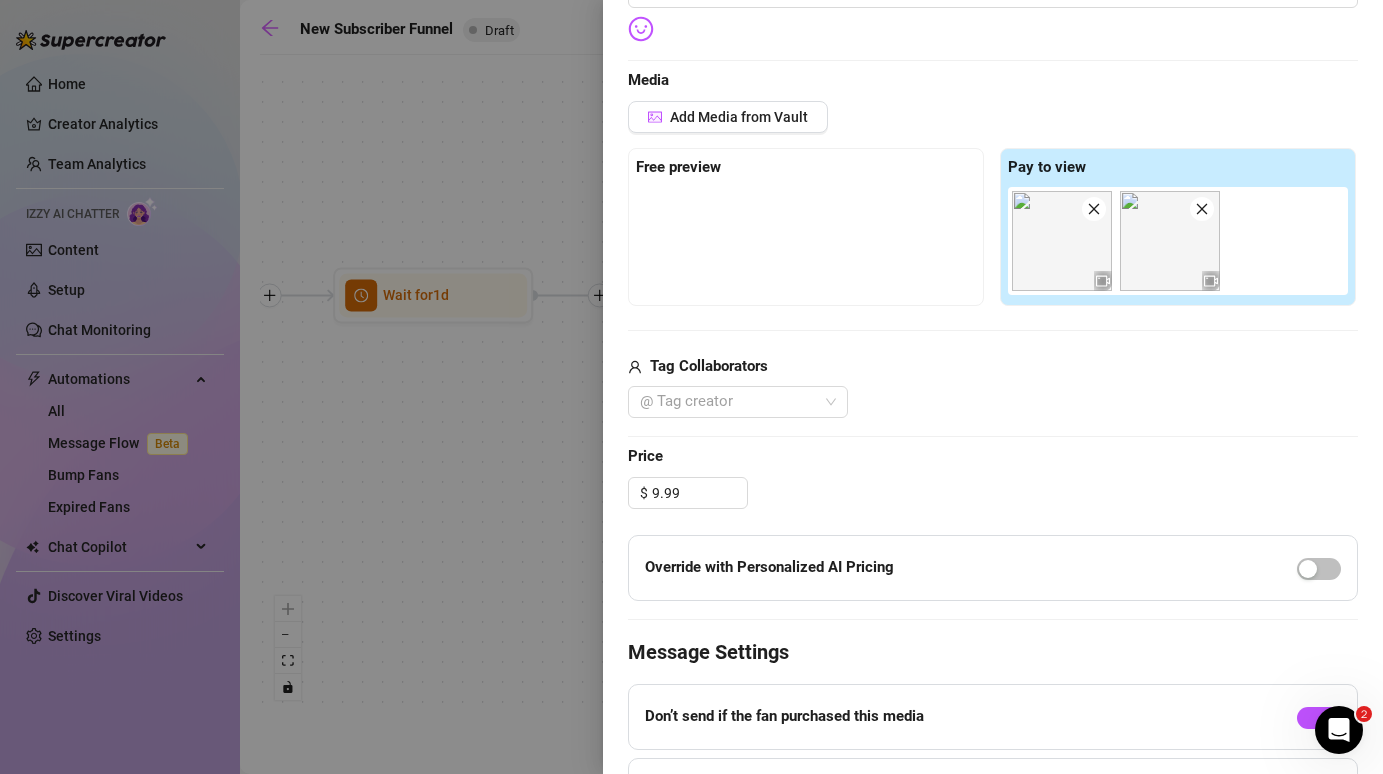 click at bounding box center (806, 237) 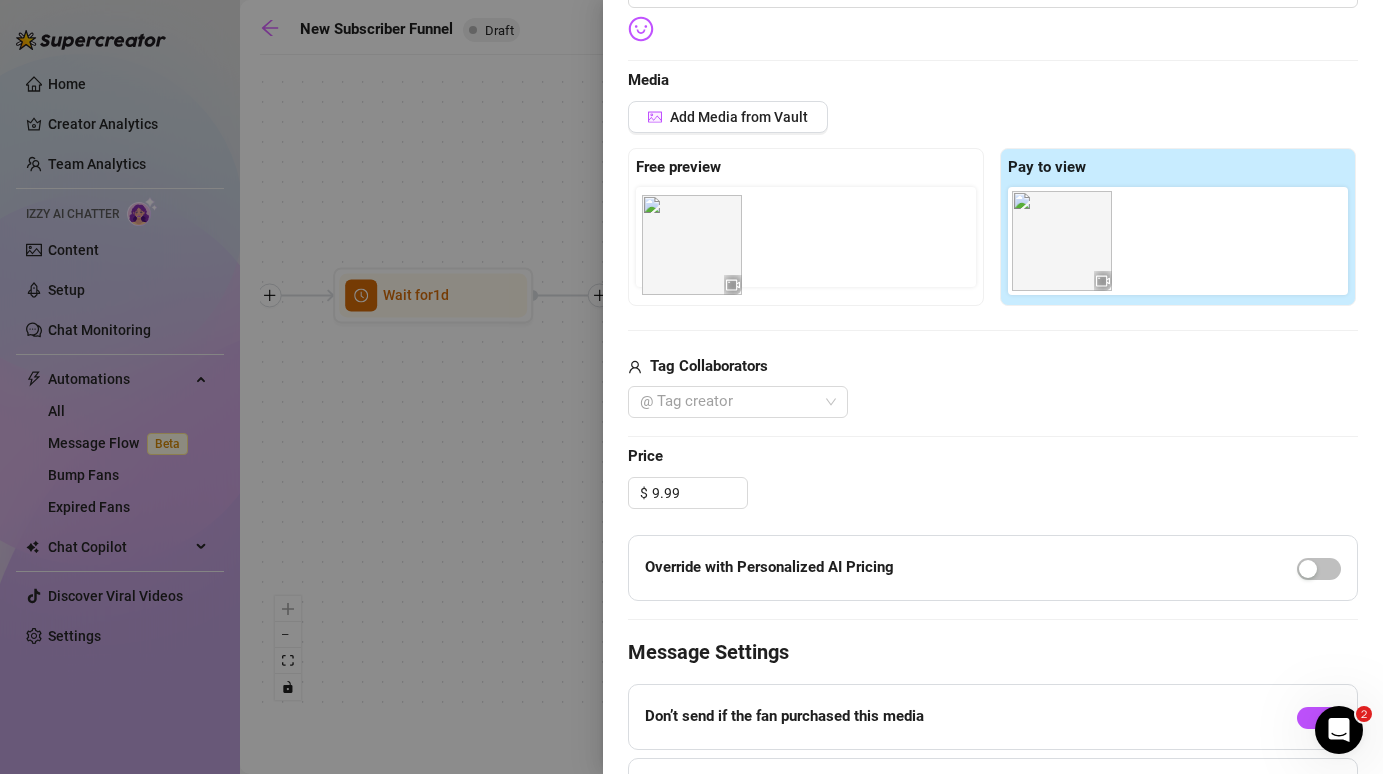 drag, startPoint x: 1049, startPoint y: 221, endPoint x: 657, endPoint y: 222, distance: 392.00128 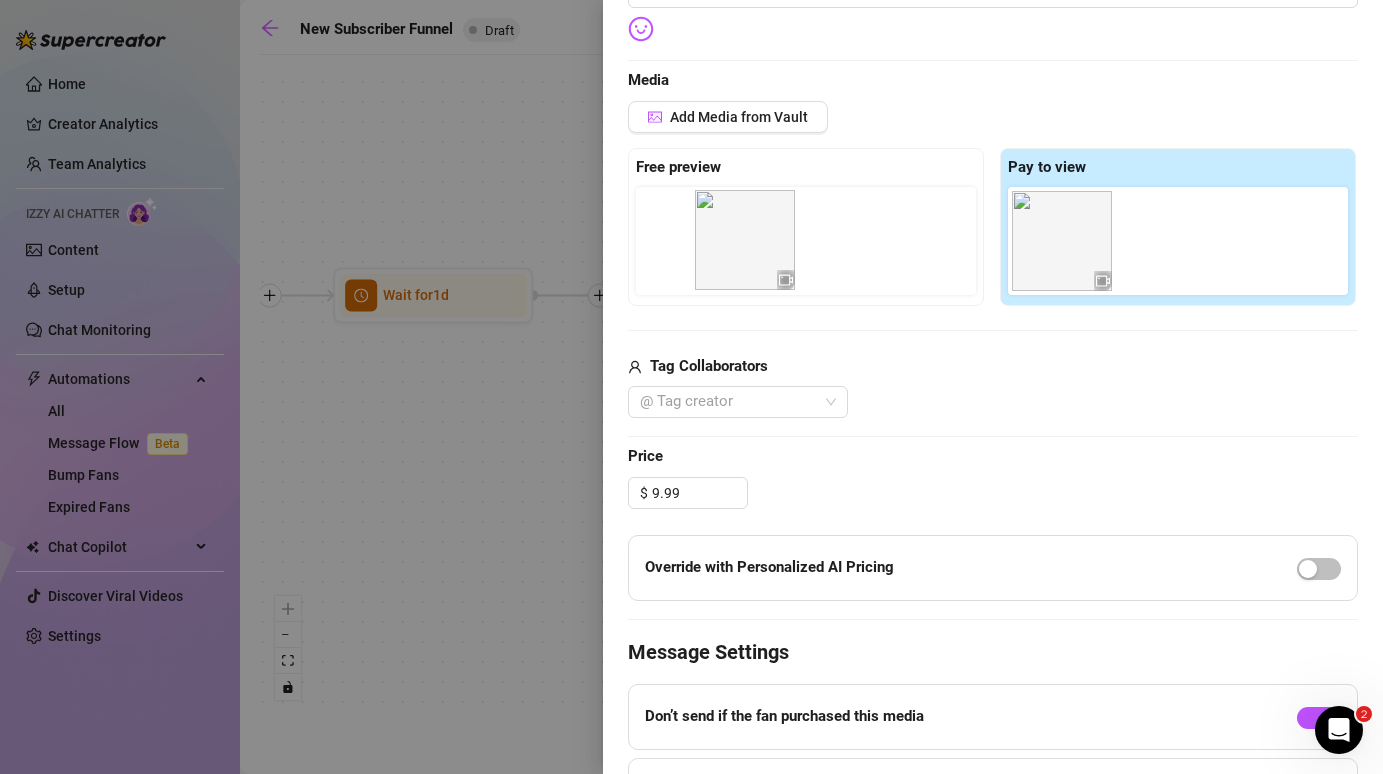 drag, startPoint x: 1188, startPoint y: 232, endPoint x: 757, endPoint y: 232, distance: 431 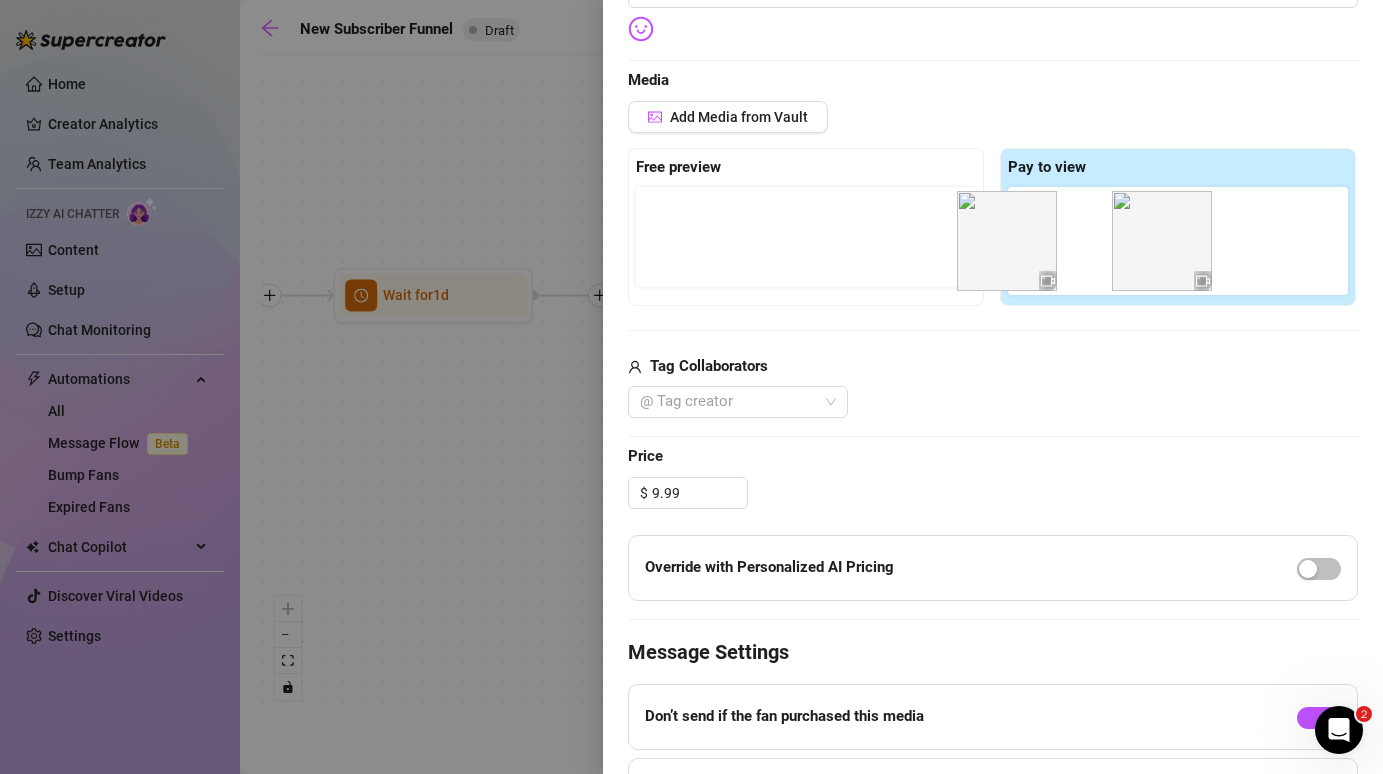 drag, startPoint x: 1088, startPoint y: 260, endPoint x: 881, endPoint y: 260, distance: 207 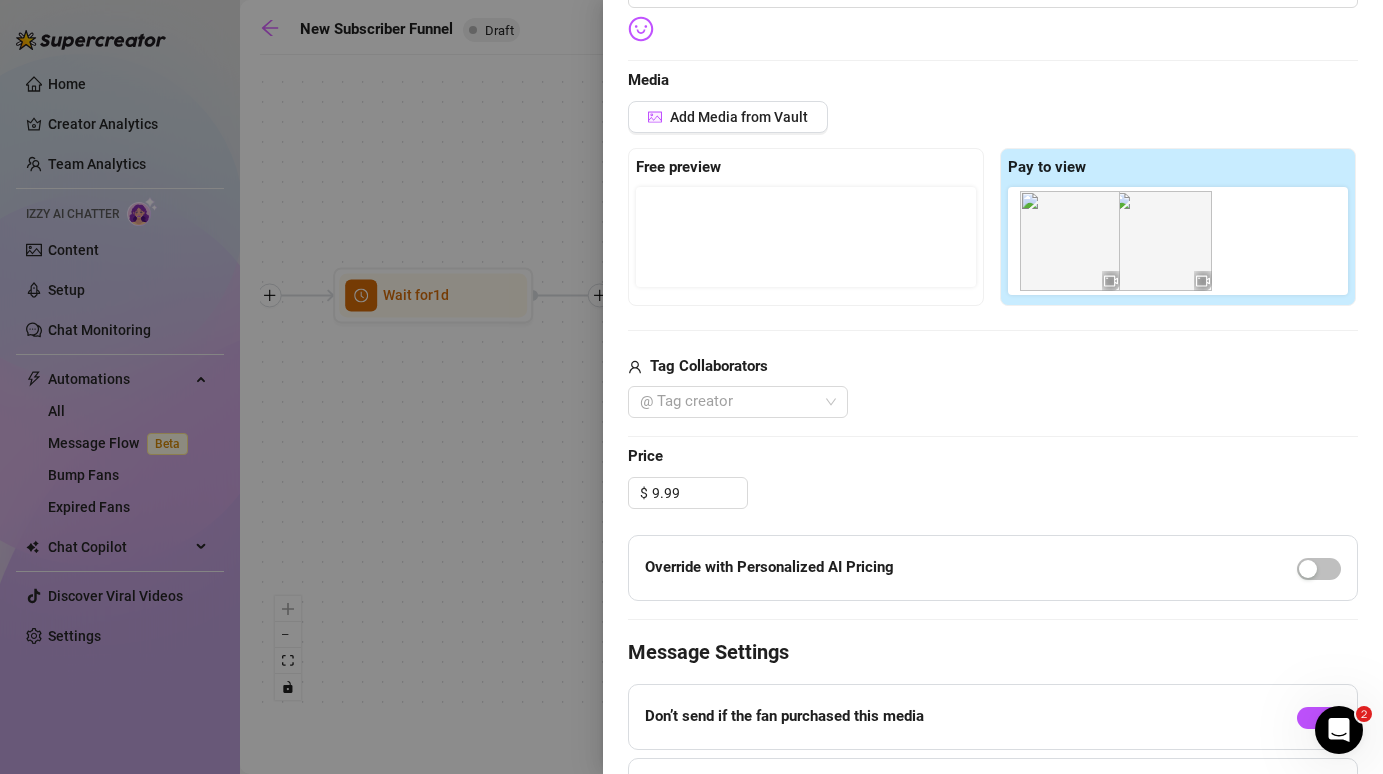 click at bounding box center (806, 237) 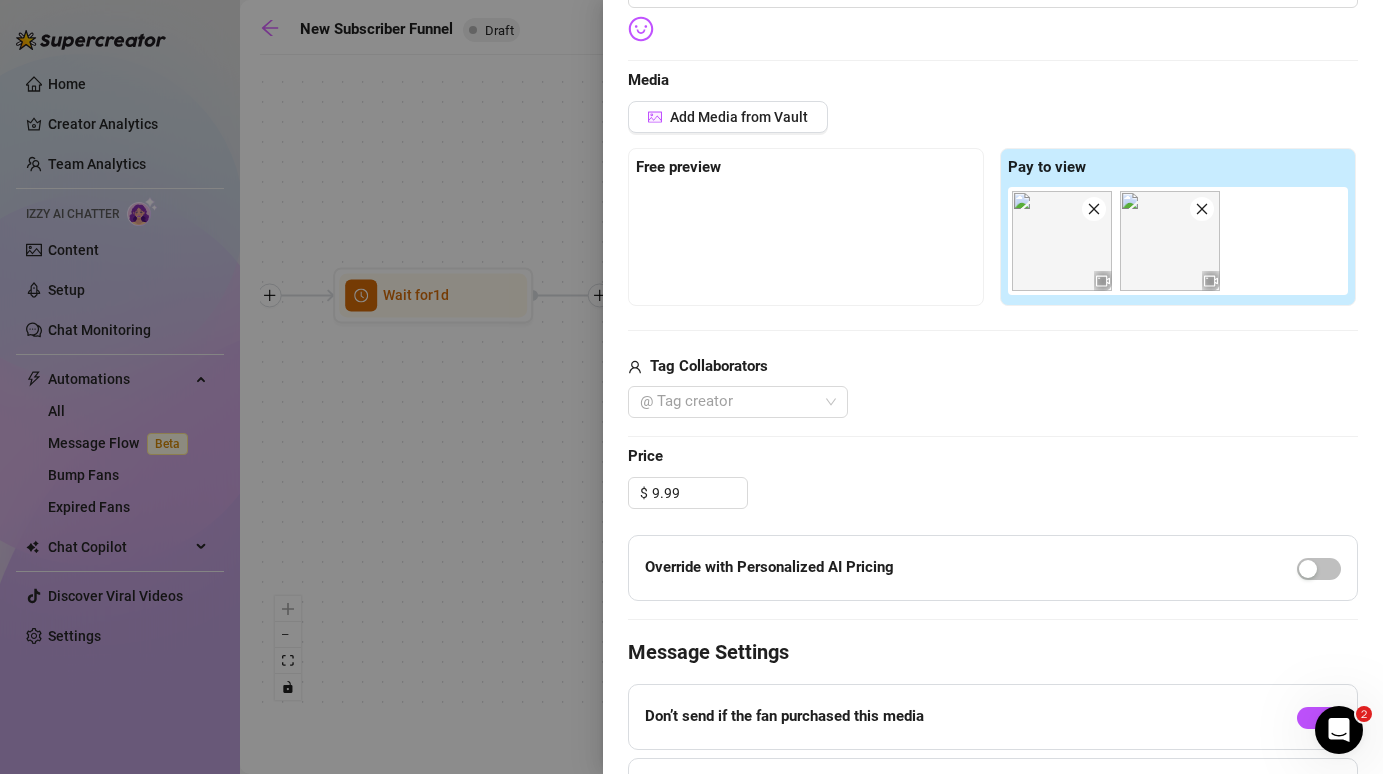 click at bounding box center [806, 237] 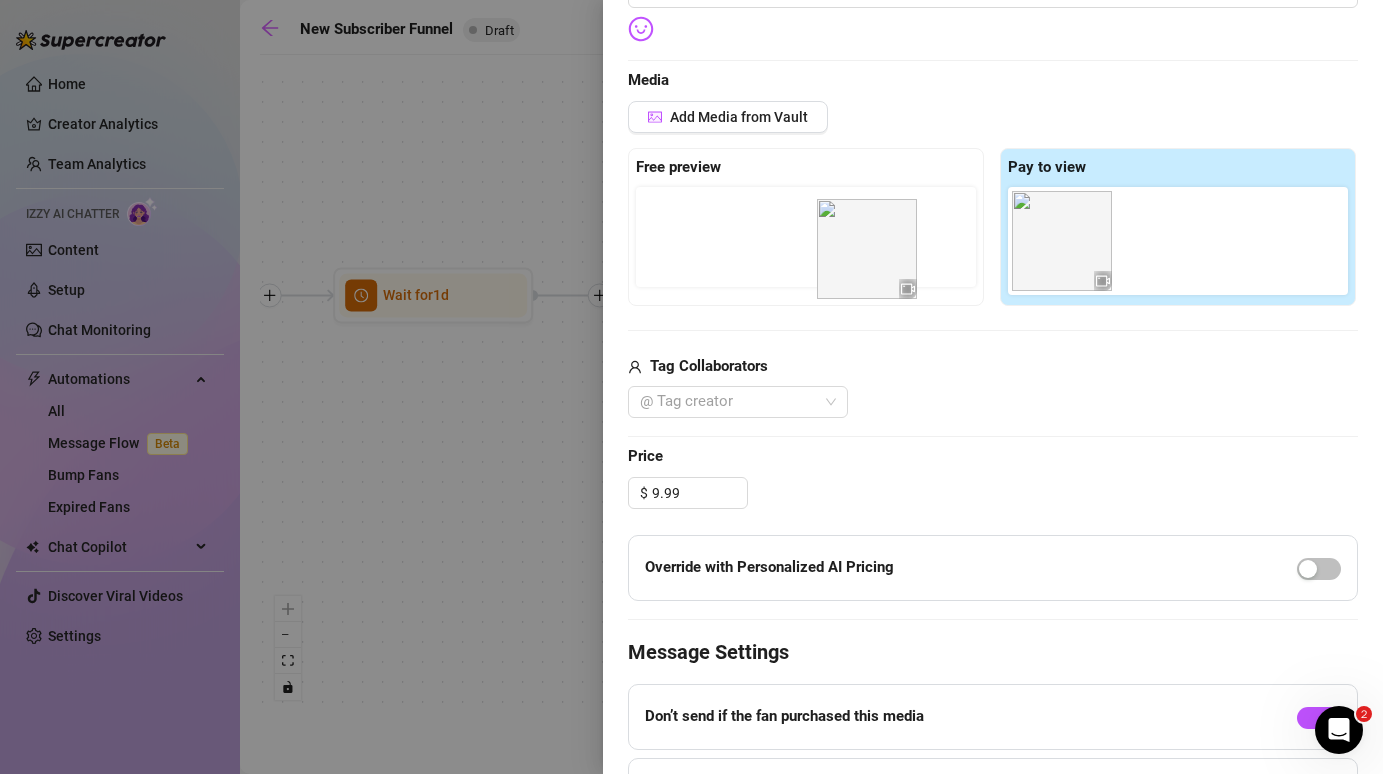 drag, startPoint x: 1029, startPoint y: 240, endPoint x: 822, endPoint y: 248, distance: 207.15453 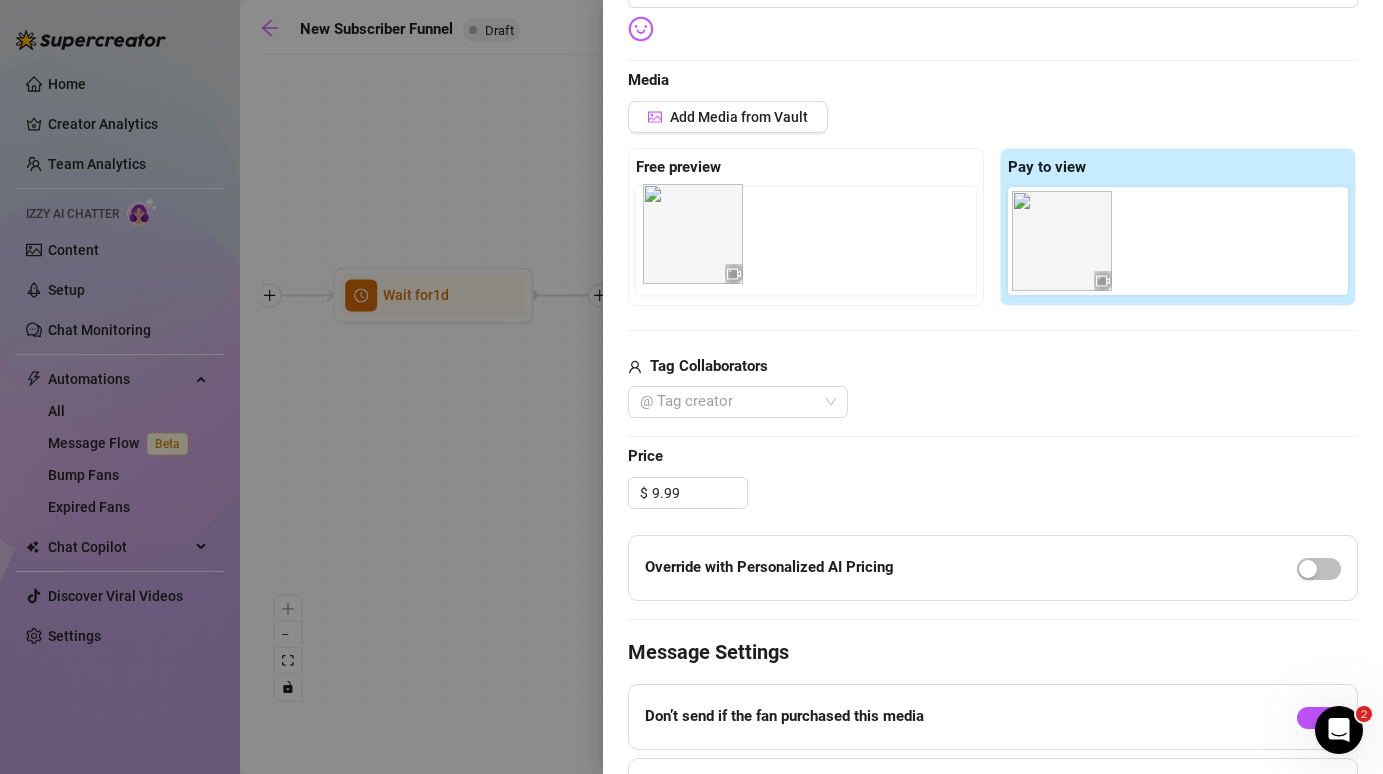 drag, startPoint x: 1087, startPoint y: 243, endPoint x: 704, endPoint y: 235, distance: 383.08353 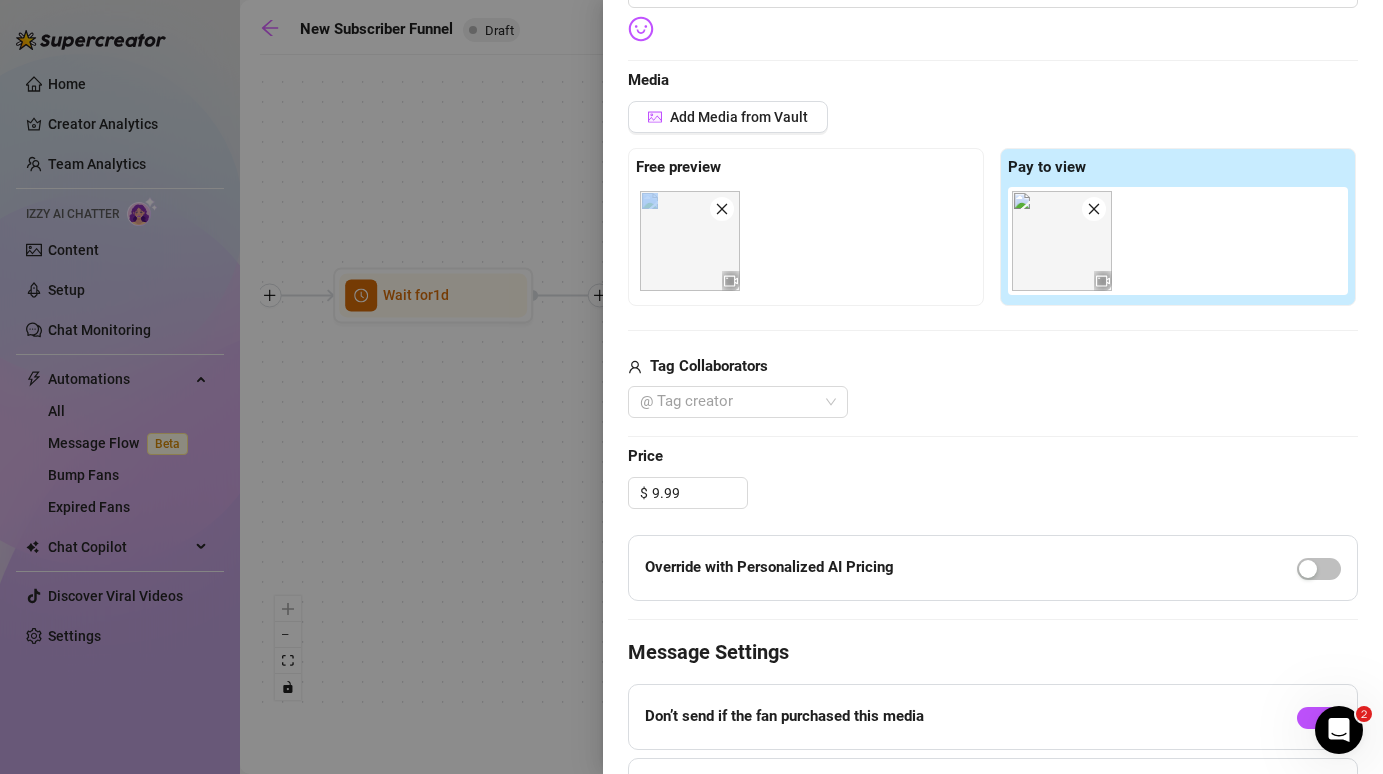 click at bounding box center [690, 241] 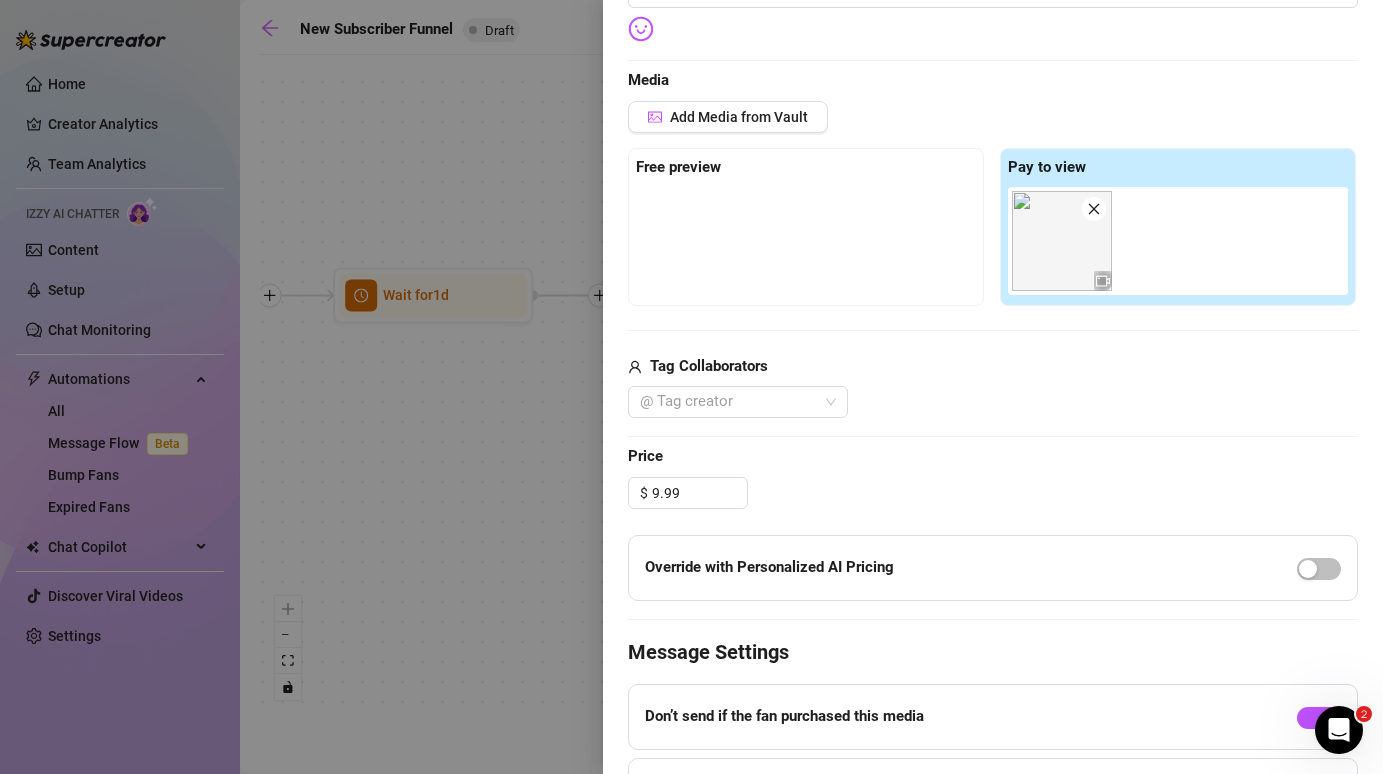 click at bounding box center (1094, 209) 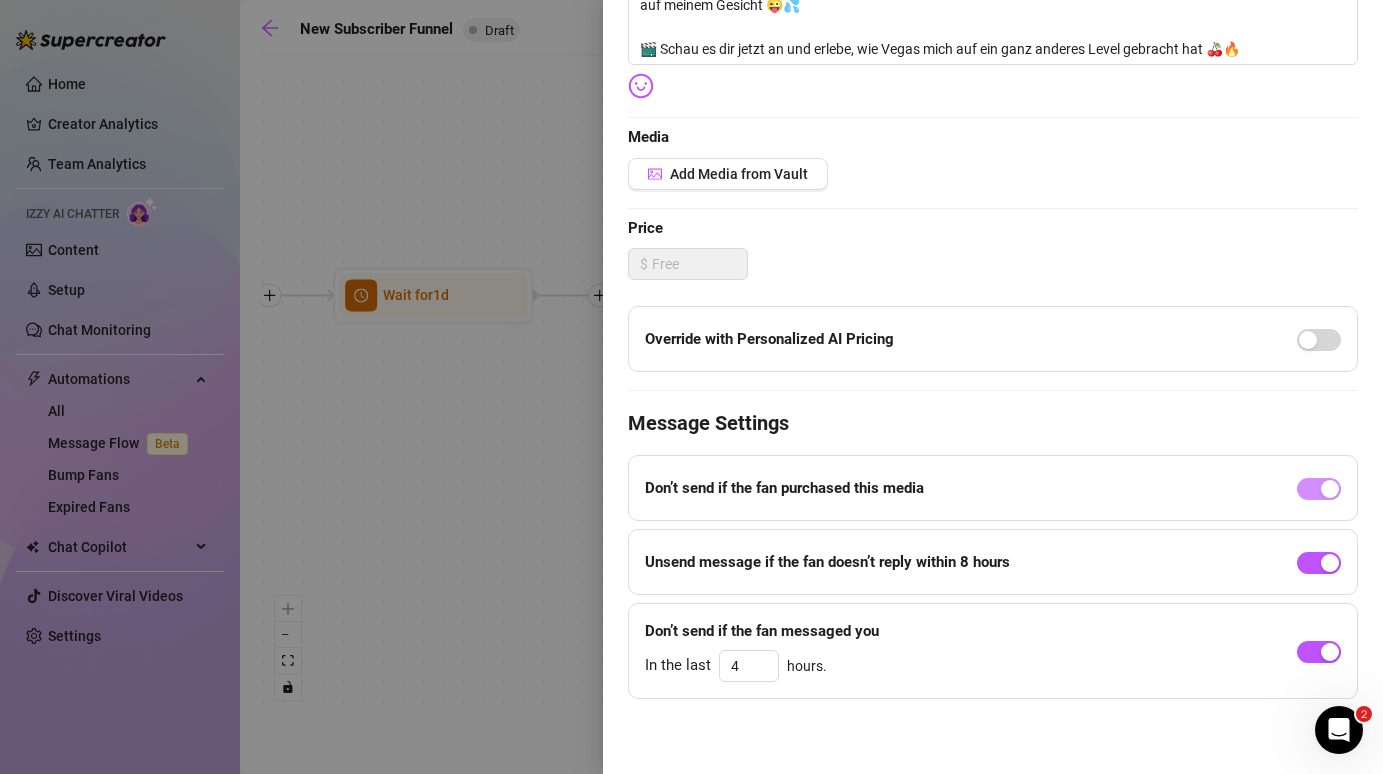 scroll, scrollTop: 568, scrollLeft: 0, axis: vertical 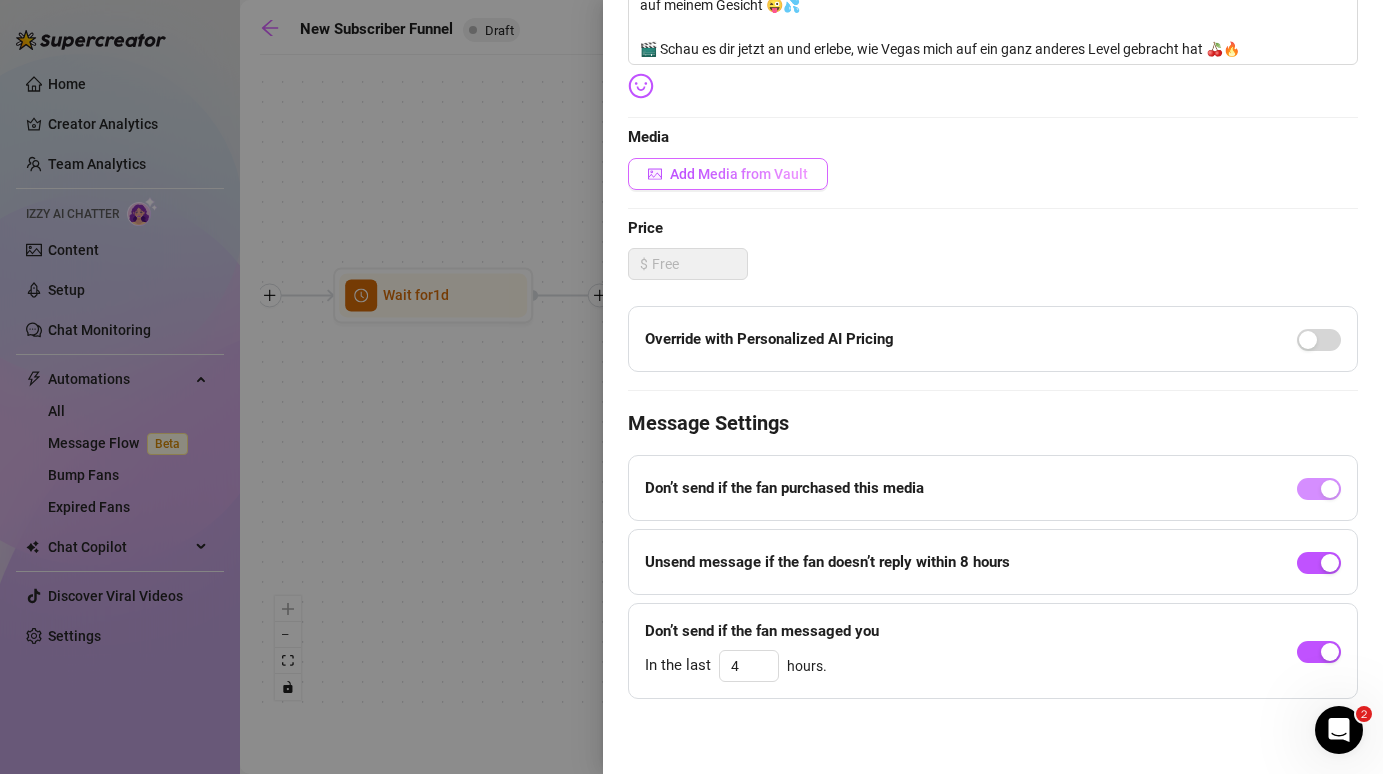 click on "Add Media from Vault" at bounding box center [739, 174] 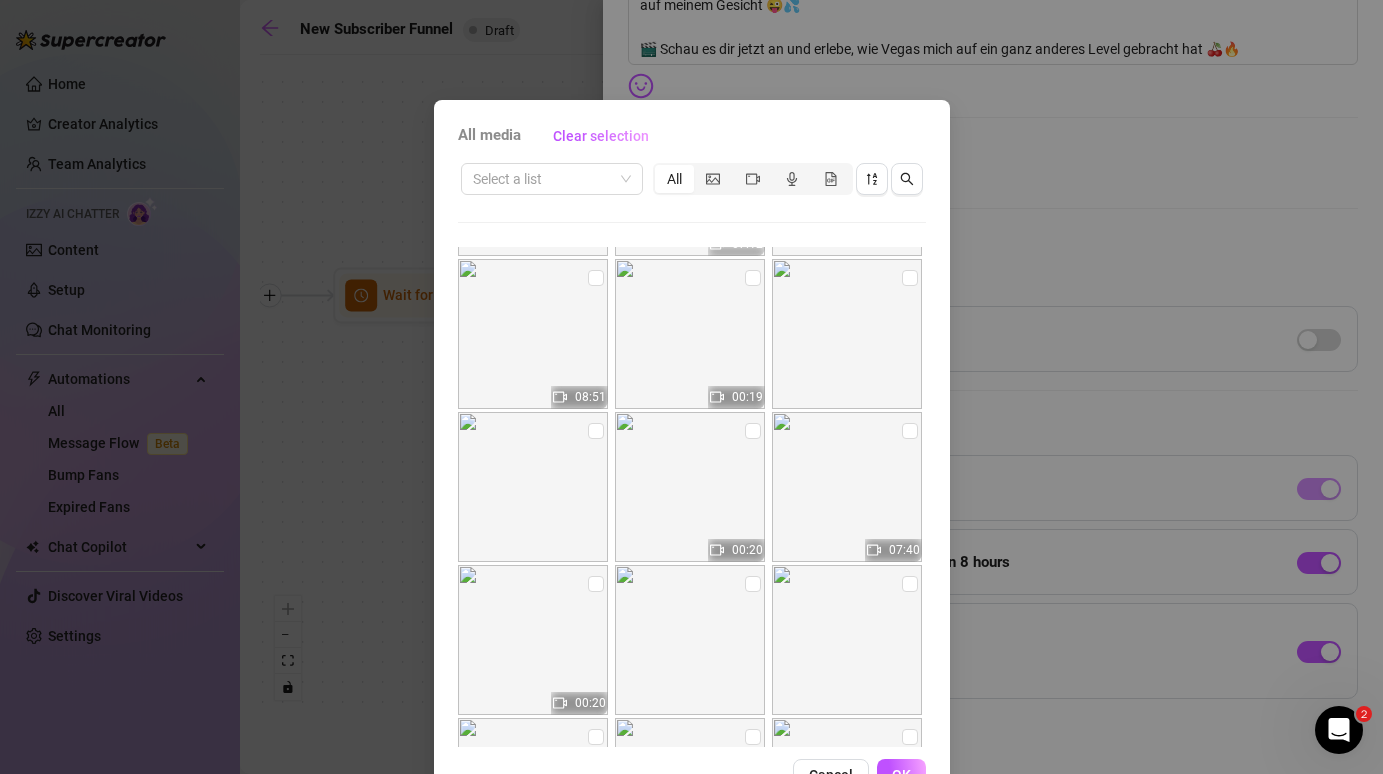 scroll, scrollTop: 450, scrollLeft: 0, axis: vertical 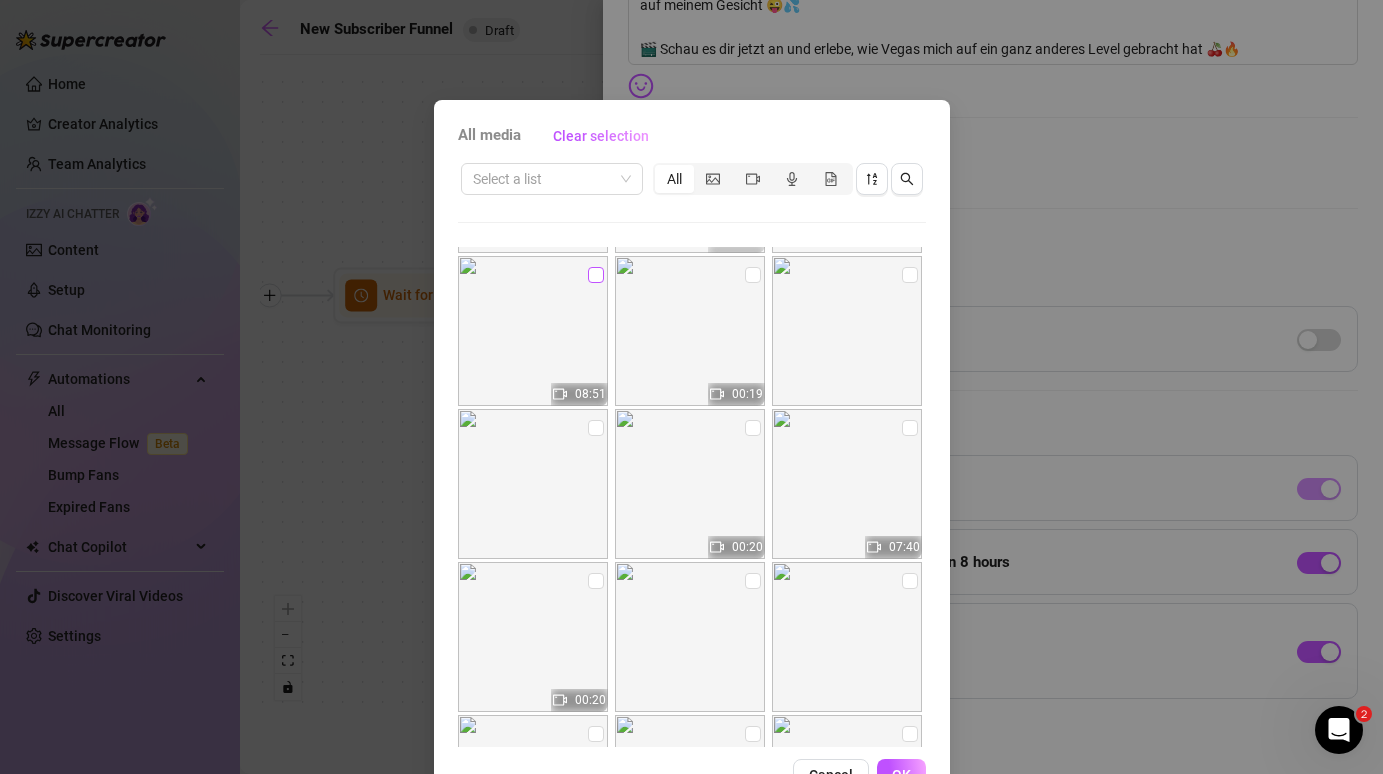 click at bounding box center (596, 275) 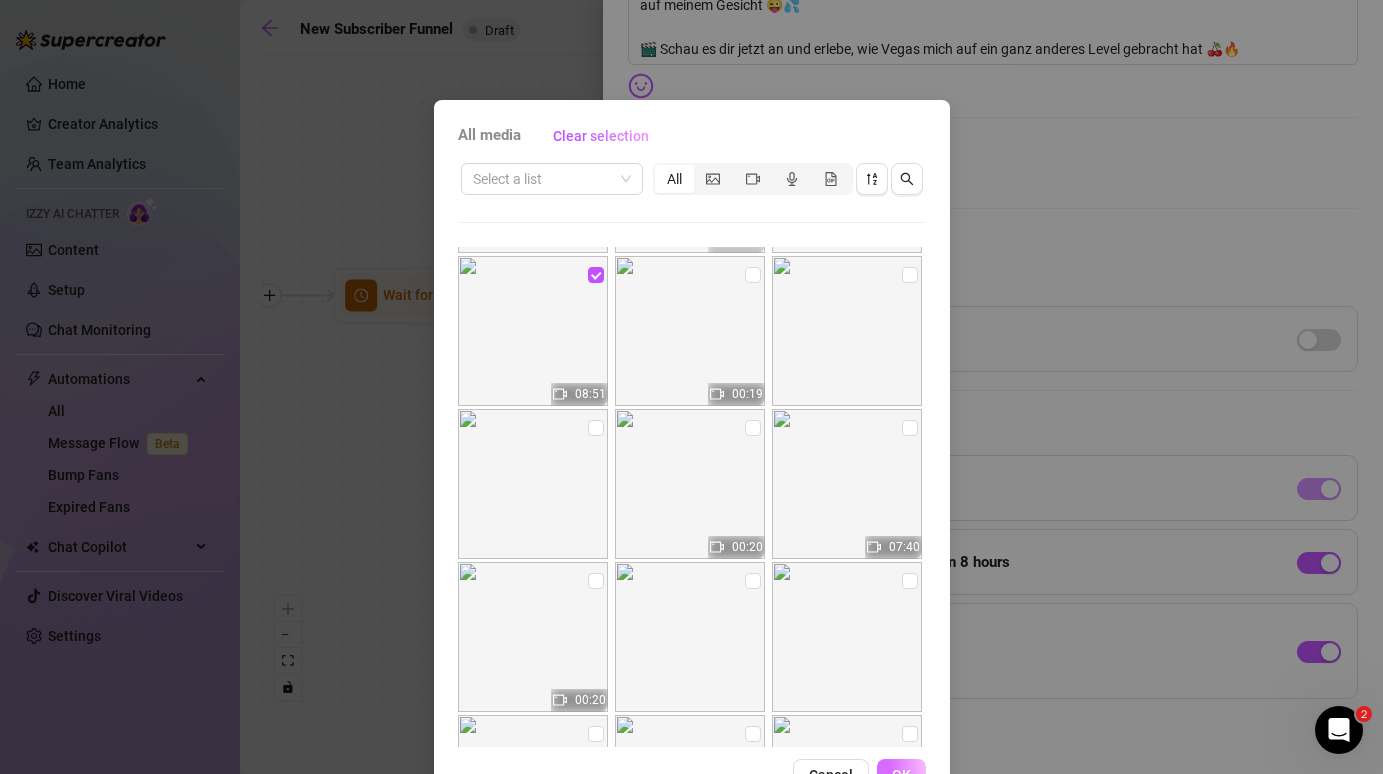 click on "OK" at bounding box center [901, 775] 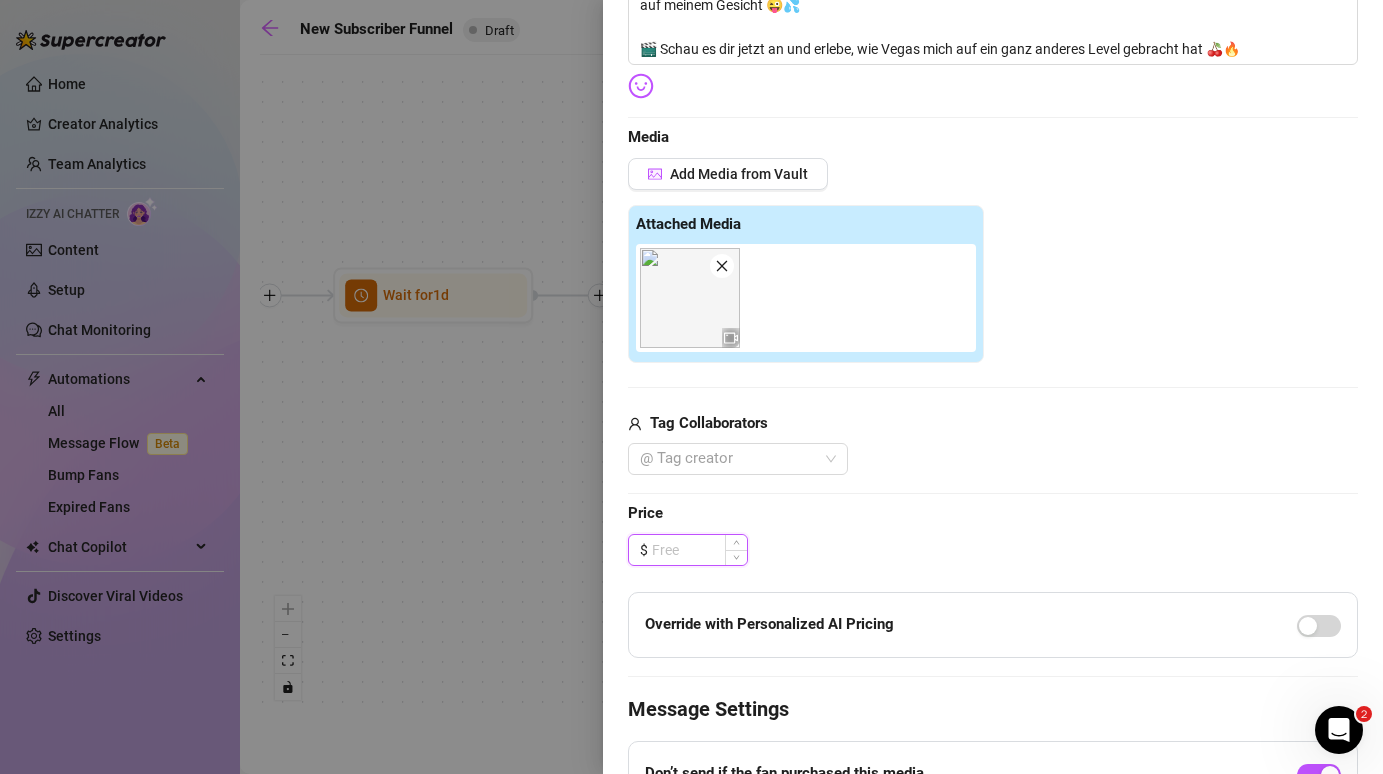 click at bounding box center (699, 550) 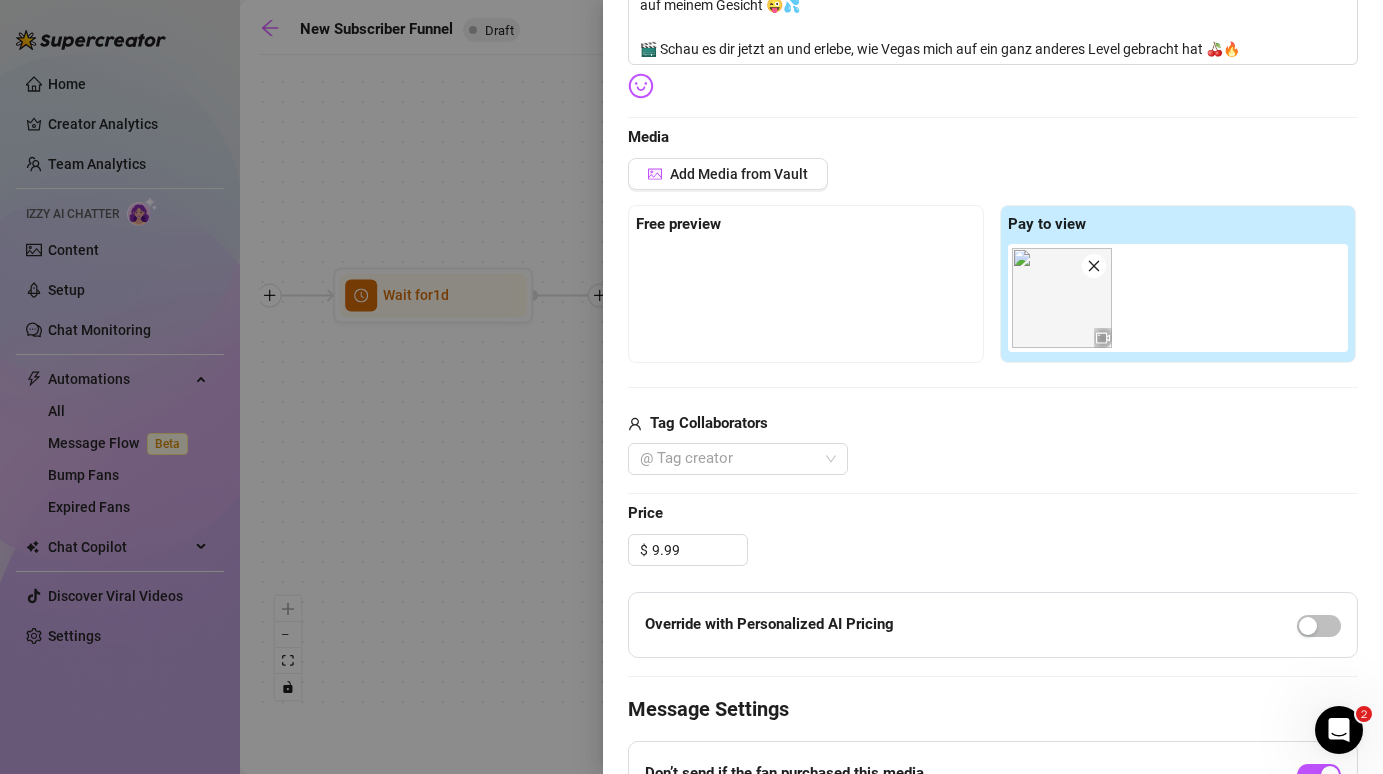 click on "Tag Collaborators" at bounding box center (993, 424) 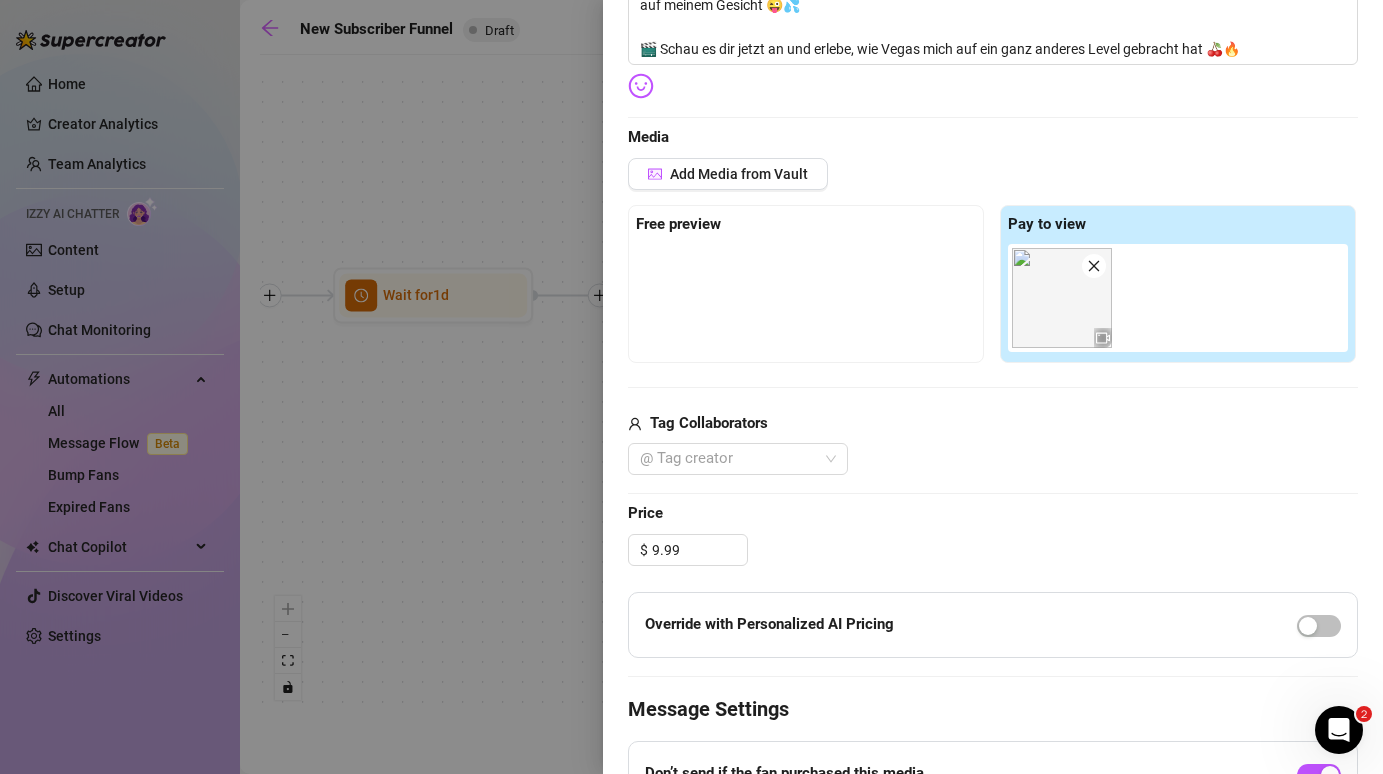 click at bounding box center [806, 294] 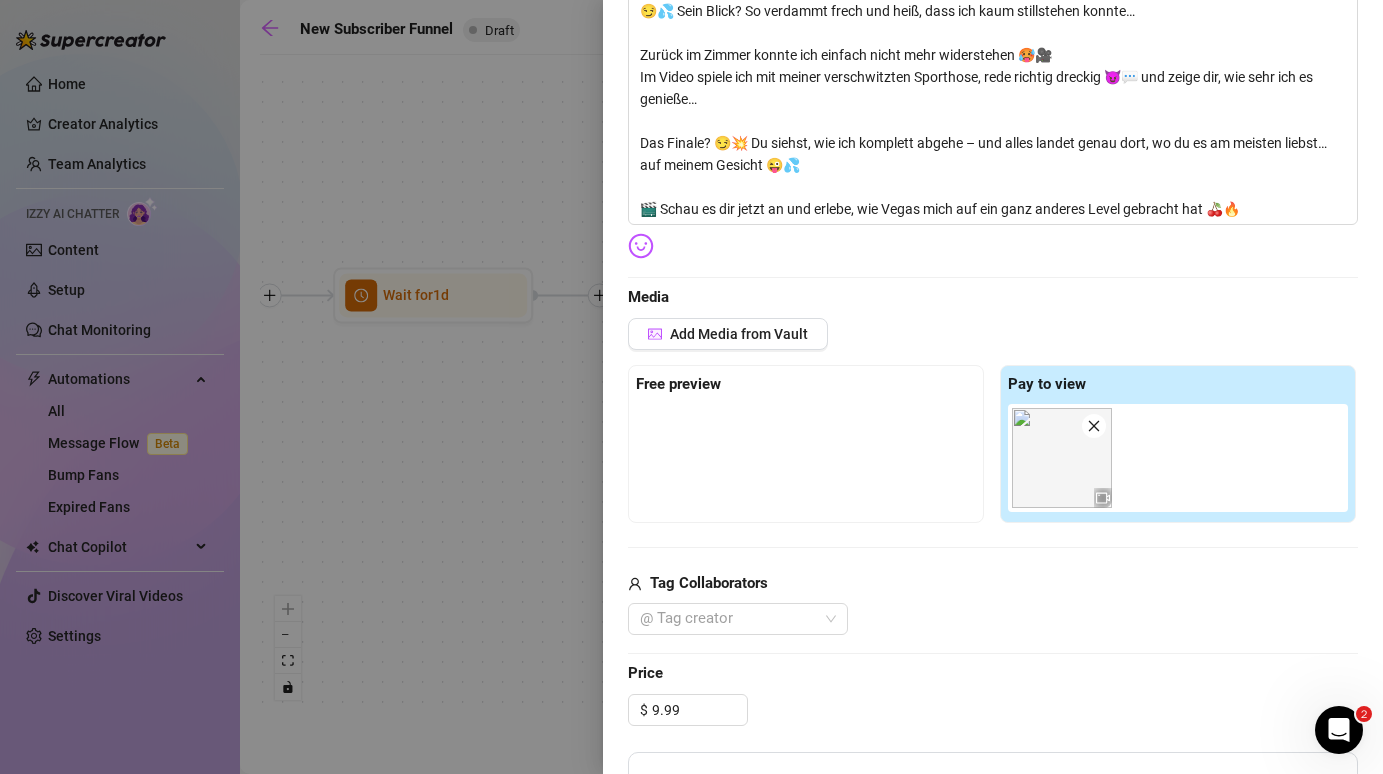 scroll, scrollTop: 406, scrollLeft: 0, axis: vertical 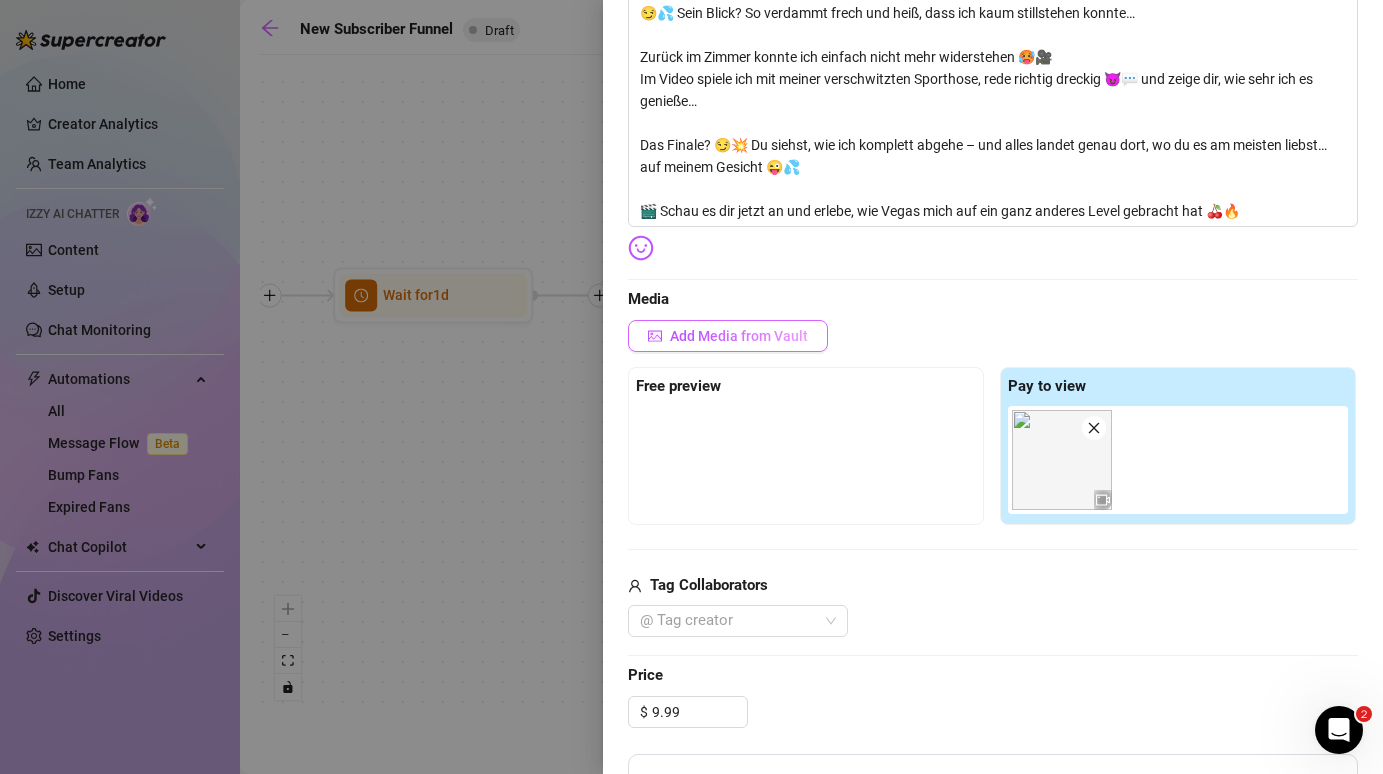 click on "Add Media from Vault" at bounding box center (739, 336) 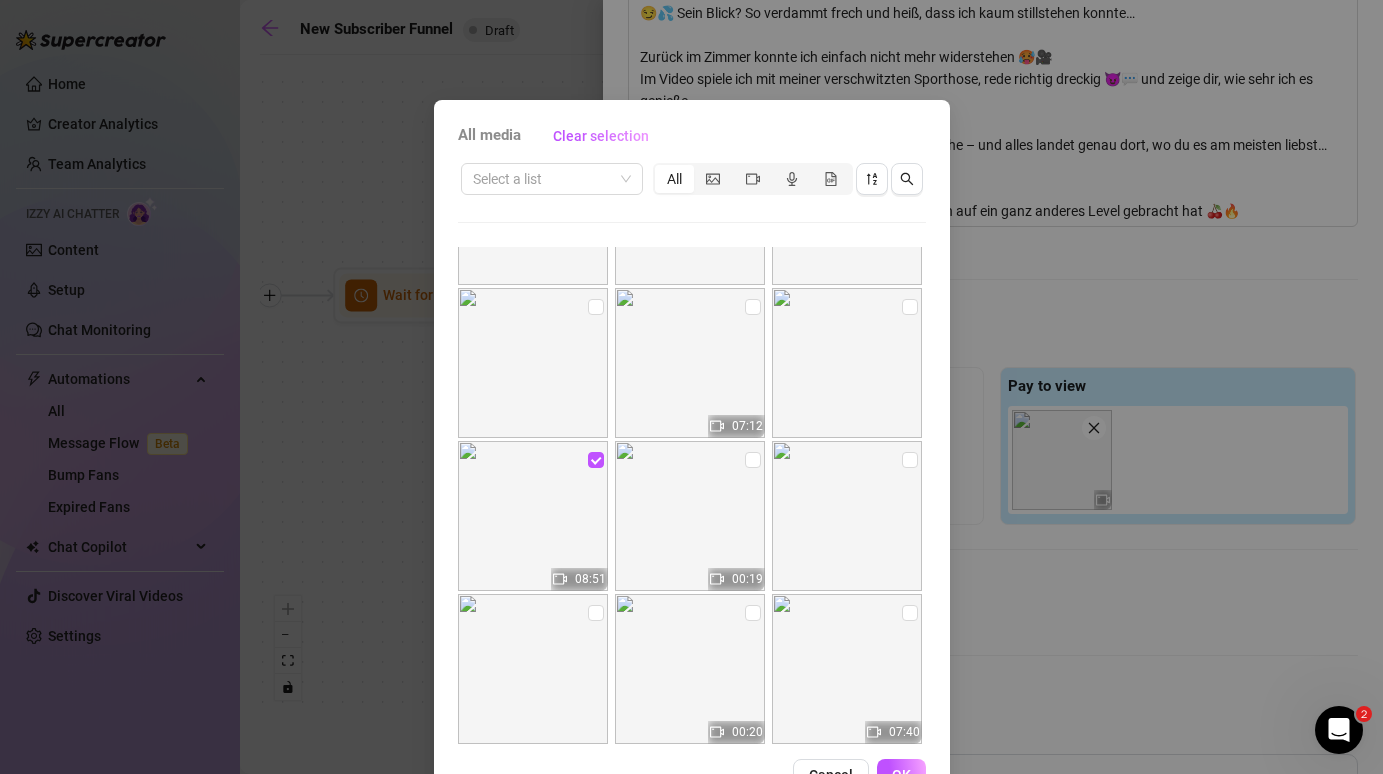 scroll, scrollTop: 293, scrollLeft: 0, axis: vertical 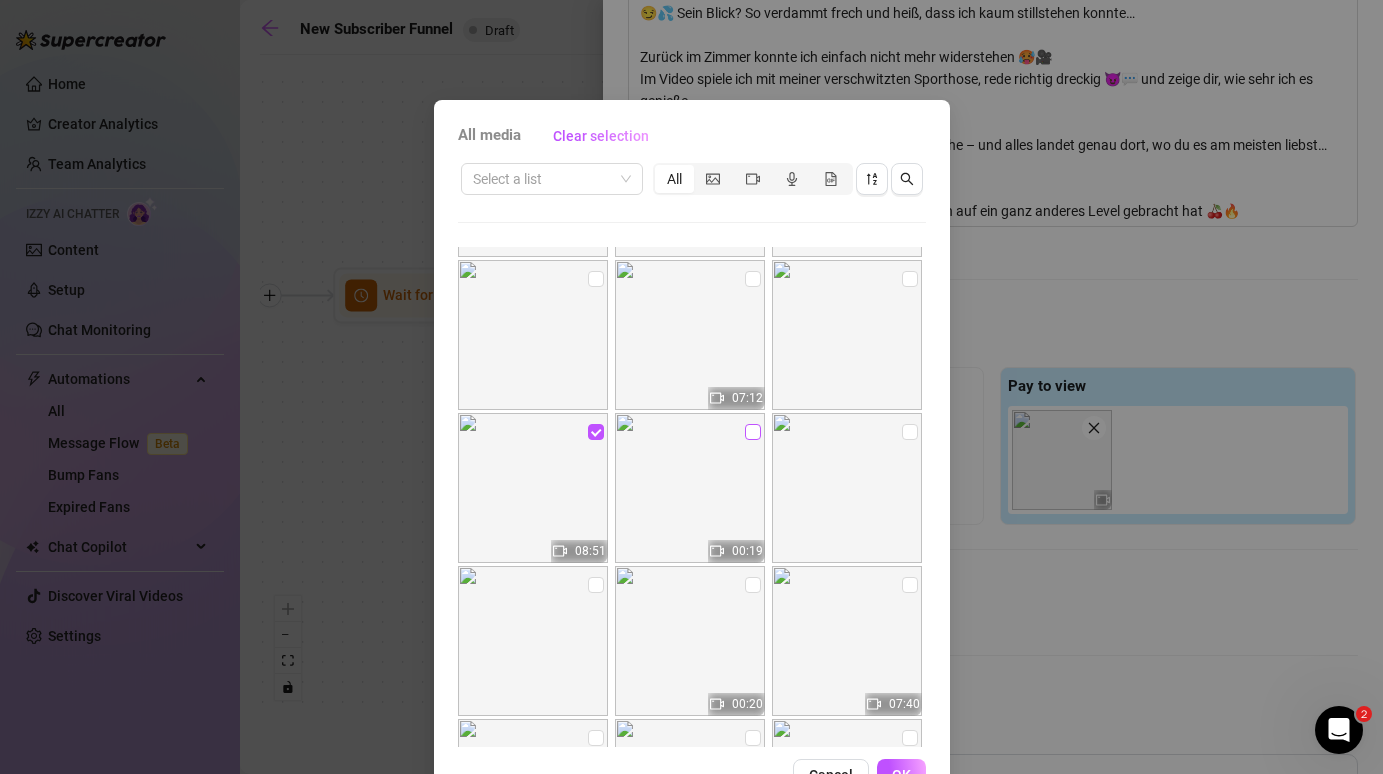 click at bounding box center [753, 432] 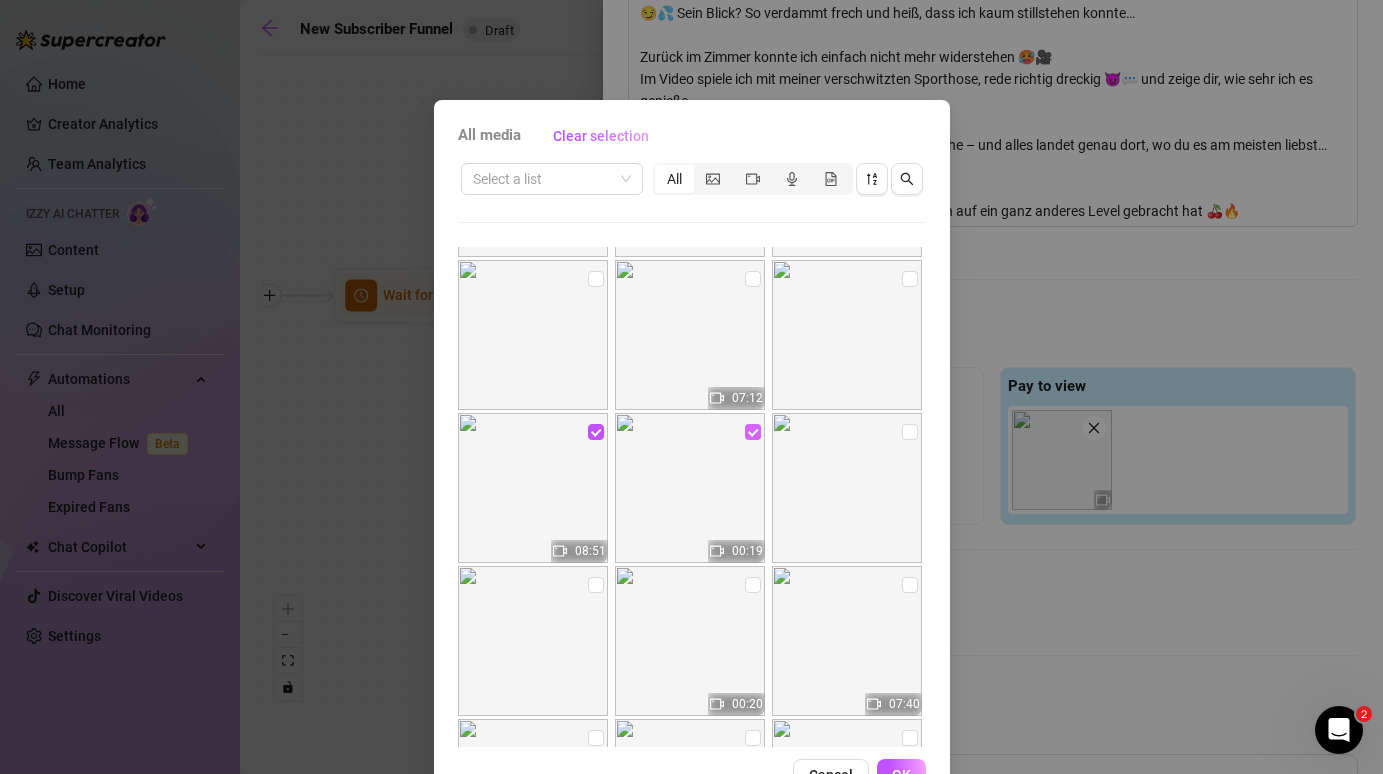 click at bounding box center [753, 432] 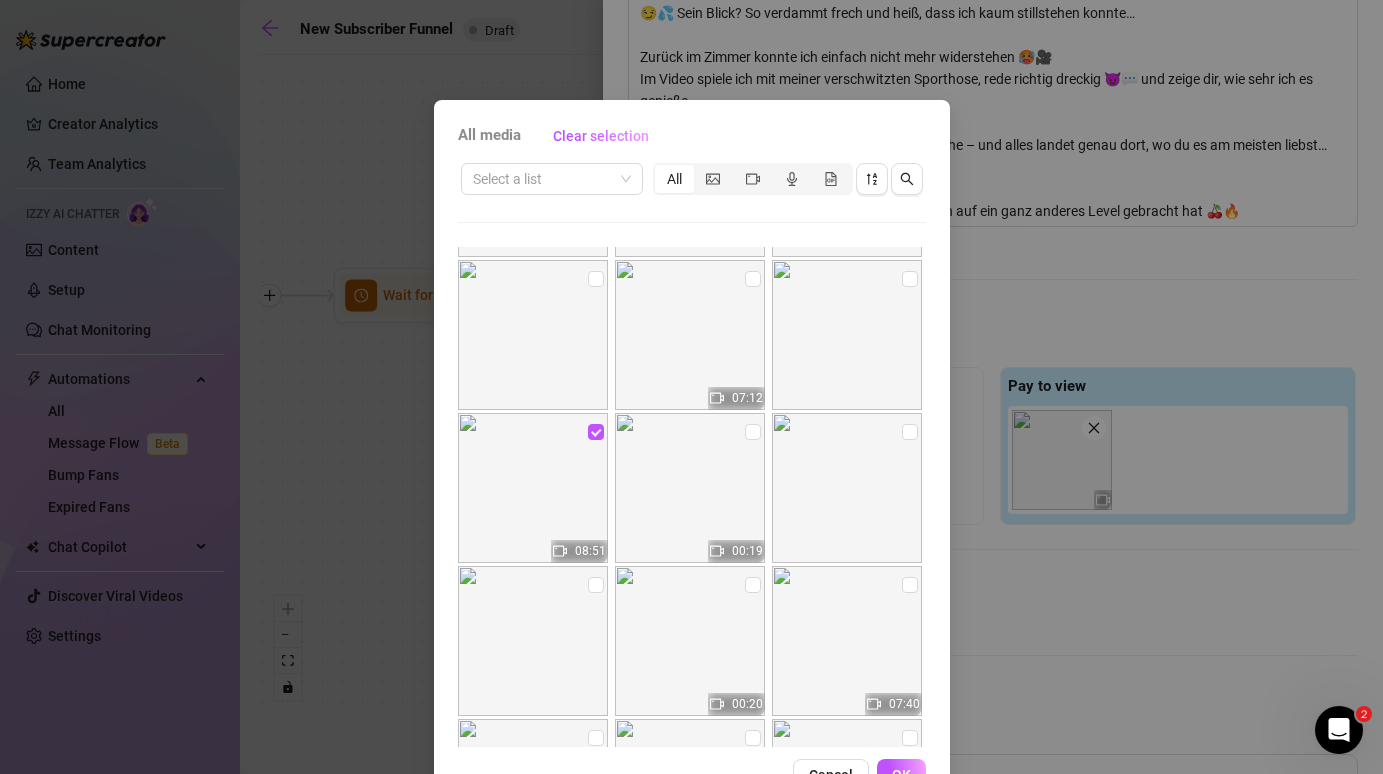 click at bounding box center [847, 488] 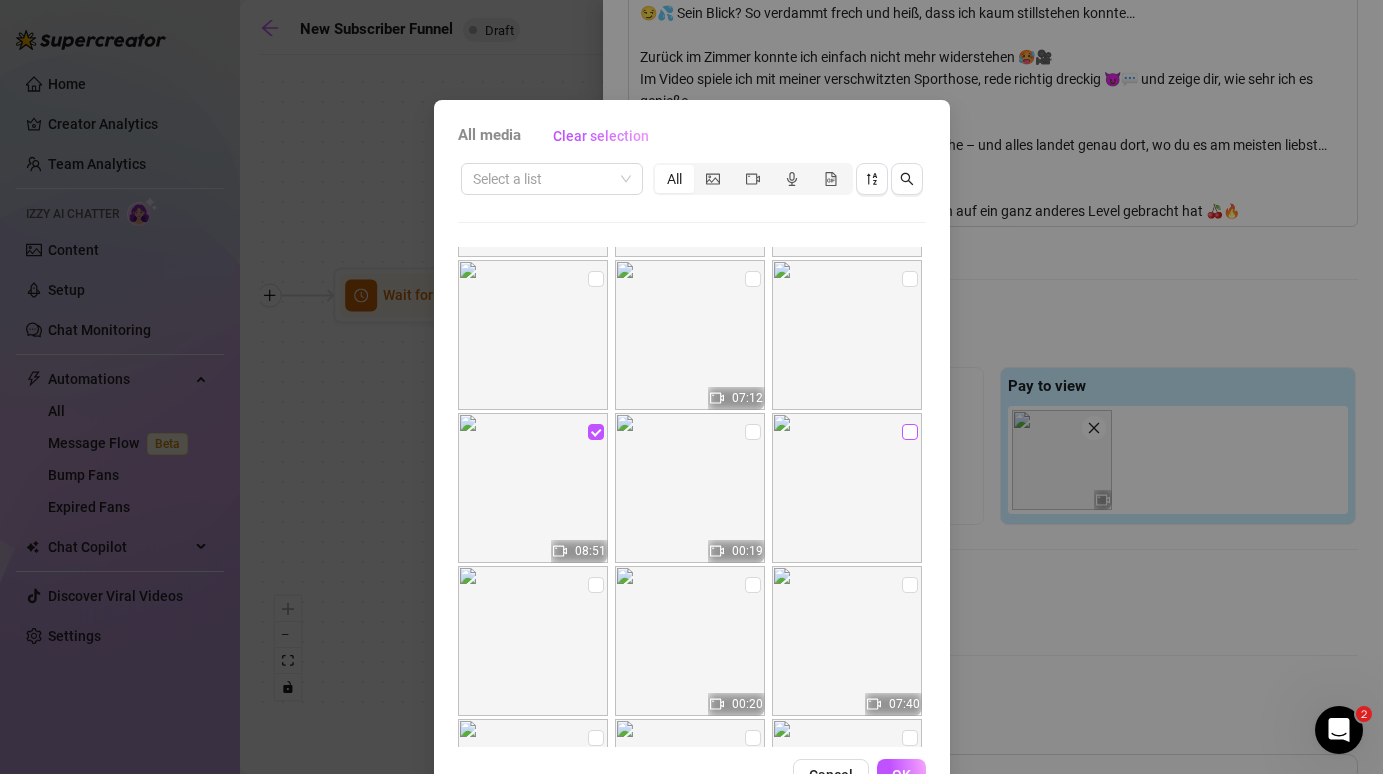 click at bounding box center [910, 432] 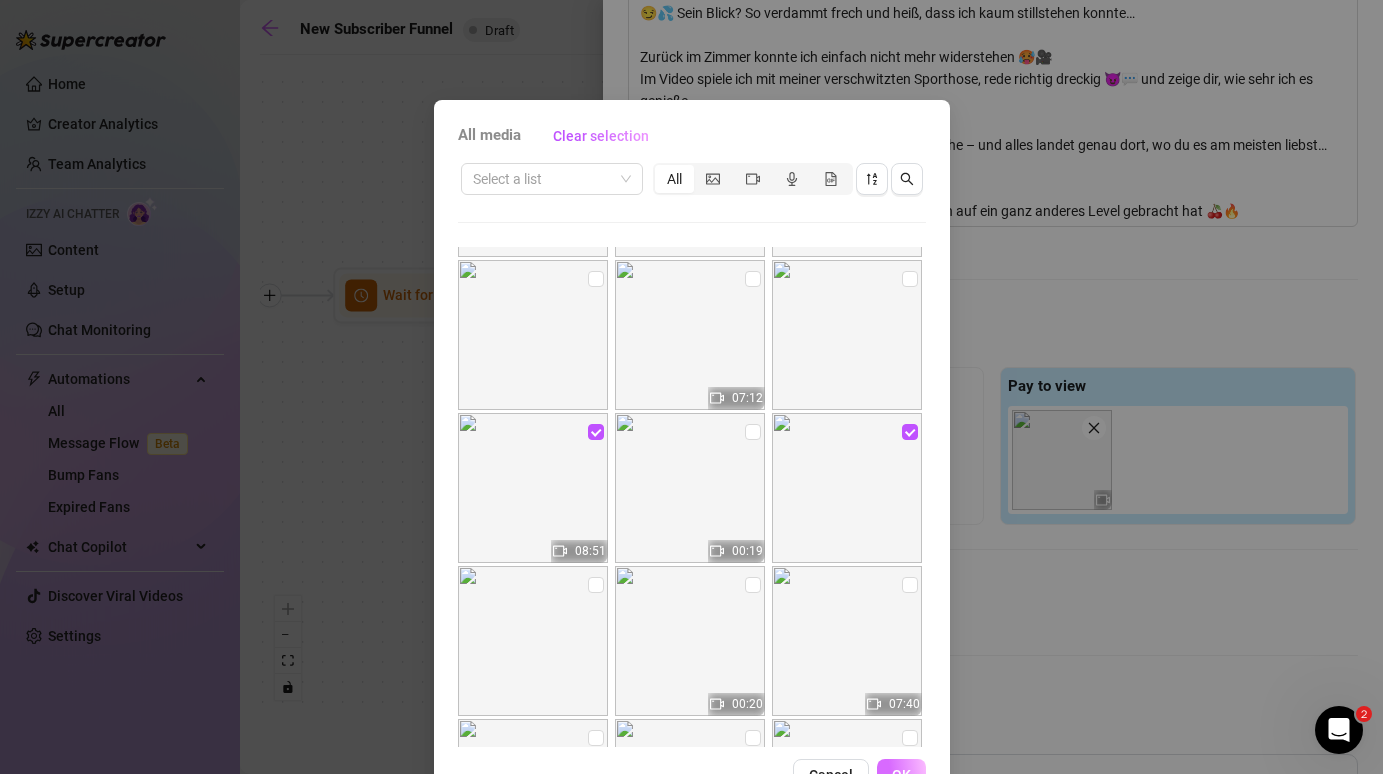 click on "OK" at bounding box center [901, 775] 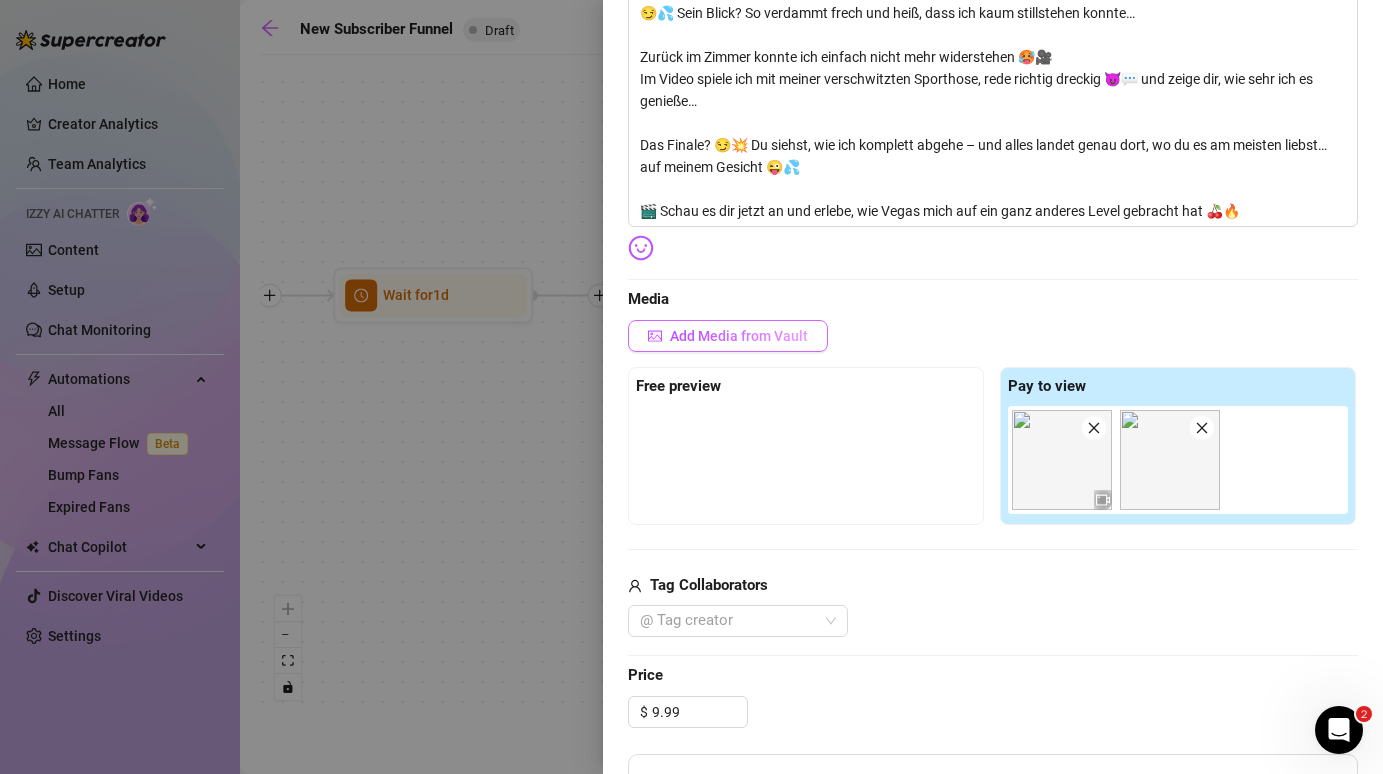 click on "Add Media from Vault" at bounding box center (739, 336) 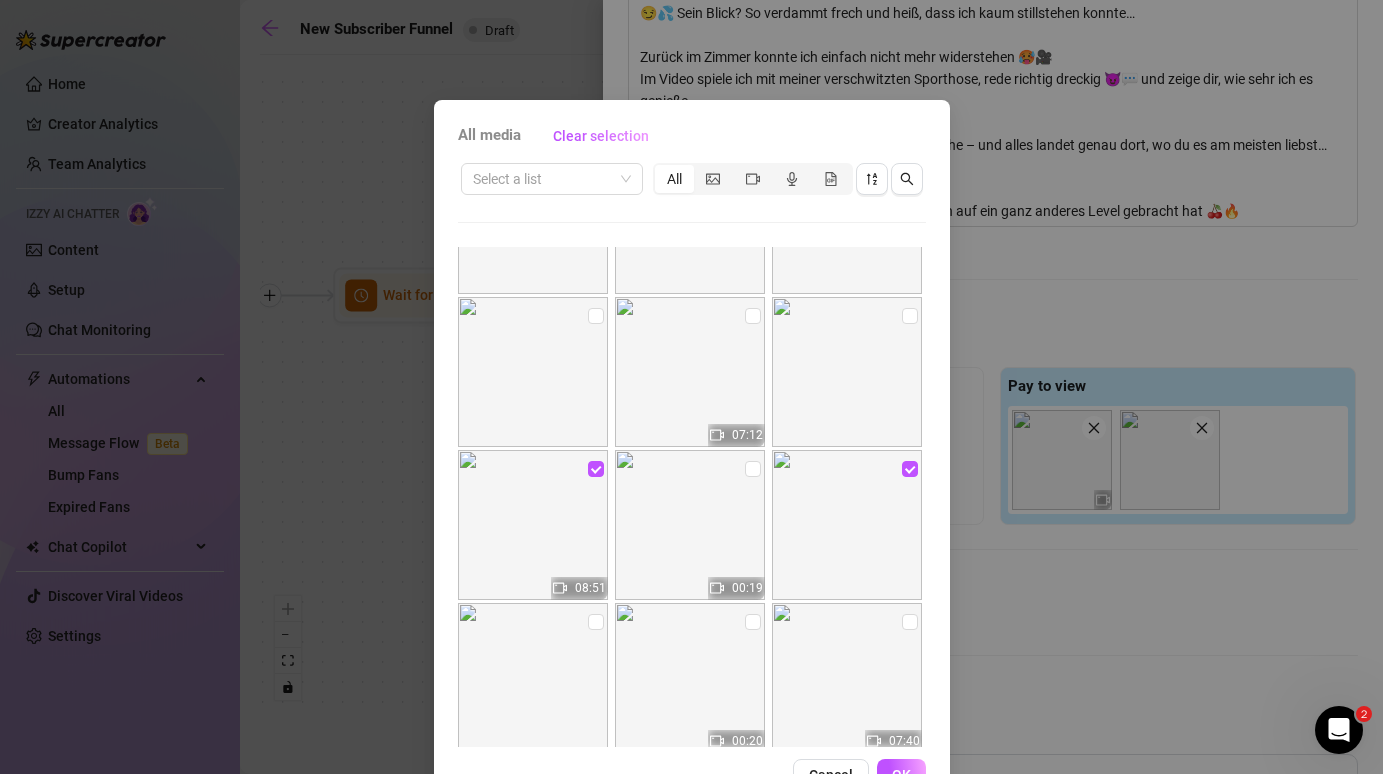 scroll, scrollTop: 358, scrollLeft: 0, axis: vertical 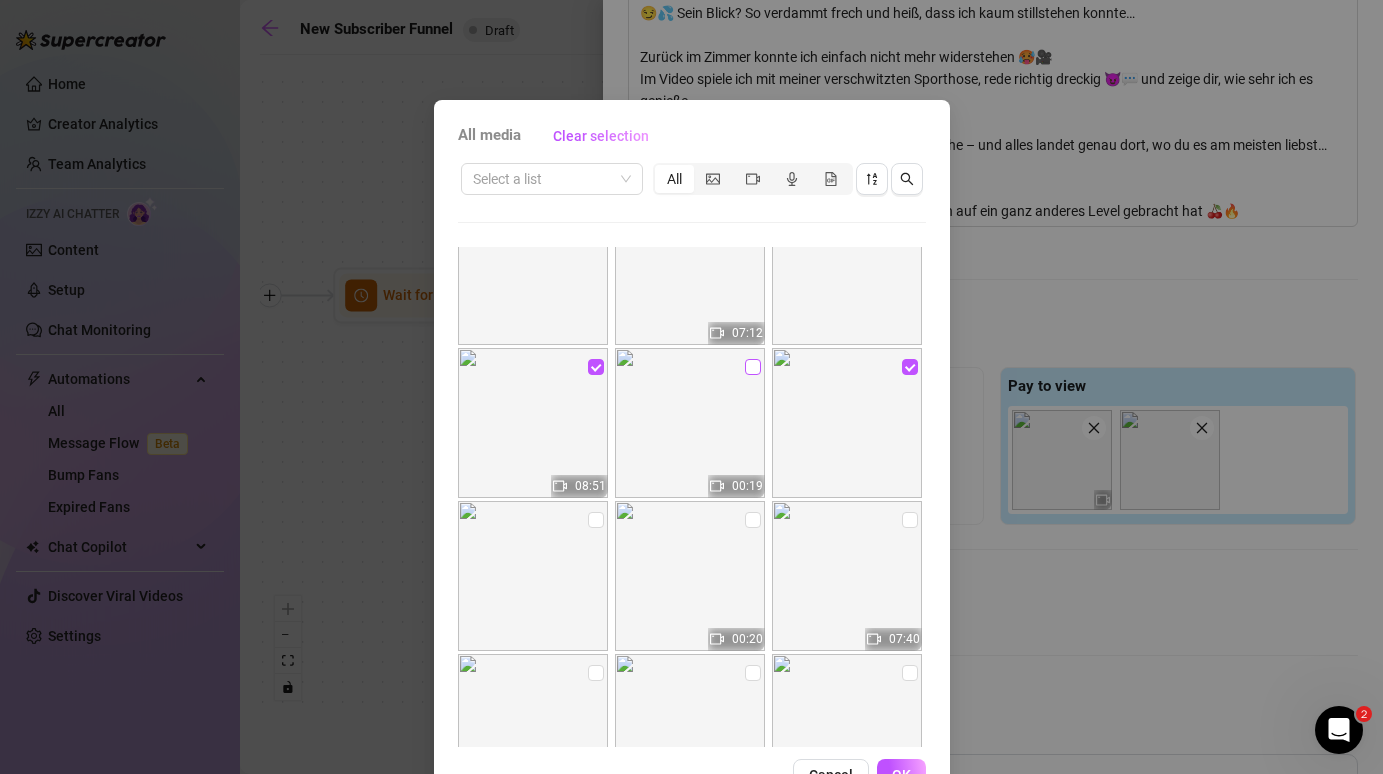 click at bounding box center (753, 367) 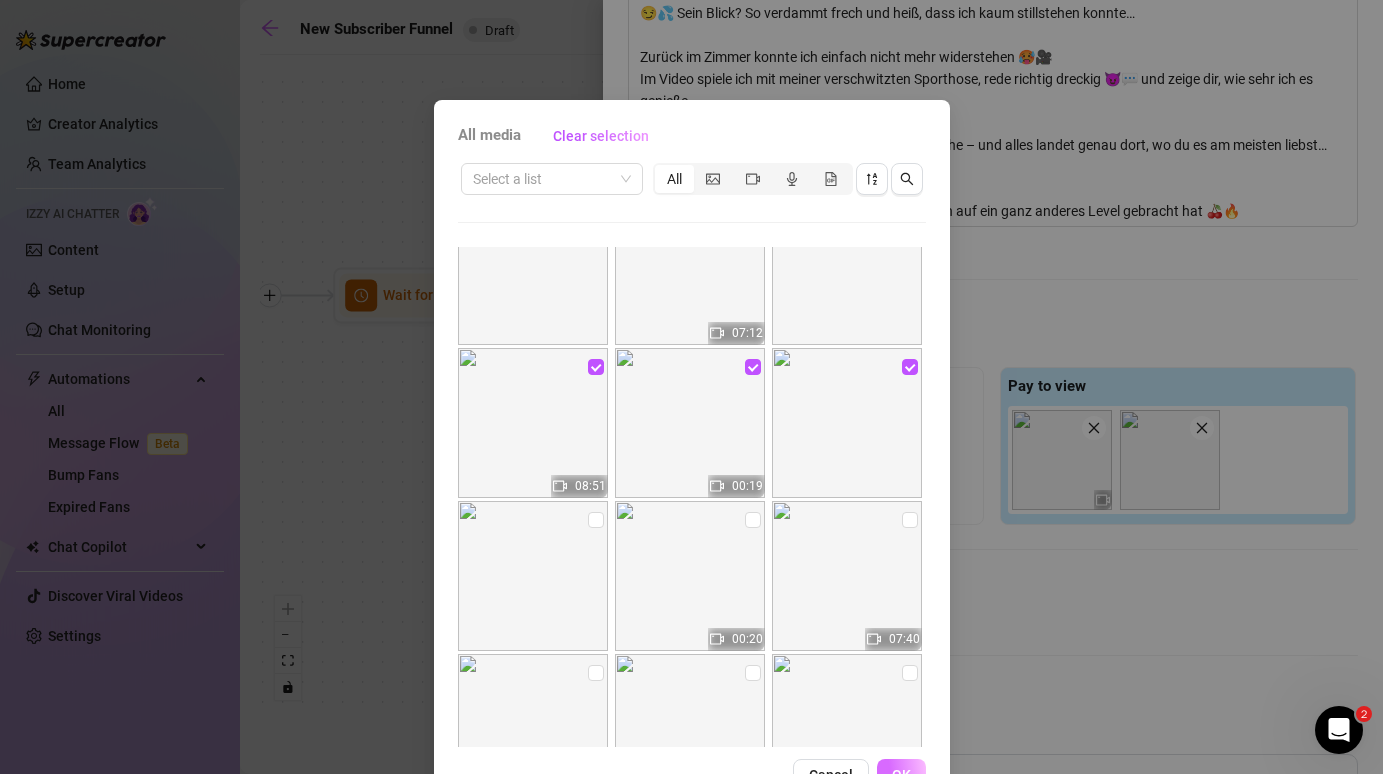 click on "OK" at bounding box center [901, 775] 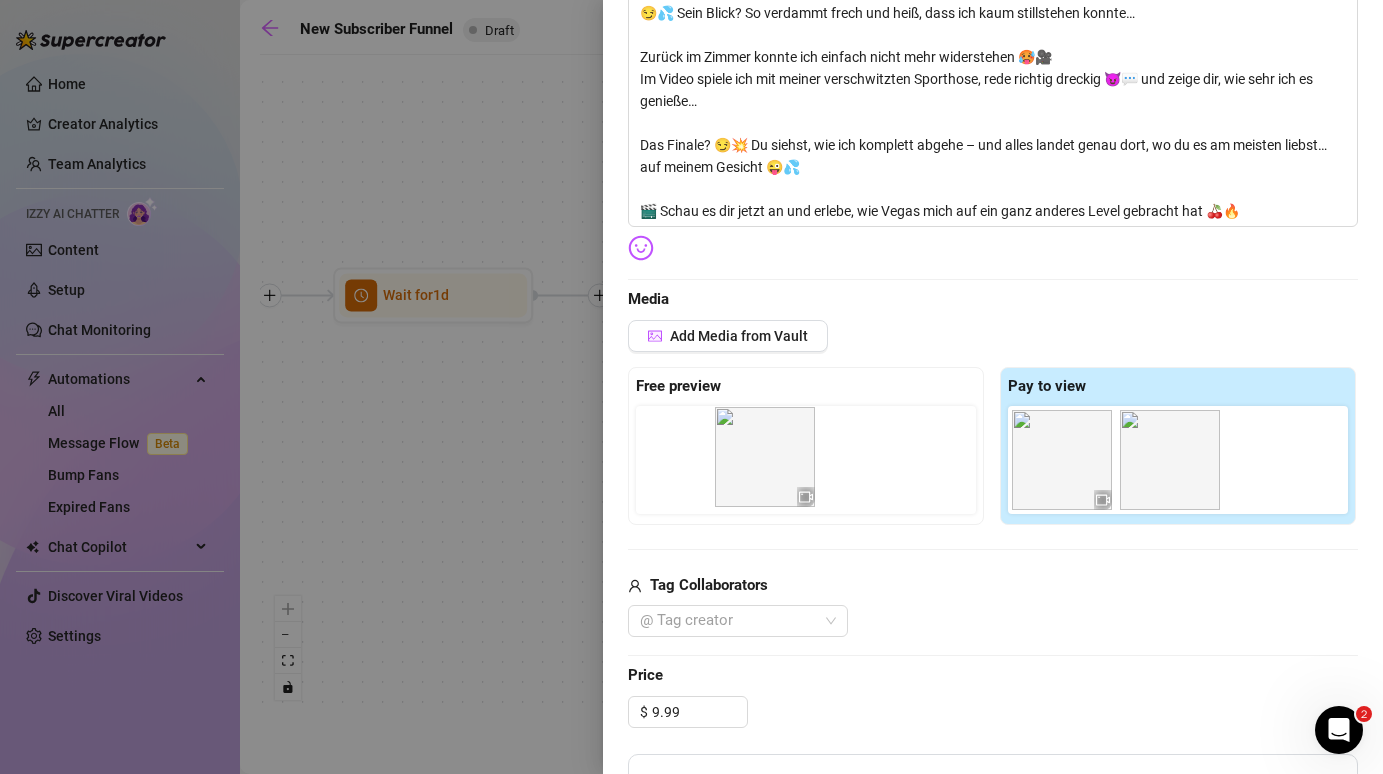 drag, startPoint x: 1307, startPoint y: 477, endPoint x: 786, endPoint y: 473, distance: 521.0154 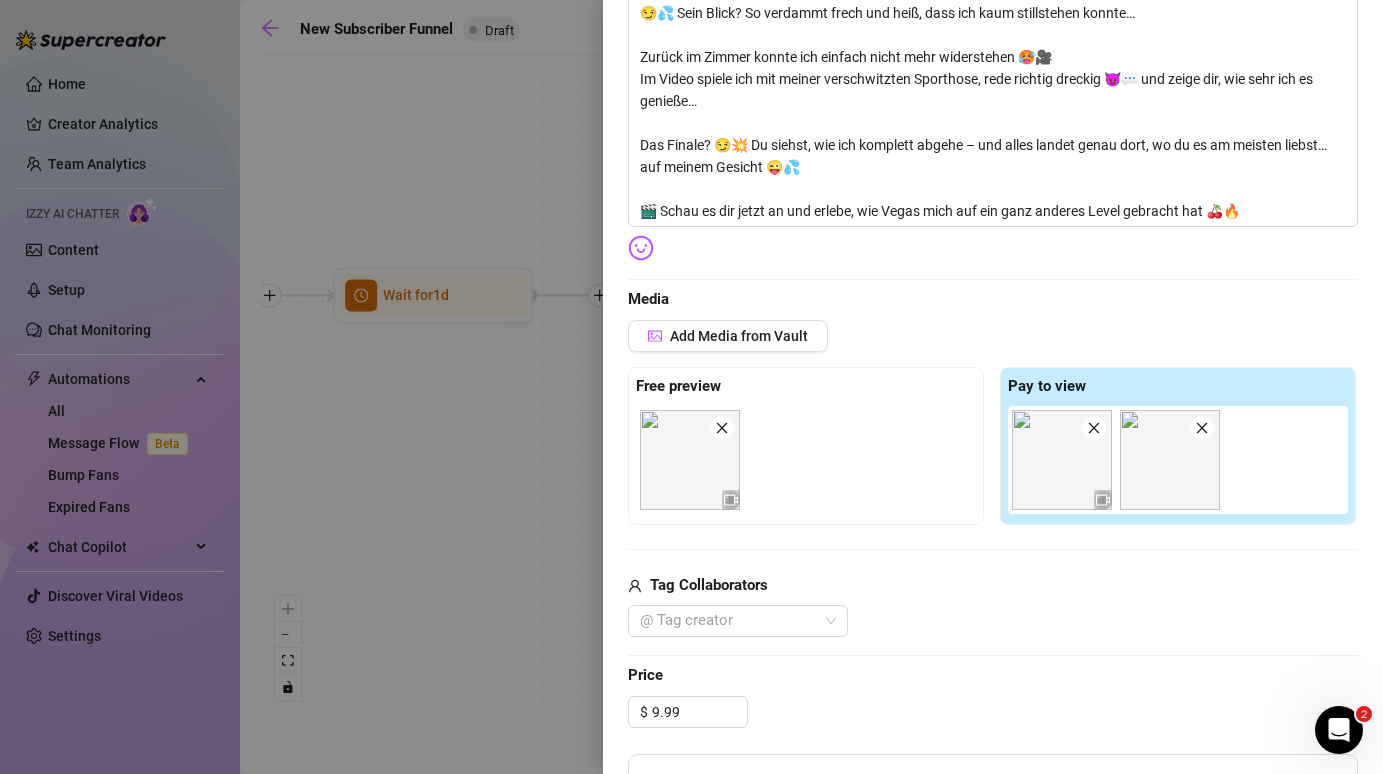 click 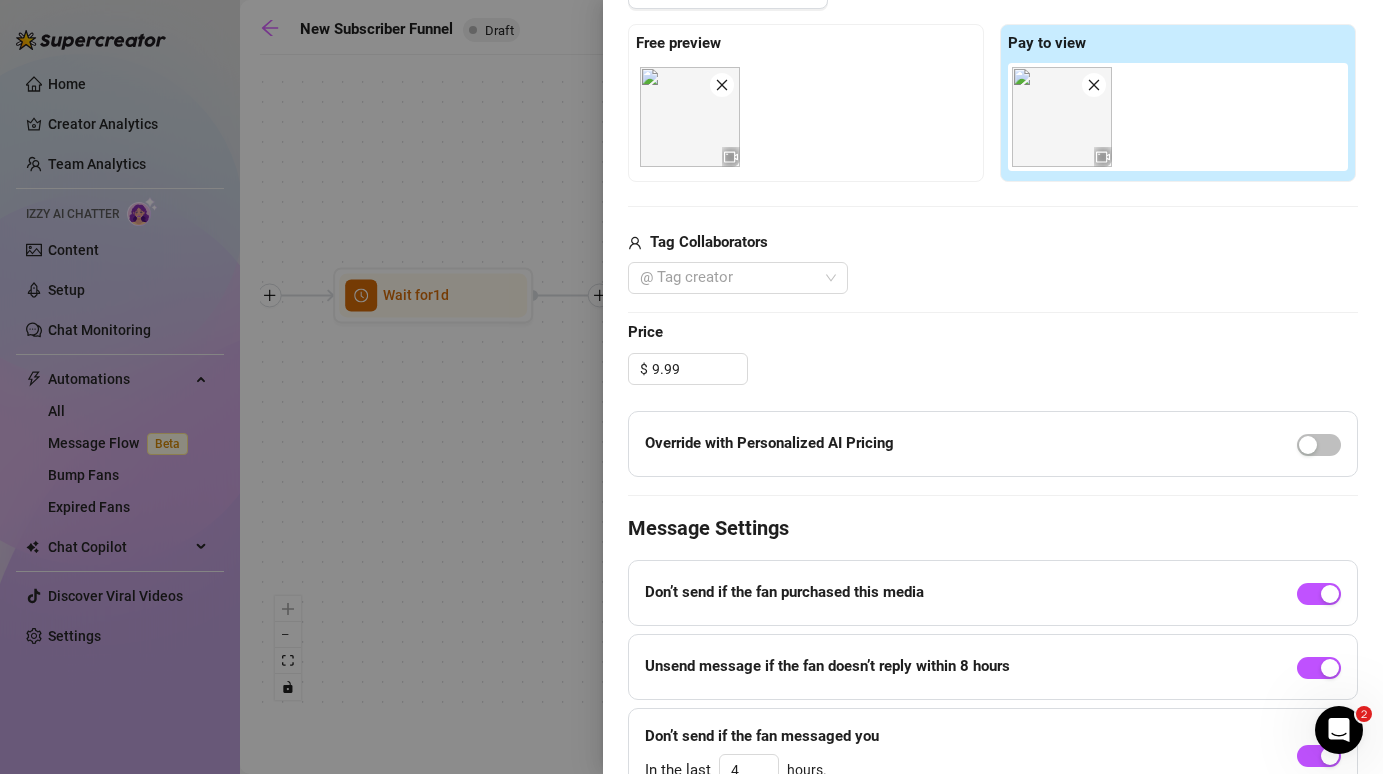 scroll, scrollTop: 853, scrollLeft: 0, axis: vertical 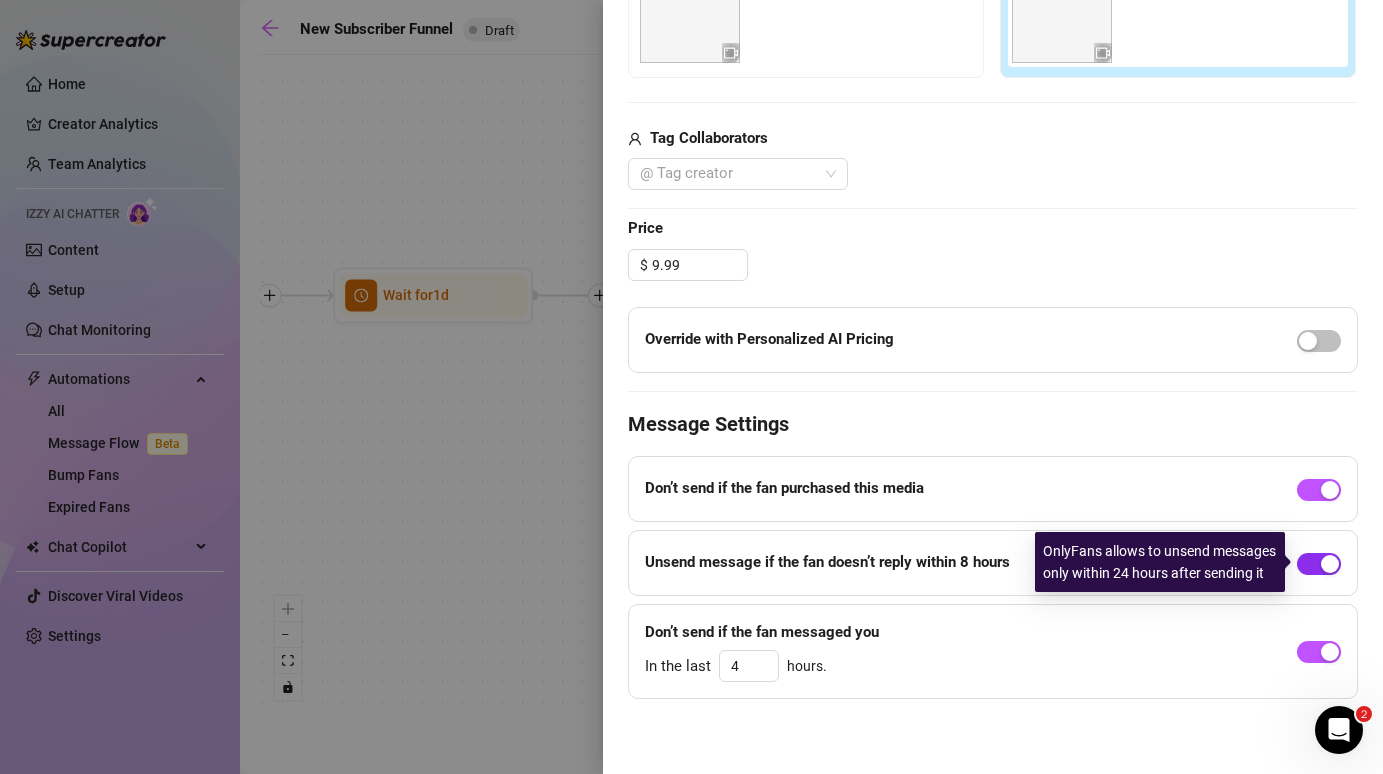 click at bounding box center [1330, 564] 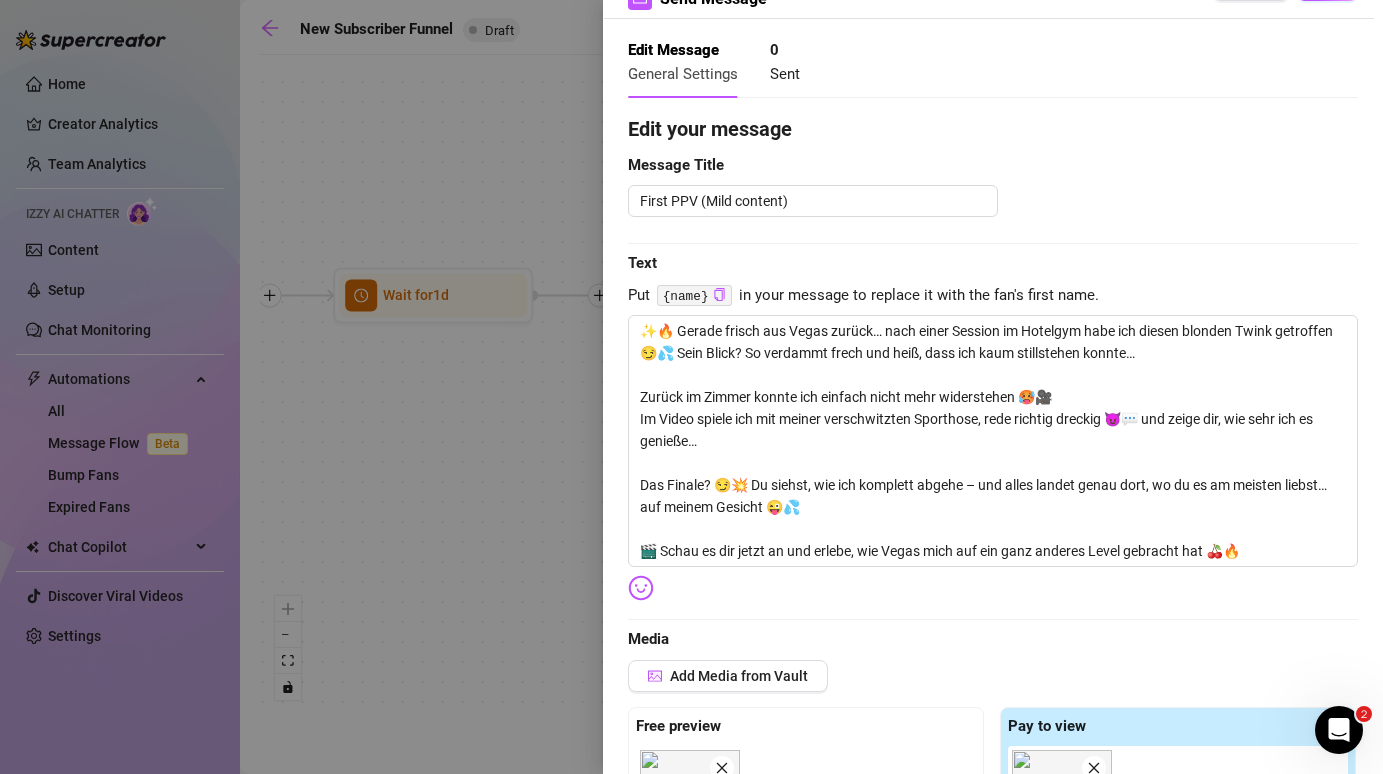 scroll, scrollTop: 0, scrollLeft: 0, axis: both 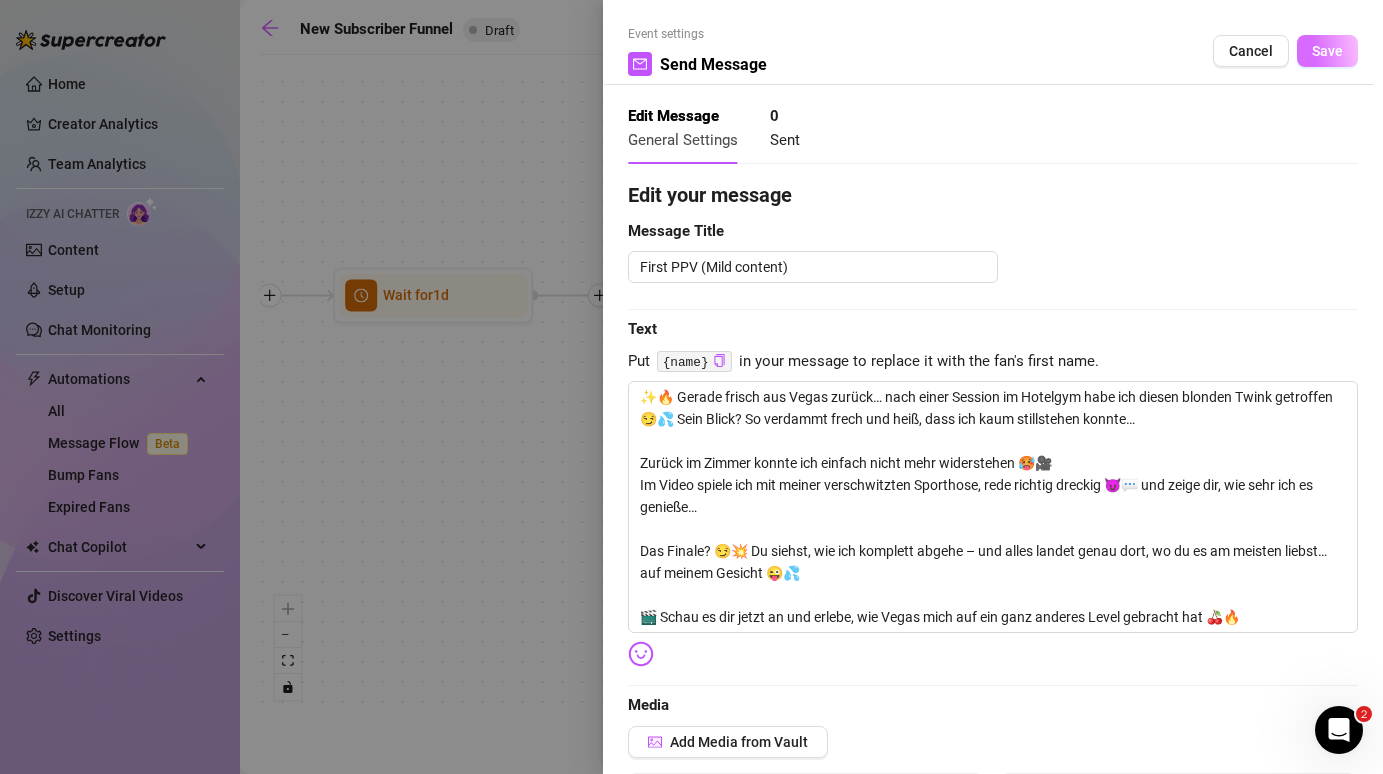 click on "Save" at bounding box center [1327, 51] 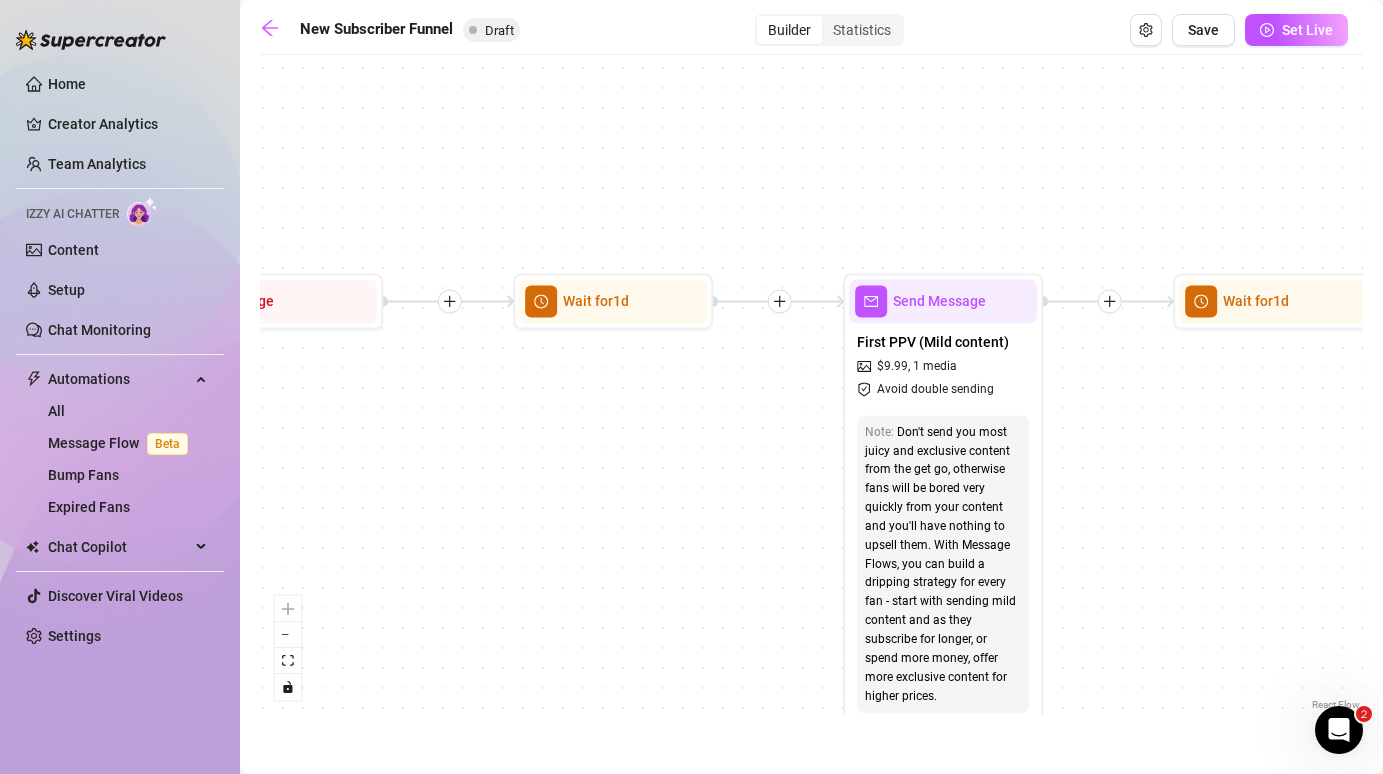 drag, startPoint x: 1081, startPoint y: 513, endPoint x: 1253, endPoint y: 514, distance: 172.00291 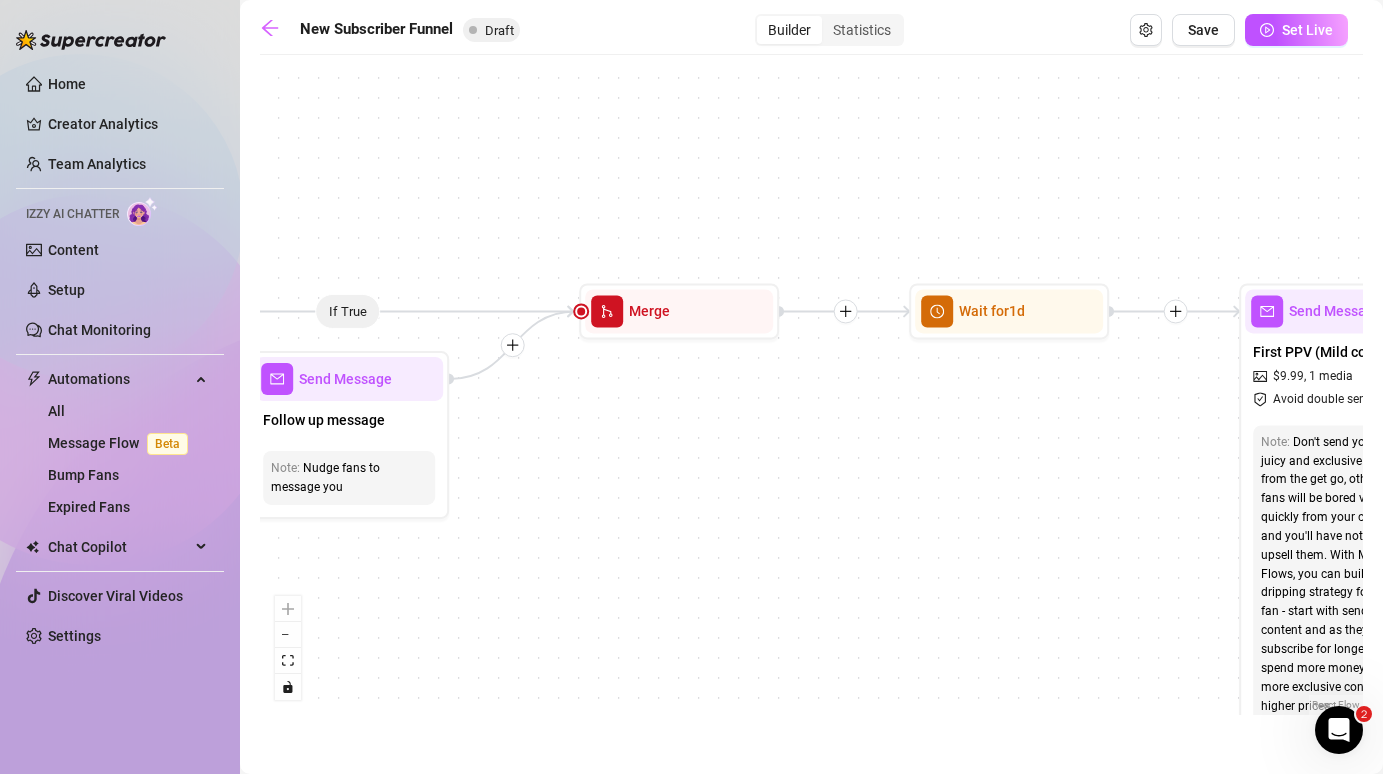 drag, startPoint x: 617, startPoint y: 460, endPoint x: 1016, endPoint y: 473, distance: 399.21173 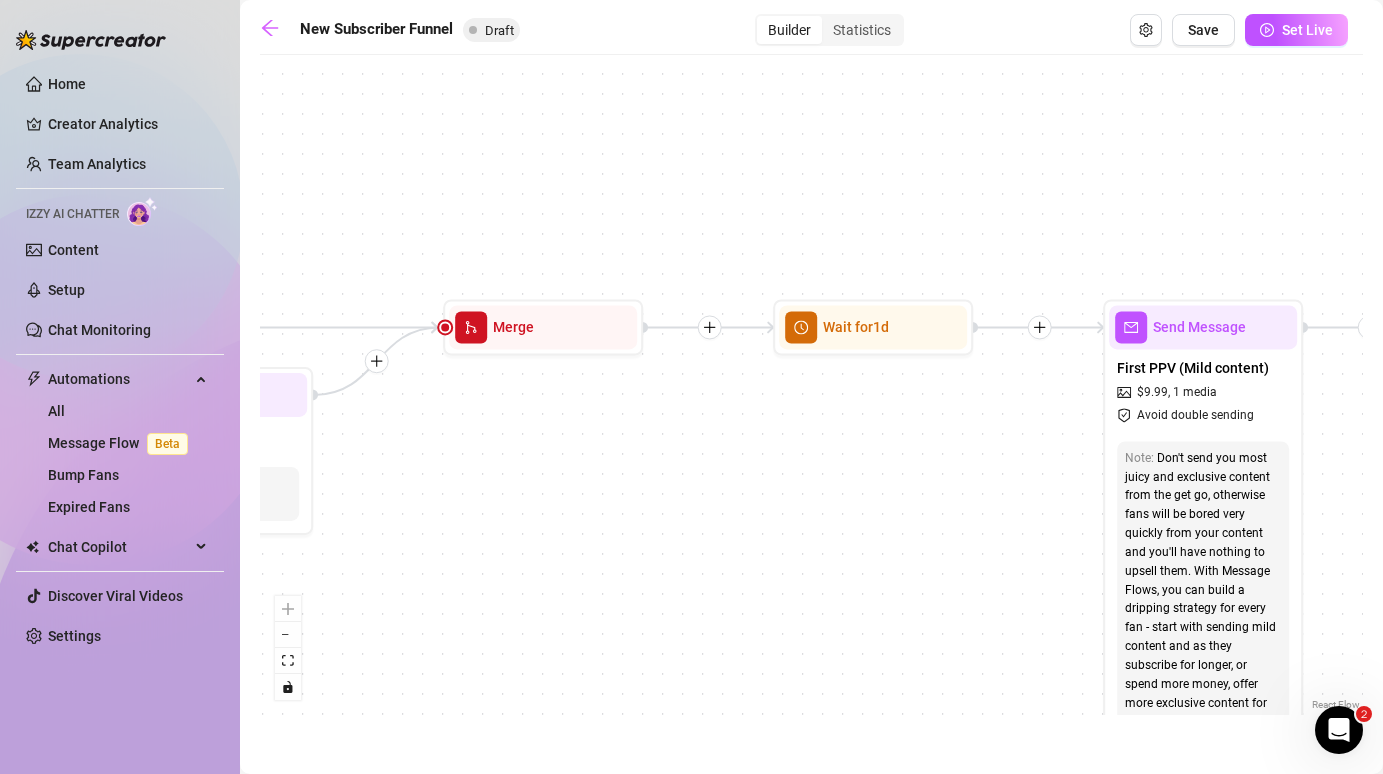 drag, startPoint x: 1016, startPoint y: 473, endPoint x: 874, endPoint y: 491, distance: 143.13629 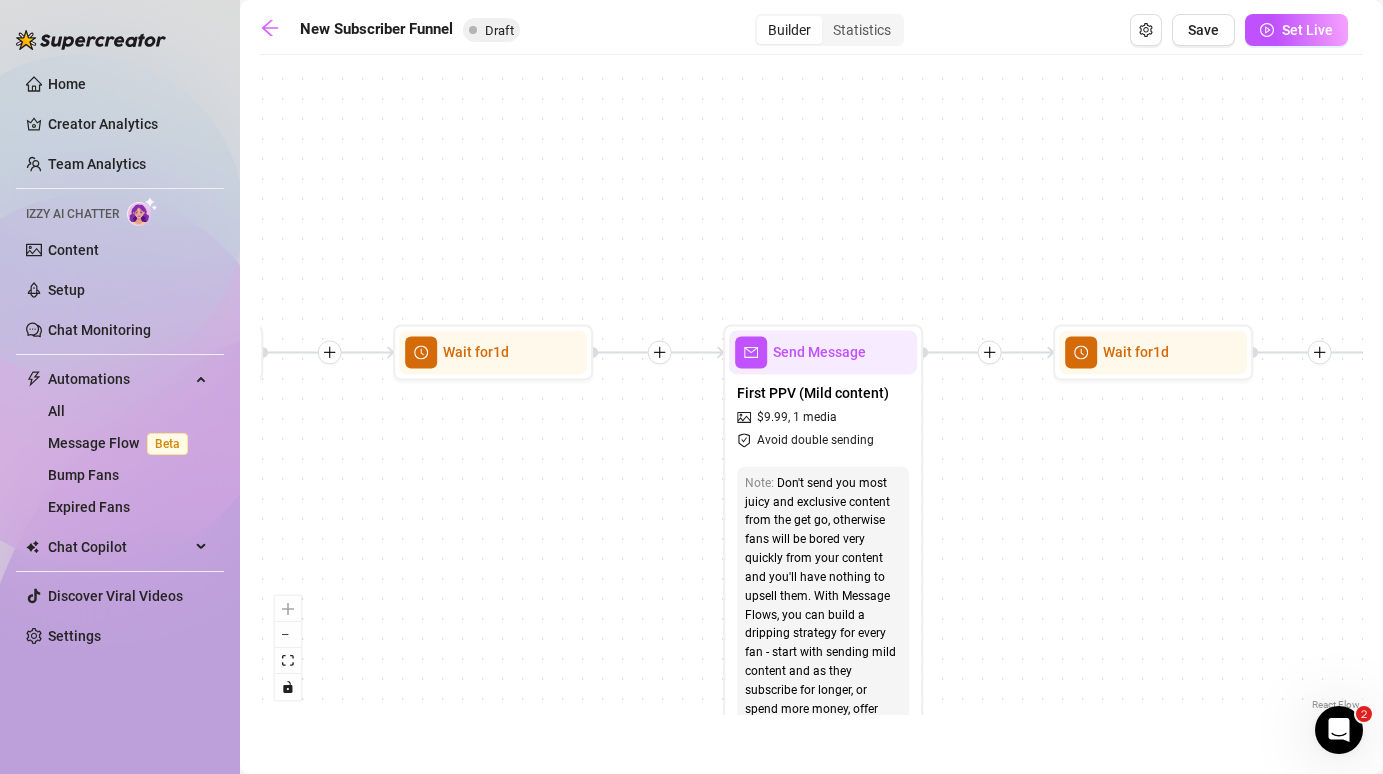 drag, startPoint x: 1032, startPoint y: 462, endPoint x: 549, endPoint y: 484, distance: 483.50076 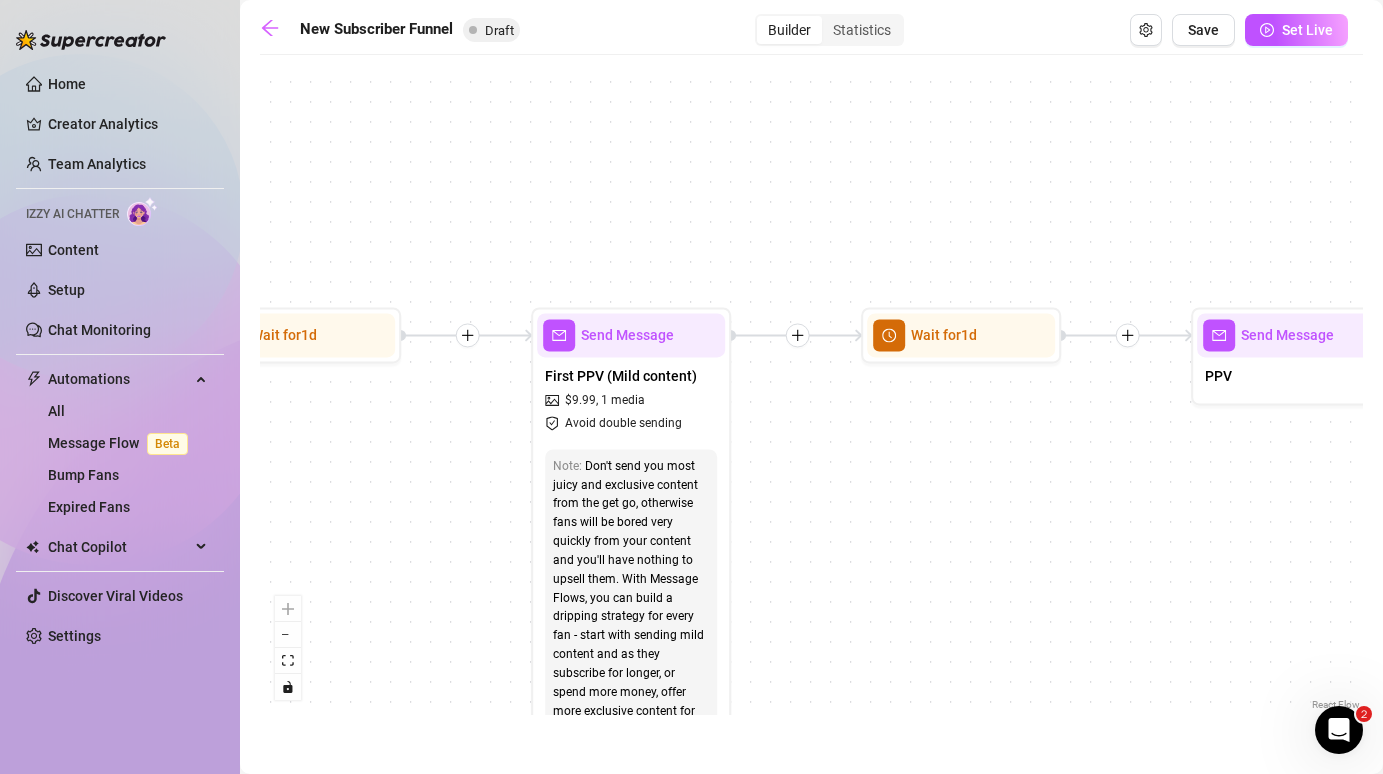 drag, startPoint x: 1002, startPoint y: 453, endPoint x: 919, endPoint y: 436, distance: 84.723076 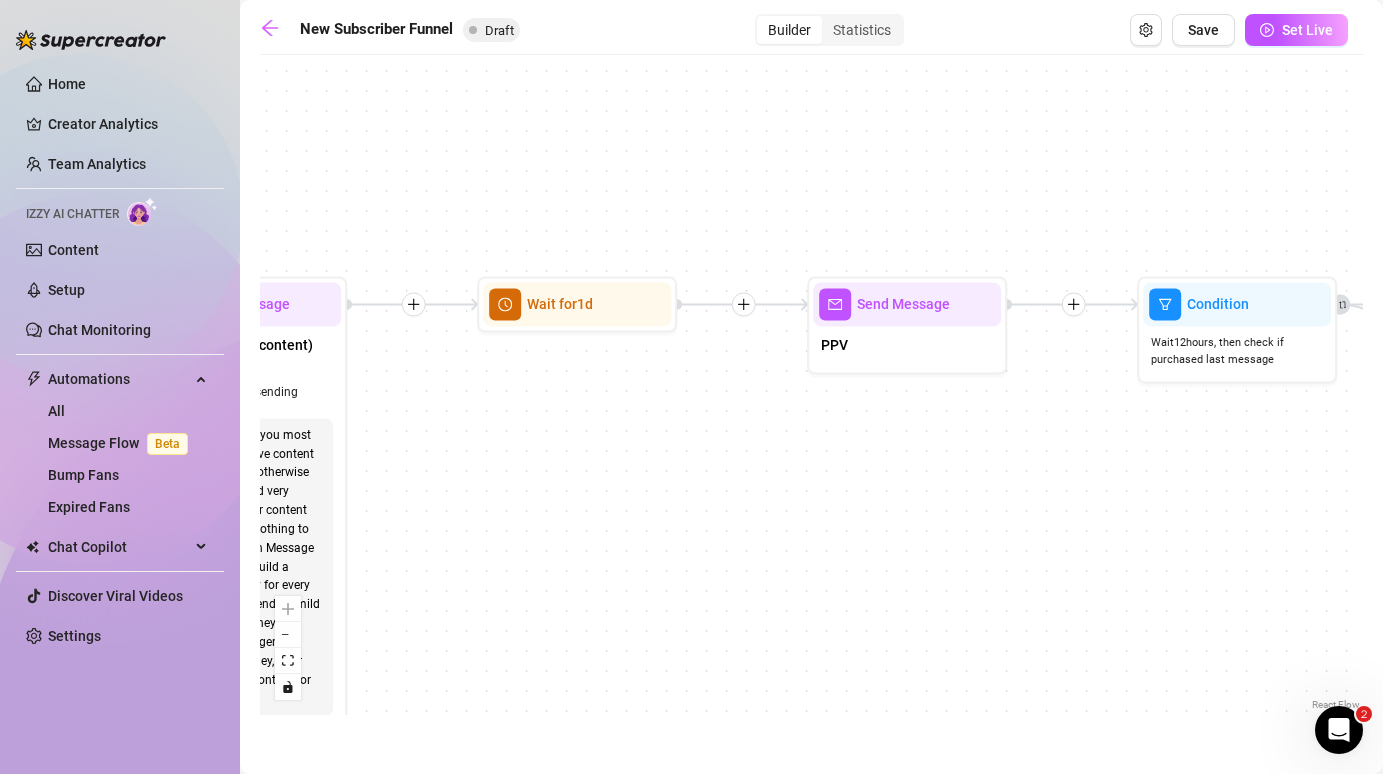 drag, startPoint x: 953, startPoint y: 472, endPoint x: 570, endPoint y: 442, distance: 384.17313 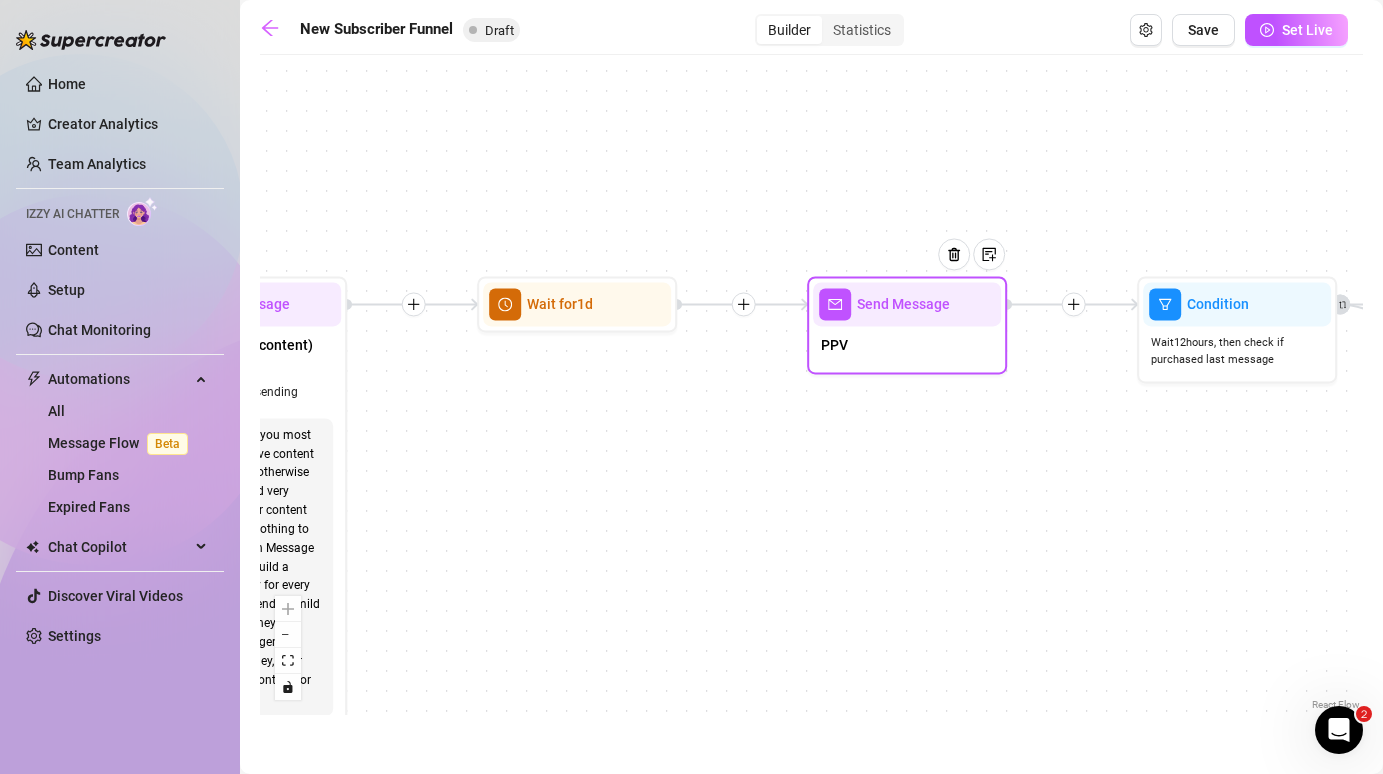 click on "PPV" at bounding box center [907, 347] 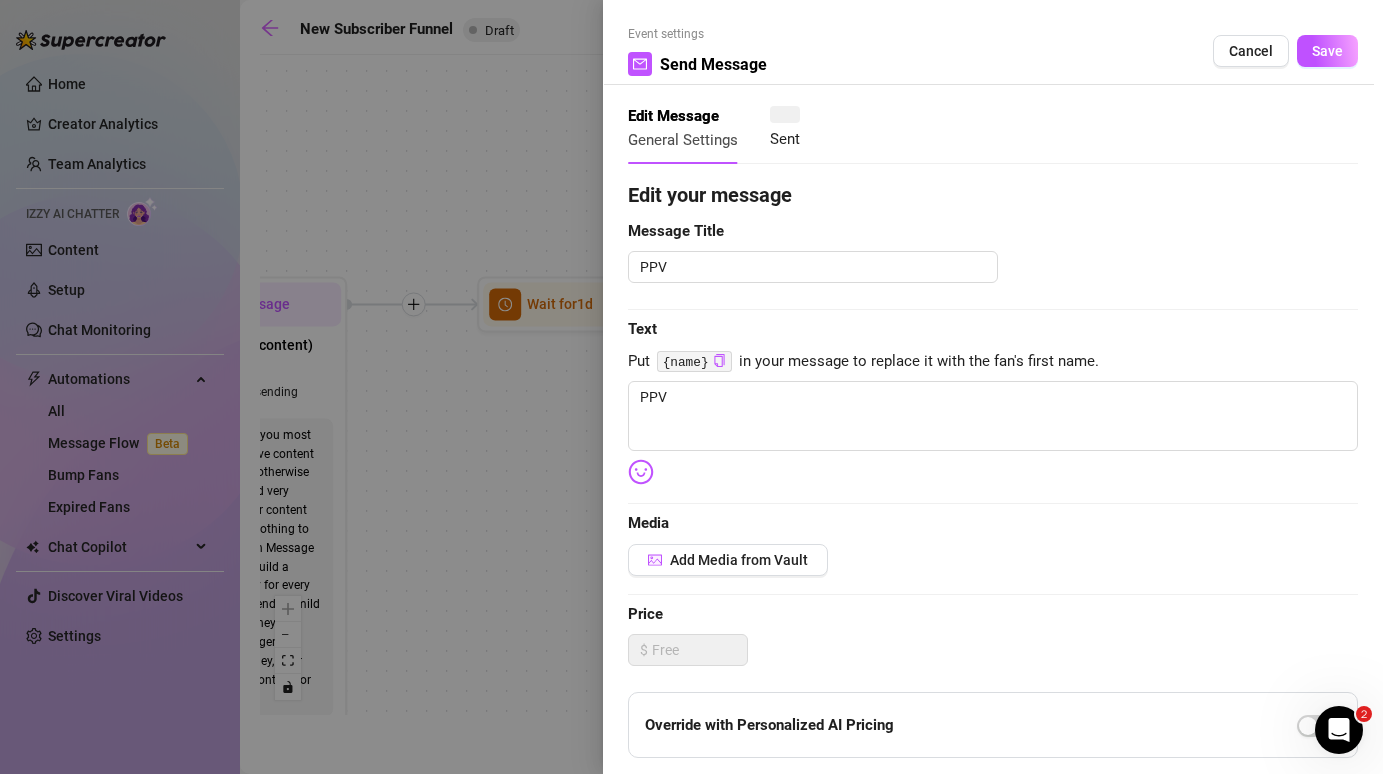 click at bounding box center (691, 387) 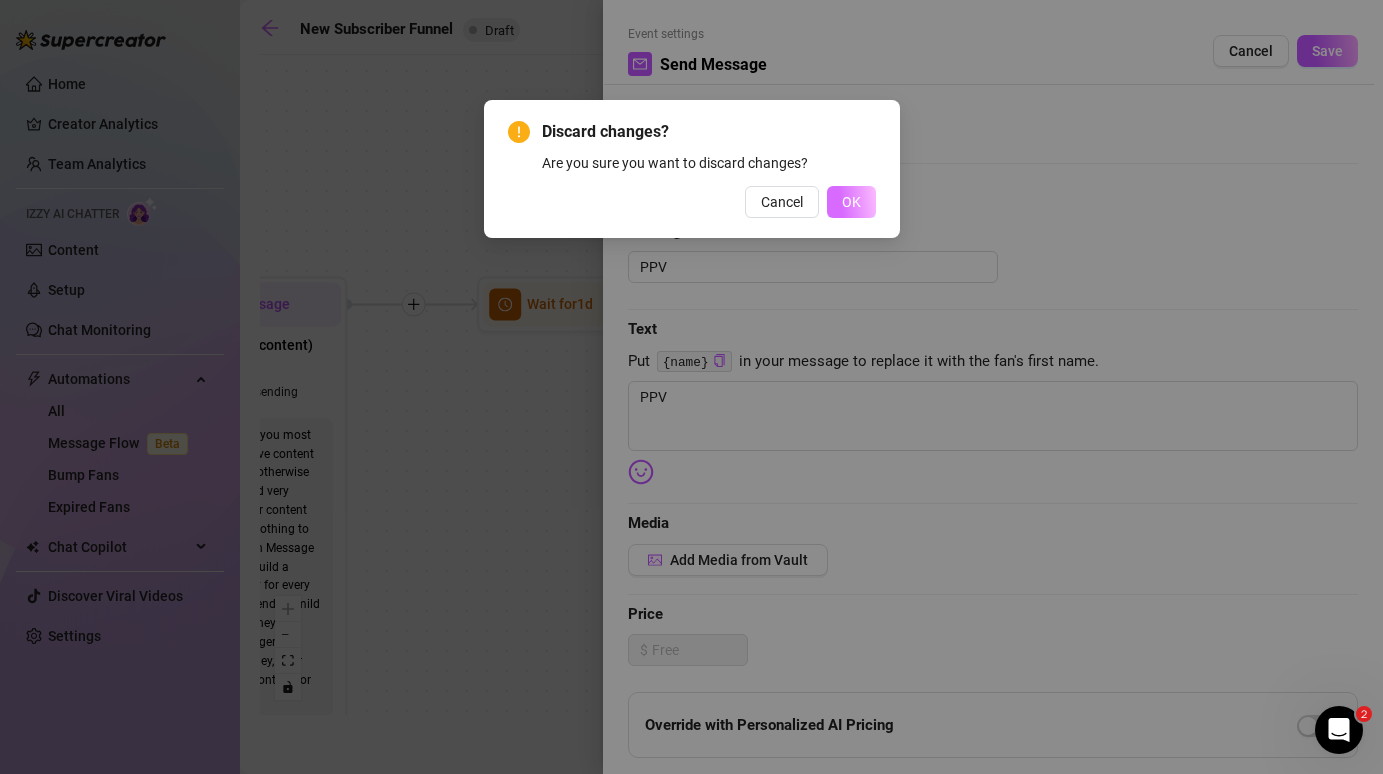 click on "OK" at bounding box center [851, 202] 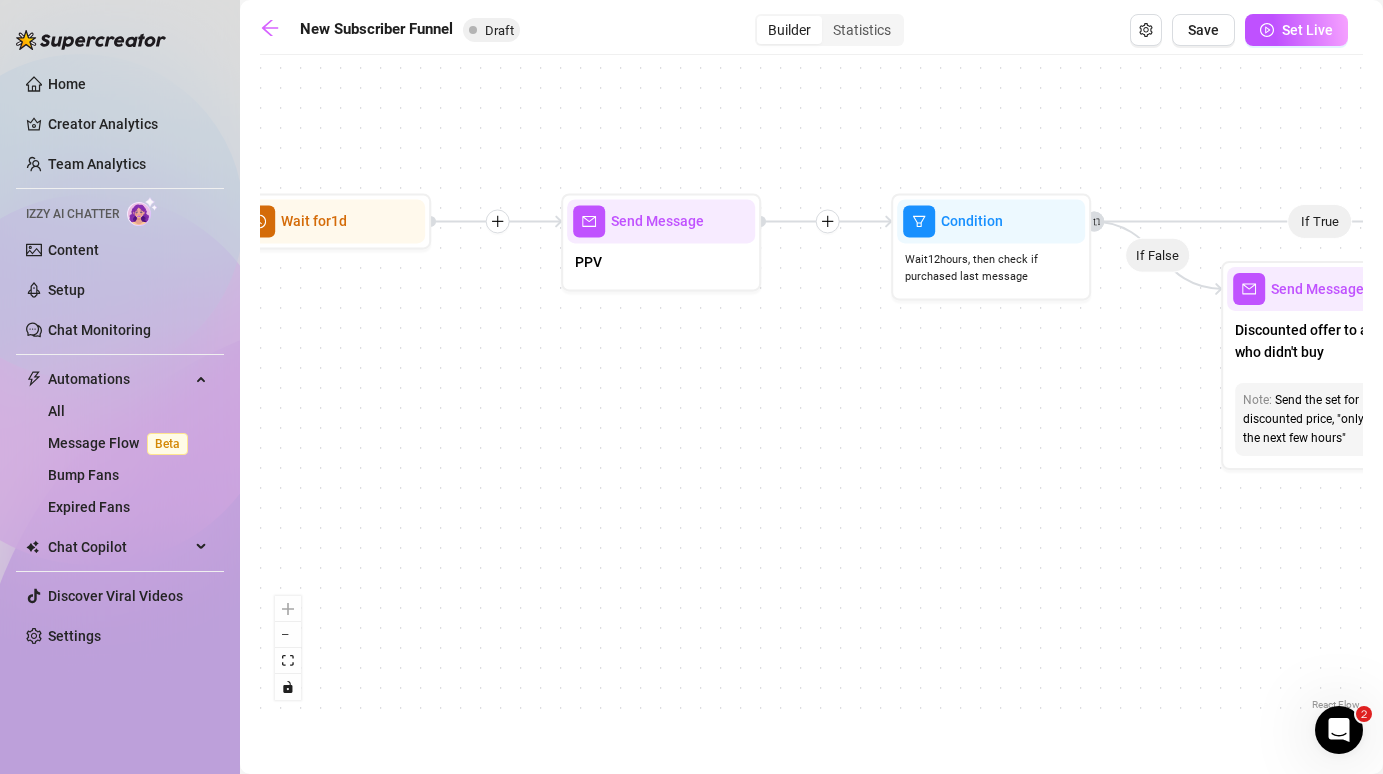 drag, startPoint x: 1057, startPoint y: 550, endPoint x: 808, endPoint y: 466, distance: 262.787 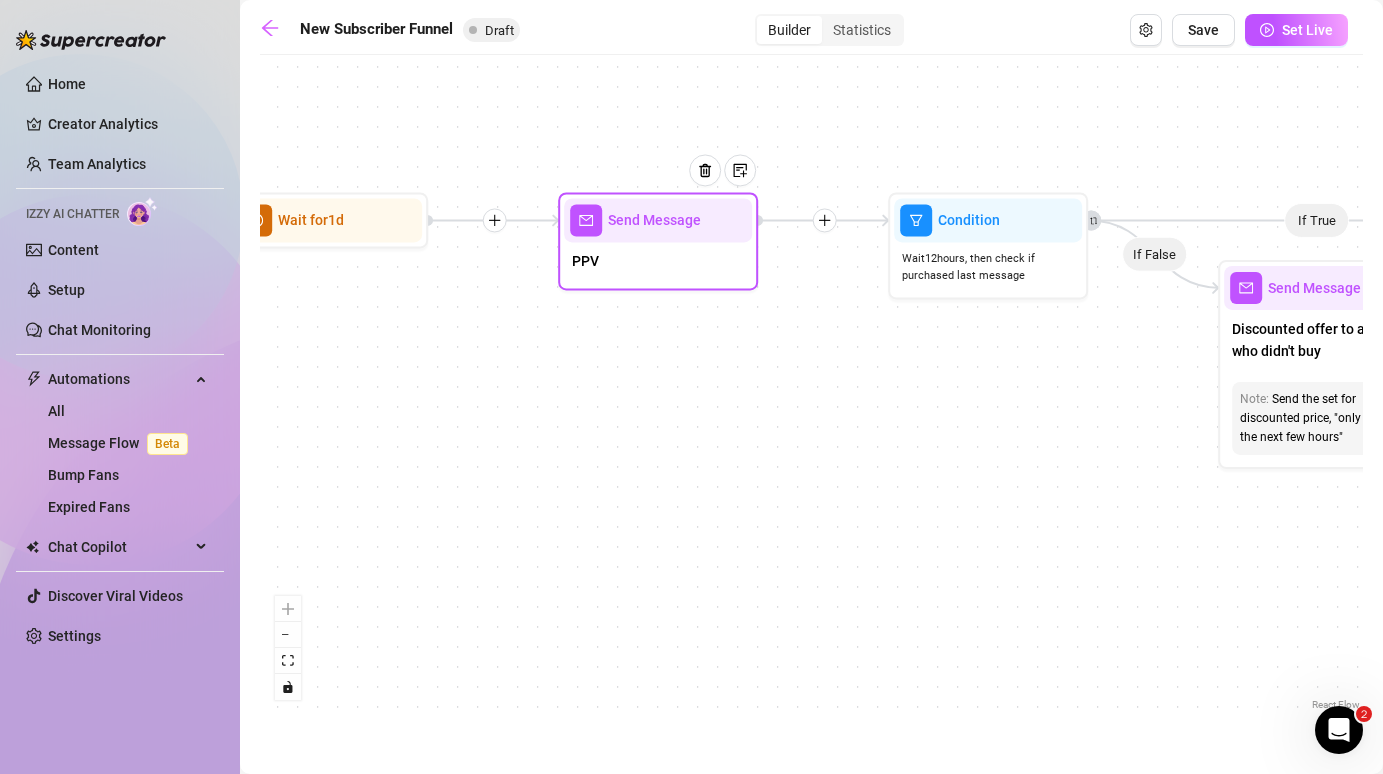 click on "PPV" at bounding box center (658, 263) 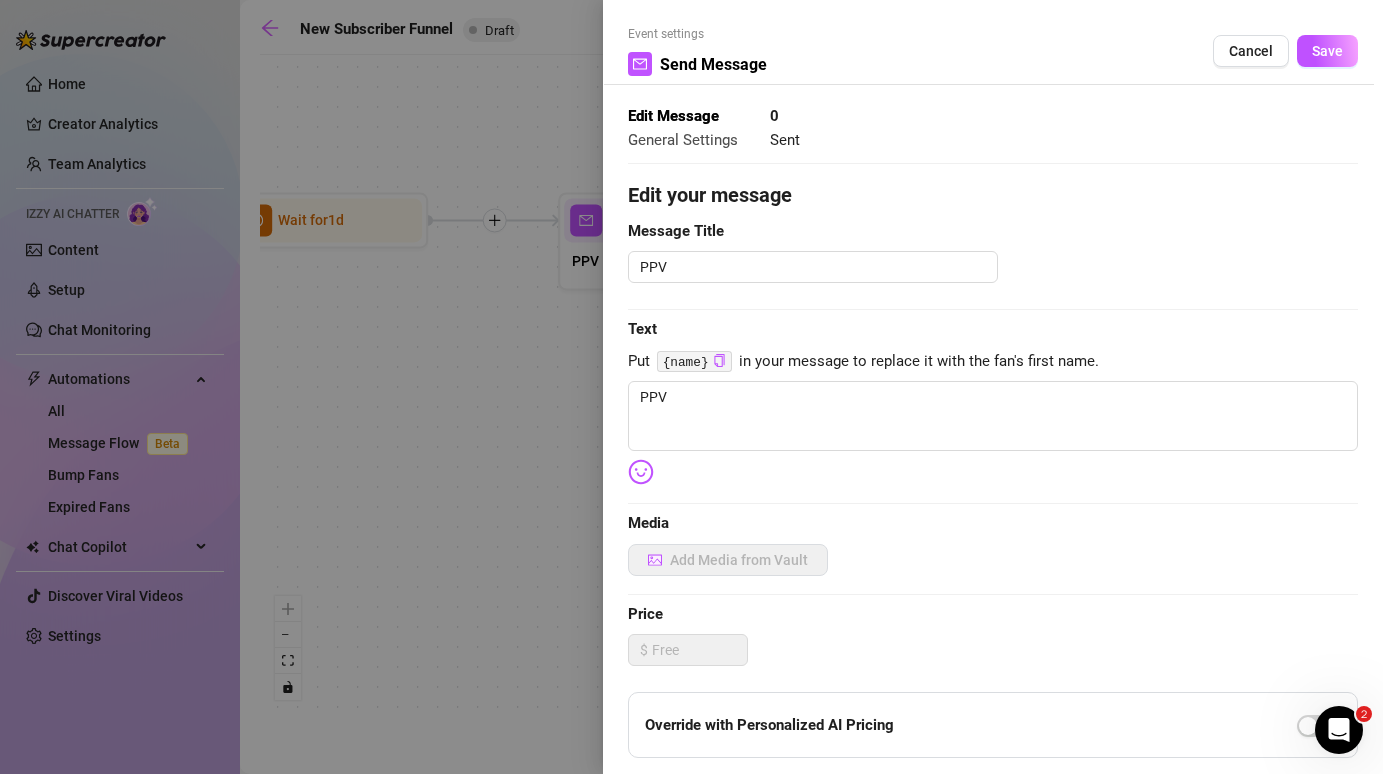 click at bounding box center [691, 387] 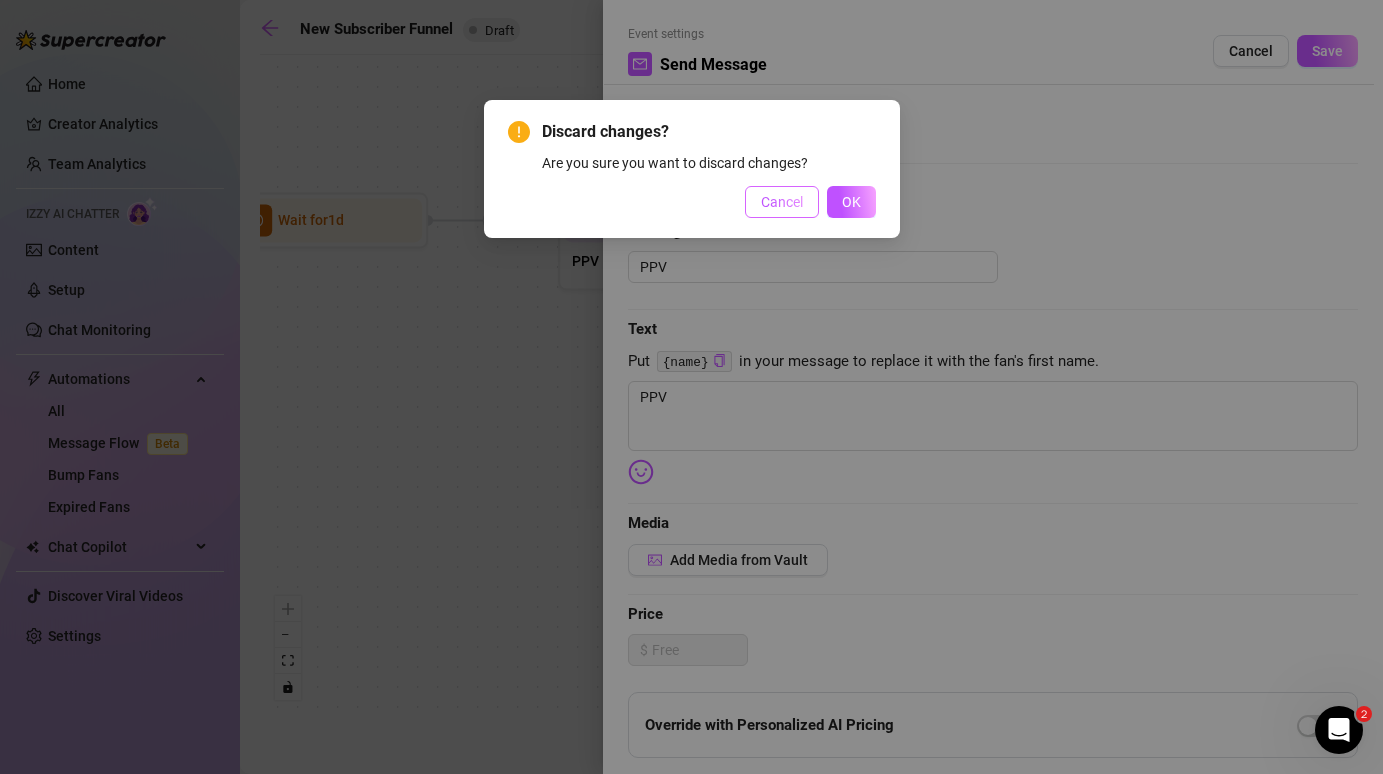 click on "Cancel" at bounding box center [782, 202] 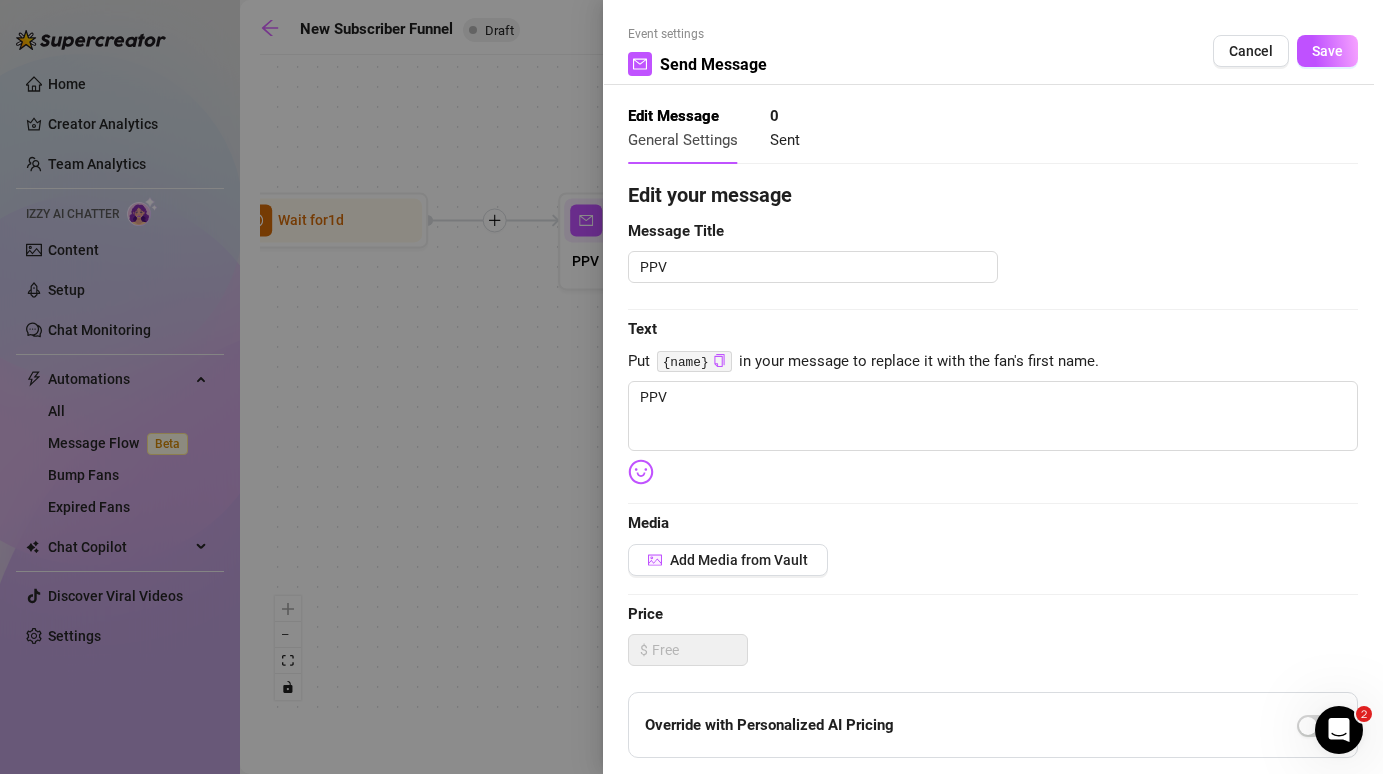 scroll, scrollTop: 267, scrollLeft: 0, axis: vertical 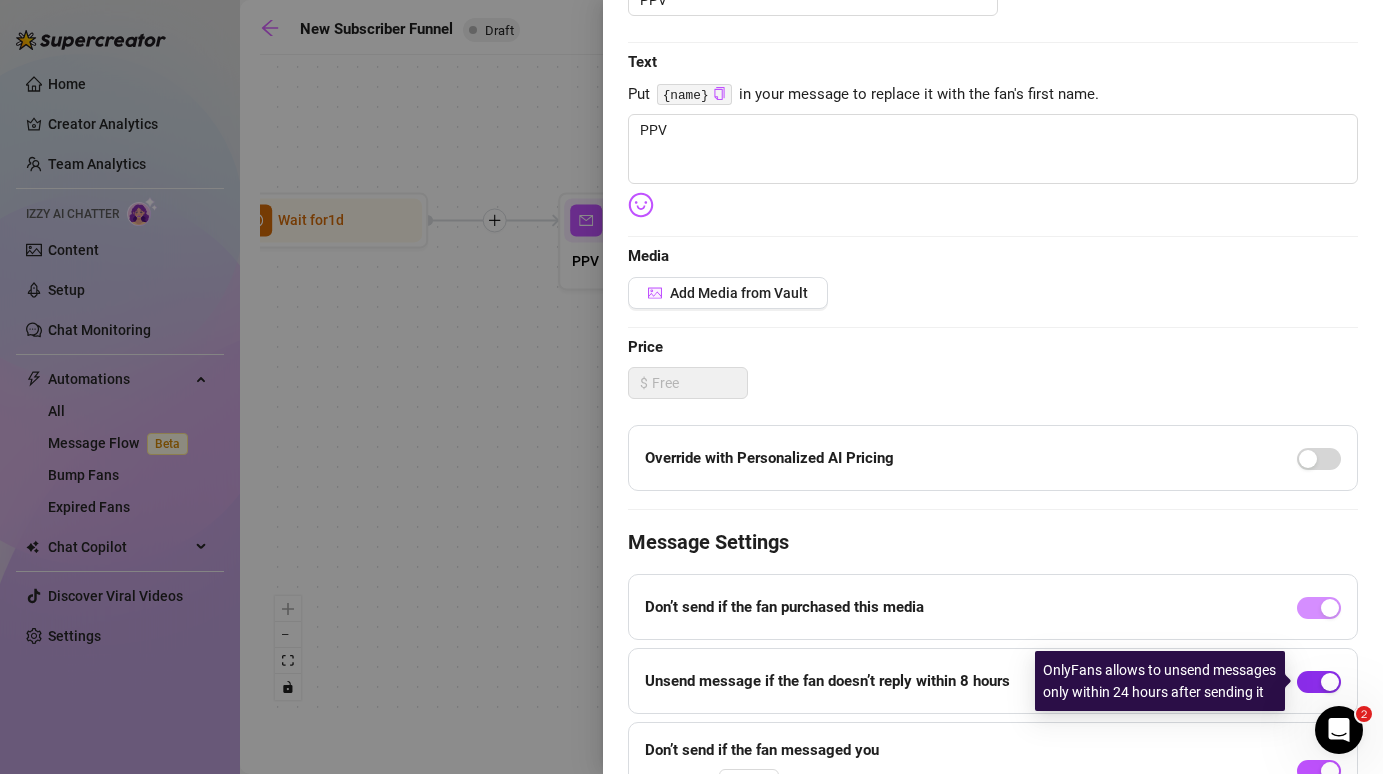 click at bounding box center [1330, 682] 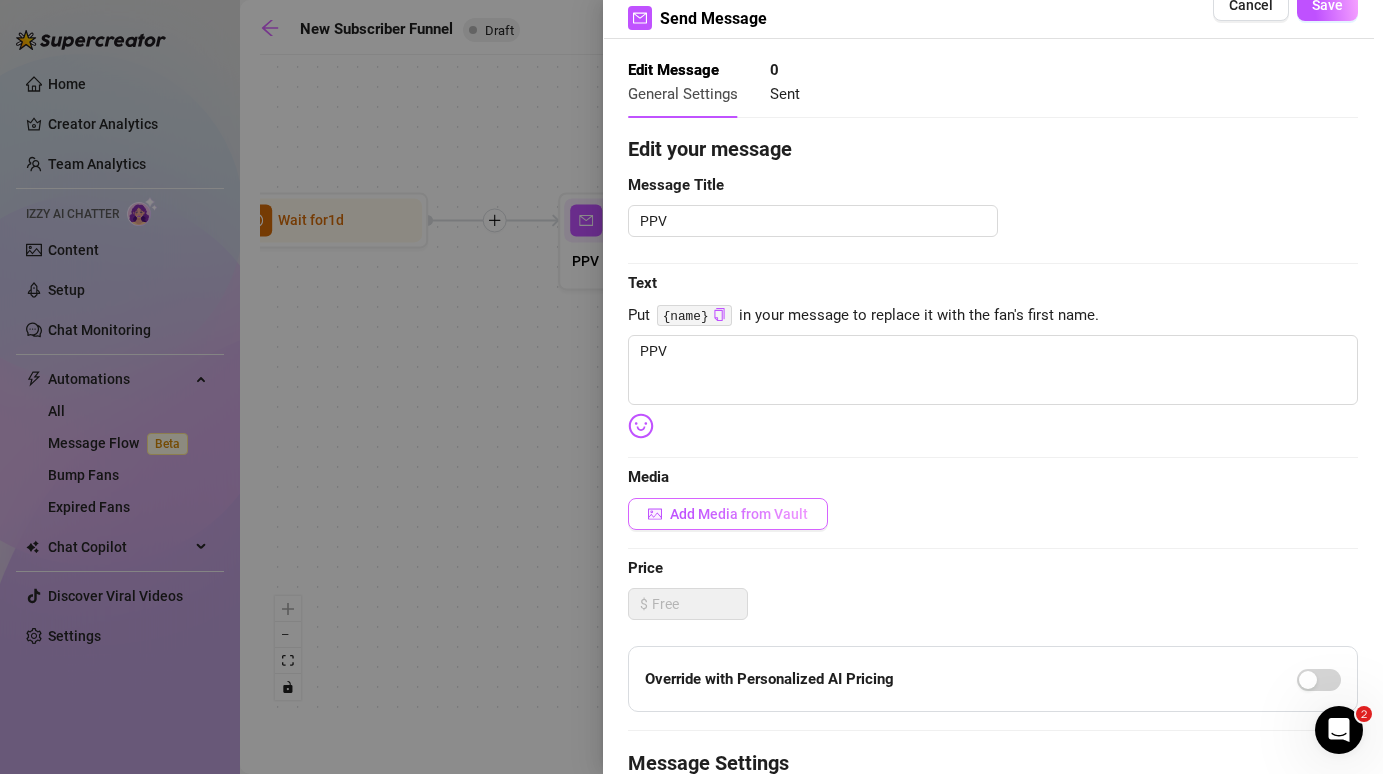 scroll, scrollTop: 0, scrollLeft: 0, axis: both 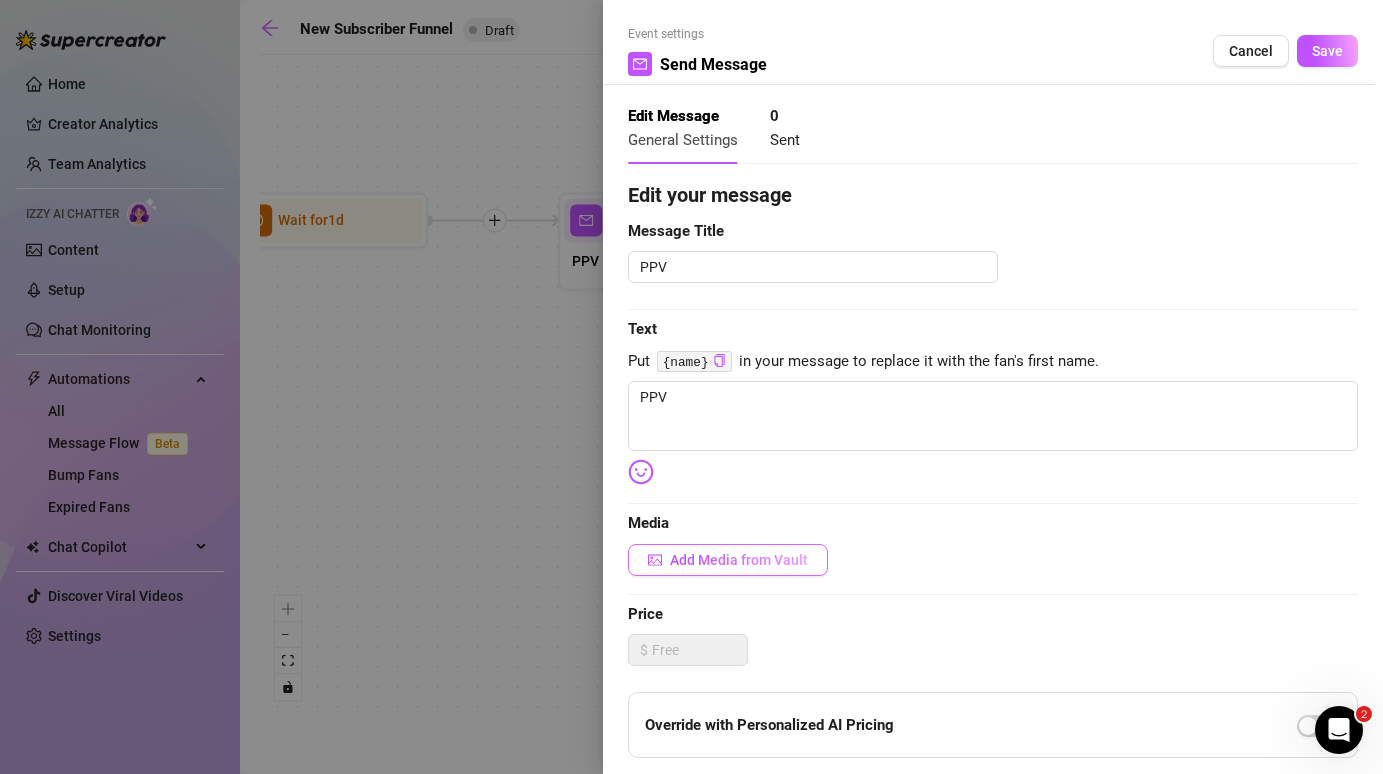 click on "Add Media from Vault" at bounding box center (728, 560) 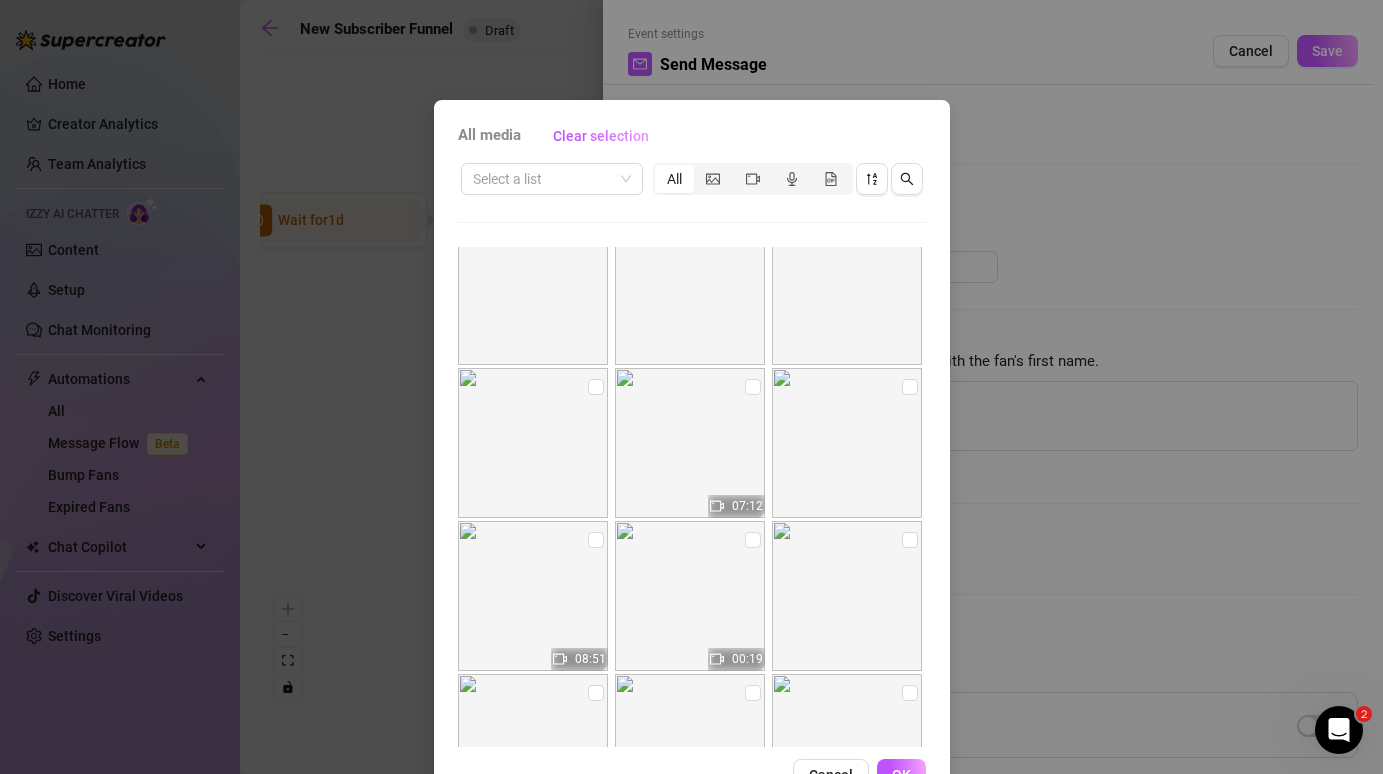 scroll, scrollTop: 195, scrollLeft: 0, axis: vertical 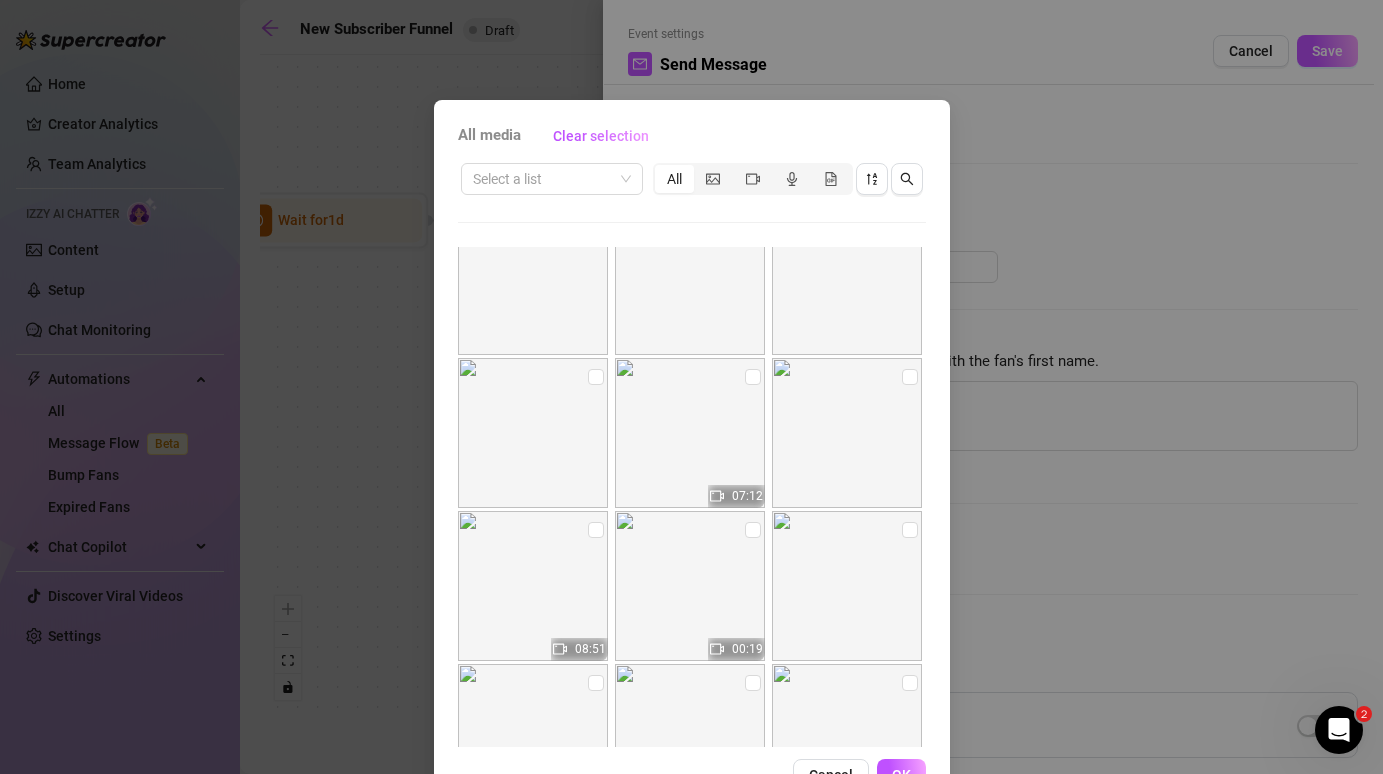 click on "Select a list All 07:12 08:51 00:19 00:20 07:40 00:20 00:04 03:47 00:10 02:30 00:21 00:25 10:19 01:02 02:01" at bounding box center [692, 453] 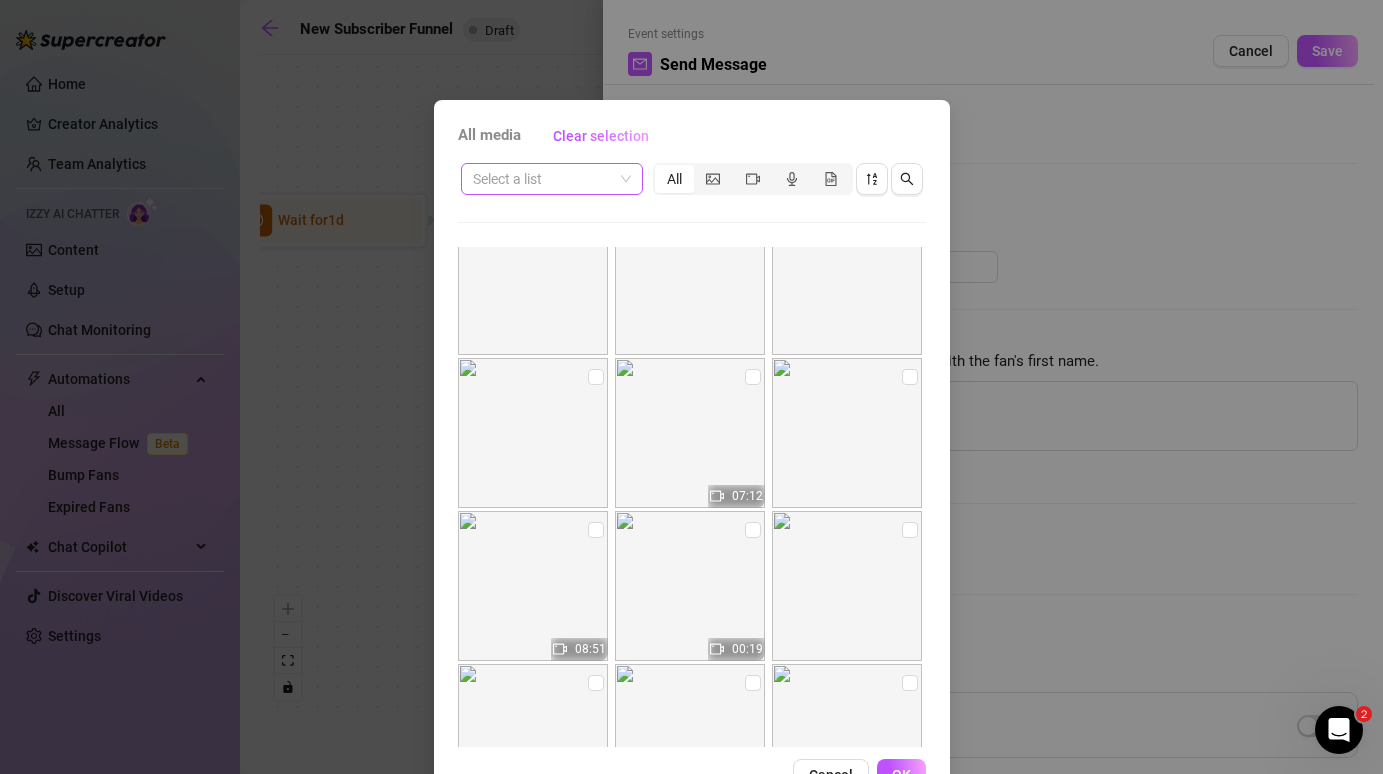 click at bounding box center [543, 179] 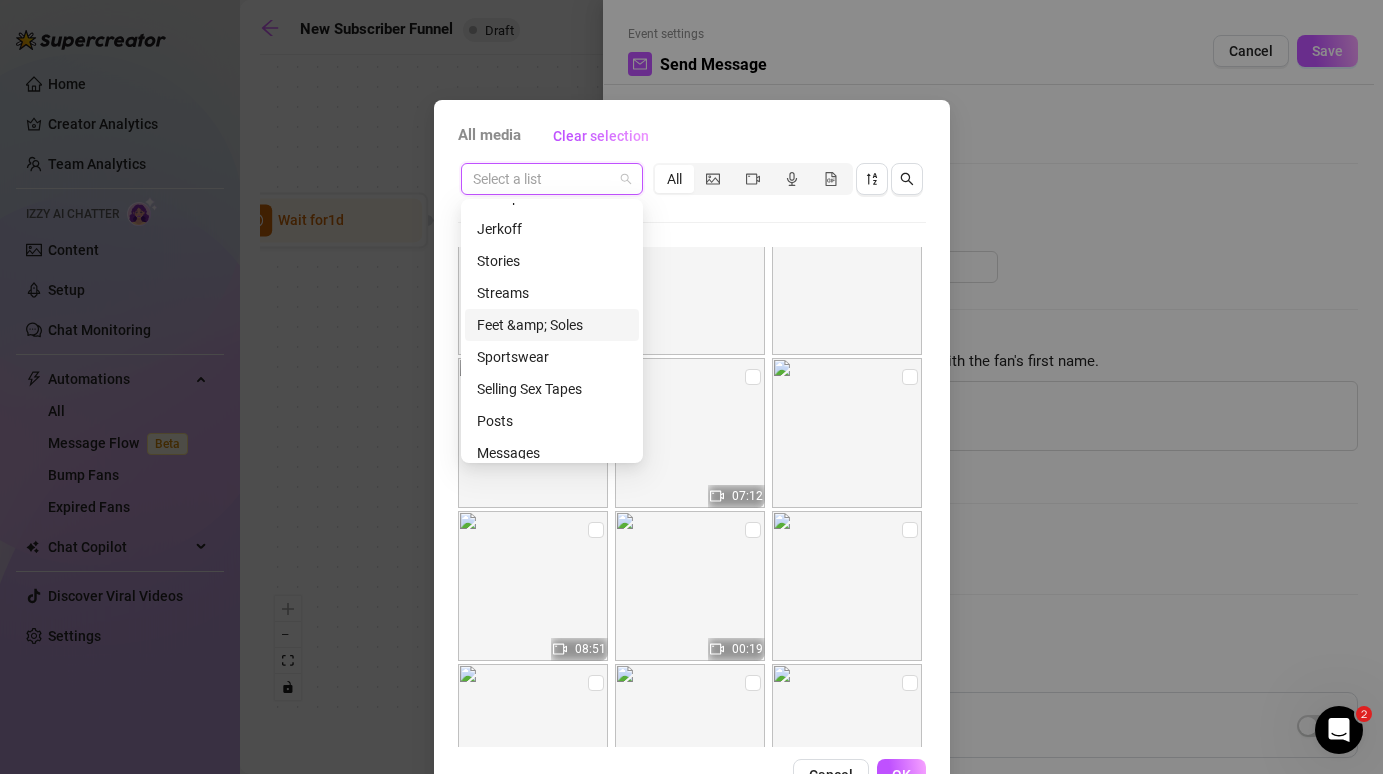 scroll, scrollTop: 160, scrollLeft: 0, axis: vertical 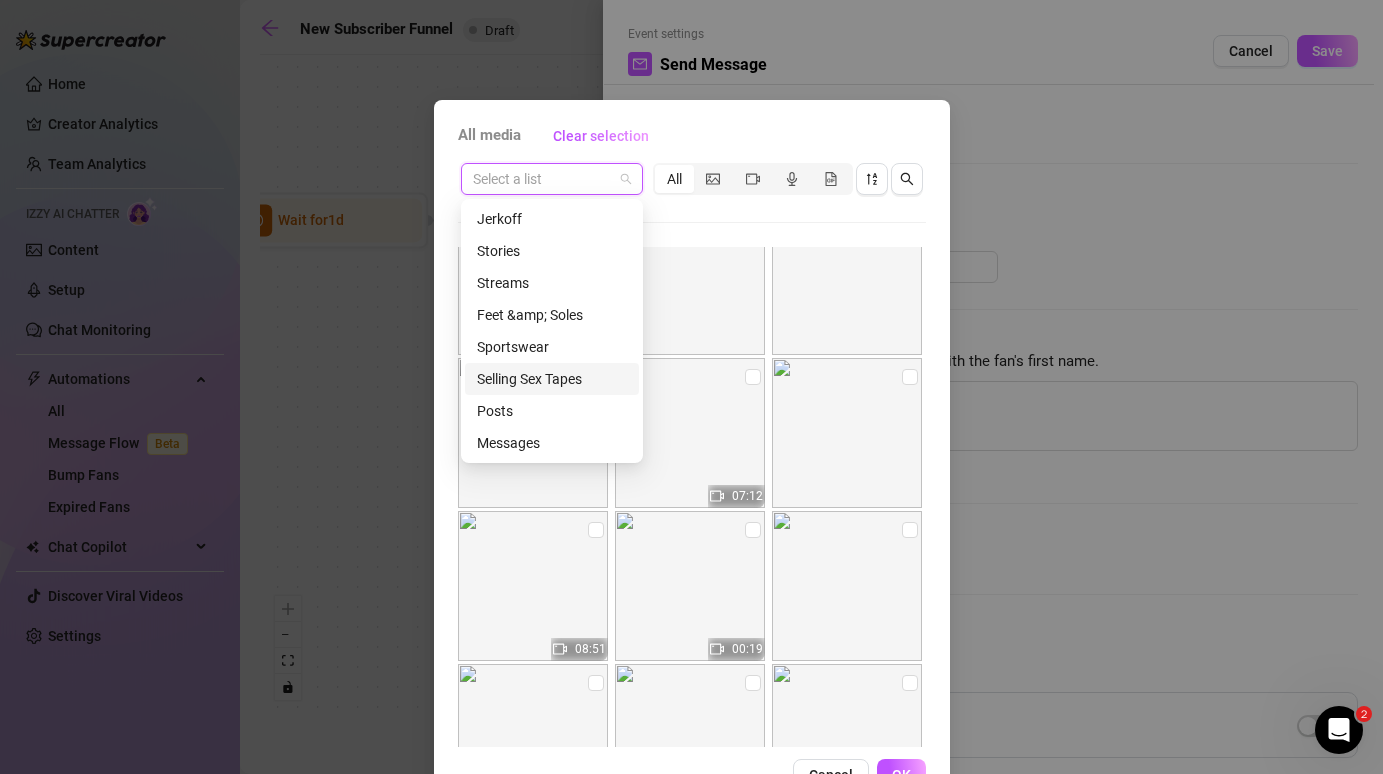 click on "Selling Sex Tapes" at bounding box center (552, 379) 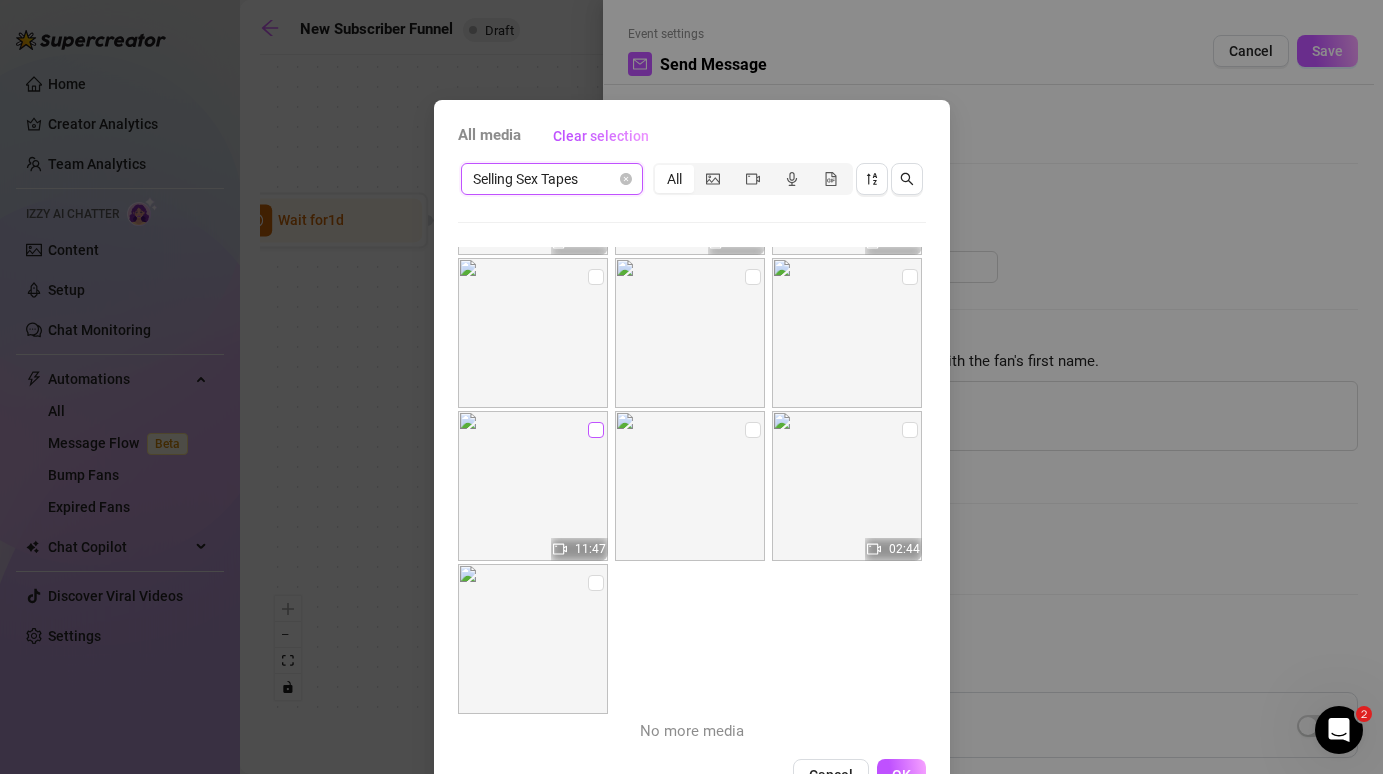 scroll, scrollTop: 1435, scrollLeft: 0, axis: vertical 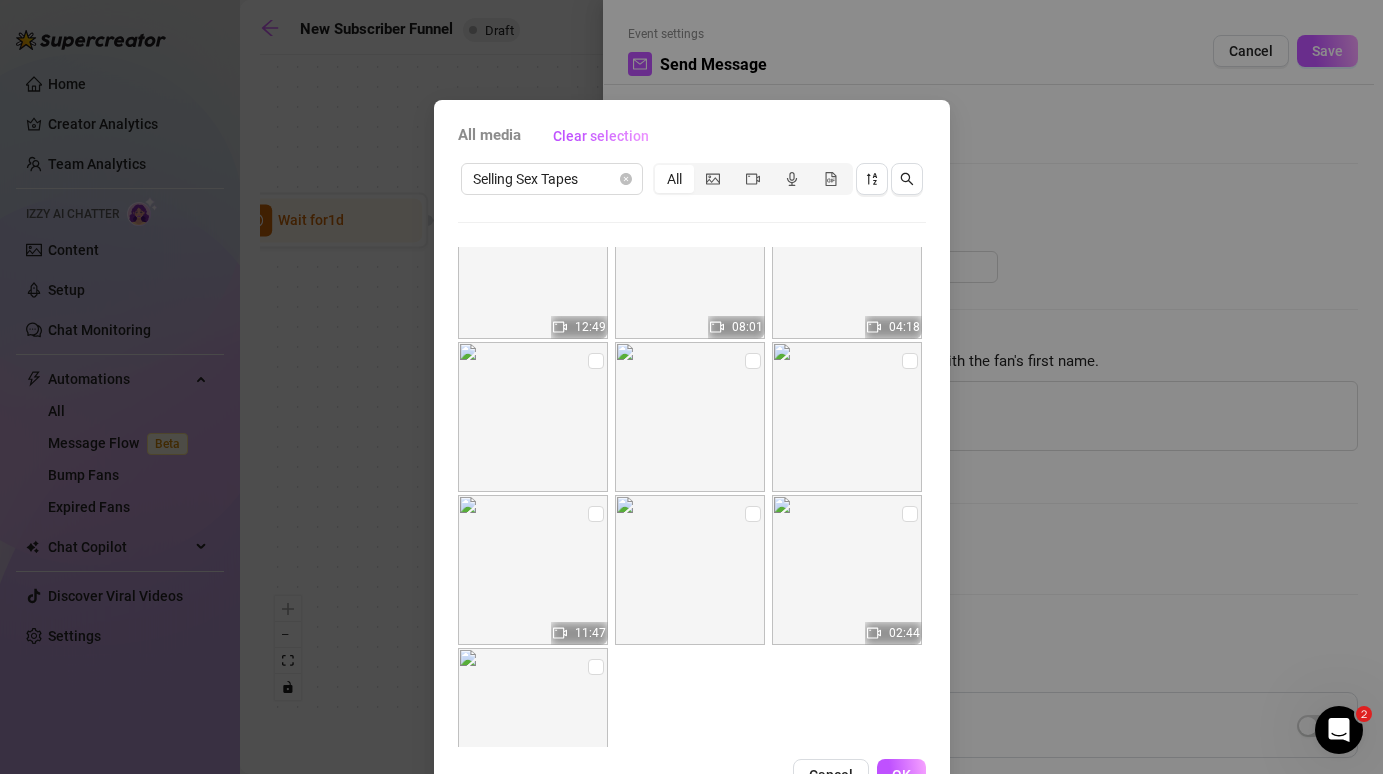 click at bounding box center [533, 570] 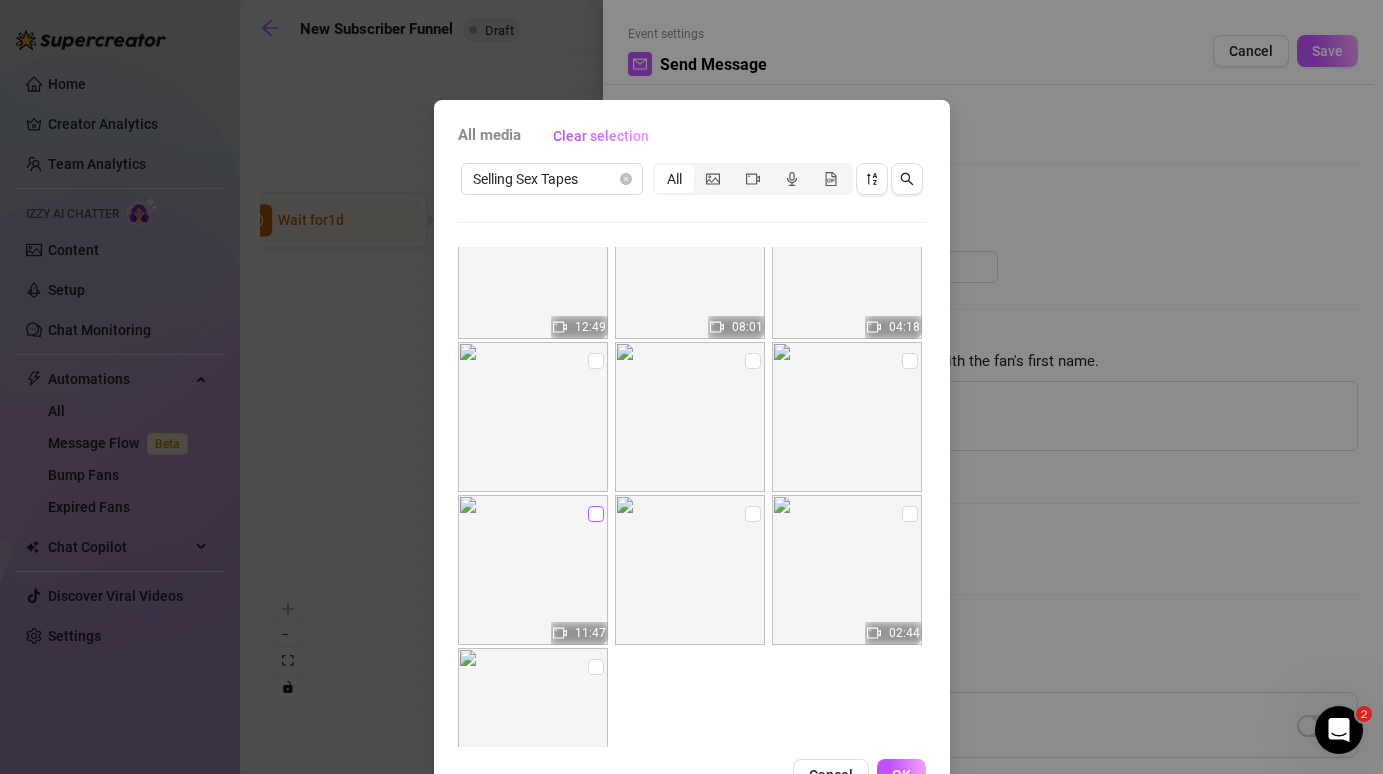 click at bounding box center (596, 514) 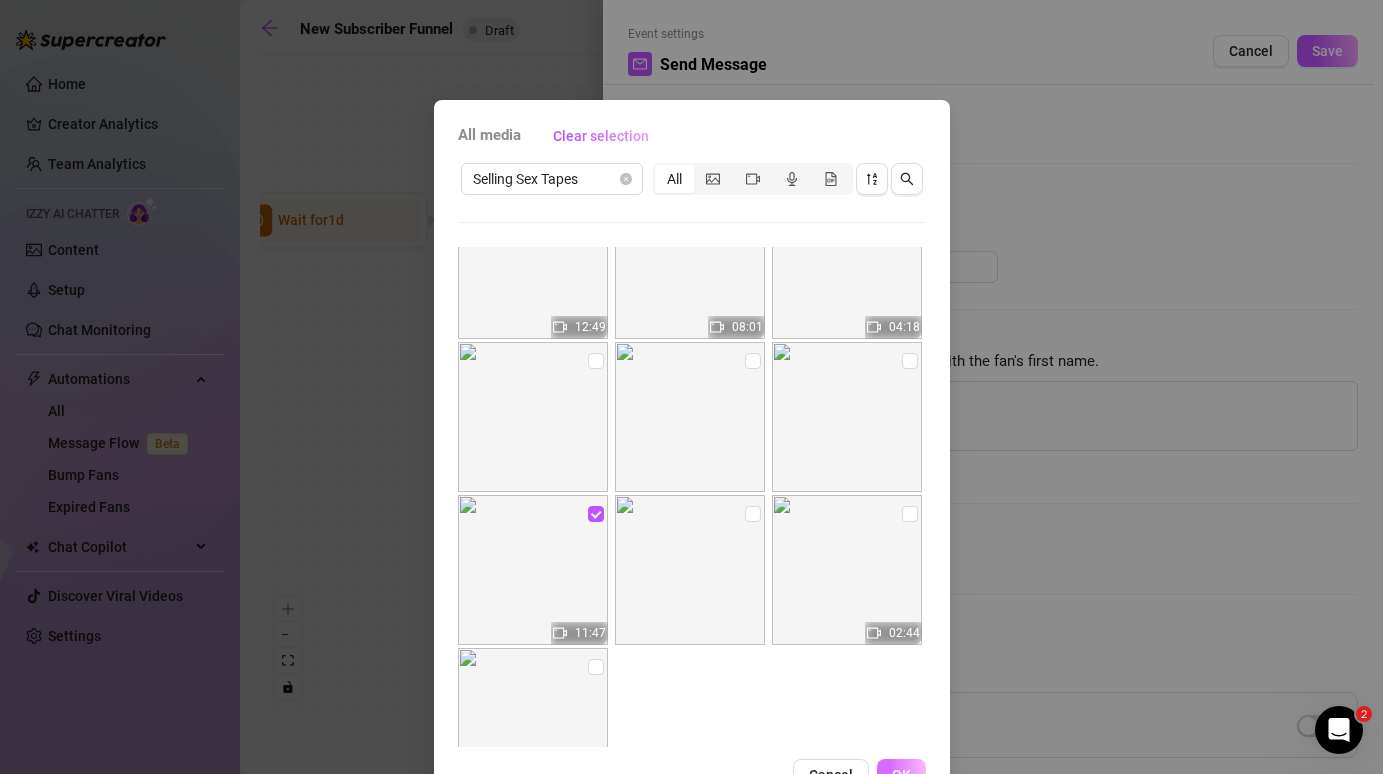 click on "OK" at bounding box center [901, 775] 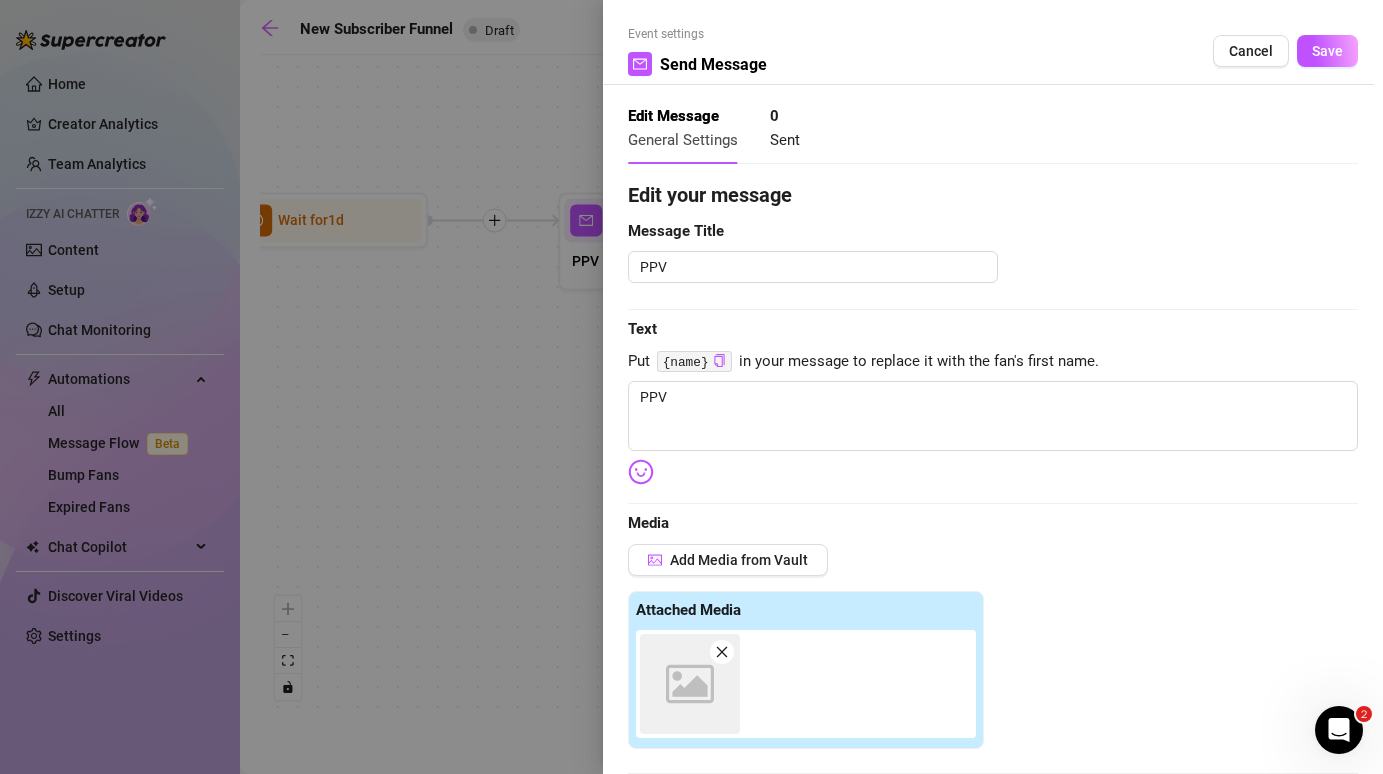 scroll, scrollTop: 443, scrollLeft: 0, axis: vertical 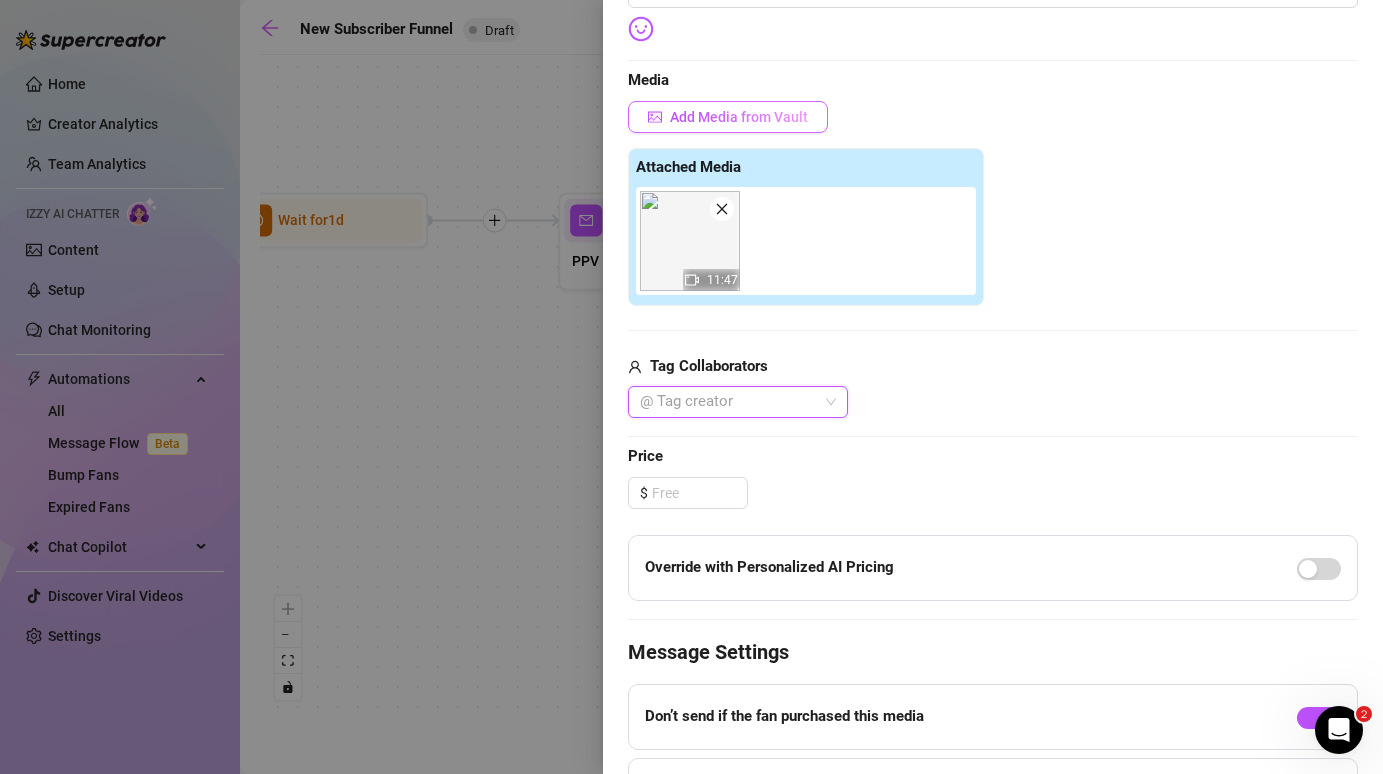 click on "Add Media from Vault" at bounding box center [739, 117] 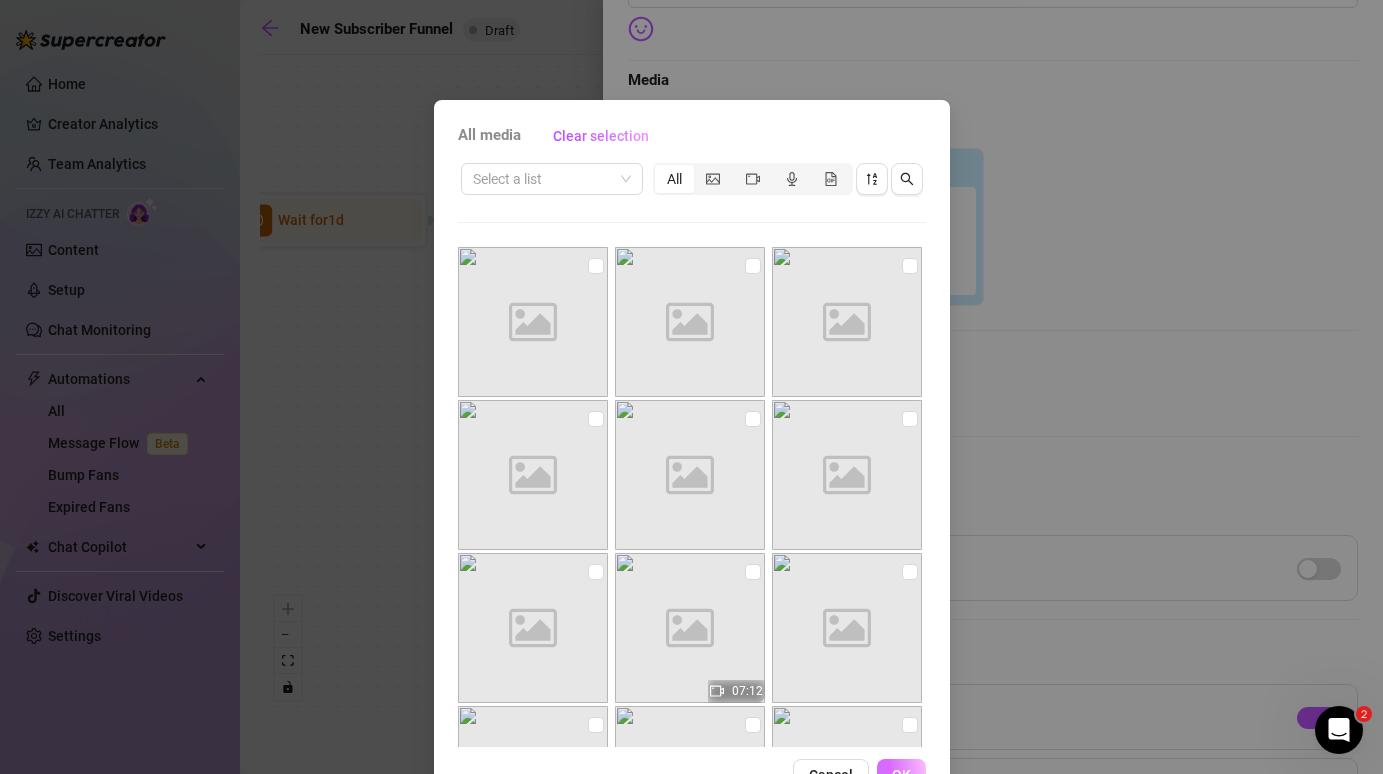 click on "OK" at bounding box center [901, 775] 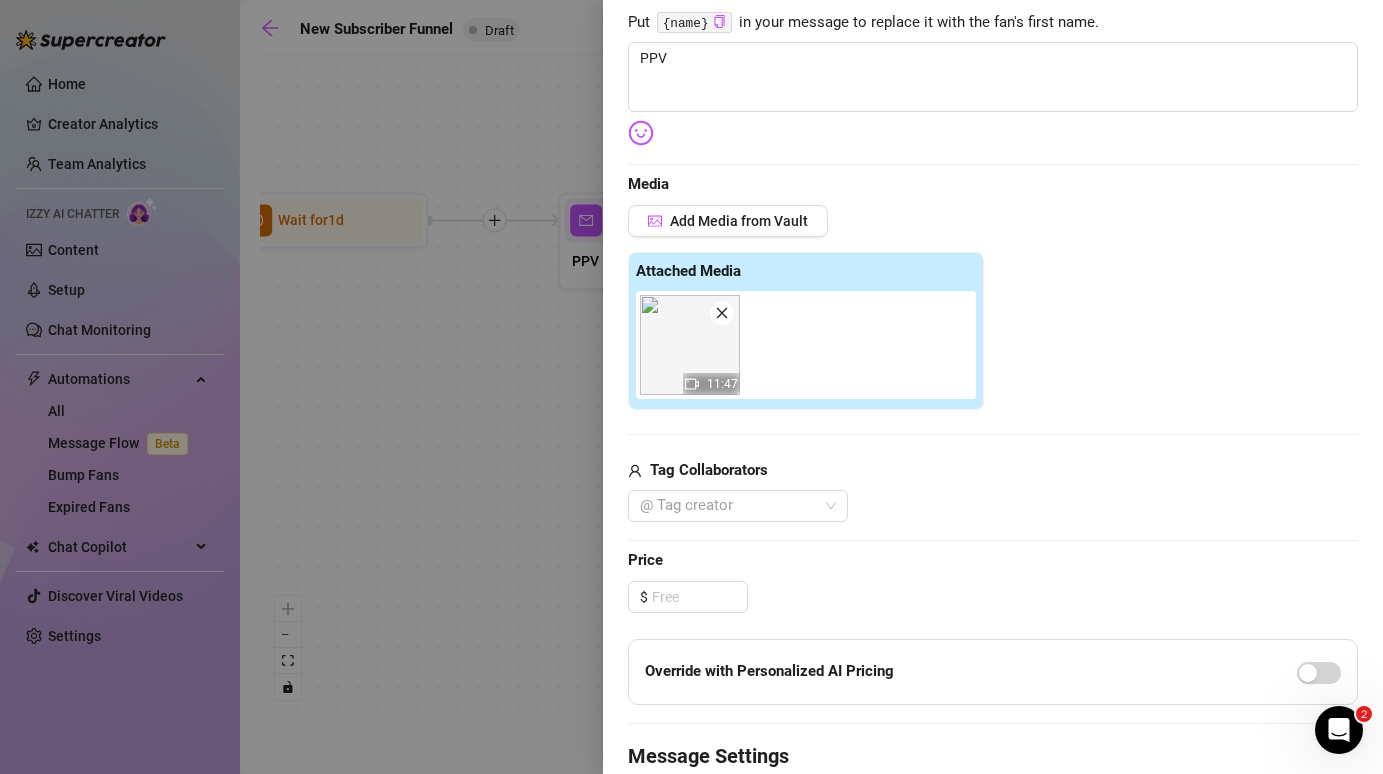 scroll, scrollTop: 312, scrollLeft: 0, axis: vertical 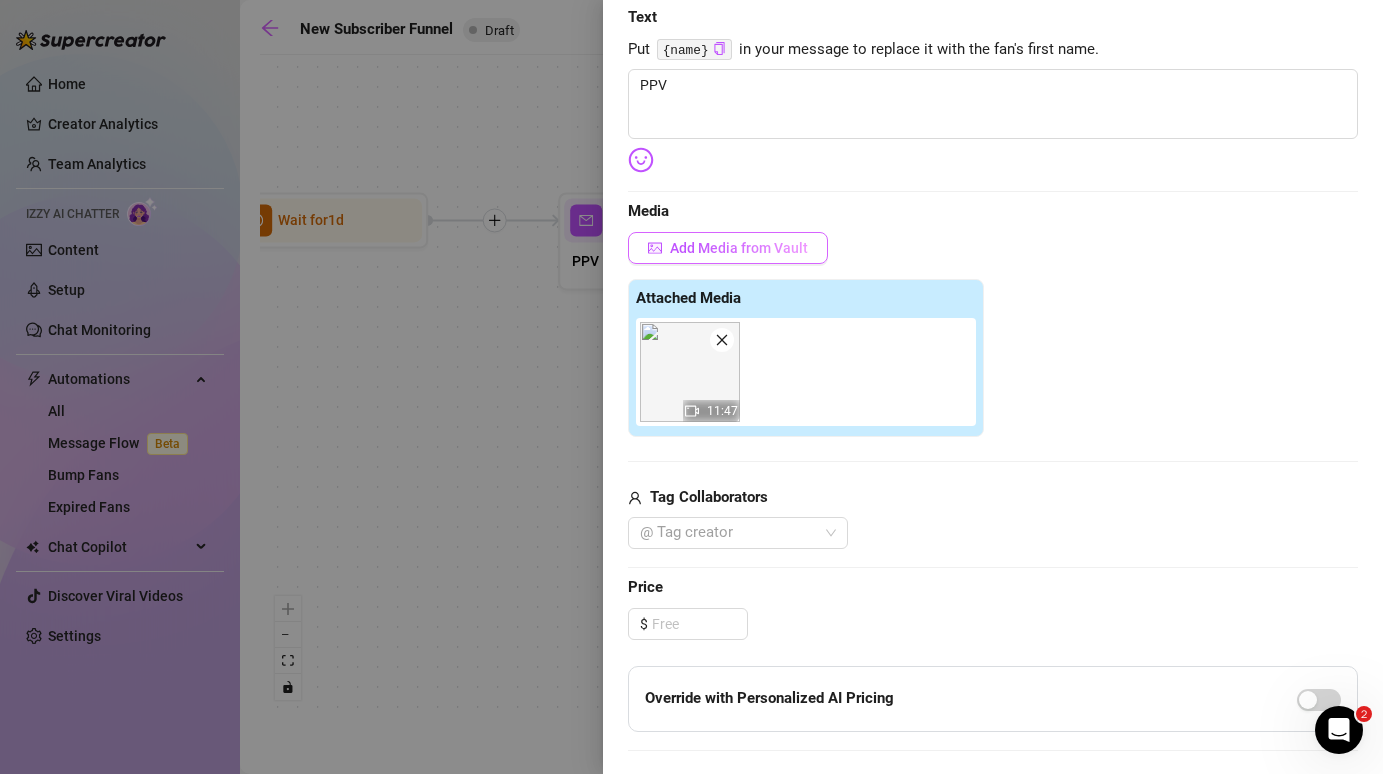 click on "Add Media from Vault" at bounding box center (739, 248) 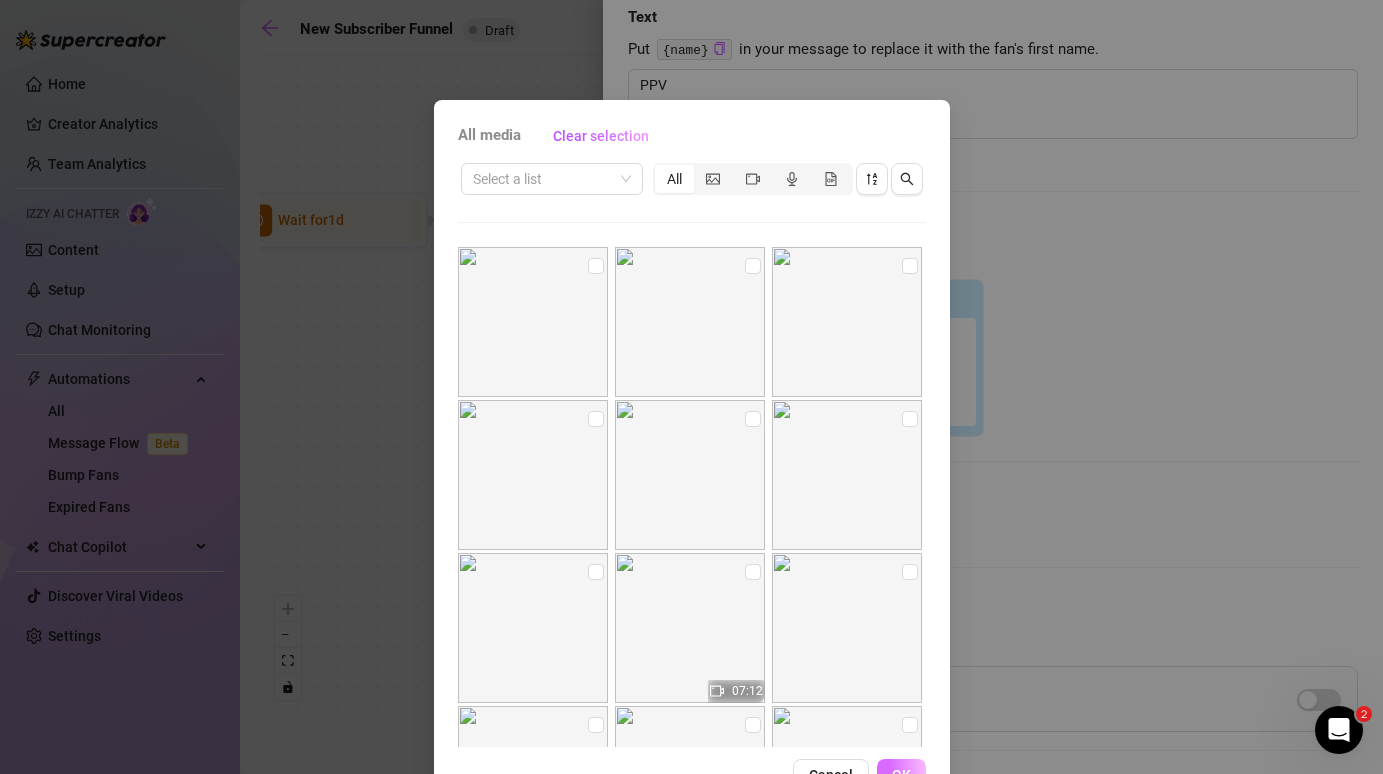 click on "OK" at bounding box center [901, 775] 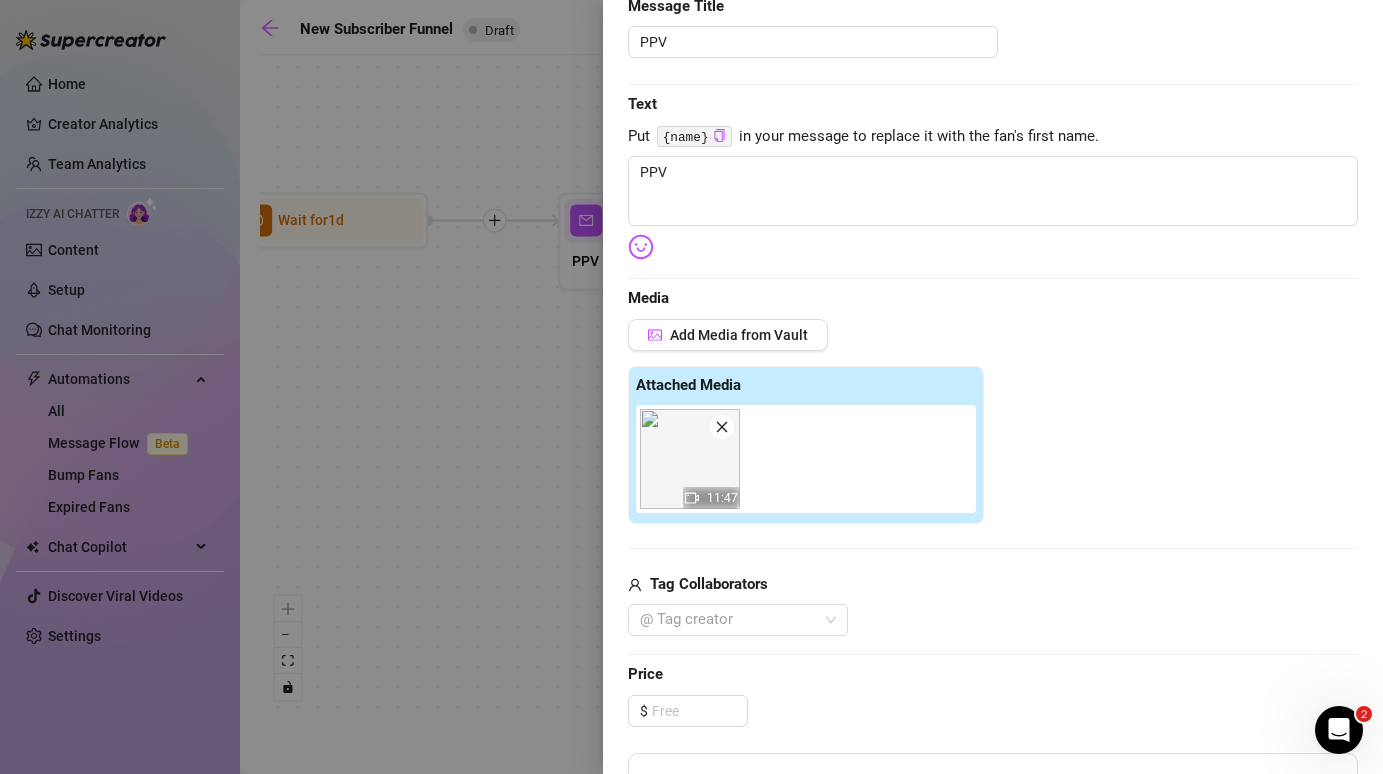 scroll, scrollTop: 223, scrollLeft: 0, axis: vertical 